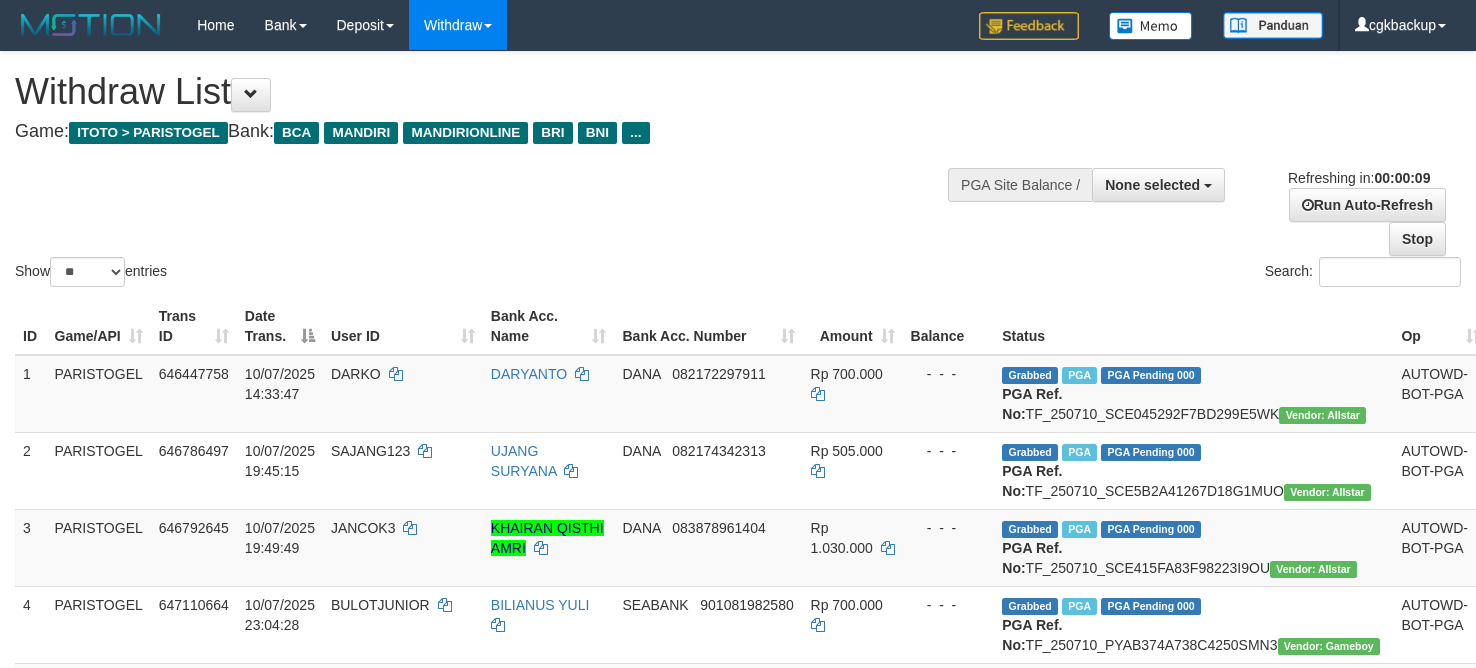 select 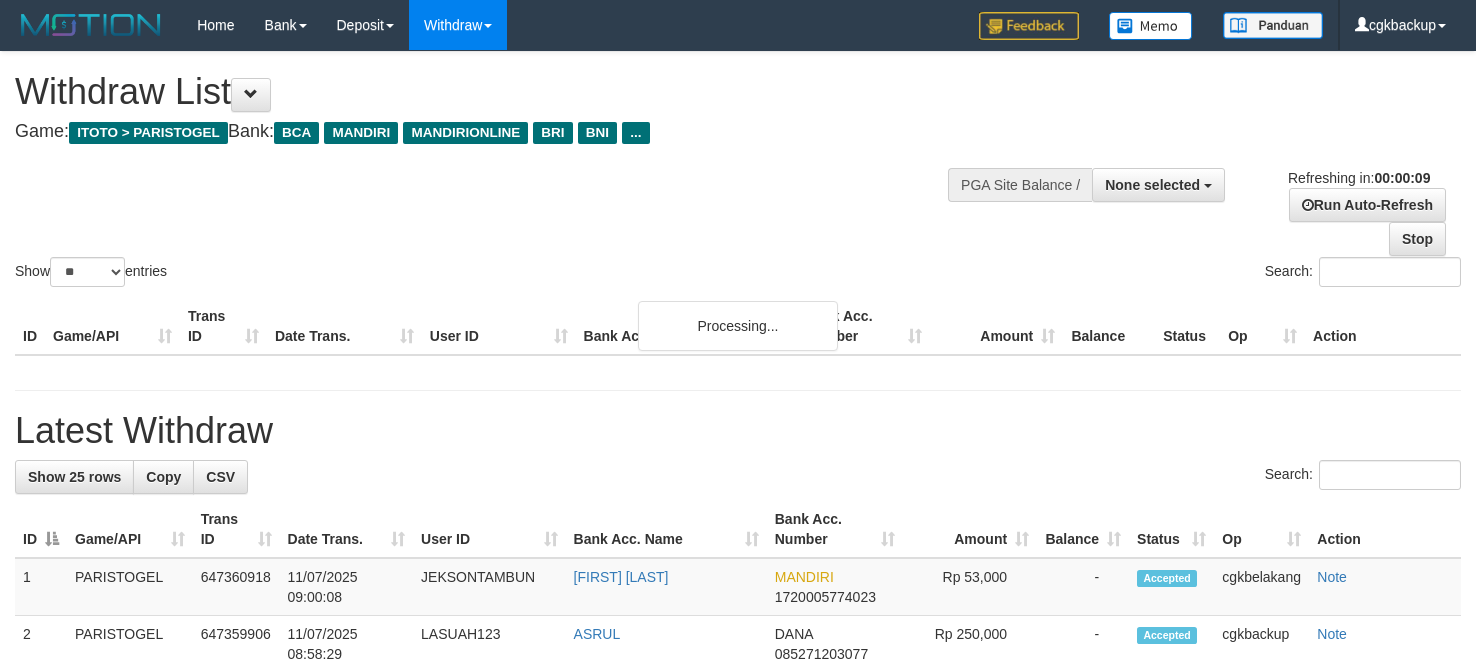 select 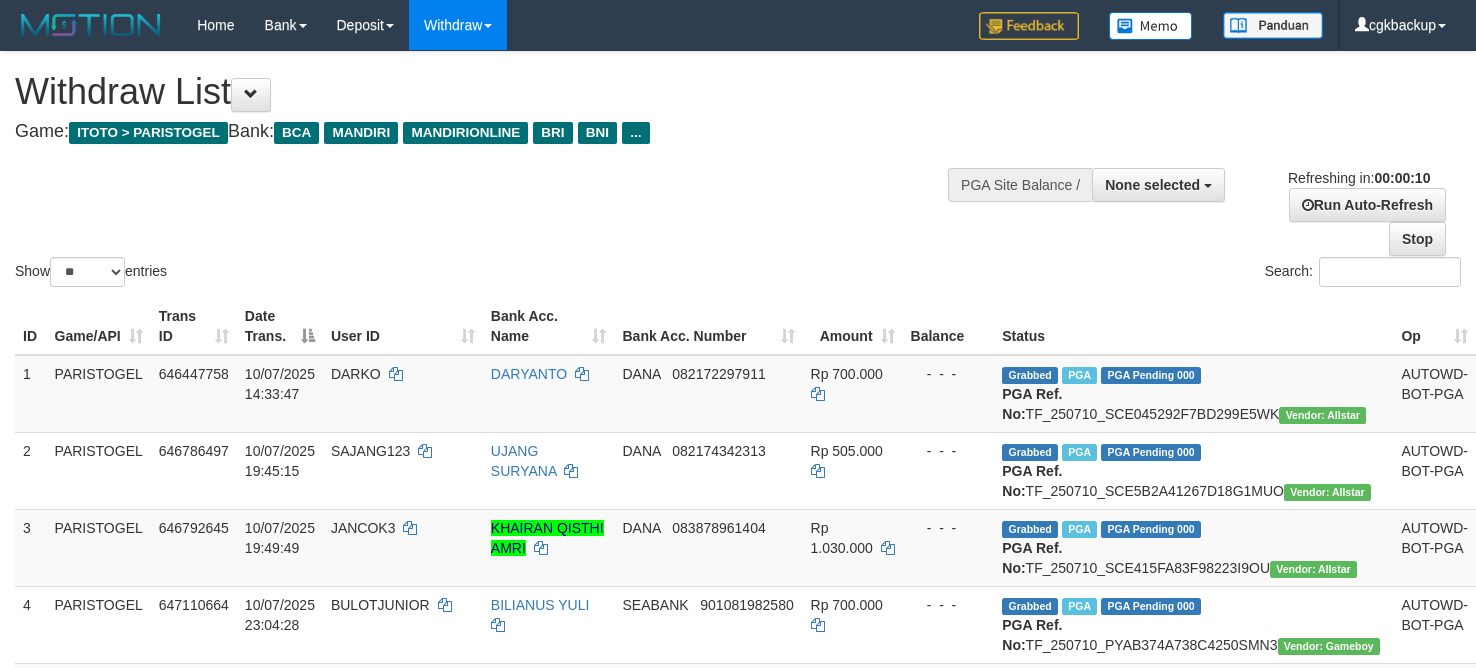 select 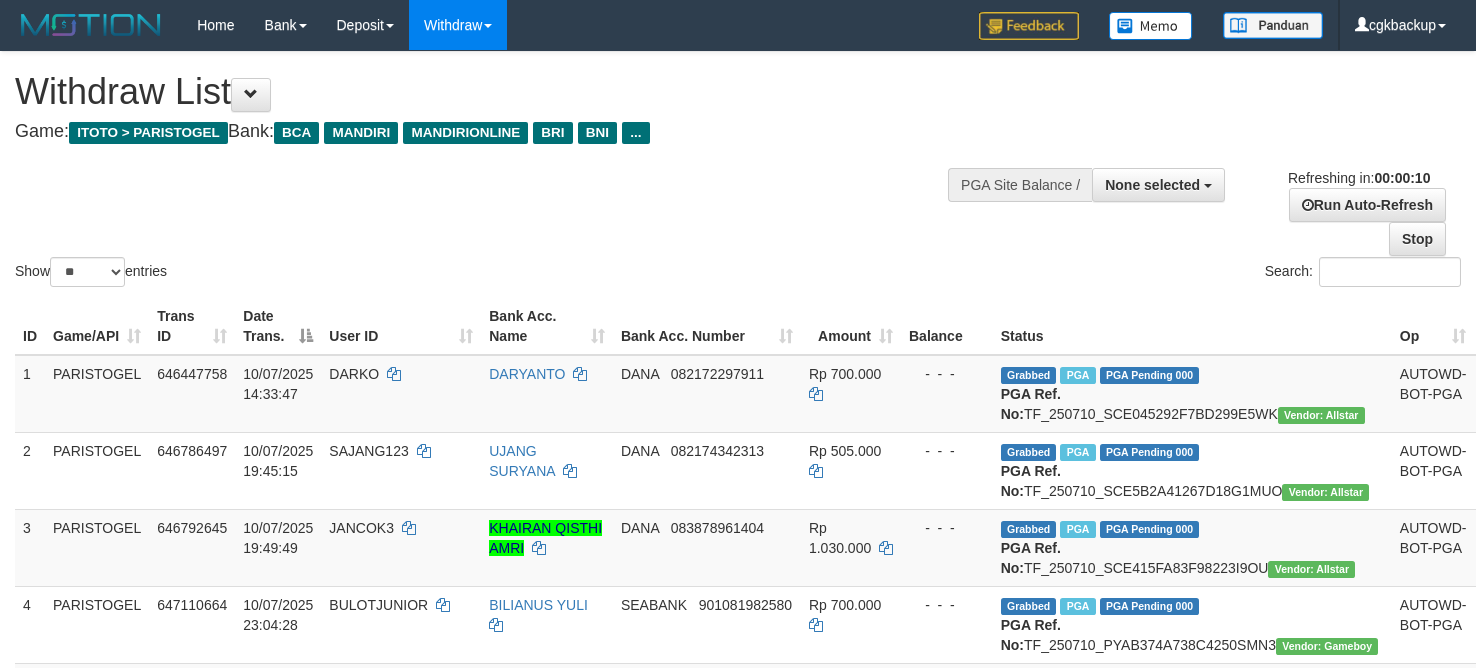 select 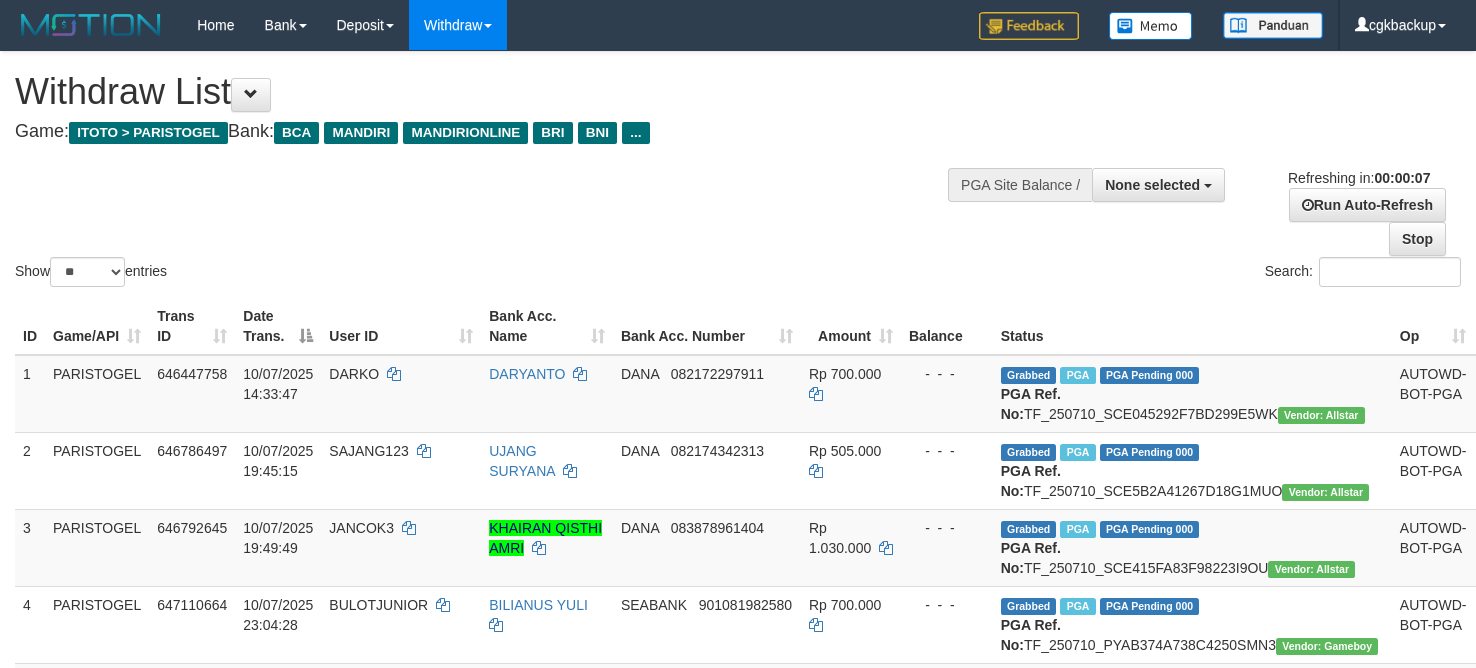 scroll, scrollTop: 0, scrollLeft: 0, axis: both 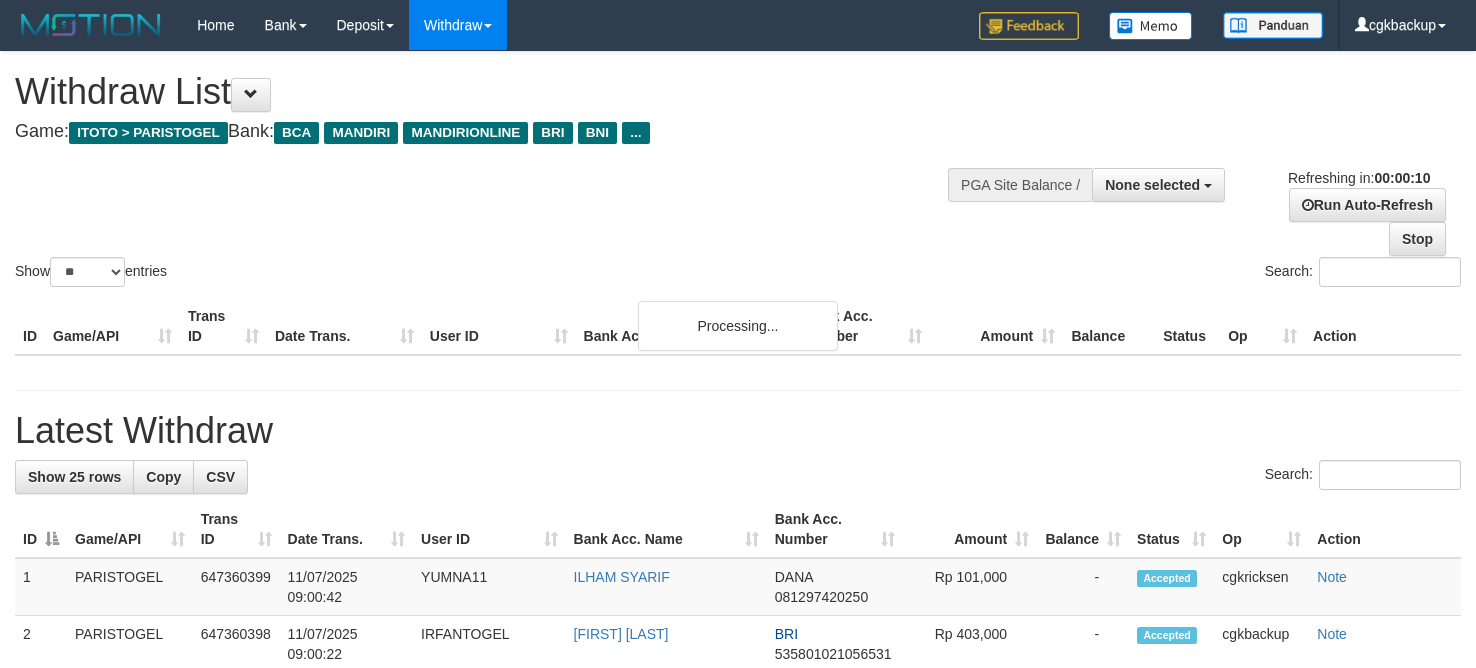 select 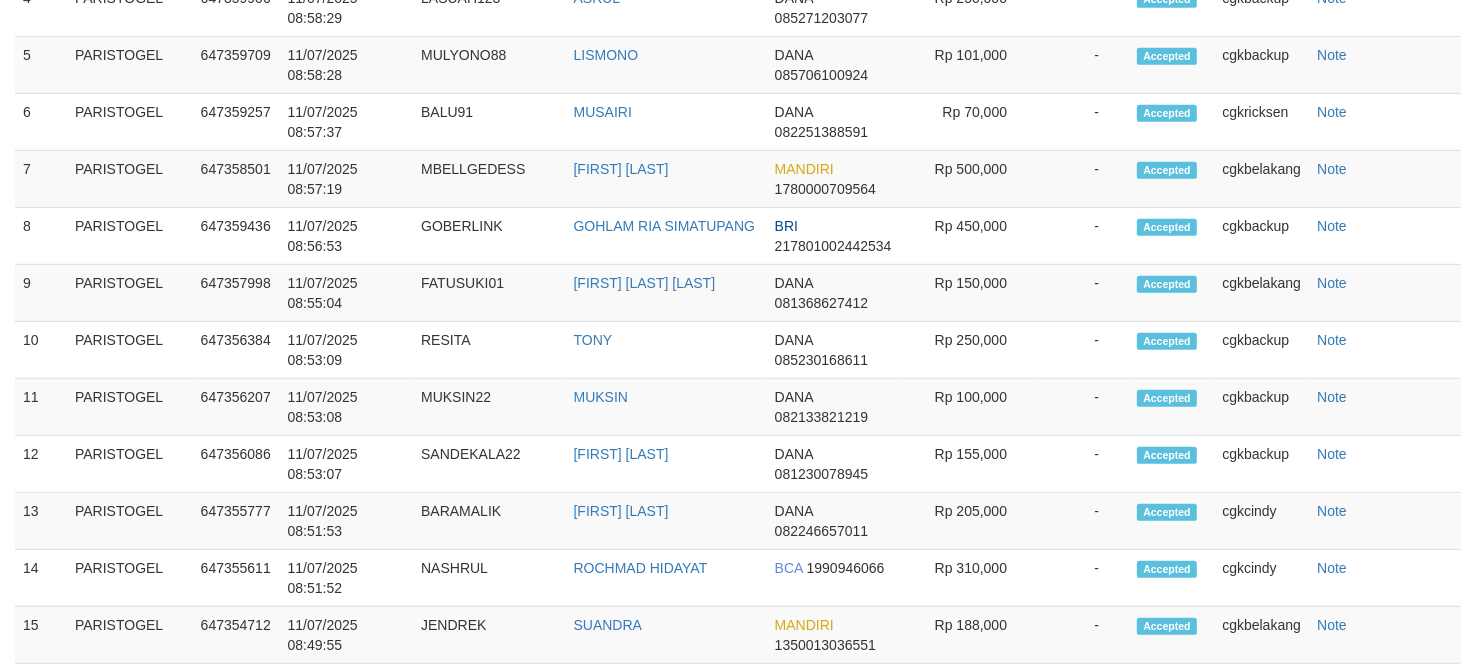 scroll, scrollTop: 1665, scrollLeft: 0, axis: vertical 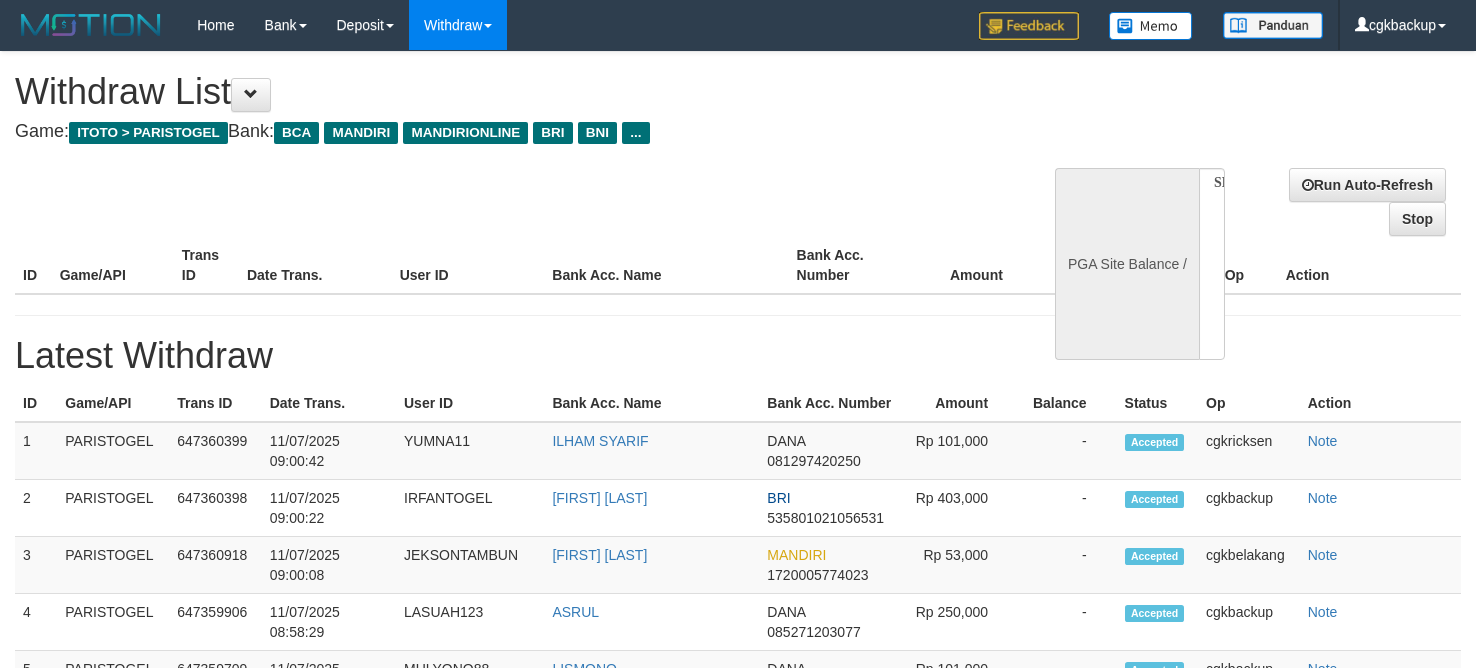 select 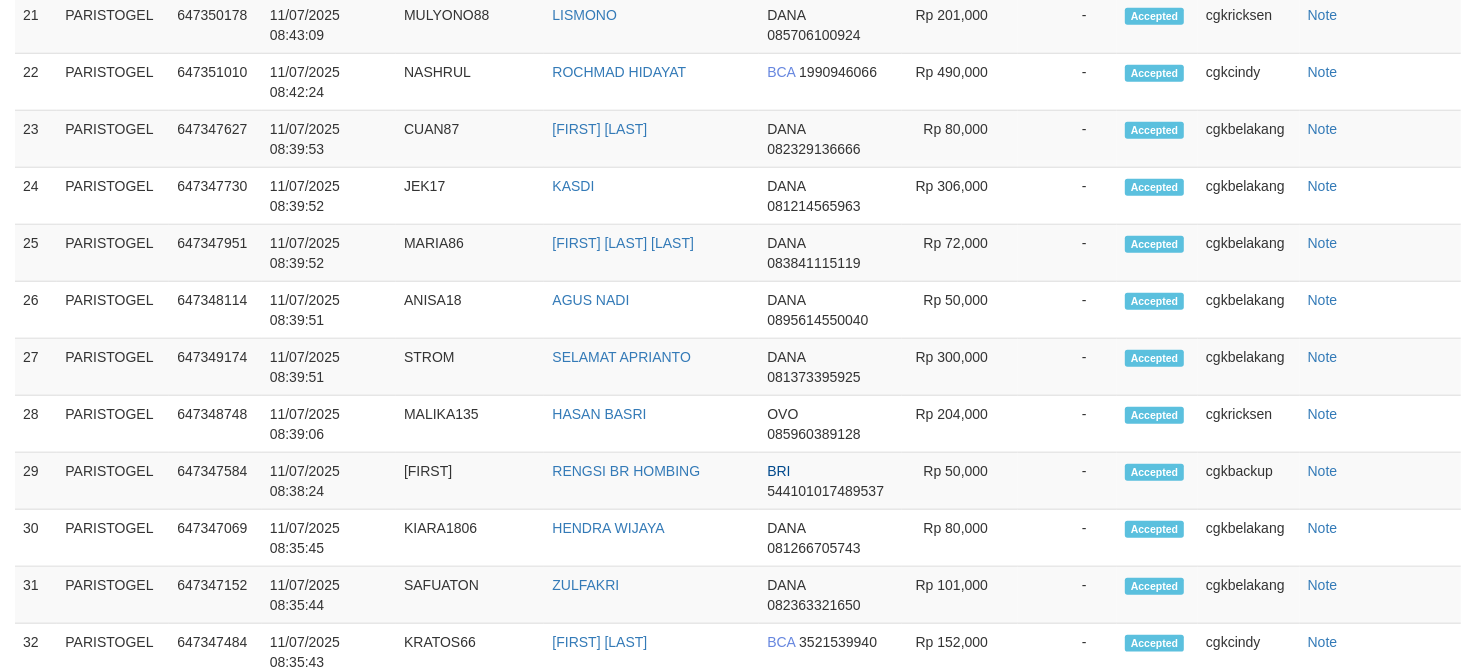 select on "**" 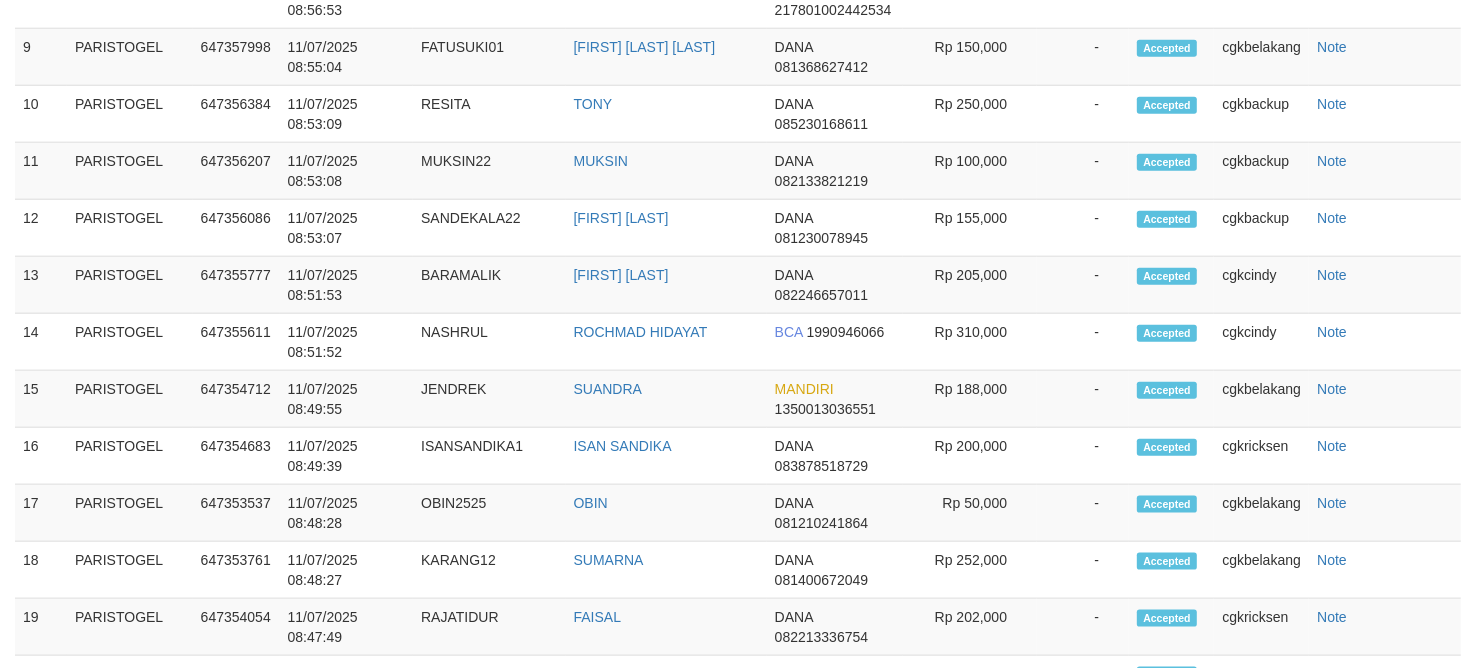 scroll, scrollTop: 1665, scrollLeft: 0, axis: vertical 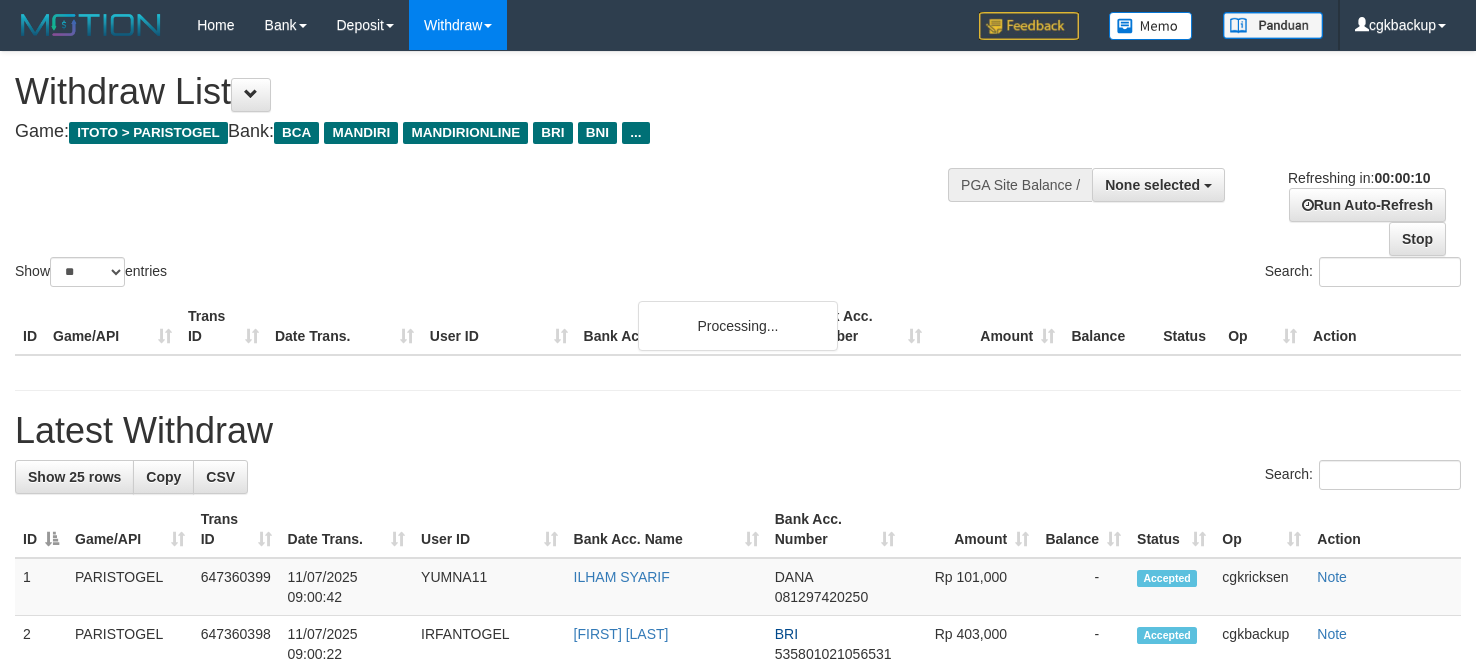 select 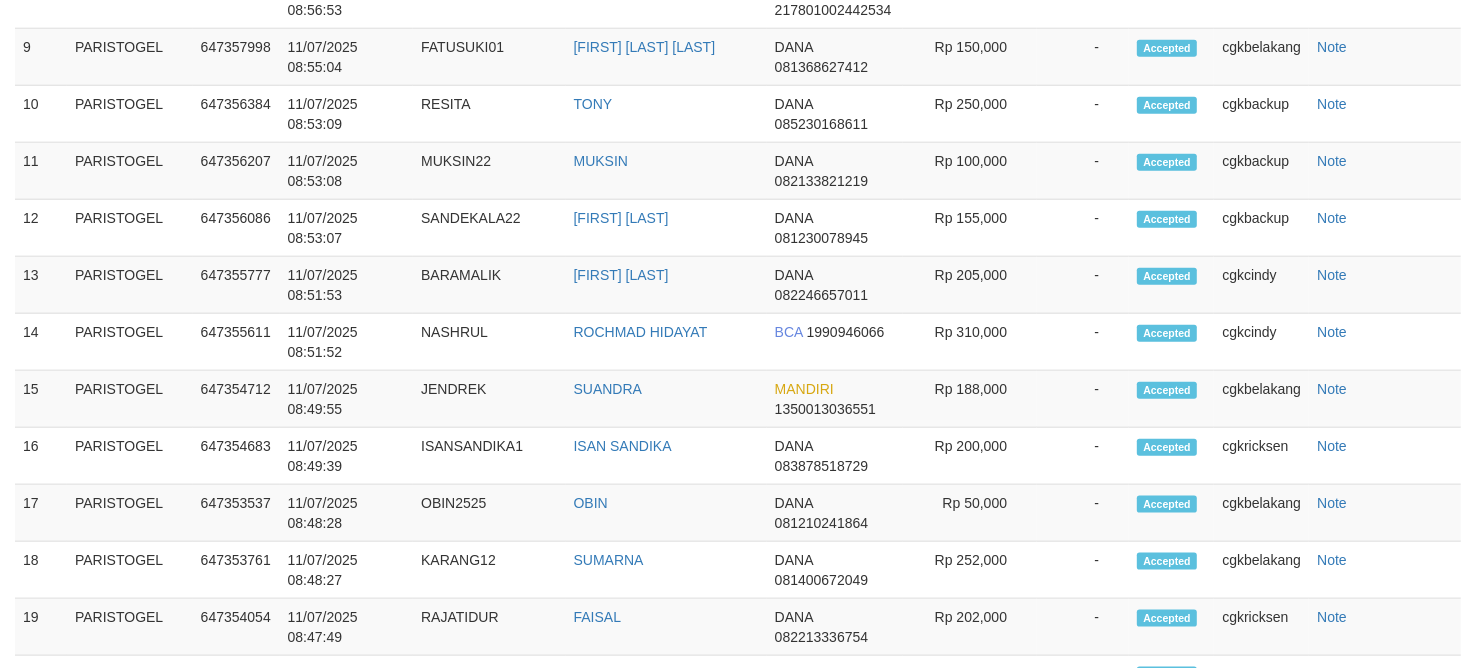 scroll, scrollTop: 1665, scrollLeft: 0, axis: vertical 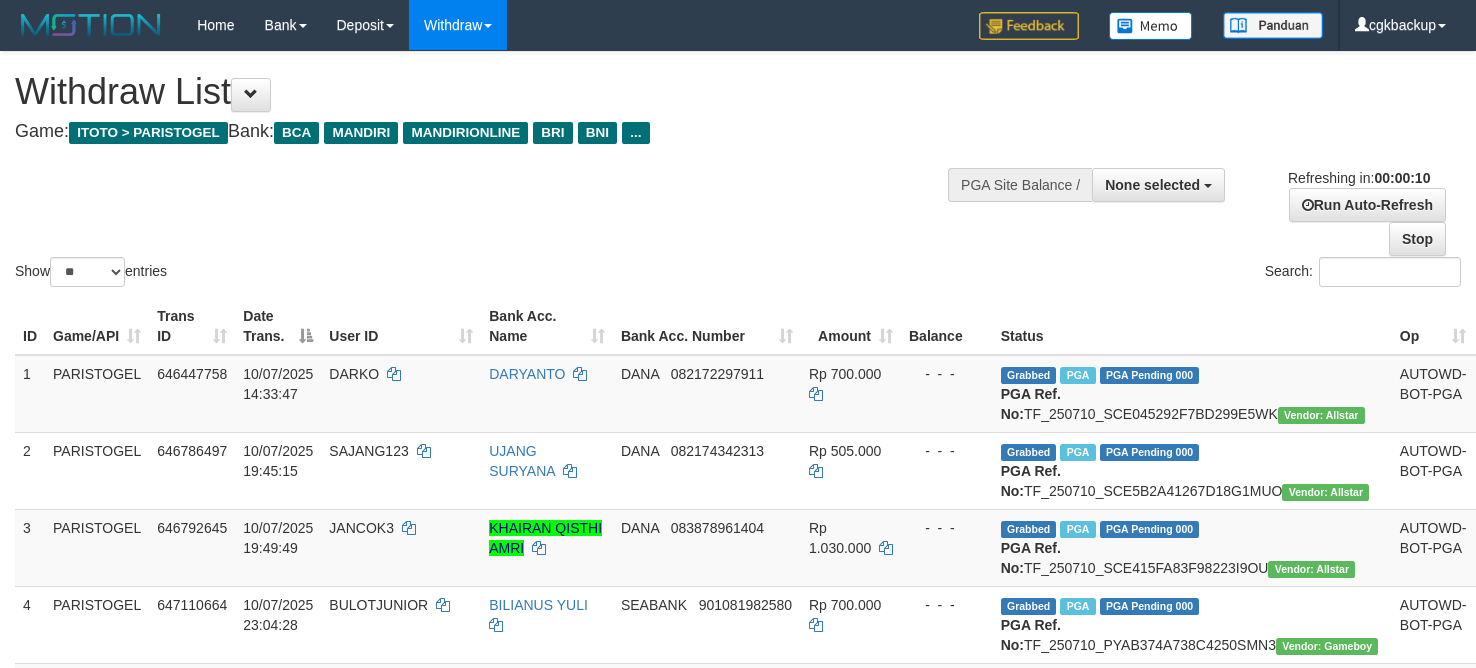 select 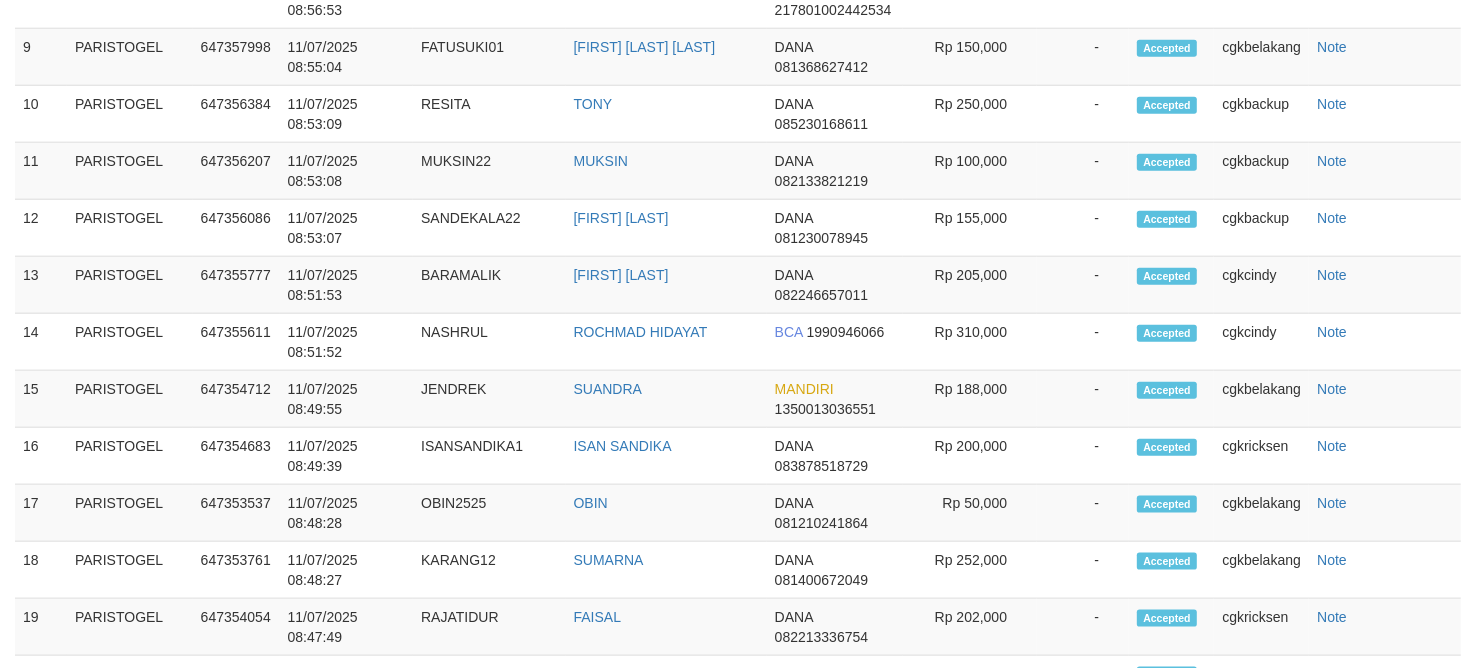 scroll, scrollTop: 1665, scrollLeft: 0, axis: vertical 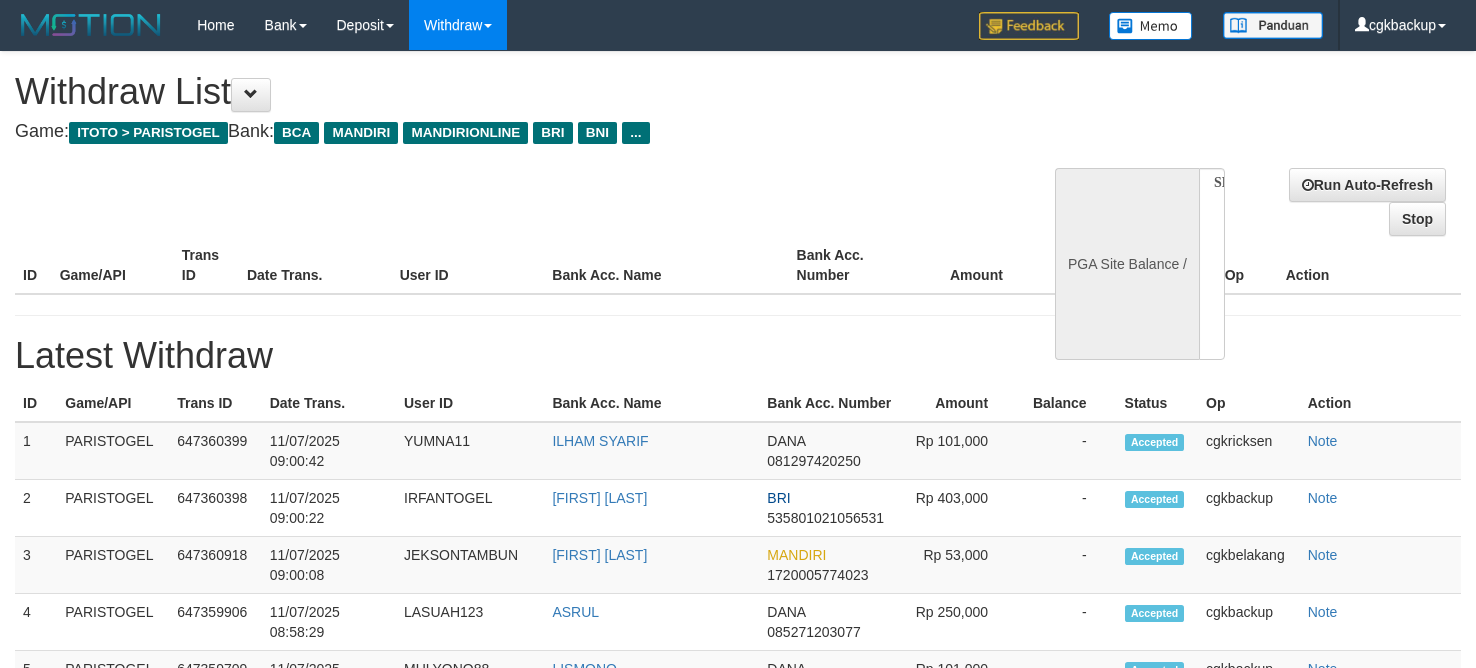 select 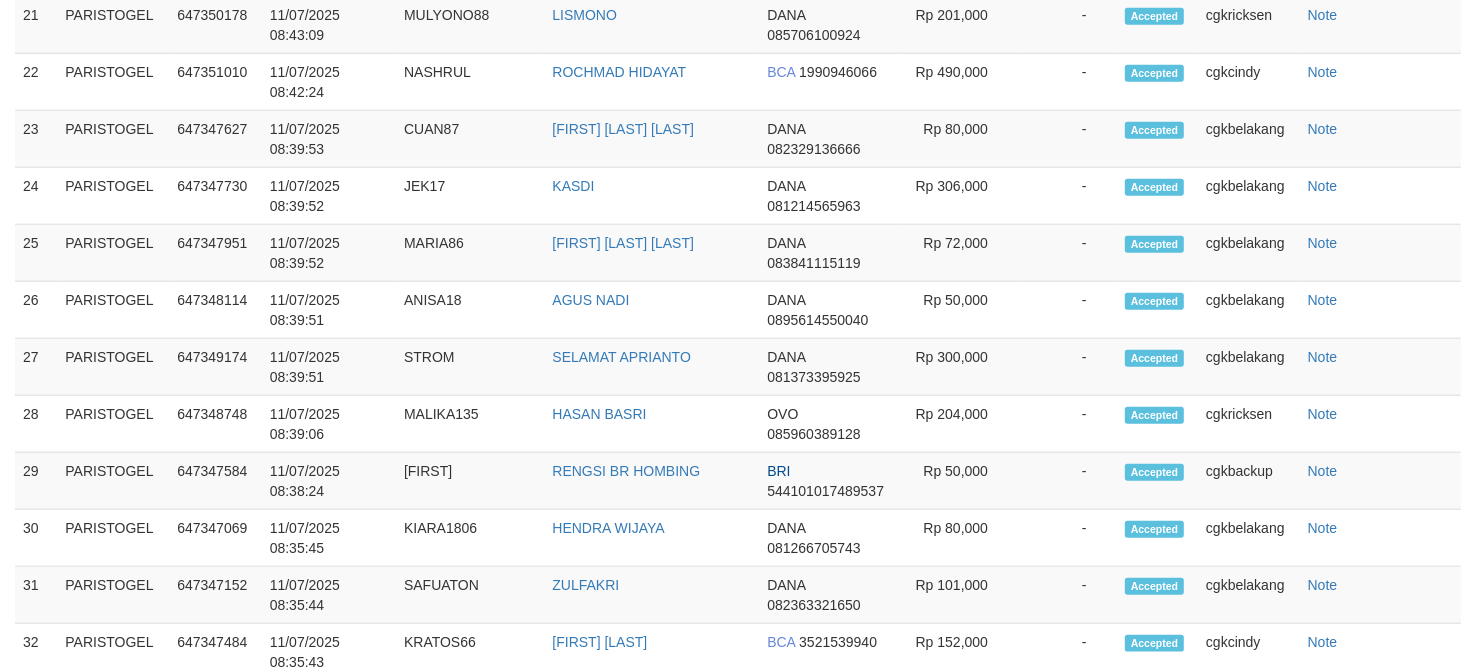select on "**" 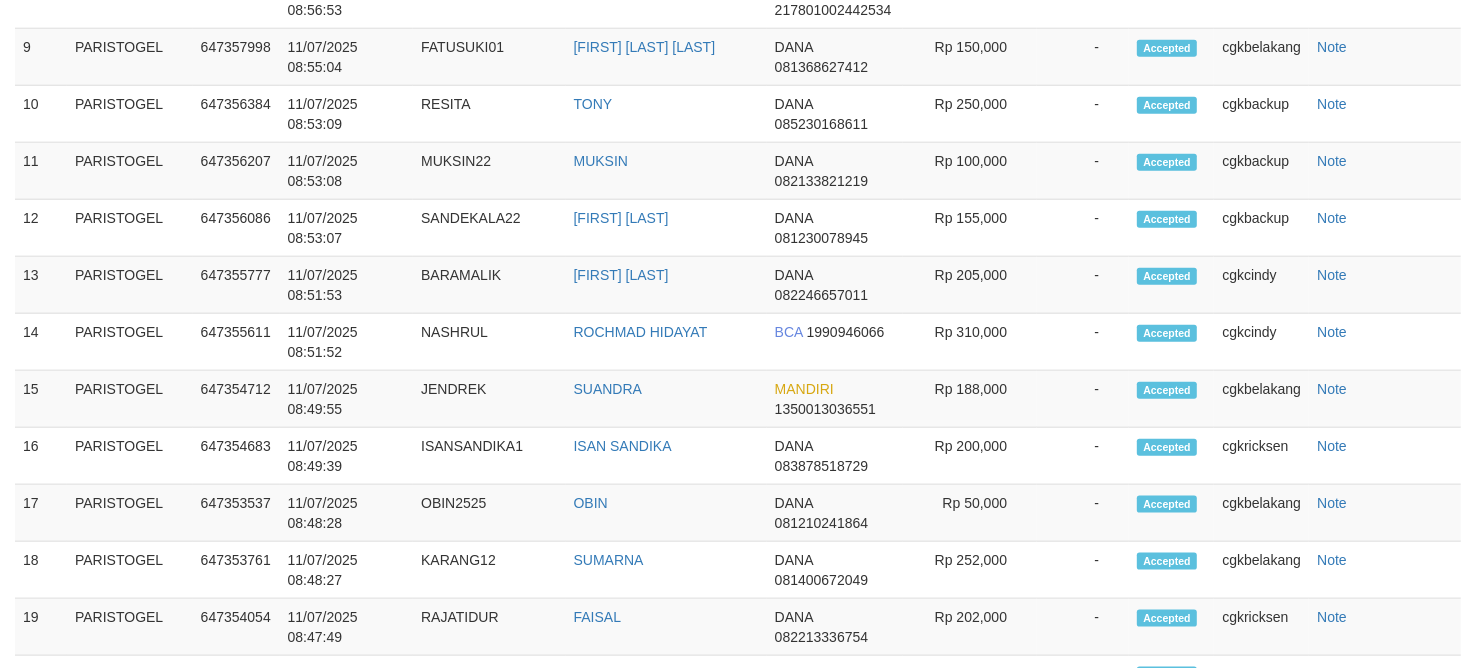 scroll, scrollTop: 1665, scrollLeft: 0, axis: vertical 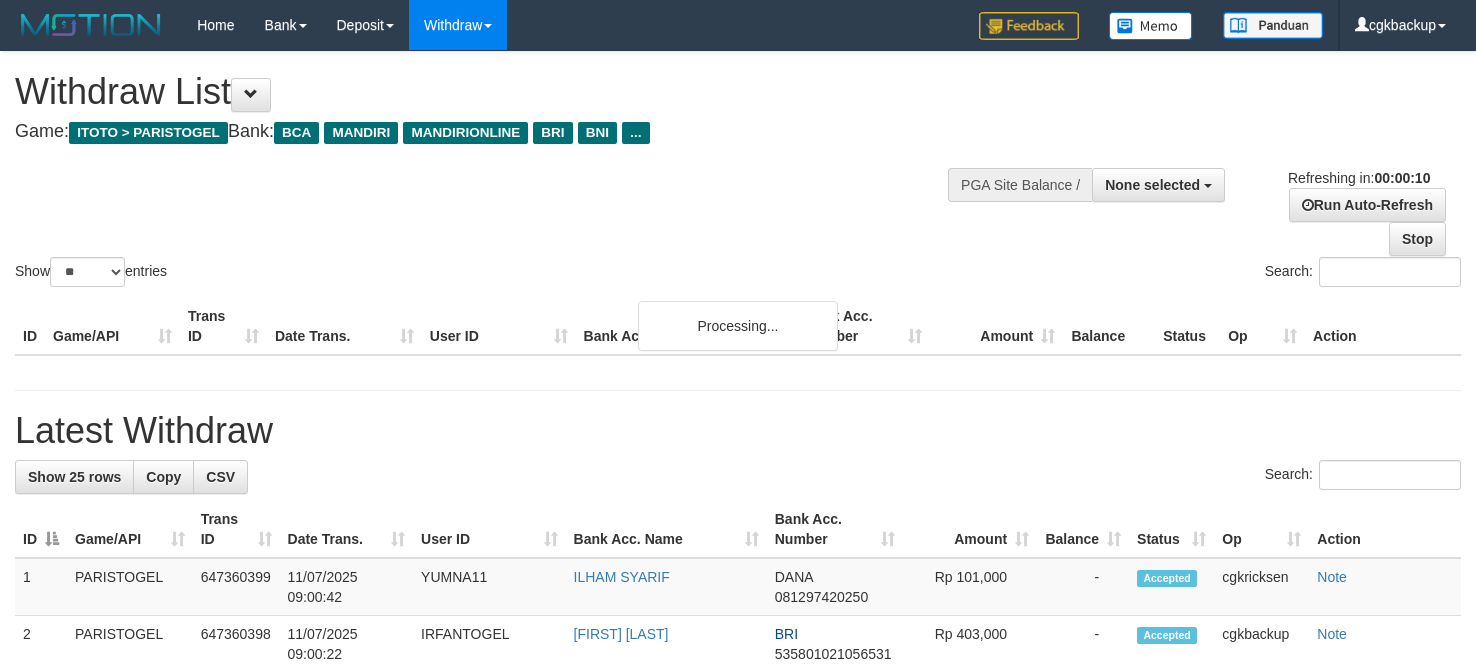 select 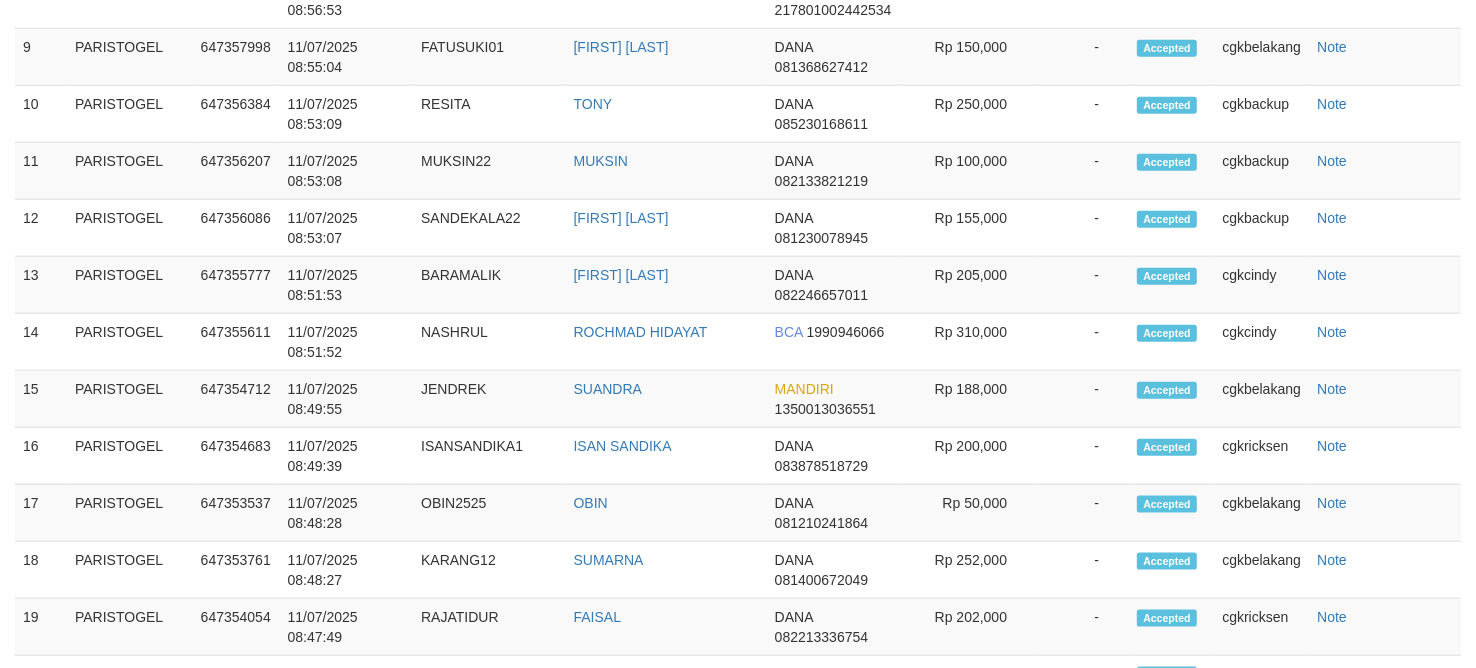scroll, scrollTop: 1665, scrollLeft: 0, axis: vertical 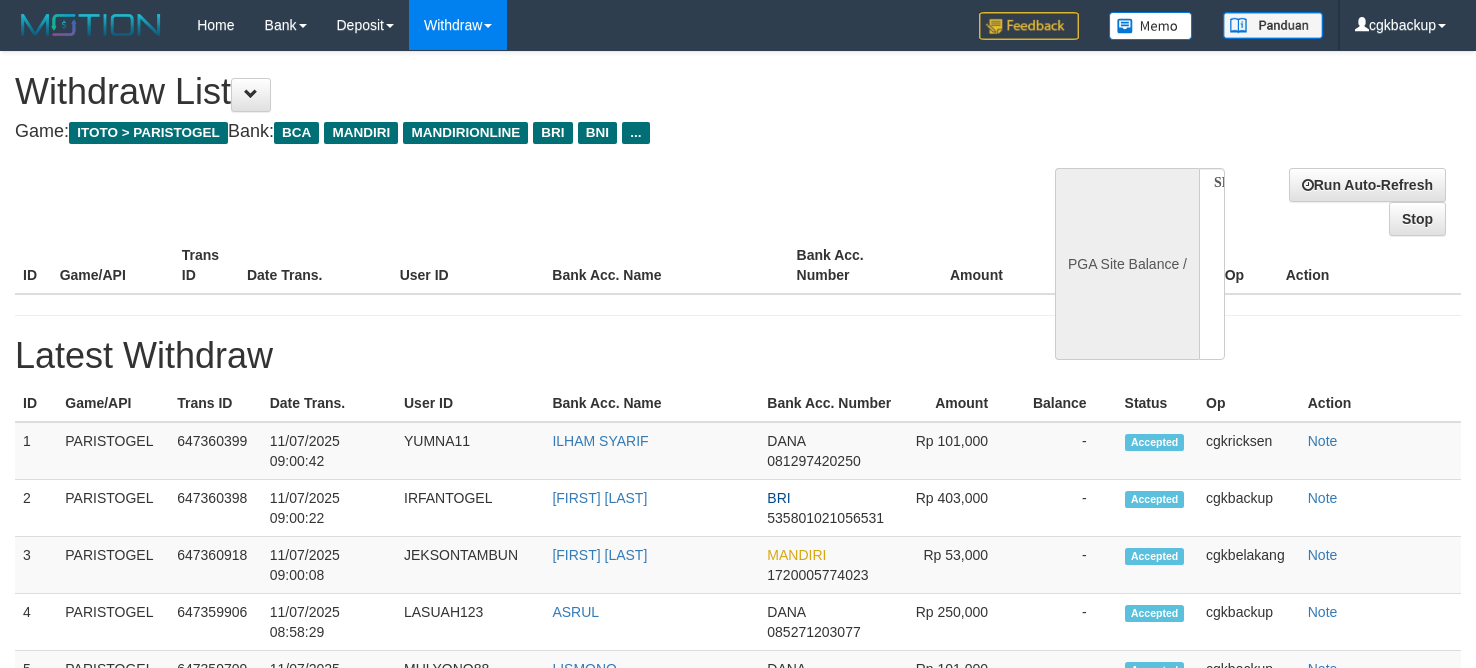 select 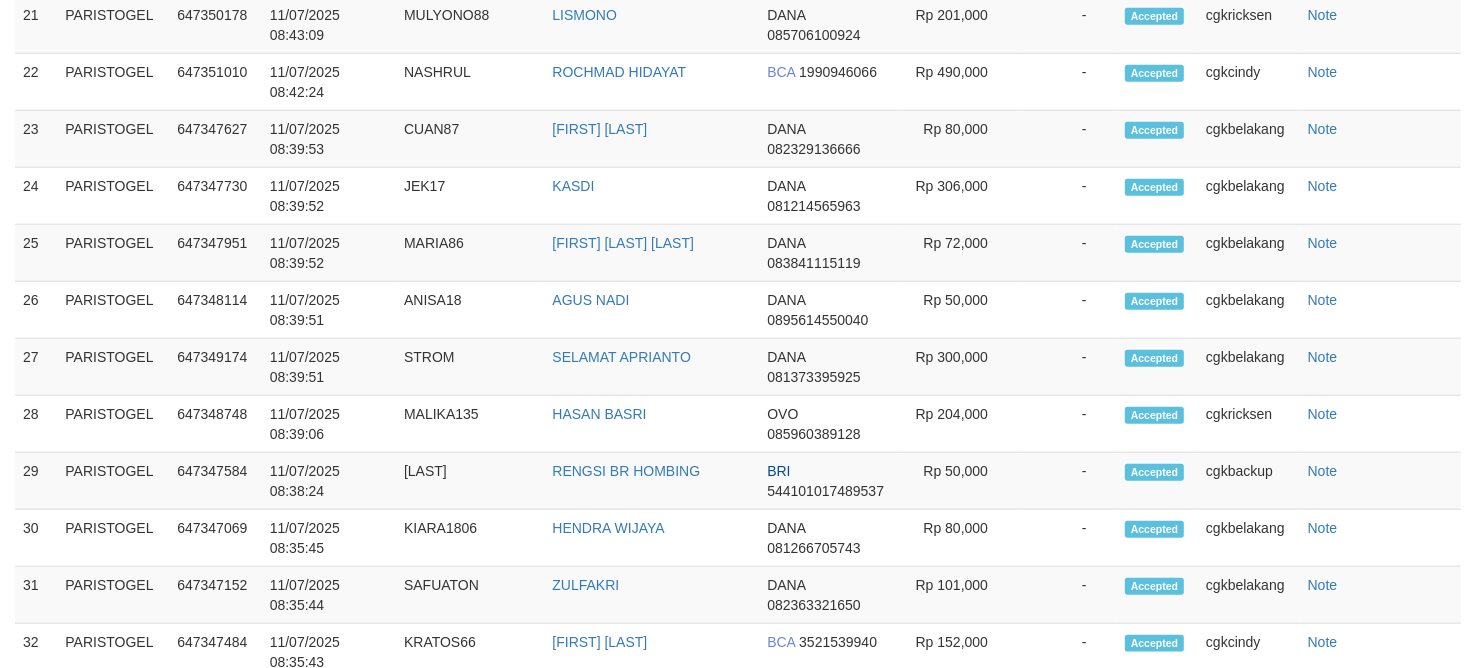 select on "**" 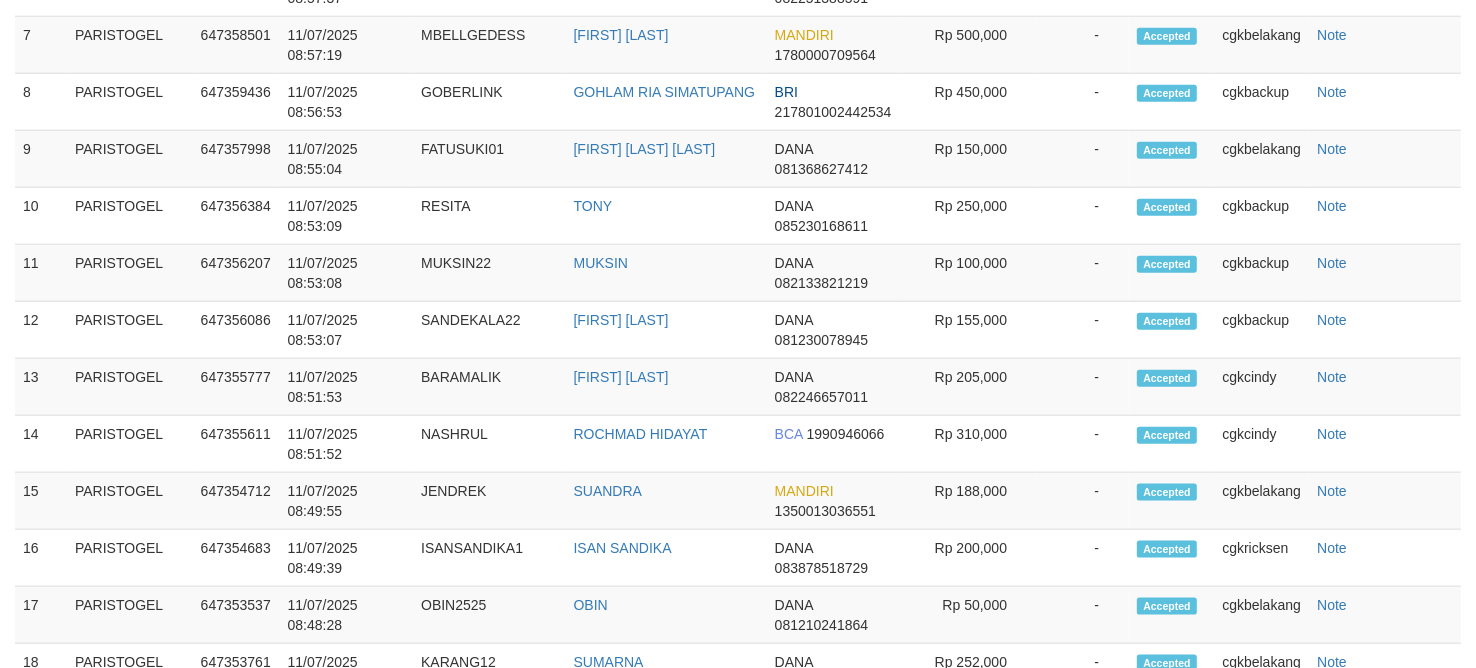 scroll, scrollTop: 1665, scrollLeft: 0, axis: vertical 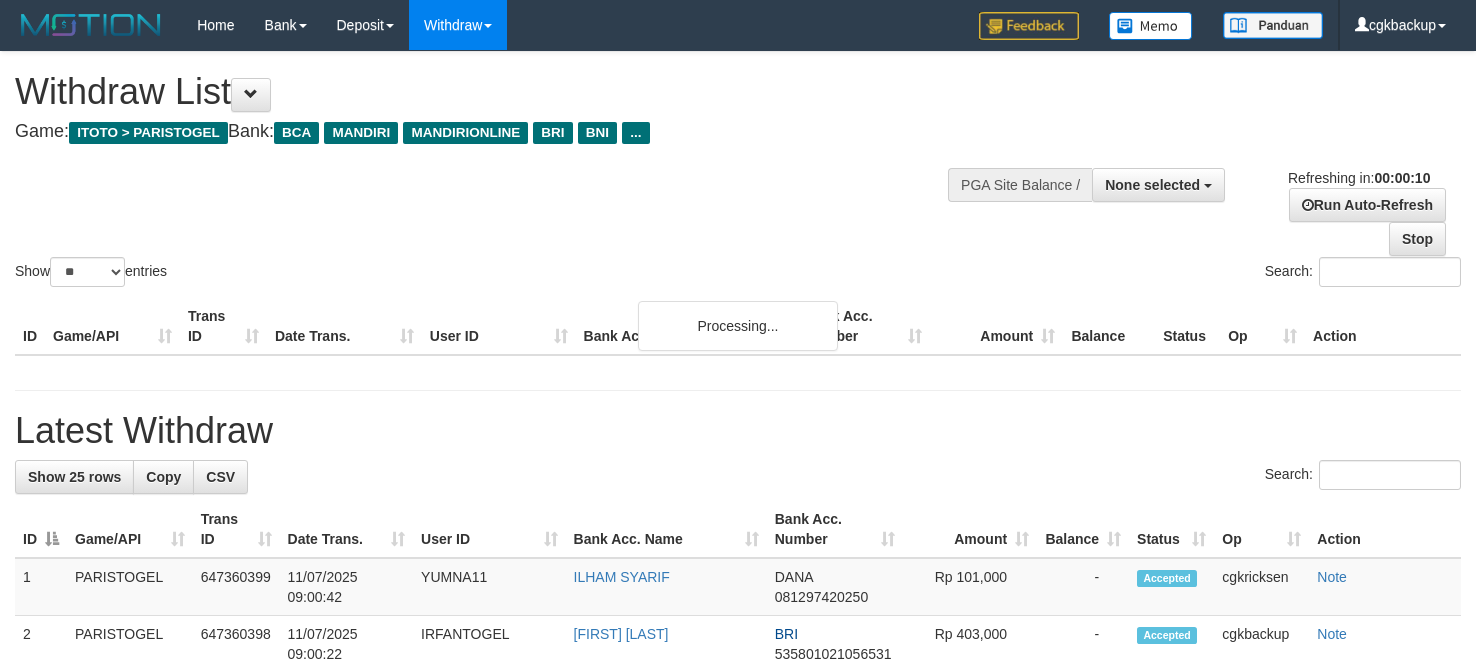 select 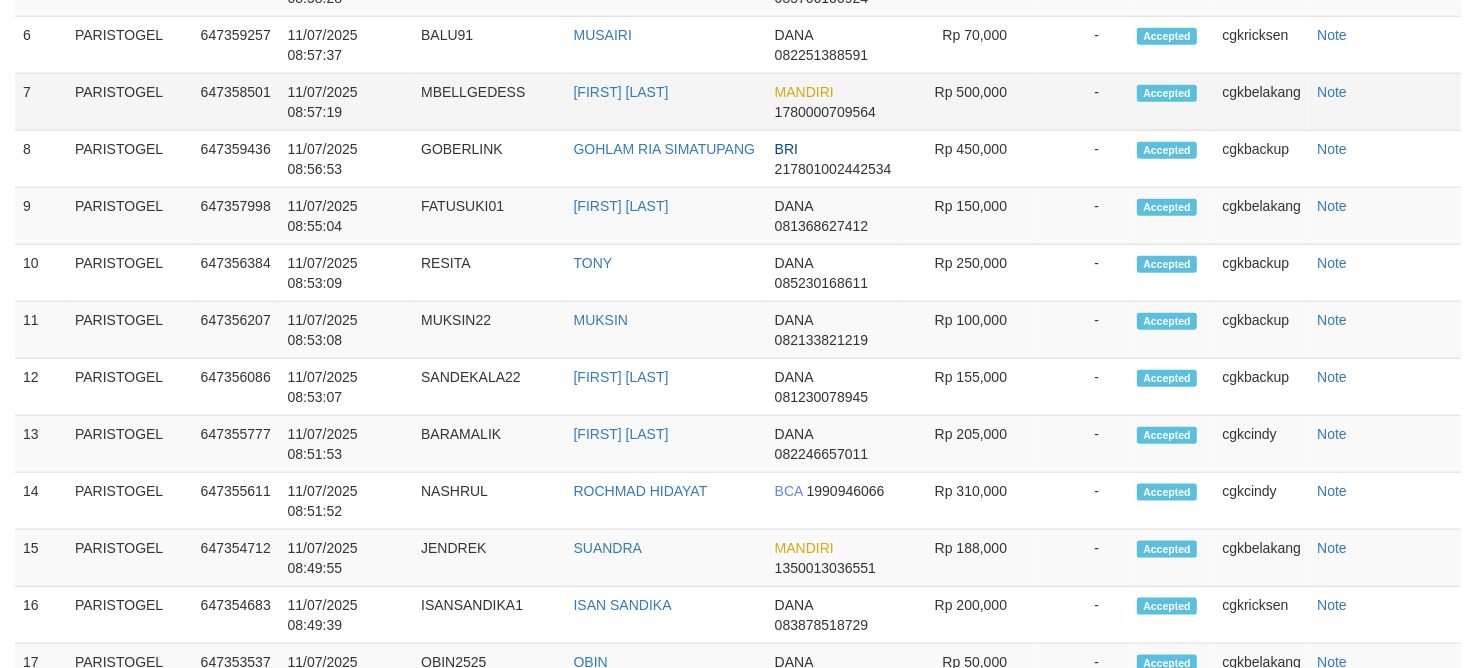 scroll, scrollTop: 1665, scrollLeft: 0, axis: vertical 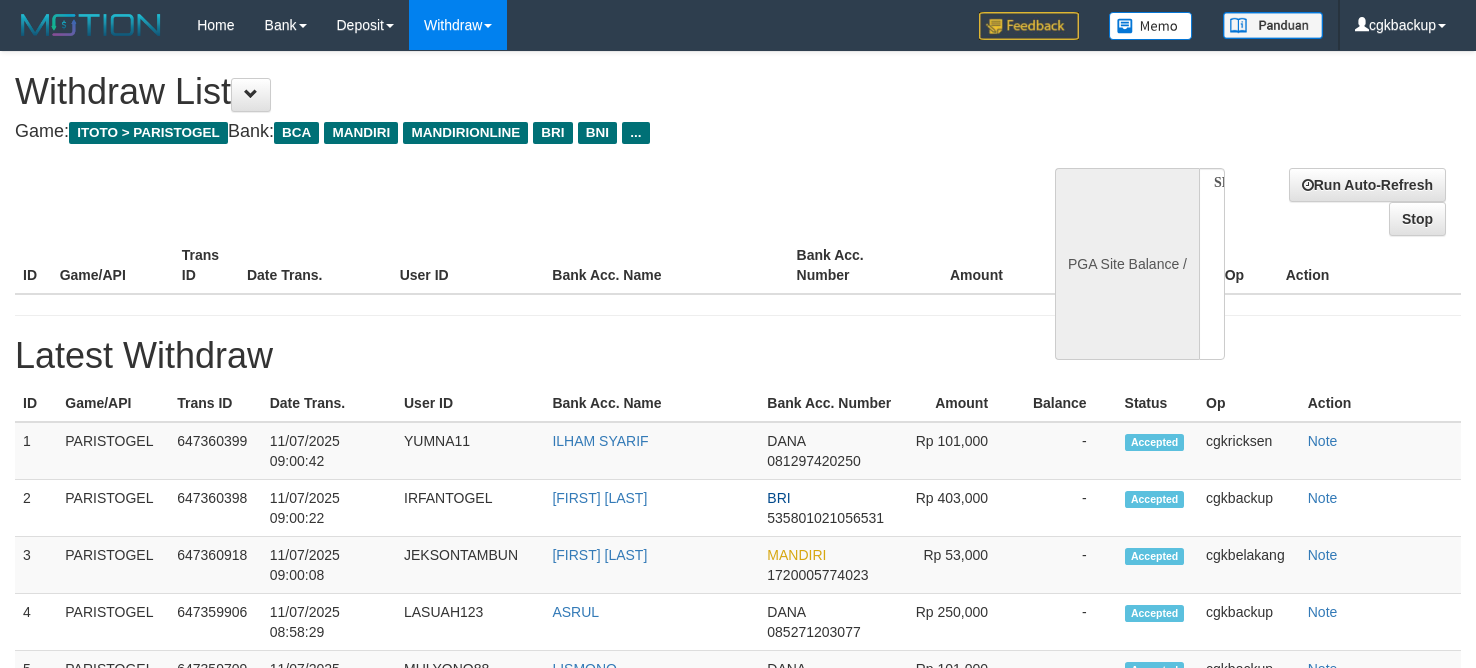 select 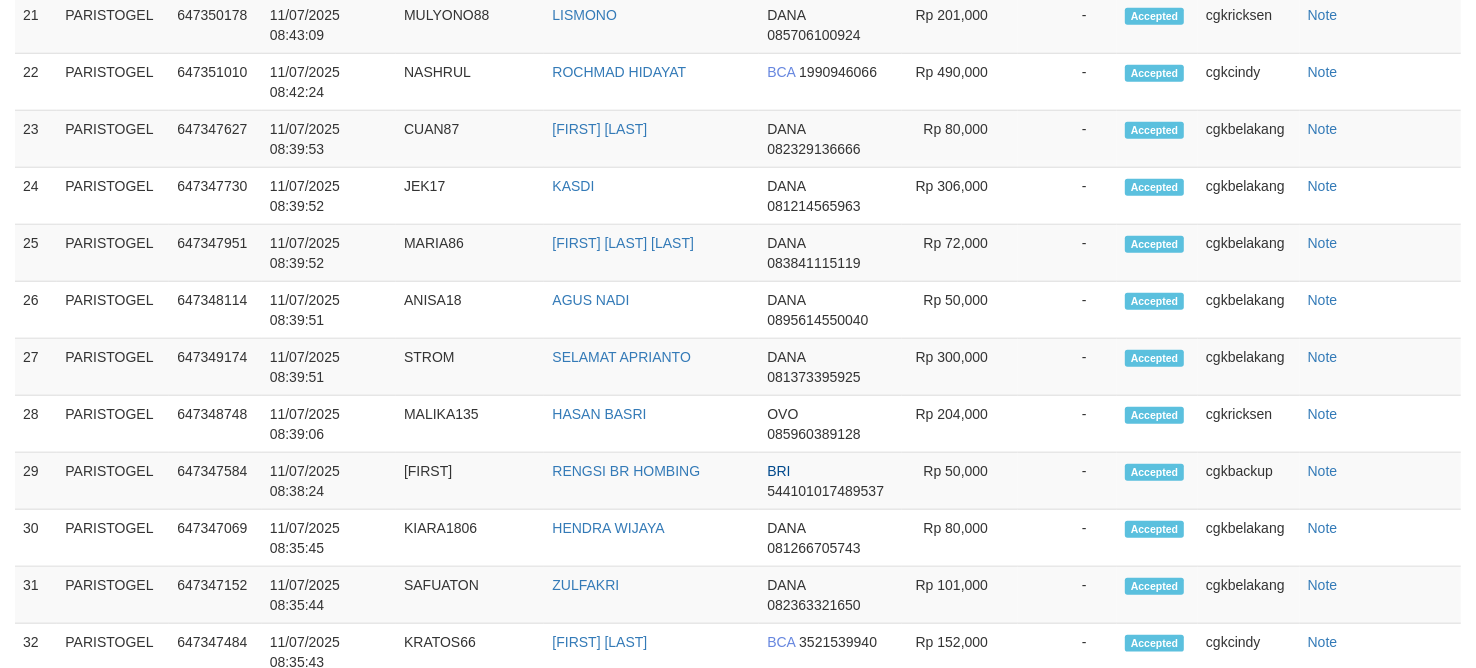 select on "**" 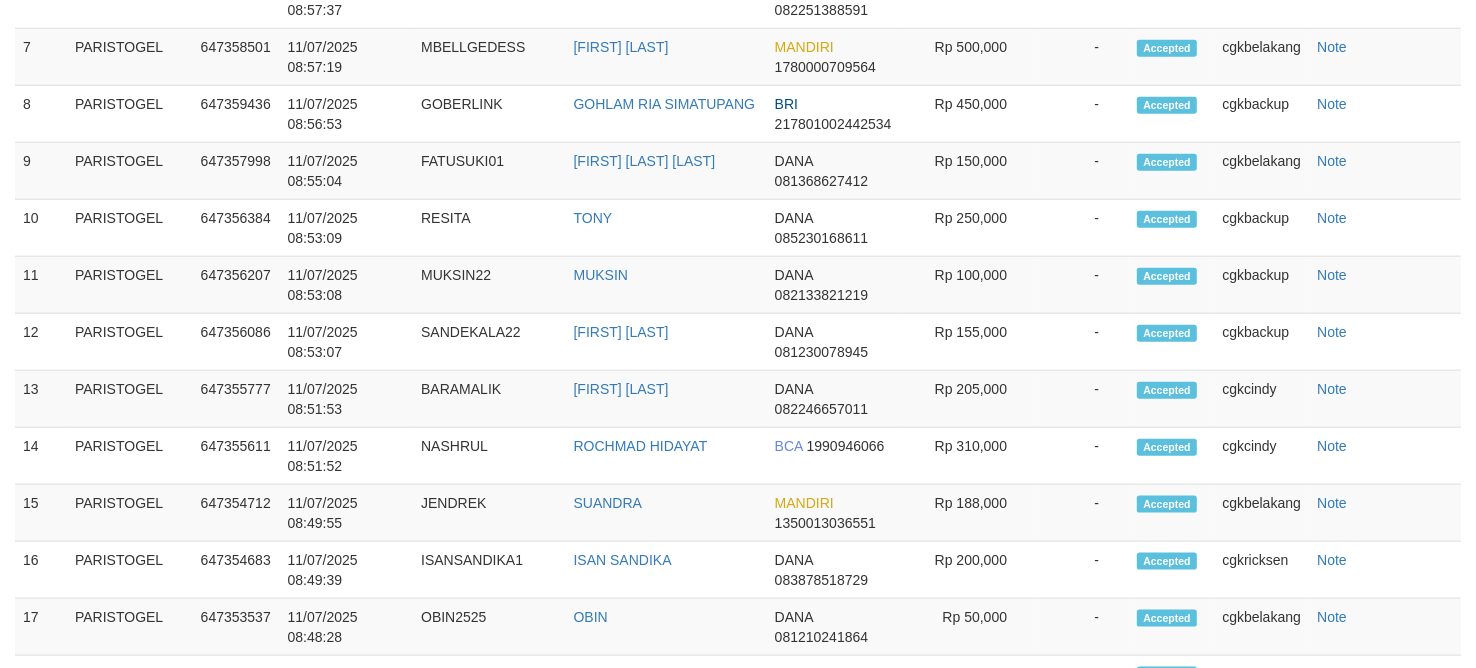 scroll, scrollTop: 1665, scrollLeft: 0, axis: vertical 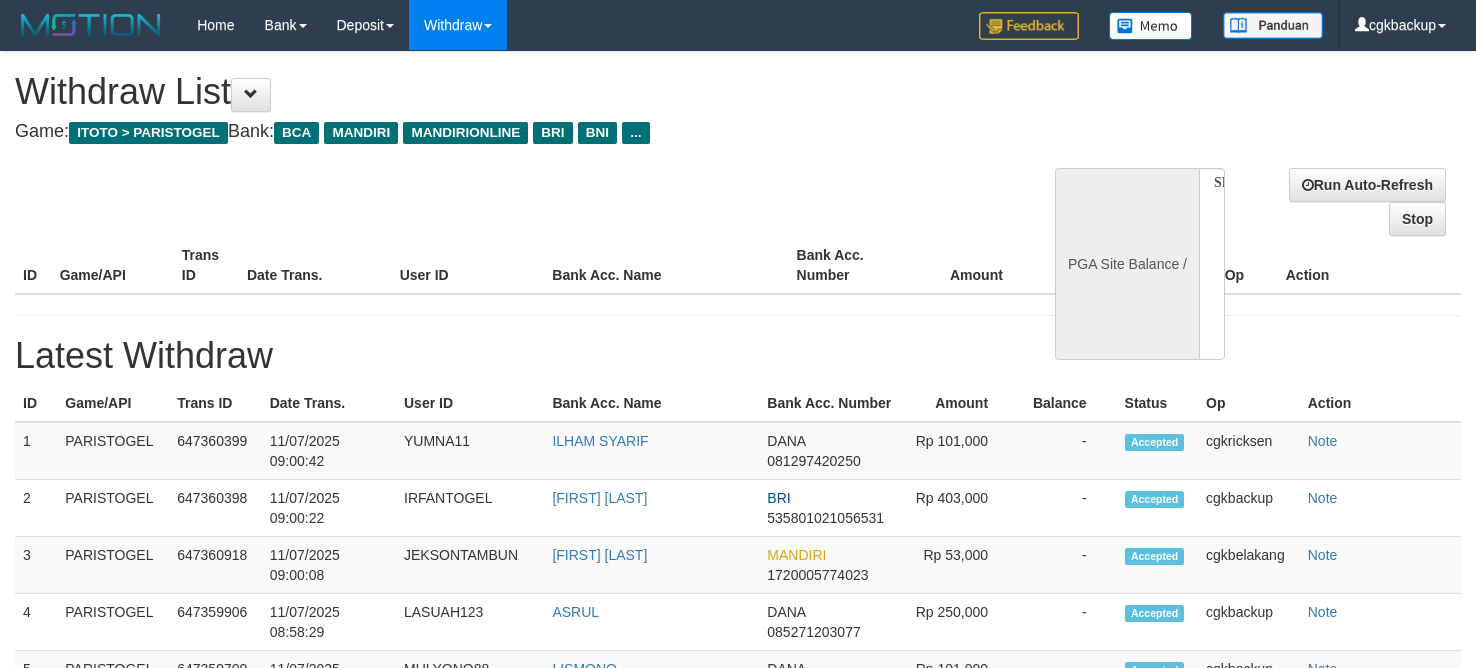 select 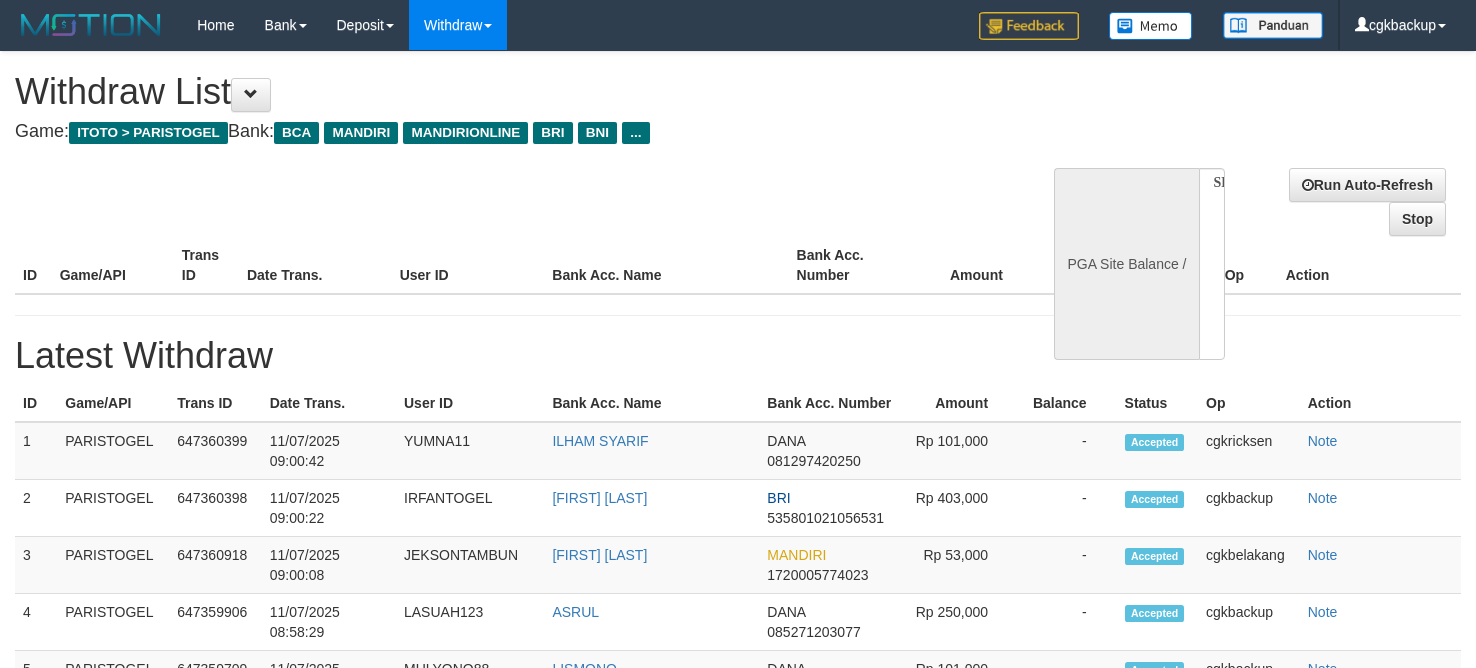 scroll, scrollTop: 1665, scrollLeft: 0, axis: vertical 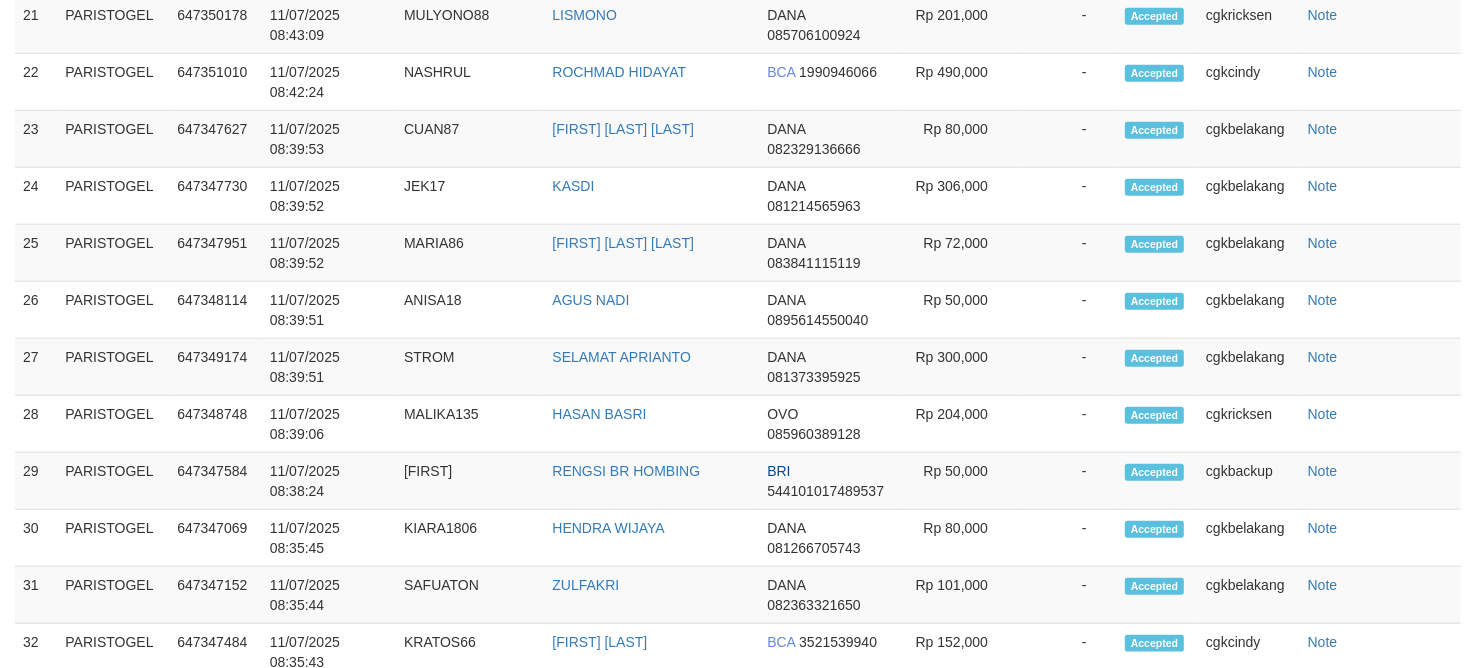 select on "**" 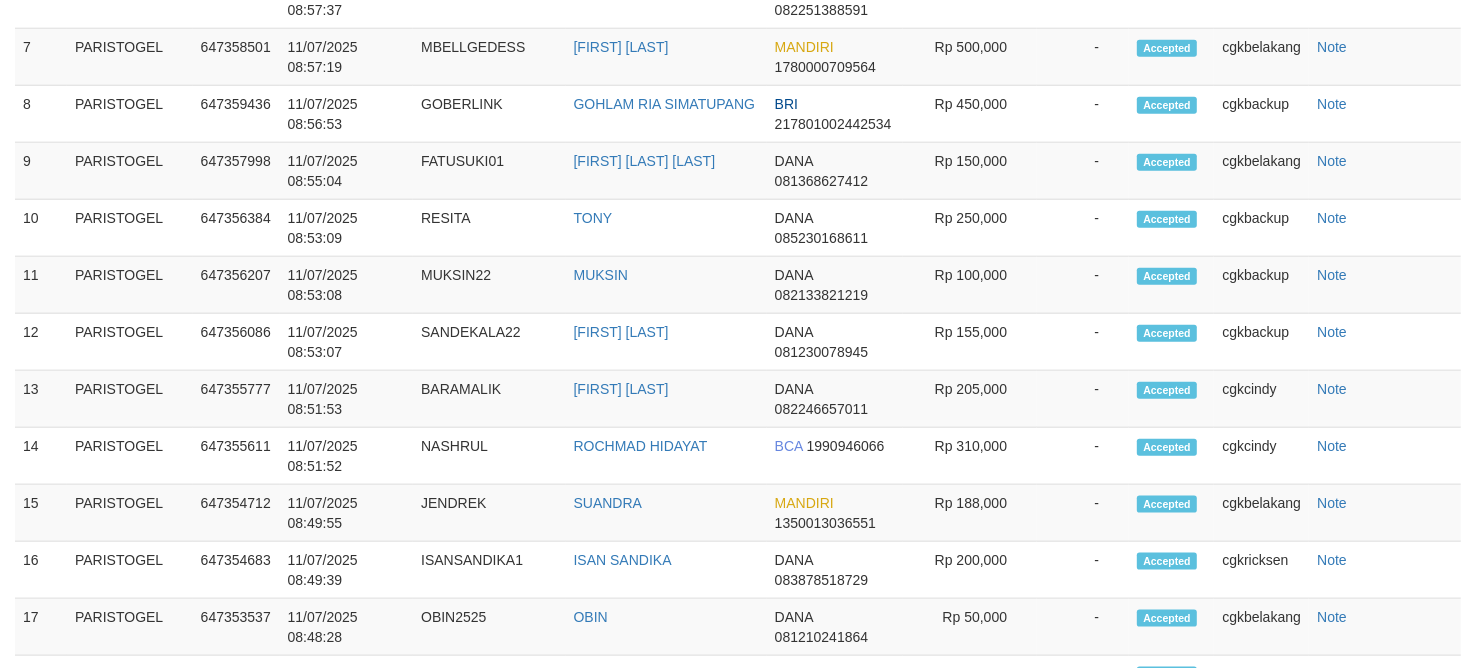 scroll, scrollTop: 1665, scrollLeft: 0, axis: vertical 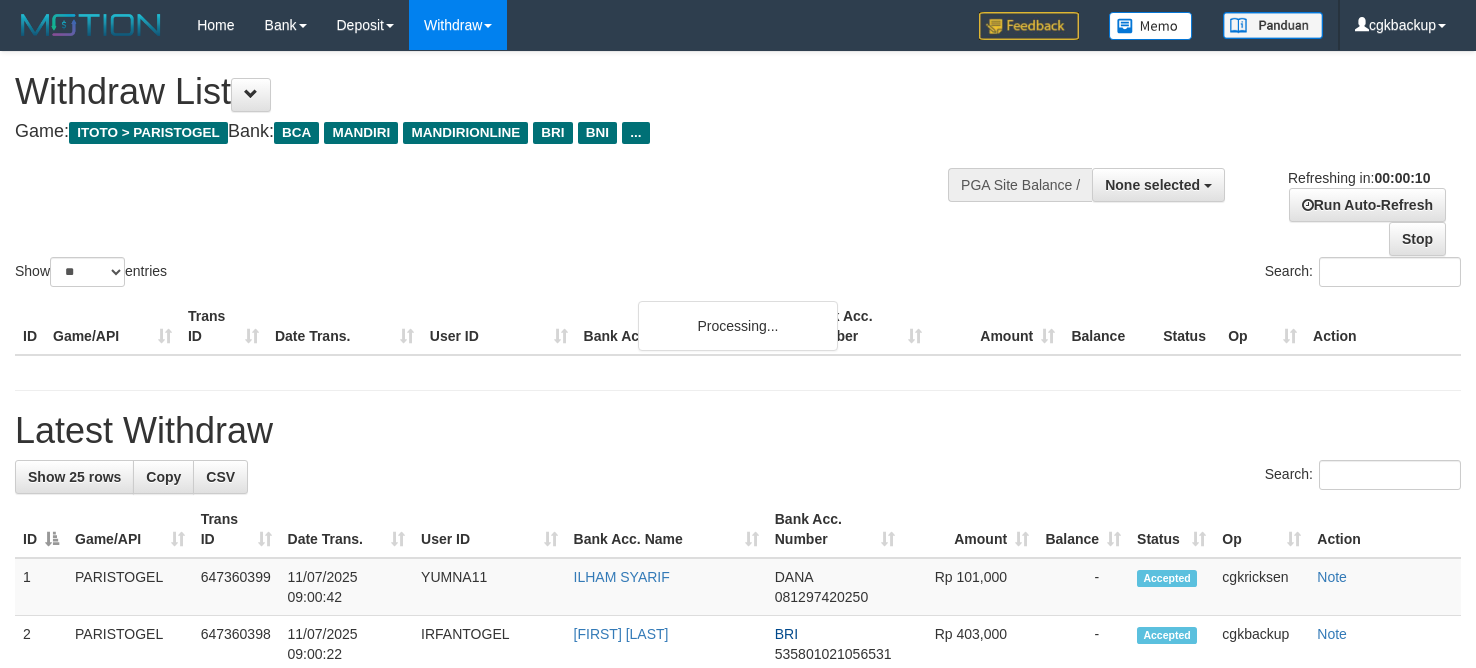 select 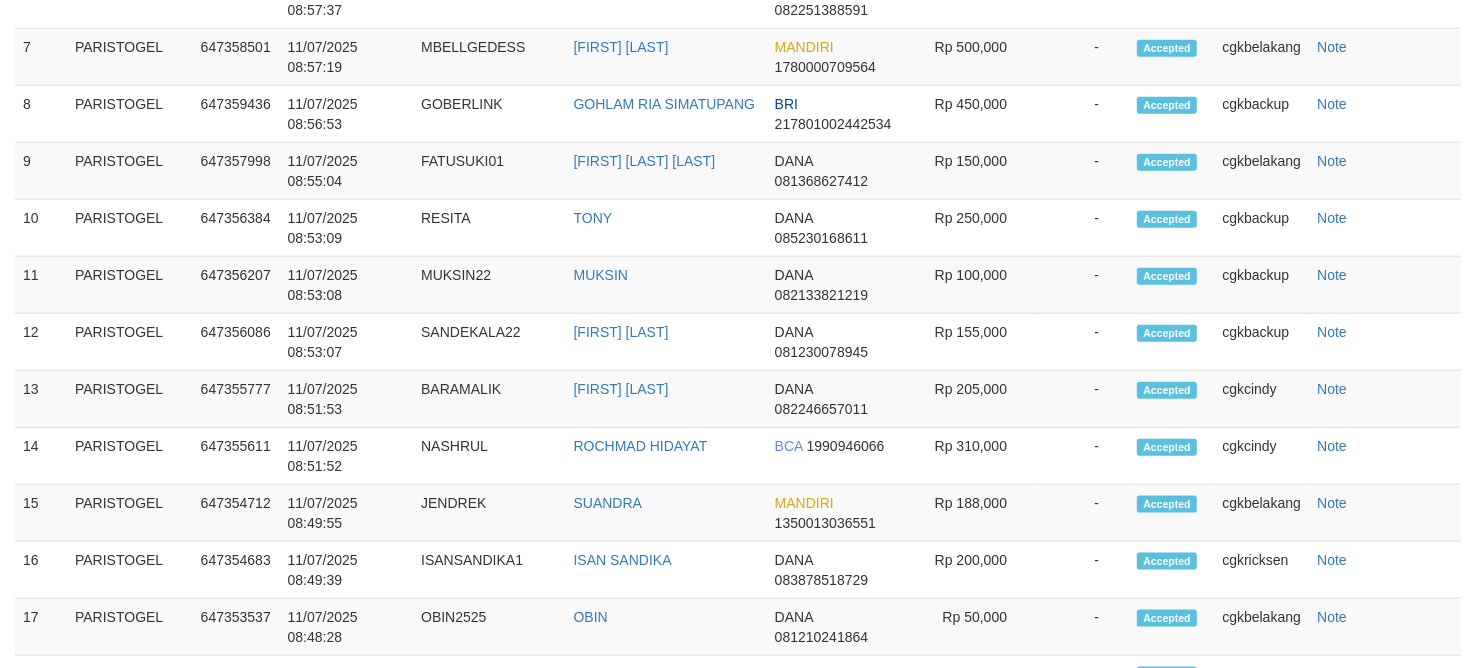 scroll, scrollTop: 1665, scrollLeft: 0, axis: vertical 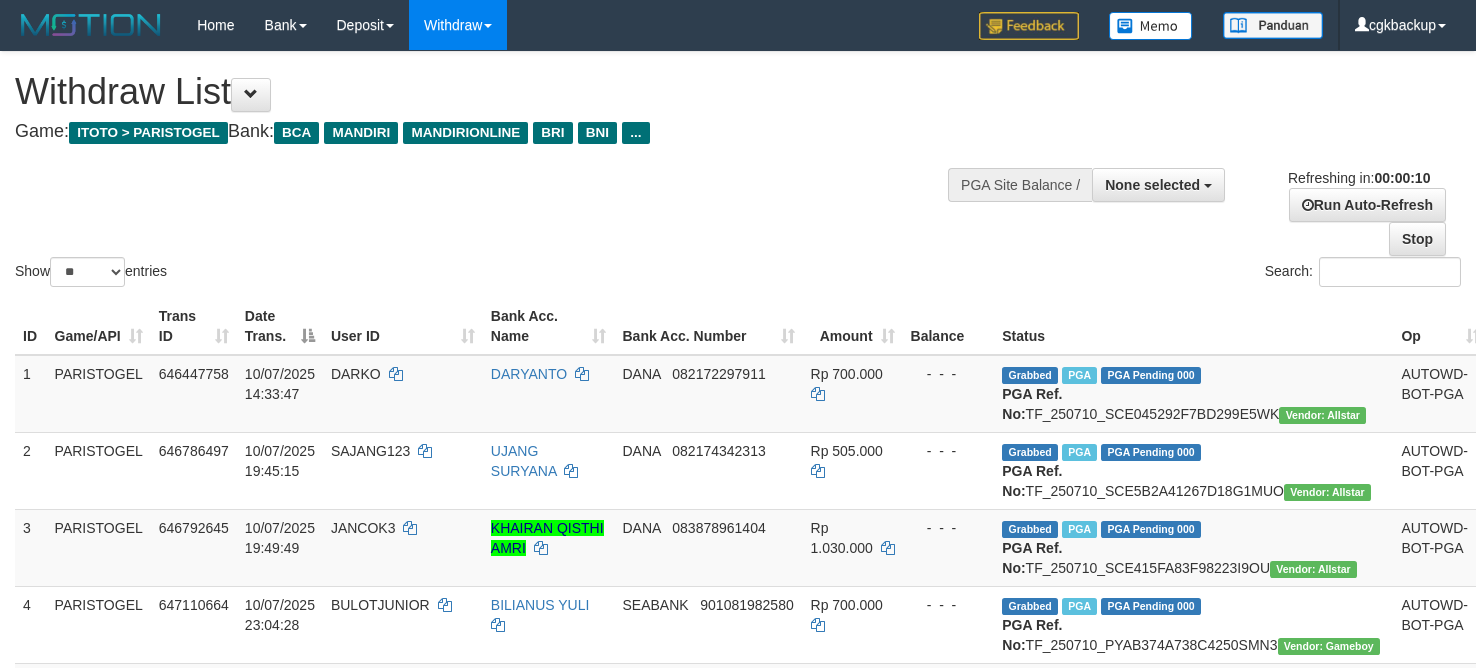 select 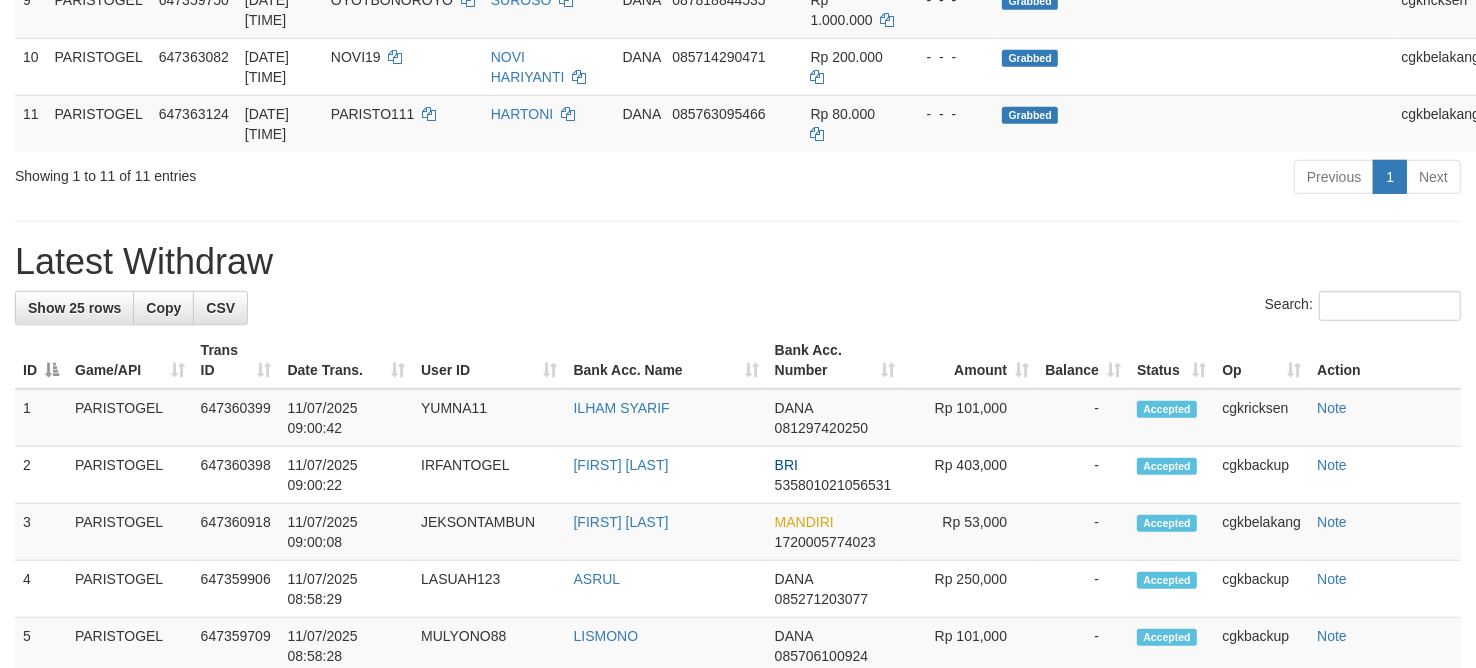 scroll, scrollTop: 915, scrollLeft: 0, axis: vertical 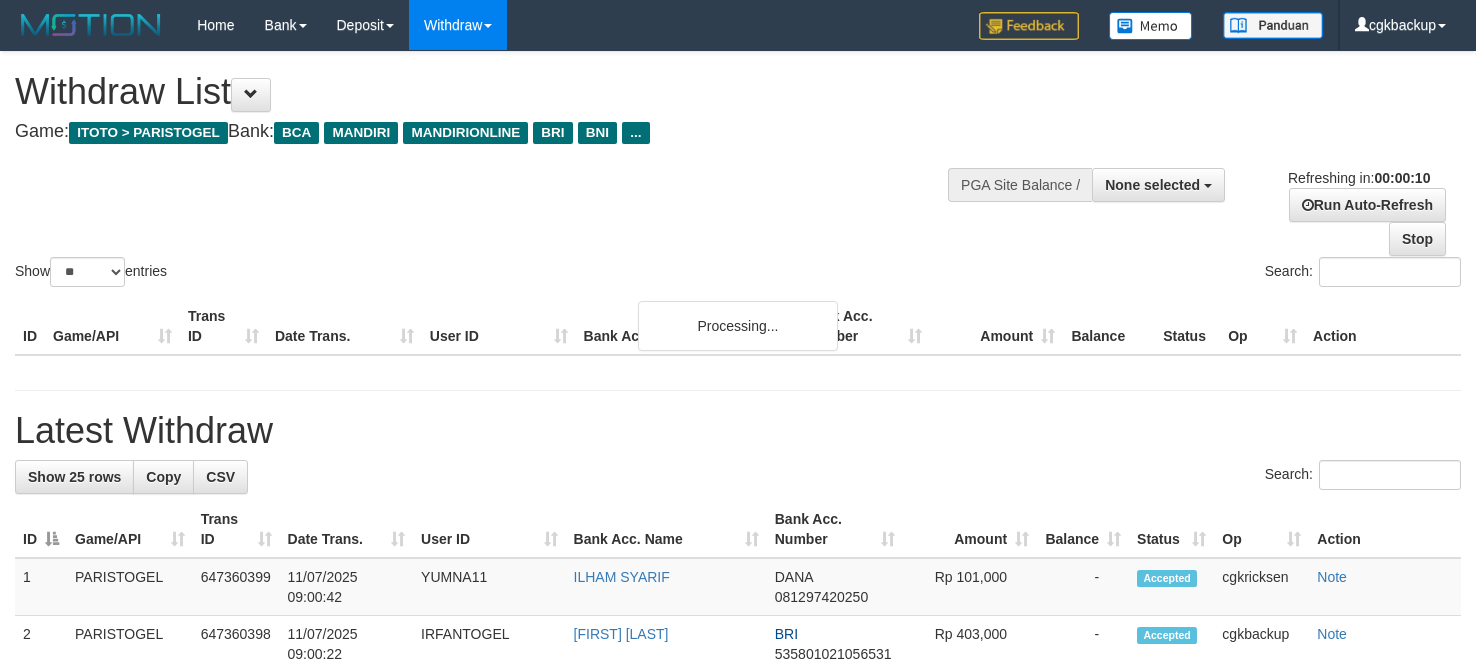 select 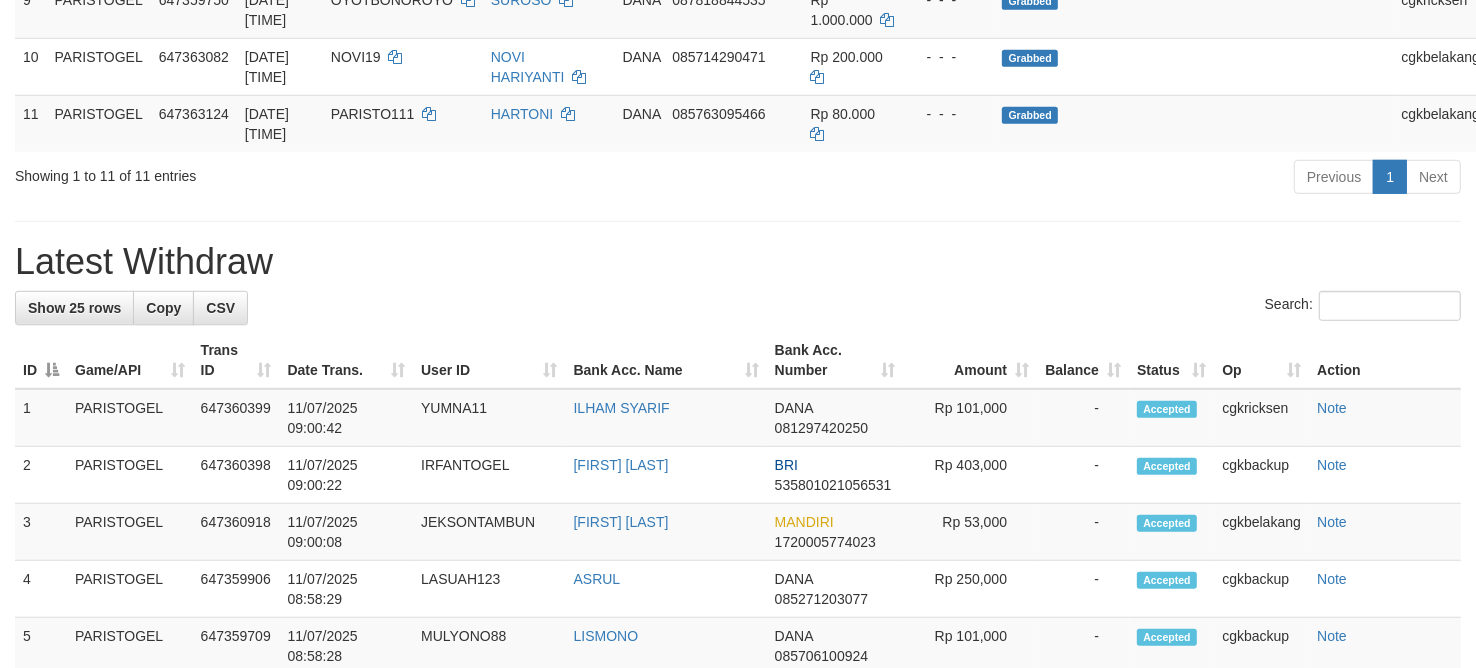 scroll, scrollTop: 915, scrollLeft: 0, axis: vertical 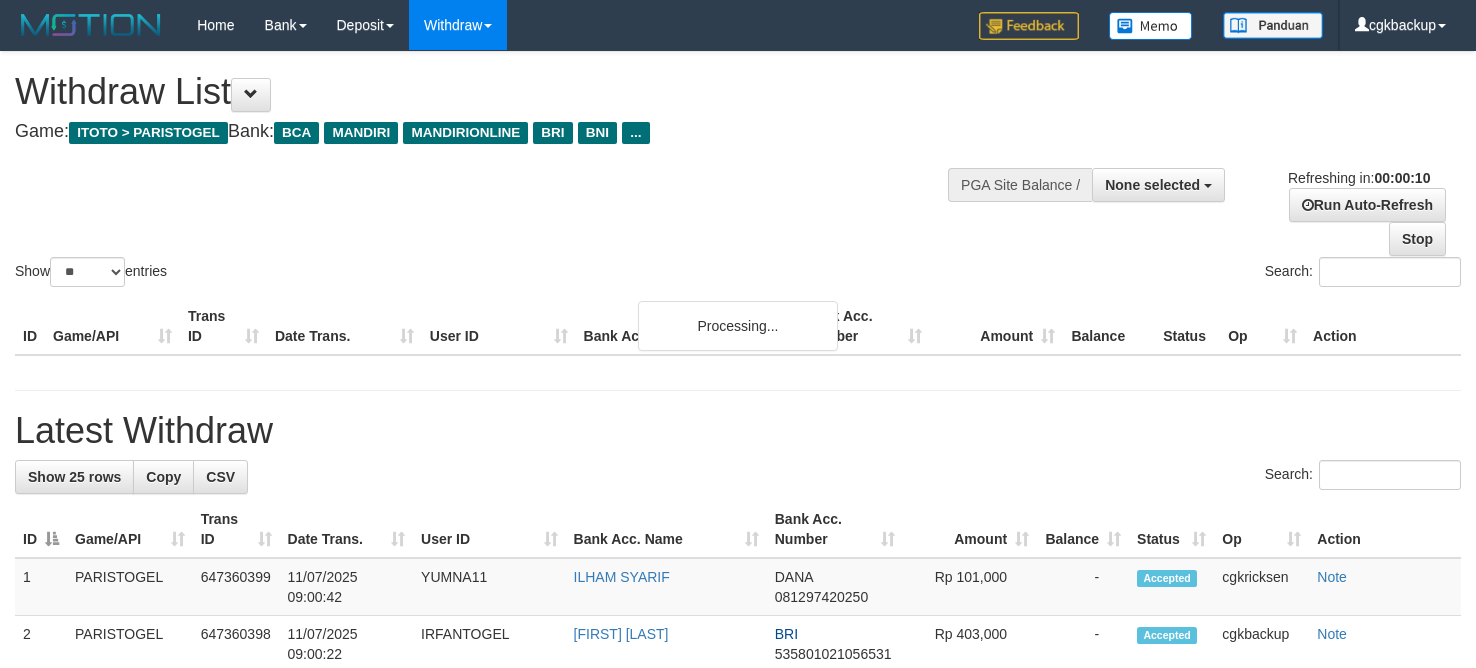 select 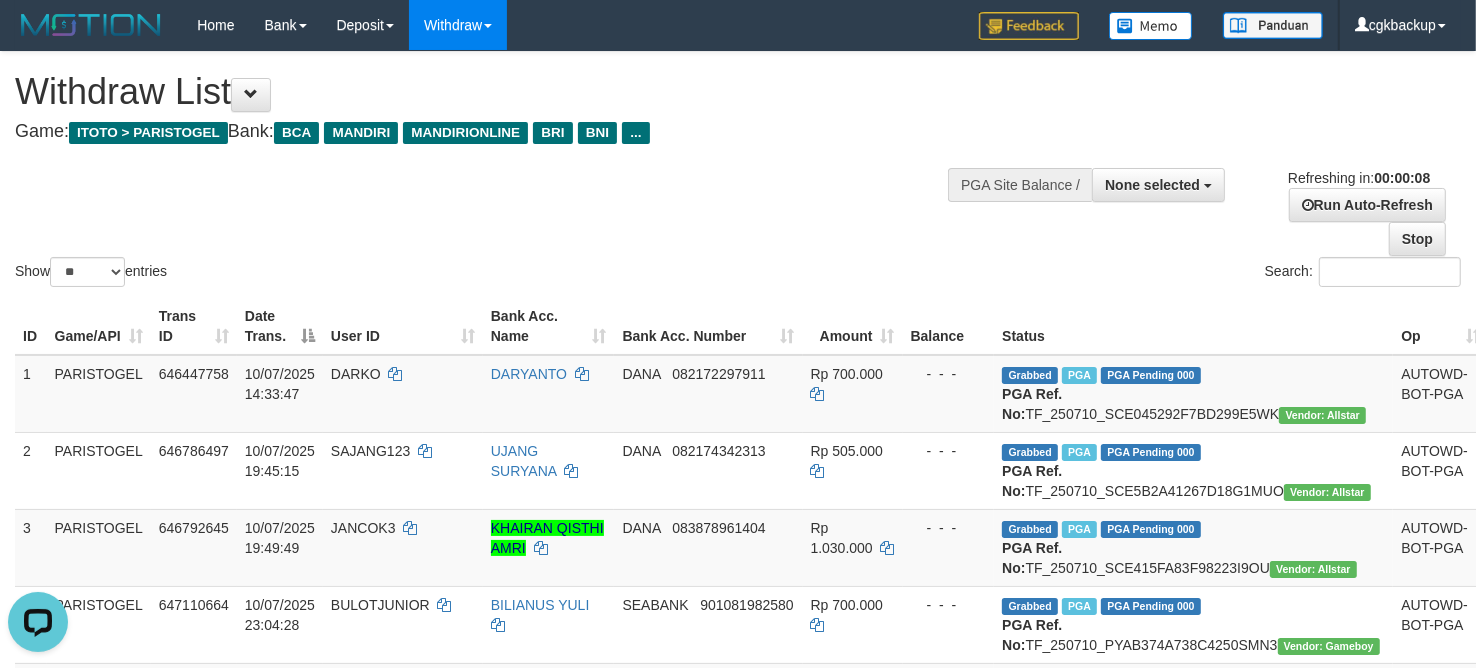 scroll, scrollTop: 0, scrollLeft: 0, axis: both 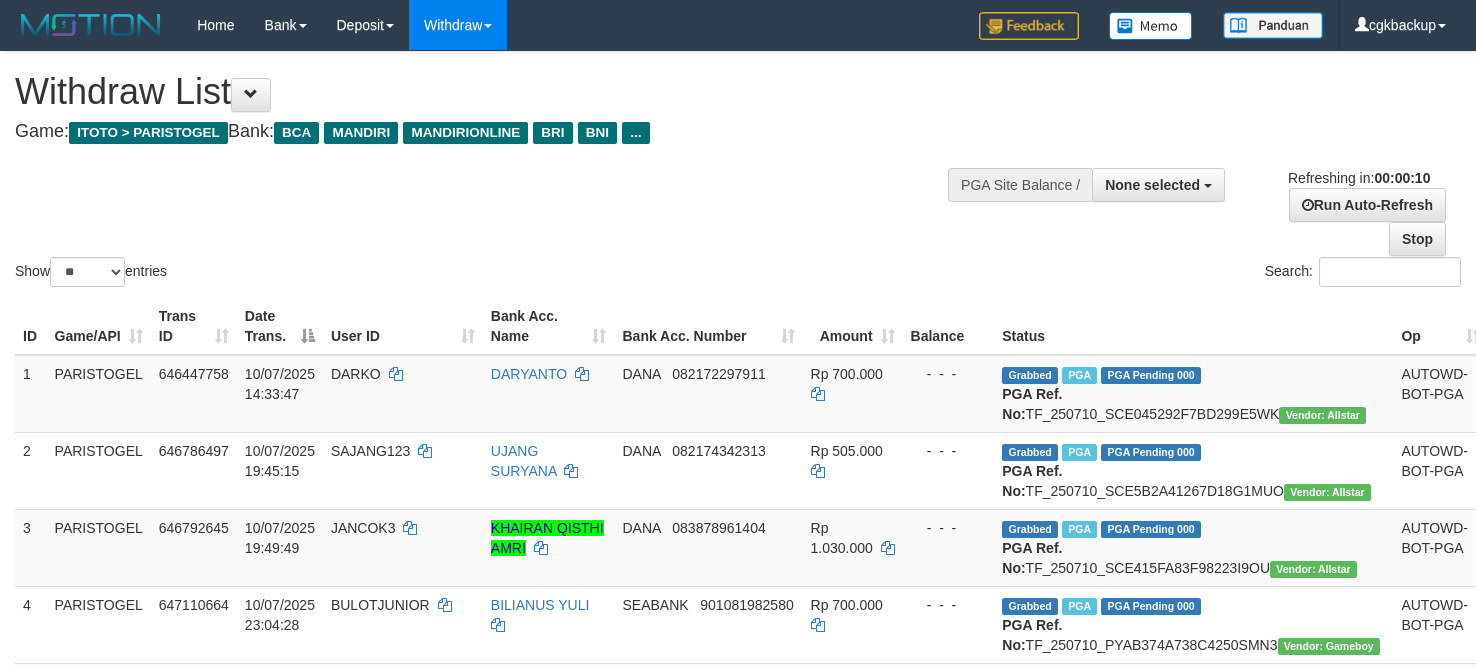 select 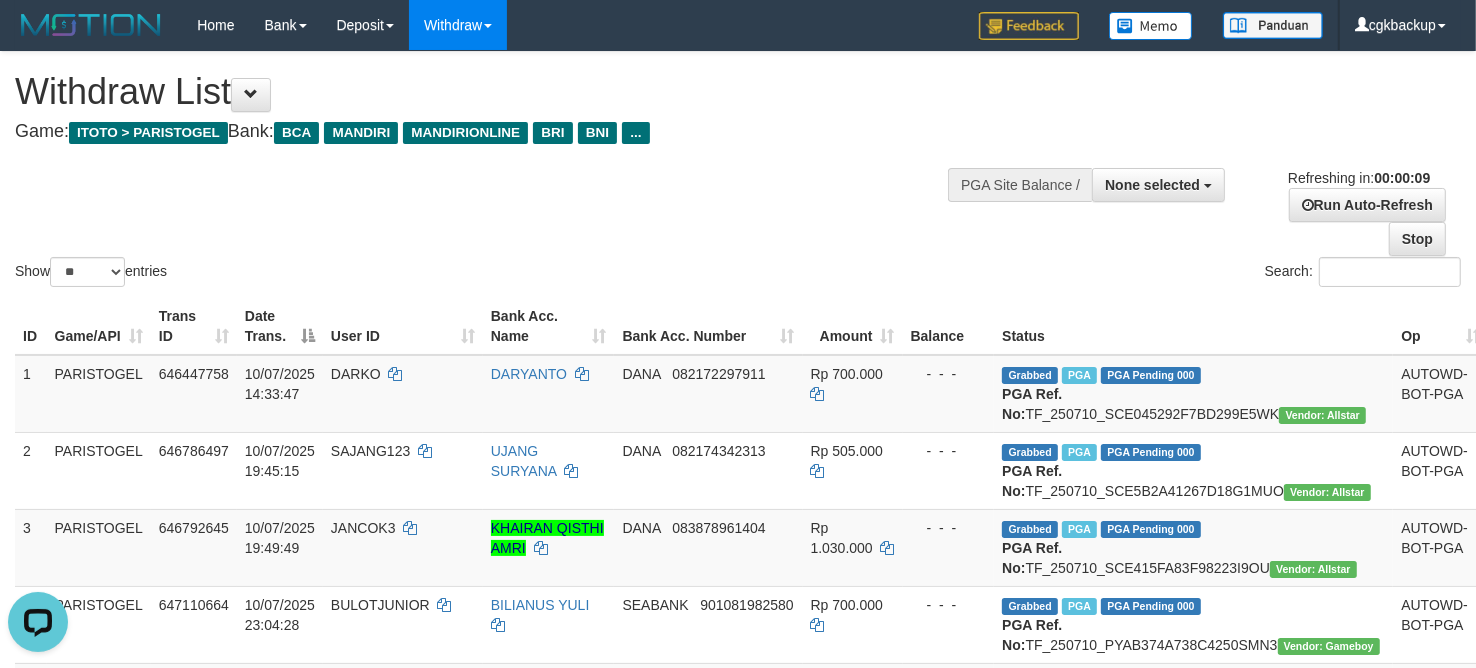 scroll, scrollTop: 0, scrollLeft: 0, axis: both 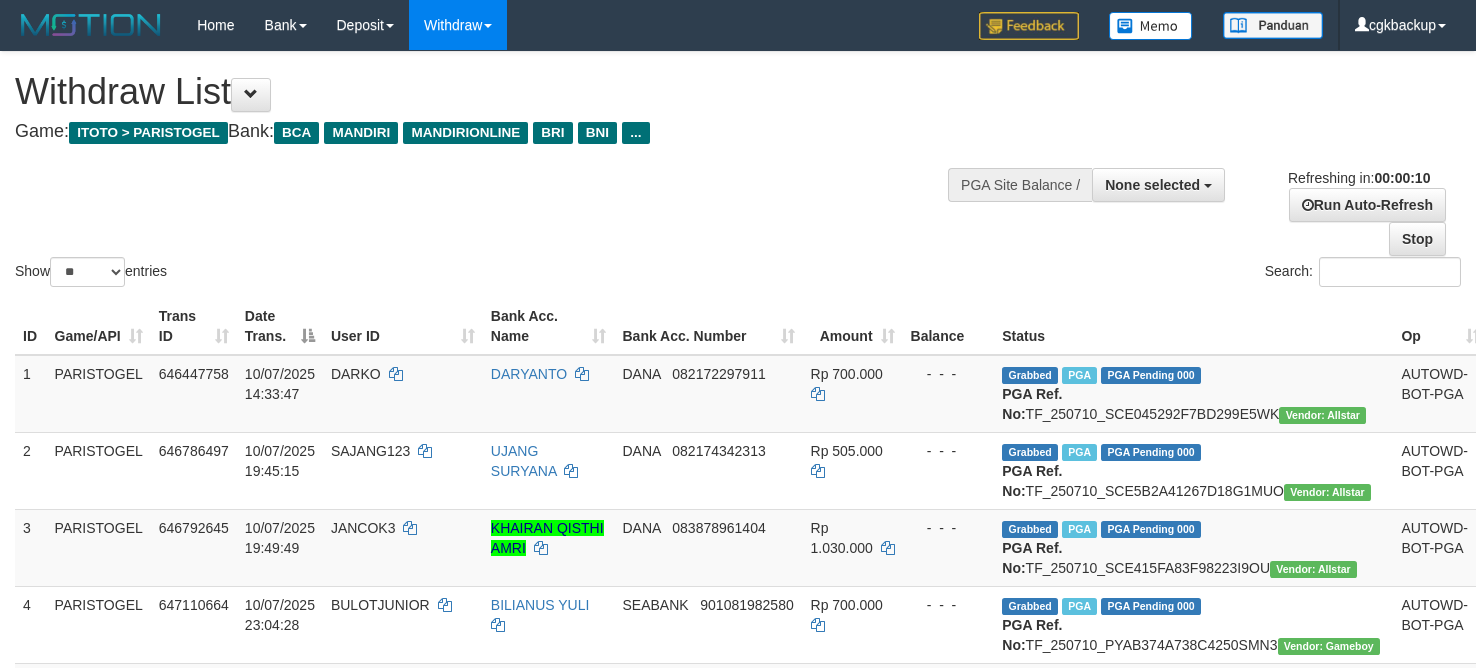 select 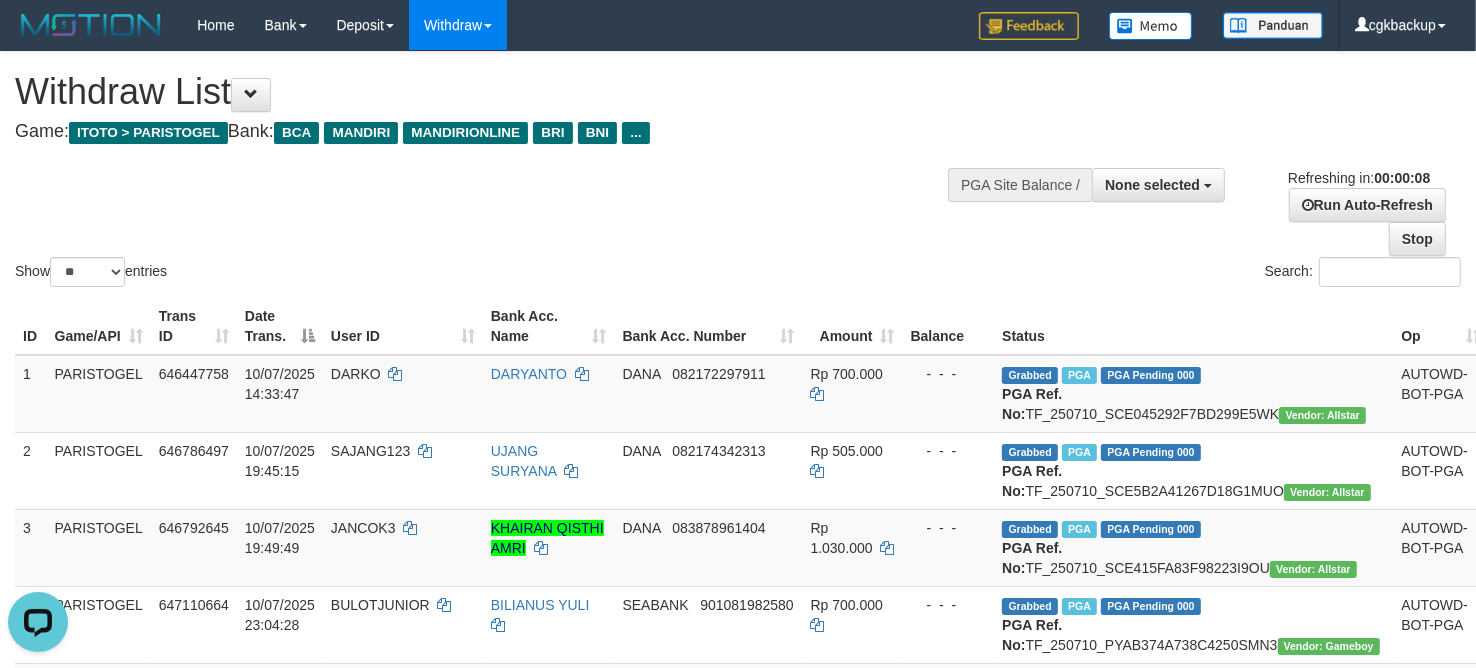 scroll, scrollTop: 0, scrollLeft: 0, axis: both 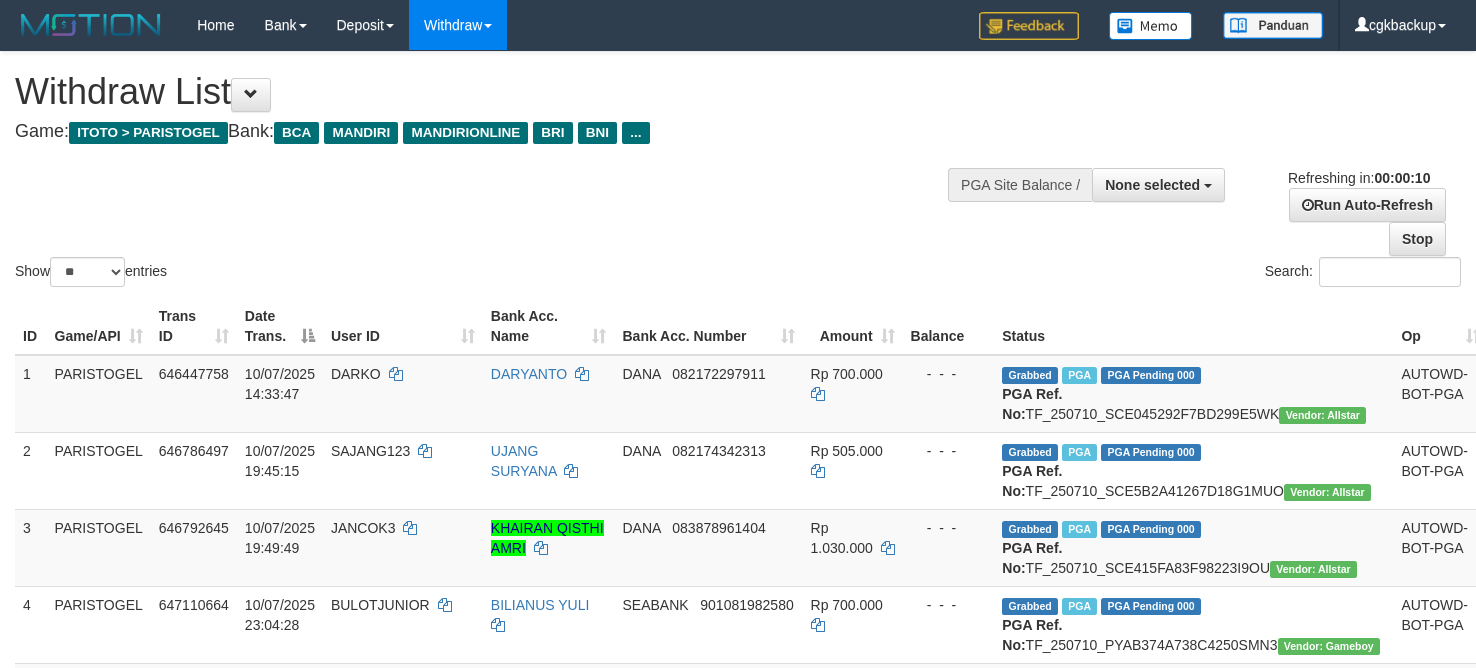 select 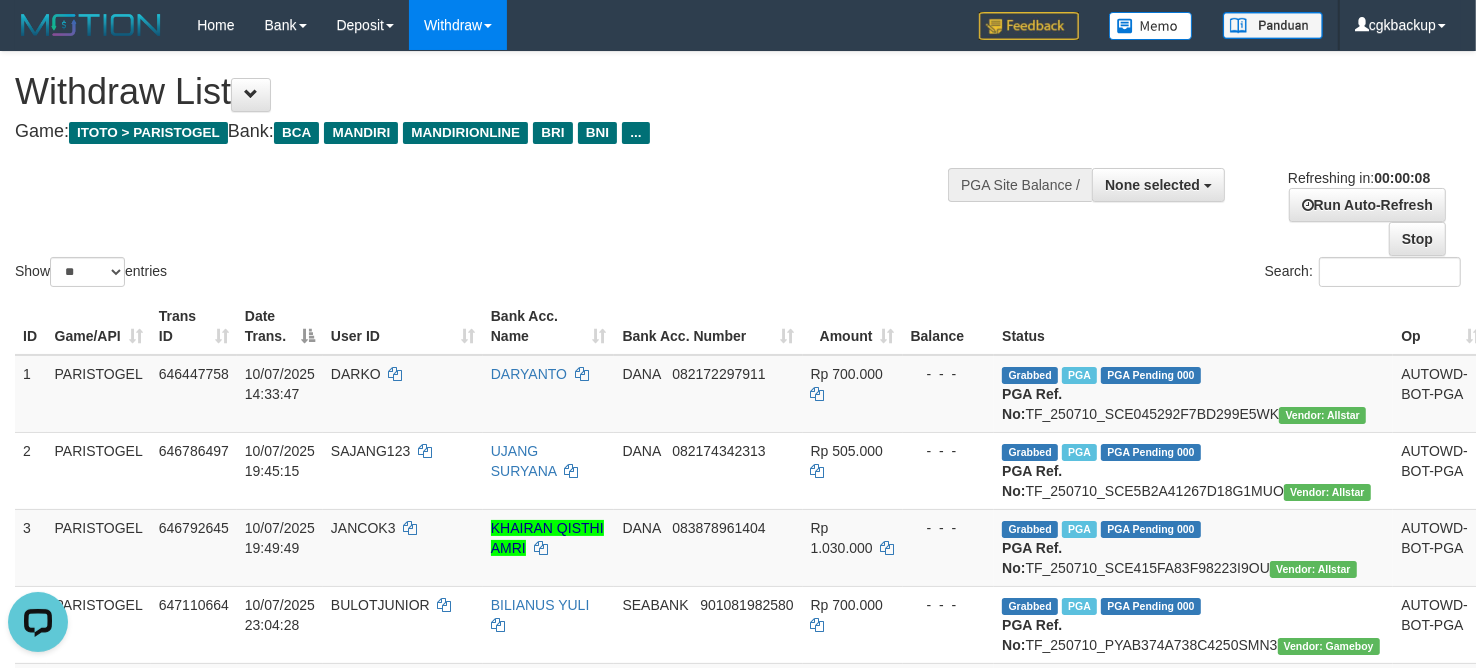 scroll, scrollTop: 0, scrollLeft: 0, axis: both 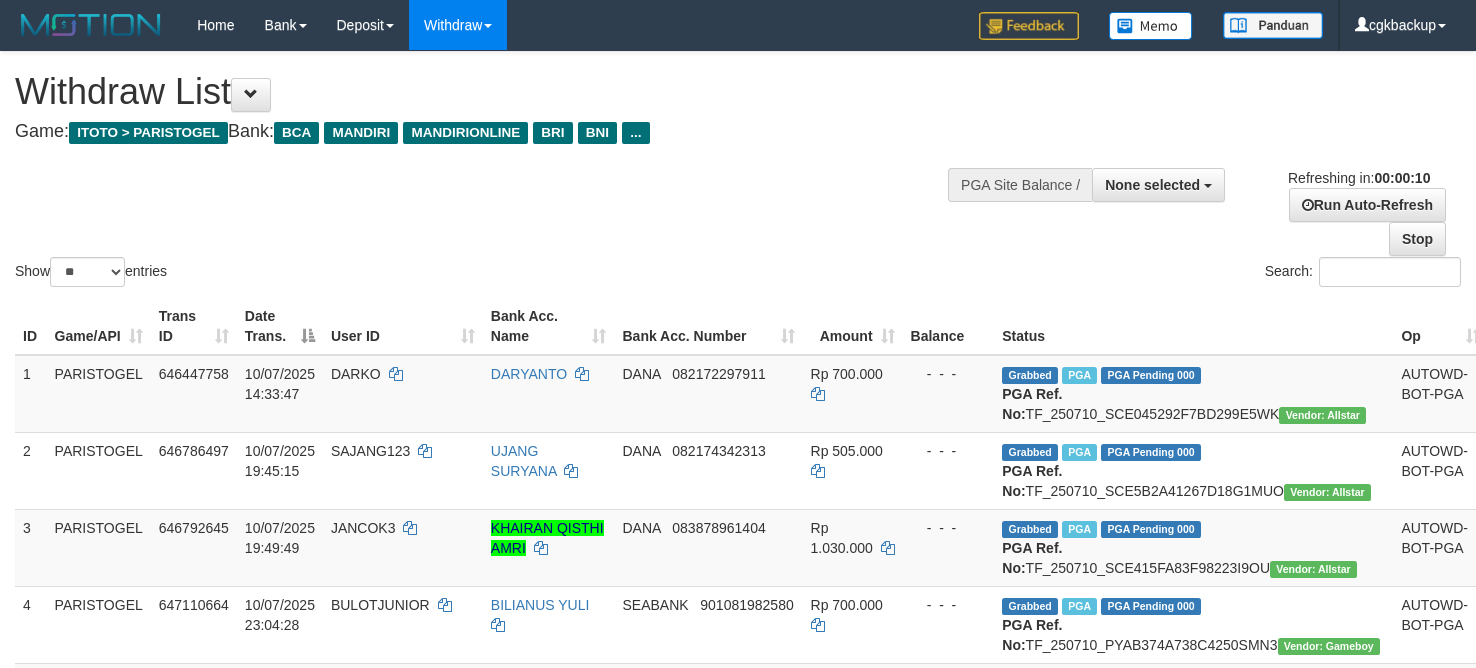 select 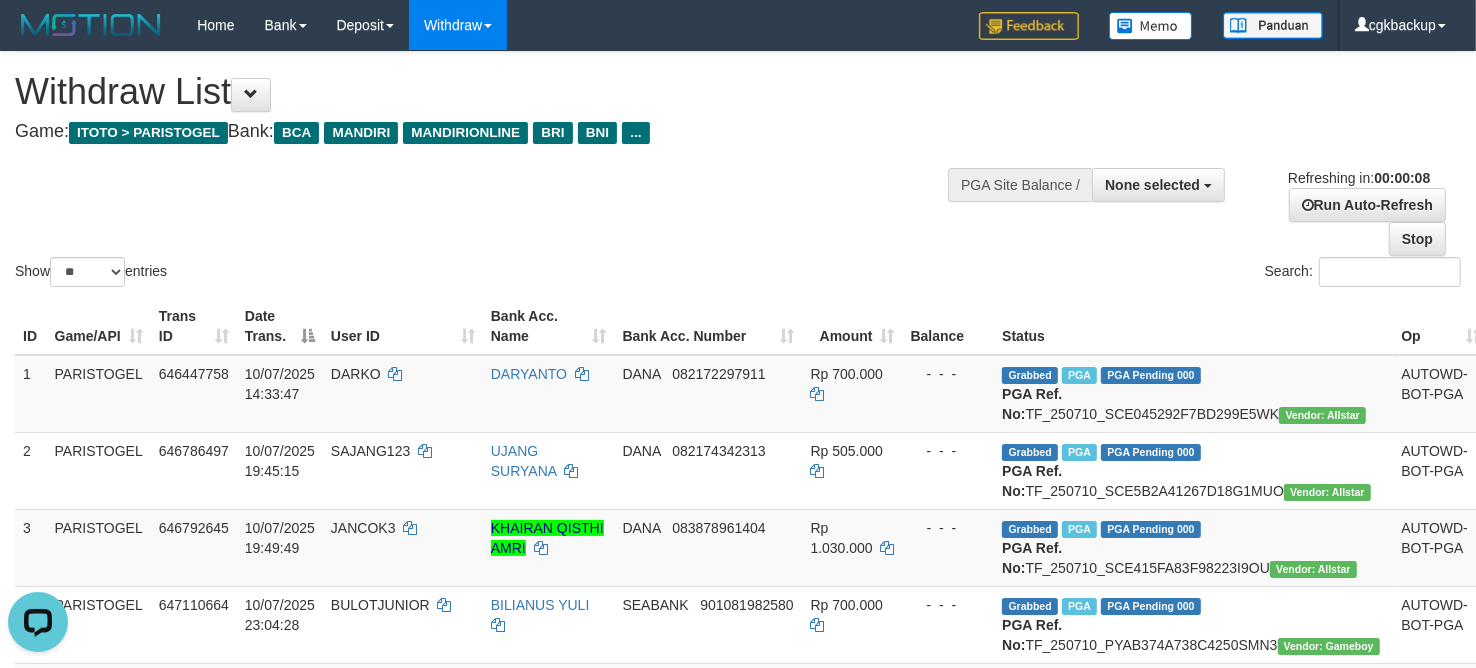 scroll, scrollTop: 0, scrollLeft: 0, axis: both 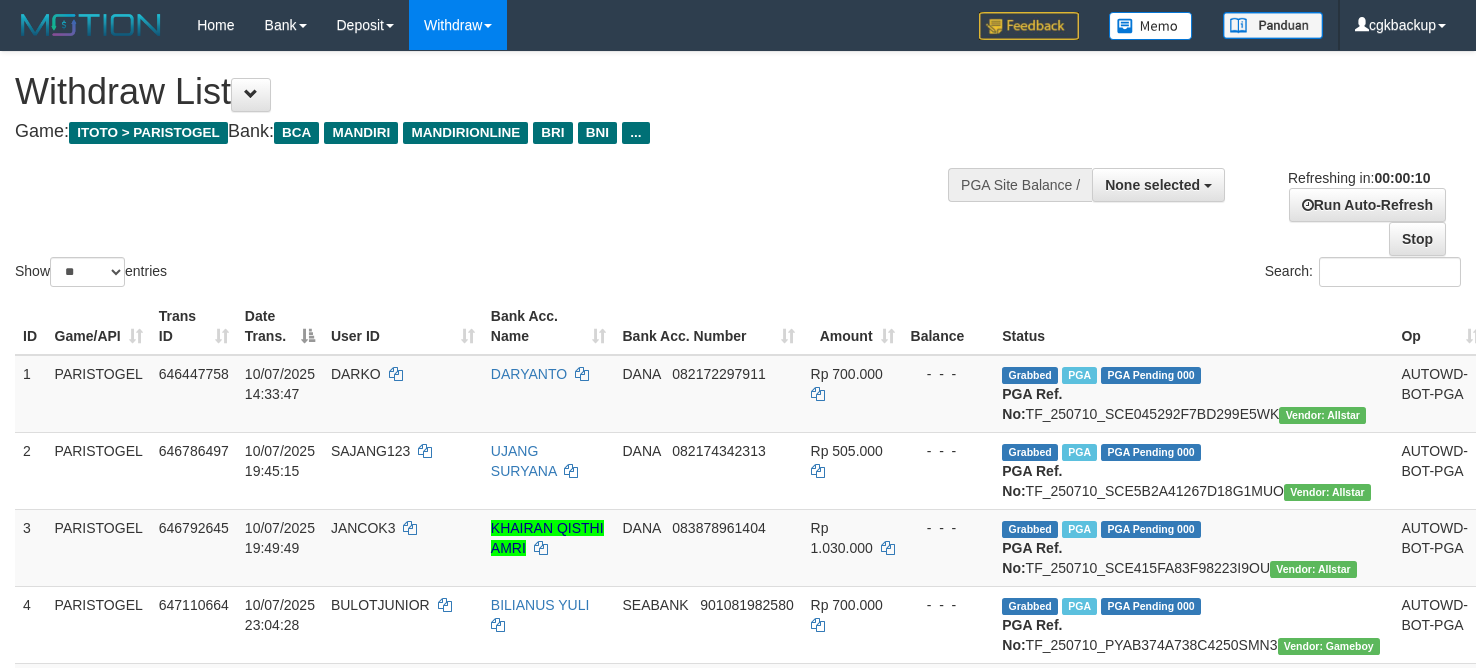 select 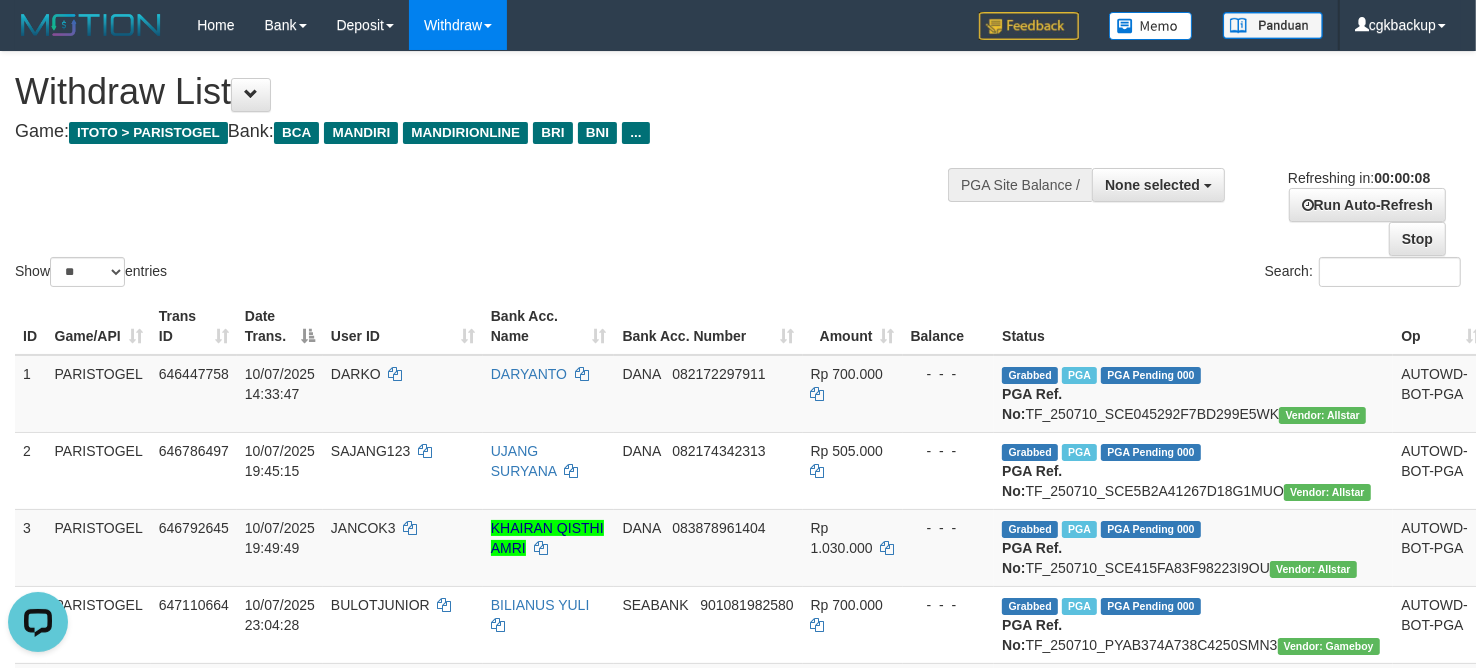 scroll, scrollTop: 0, scrollLeft: 0, axis: both 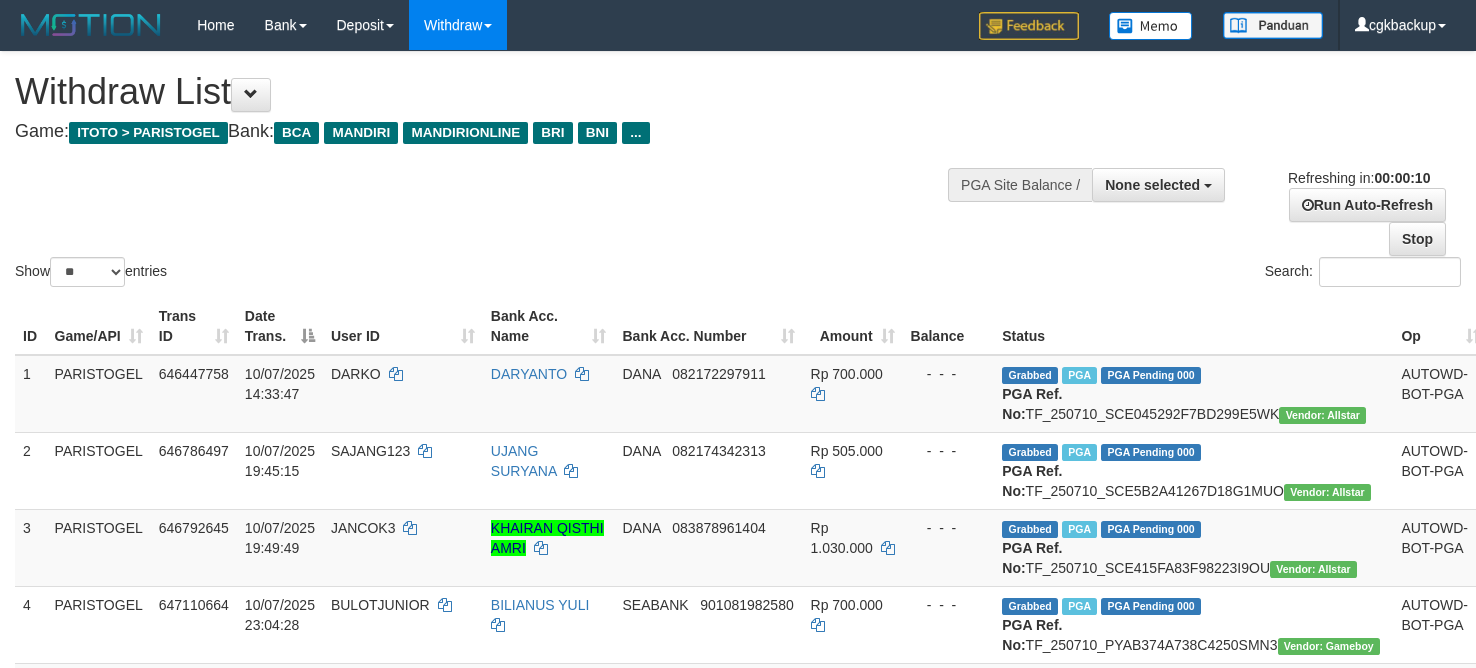select 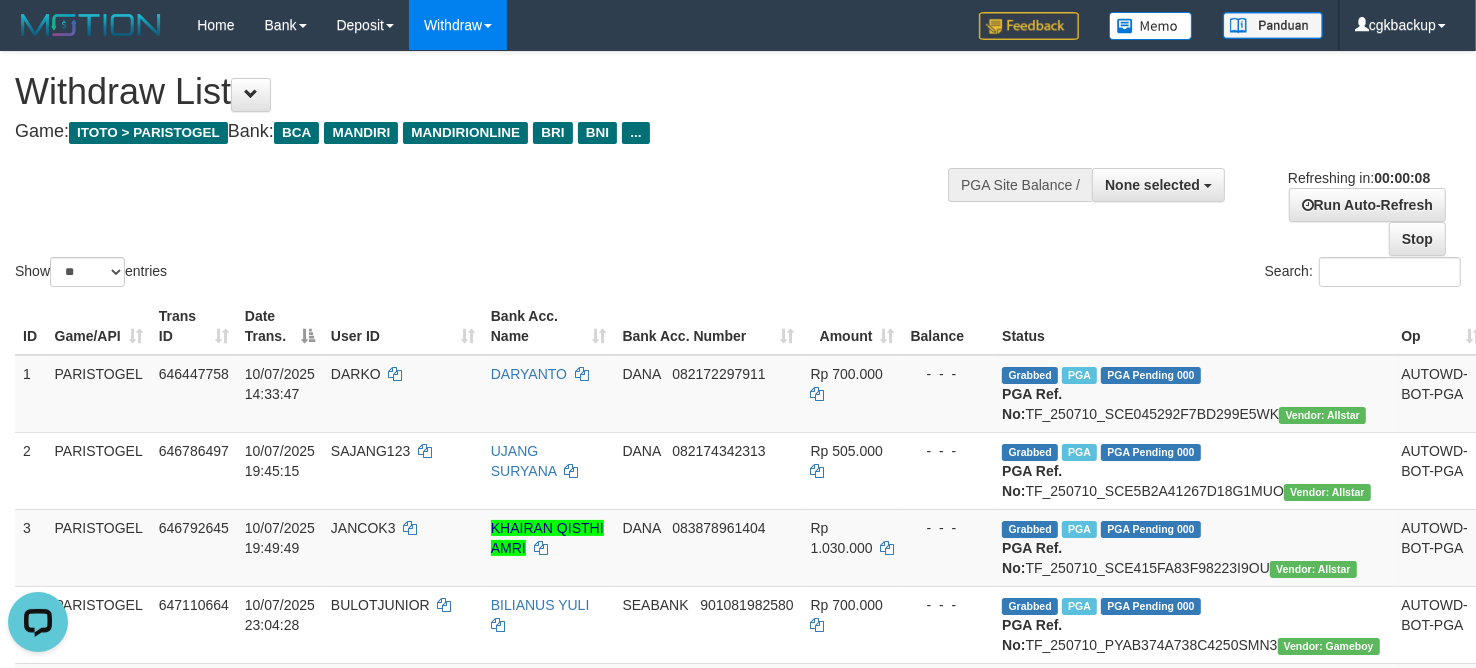 scroll, scrollTop: 0, scrollLeft: 0, axis: both 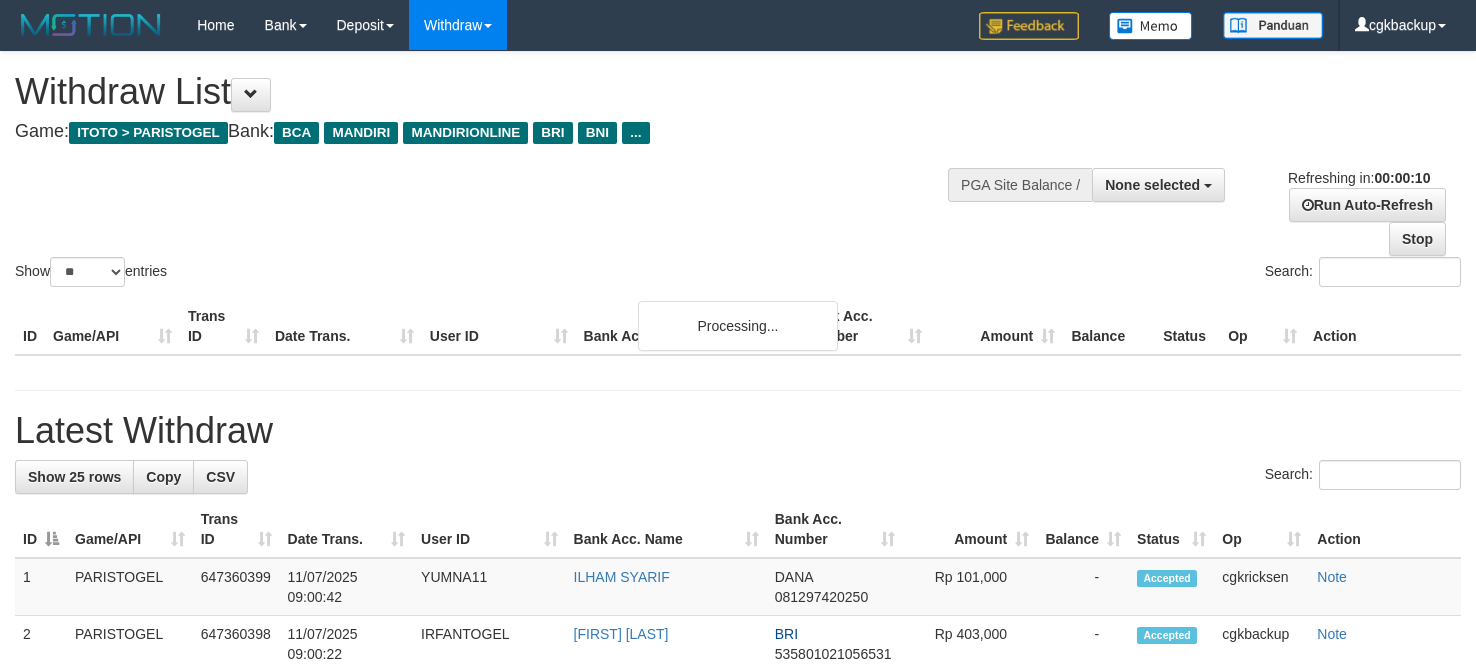 select 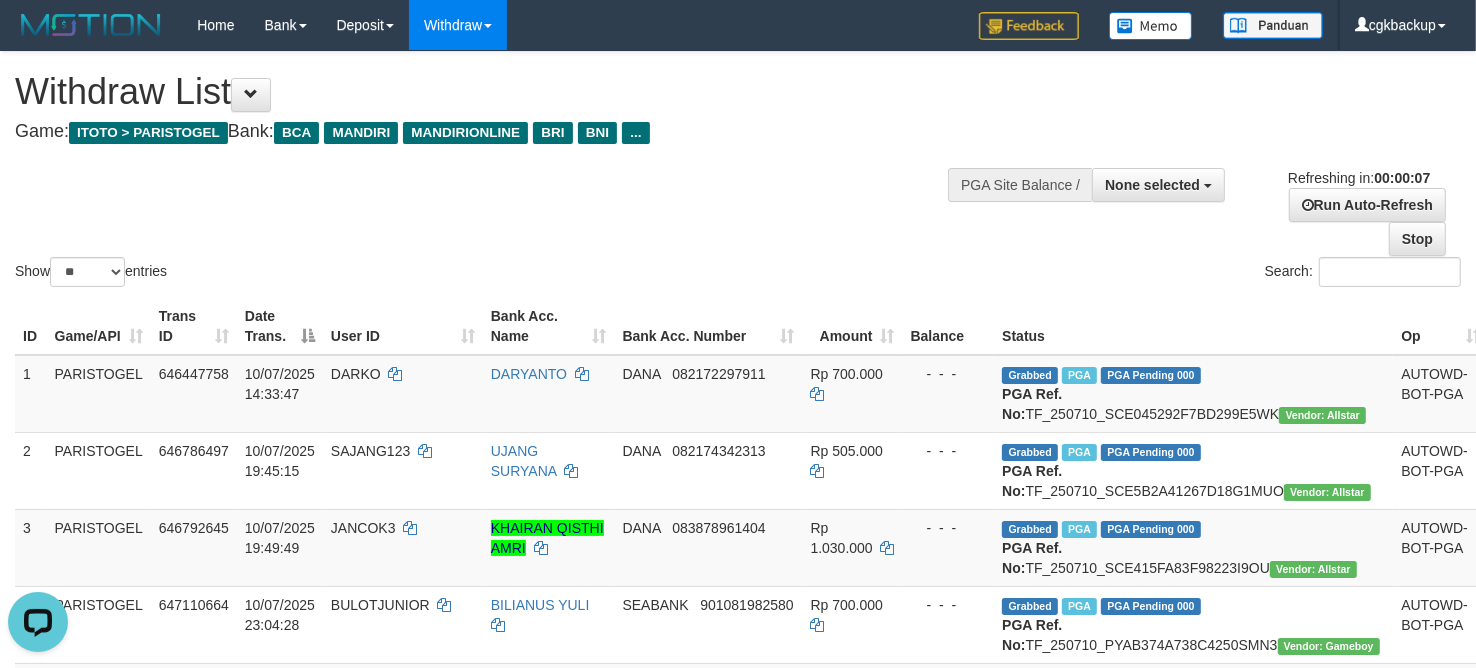 scroll, scrollTop: 0, scrollLeft: 0, axis: both 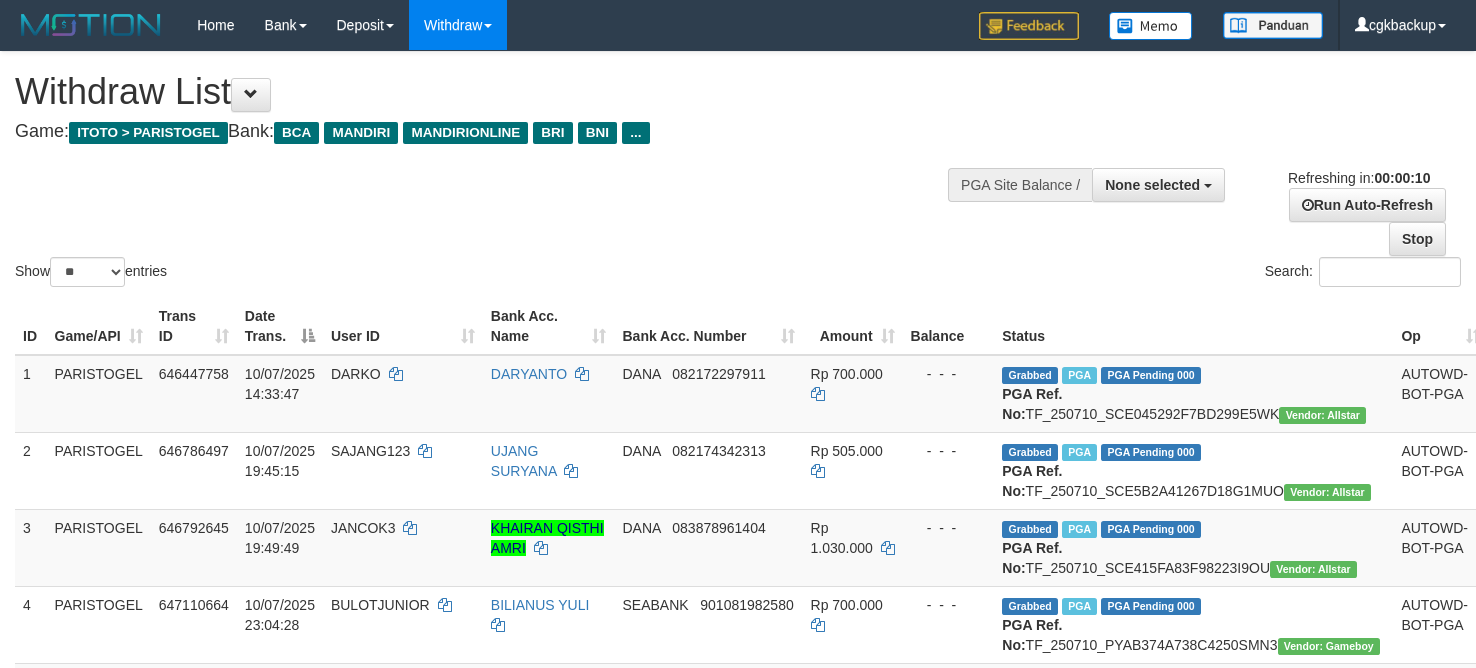 select 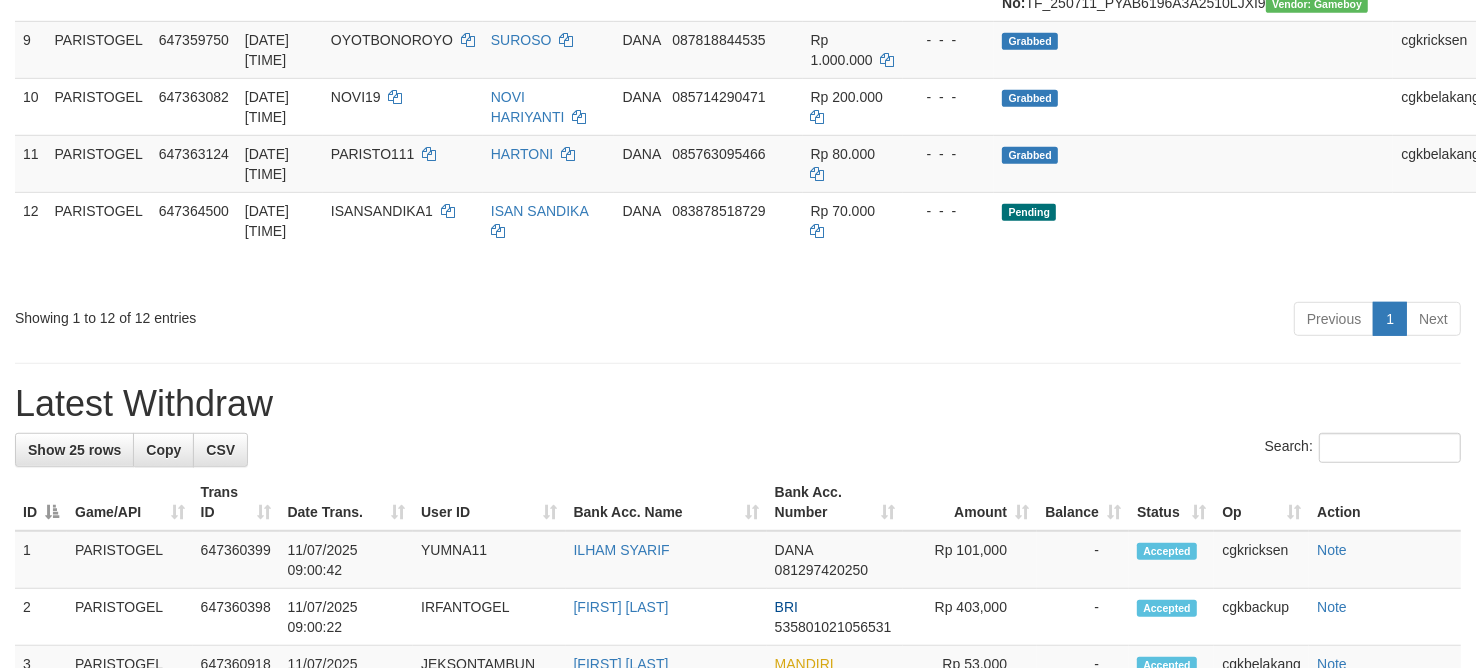 scroll, scrollTop: 875, scrollLeft: 0, axis: vertical 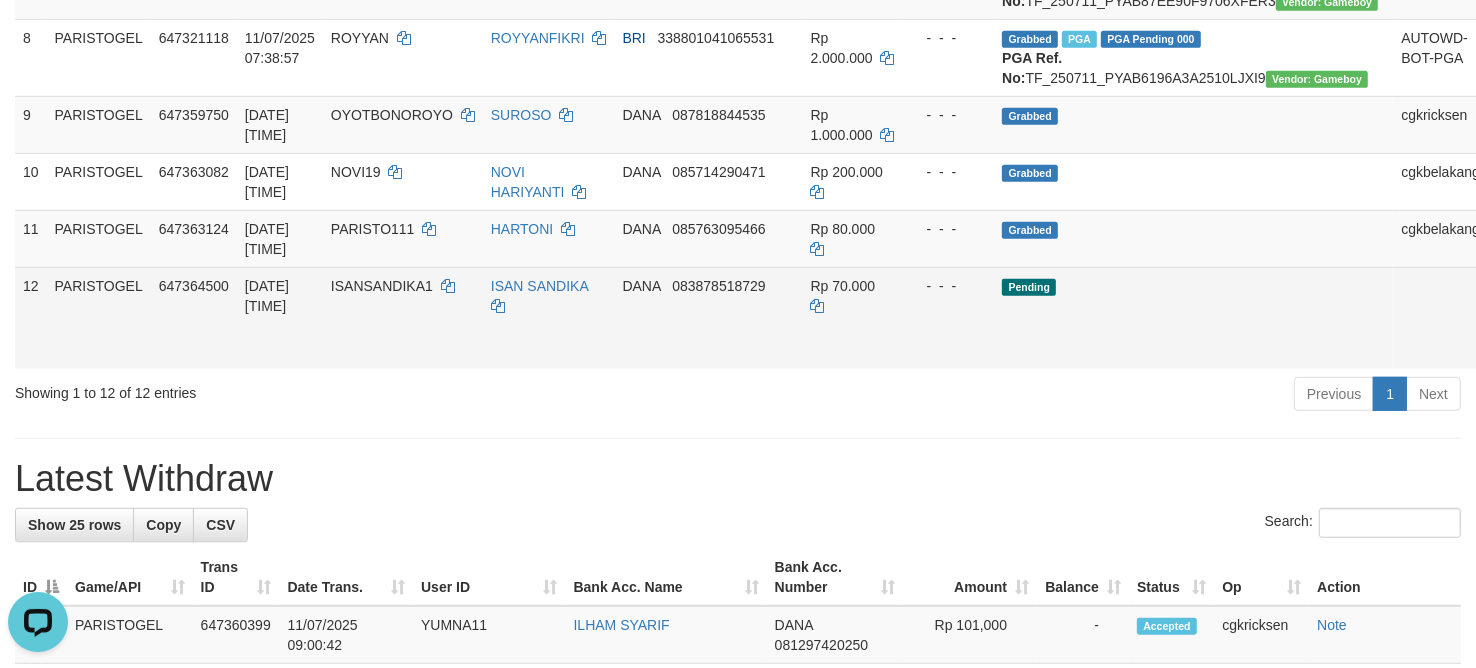 click on "Allow Grab" at bounding box center (1512, 296) 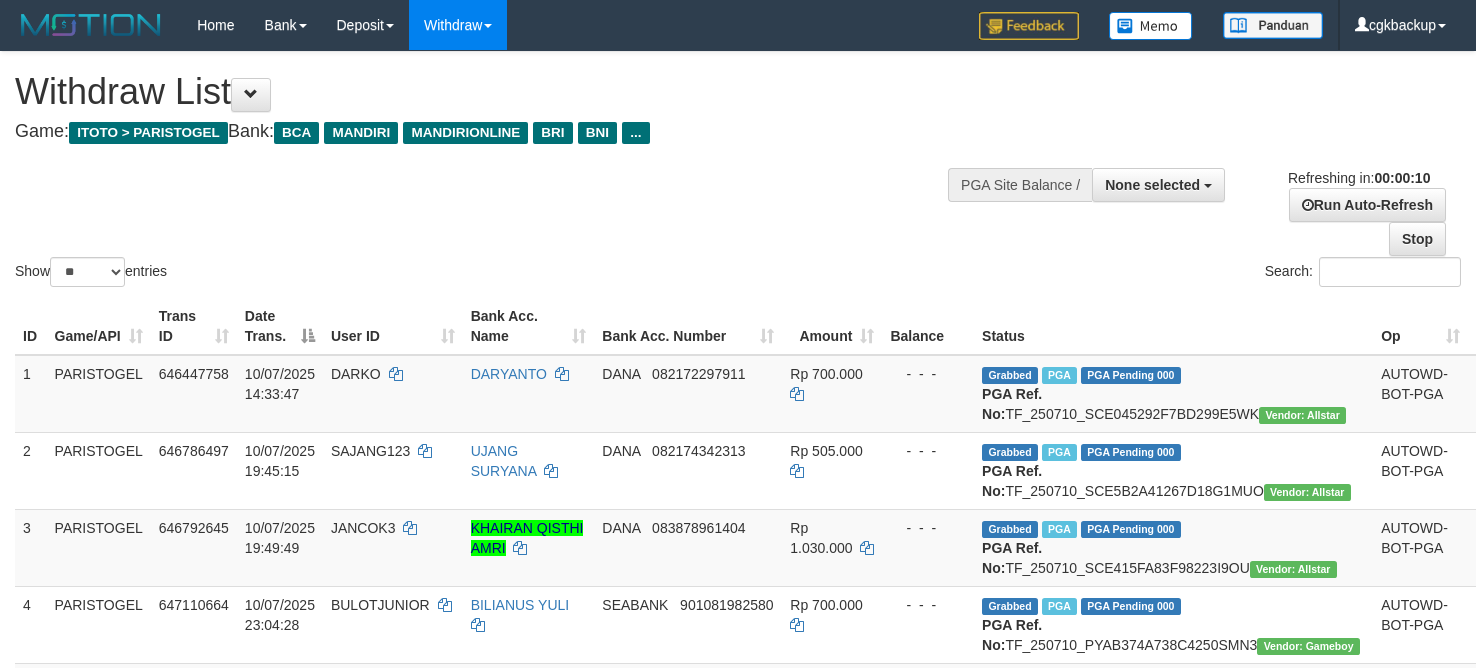 select 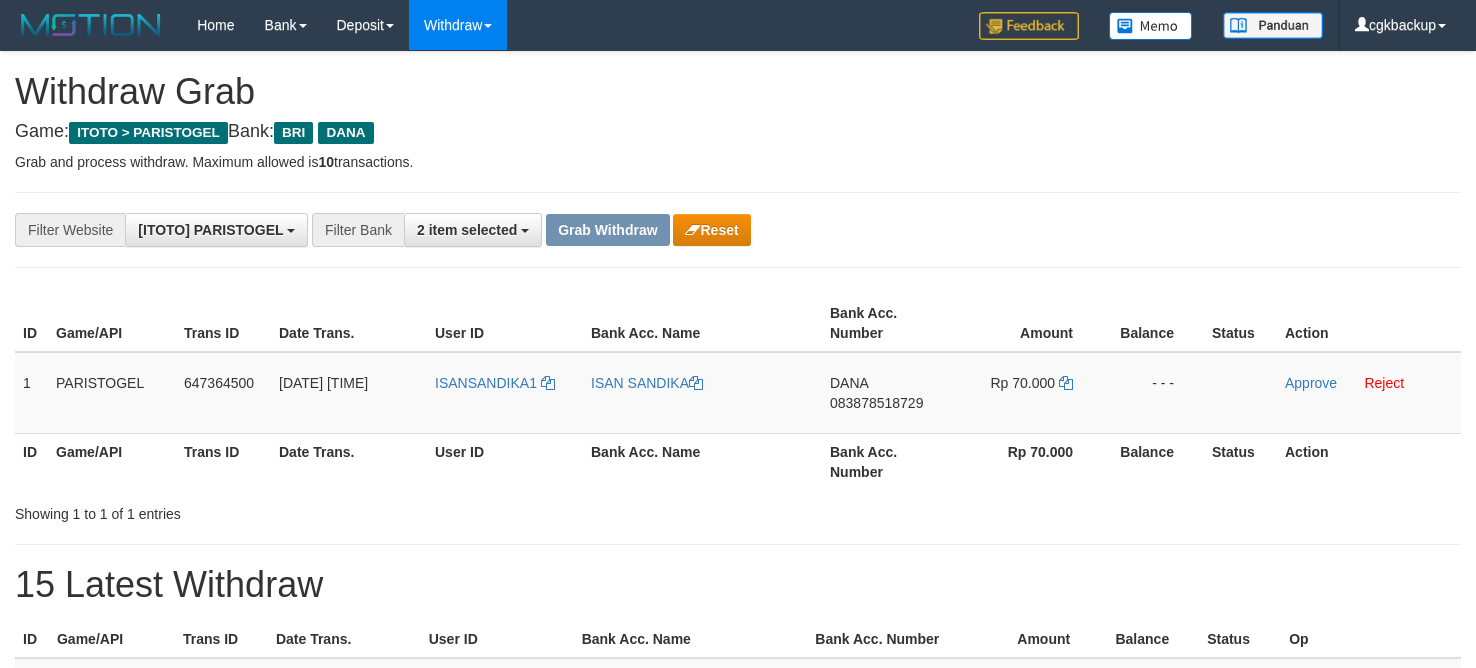 scroll, scrollTop: 0, scrollLeft: 0, axis: both 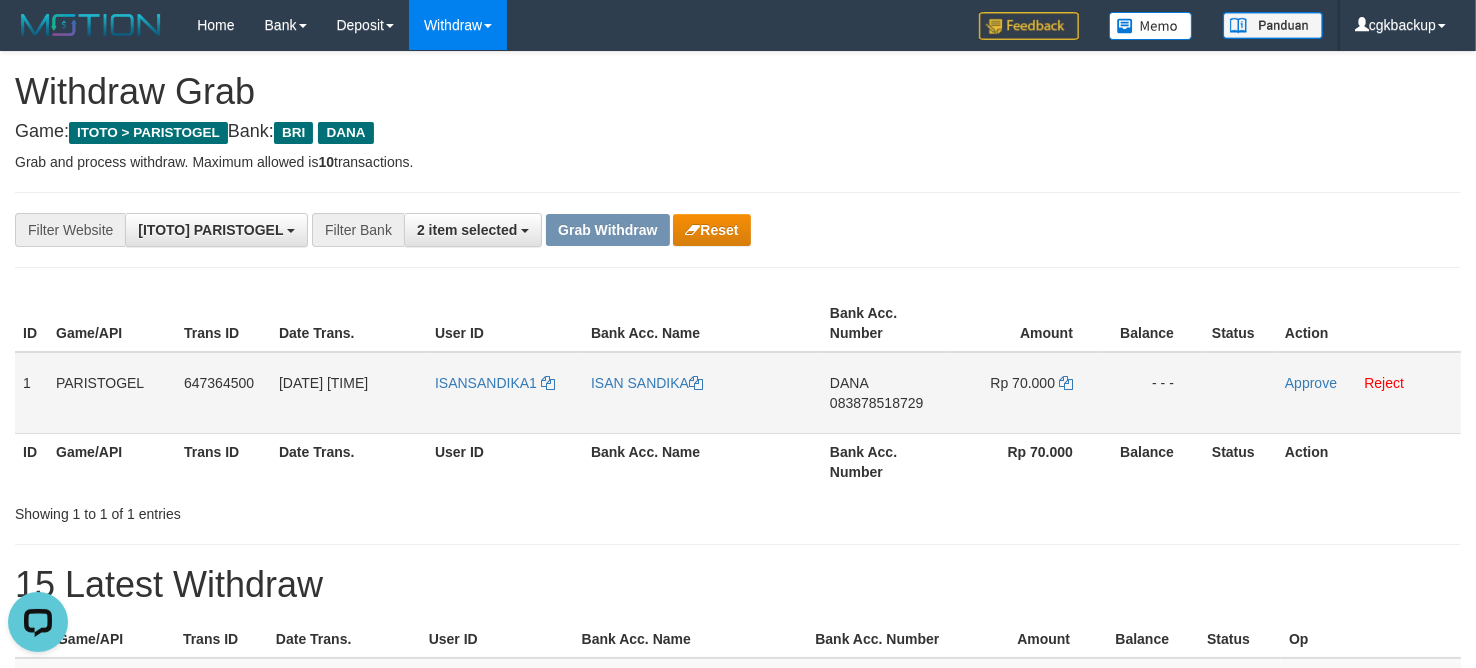 click on "ISANSANDIKA1" at bounding box center [505, 393] 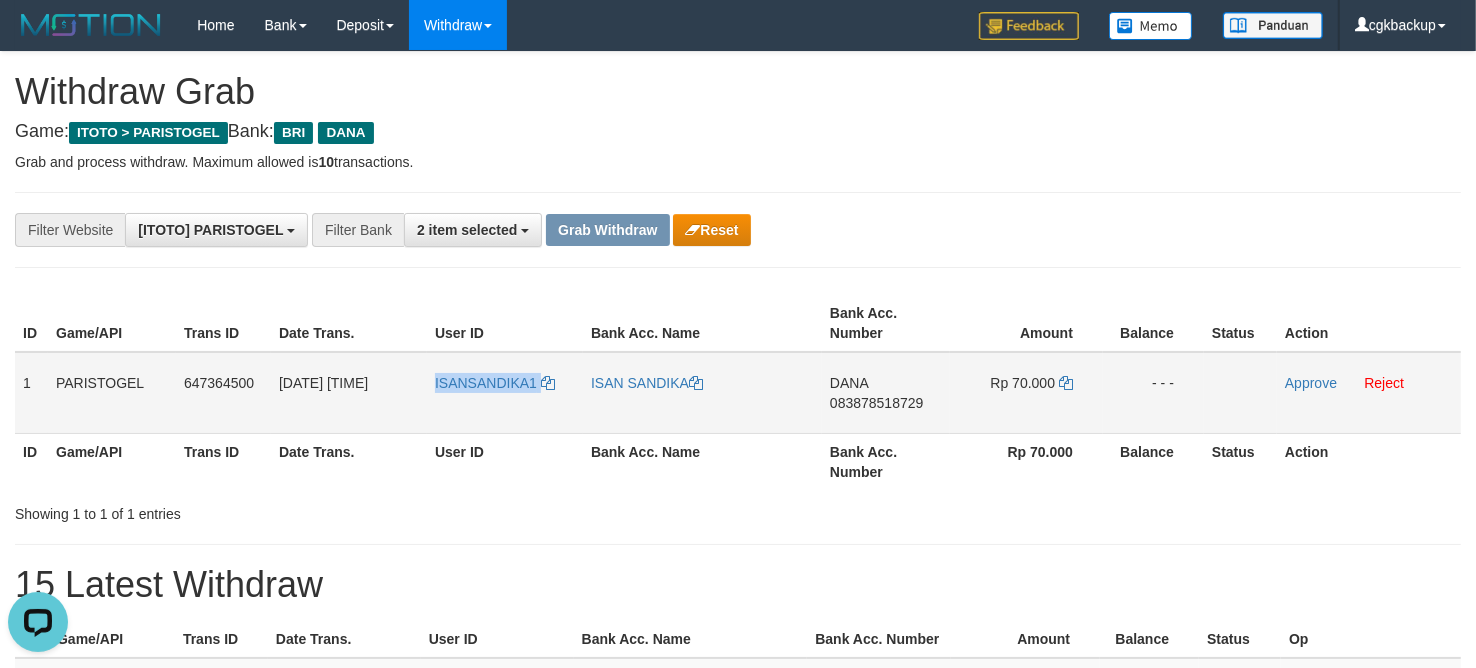 click on "ISANSANDIKA1" at bounding box center [505, 393] 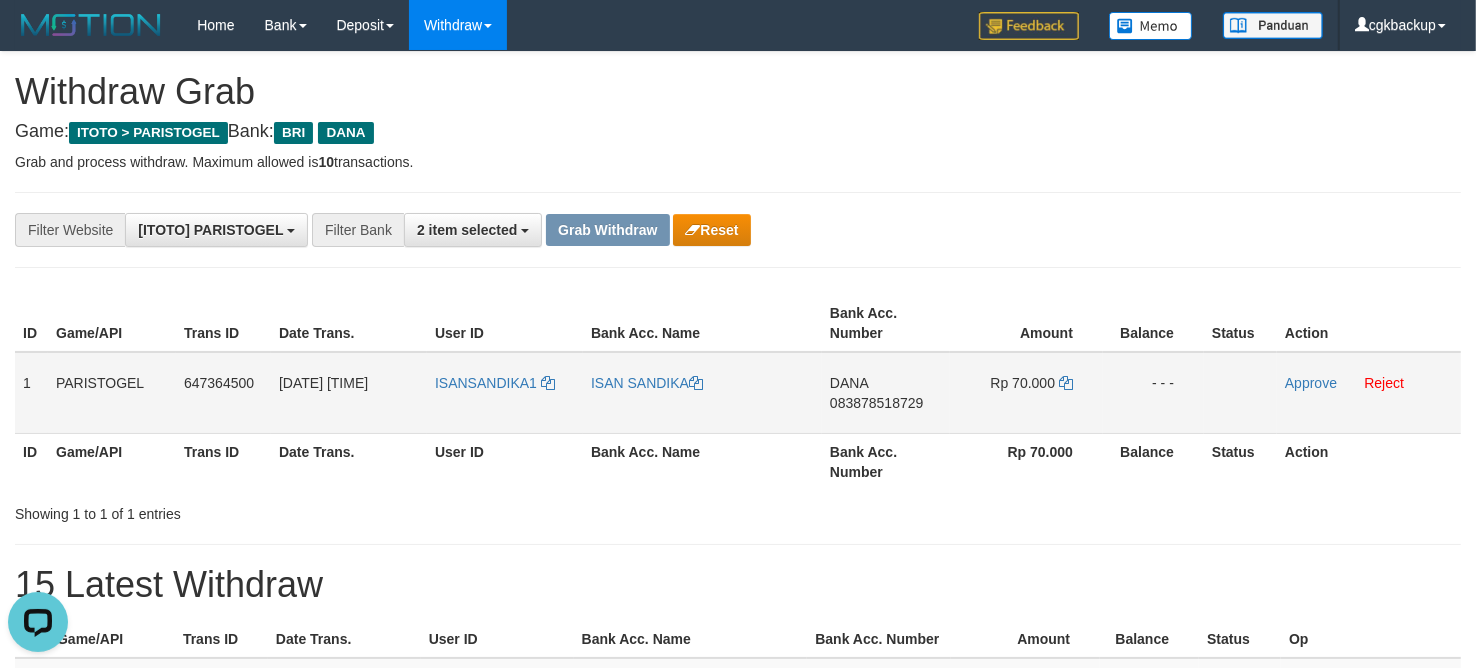 click on "ISAN SANDIKA" at bounding box center [702, 393] 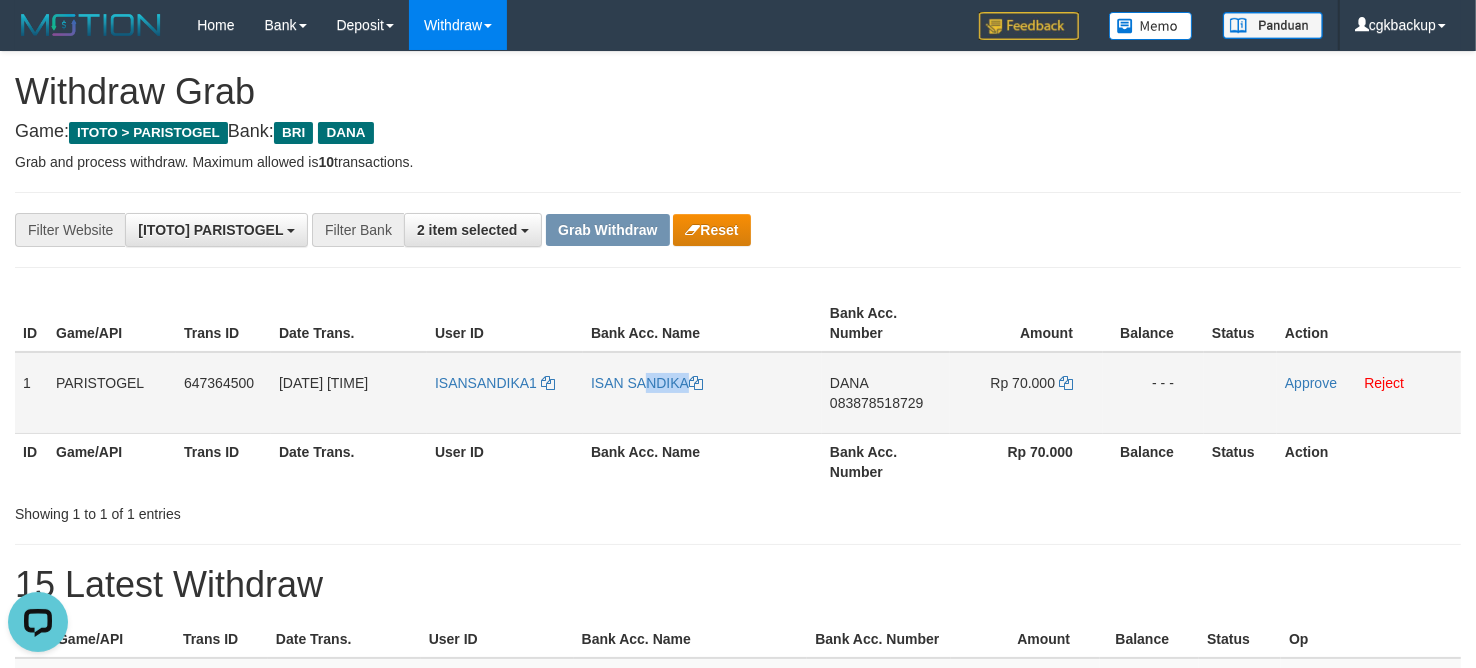 click on "ISAN SANDIKA" at bounding box center (702, 393) 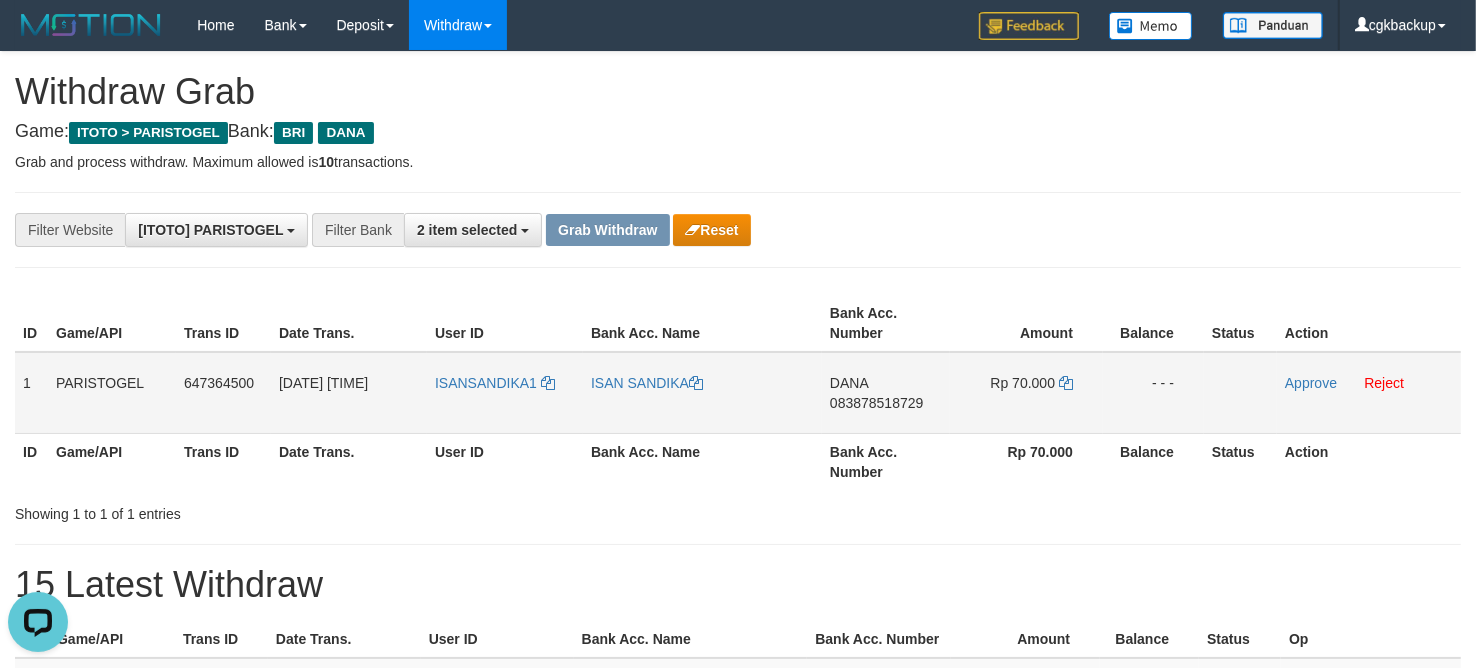 click on "ISANSANDIKA1" at bounding box center (505, 393) 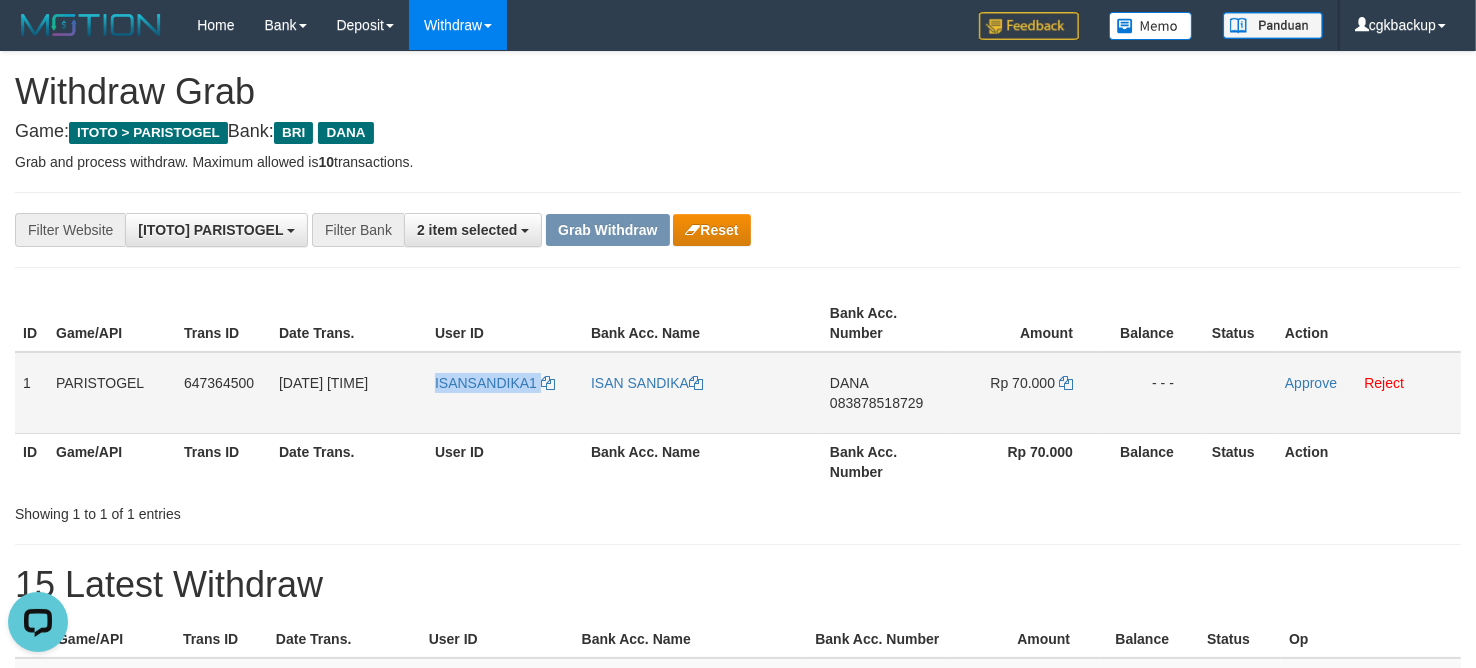 click on "ISANSANDIKA1" at bounding box center [505, 393] 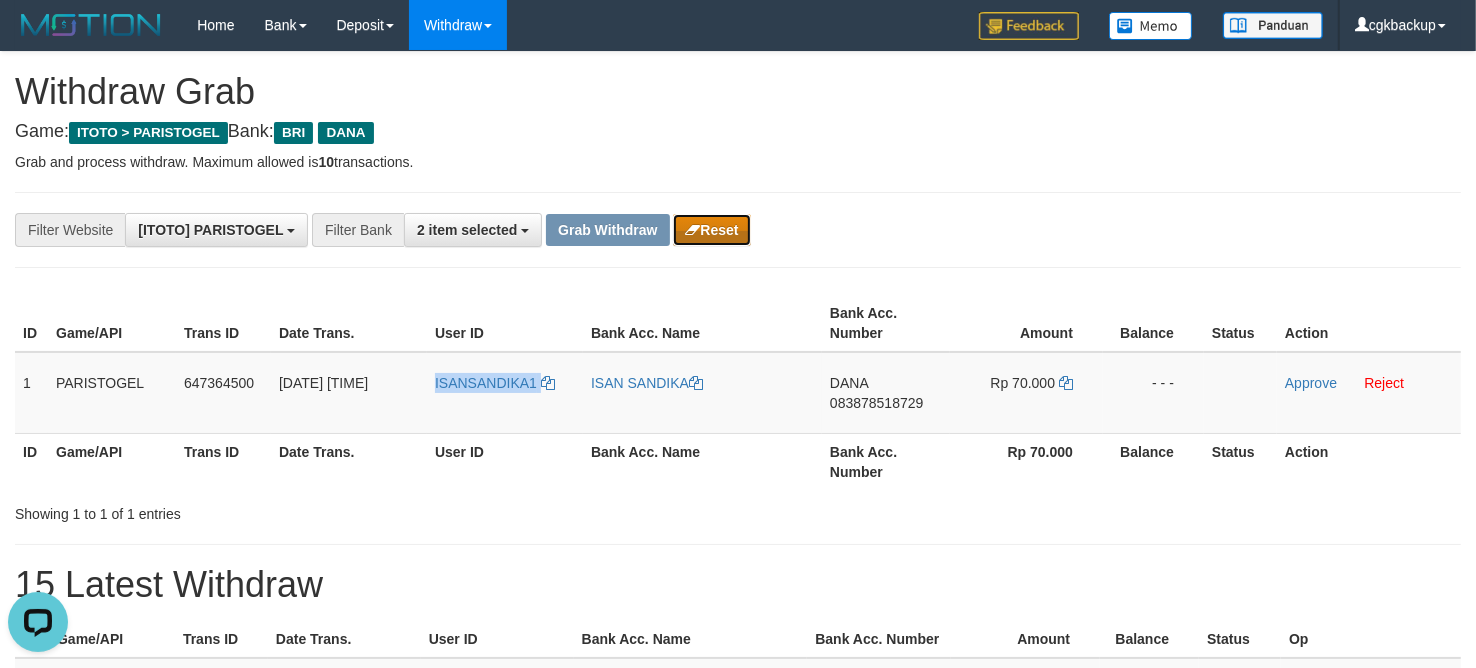click on "Reset" at bounding box center (711, 230) 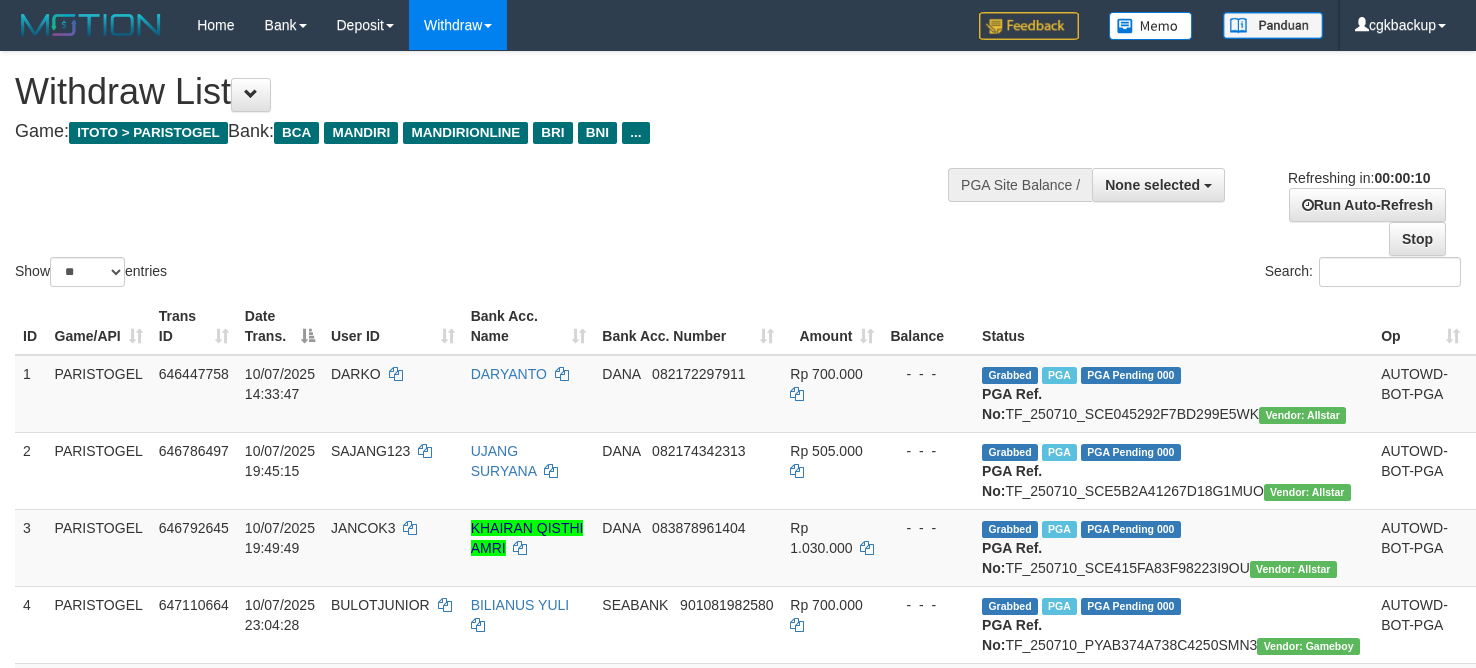 select 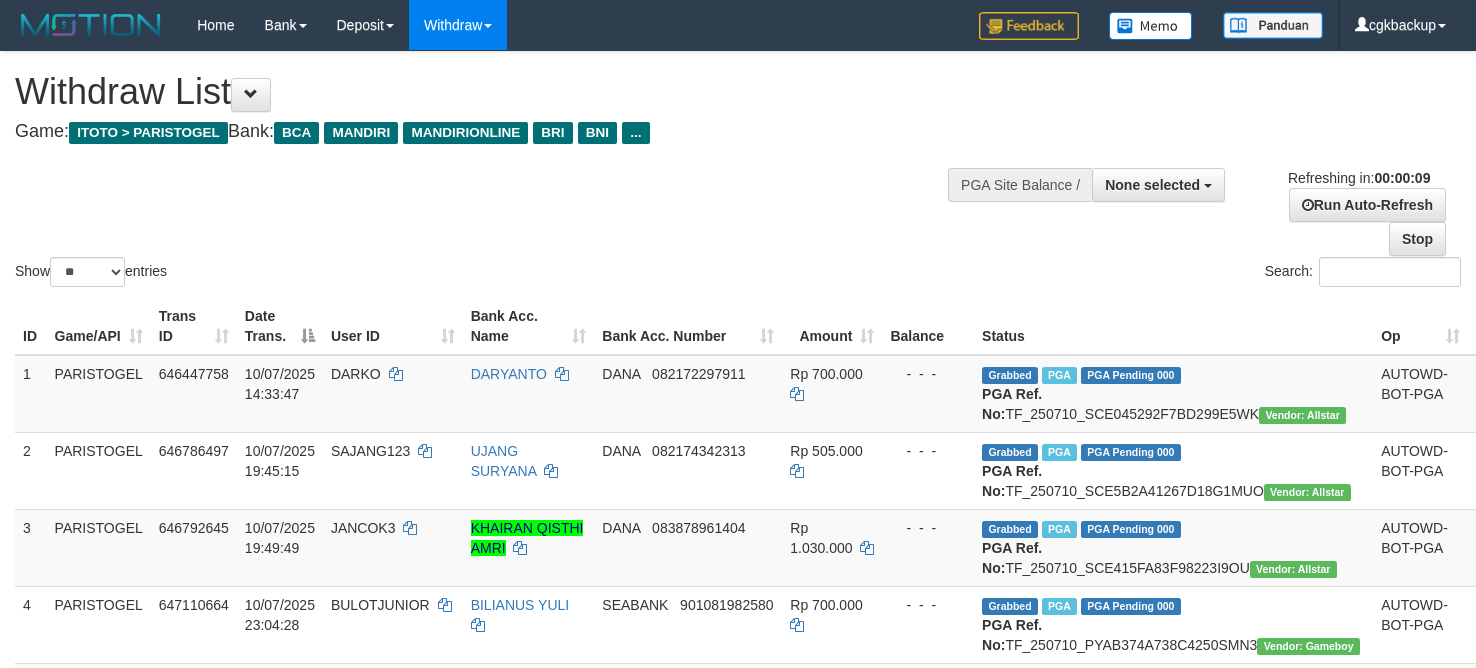 select 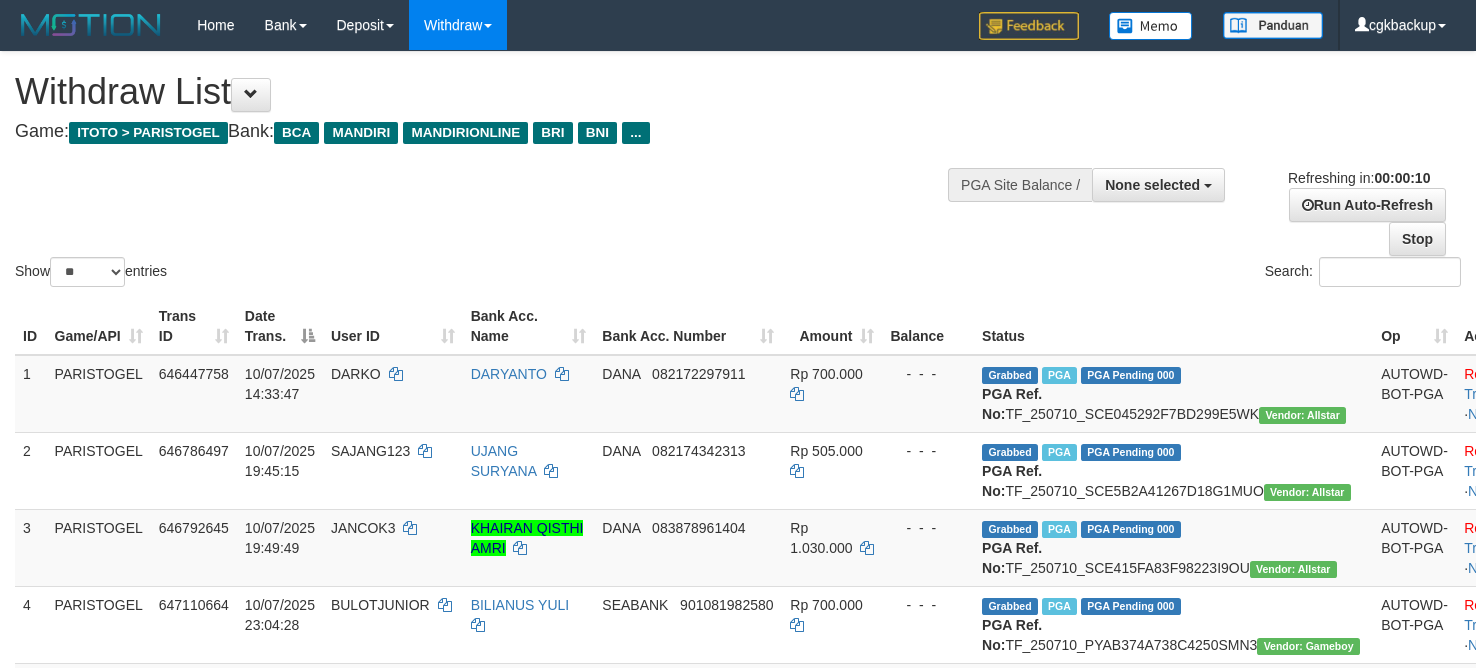 select 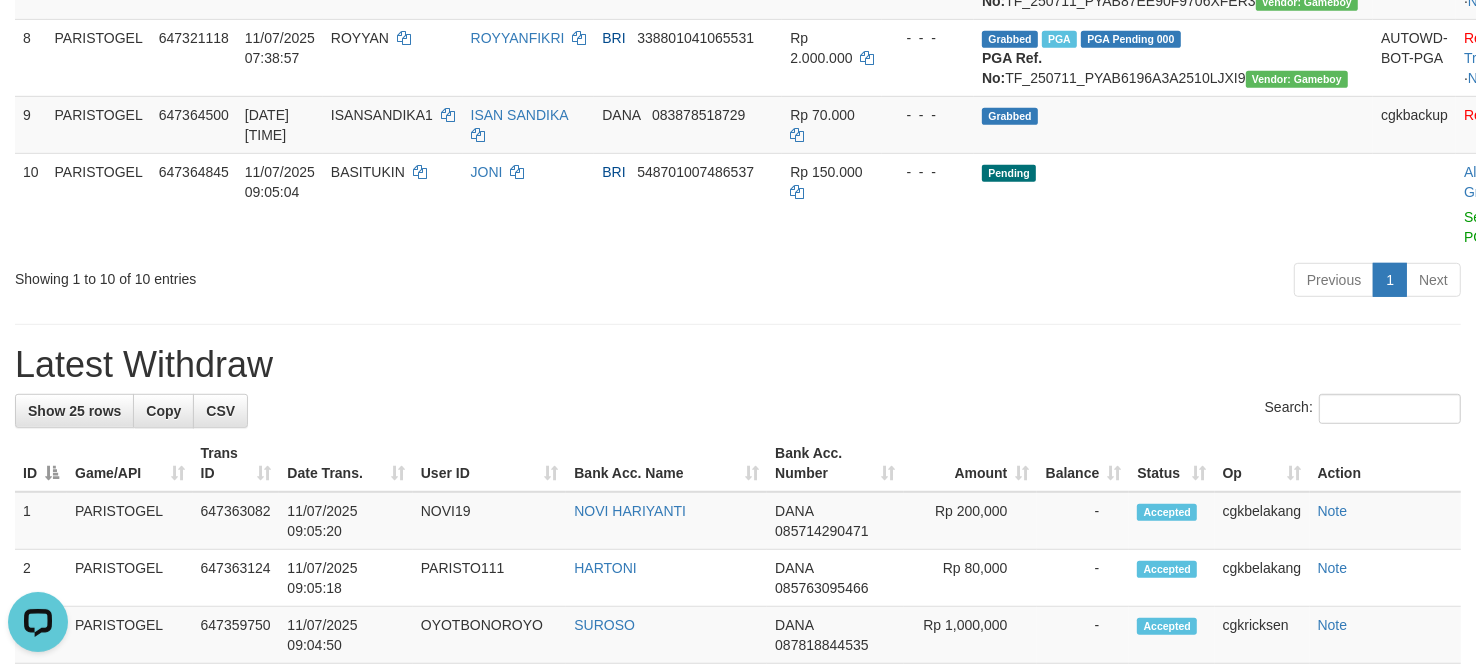 scroll, scrollTop: 0, scrollLeft: 0, axis: both 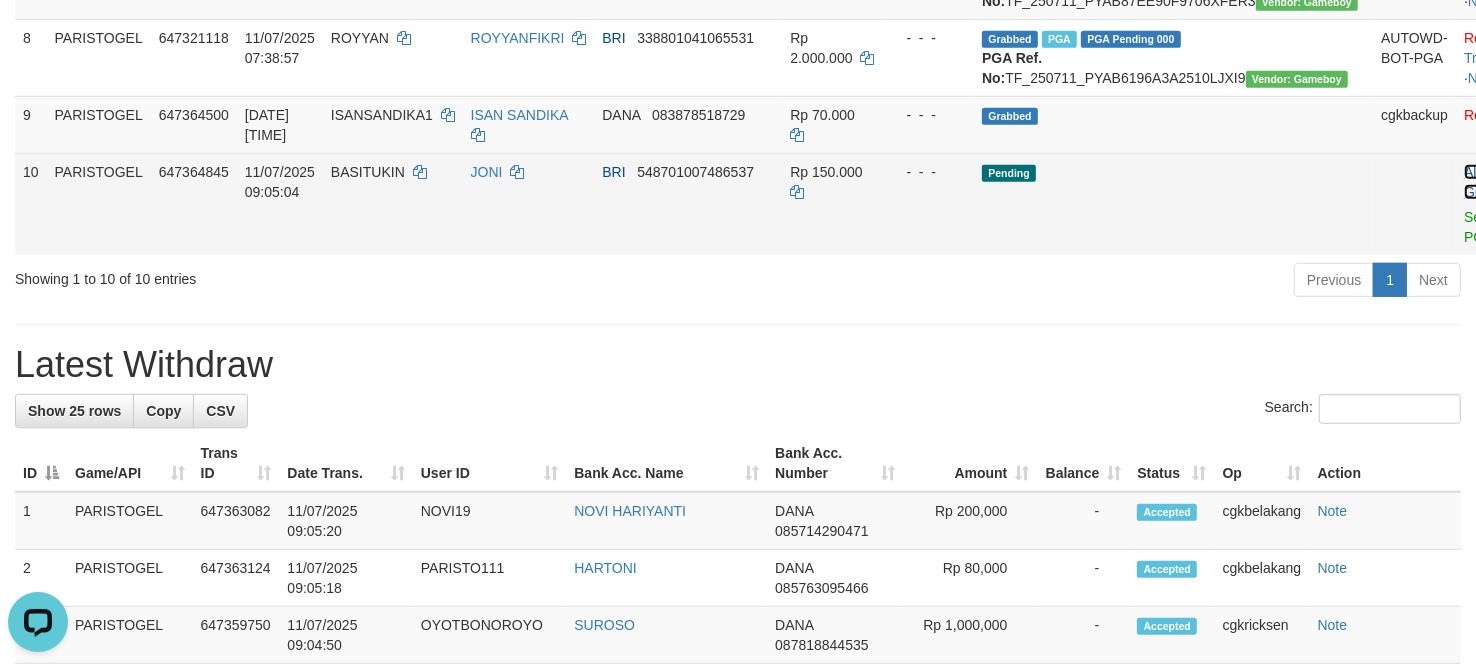 click on "Allow Grab" at bounding box center (1480, 182) 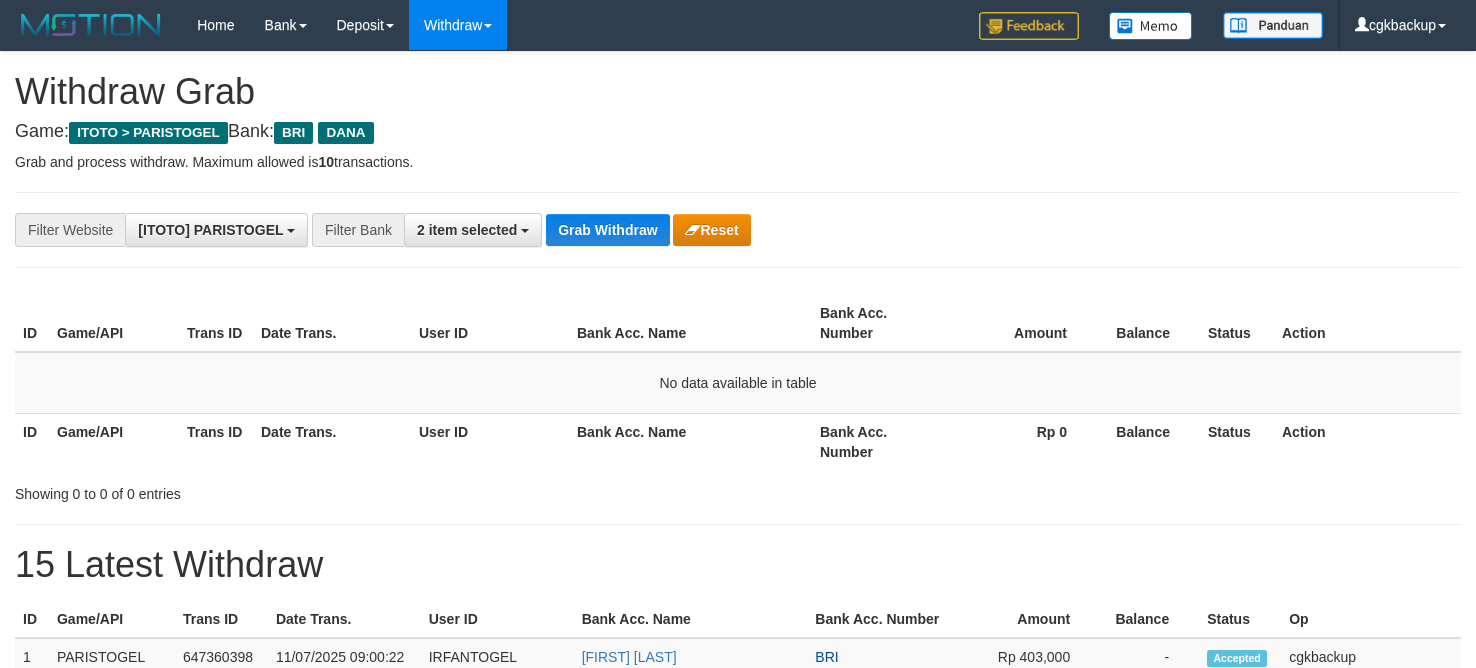 scroll, scrollTop: 0, scrollLeft: 0, axis: both 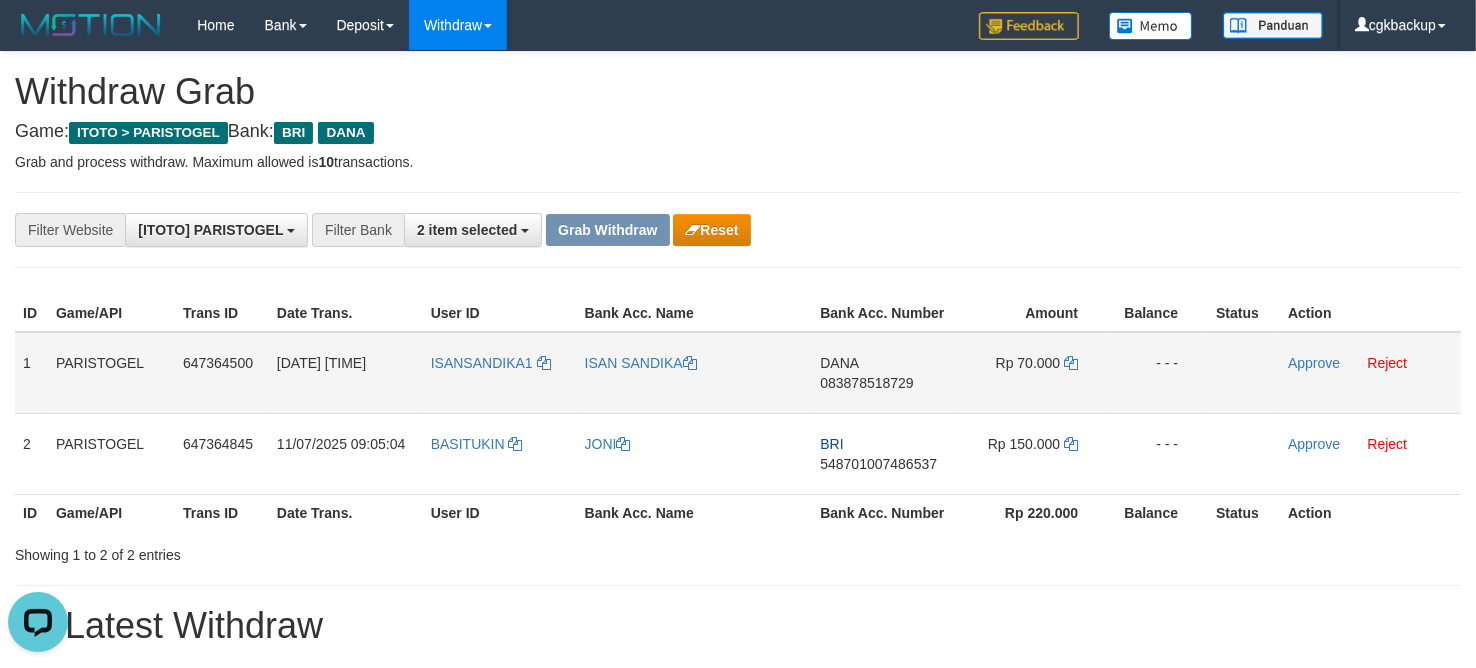 click on "DANA
083878518729" at bounding box center (884, 373) 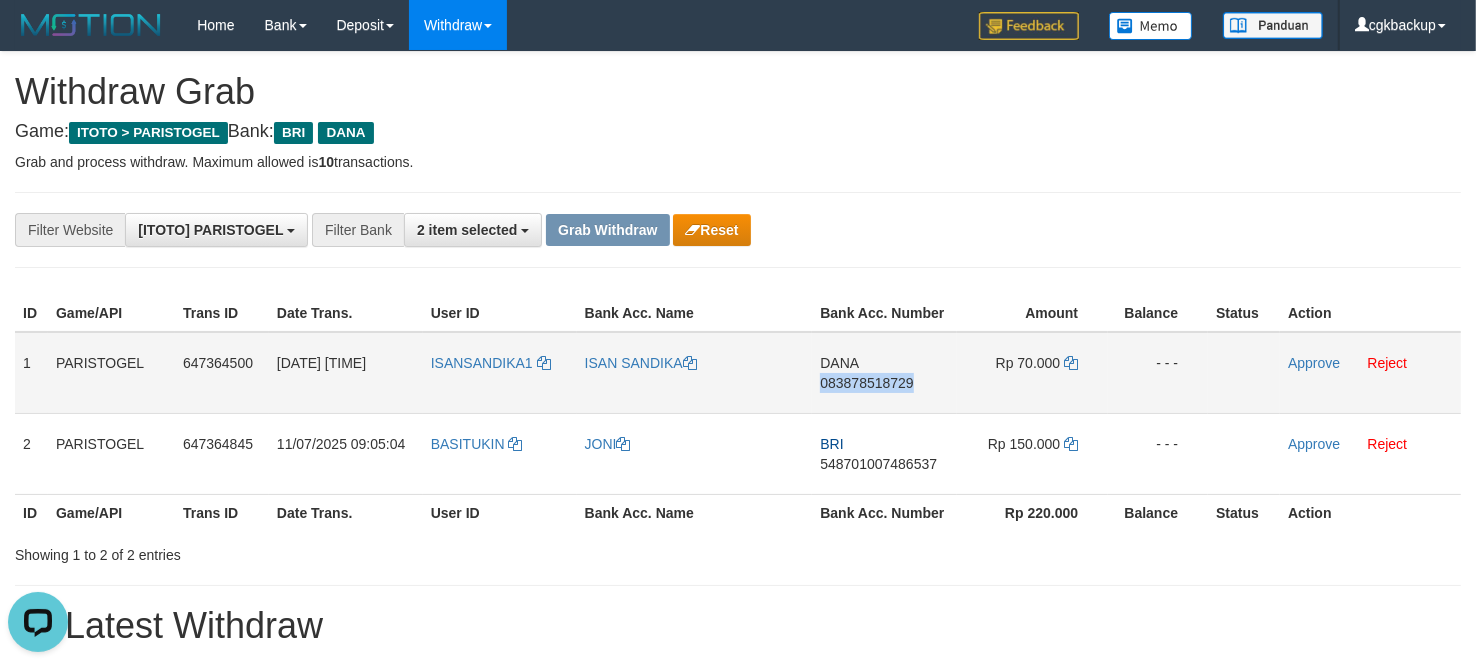 click on "DANA
083878518729" at bounding box center (884, 373) 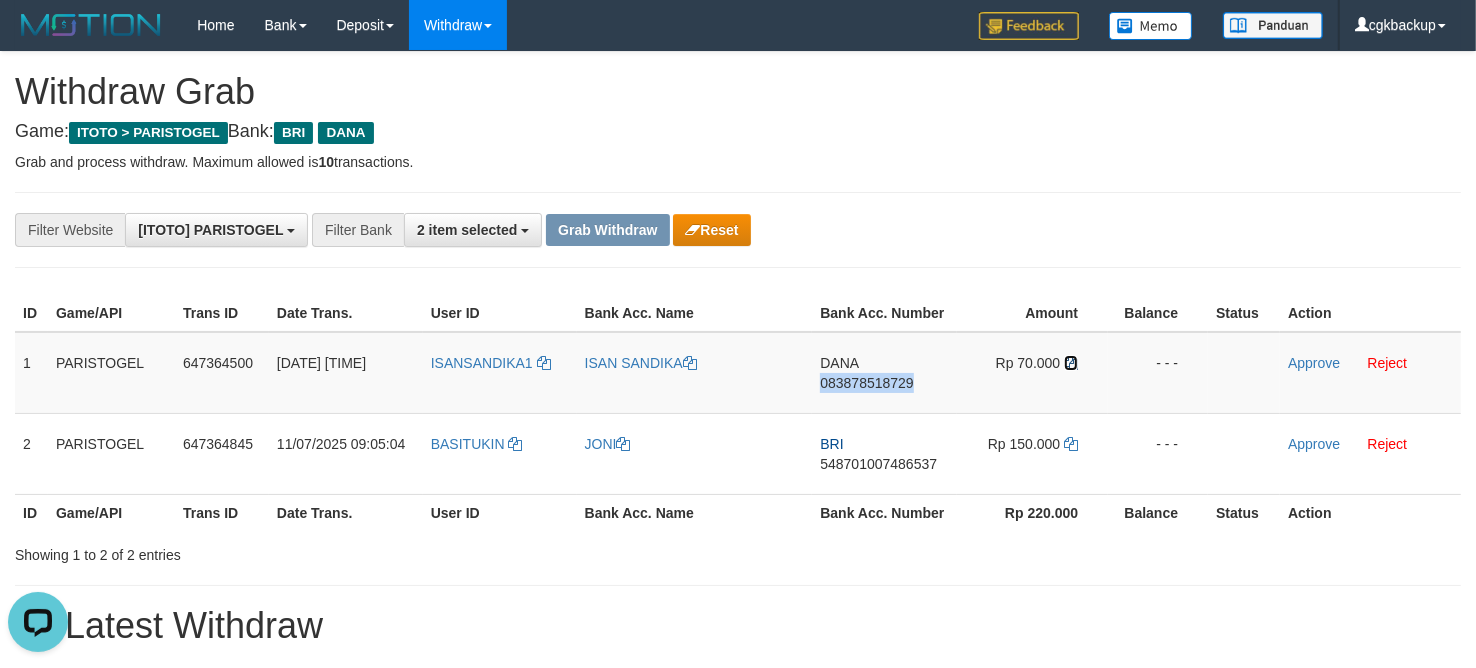 click at bounding box center [1071, 363] 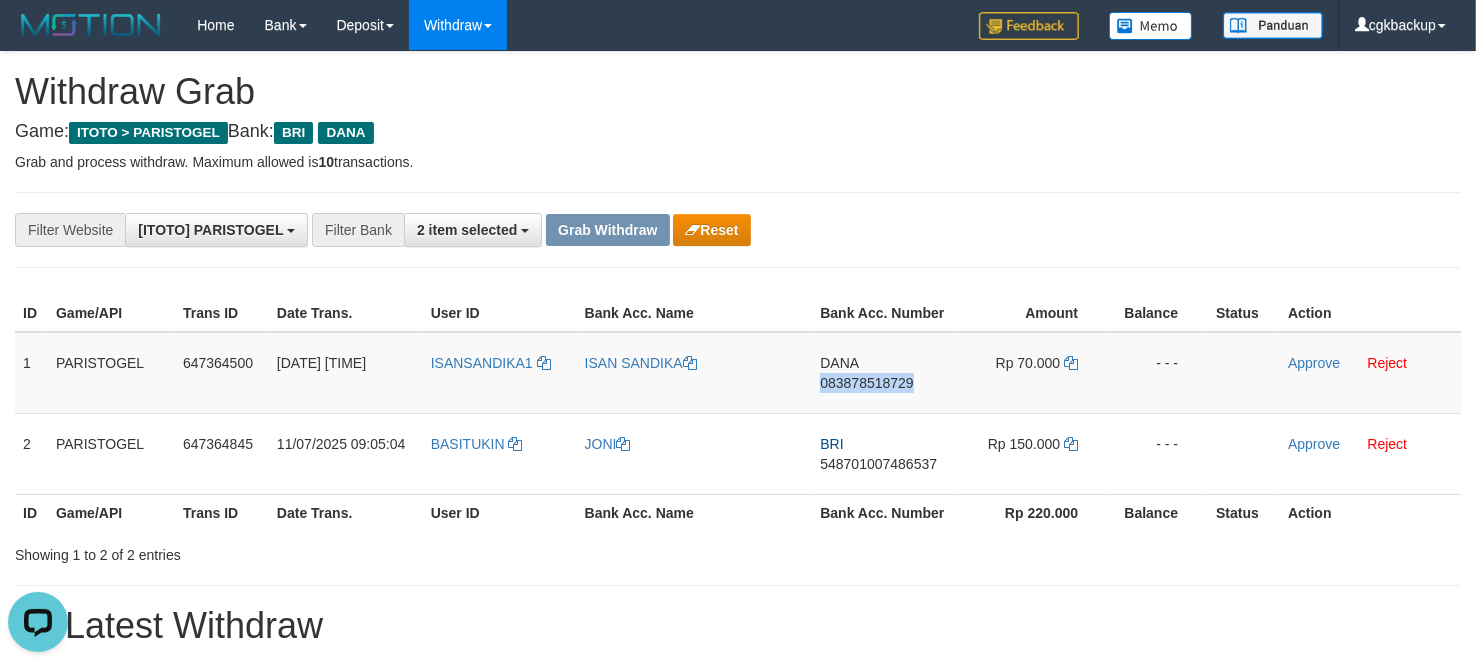 copy on "083878518729" 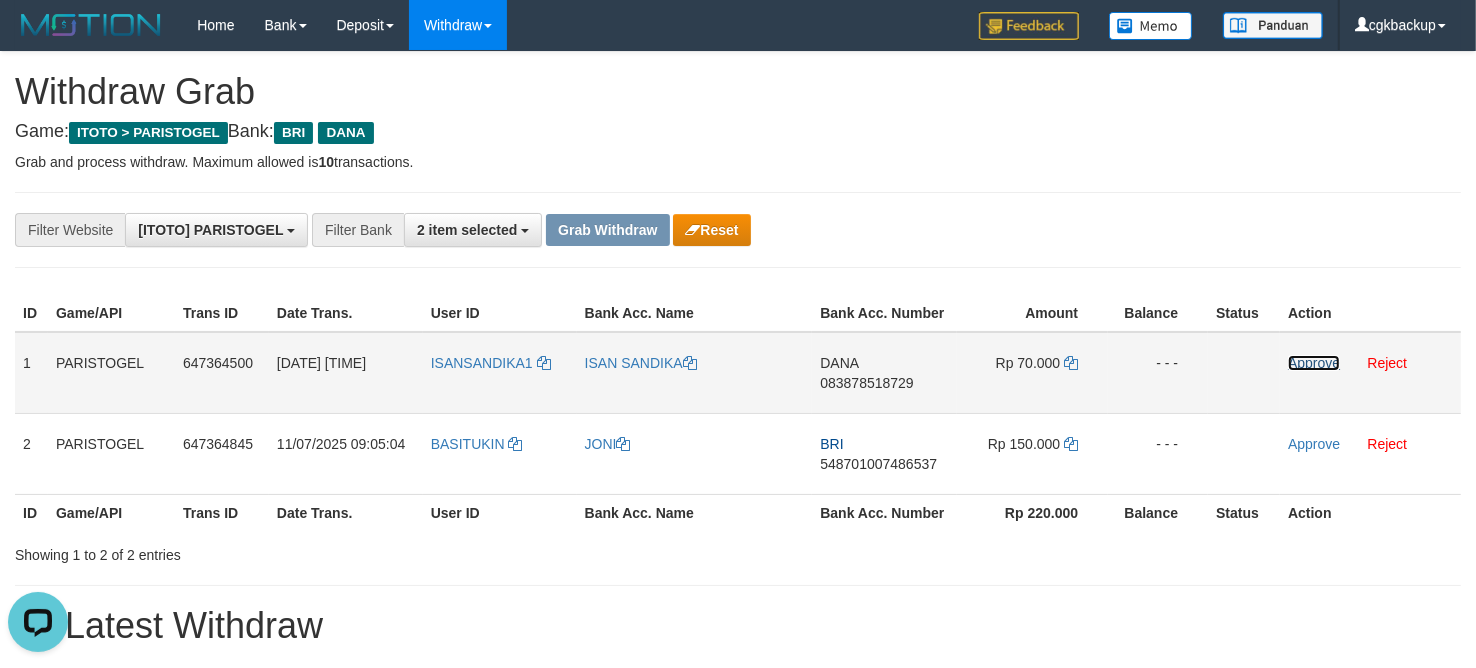 click on "Approve" at bounding box center [1314, 363] 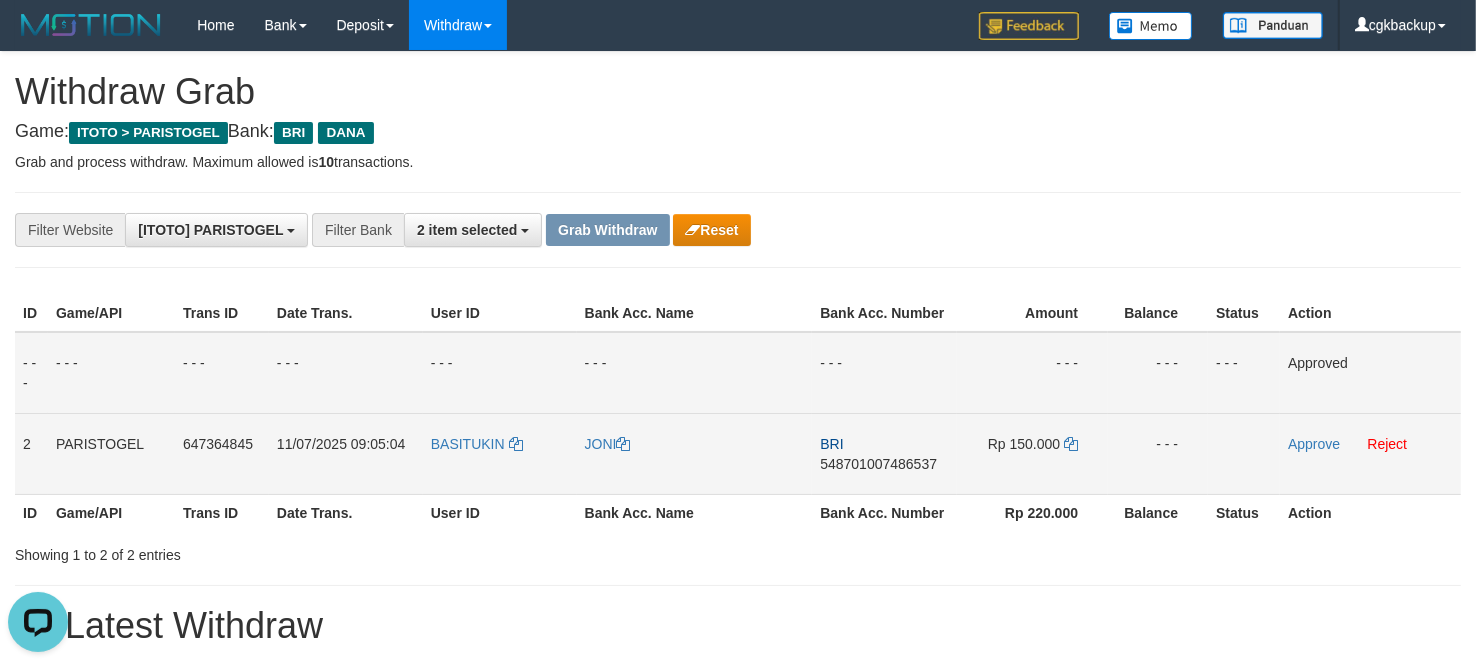 click on "BASITUKIN" at bounding box center [500, 453] 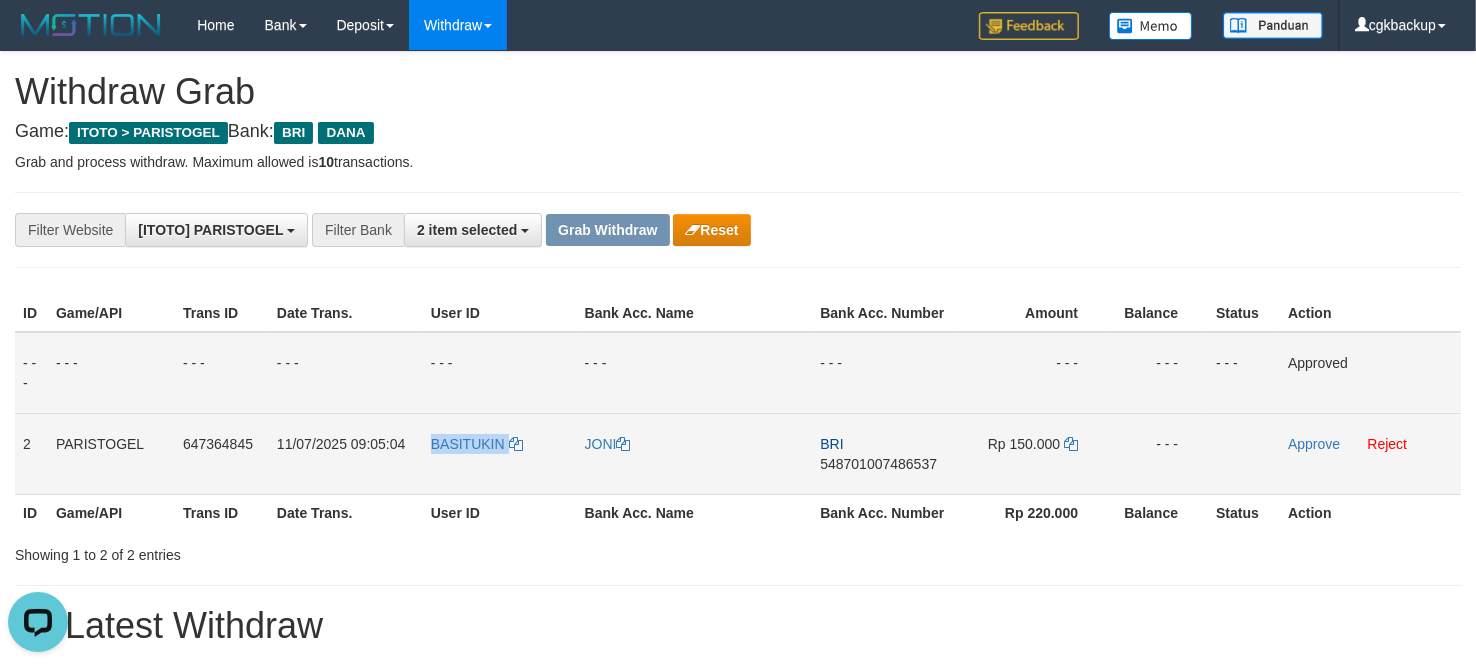 click on "BASITUKIN" at bounding box center [500, 453] 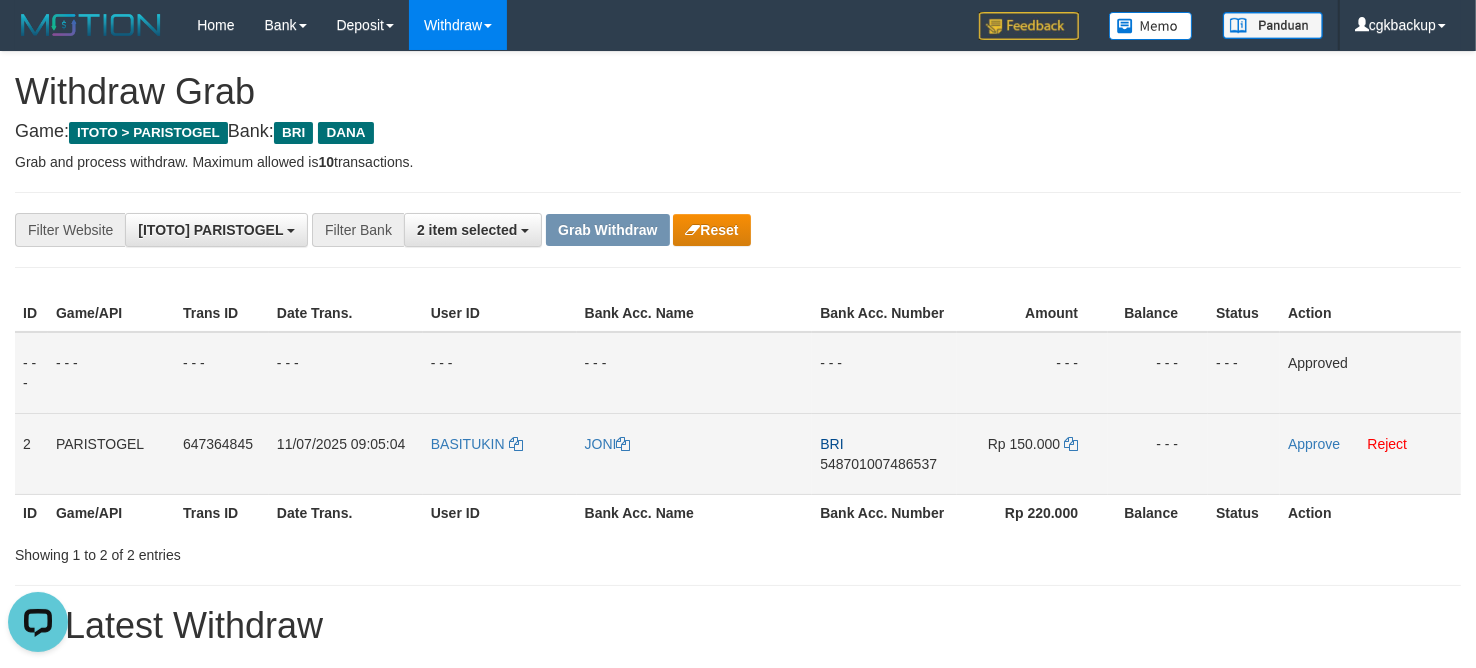 click on "JONI" at bounding box center (695, 453) 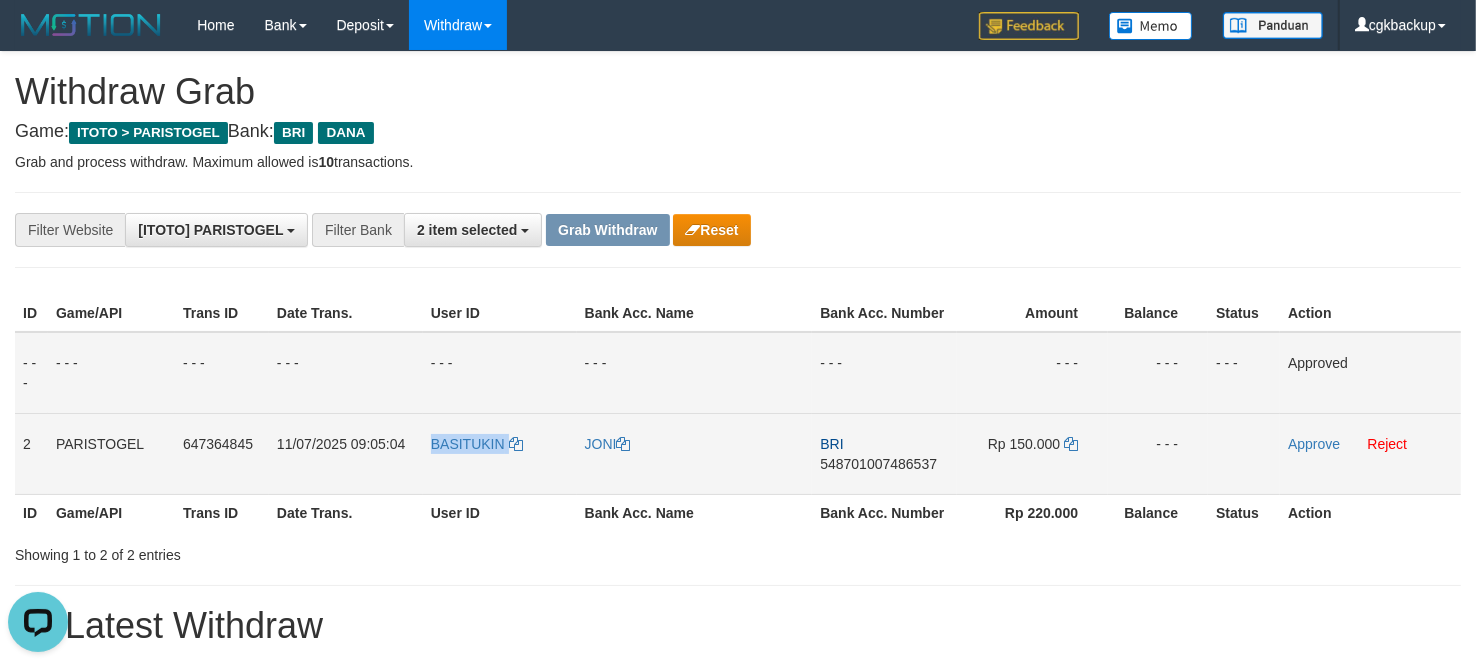 click on "BASITUKIN" at bounding box center (500, 453) 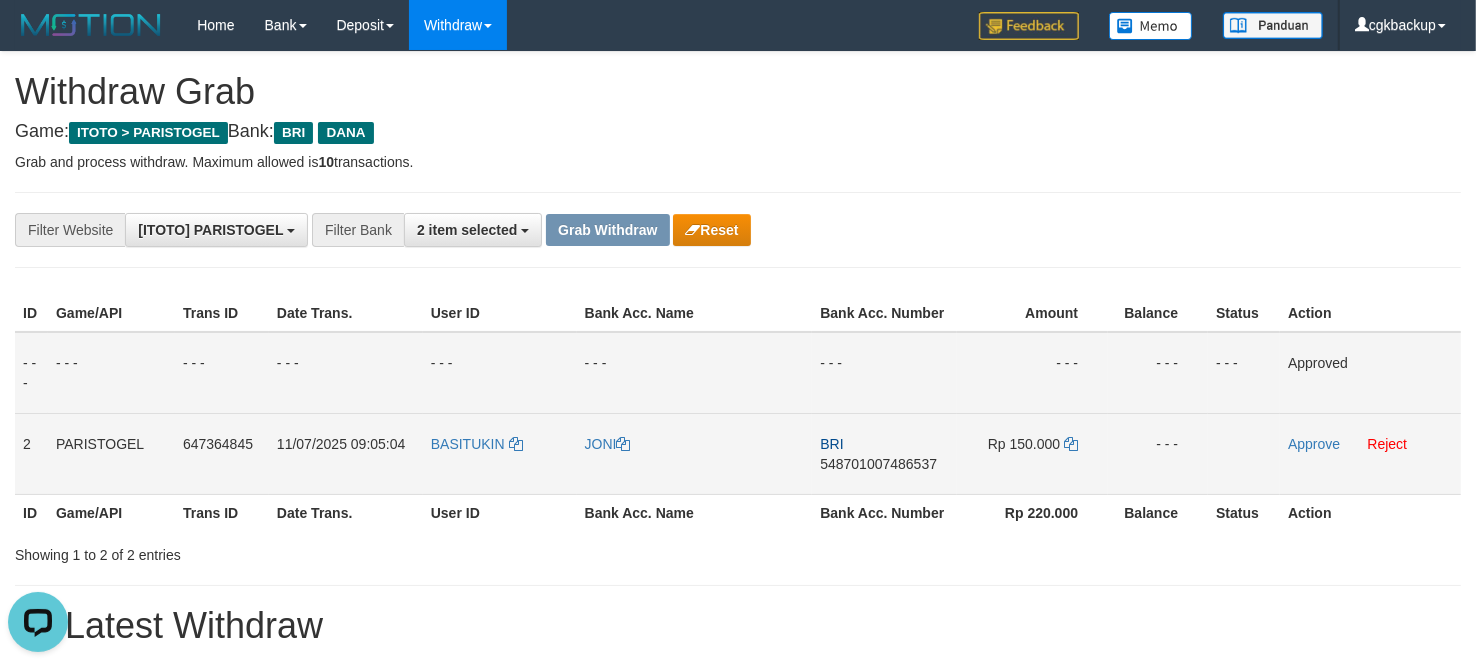 click on "BRI
548701007486537" at bounding box center [884, 453] 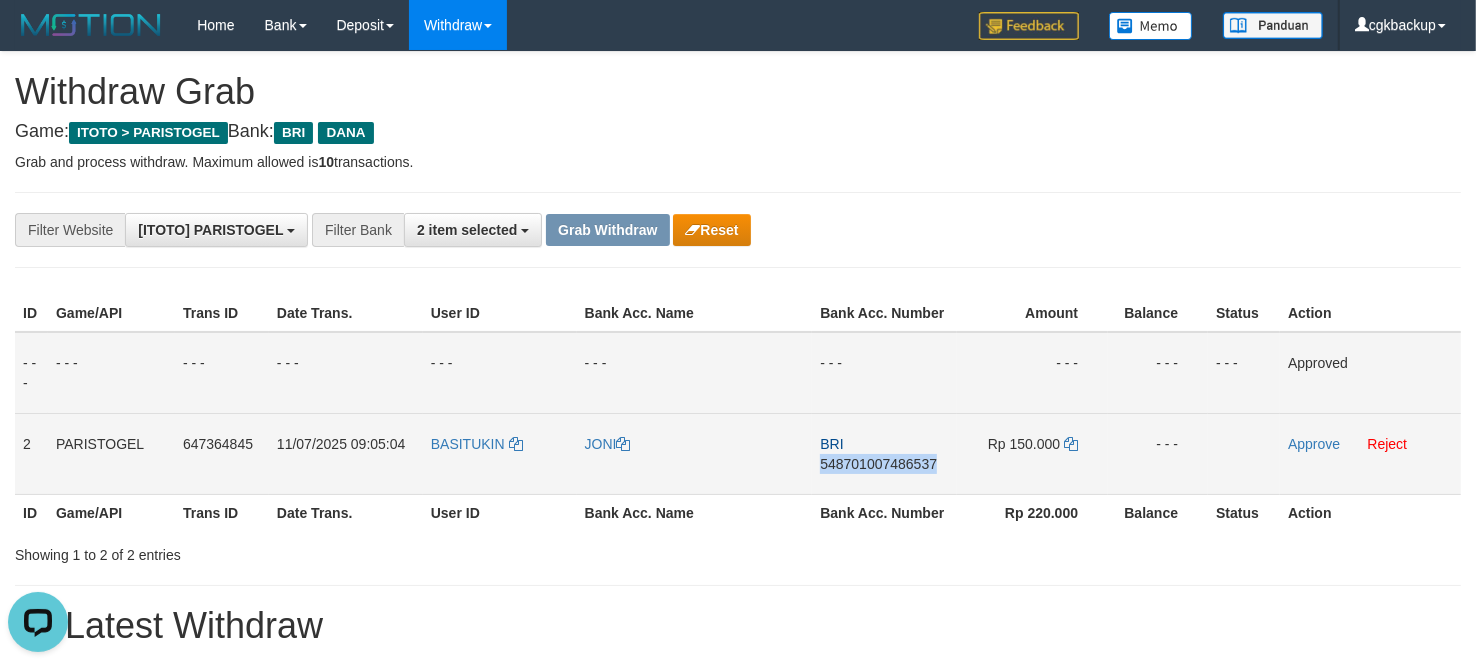click on "BRI
548701007486537" at bounding box center [884, 453] 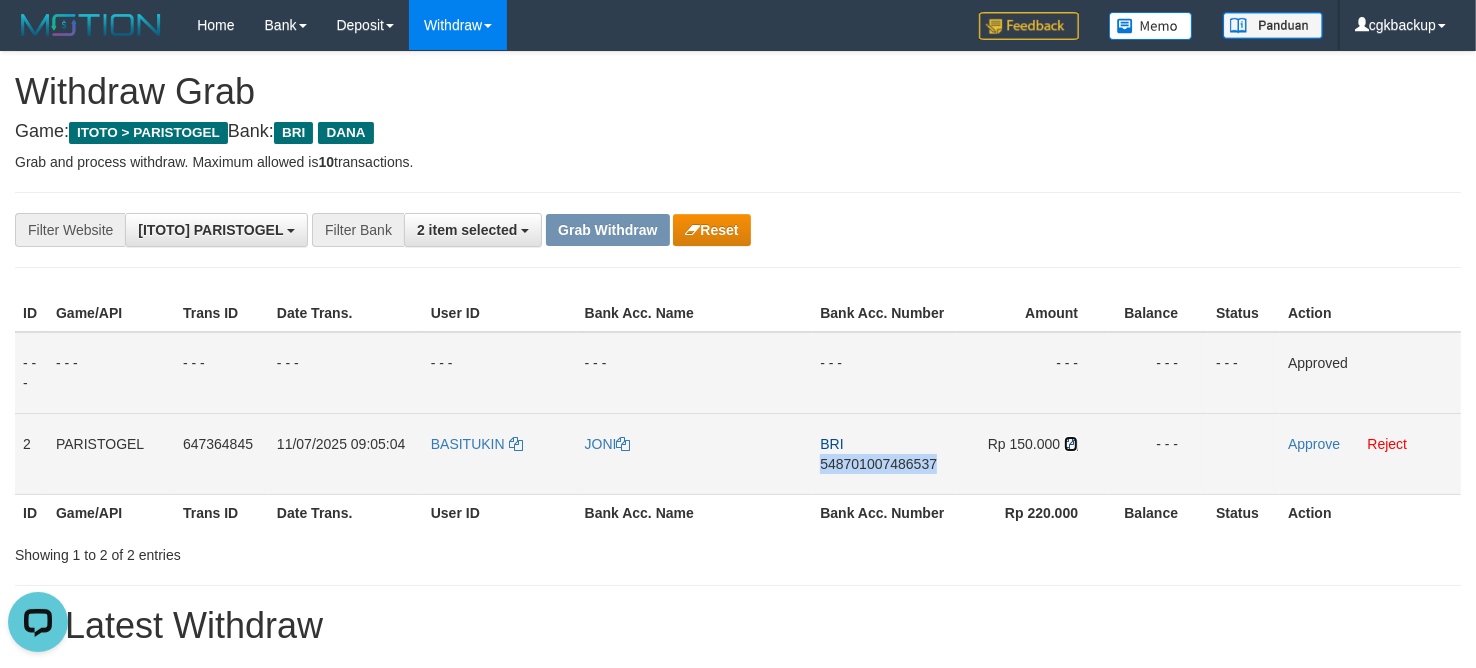 click at bounding box center (1071, 444) 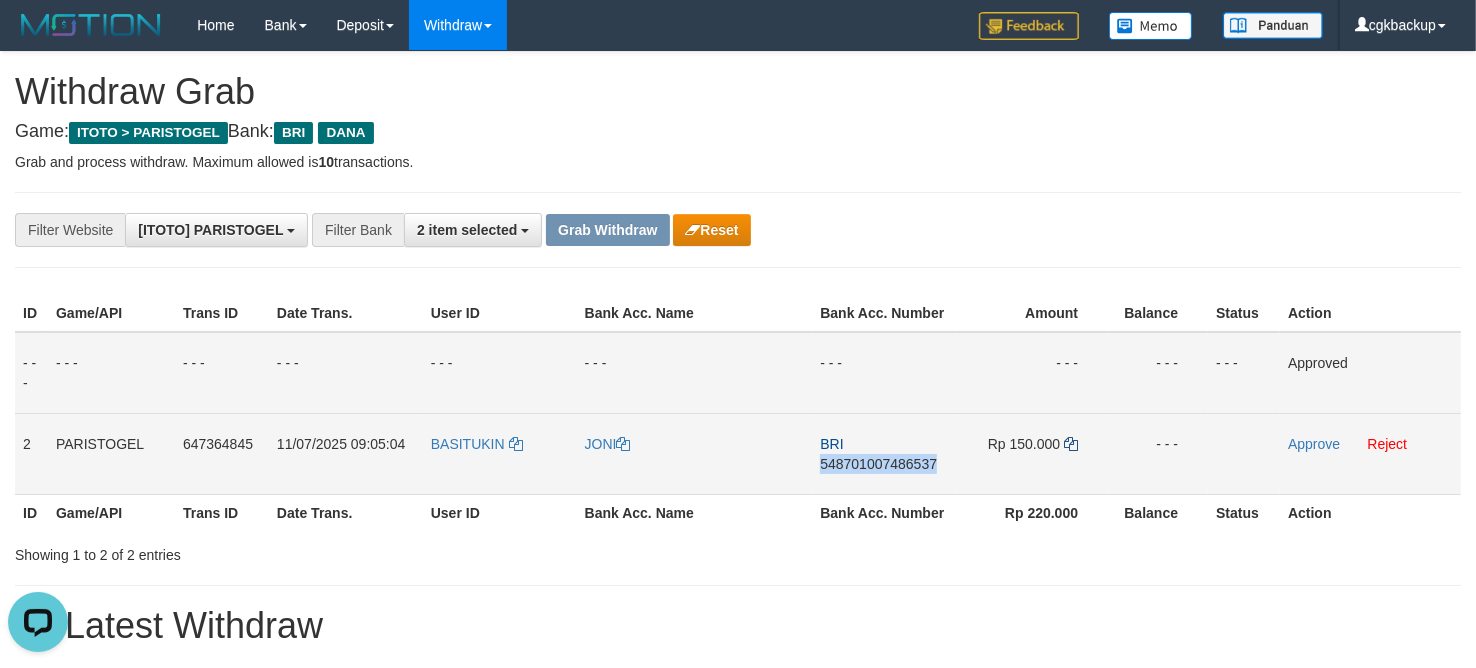 copy on "548701007486537" 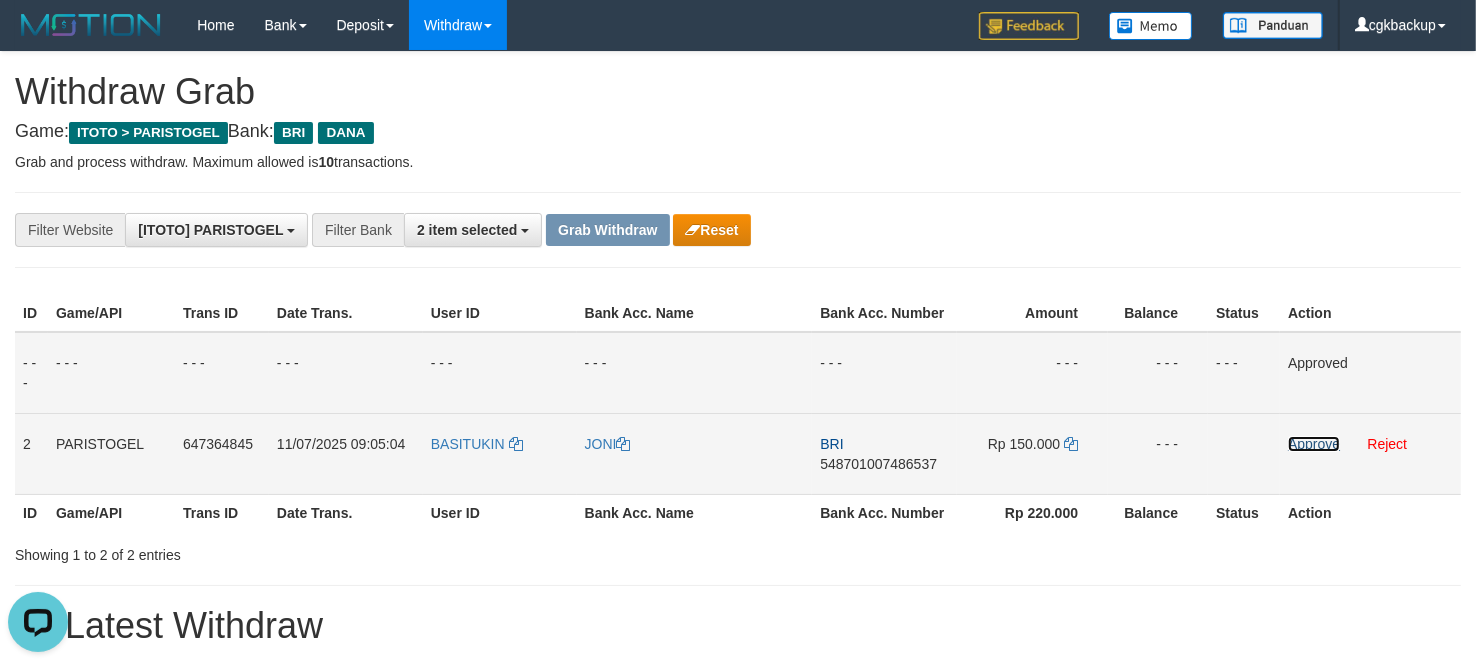 click on "Approve" at bounding box center (1314, 444) 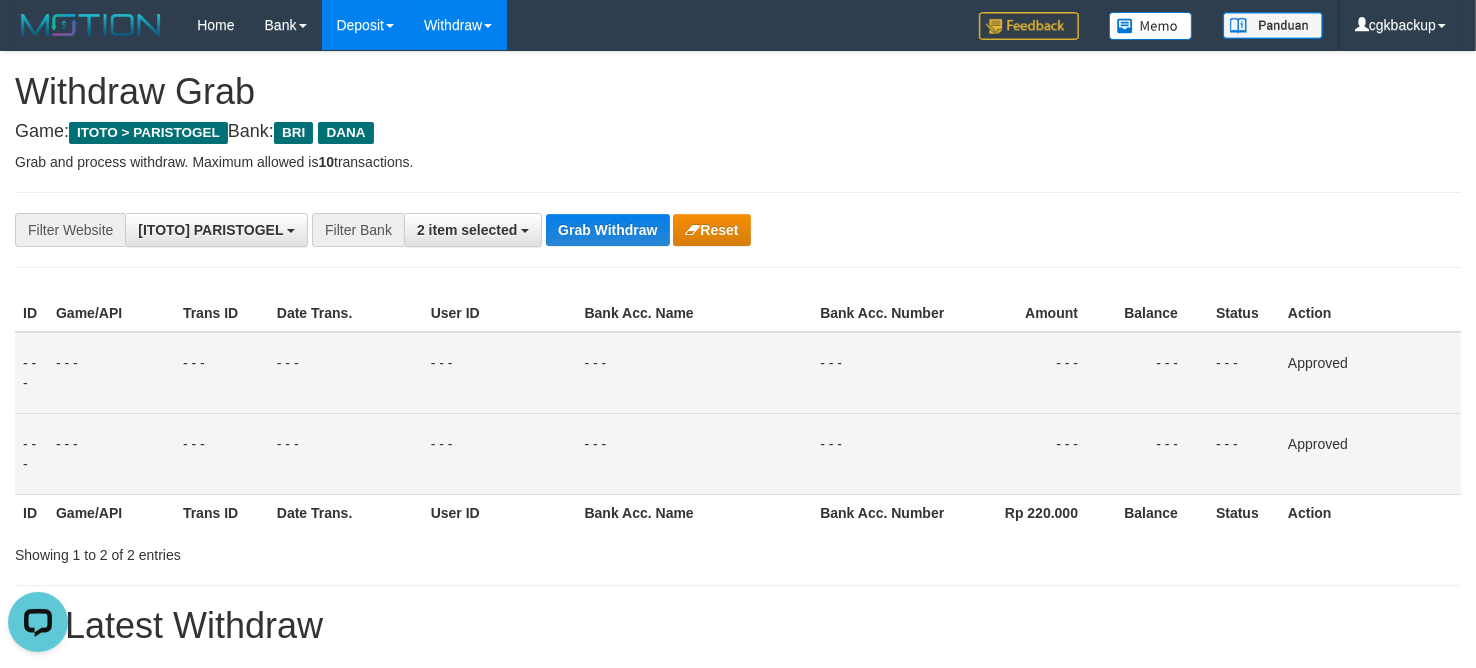 drag, startPoint x: 1187, startPoint y: 128, endPoint x: 397, endPoint y: 2, distance: 799.985 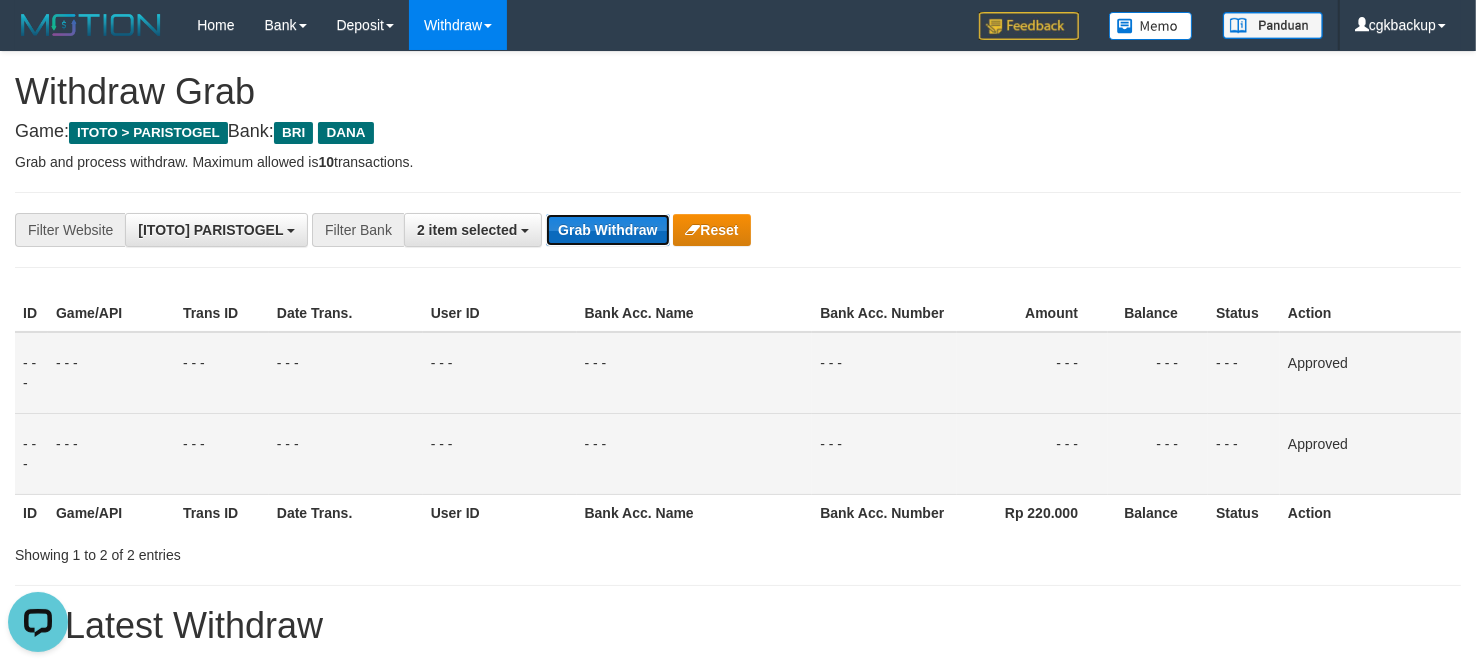 click on "Grab Withdraw" at bounding box center [607, 230] 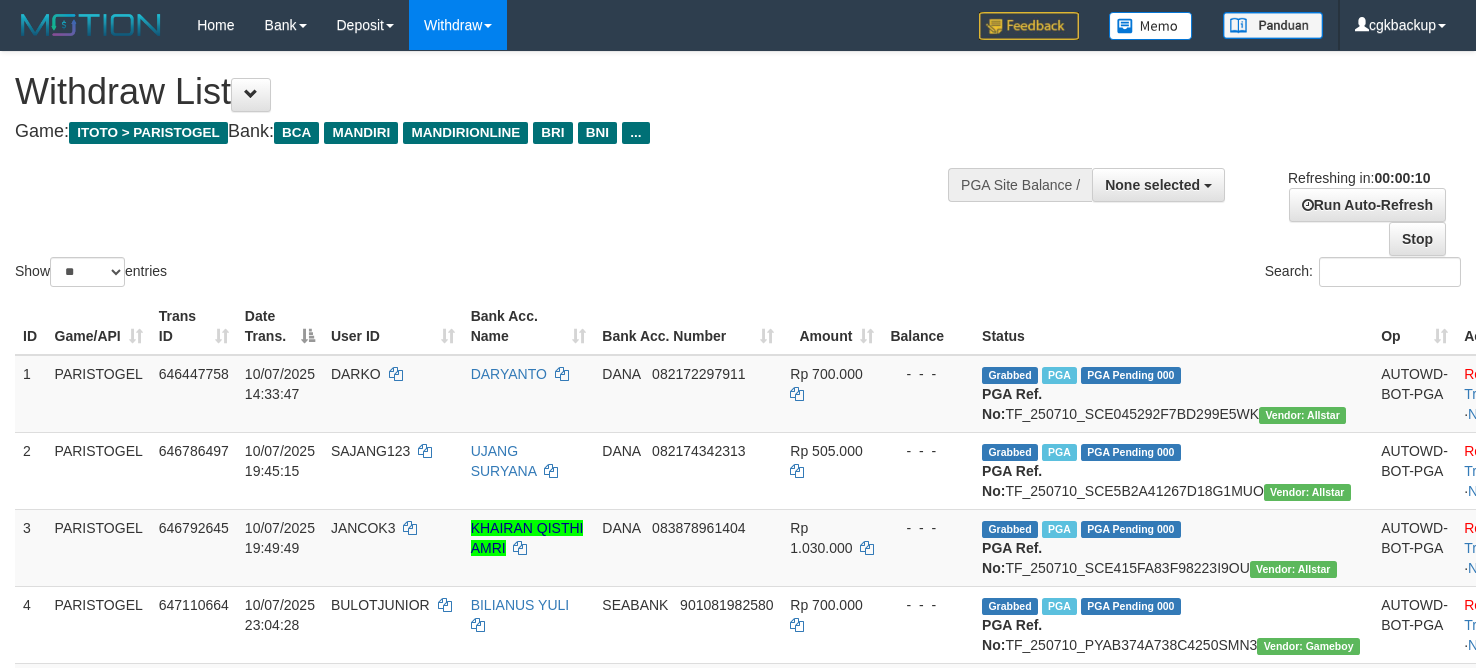 select 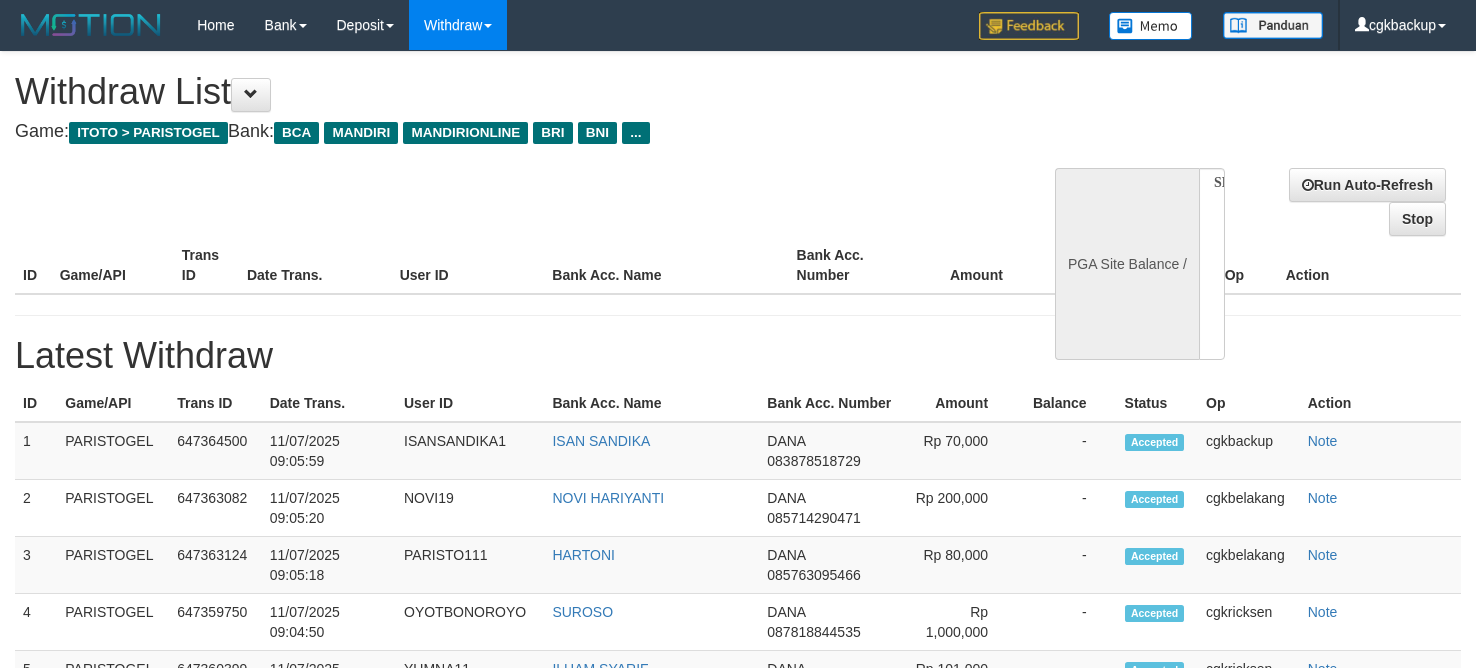 select 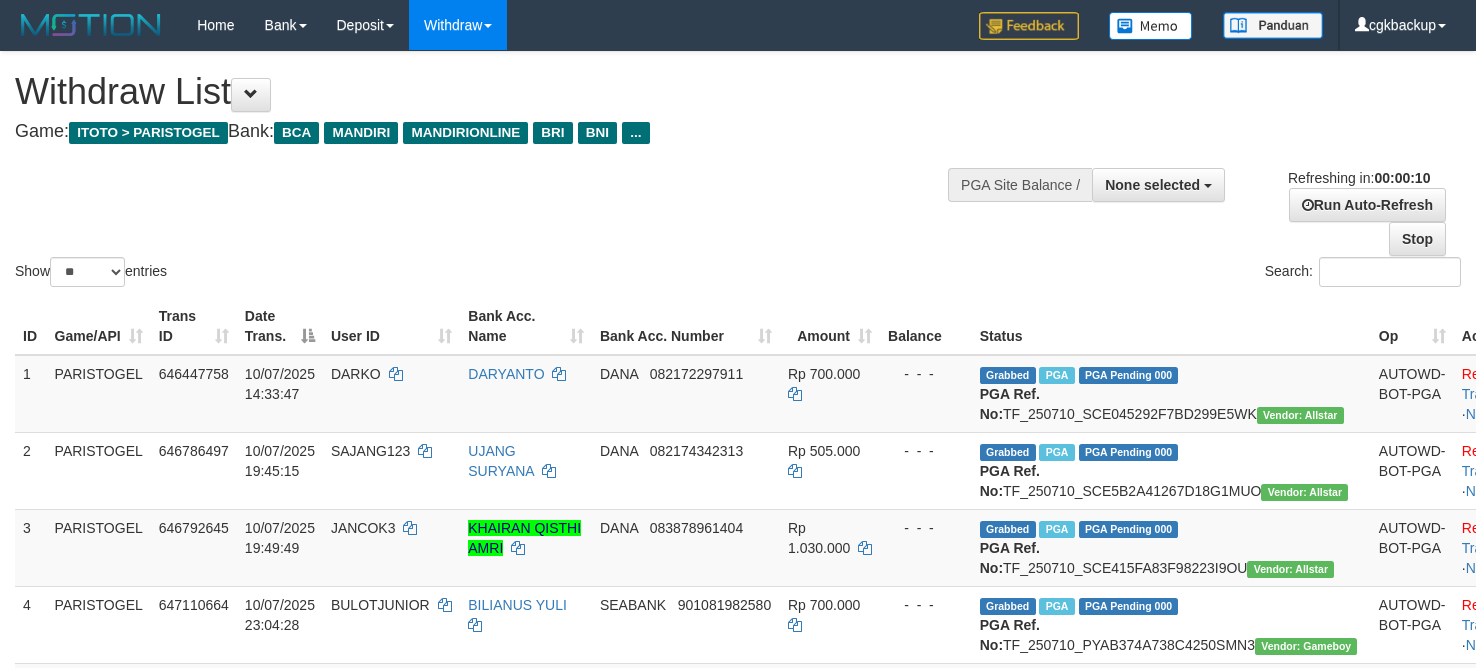 select 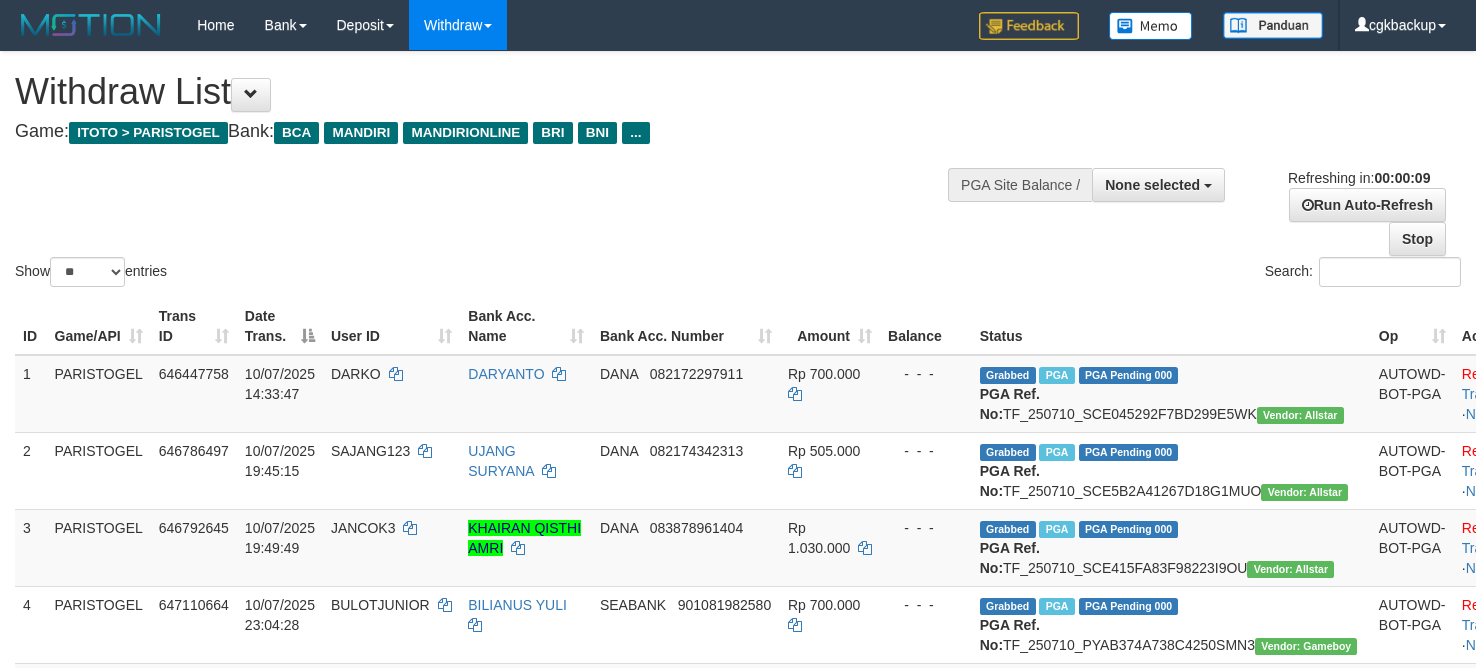 select 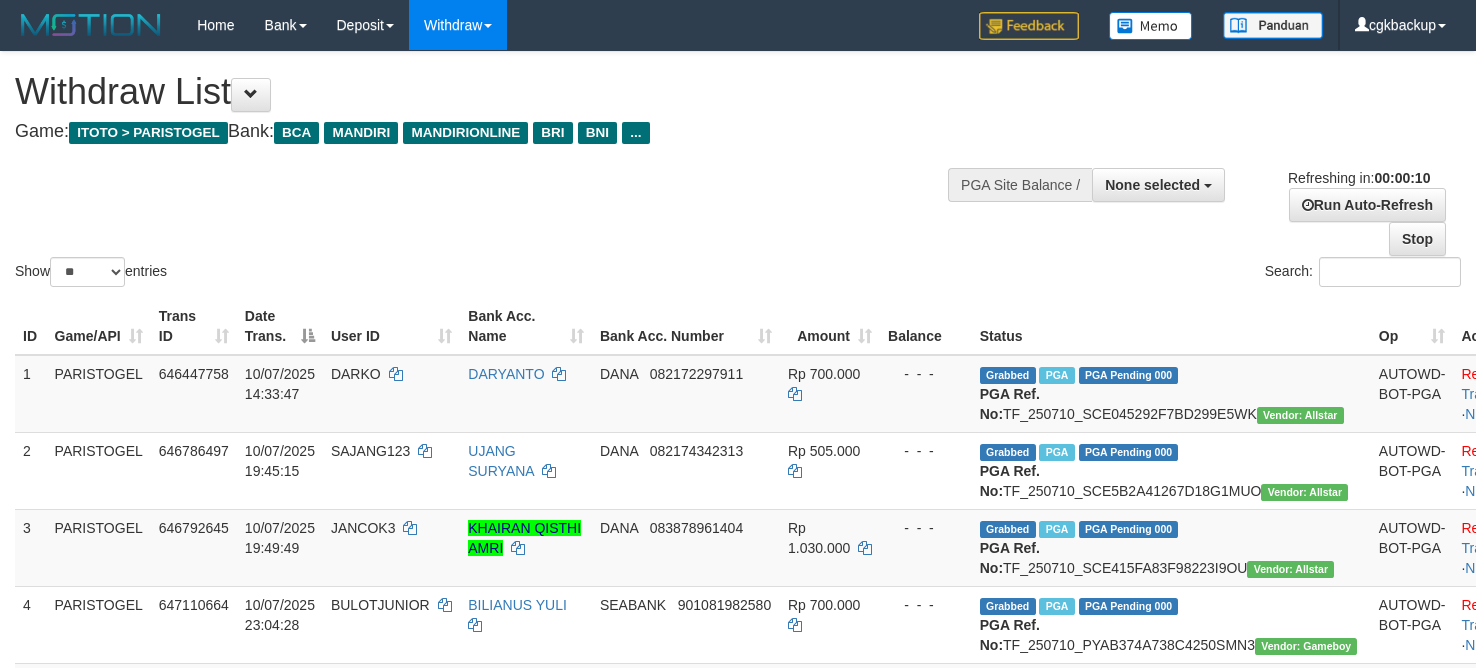 select 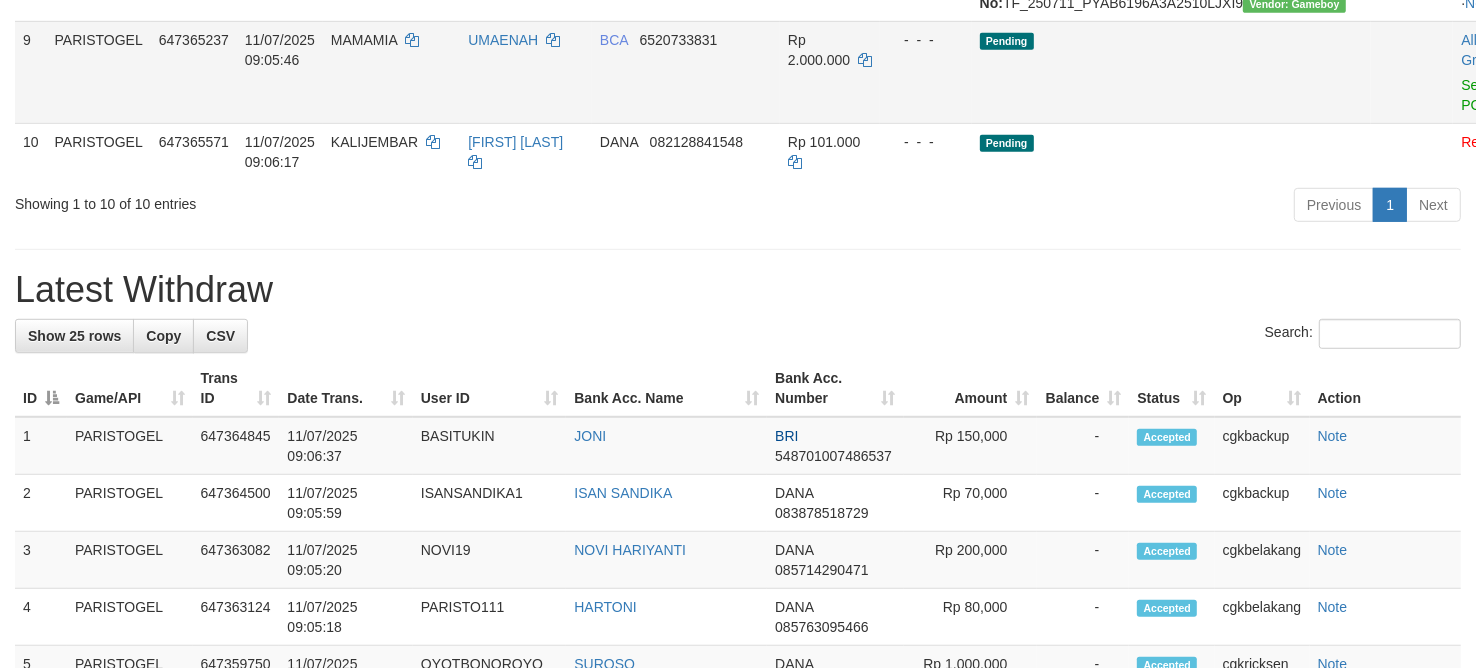 scroll, scrollTop: 875, scrollLeft: 0, axis: vertical 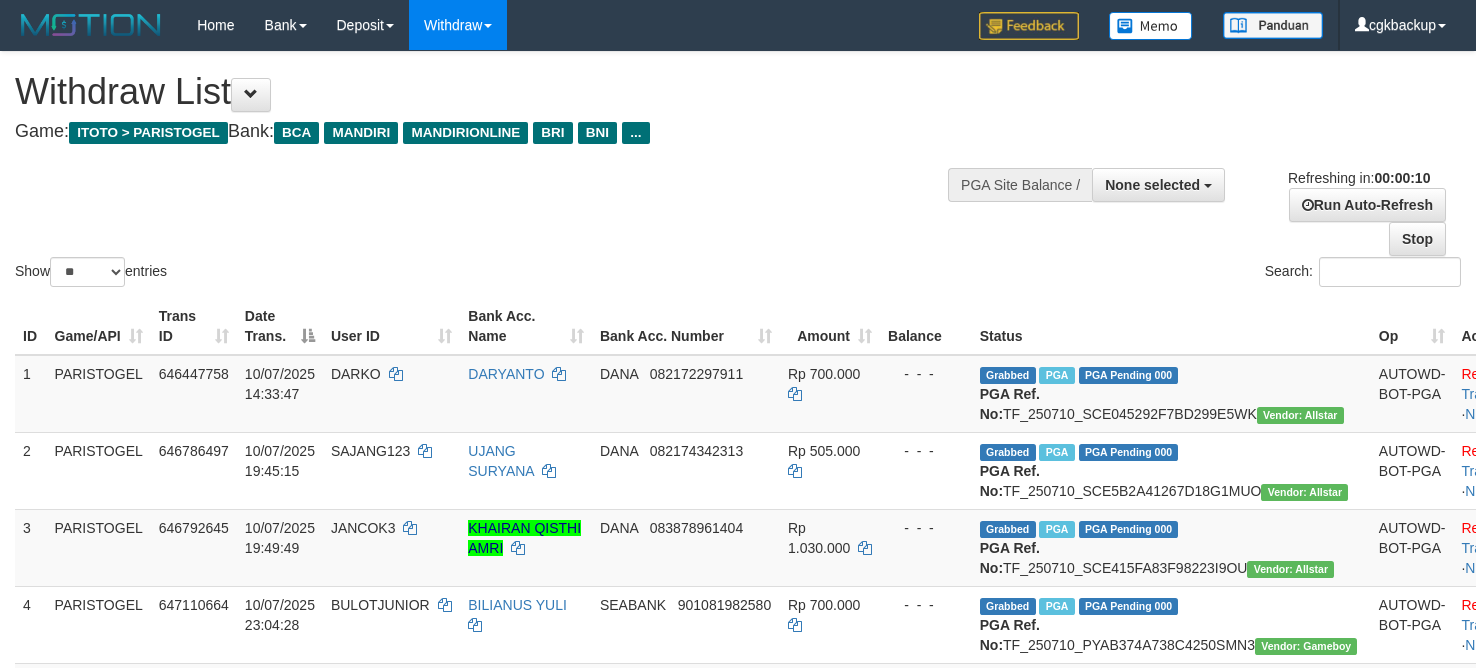 select 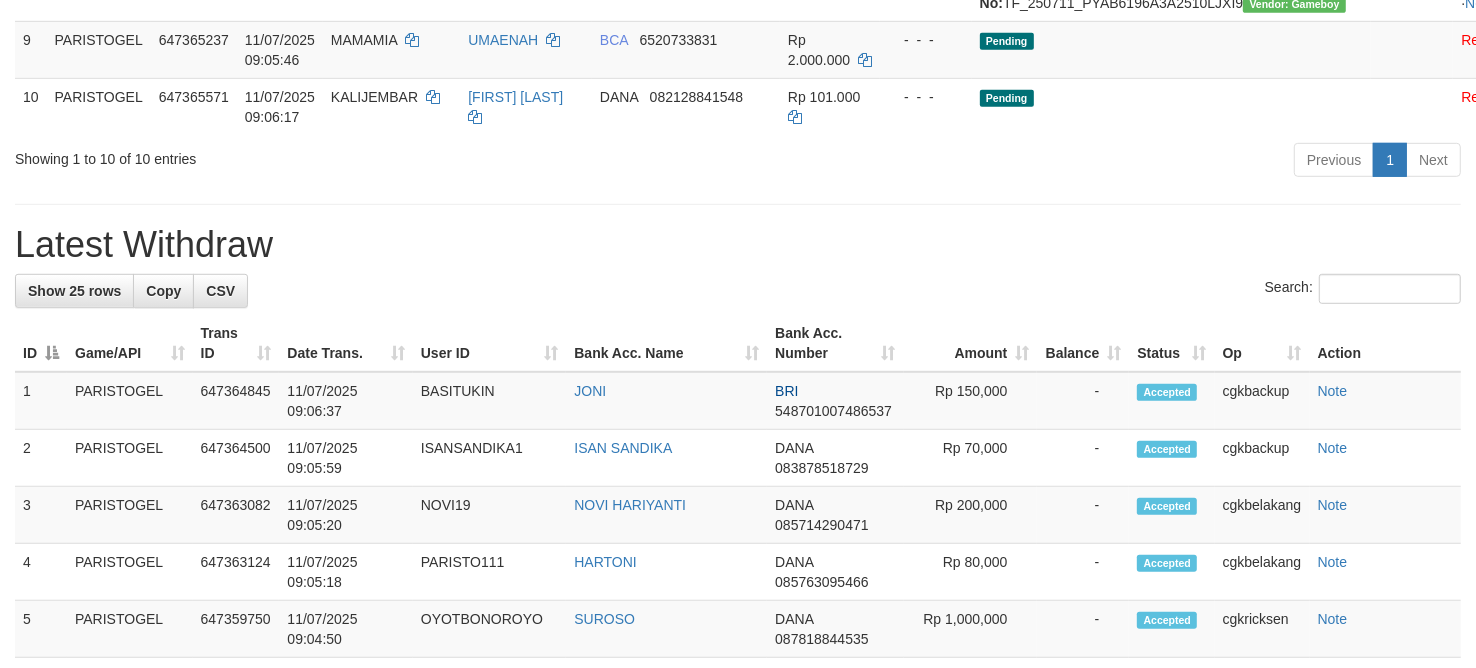 scroll, scrollTop: 875, scrollLeft: 0, axis: vertical 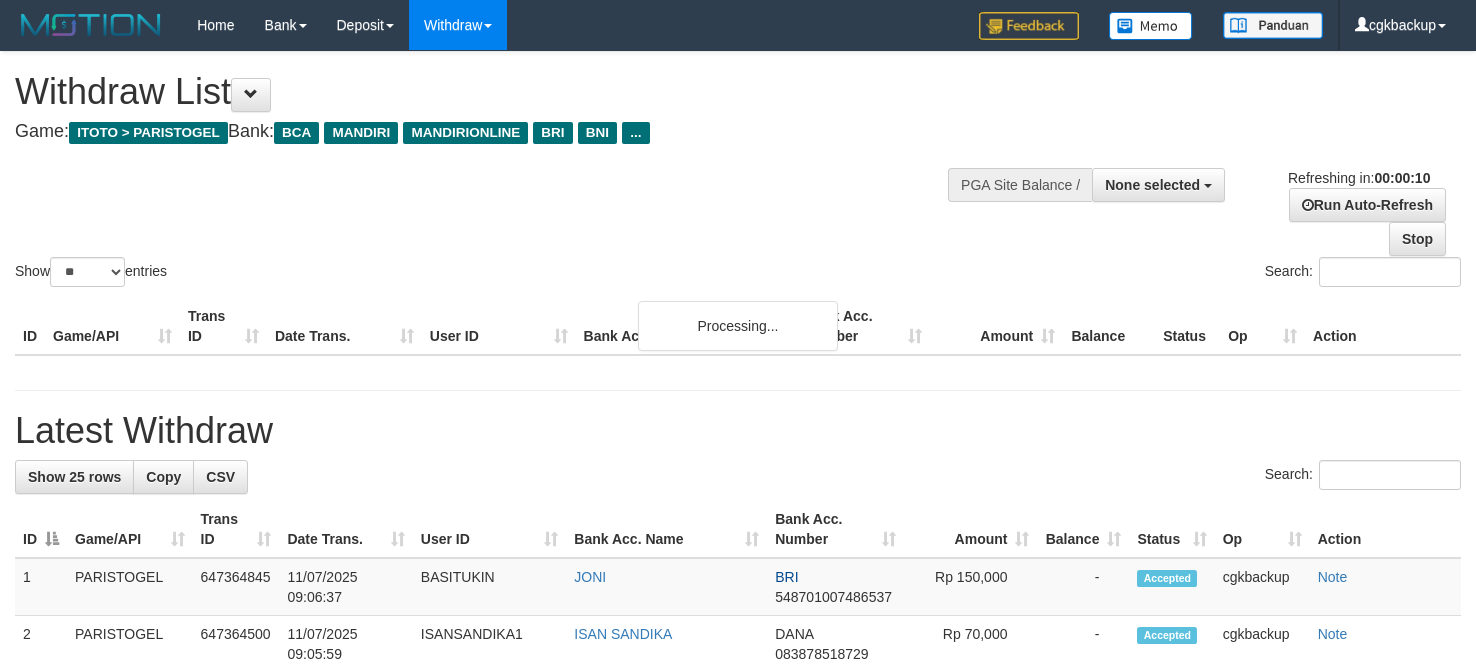 select 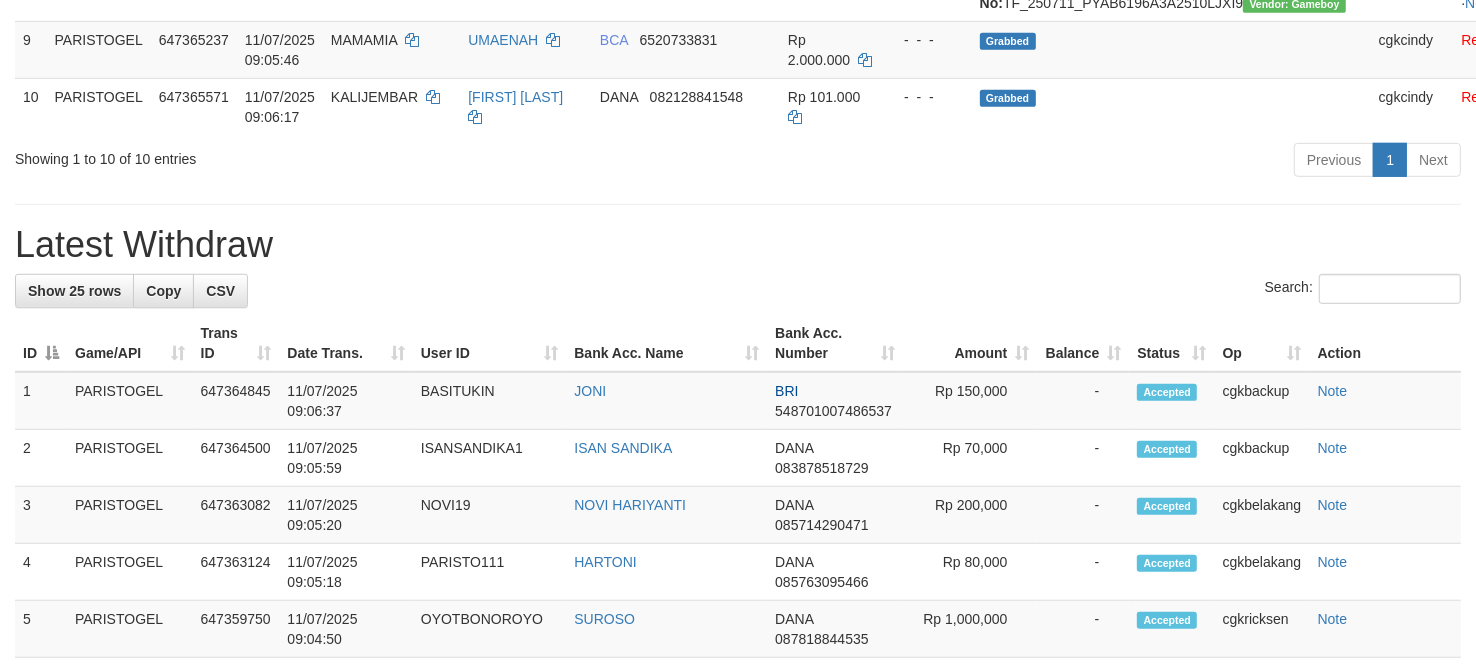 scroll, scrollTop: 875, scrollLeft: 0, axis: vertical 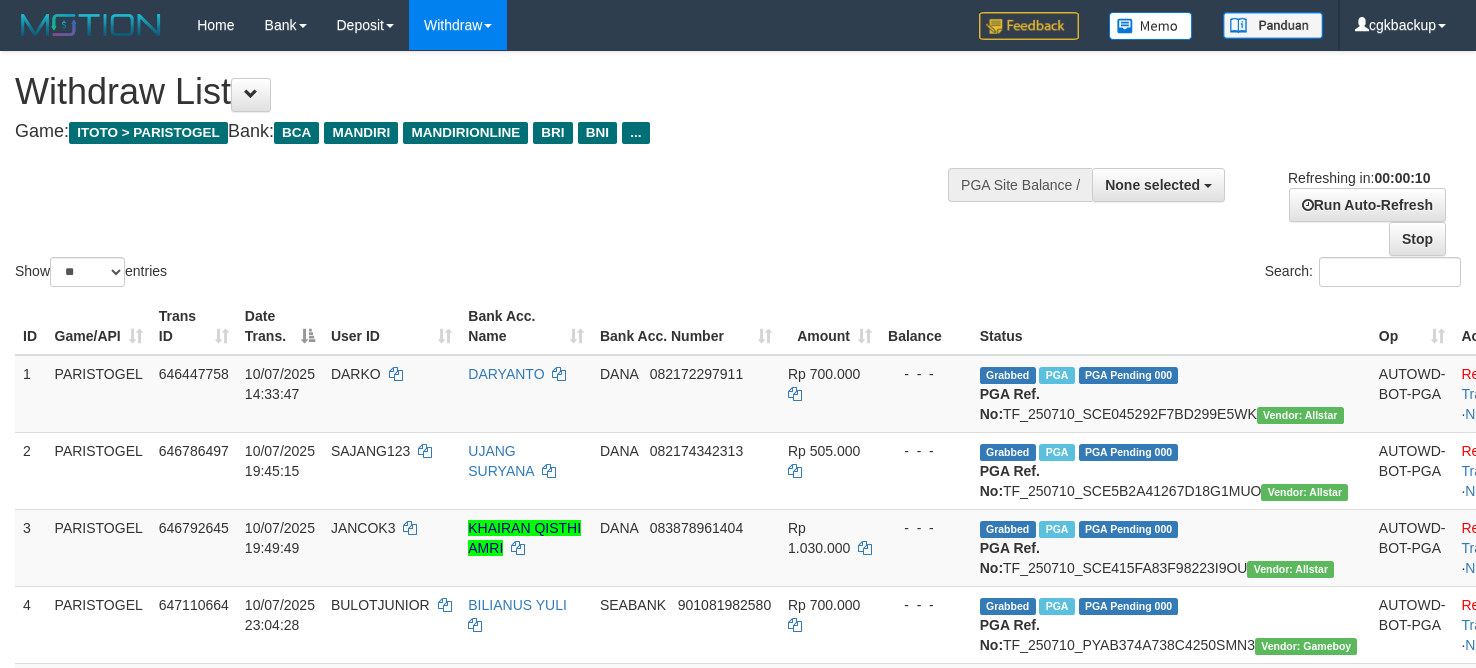 select 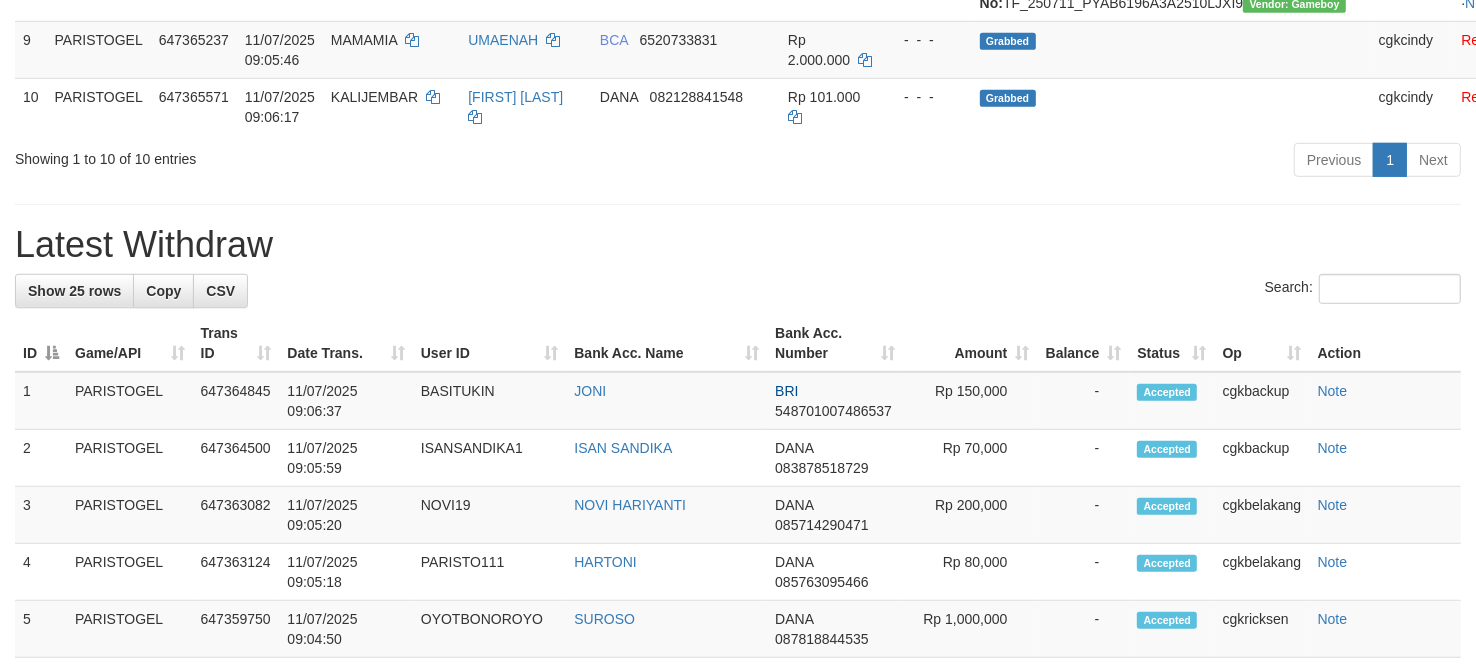 scroll, scrollTop: 875, scrollLeft: 0, axis: vertical 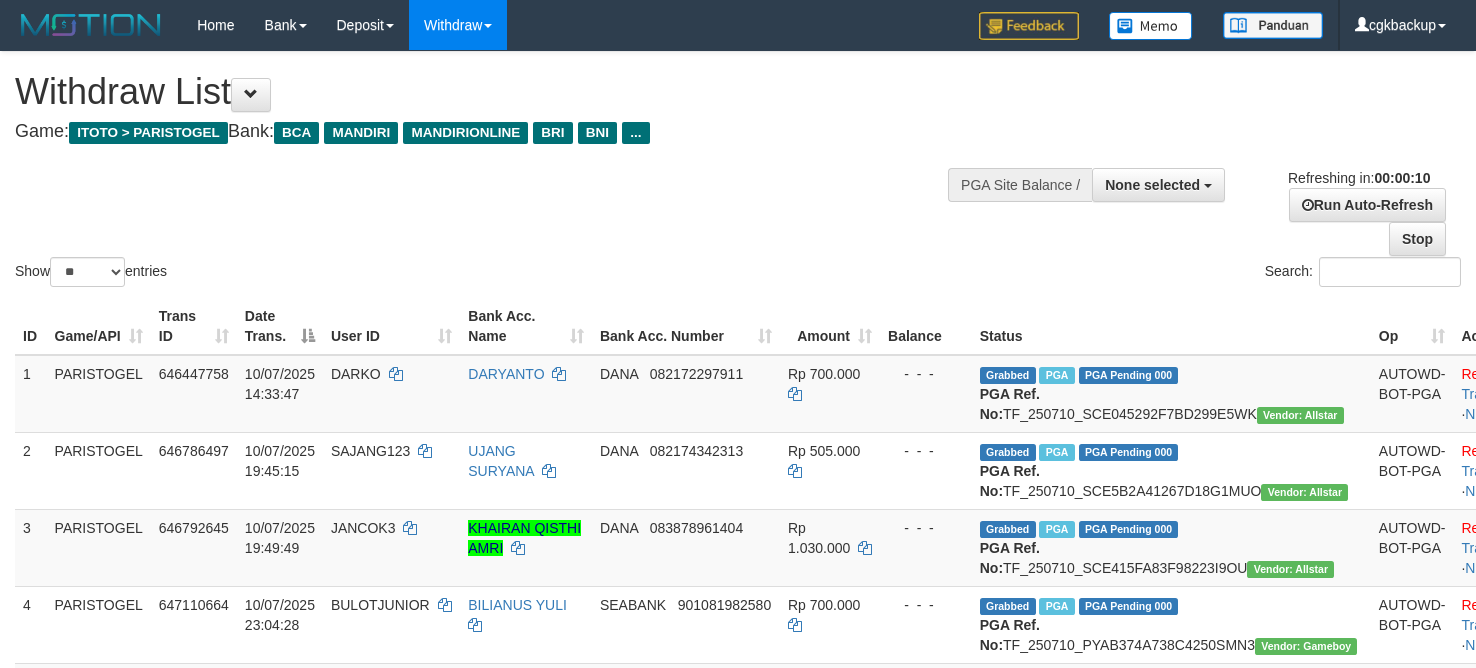 select 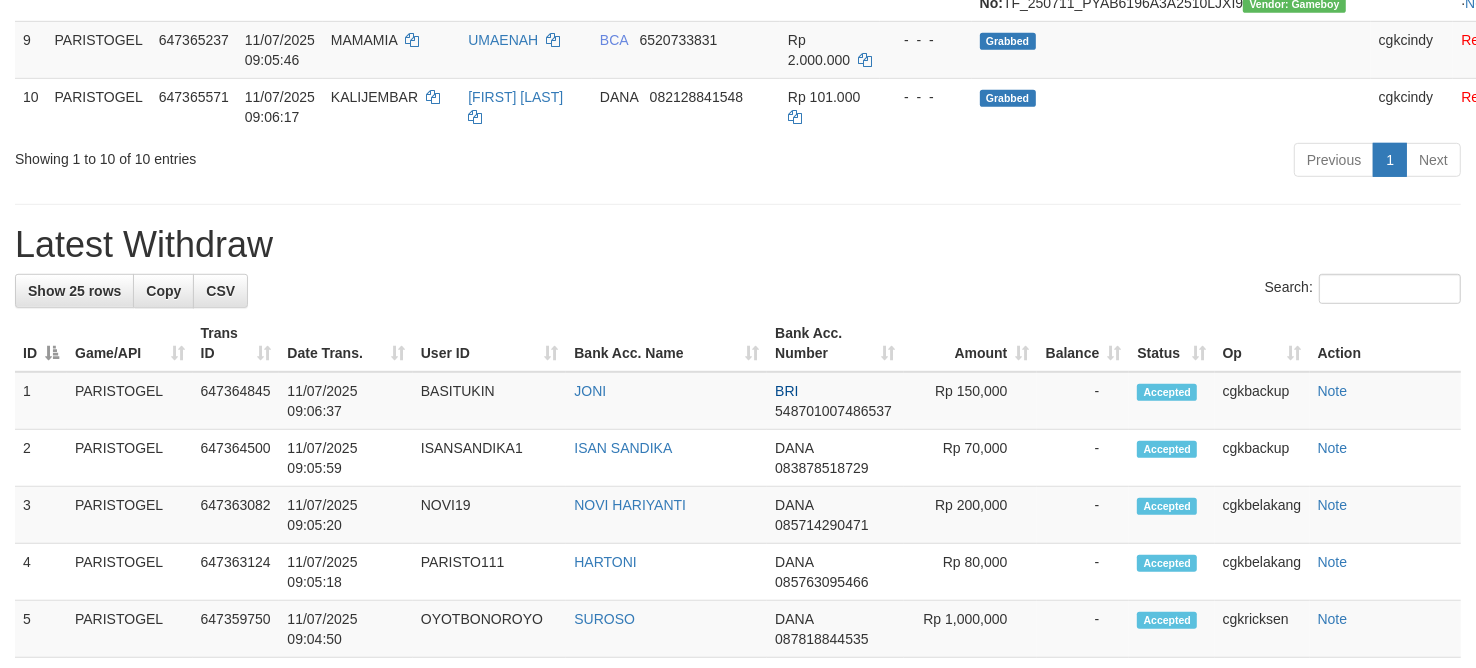 scroll, scrollTop: 875, scrollLeft: 0, axis: vertical 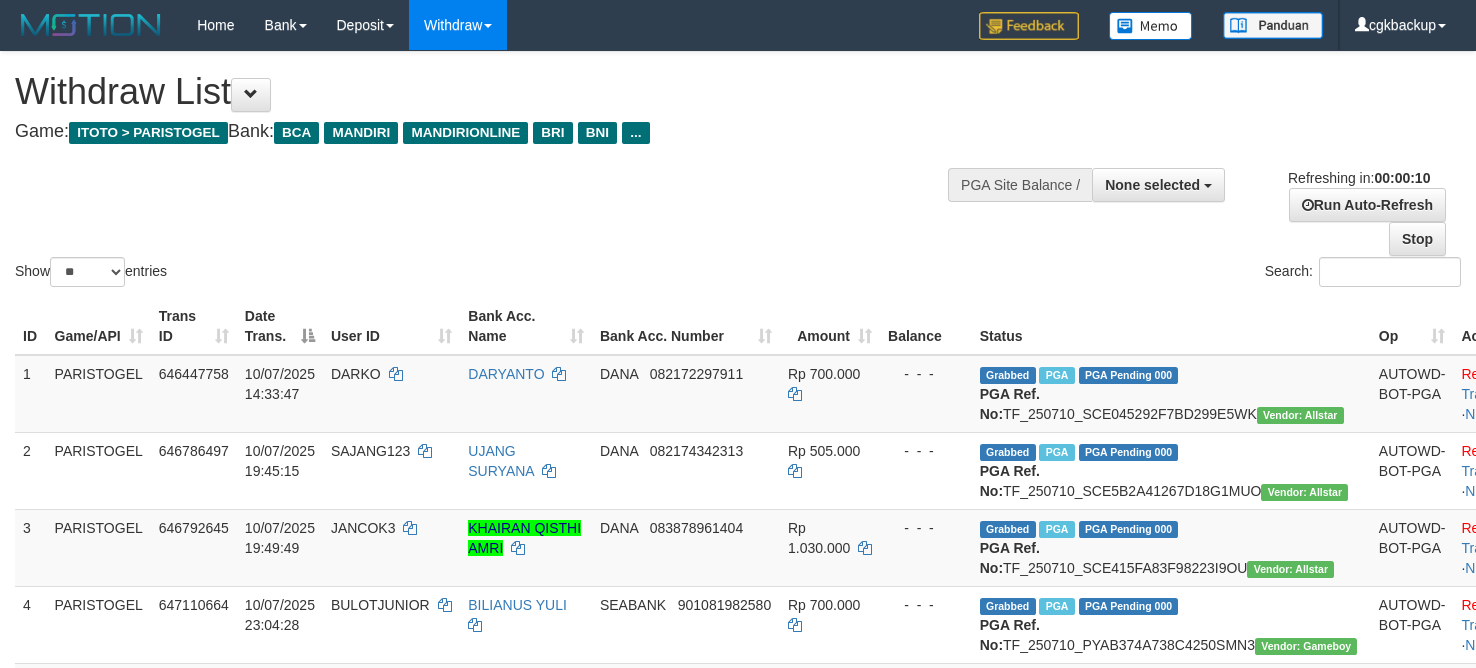 select 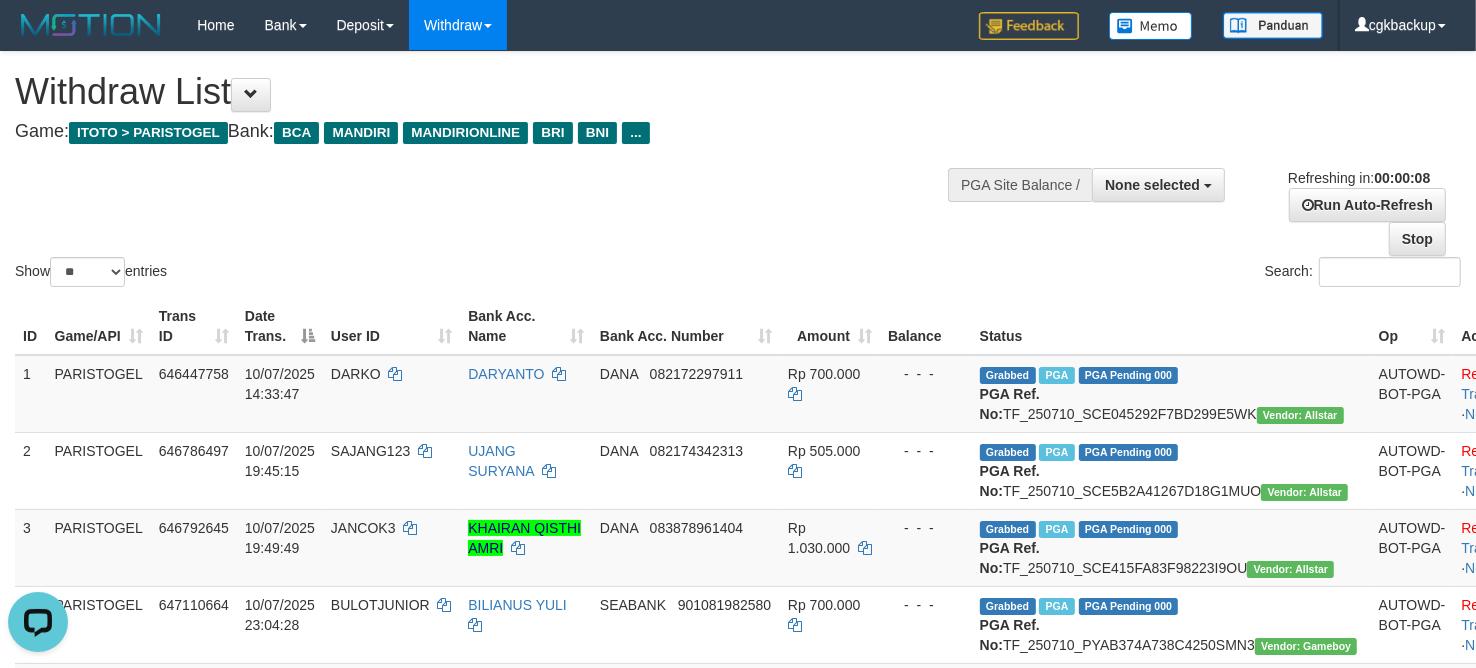 scroll, scrollTop: 0, scrollLeft: 0, axis: both 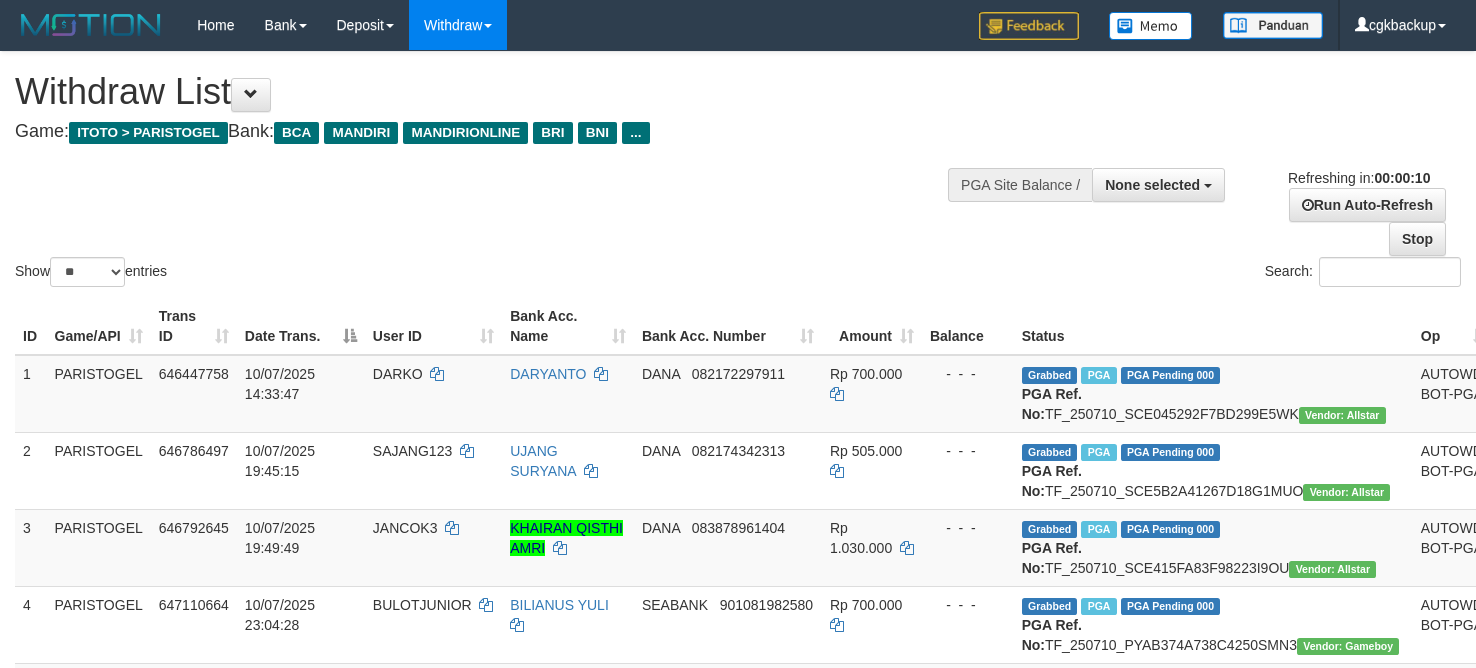 select 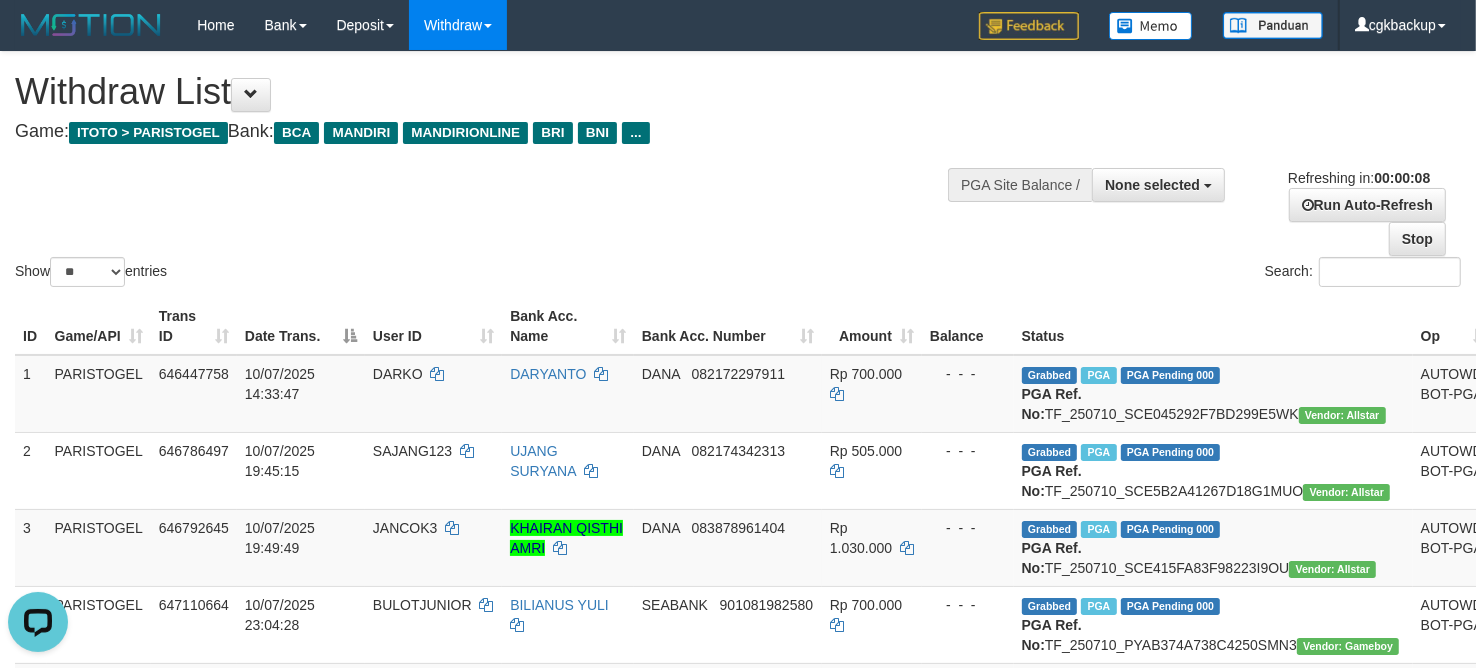 scroll, scrollTop: 0, scrollLeft: 0, axis: both 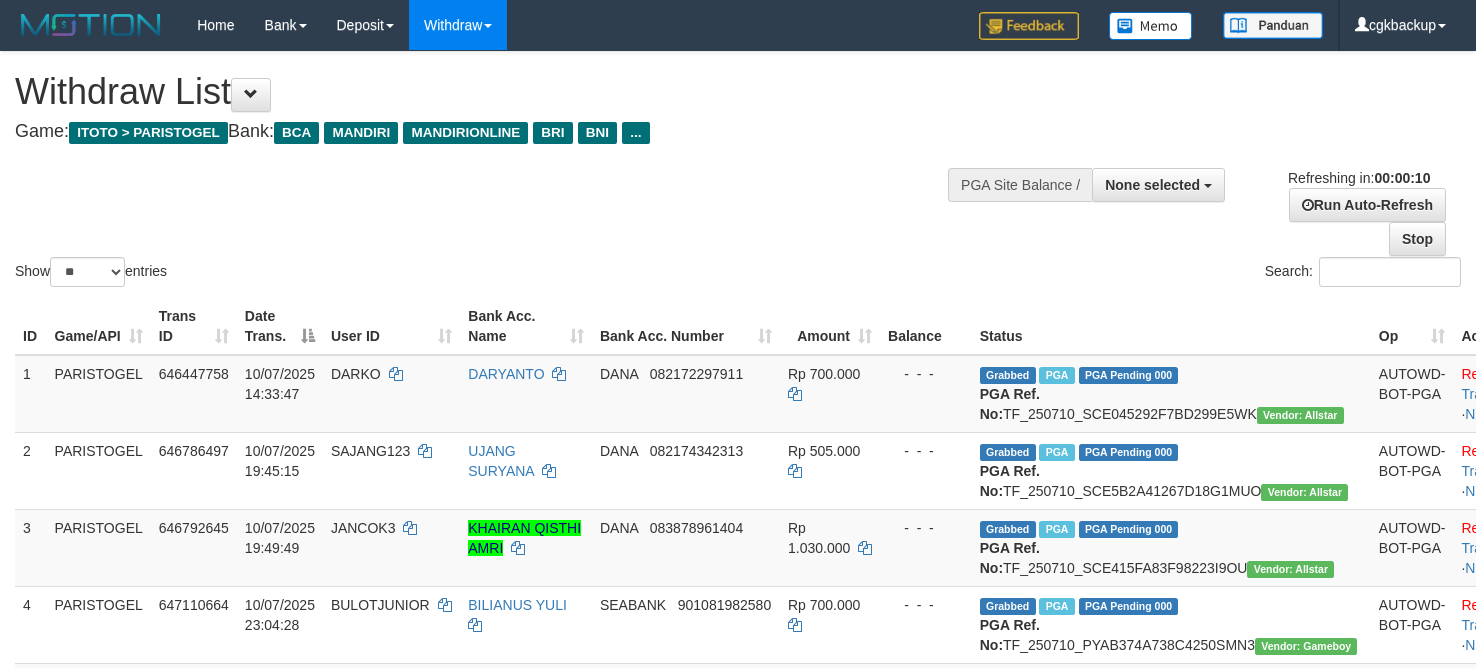 select 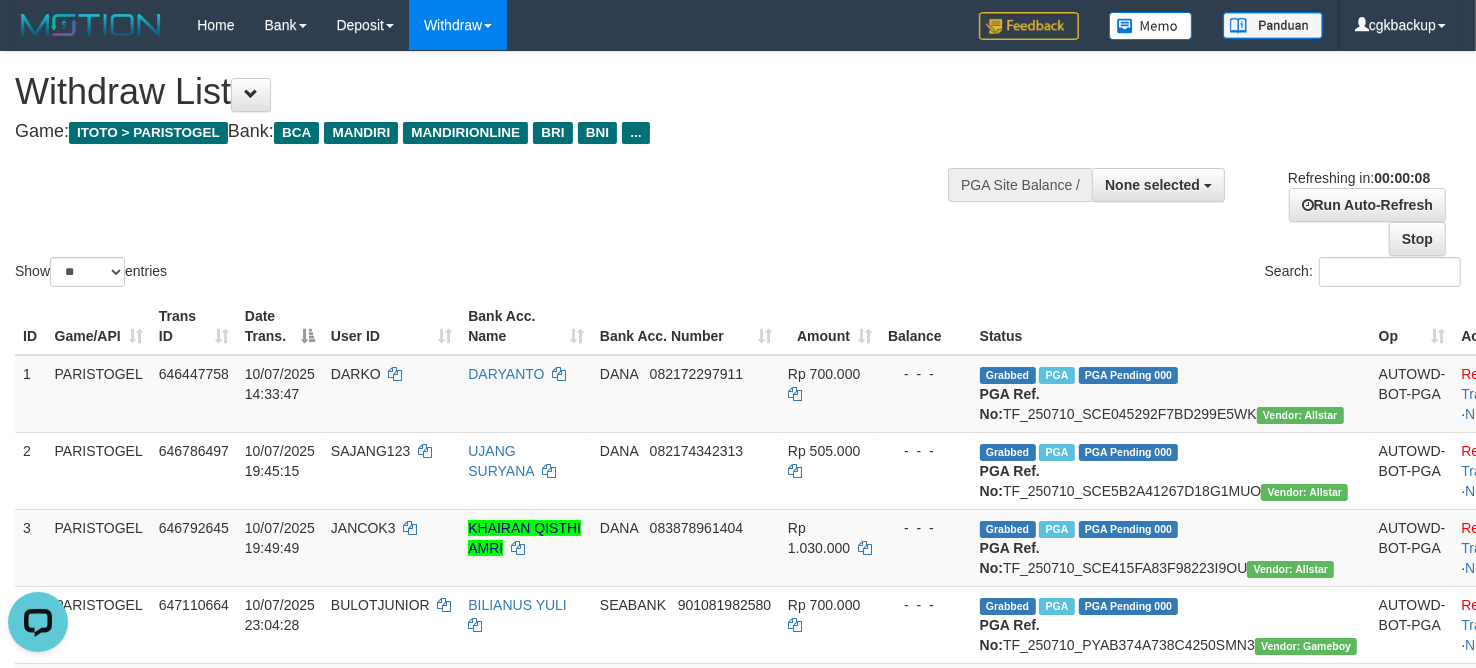 scroll, scrollTop: 0, scrollLeft: 0, axis: both 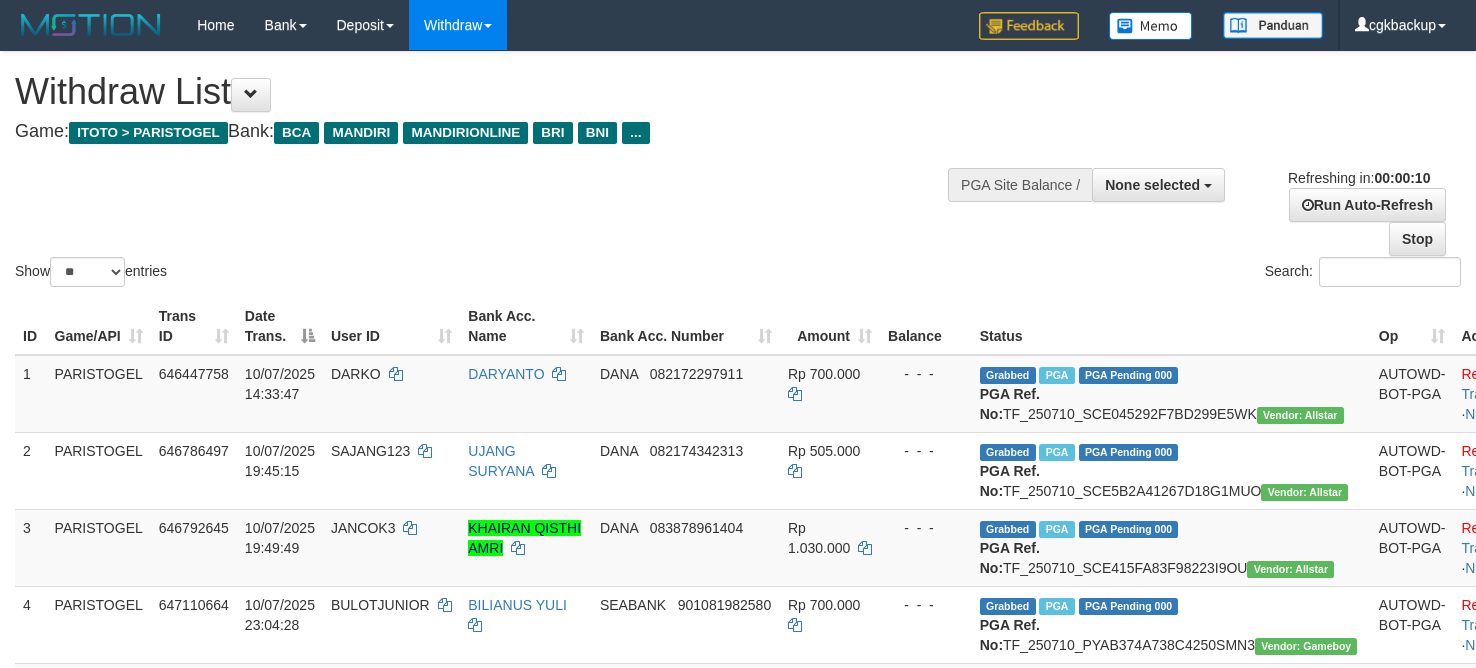 select 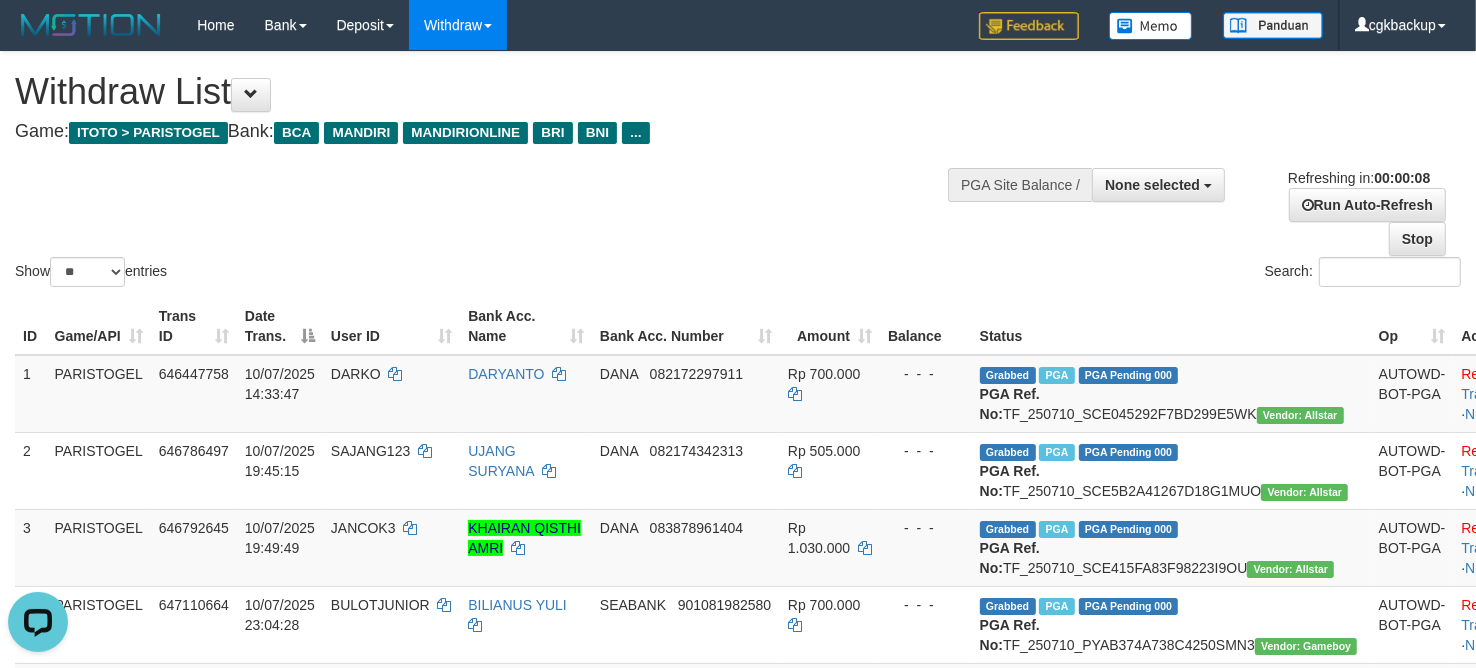 scroll, scrollTop: 0, scrollLeft: 0, axis: both 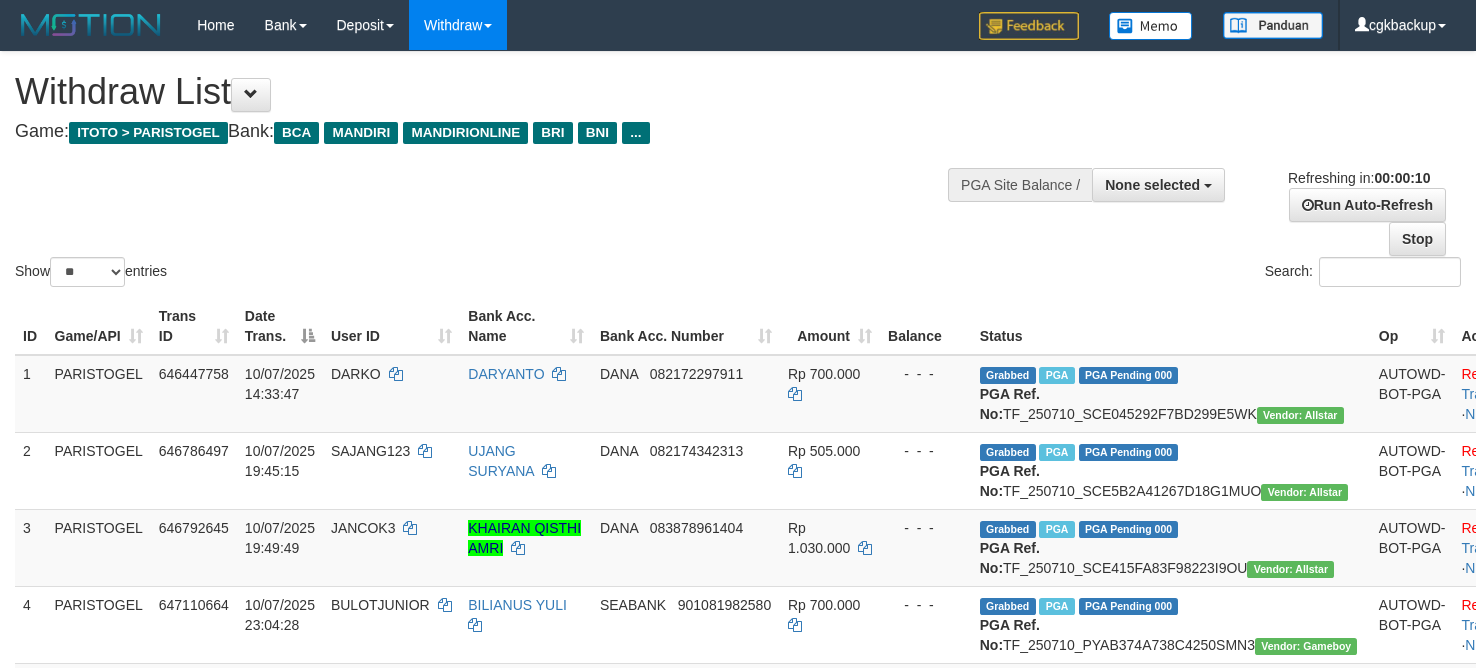 select 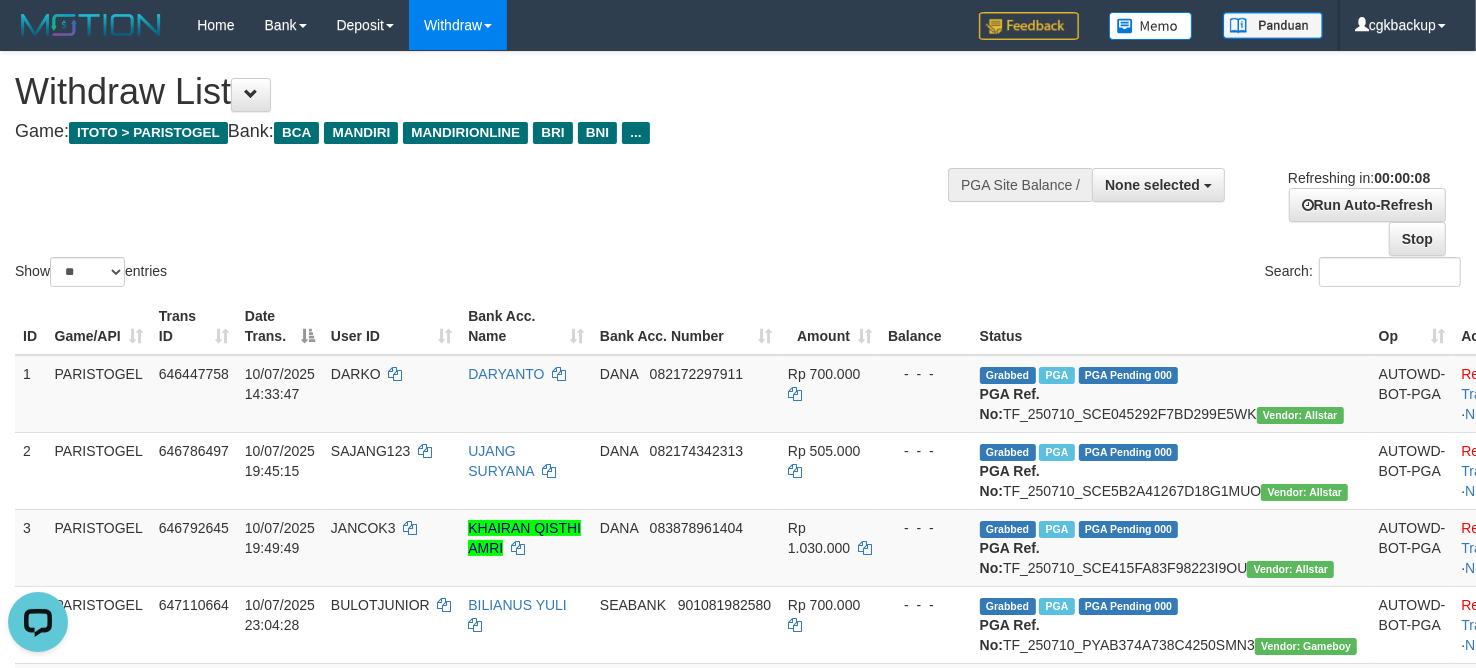 scroll, scrollTop: 0, scrollLeft: 0, axis: both 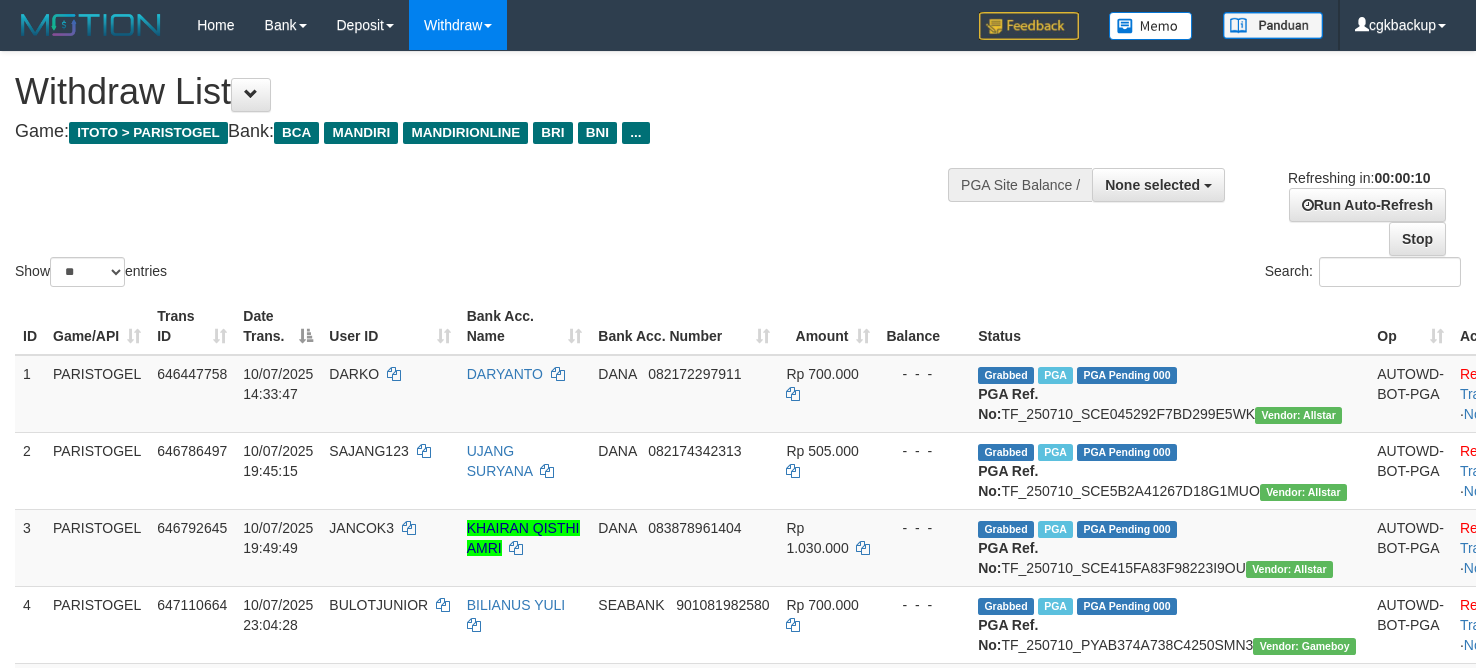 select 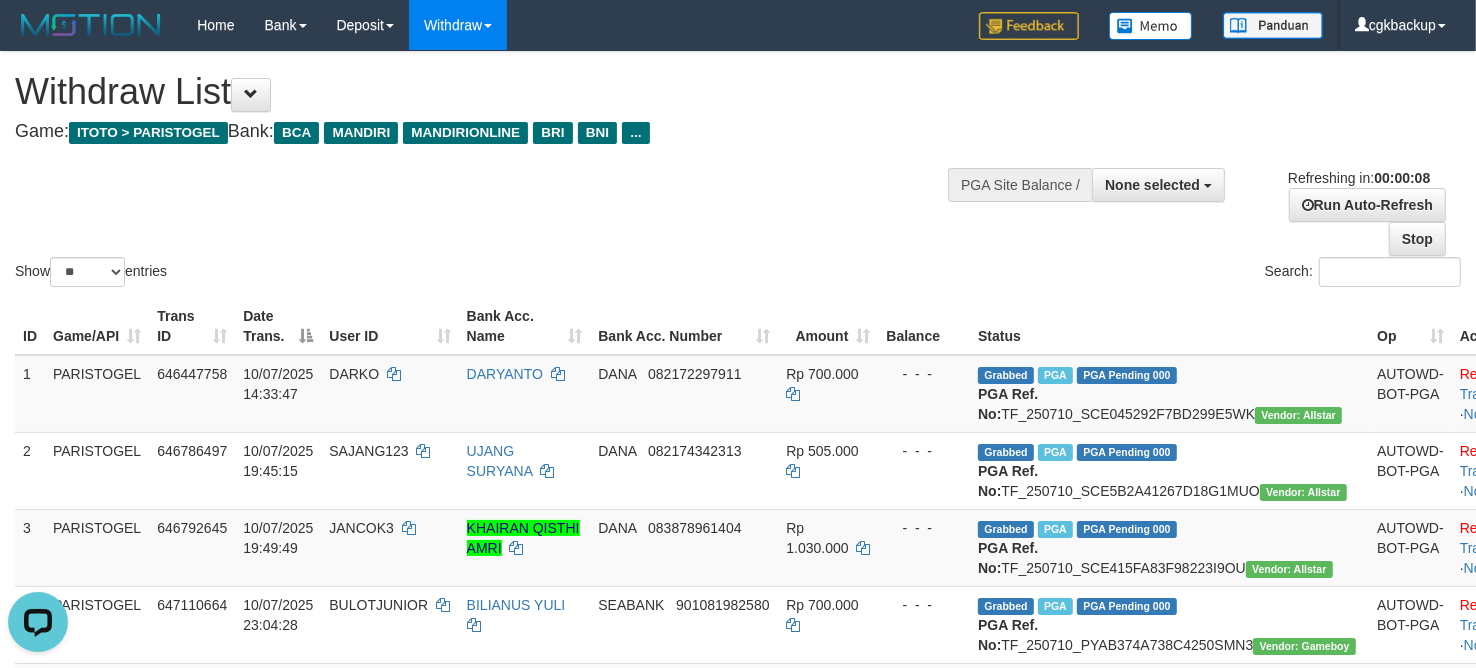 scroll, scrollTop: 0, scrollLeft: 0, axis: both 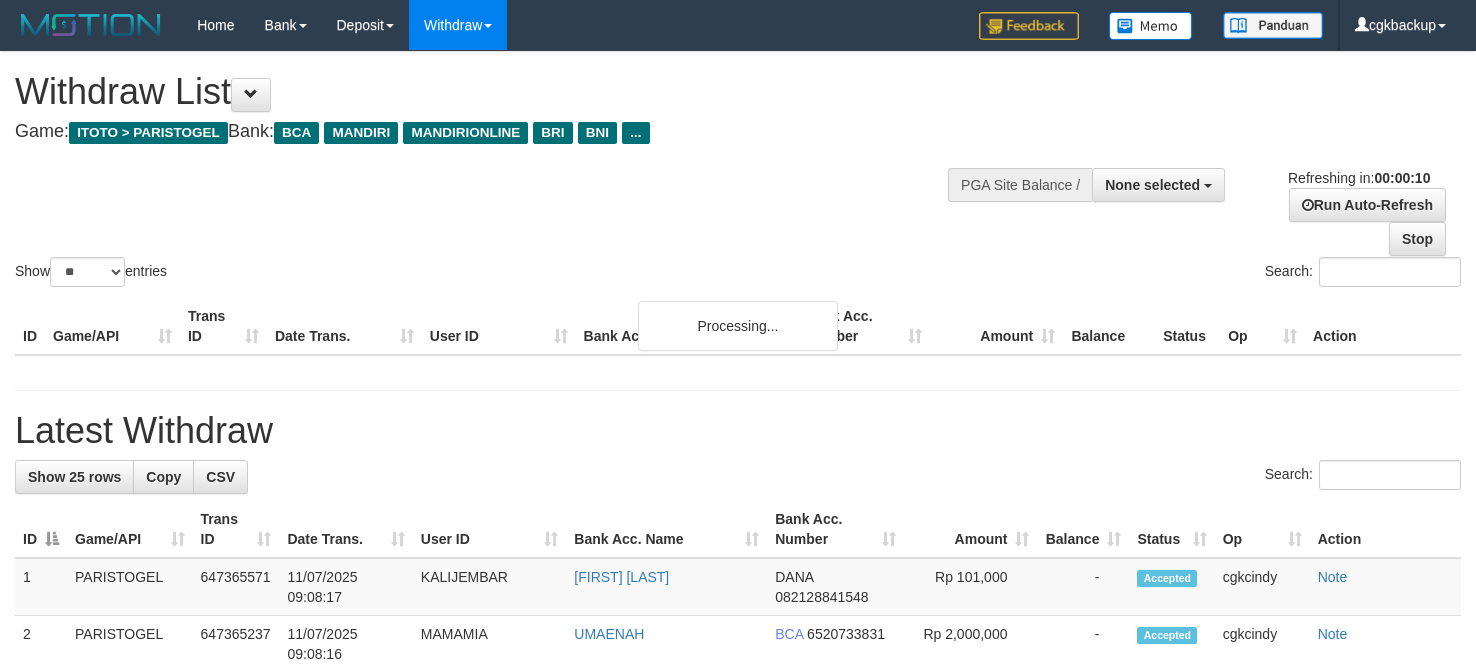 select 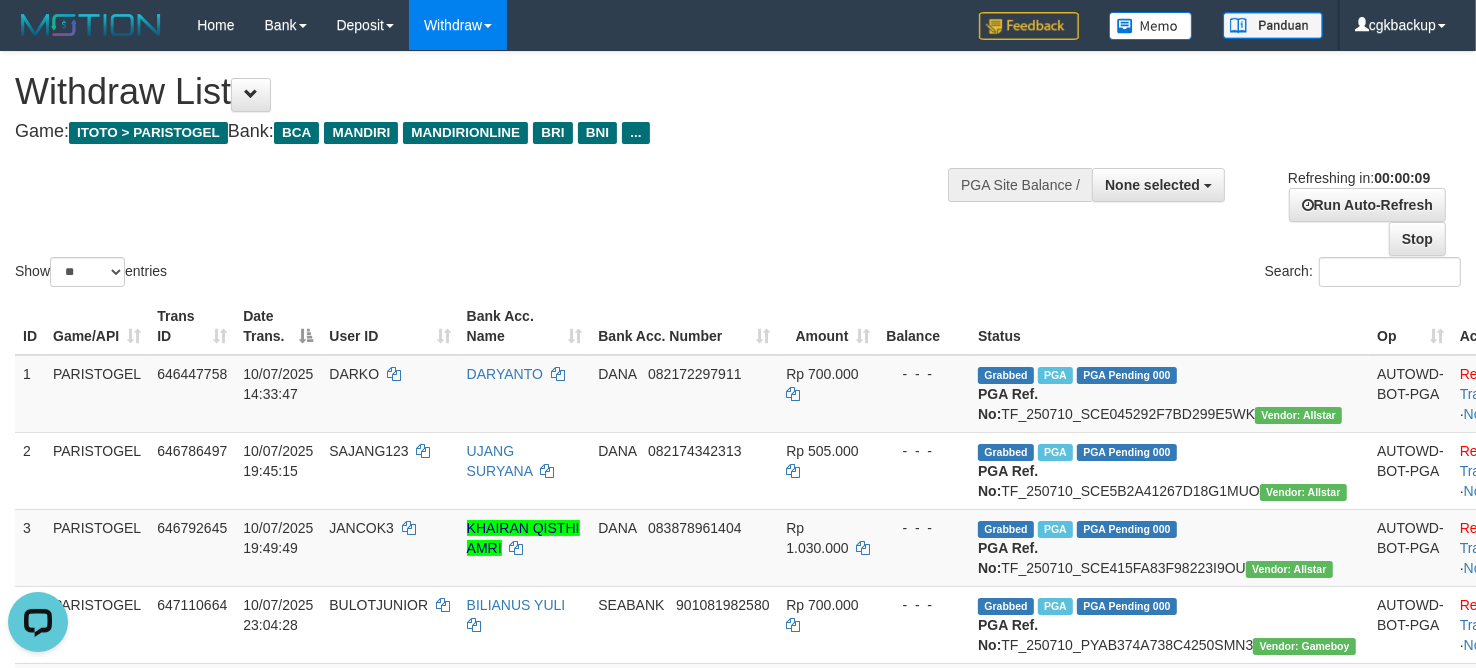 scroll, scrollTop: 0, scrollLeft: 0, axis: both 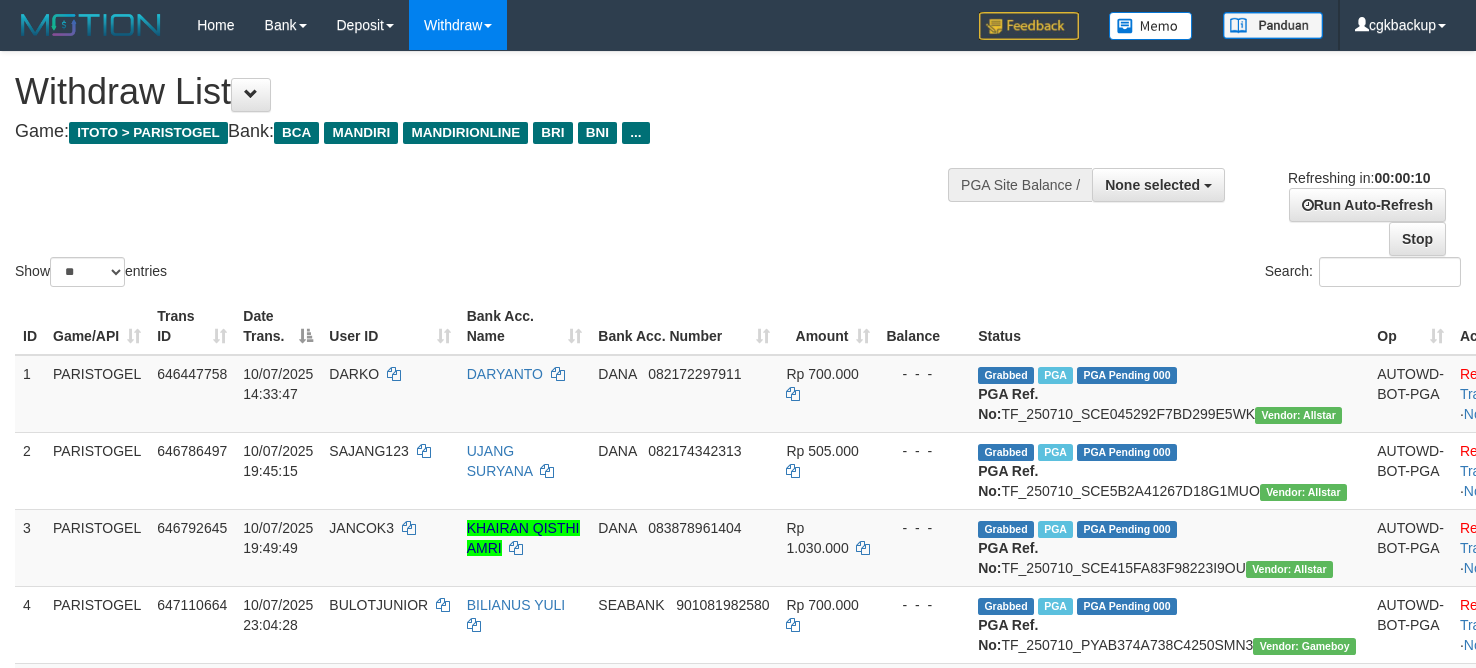 select 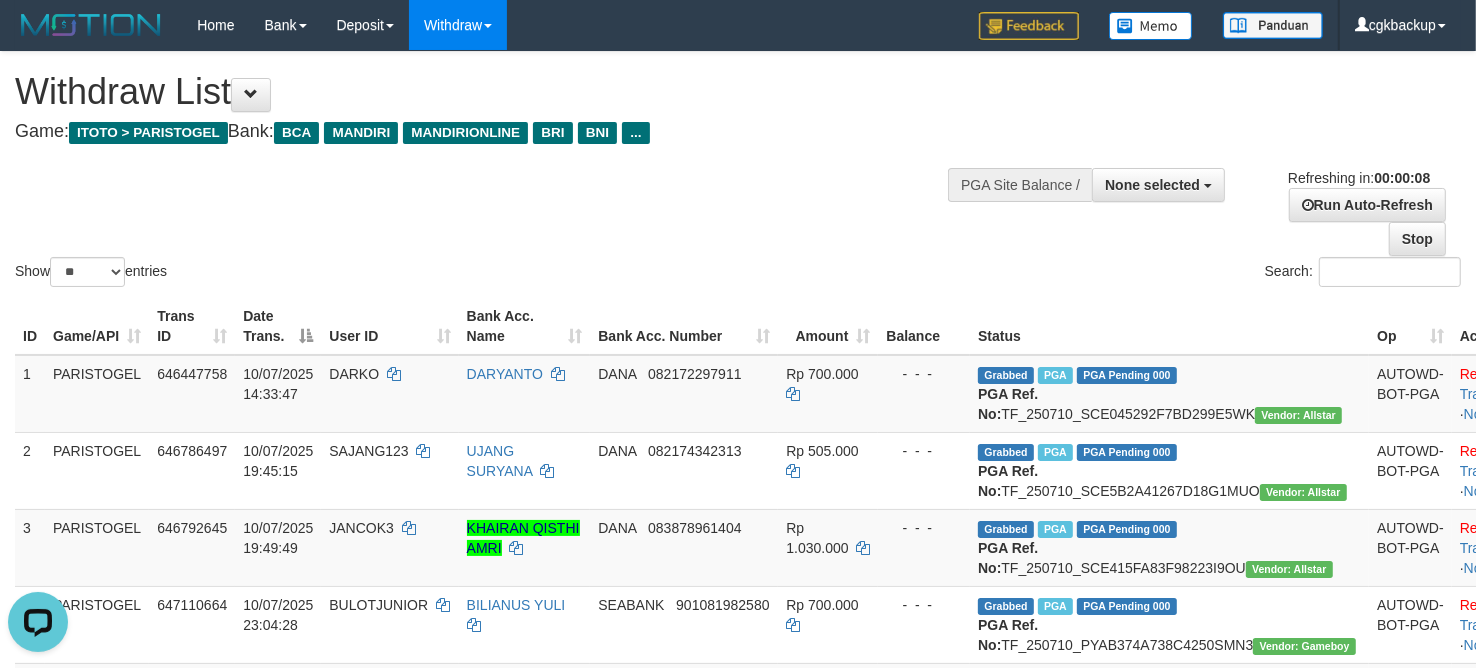 scroll, scrollTop: 0, scrollLeft: 0, axis: both 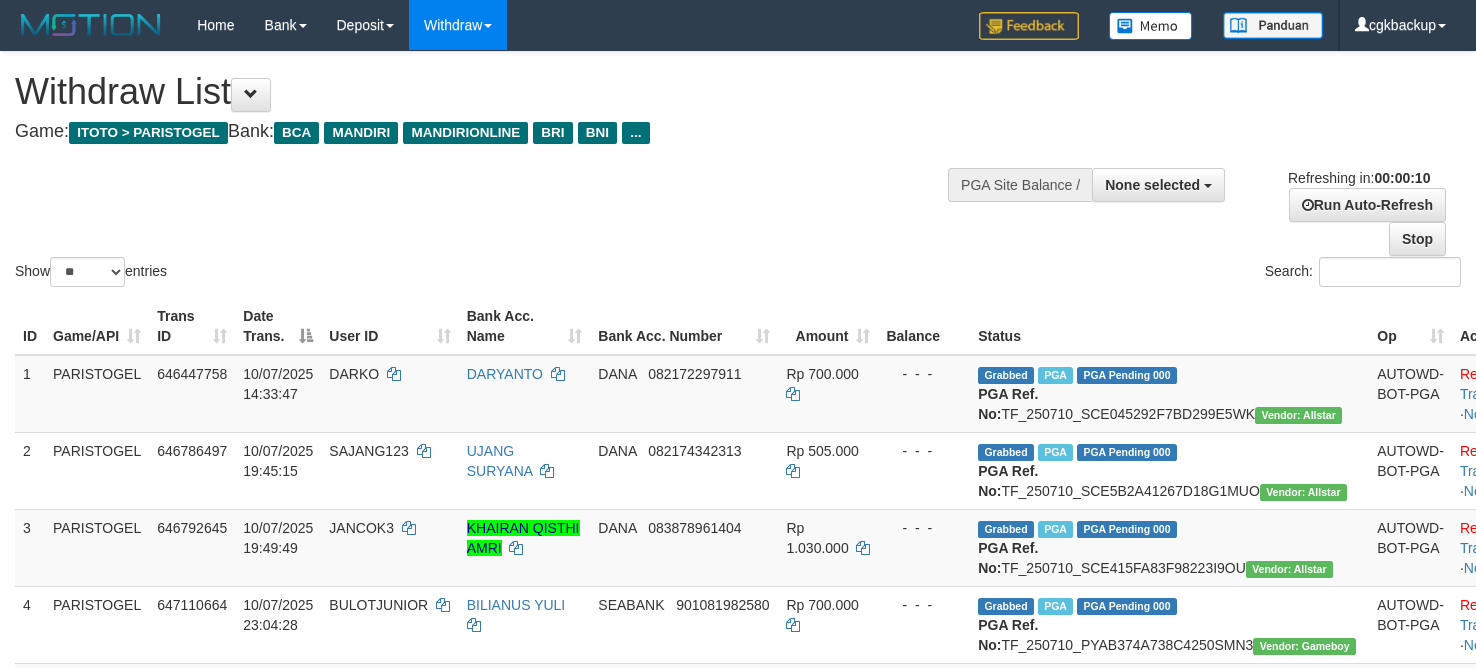 select 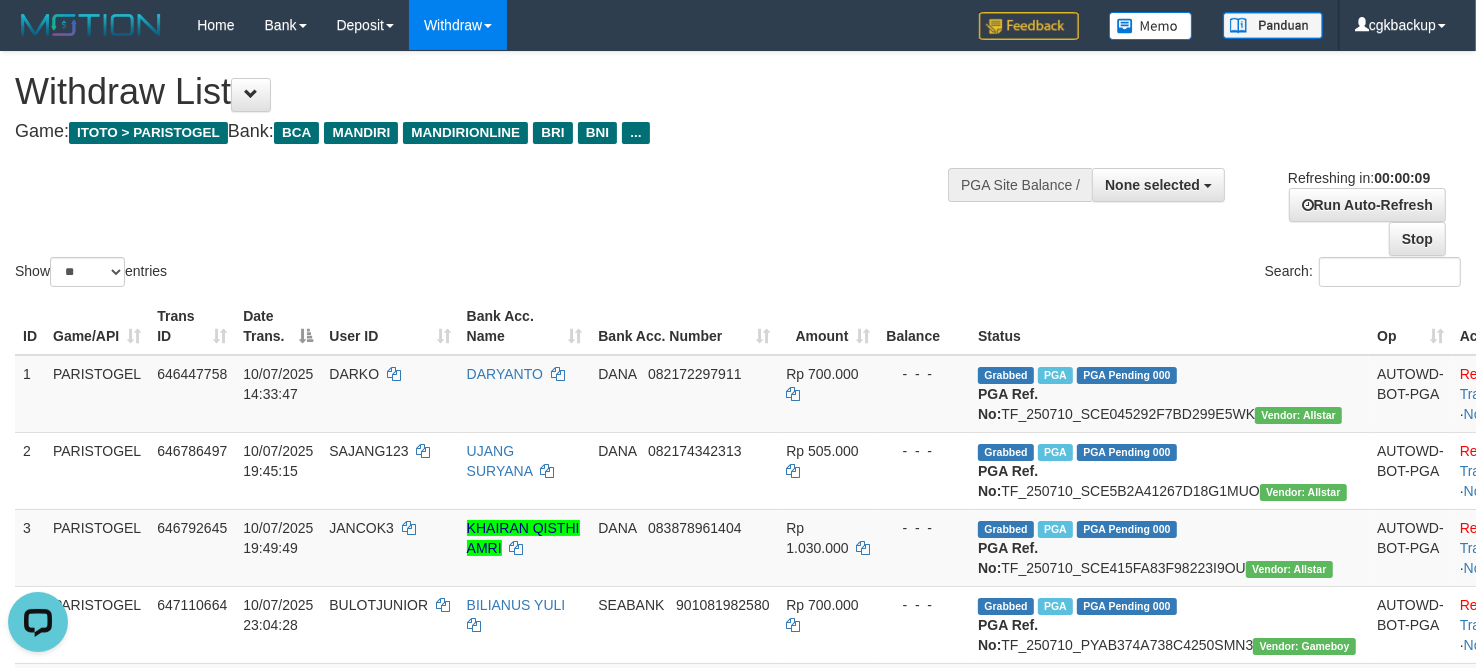 scroll, scrollTop: 0, scrollLeft: 0, axis: both 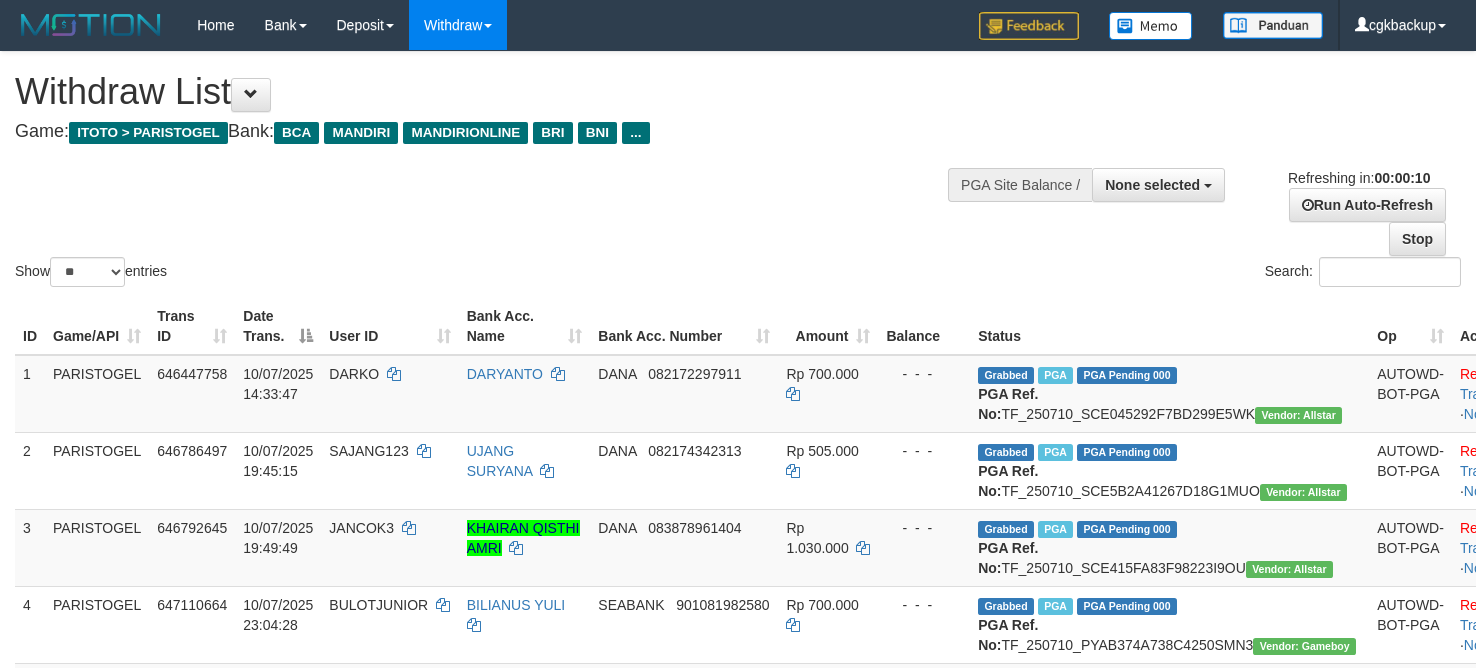 select 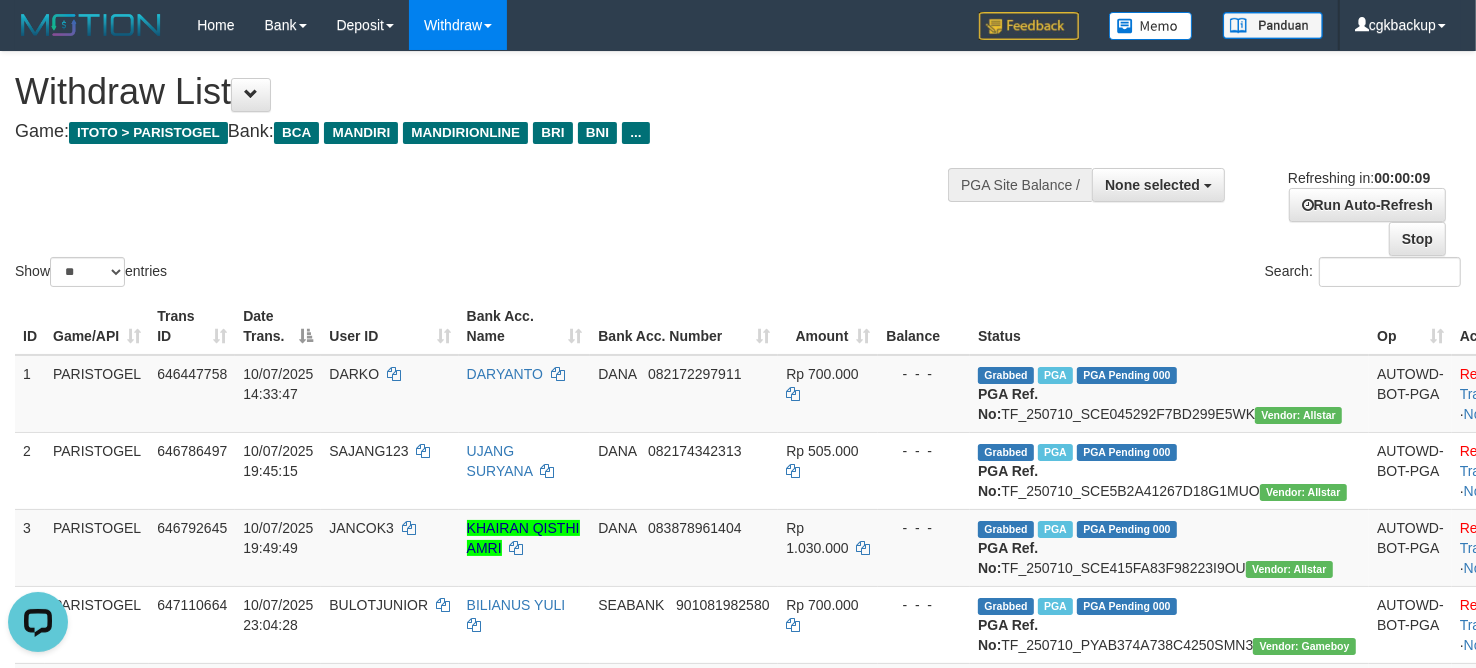 scroll, scrollTop: 0, scrollLeft: 0, axis: both 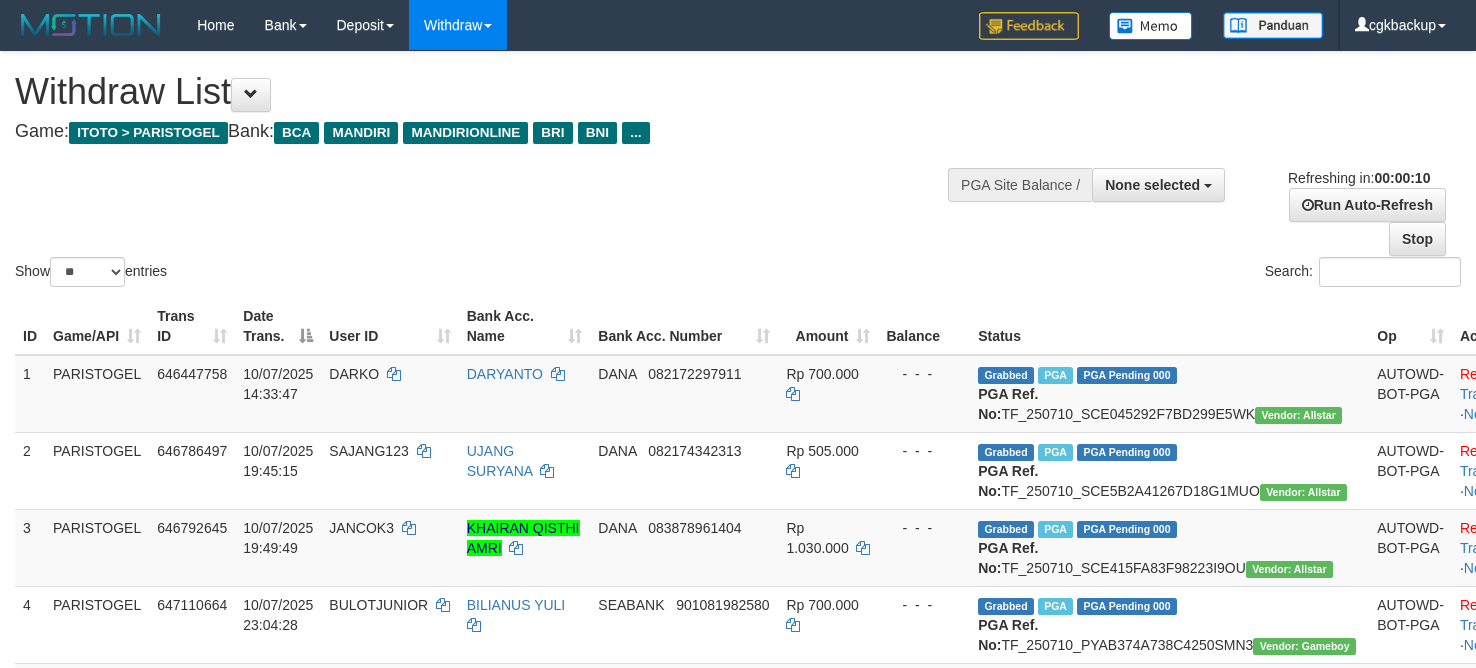 select 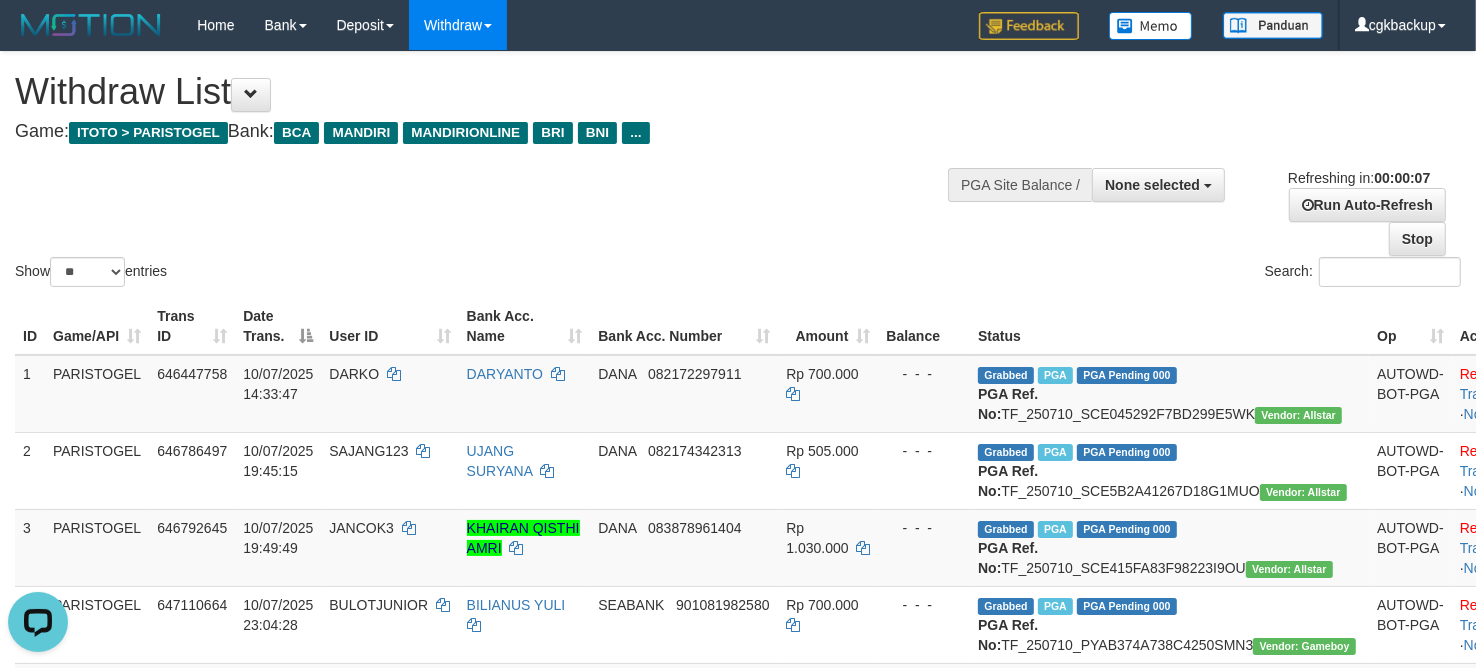 scroll, scrollTop: 0, scrollLeft: 0, axis: both 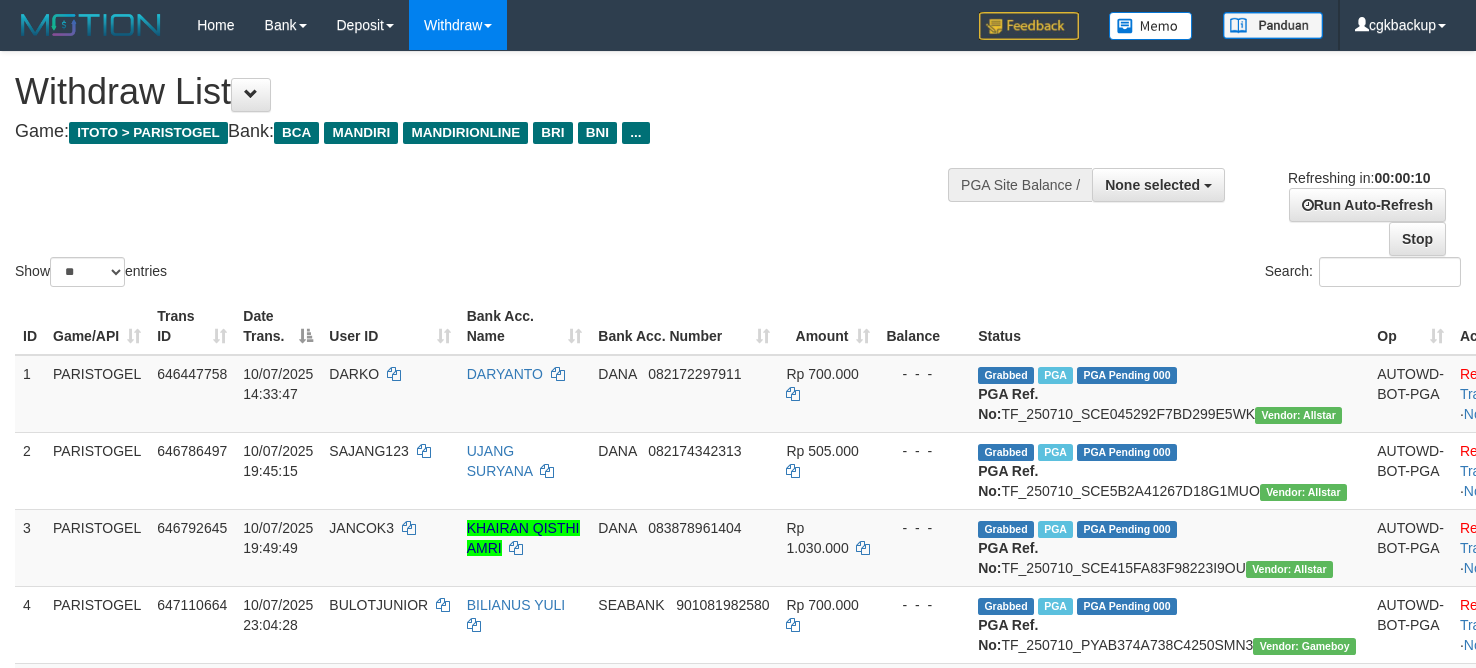 select 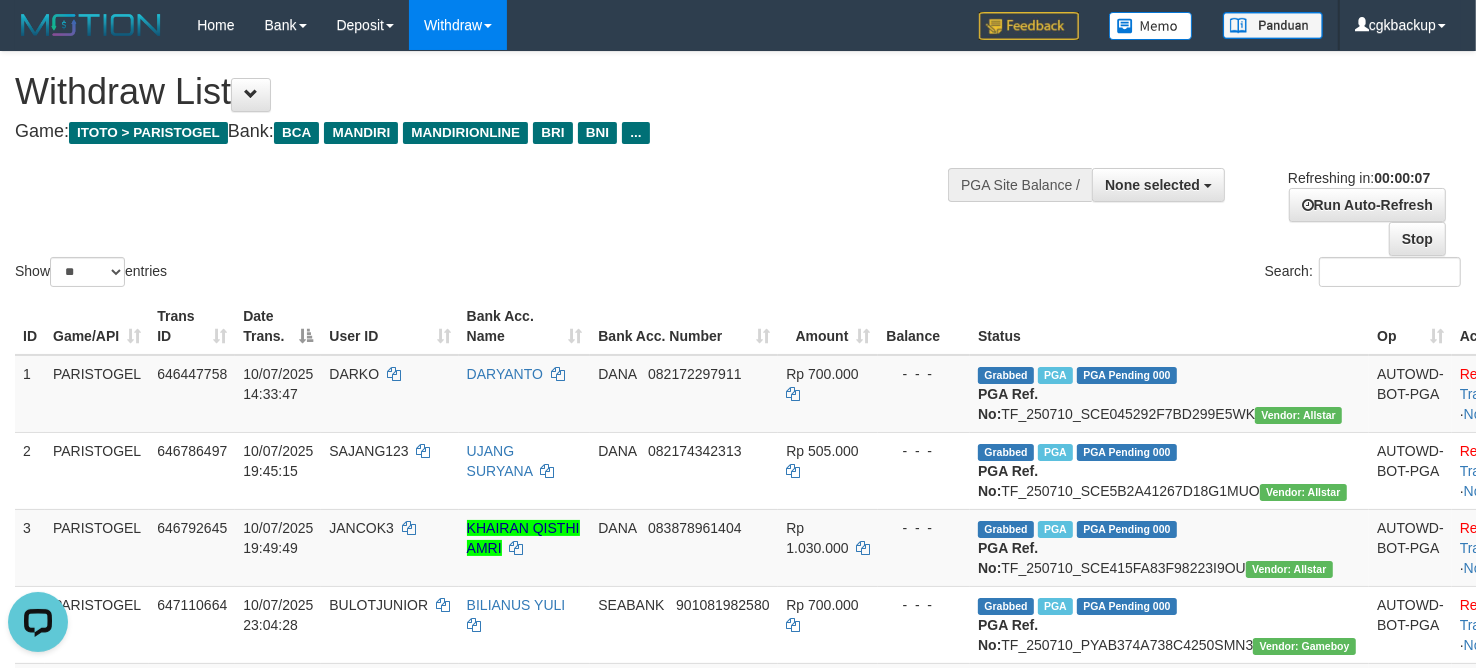 scroll, scrollTop: 0, scrollLeft: 0, axis: both 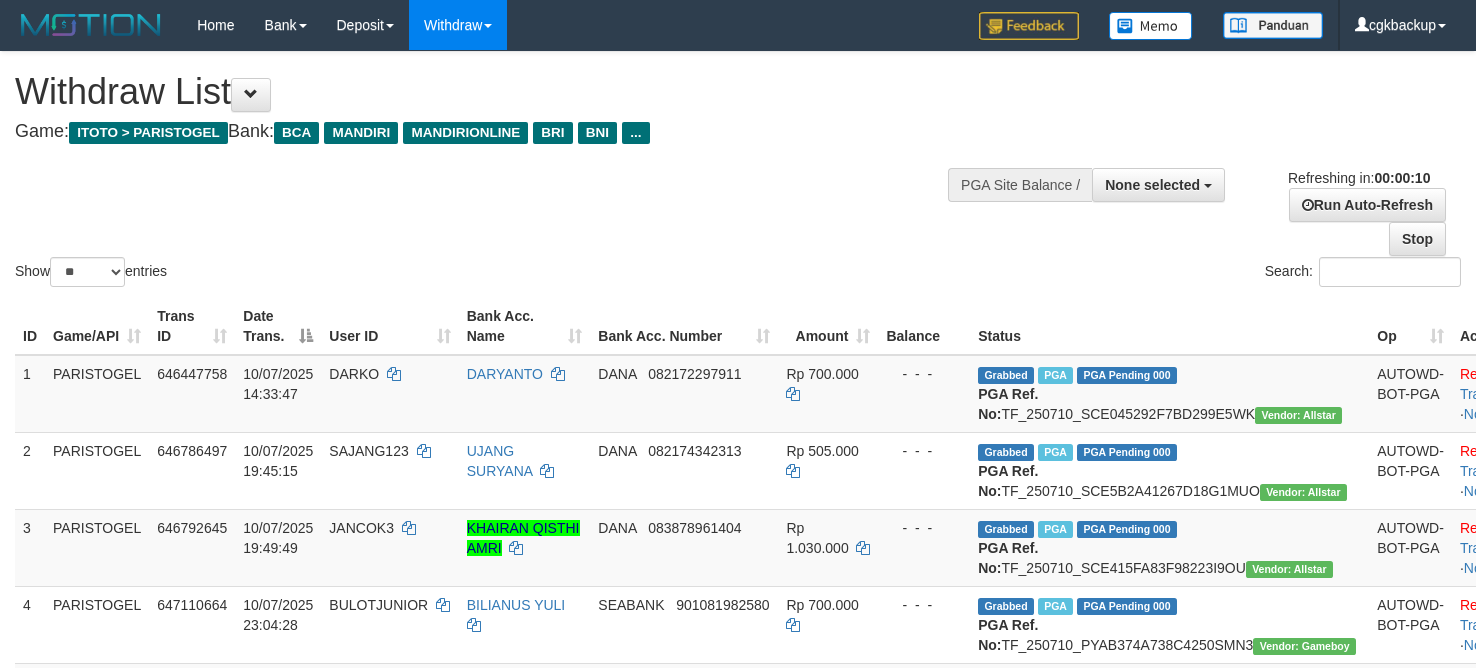 select 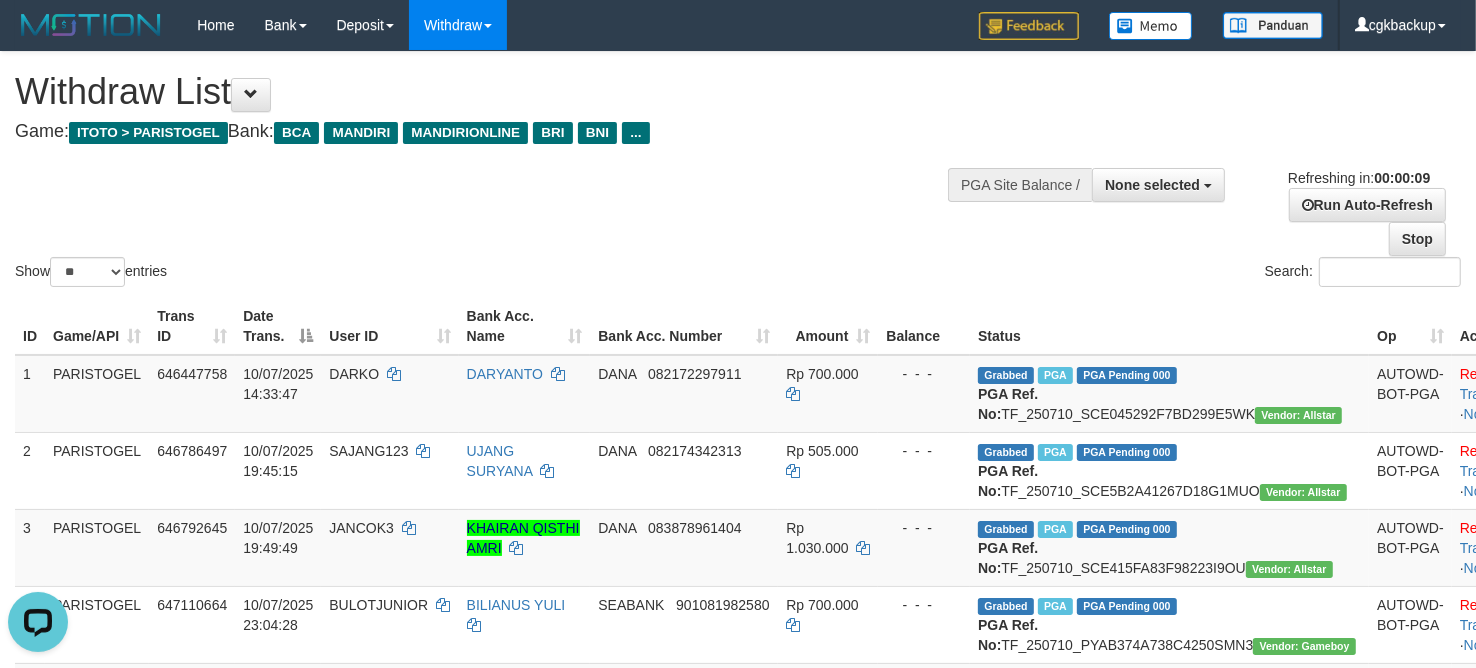scroll, scrollTop: 0, scrollLeft: 0, axis: both 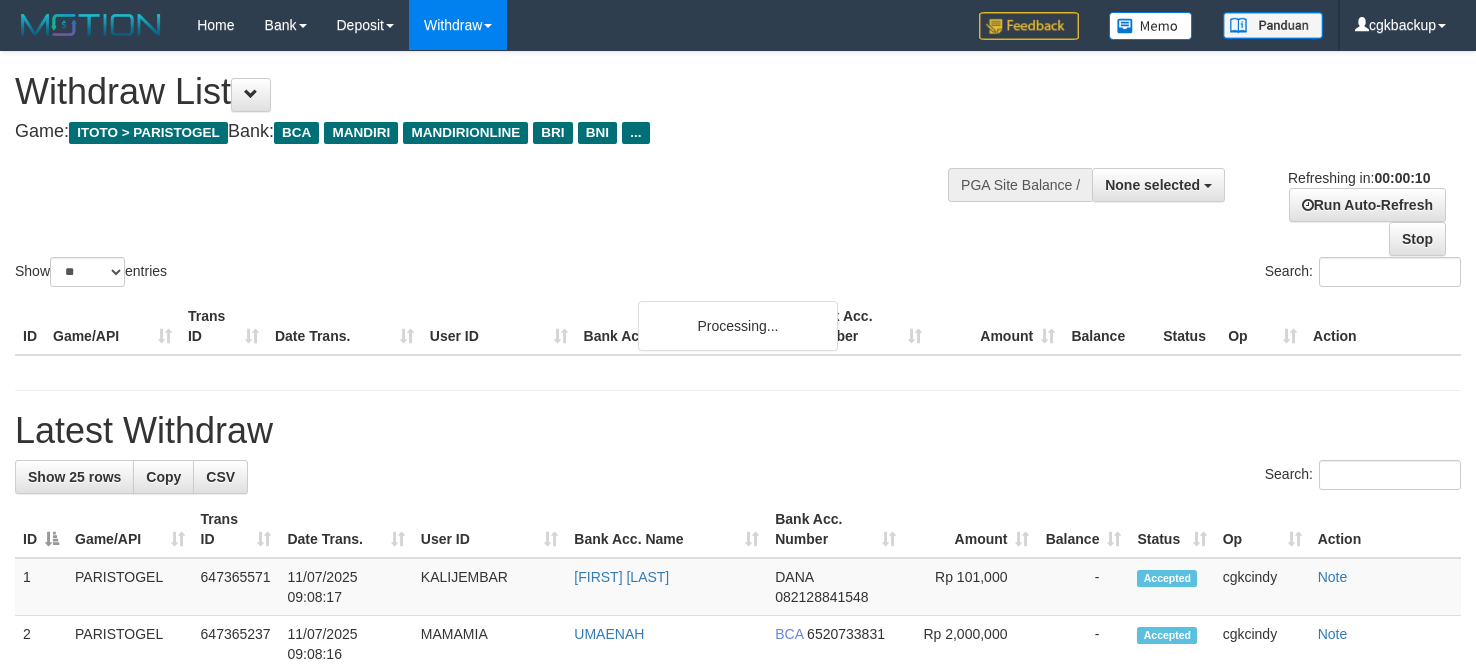 select 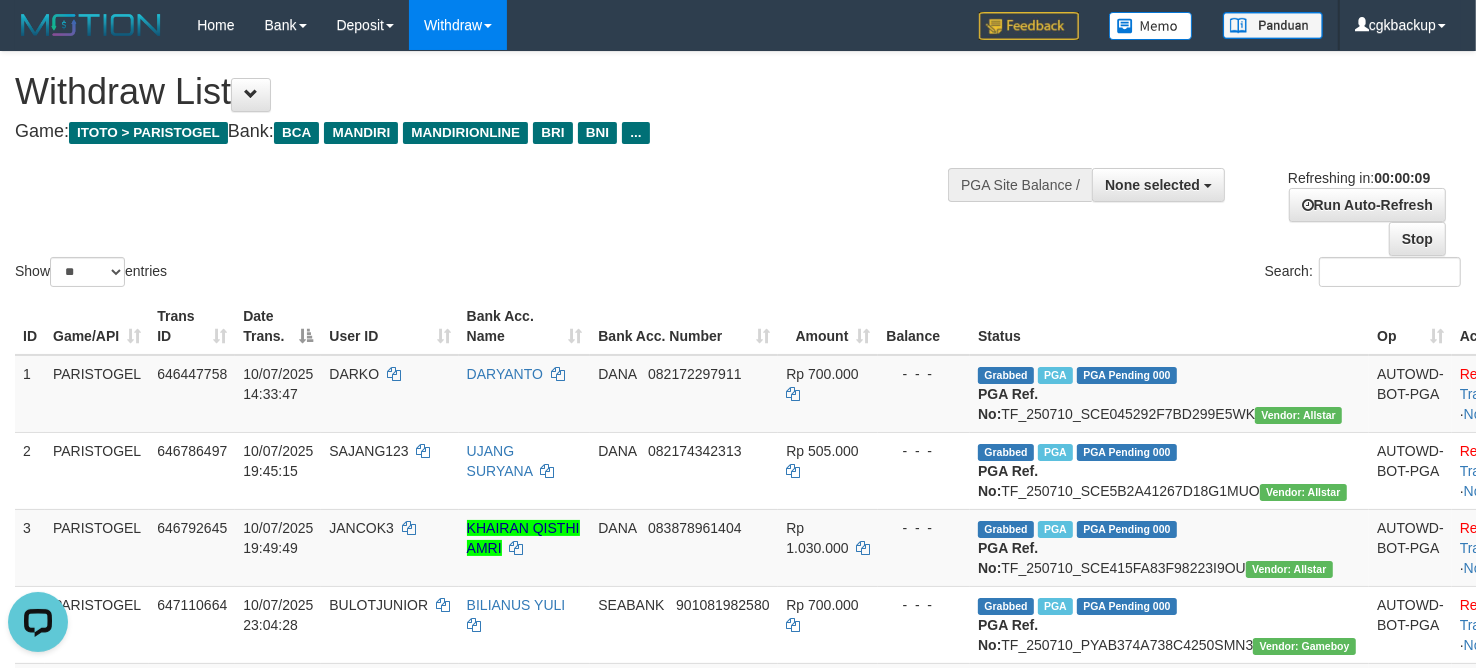scroll, scrollTop: 0, scrollLeft: 0, axis: both 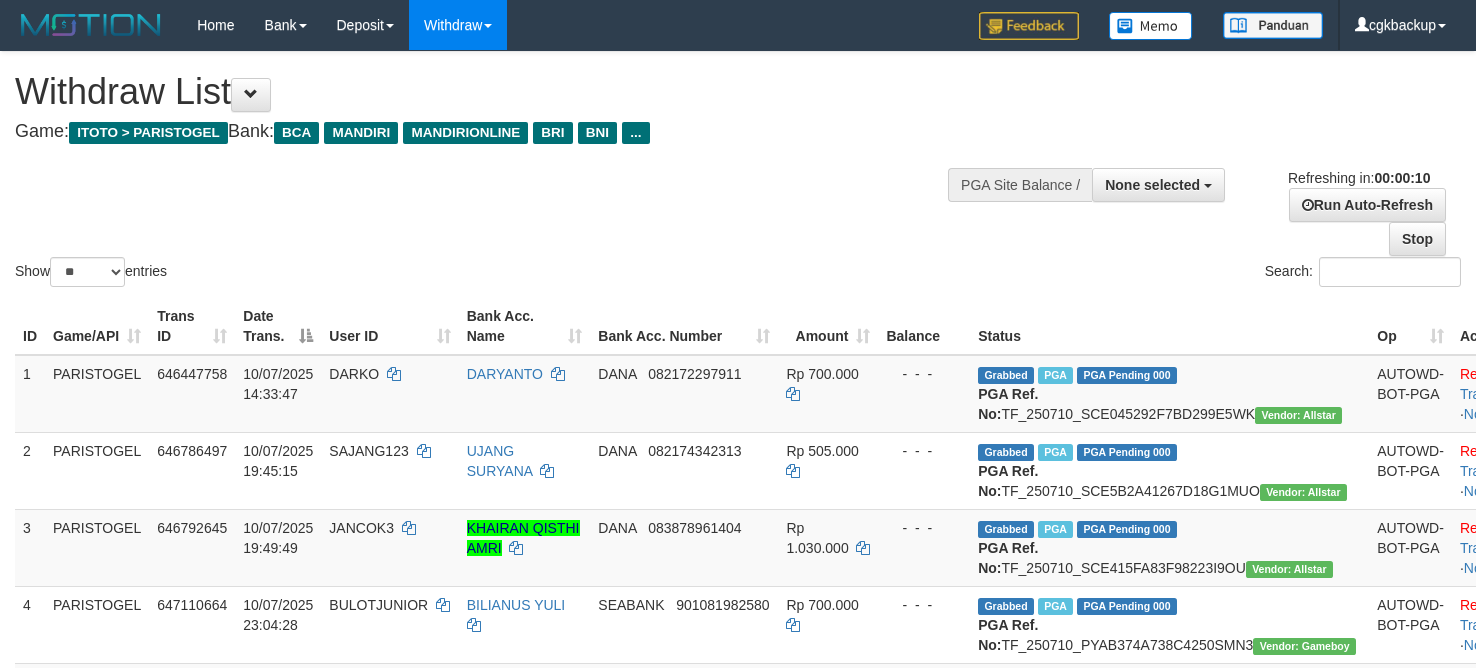 select 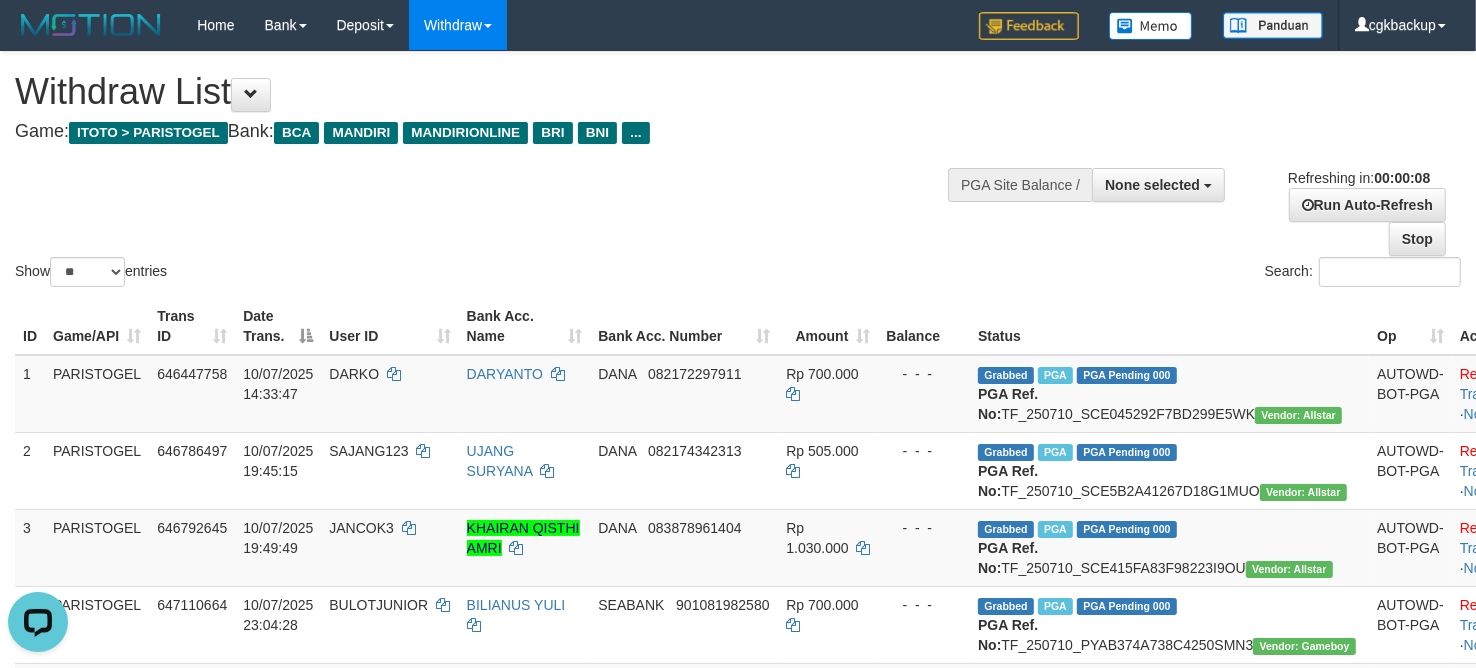 scroll, scrollTop: 0, scrollLeft: 0, axis: both 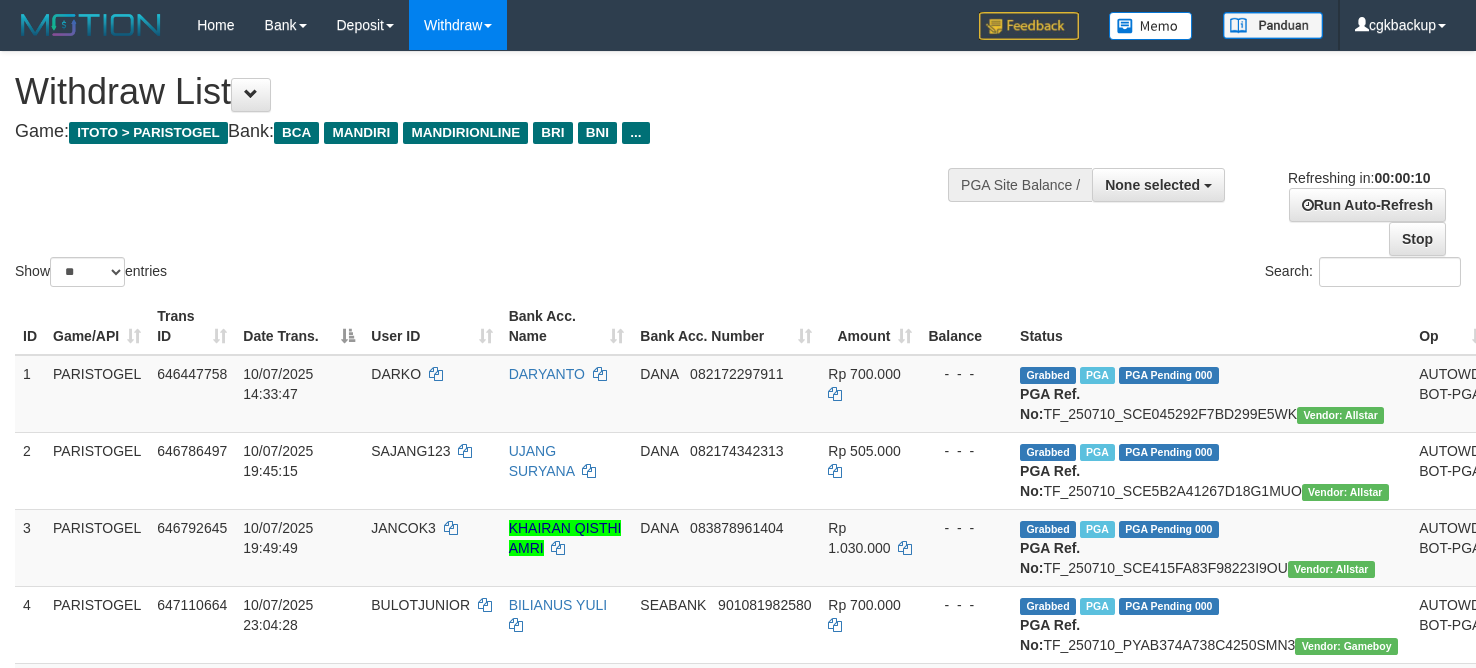 select 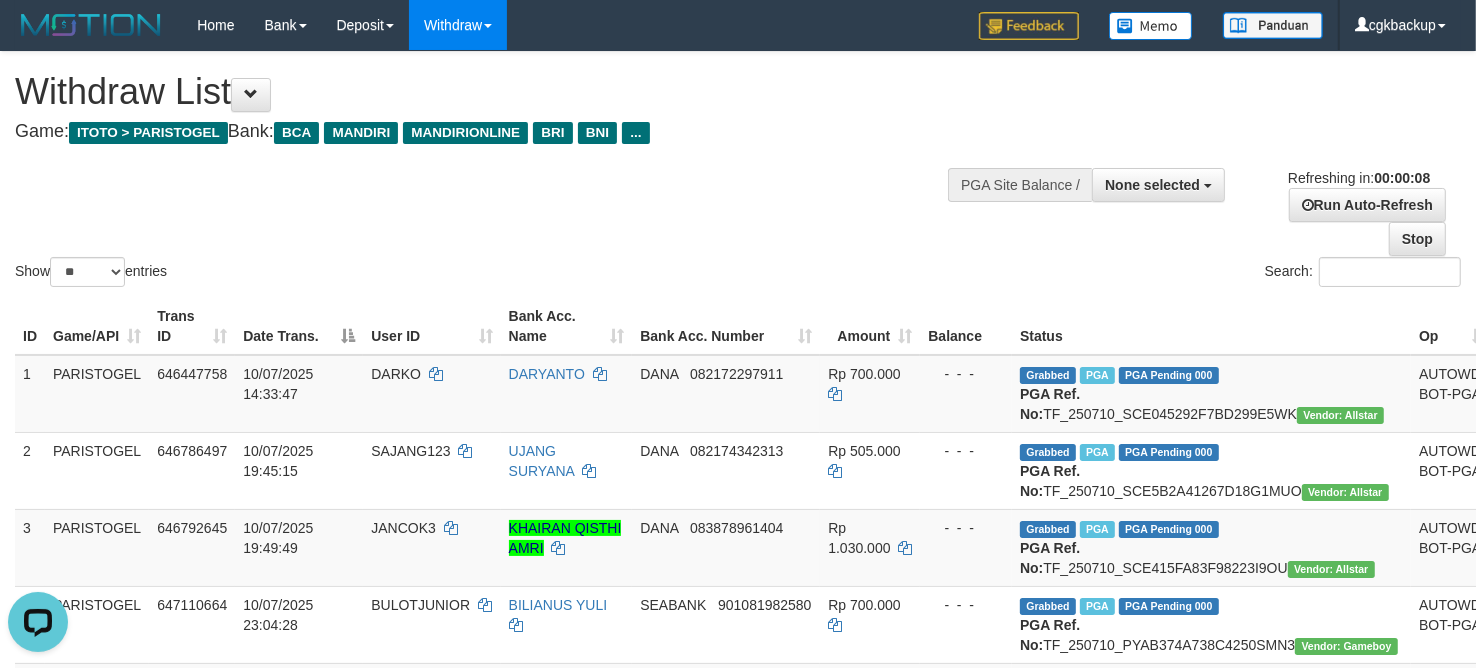 scroll, scrollTop: 0, scrollLeft: 0, axis: both 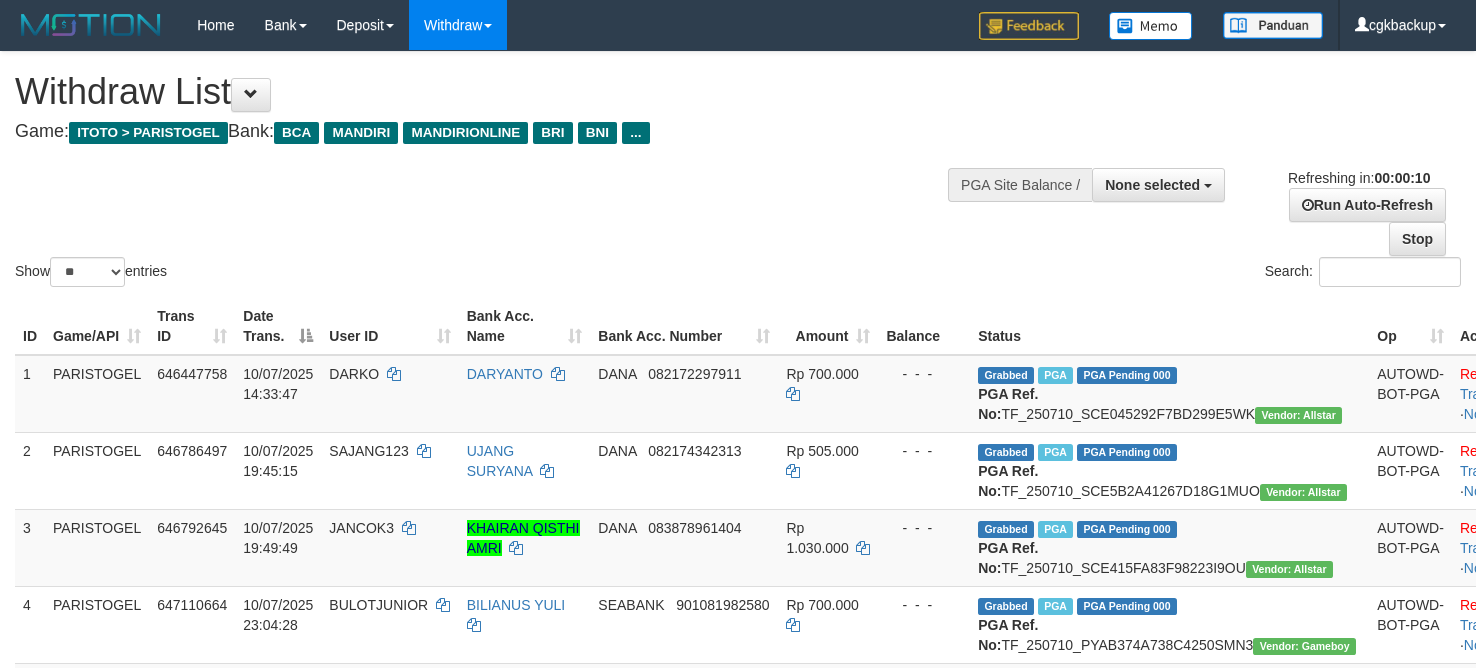 select 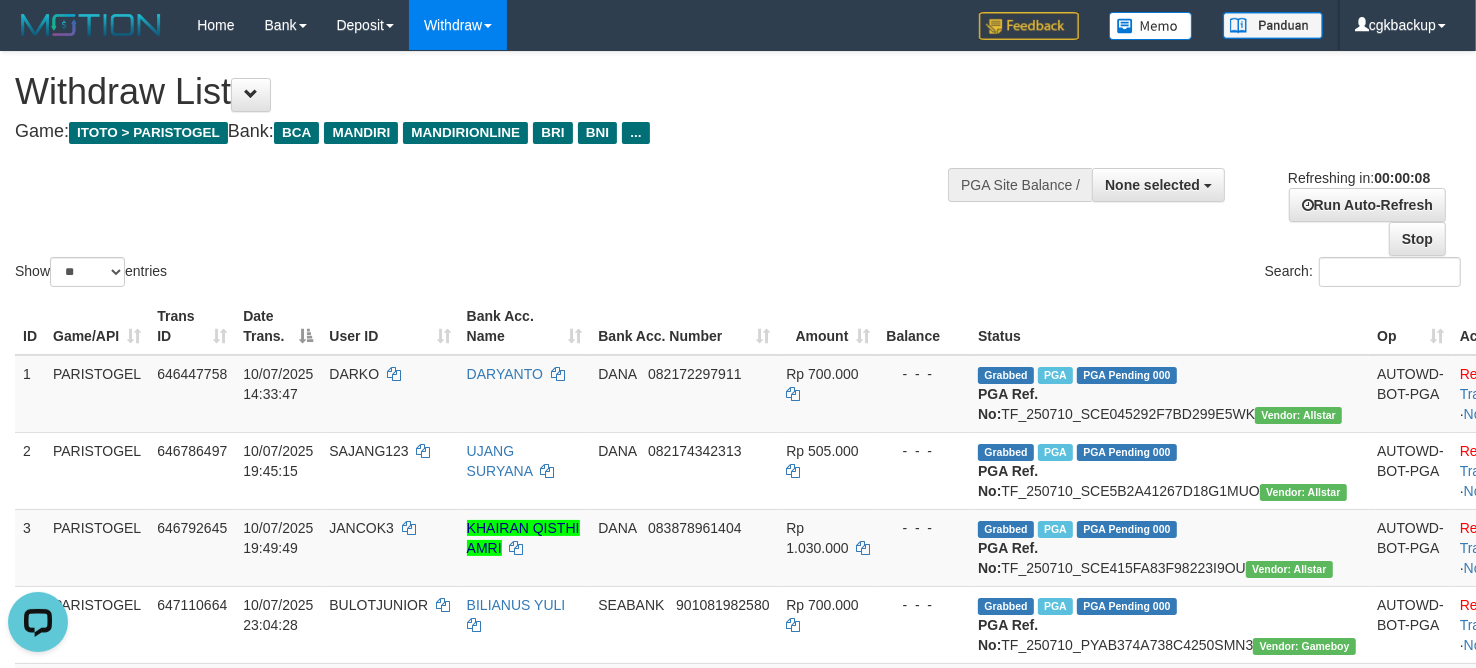 scroll, scrollTop: 0, scrollLeft: 0, axis: both 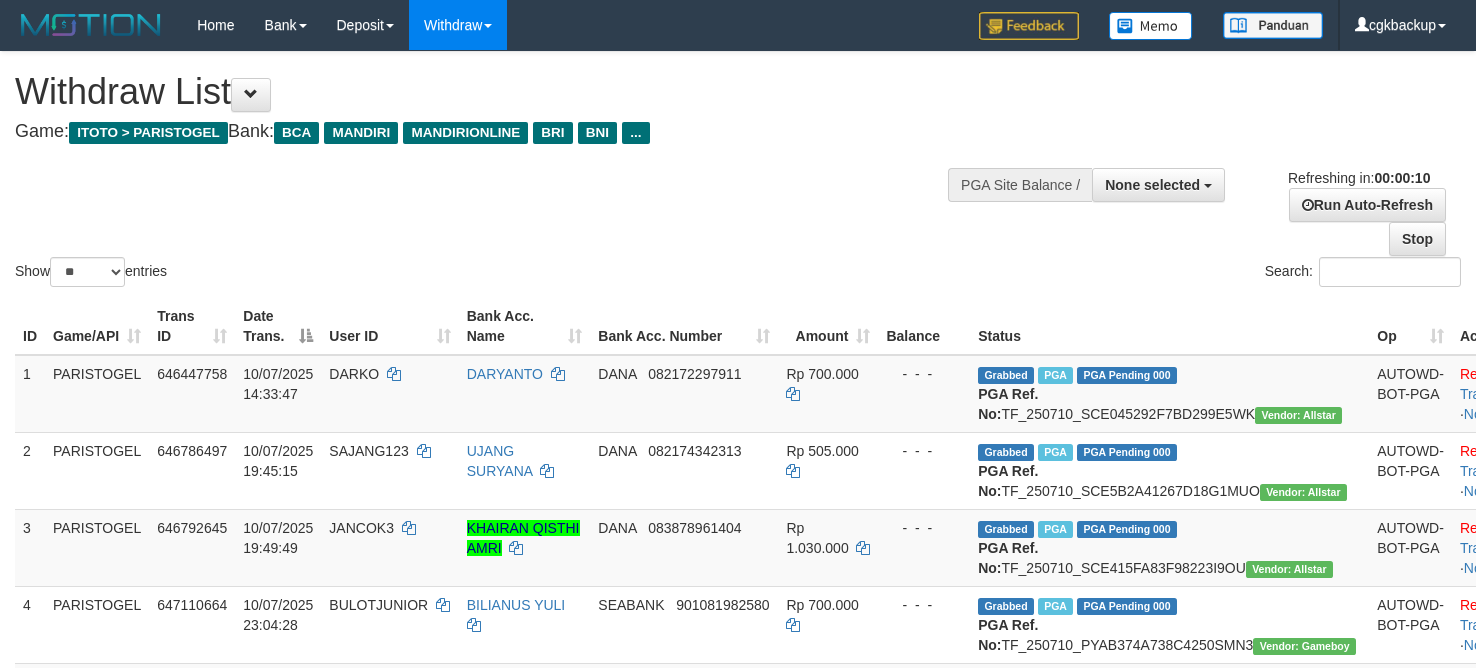 select 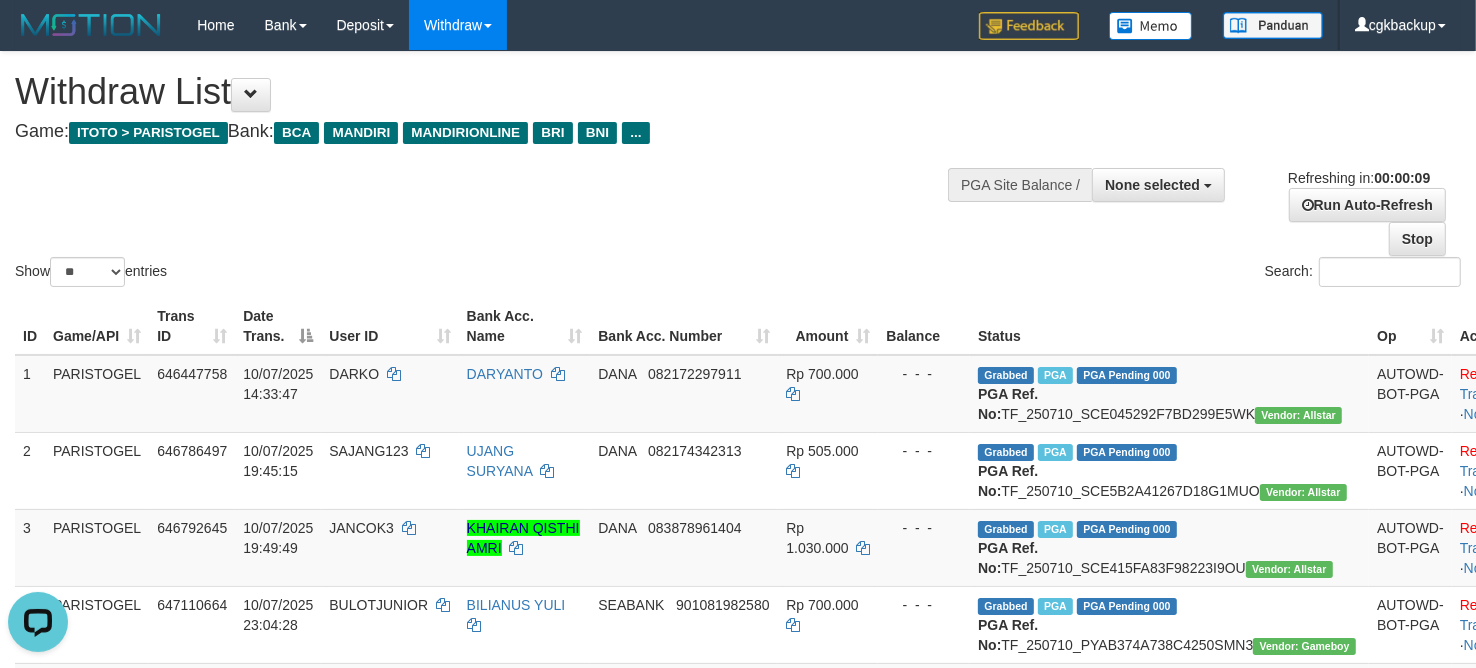 scroll, scrollTop: 0, scrollLeft: 0, axis: both 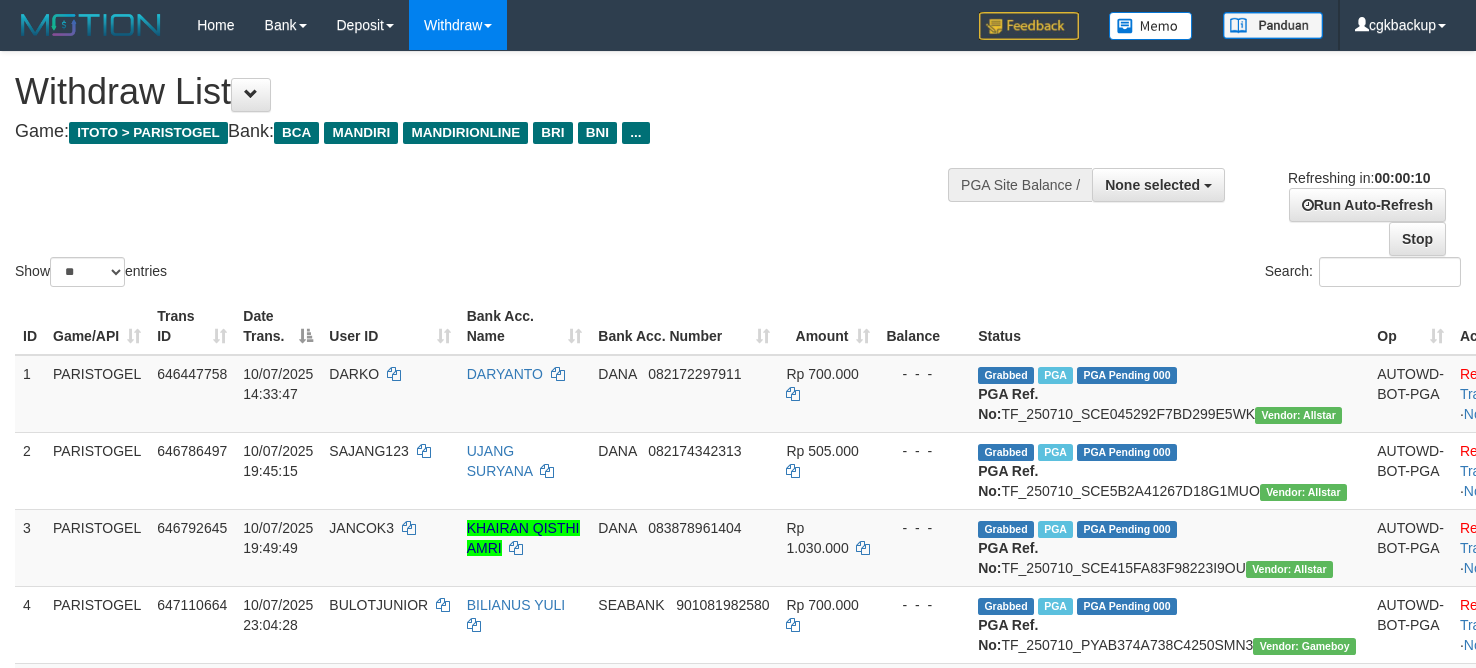 select 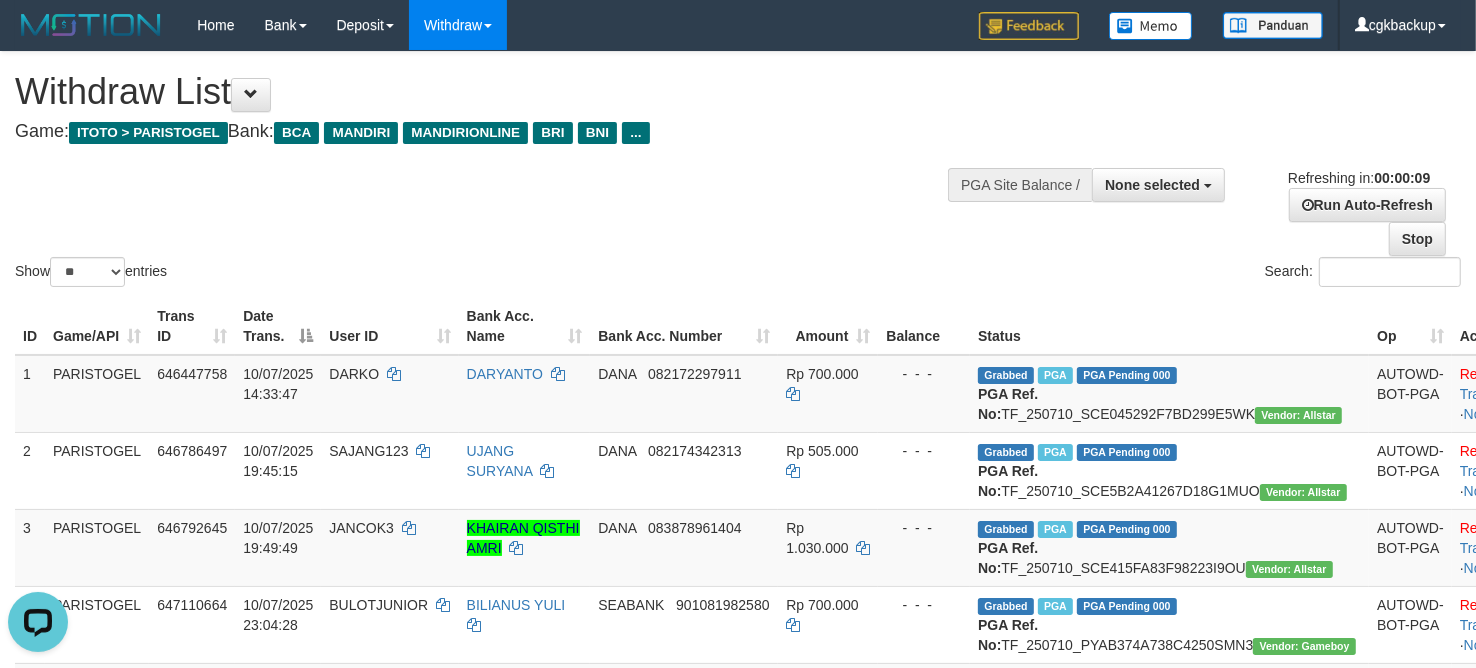 scroll, scrollTop: 0, scrollLeft: 0, axis: both 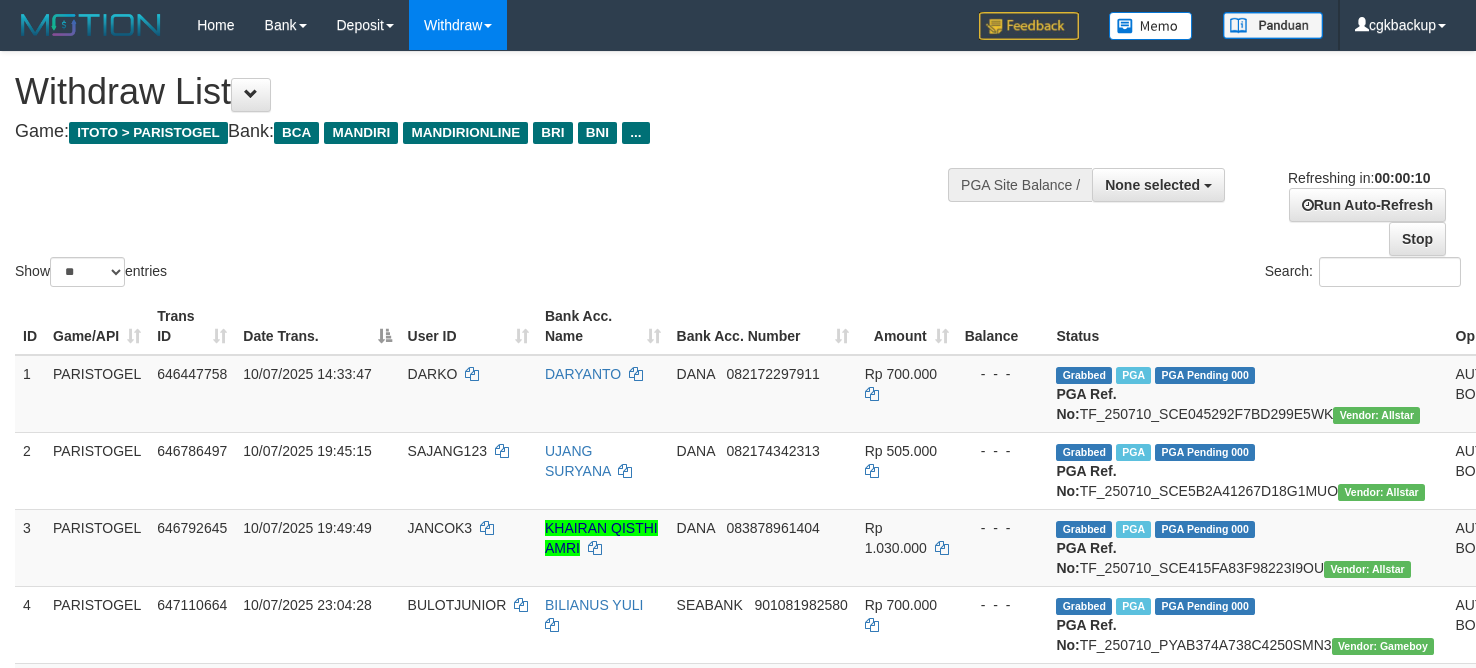 select 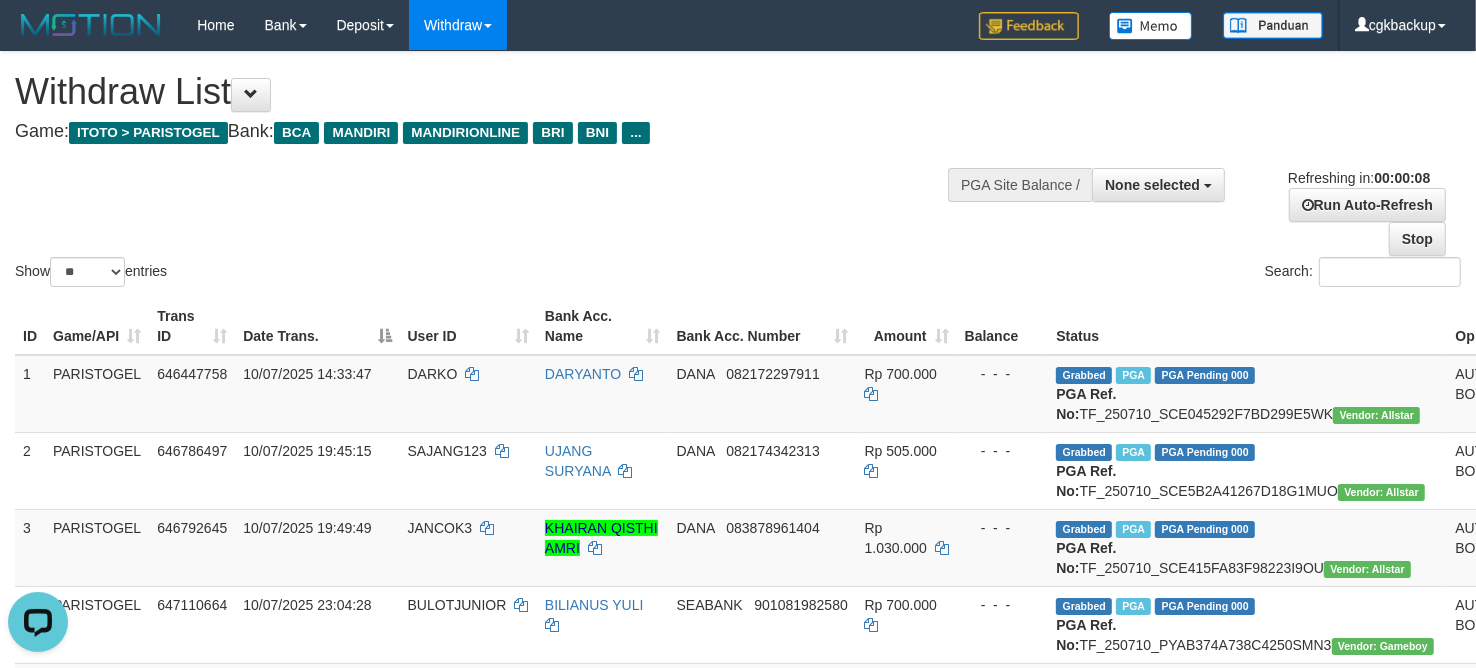 scroll, scrollTop: 0, scrollLeft: 0, axis: both 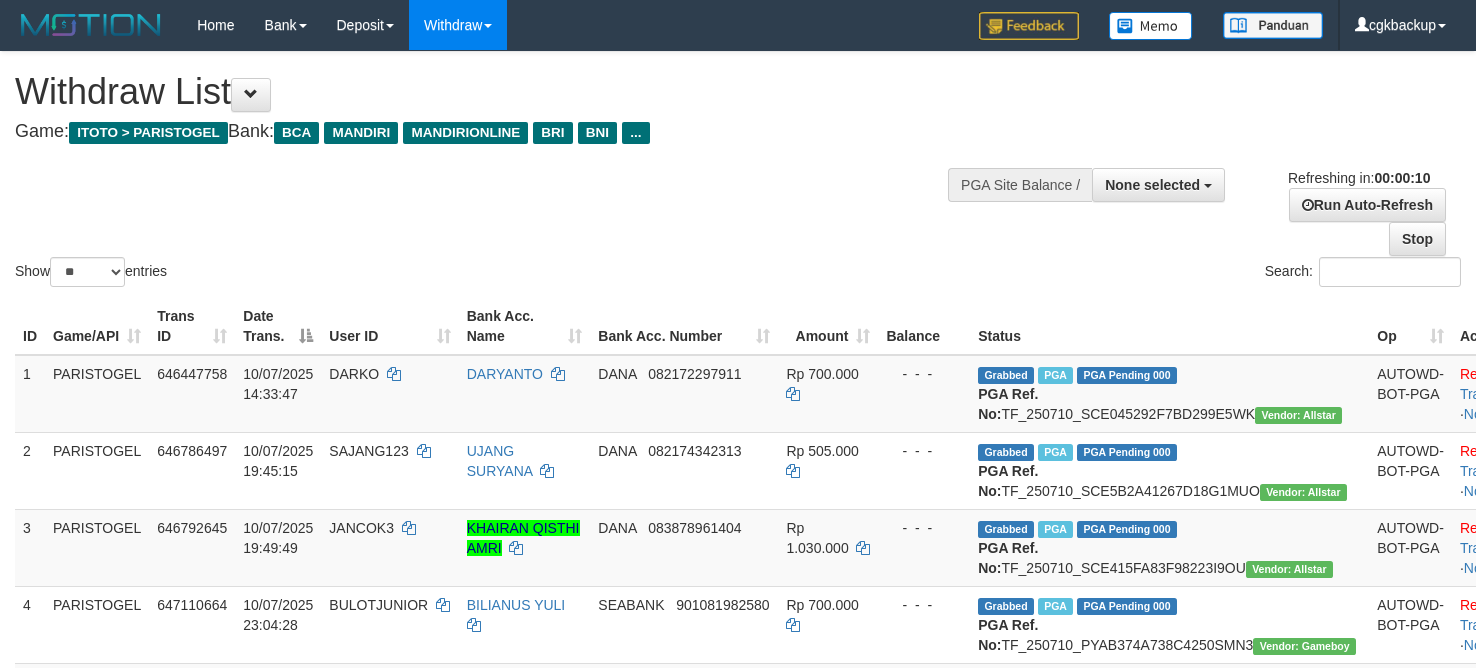 select 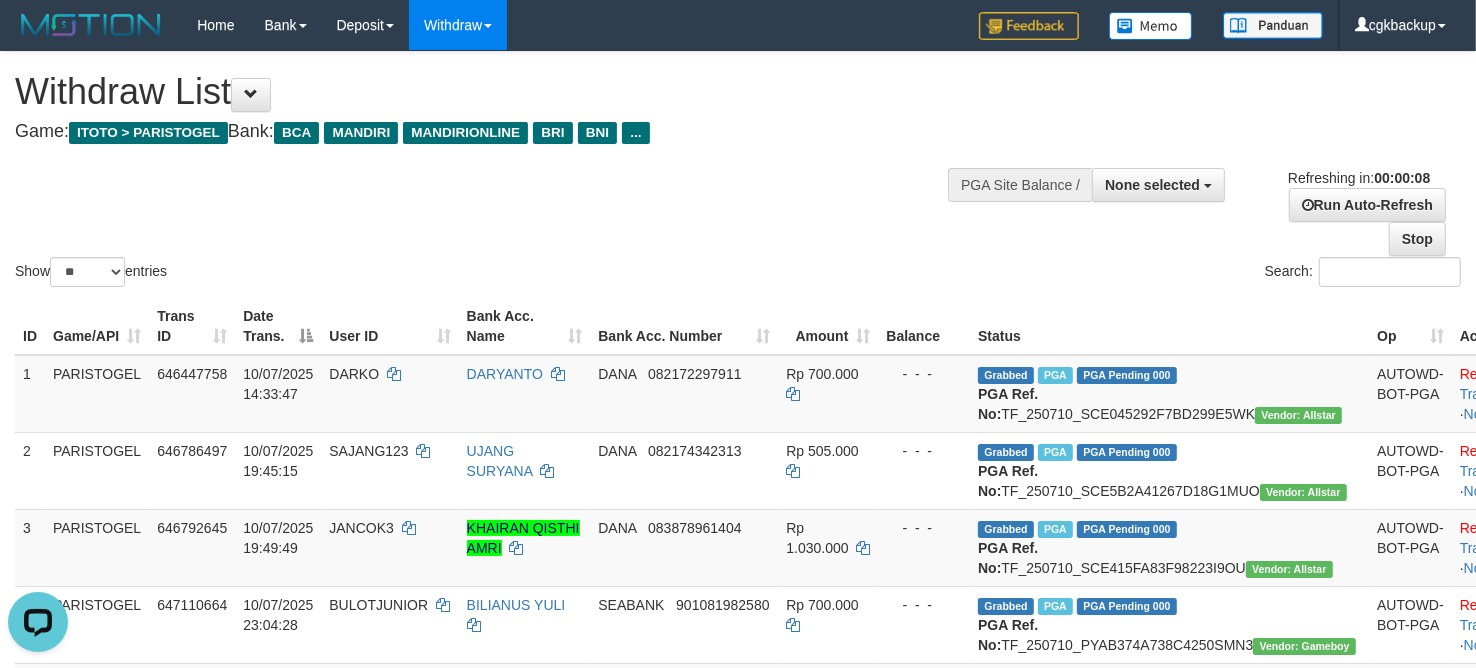 scroll, scrollTop: 0, scrollLeft: 0, axis: both 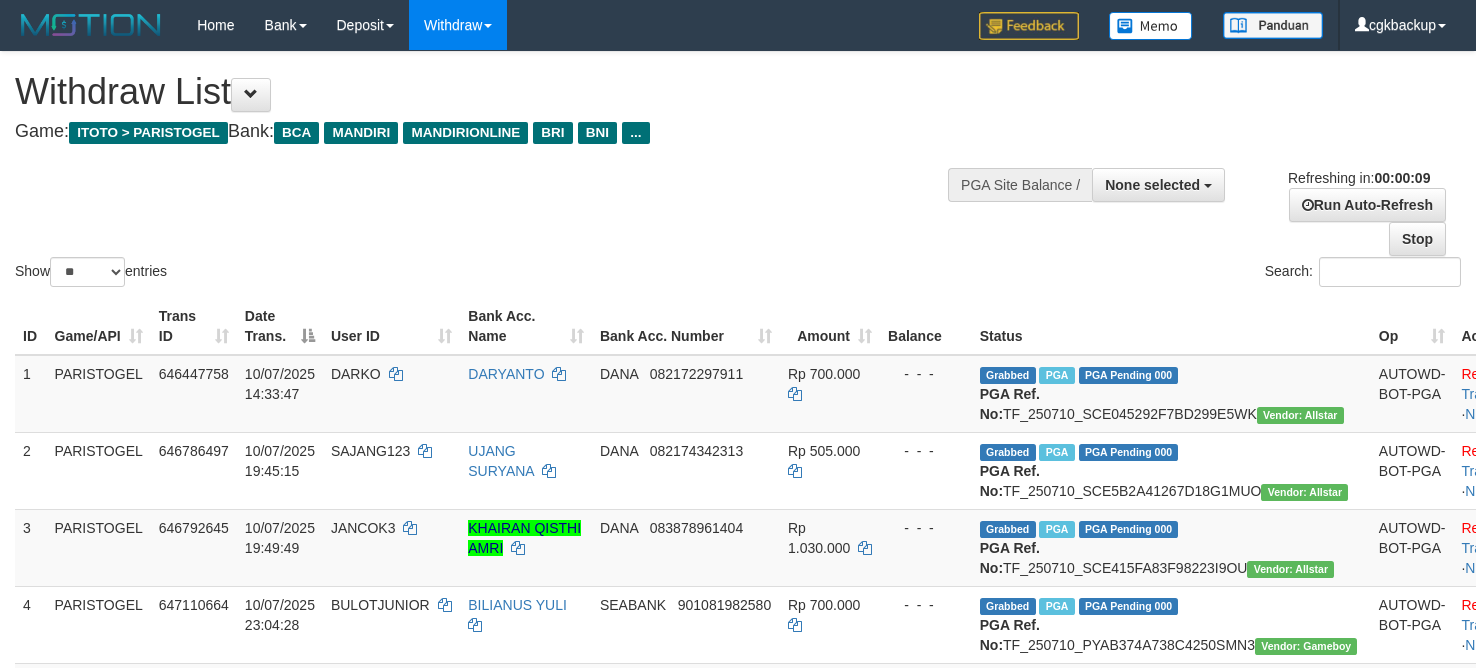 select 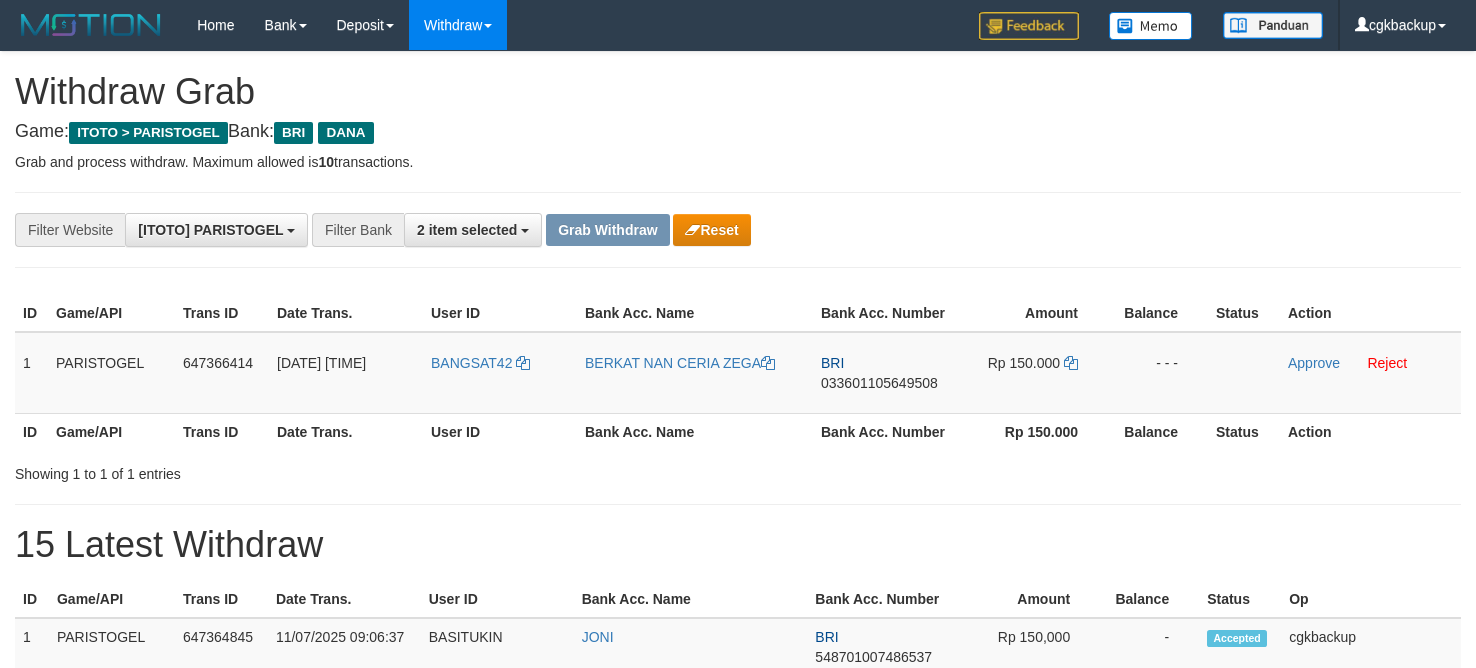scroll, scrollTop: 0, scrollLeft: 0, axis: both 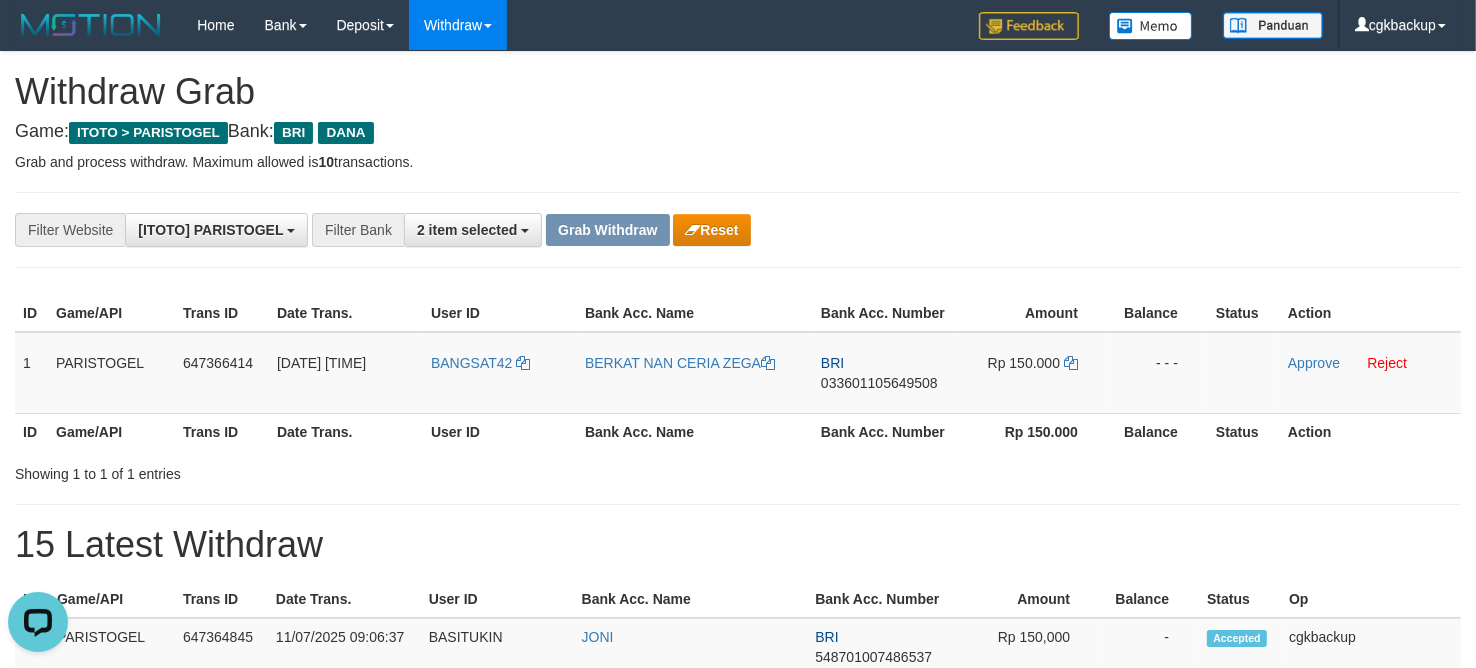 click on "**********" at bounding box center [738, 1043] 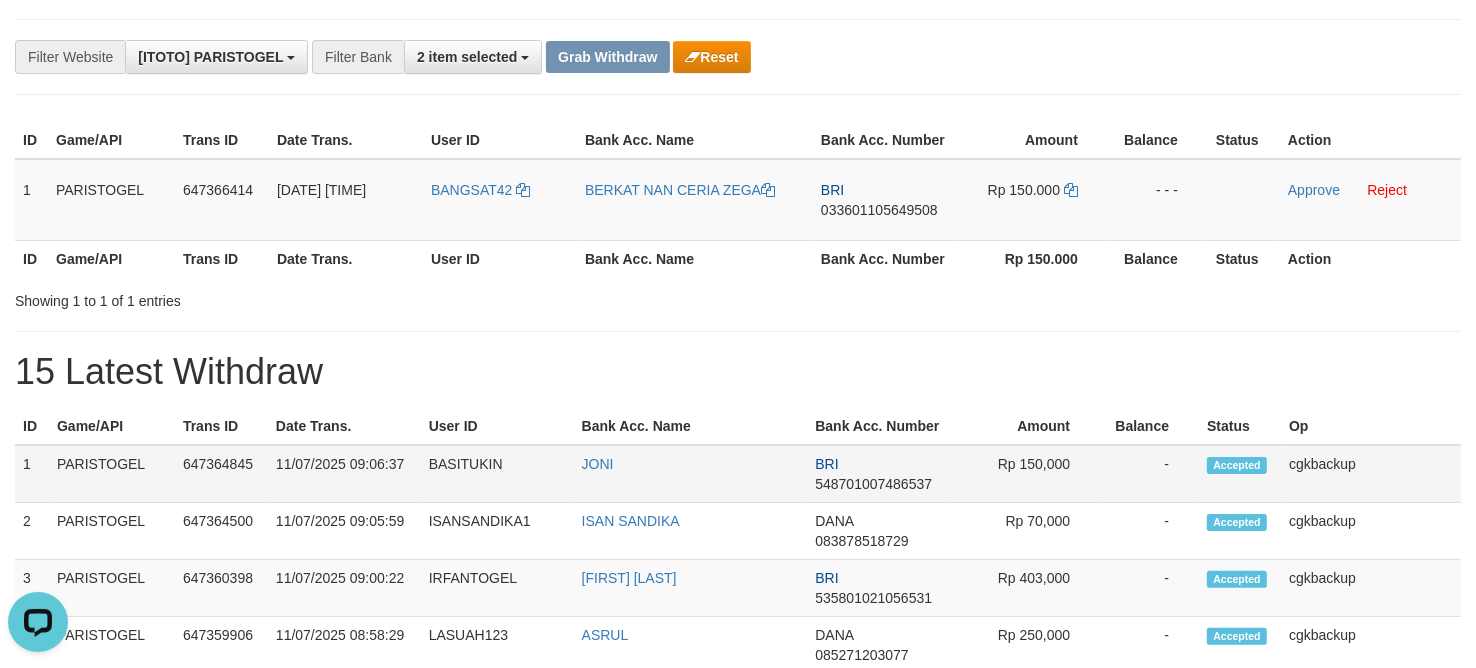 scroll, scrollTop: 125, scrollLeft: 0, axis: vertical 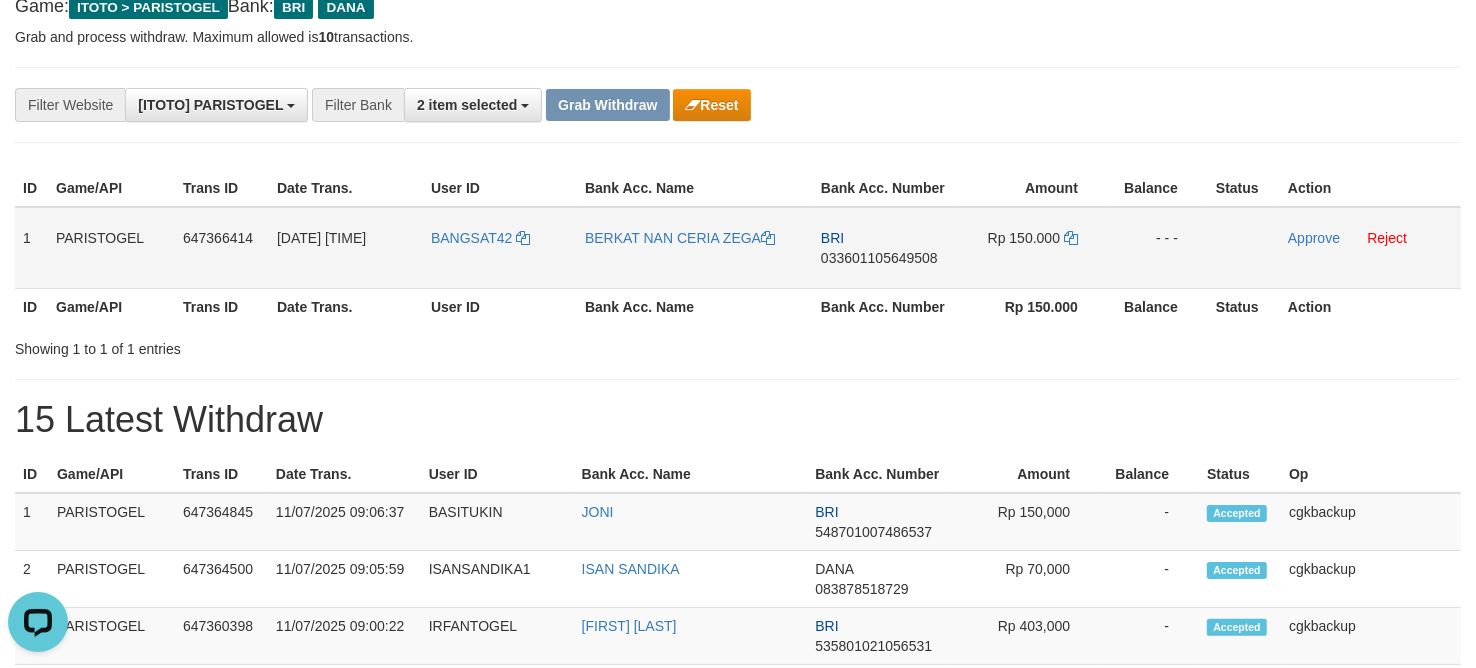 click on "BANGSAT42" at bounding box center [500, 248] 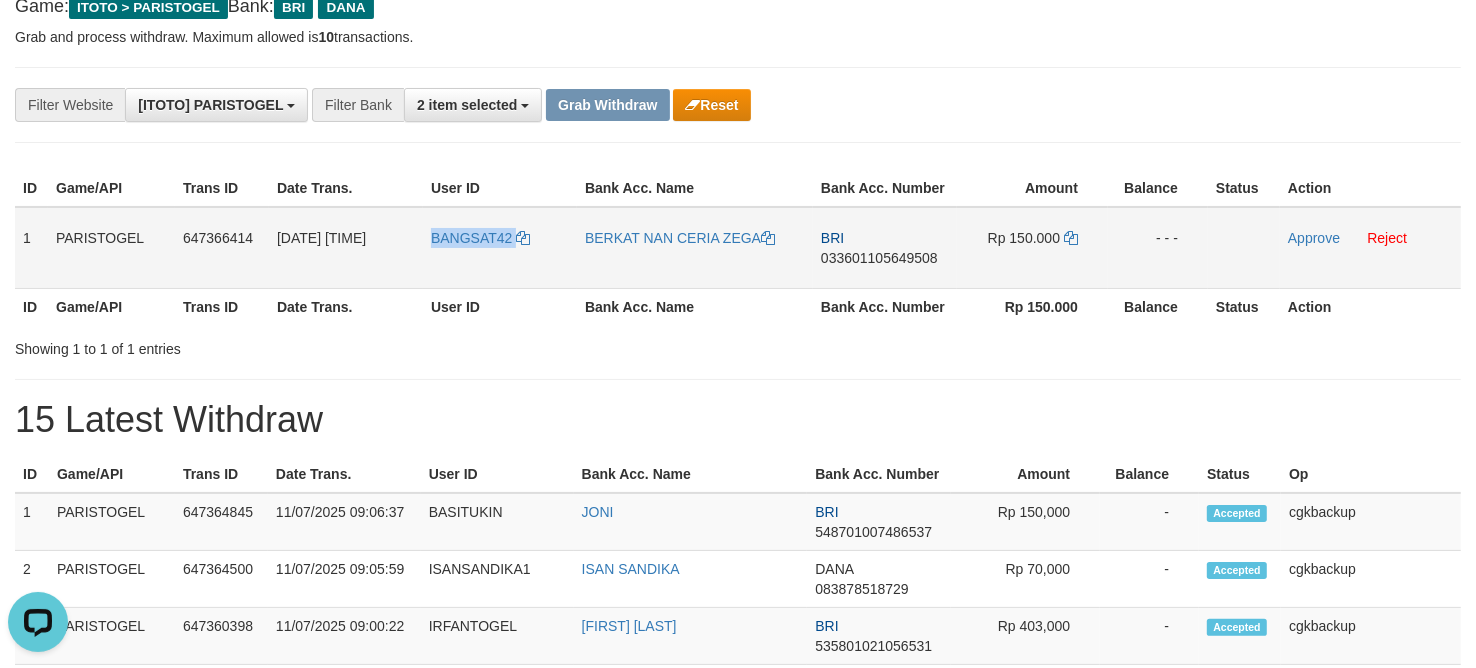 click on "BANGSAT42" at bounding box center [500, 248] 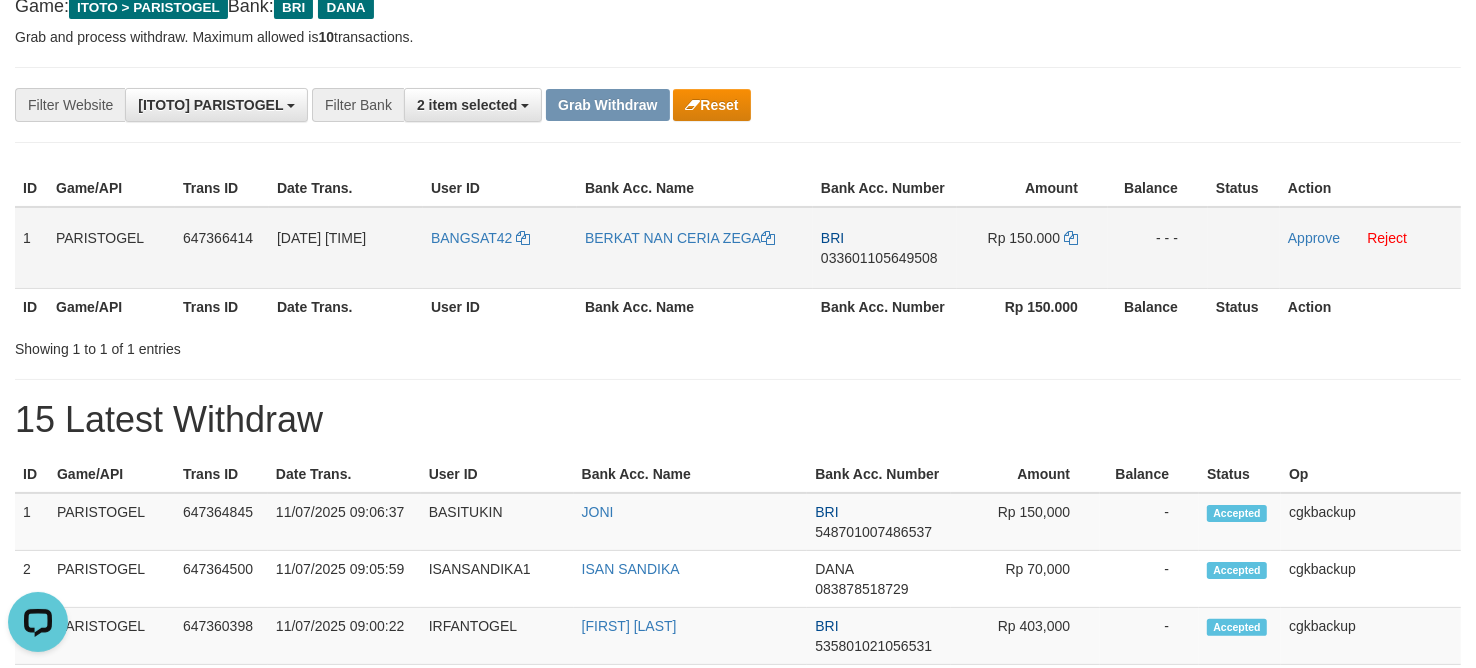 click on "BERKAT NAN CERIA ZEGA" at bounding box center (695, 248) 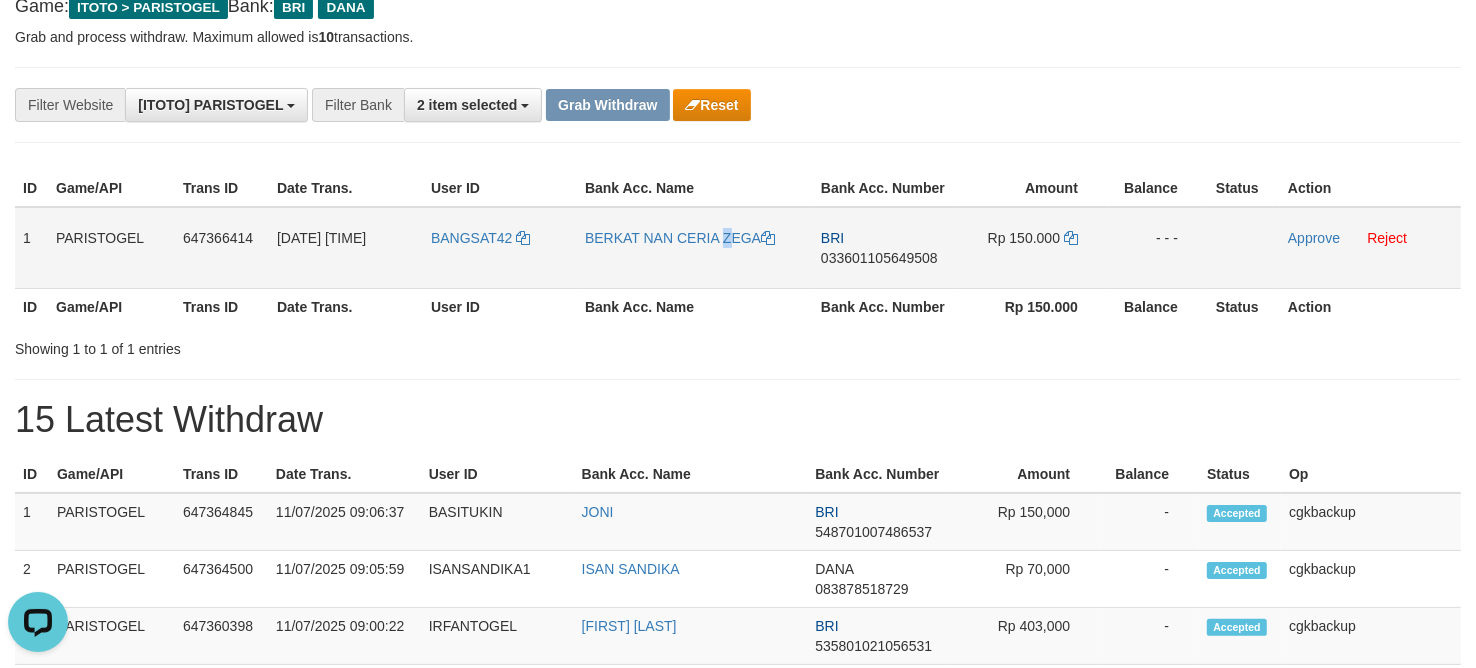 click on "BERKAT NAN CERIA ZEGA" at bounding box center (695, 248) 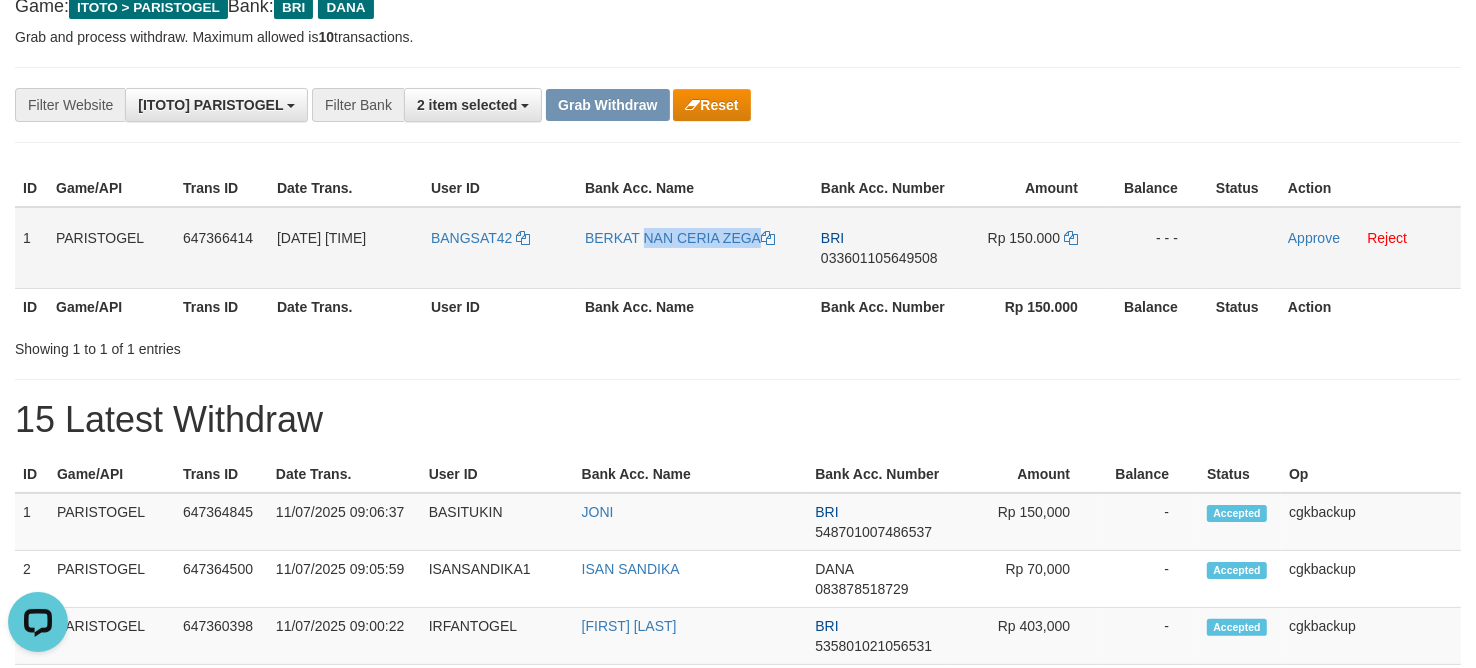 click on "BERKAT NAN CERIA ZEGA" at bounding box center [695, 248] 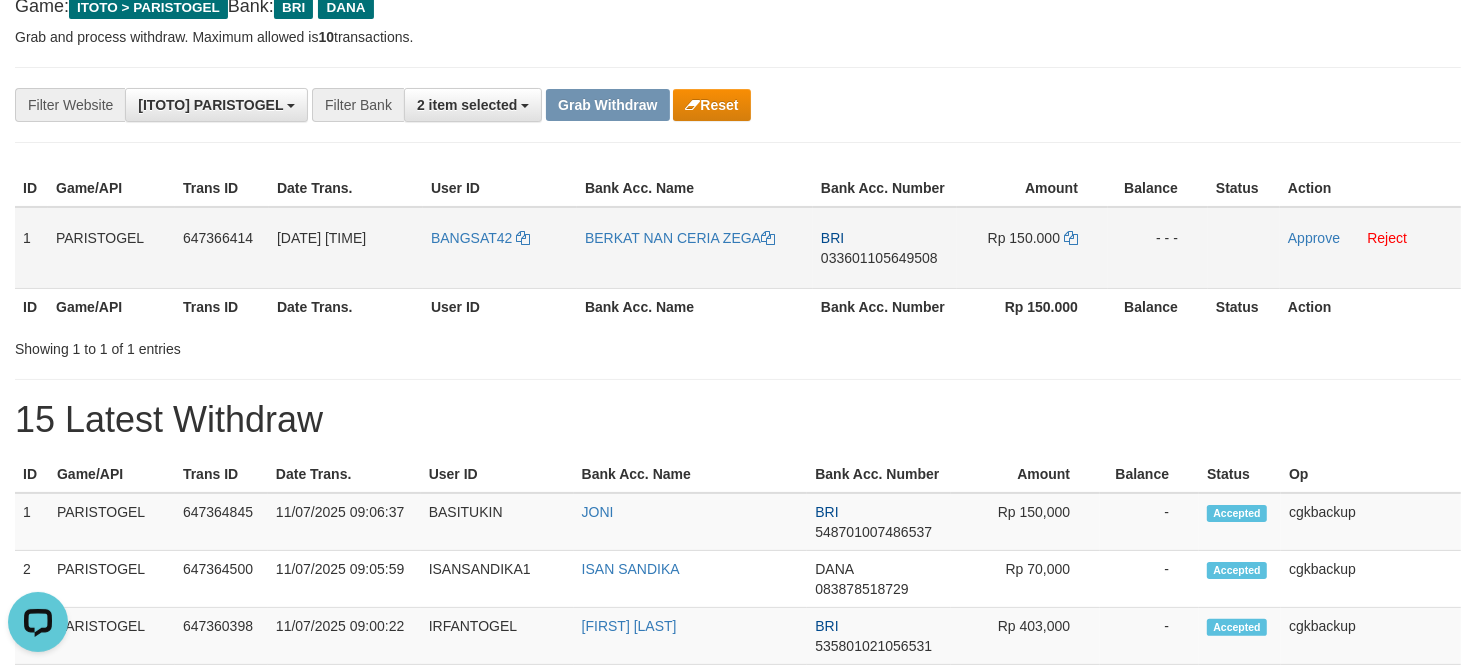 click on "BANGSAT42" at bounding box center [500, 248] 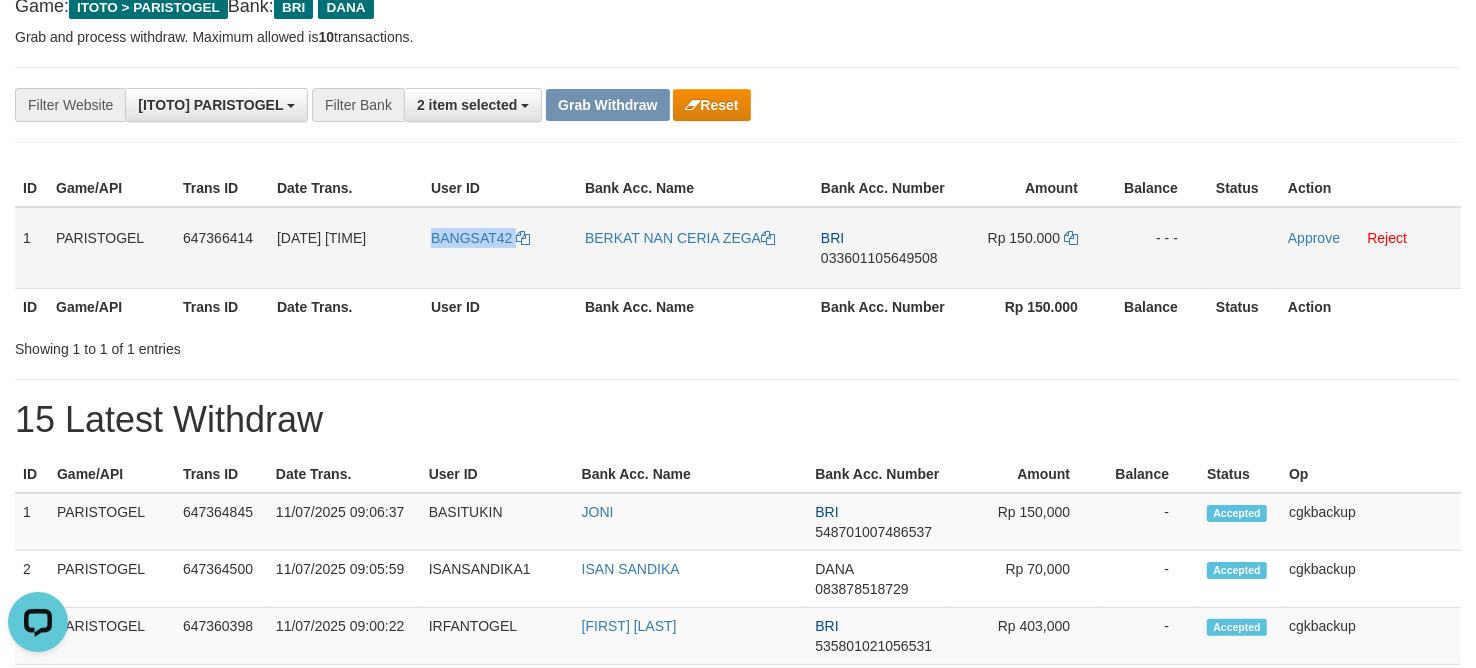click on "BANGSAT42" at bounding box center (500, 248) 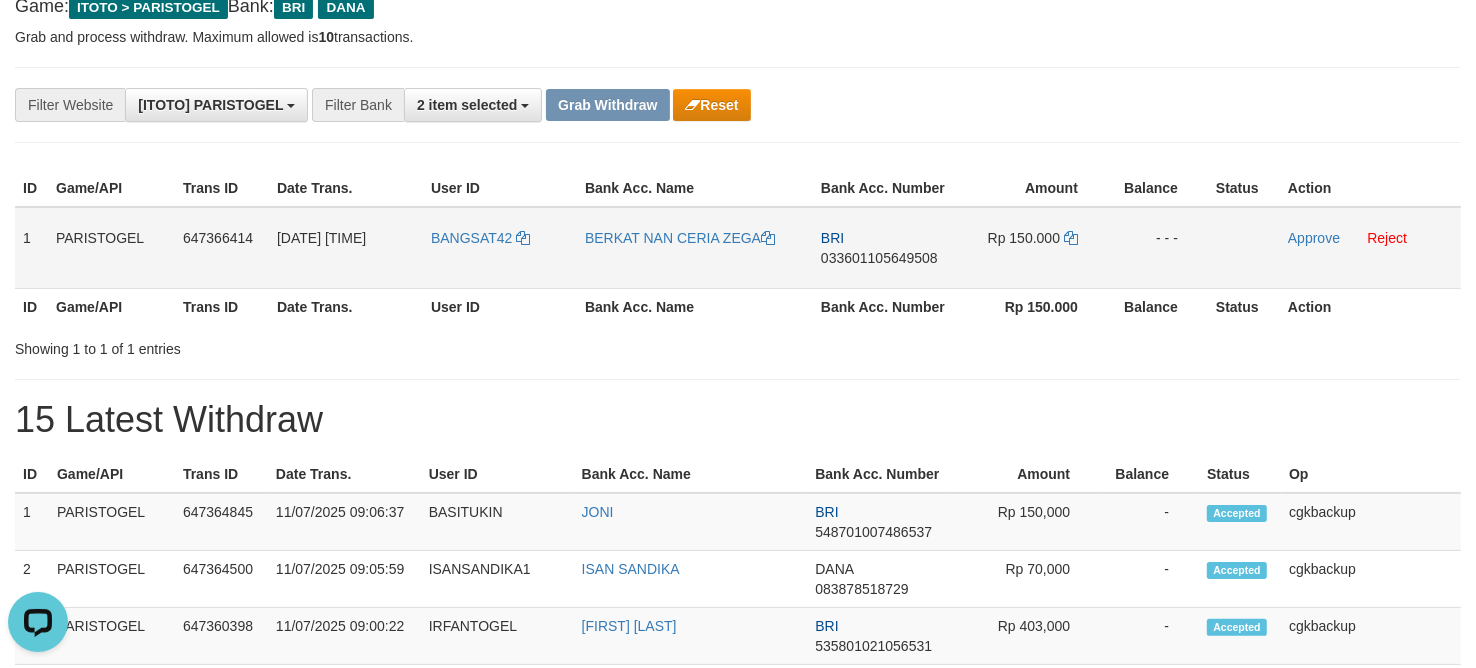 click on "BRI
033601105649508" at bounding box center (885, 248) 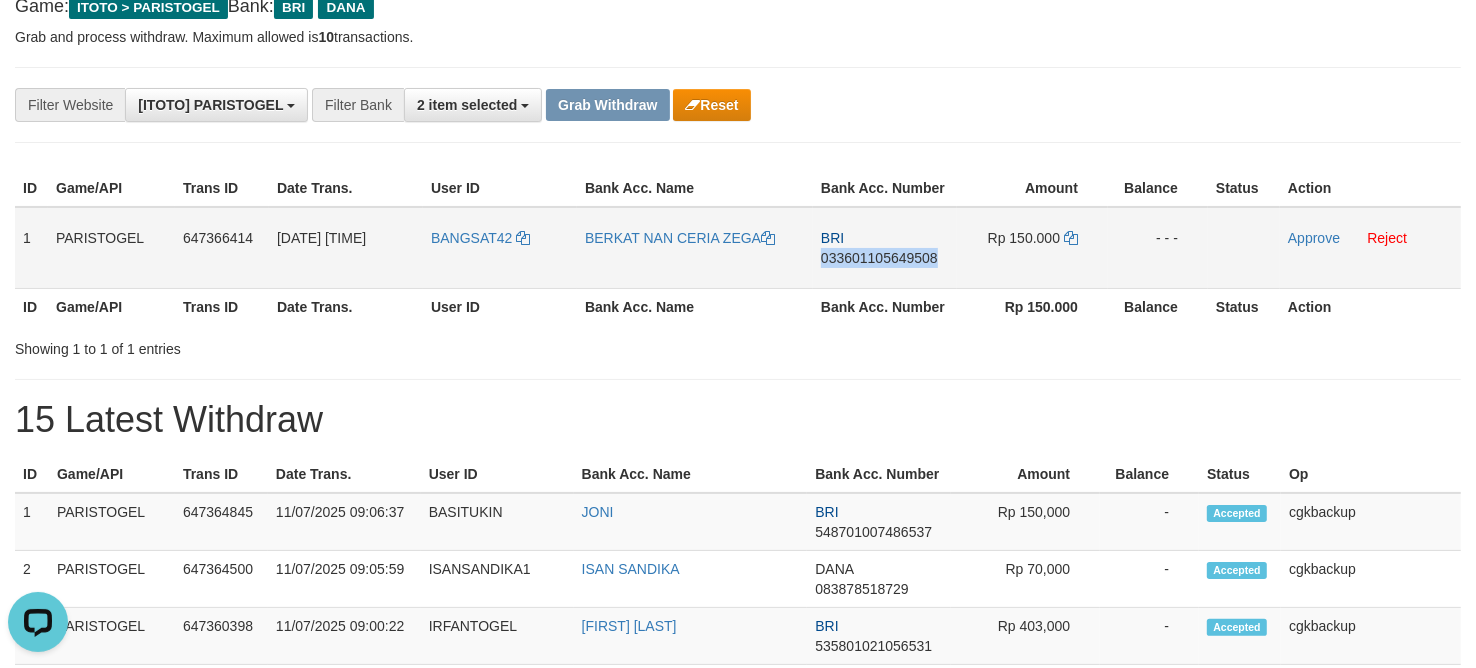 click on "BRI
033601105649508" at bounding box center [885, 248] 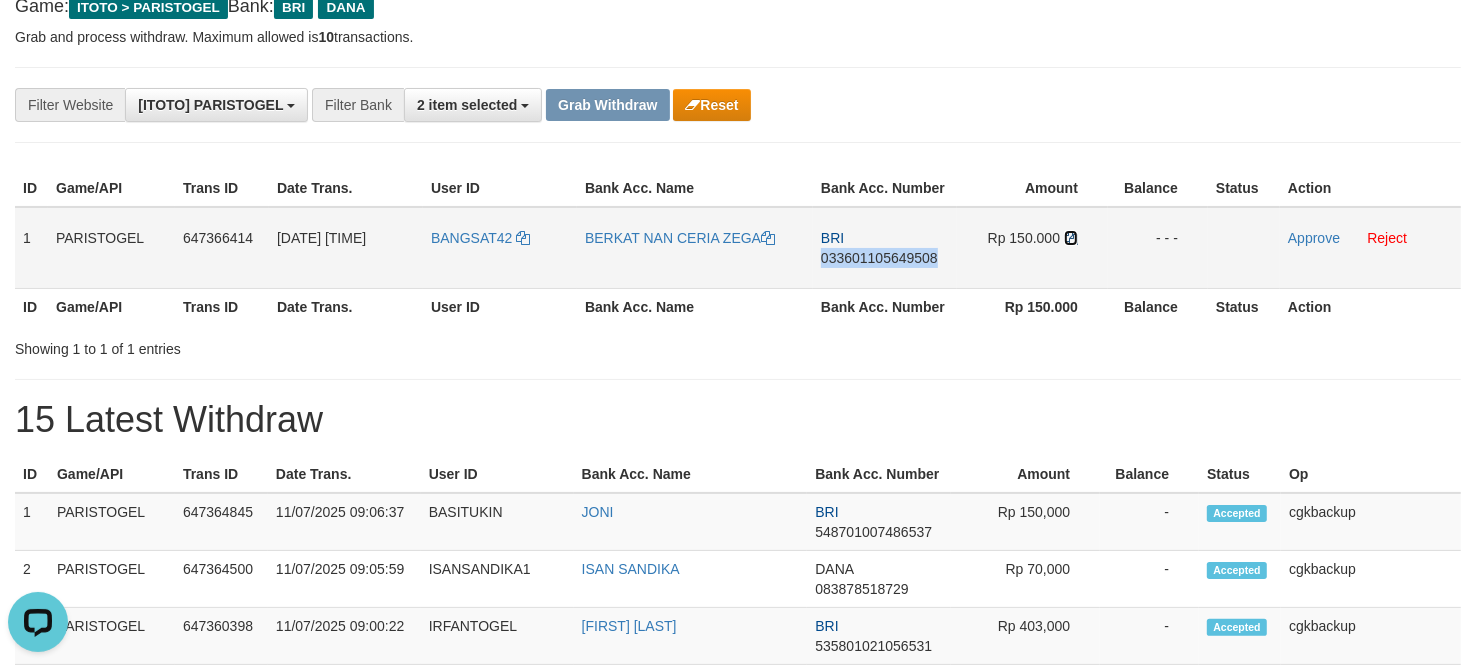click at bounding box center (1071, 238) 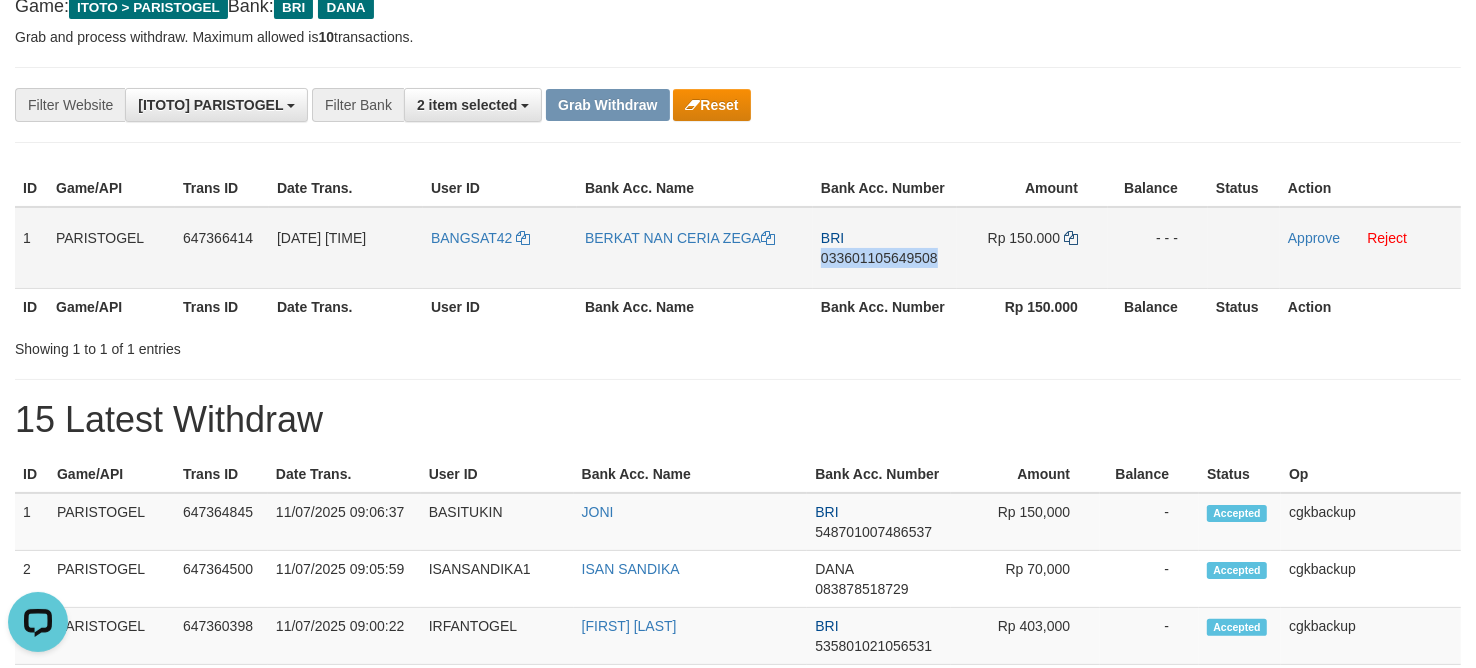 copy on "033601105649508" 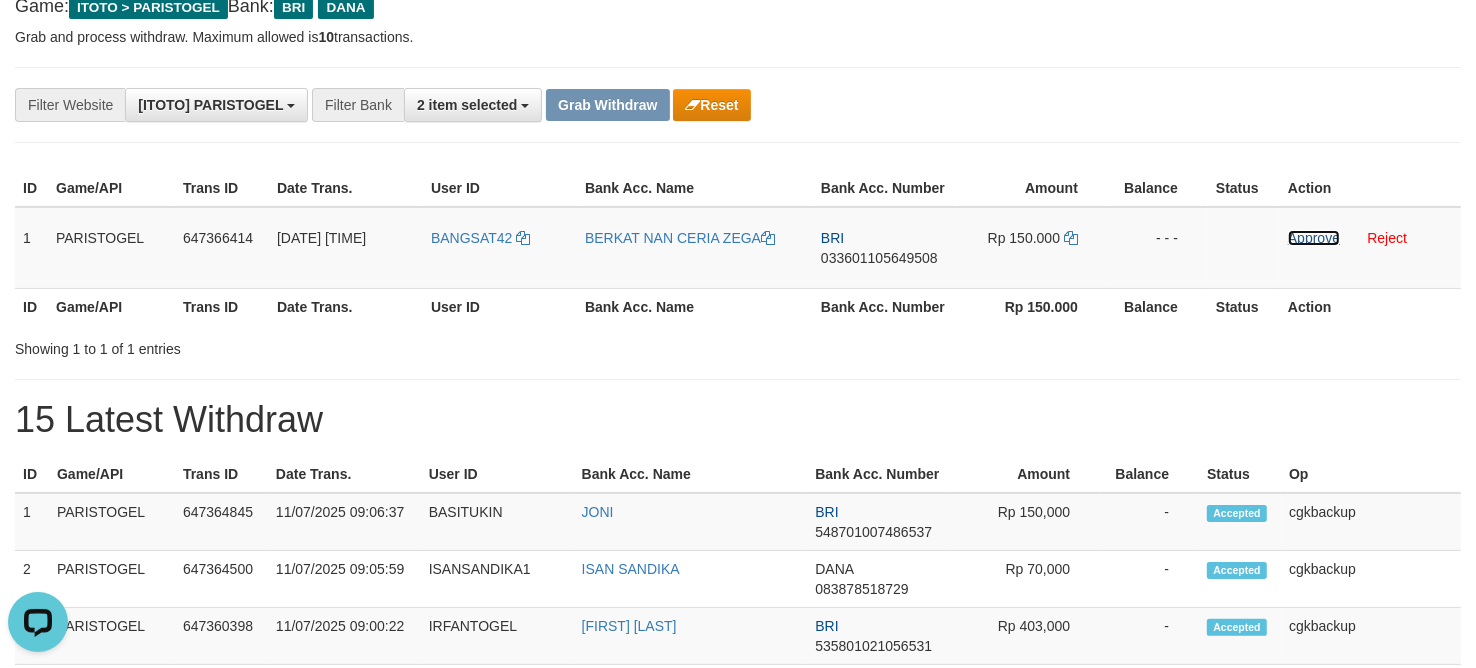 drag, startPoint x: 1303, startPoint y: 237, endPoint x: 717, endPoint y: 311, distance: 590.6539 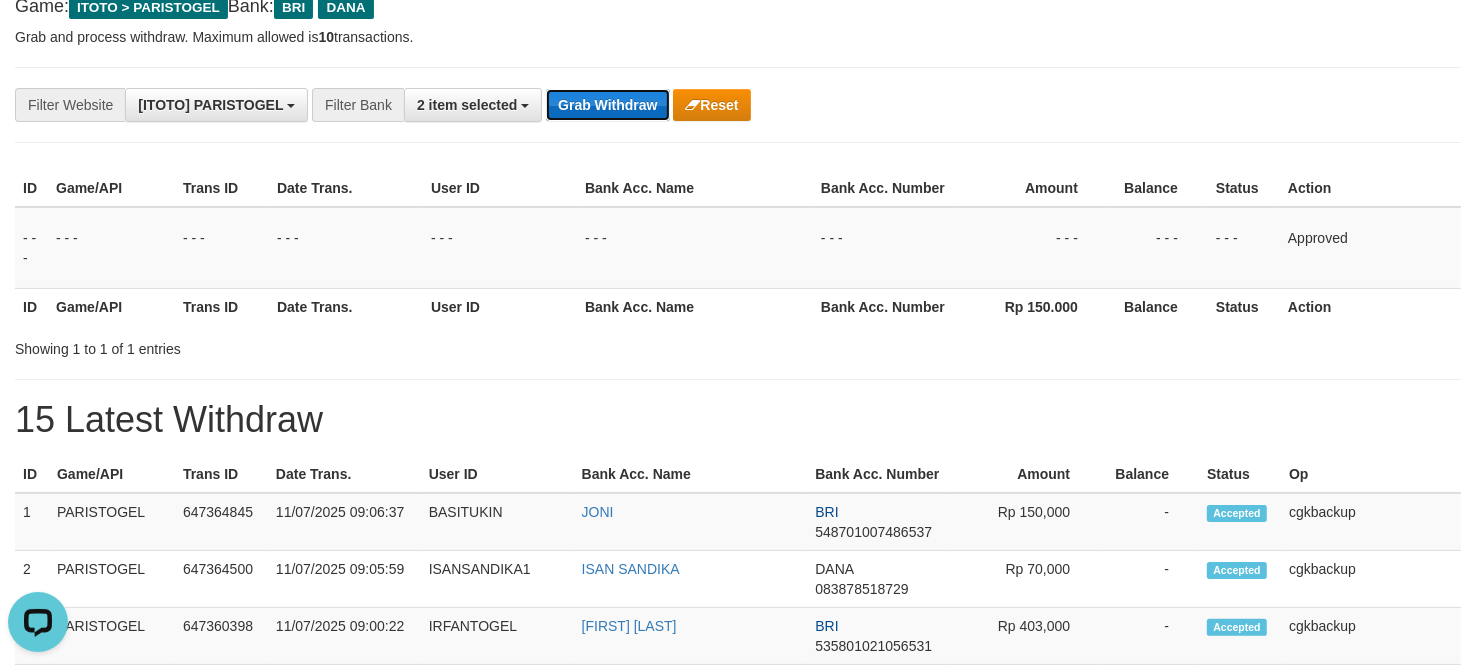 click on "Grab Withdraw" at bounding box center (607, 105) 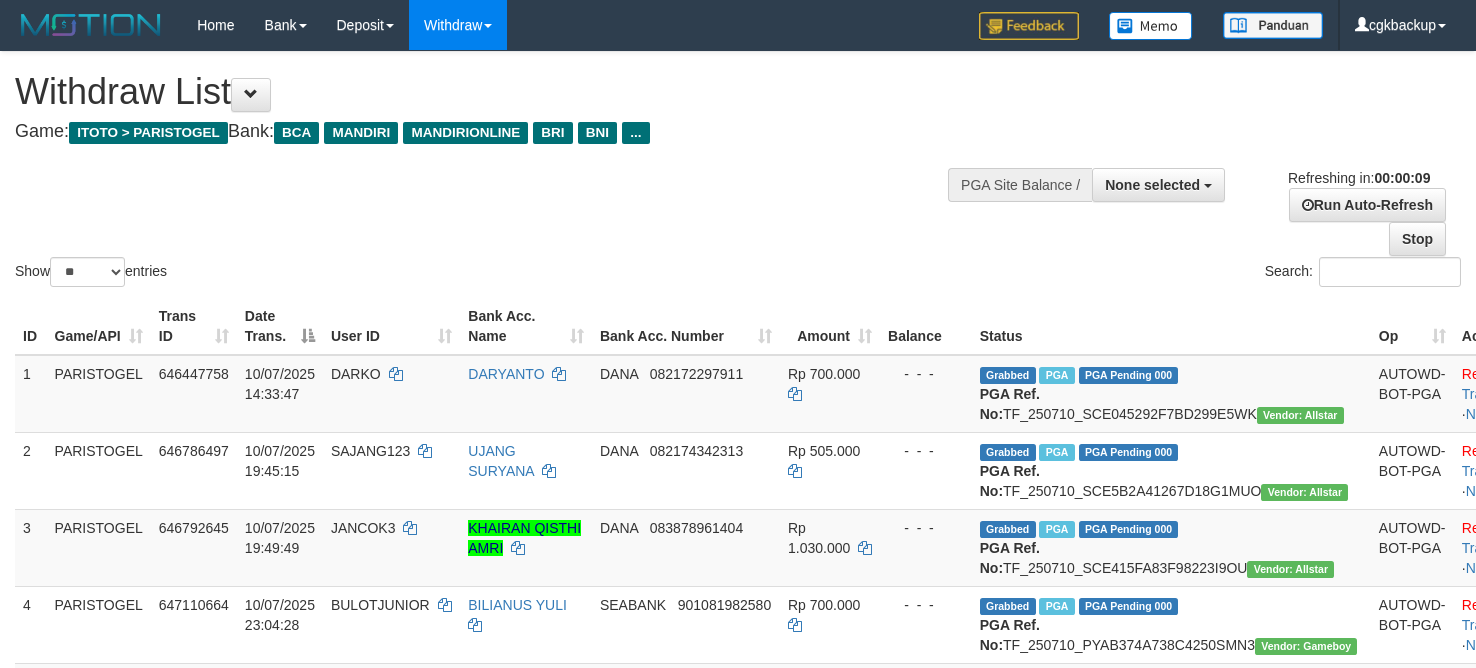 select 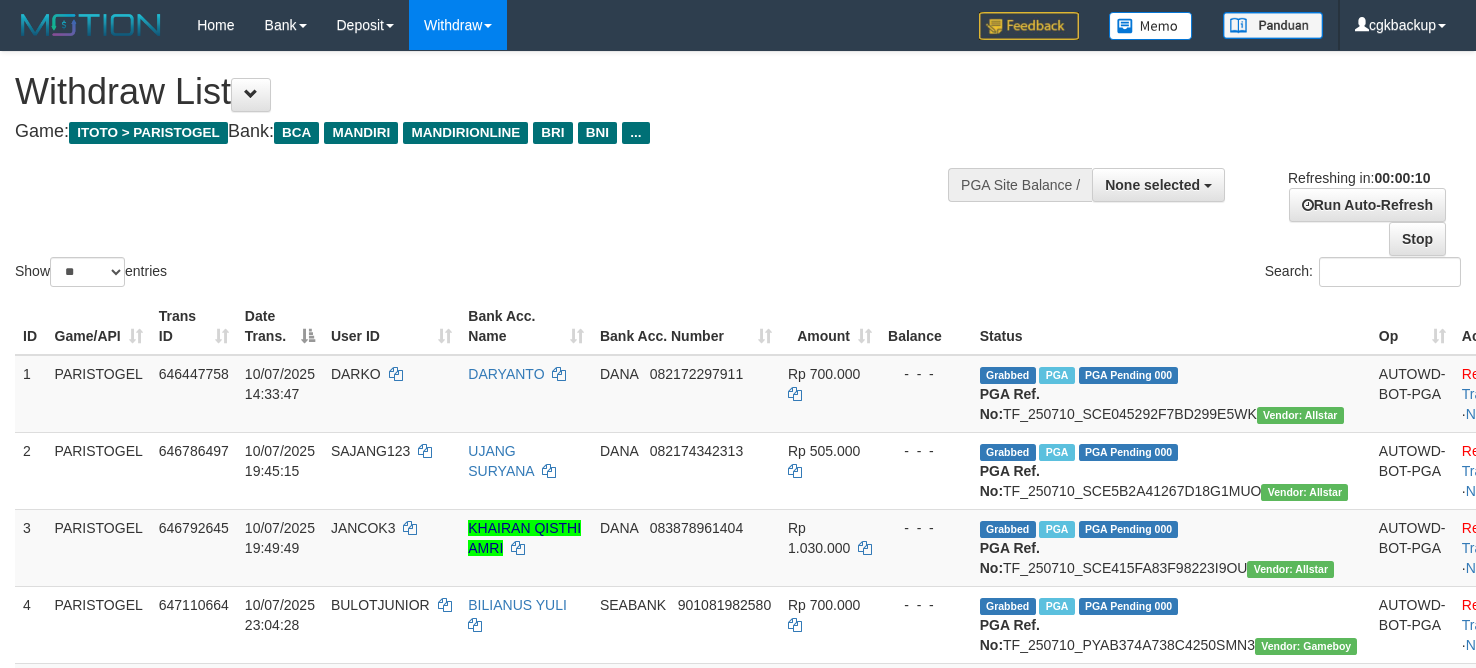 select 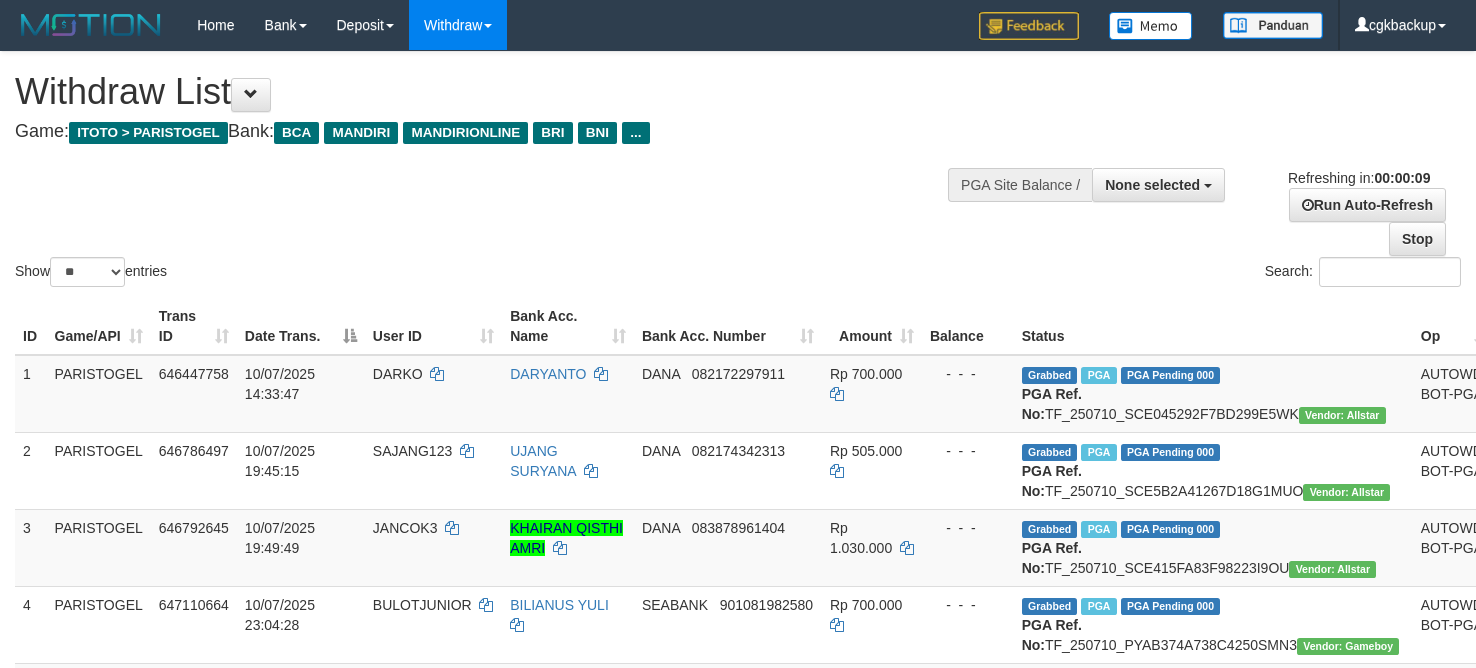 select 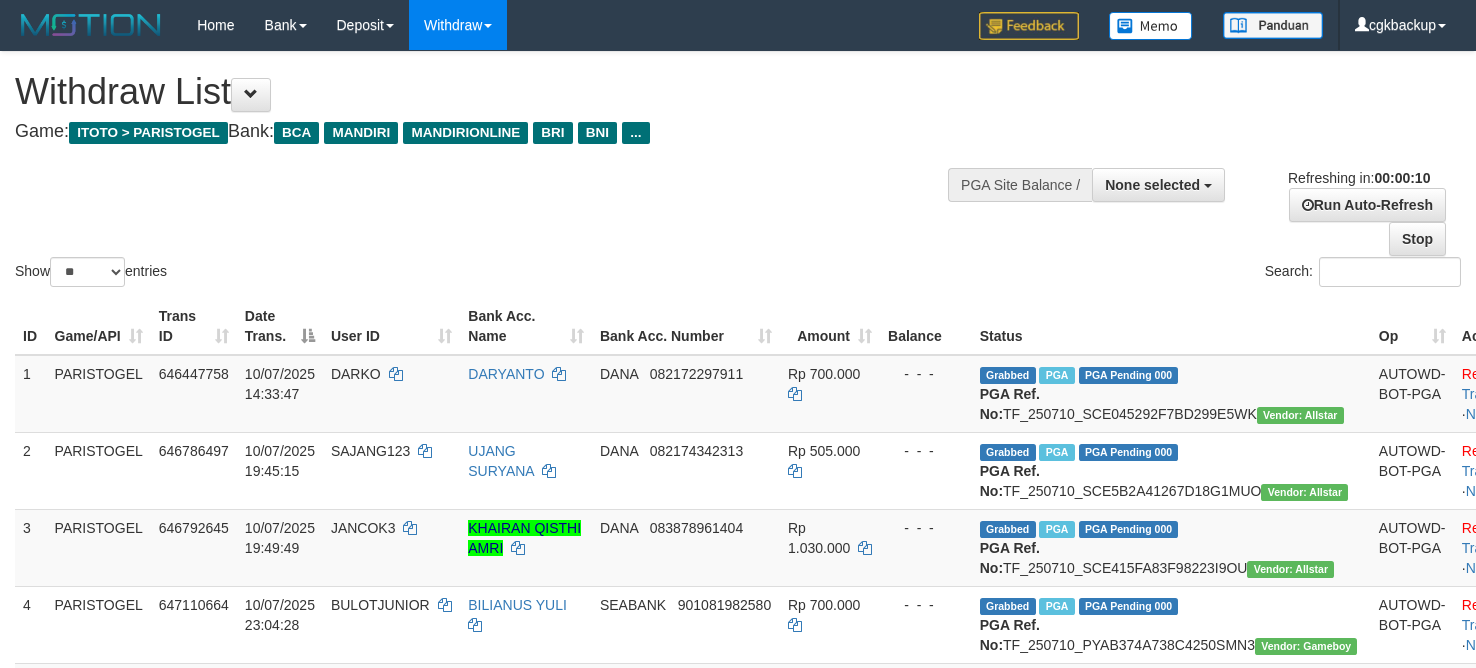 select 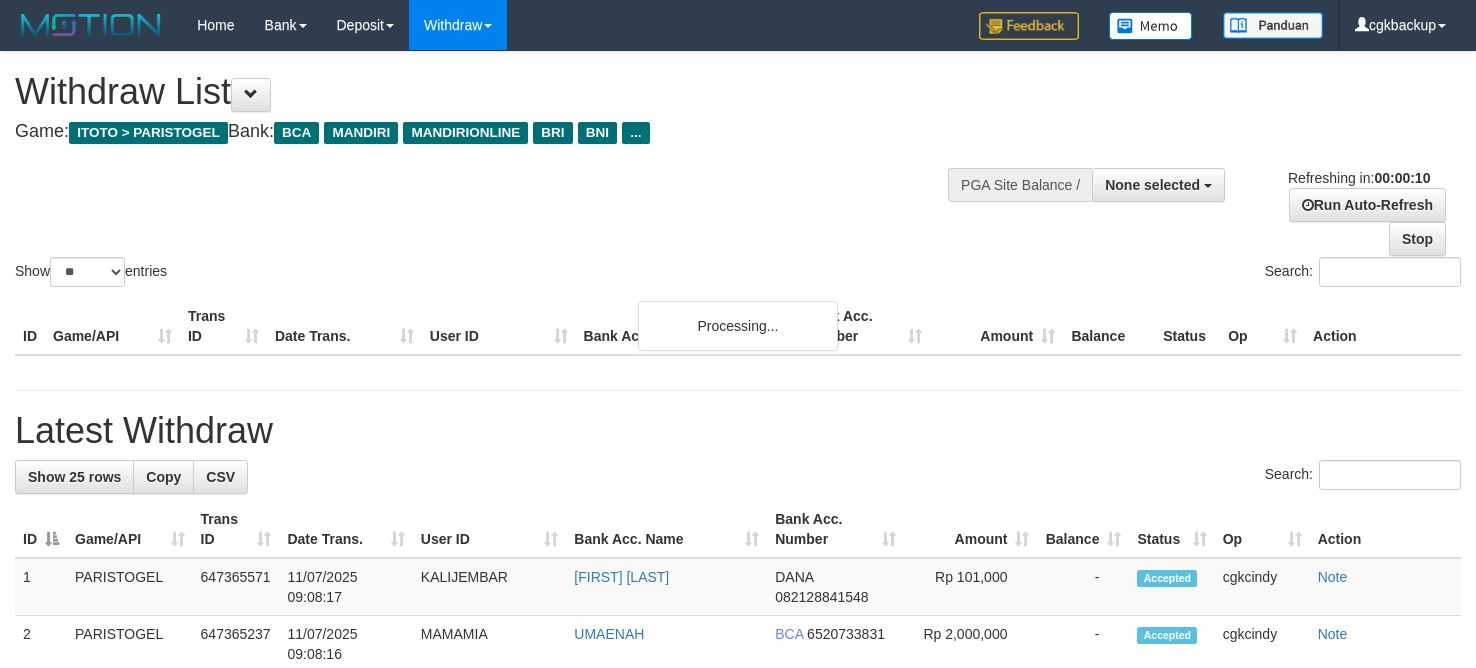 select 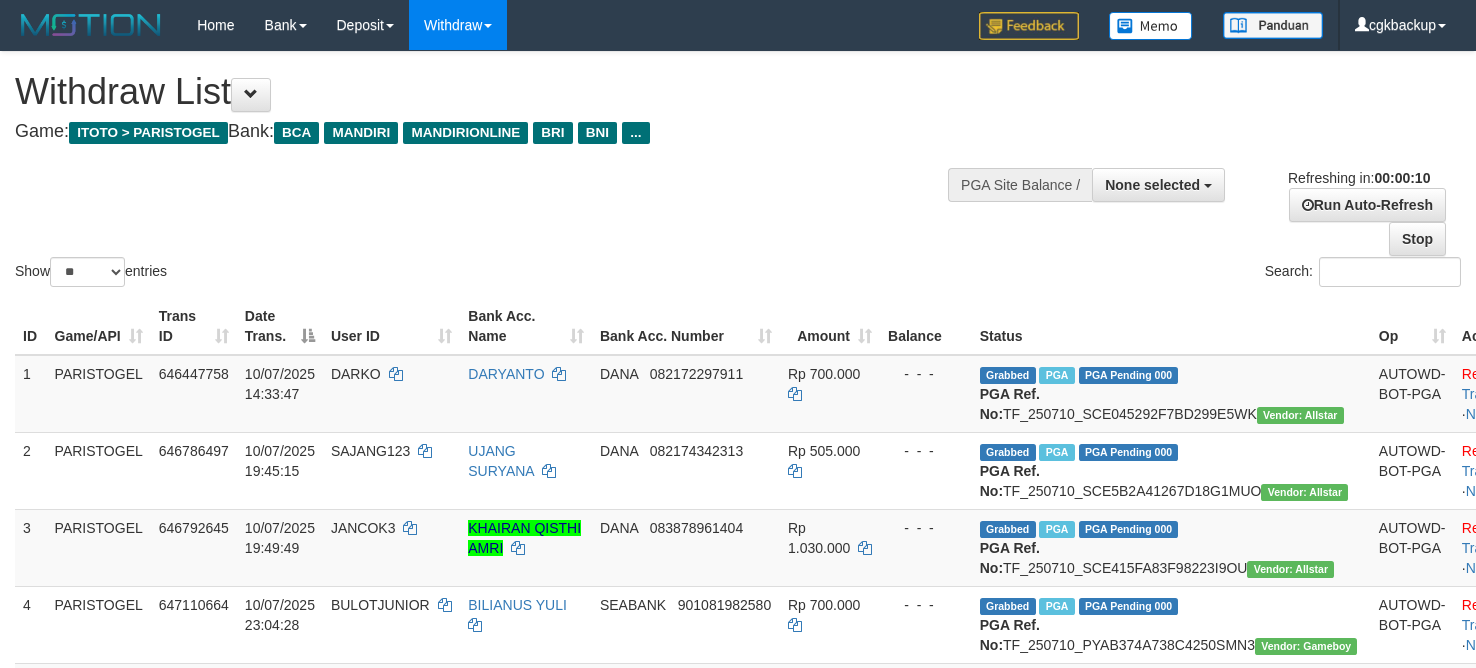 select 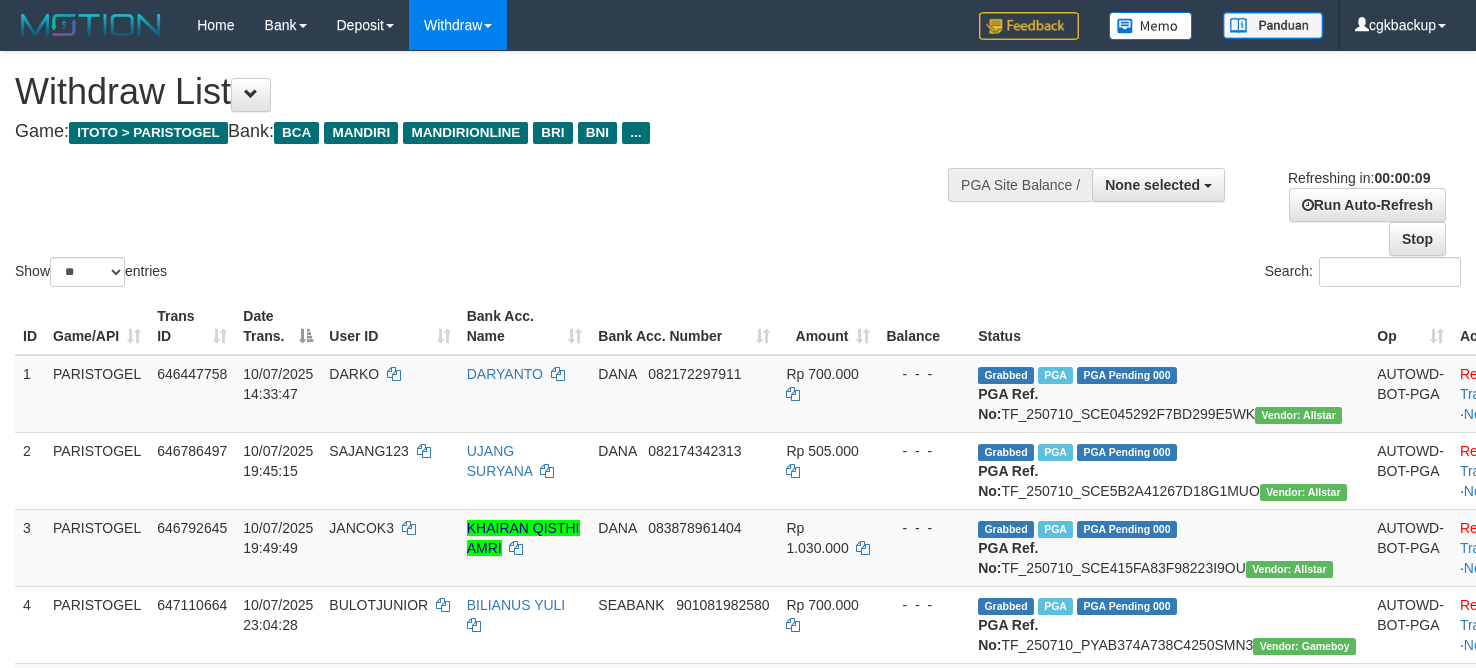 select 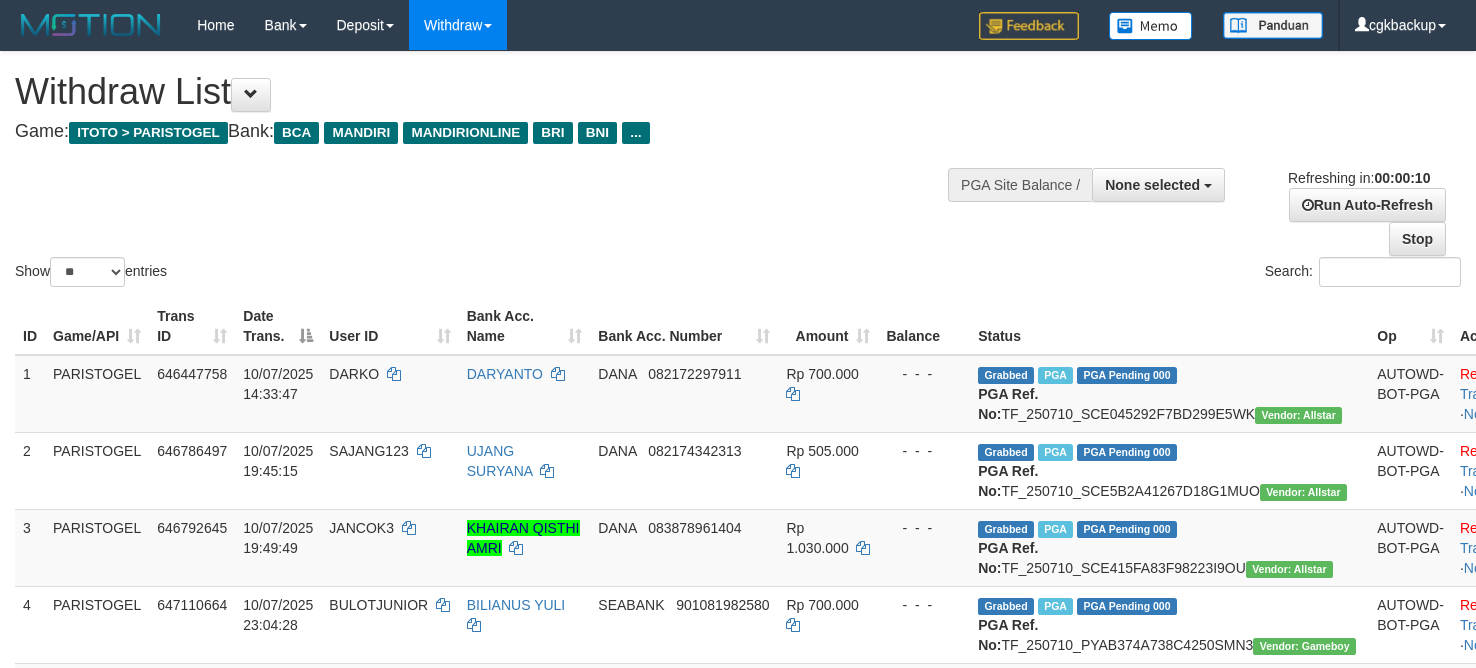 select 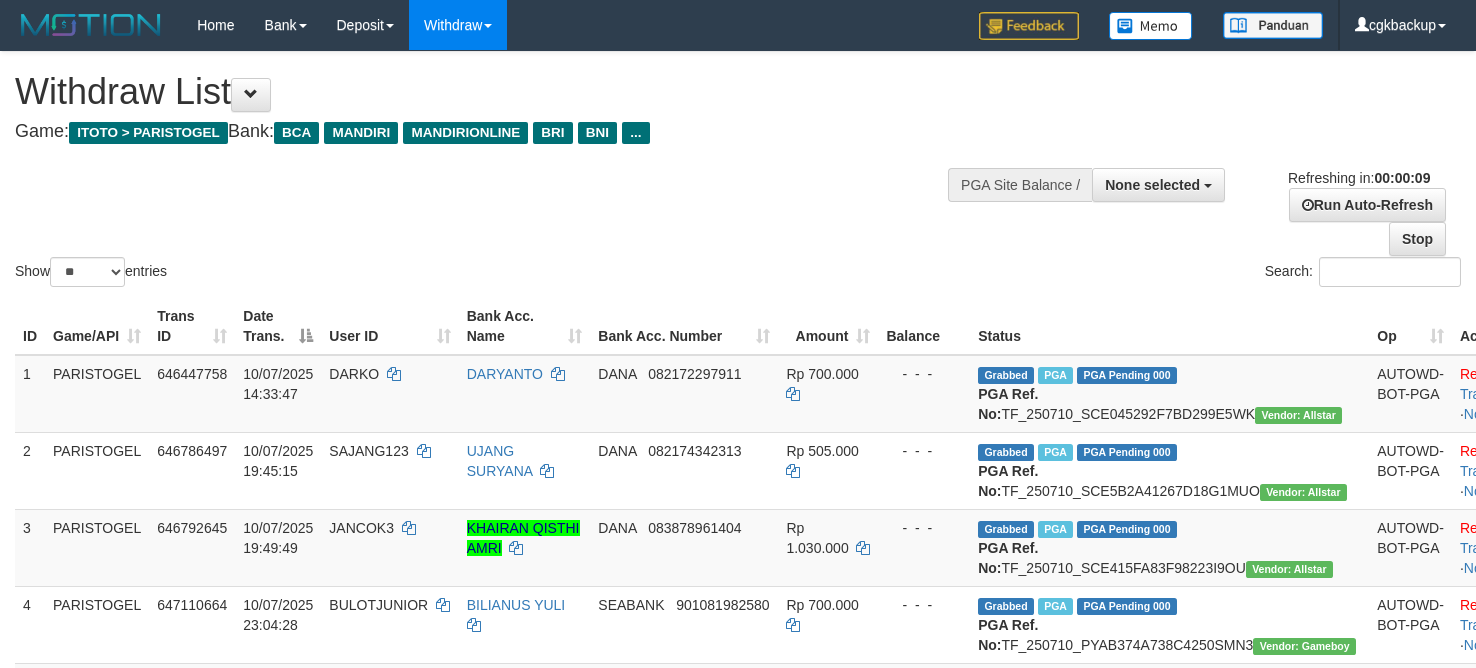 scroll, scrollTop: 0, scrollLeft: 0, axis: both 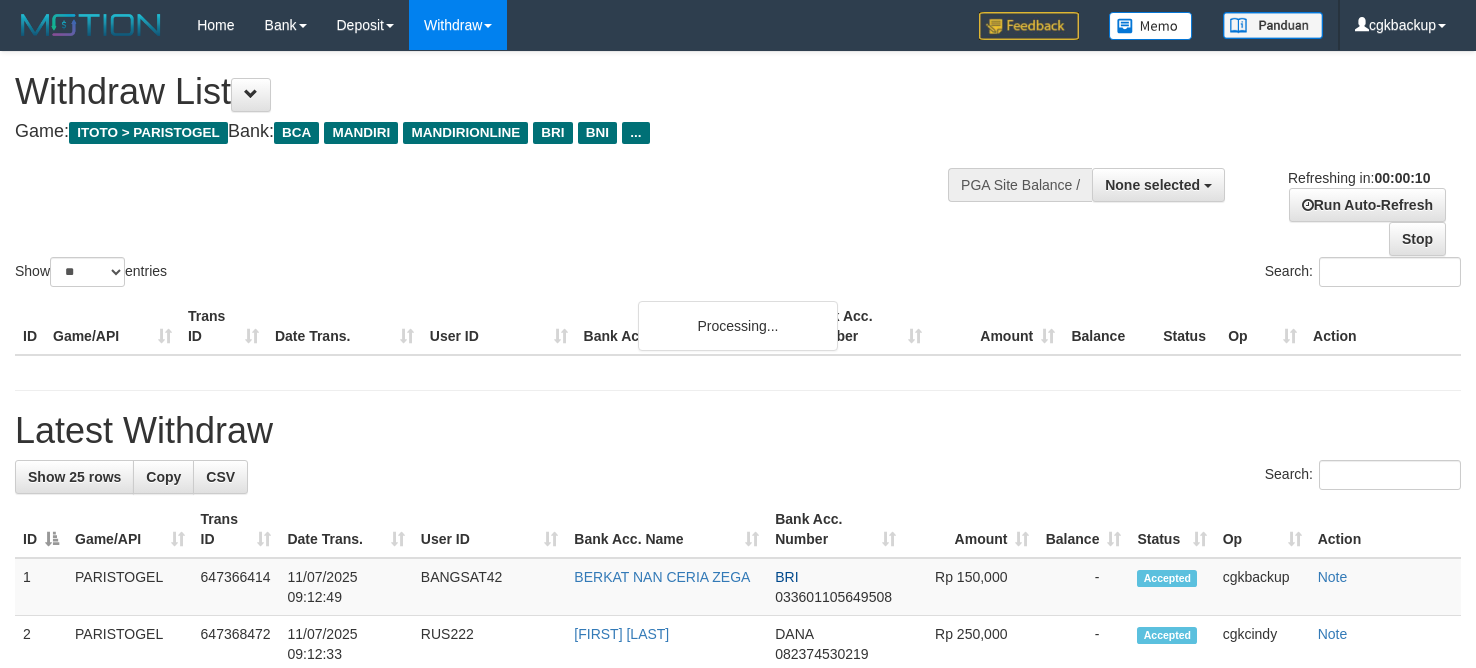 select 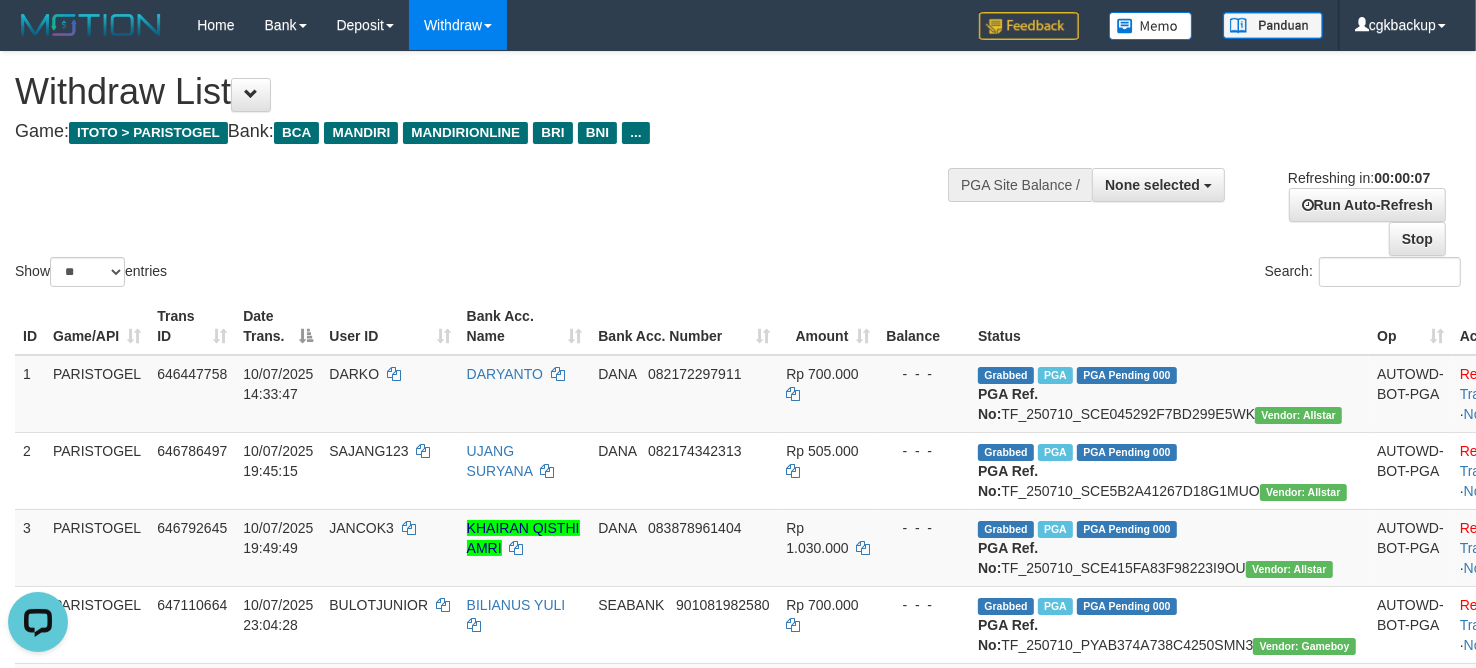 scroll, scrollTop: 0, scrollLeft: 0, axis: both 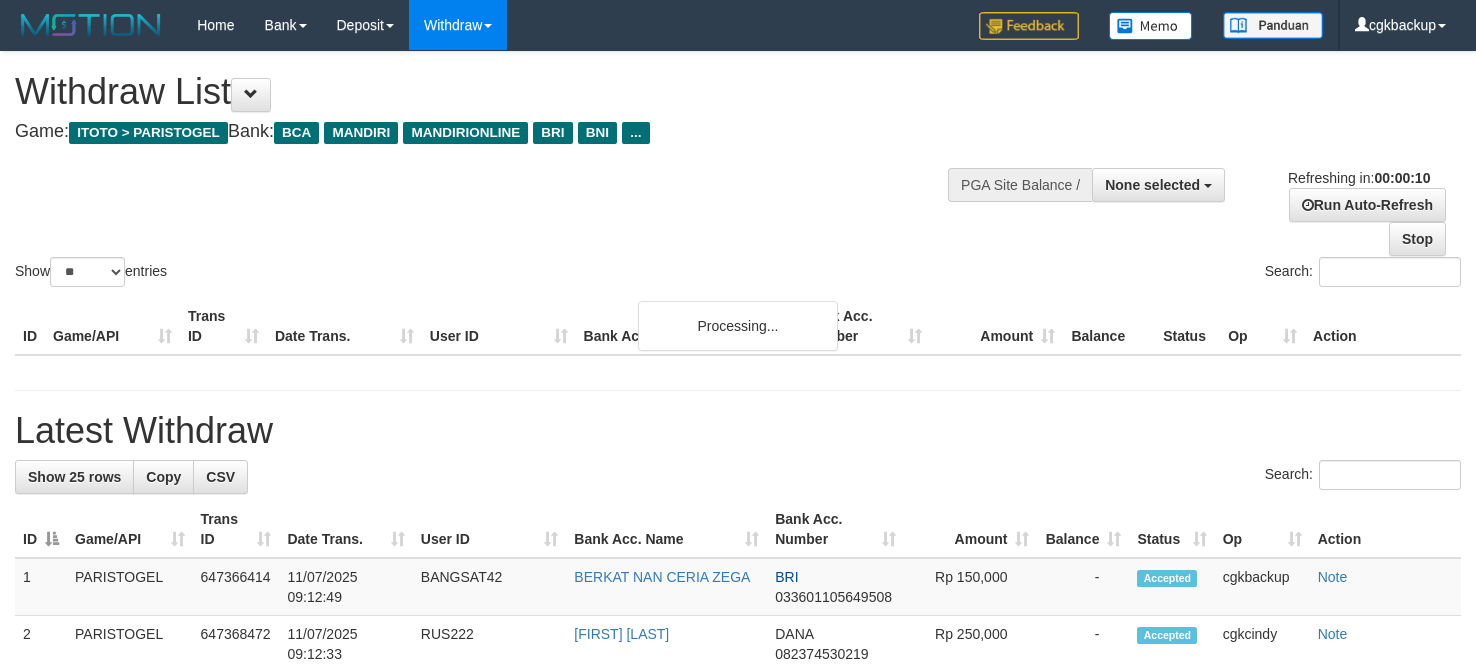 select 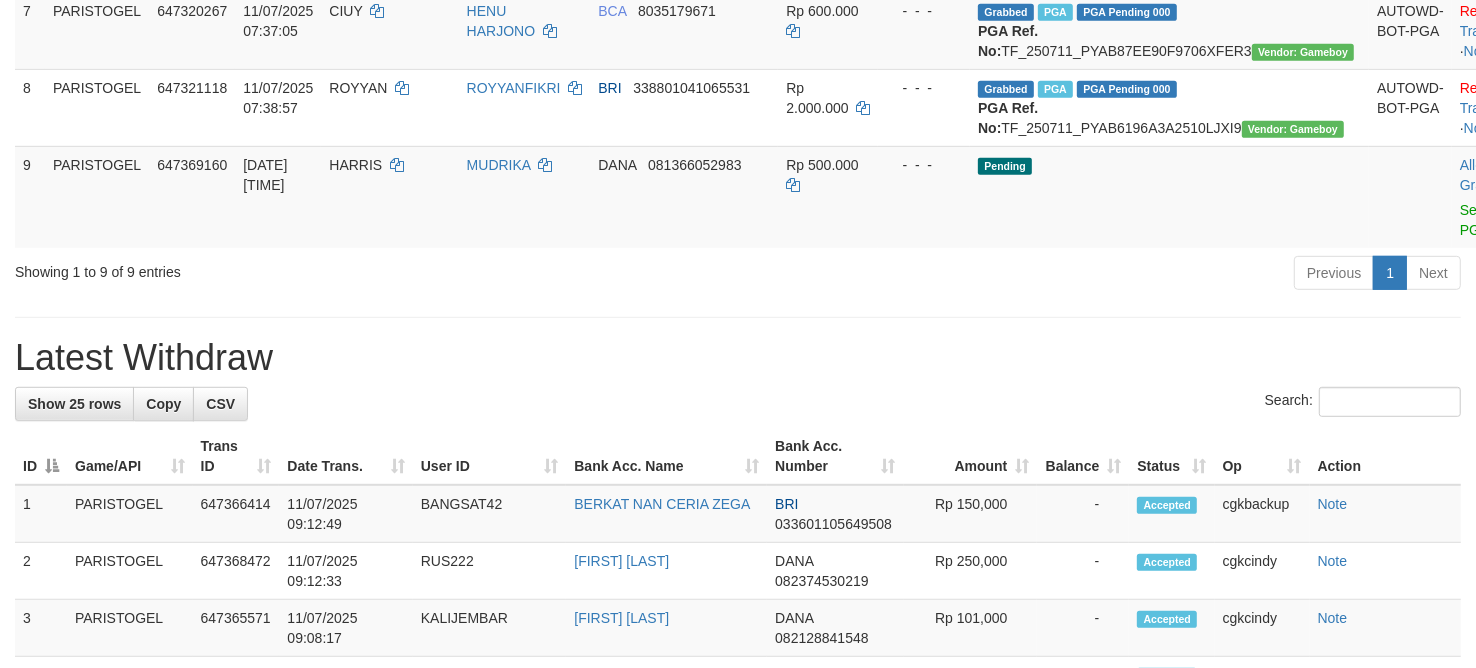 scroll, scrollTop: 750, scrollLeft: 0, axis: vertical 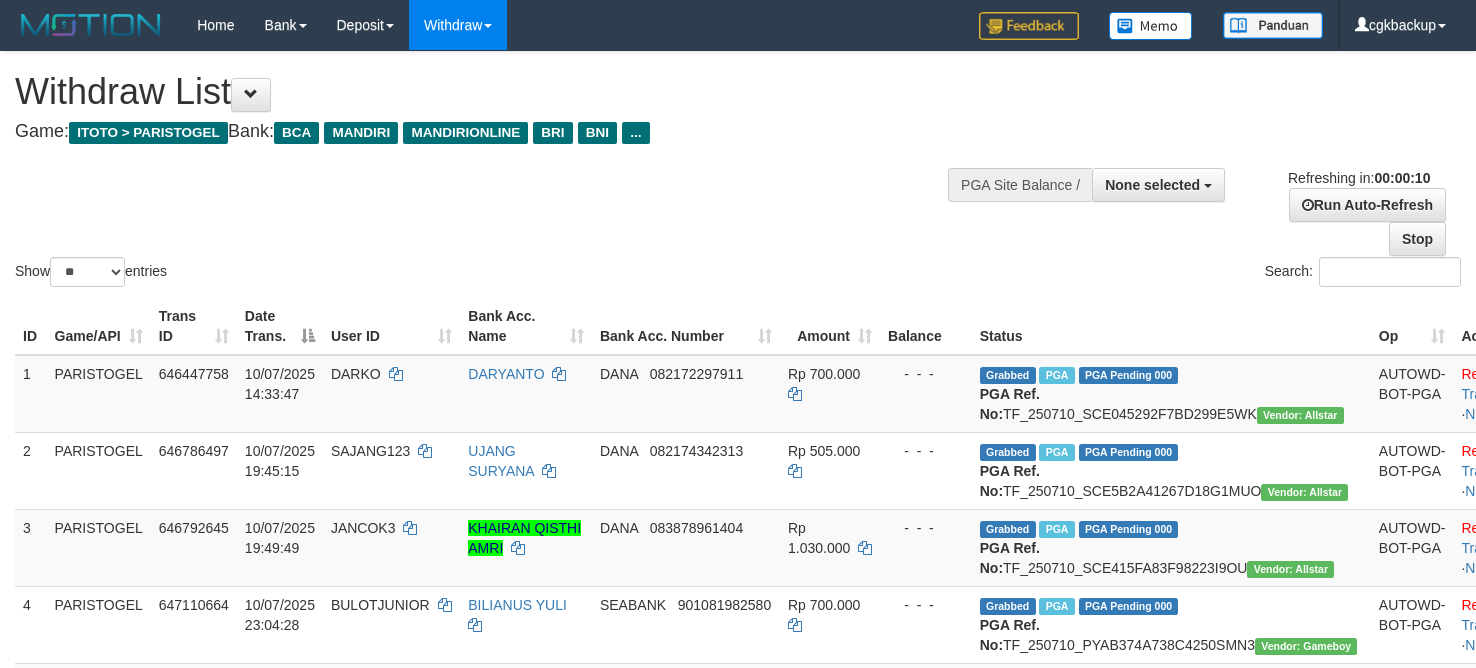 select 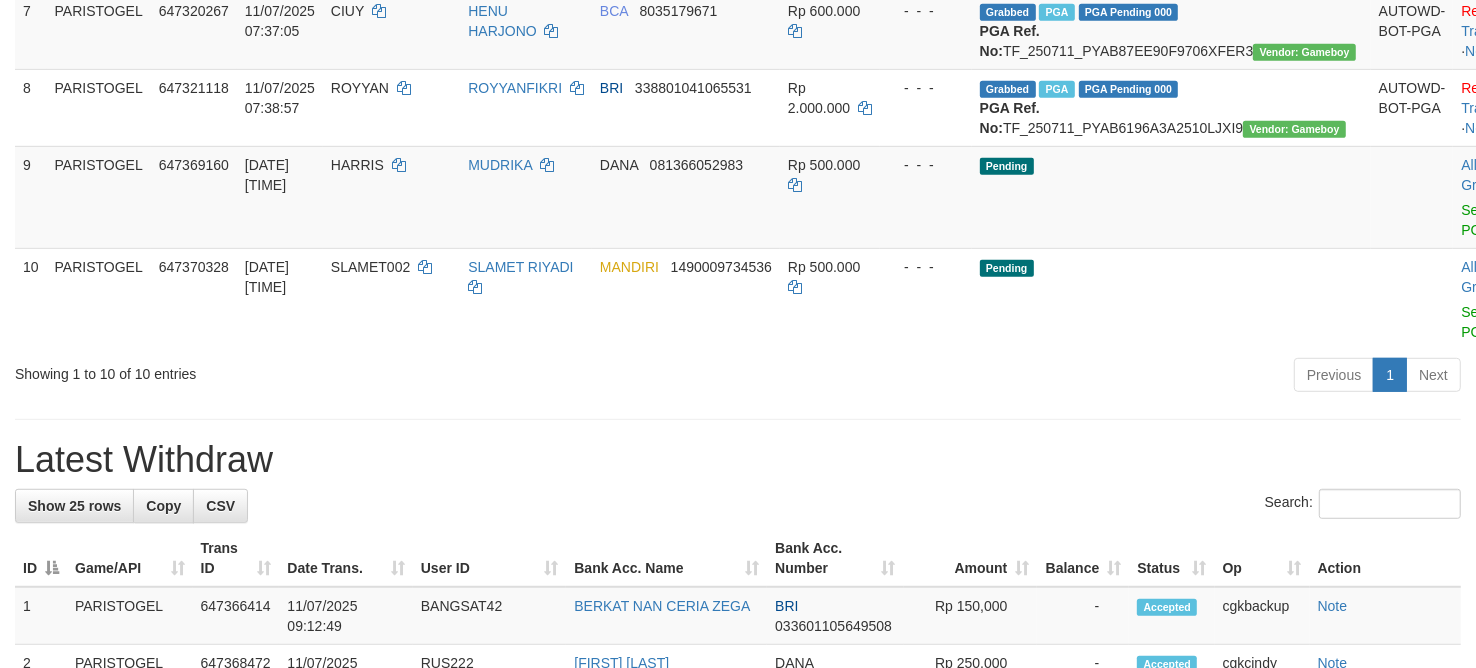 scroll, scrollTop: 750, scrollLeft: 0, axis: vertical 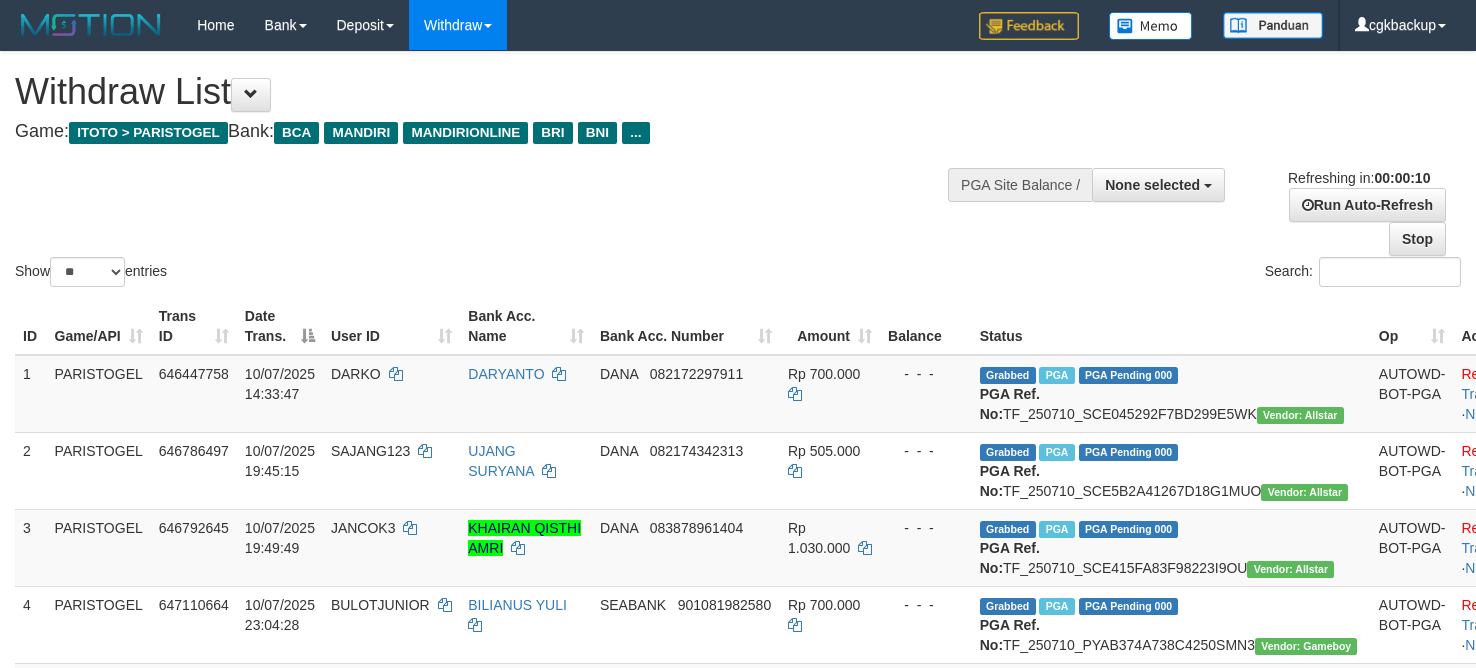 select 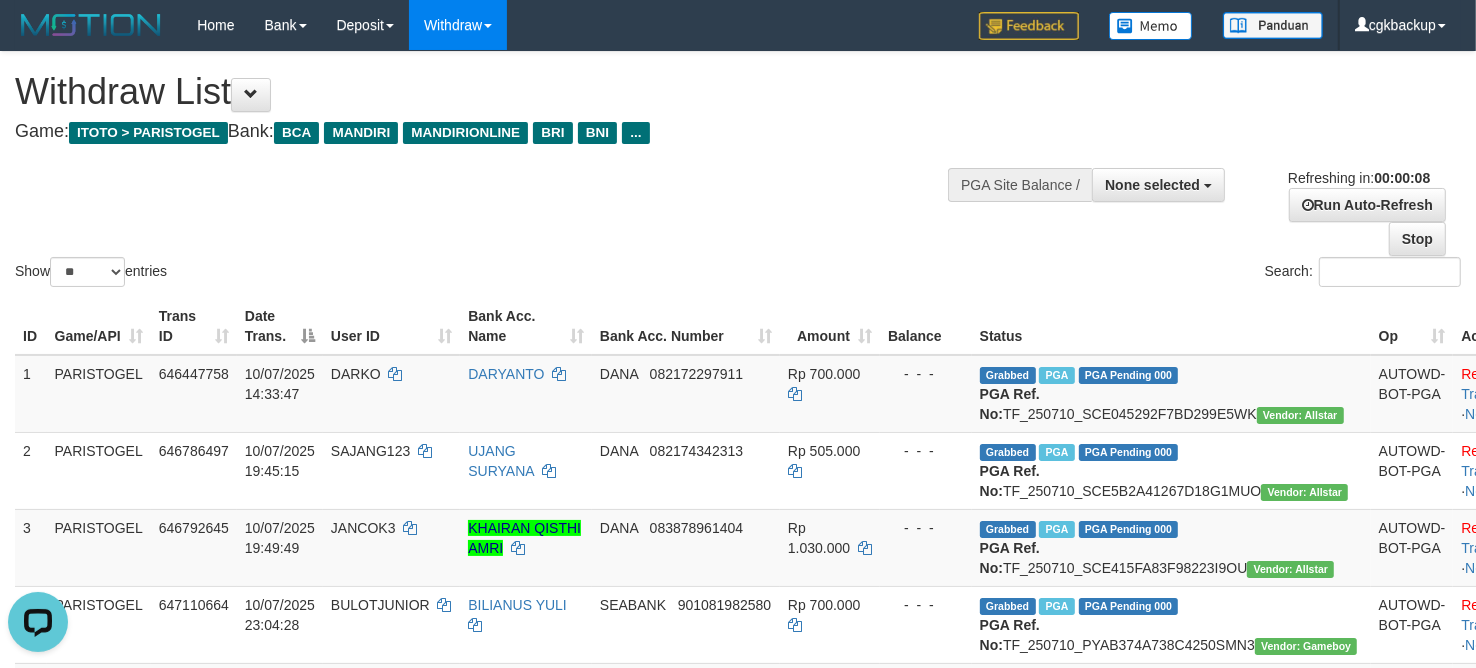 scroll, scrollTop: 0, scrollLeft: 0, axis: both 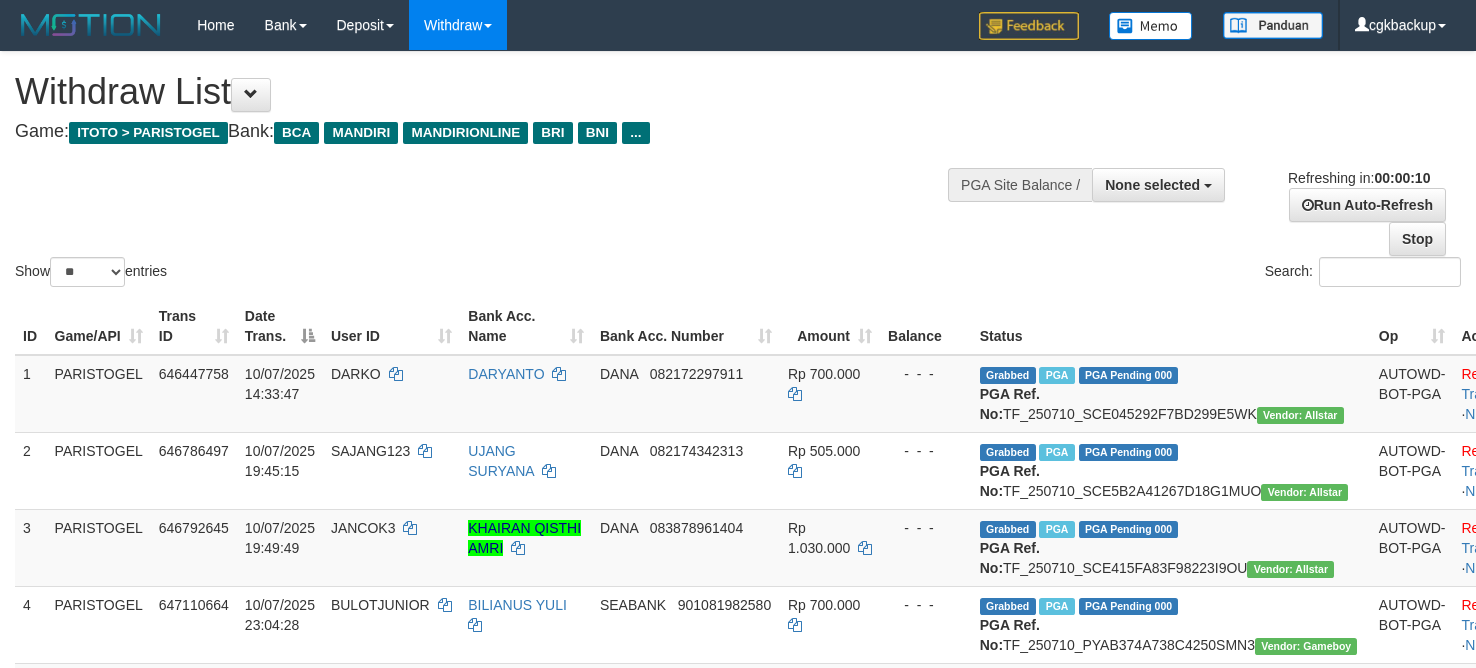 select 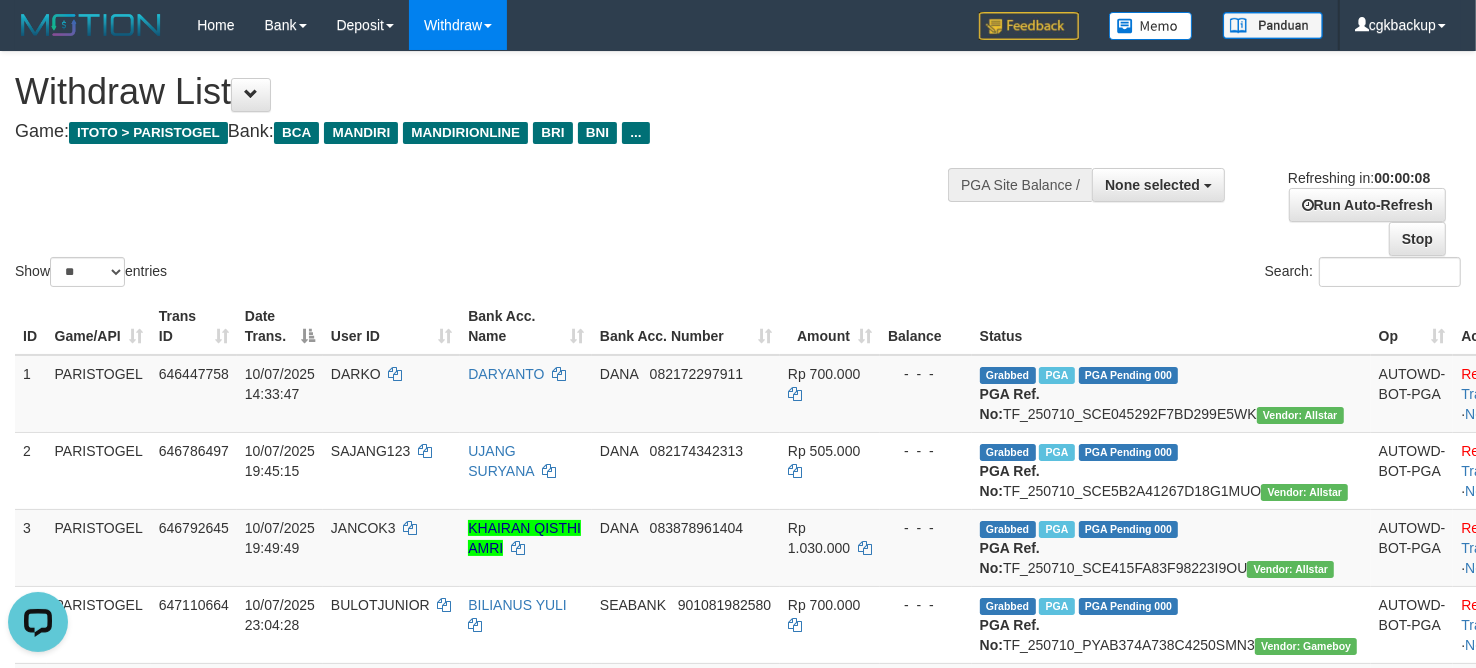 scroll, scrollTop: 0, scrollLeft: 0, axis: both 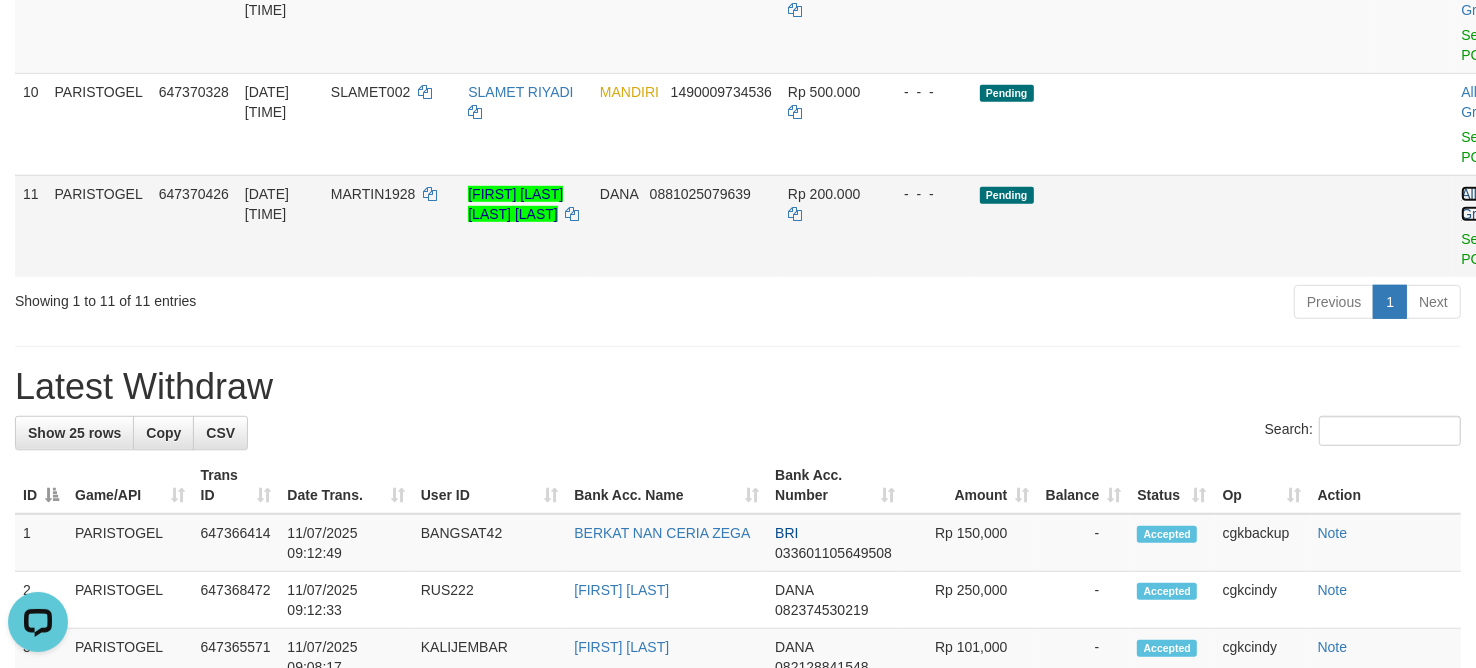 click on "Allow Grab" at bounding box center [1477, 204] 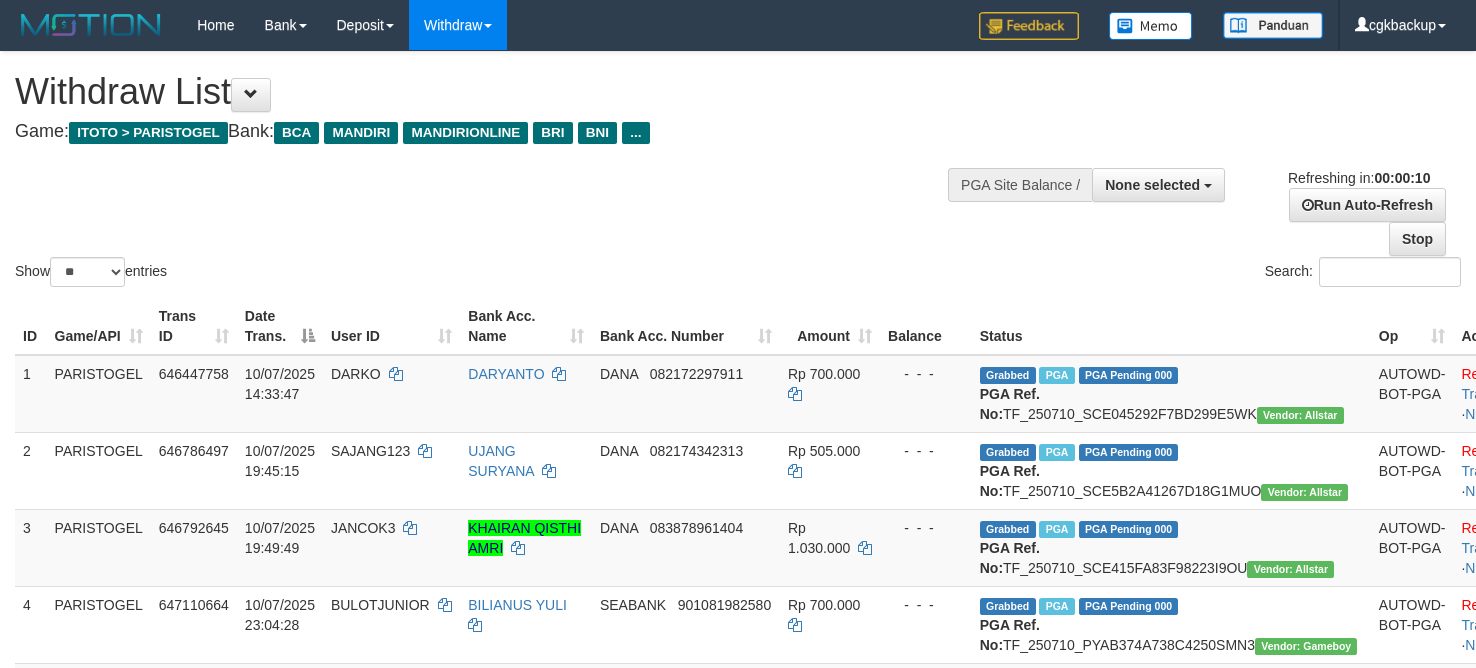 select 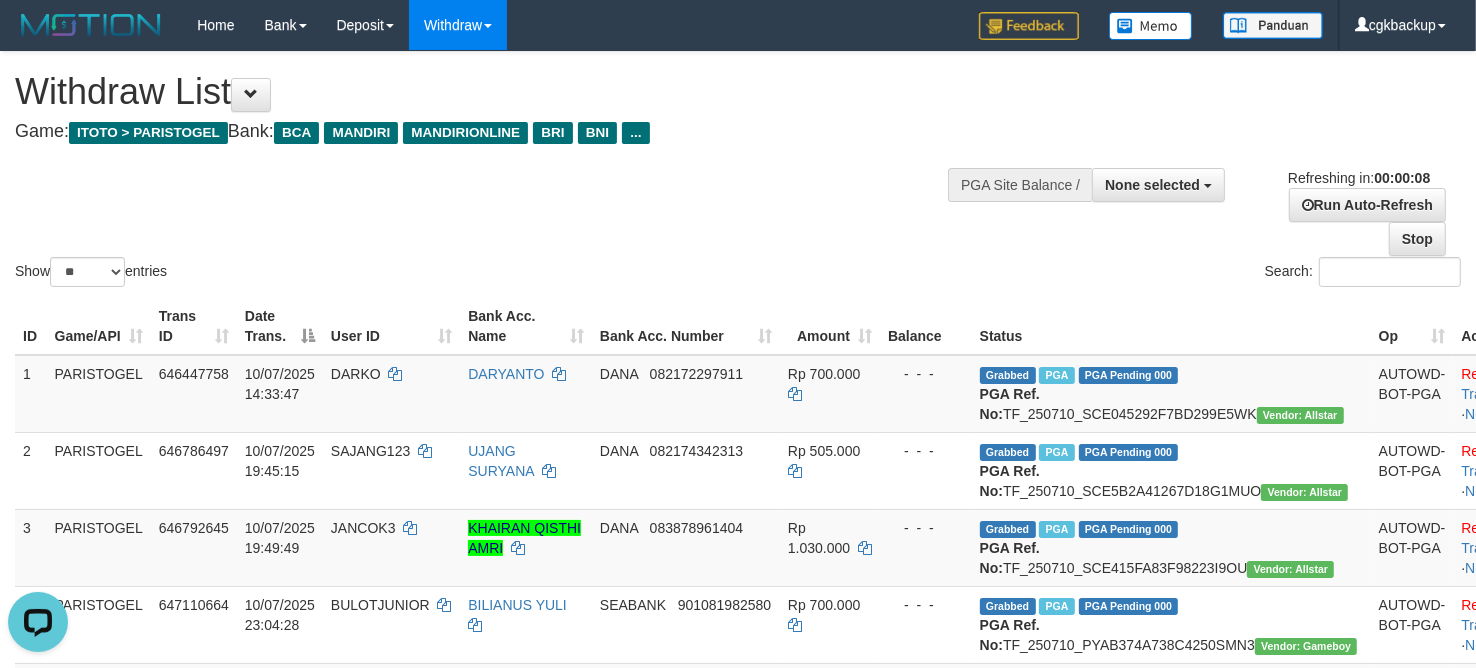 scroll, scrollTop: 0, scrollLeft: 0, axis: both 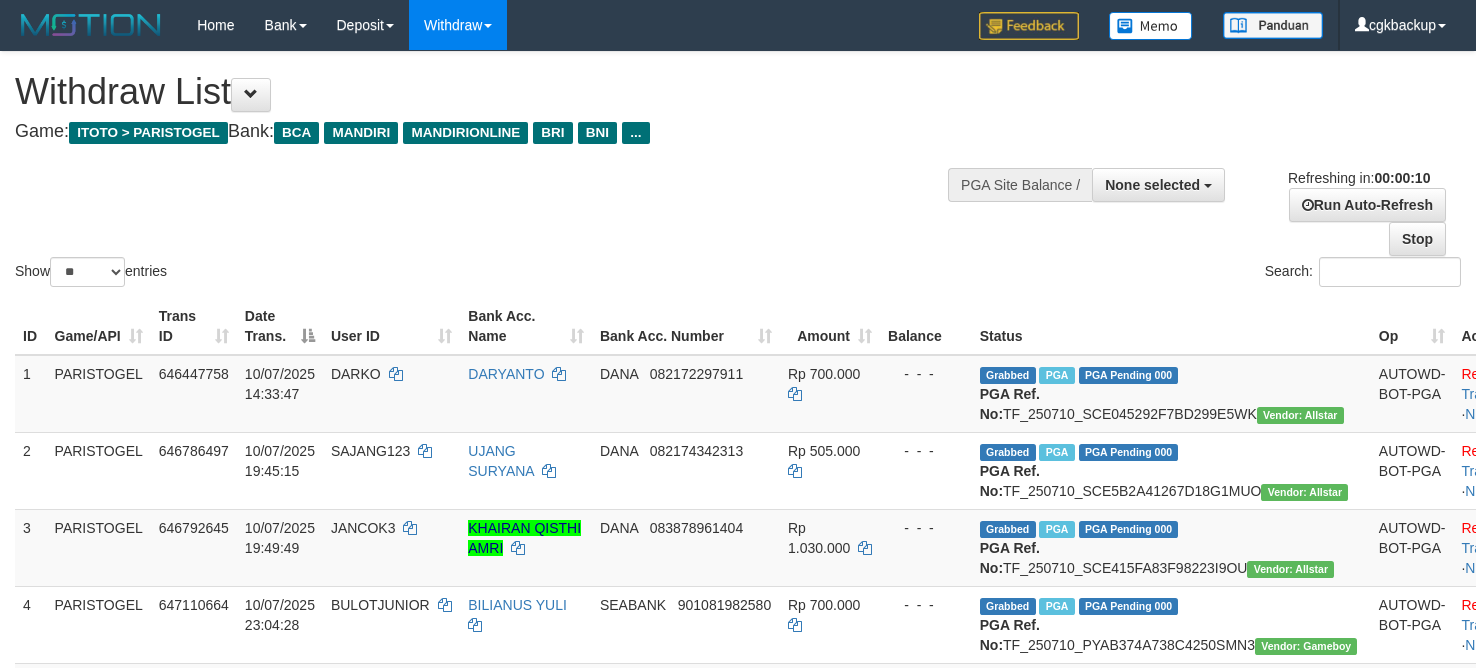 select 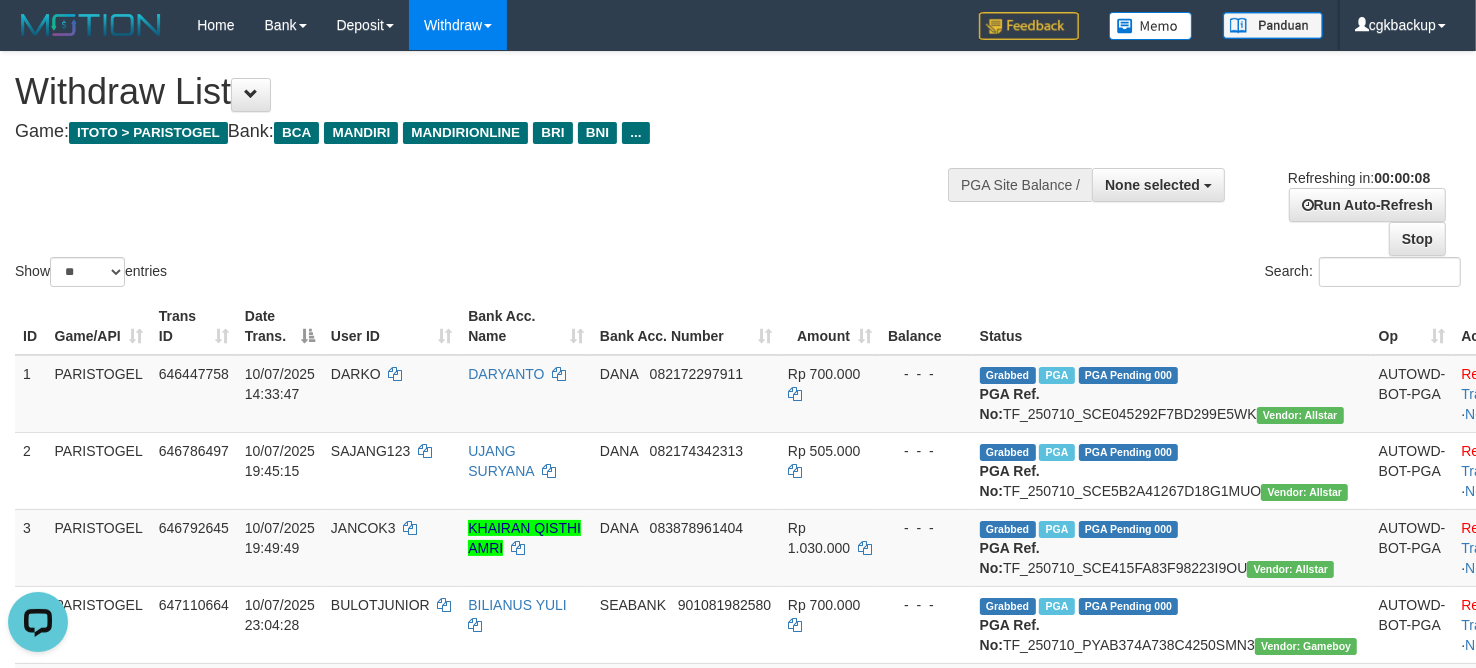 scroll, scrollTop: 0, scrollLeft: 0, axis: both 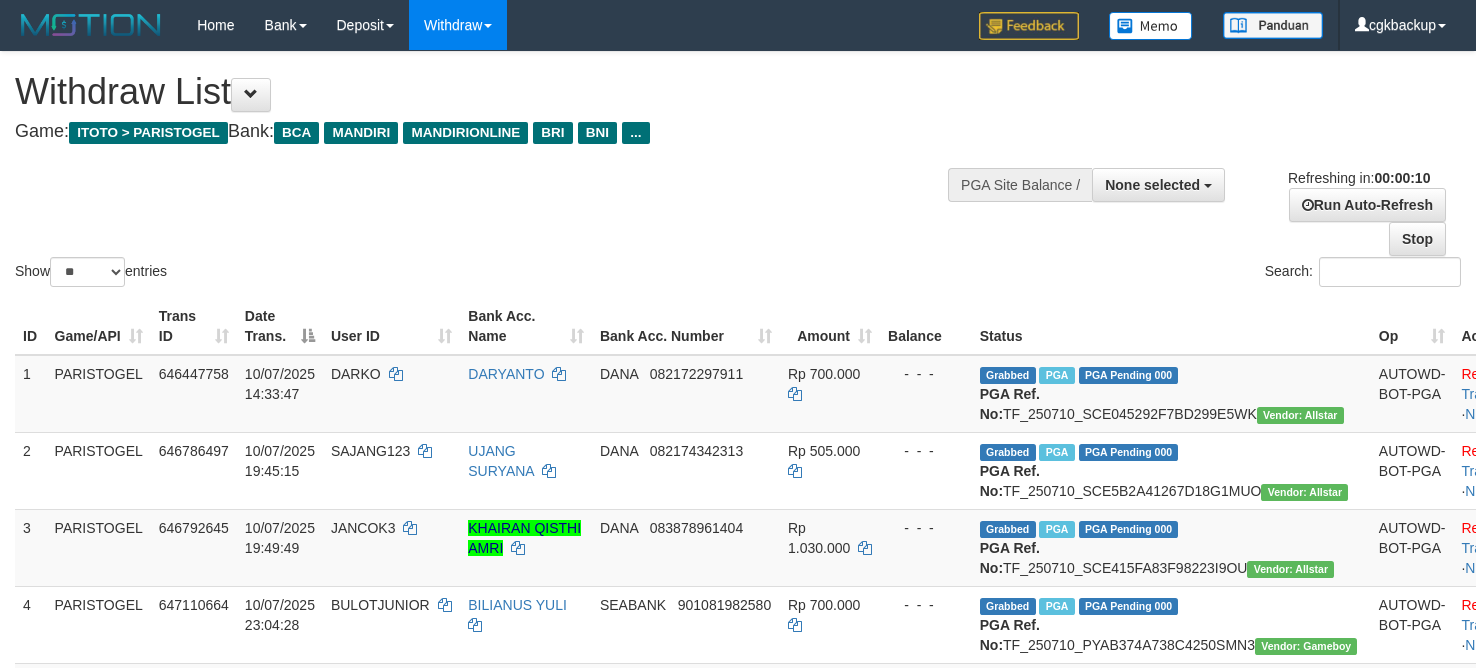 select 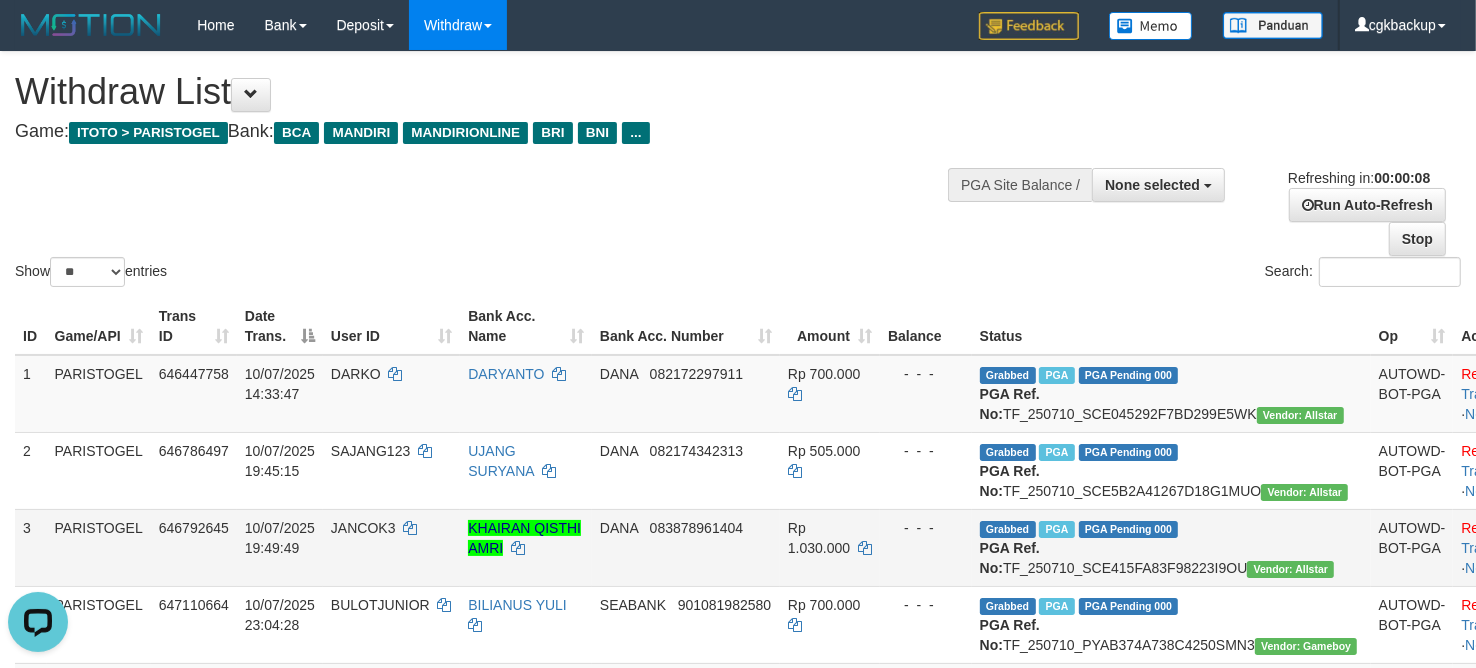 scroll, scrollTop: 0, scrollLeft: 0, axis: both 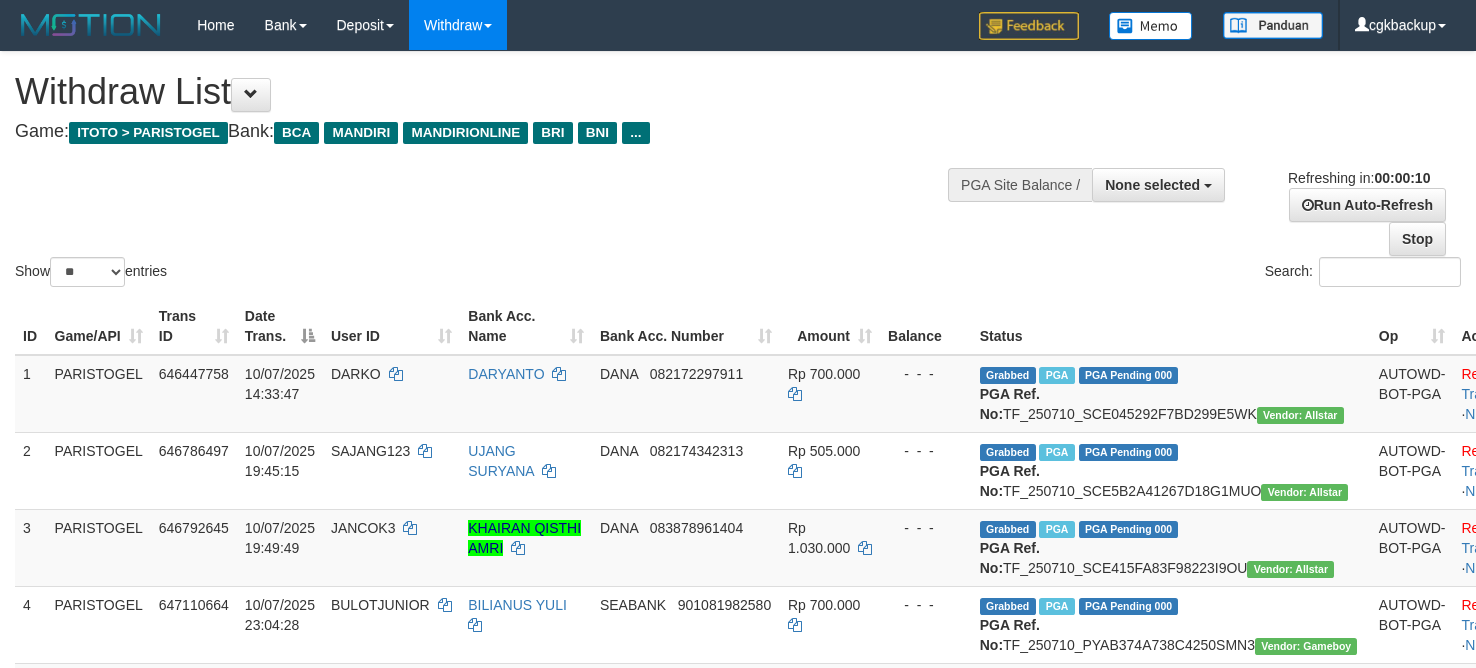 select 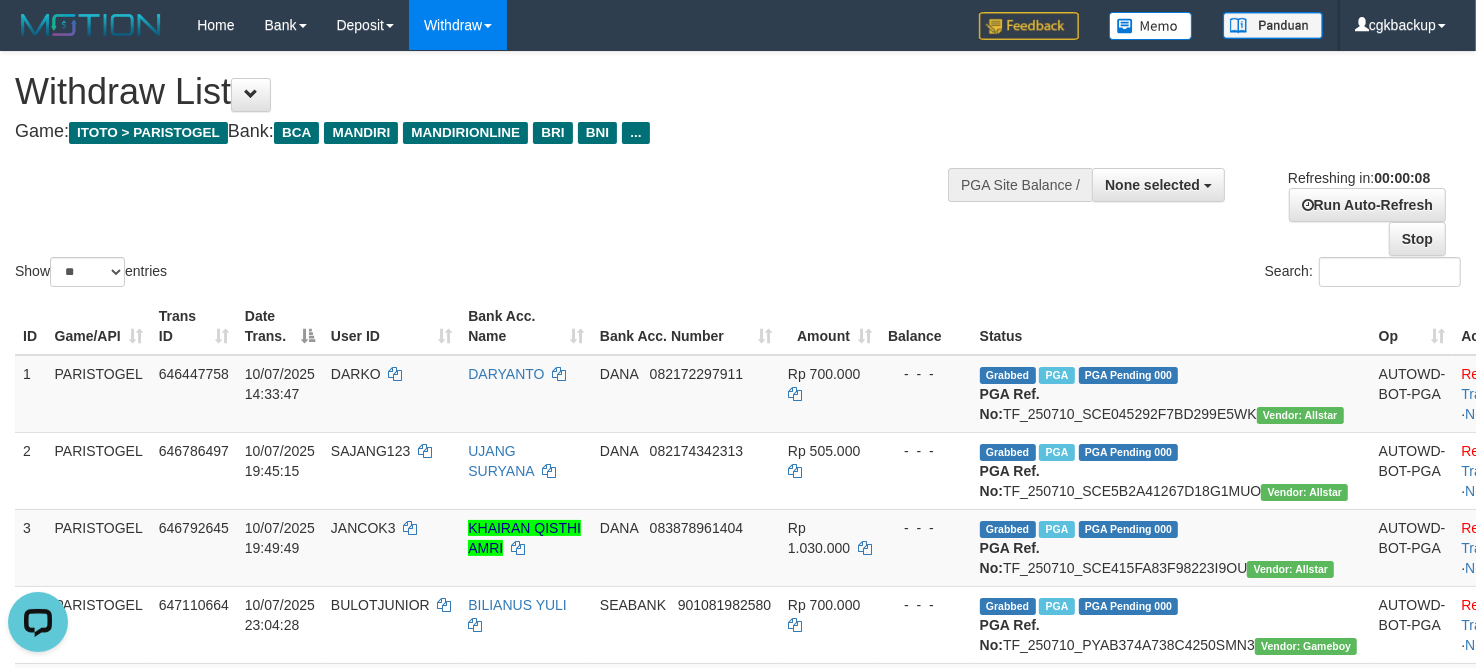 scroll, scrollTop: 0, scrollLeft: 0, axis: both 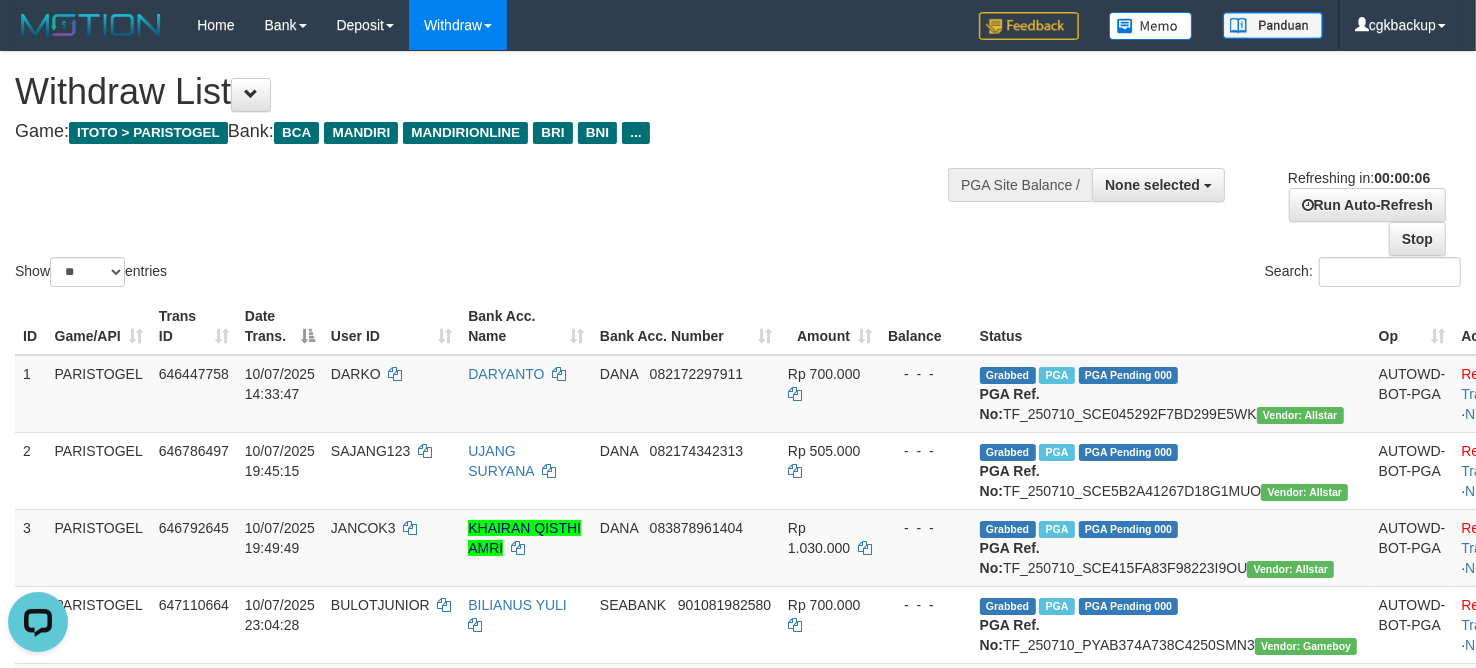 click on "Show  ** ** ** ***  entries" at bounding box center [369, 274] 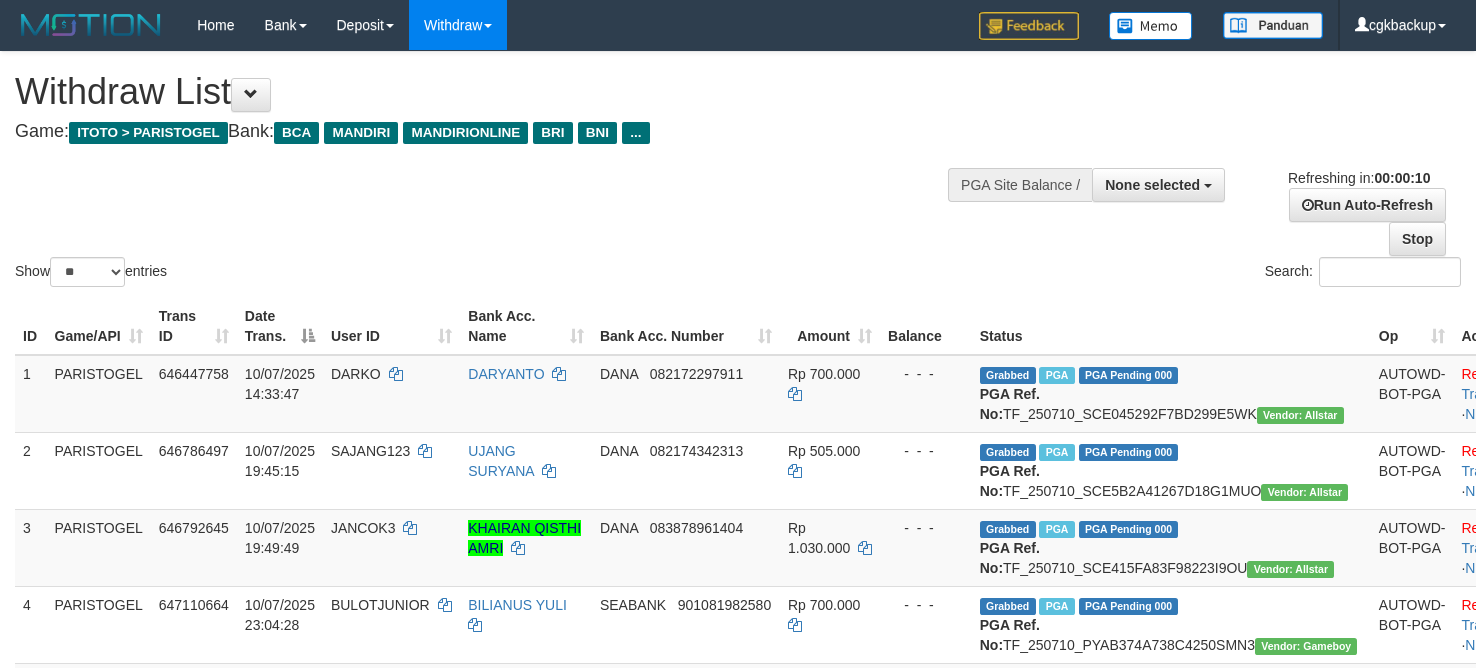 select 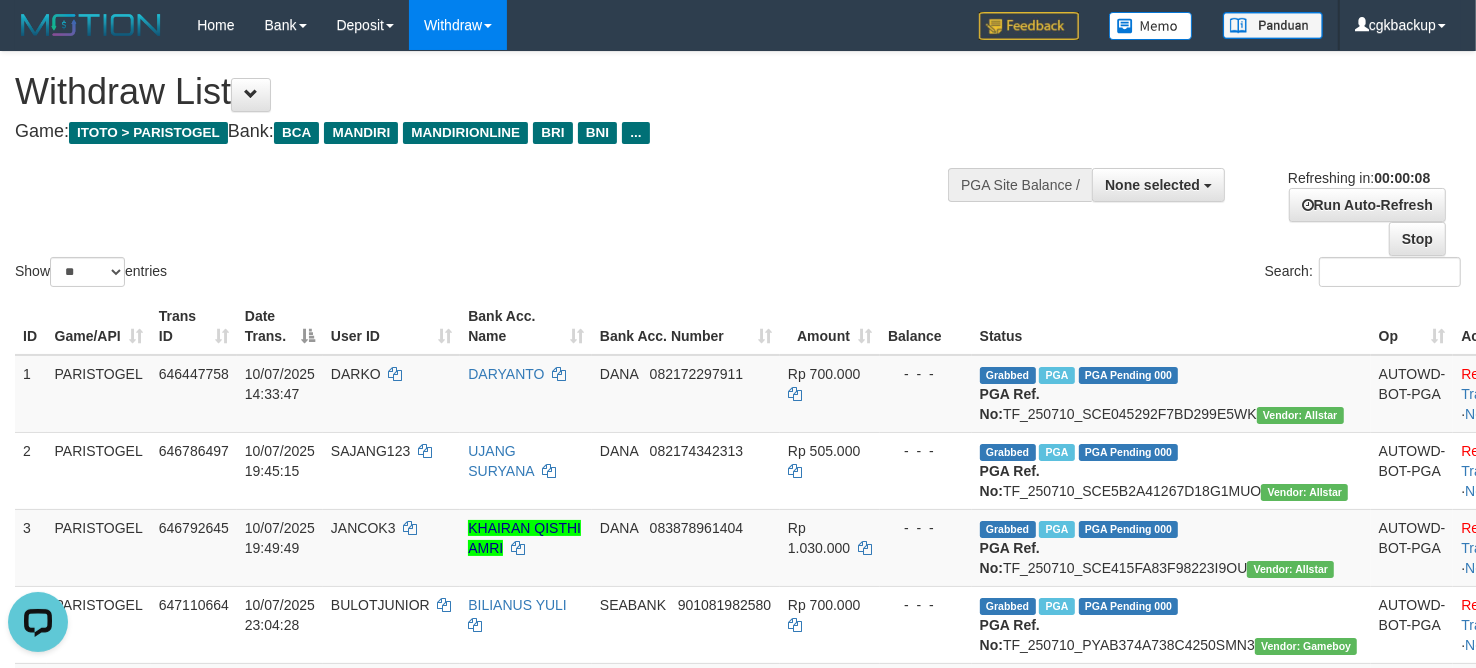 scroll, scrollTop: 0, scrollLeft: 0, axis: both 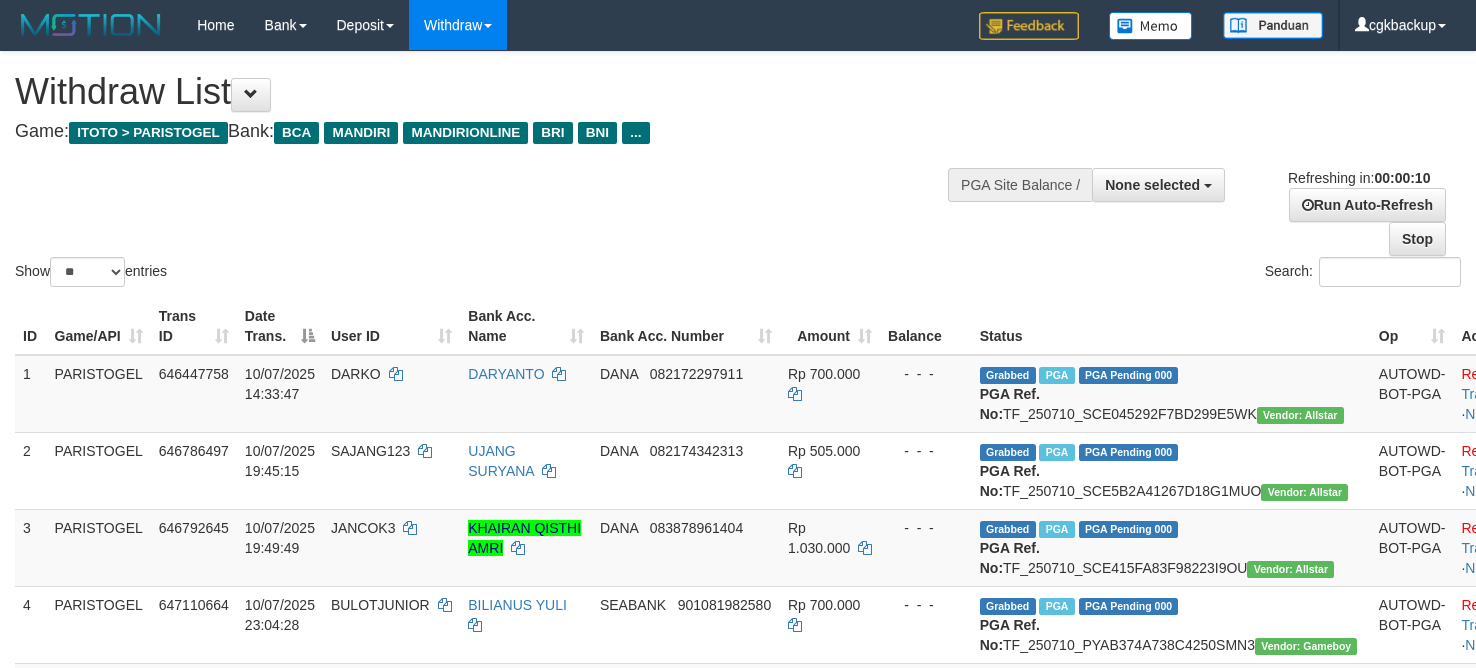 select 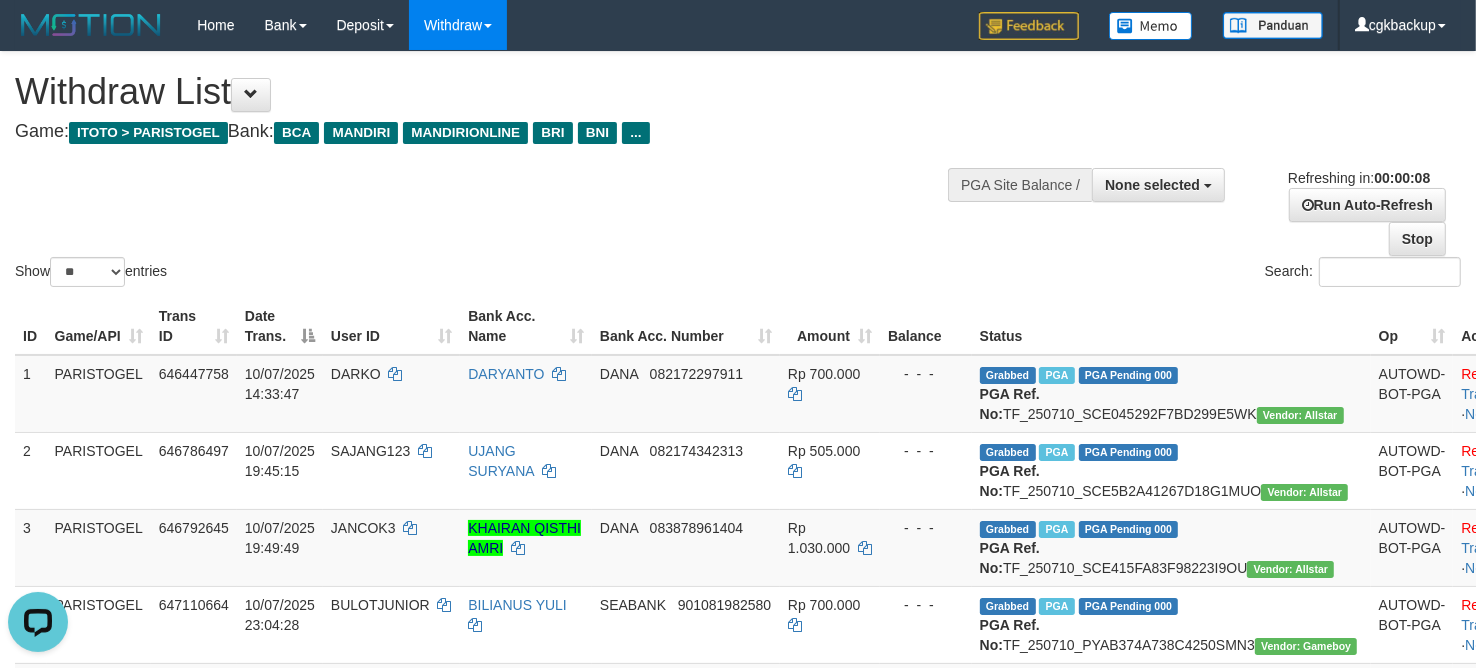 scroll, scrollTop: 0, scrollLeft: 0, axis: both 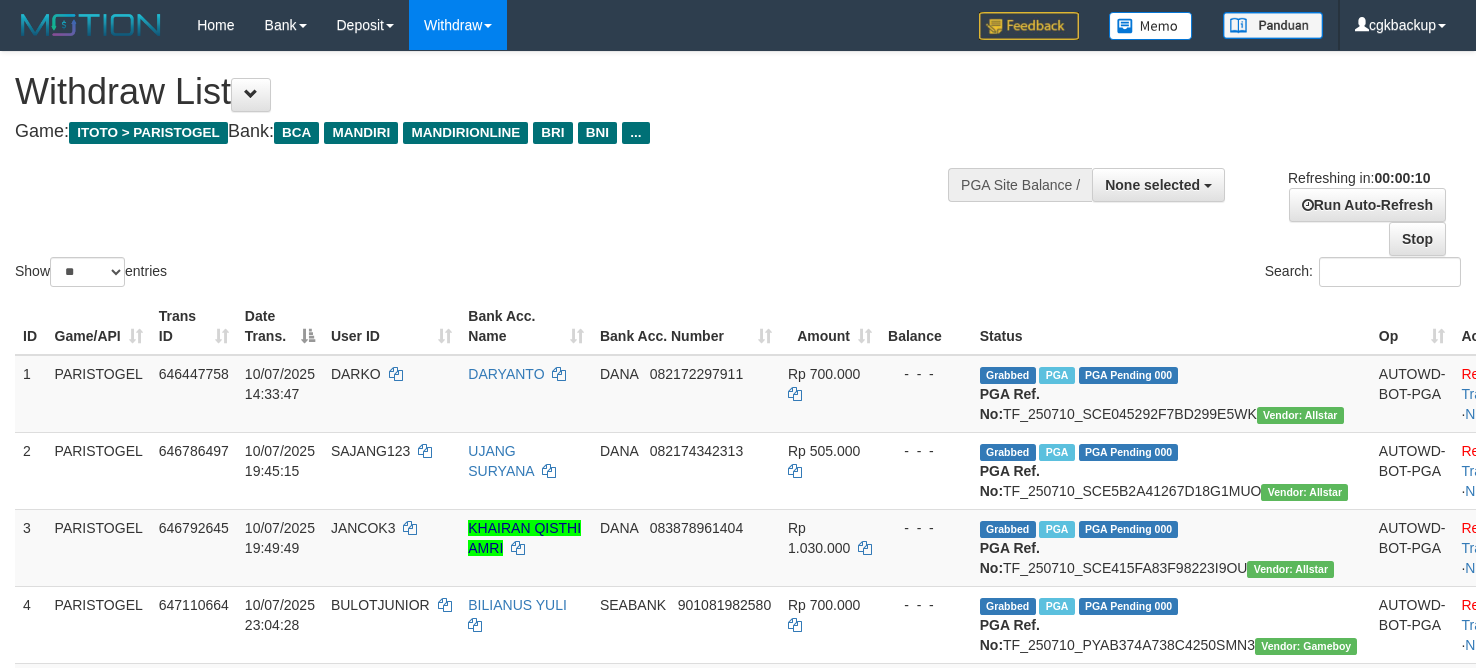 select 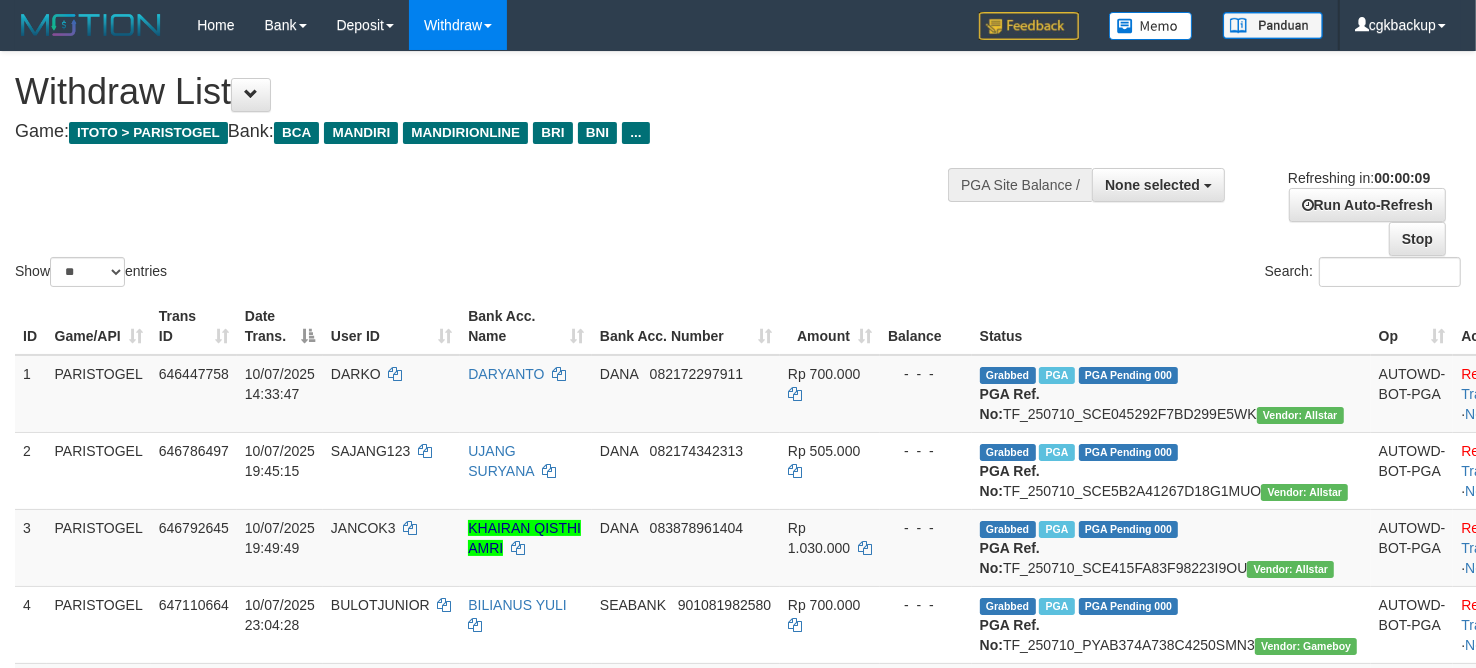 click on "Search:" at bounding box center [1107, 274] 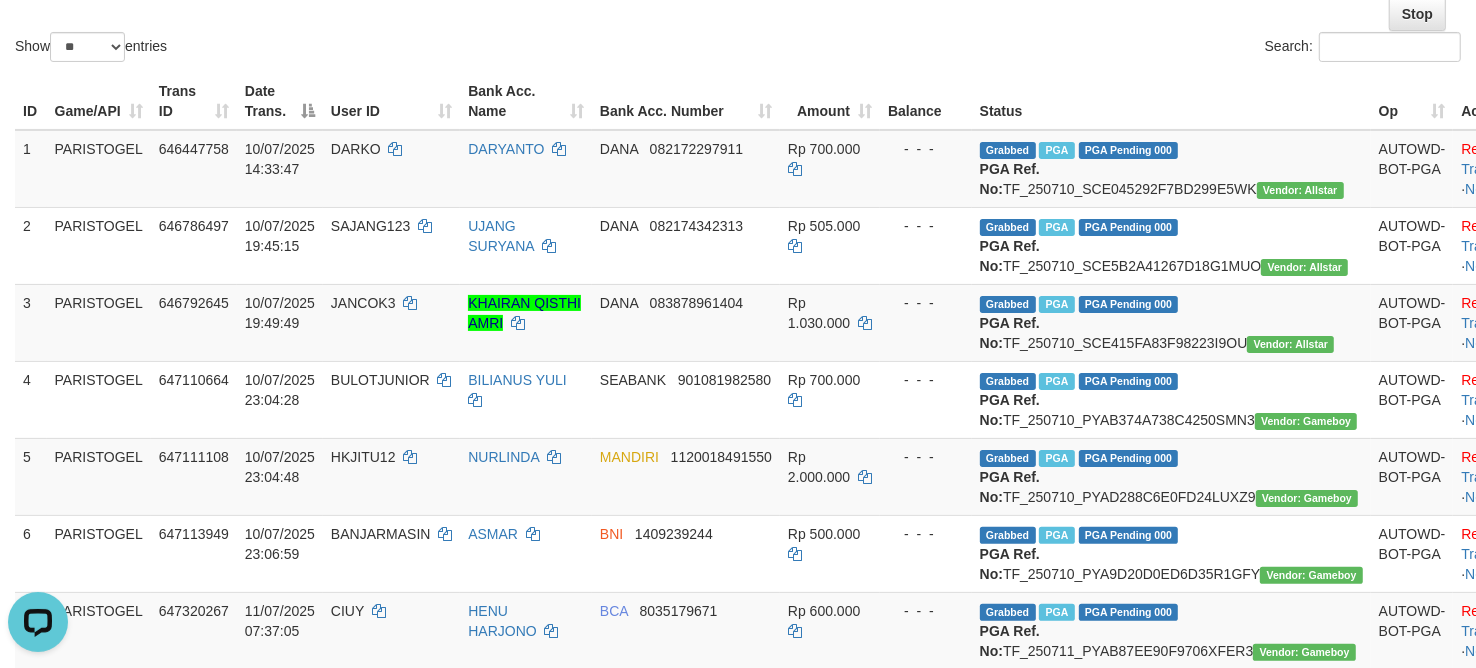 scroll, scrollTop: 0, scrollLeft: 0, axis: both 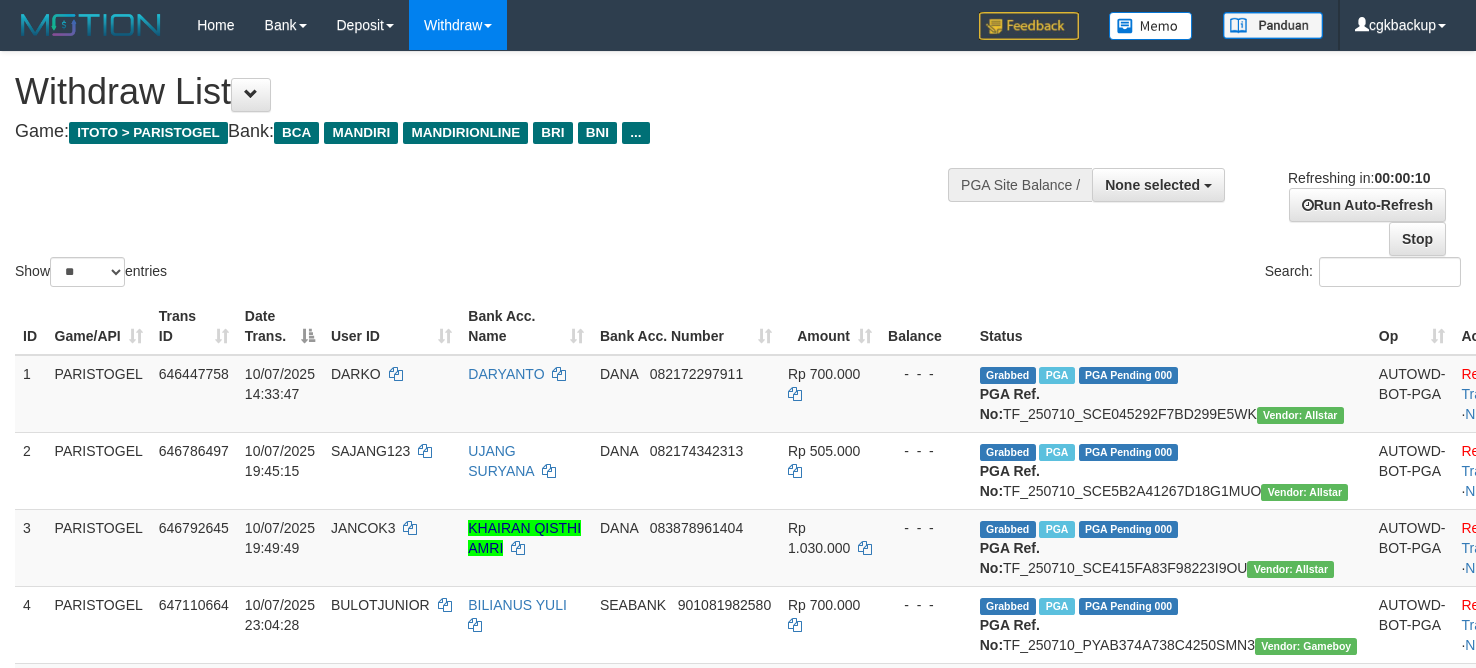 select 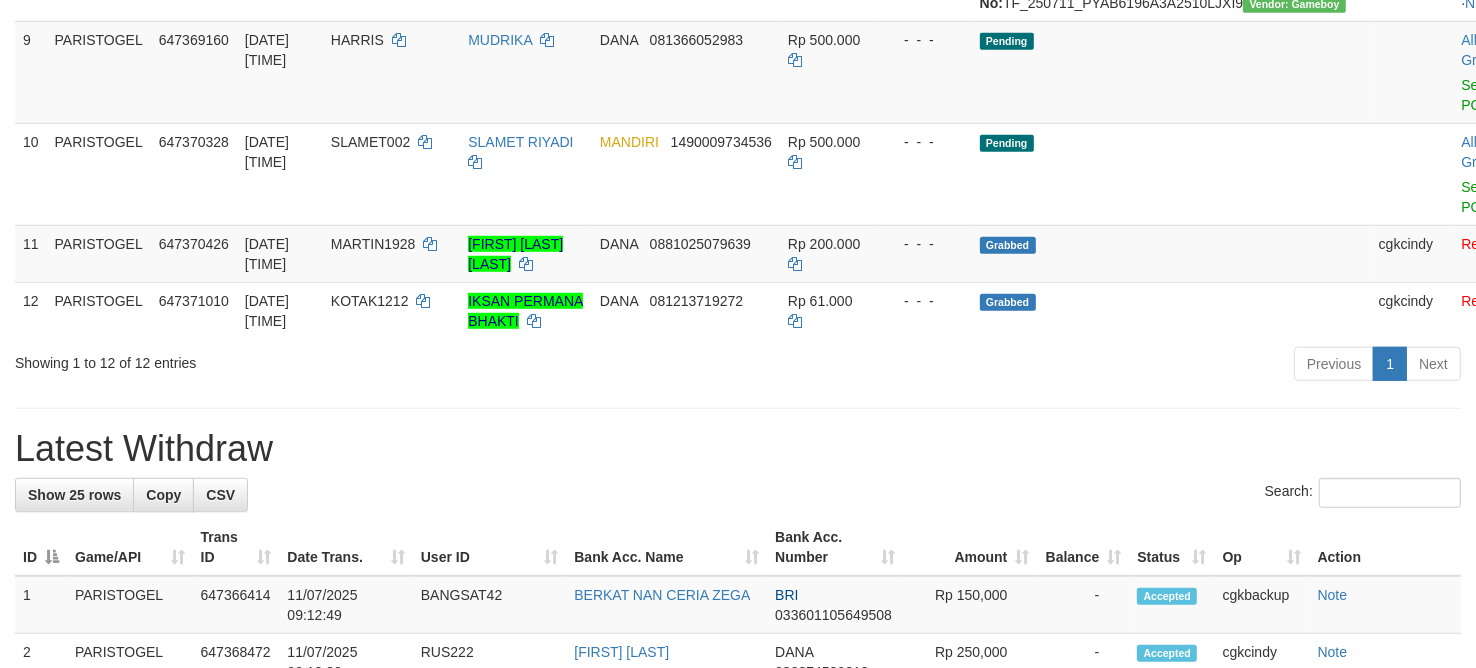 scroll, scrollTop: 875, scrollLeft: 0, axis: vertical 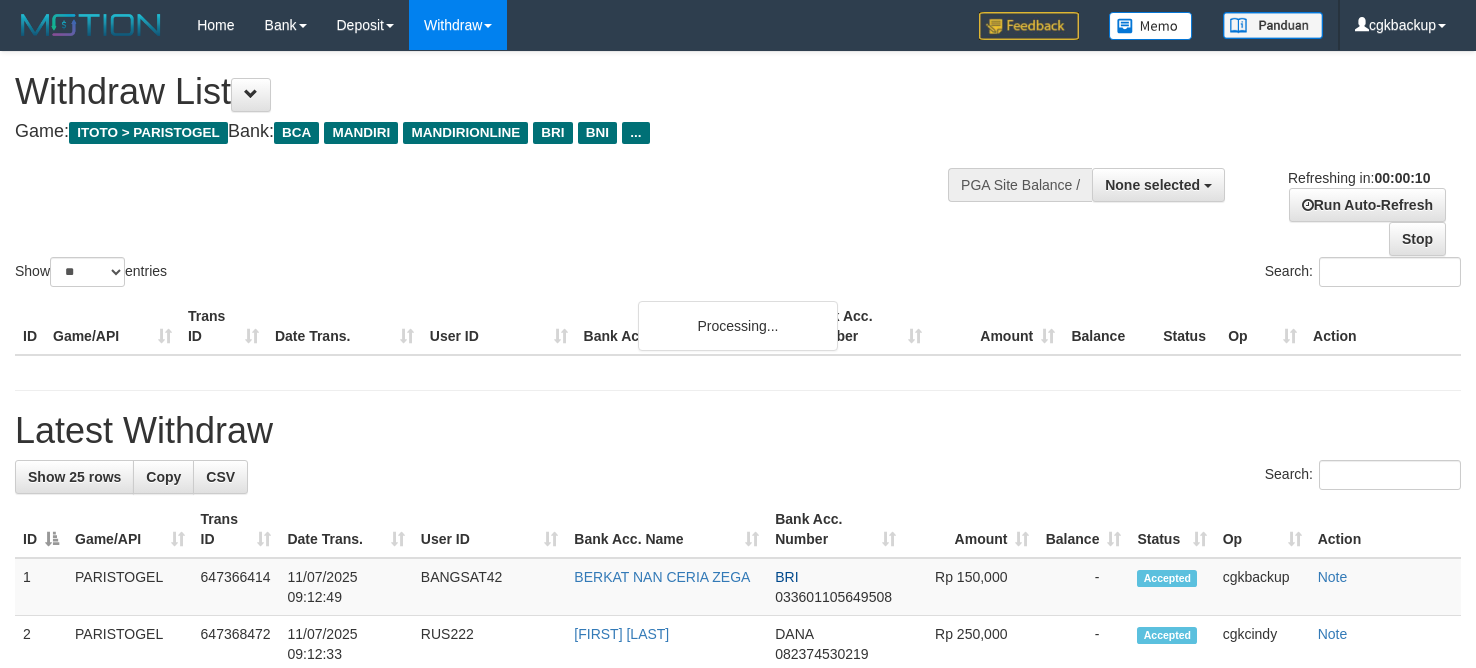 select 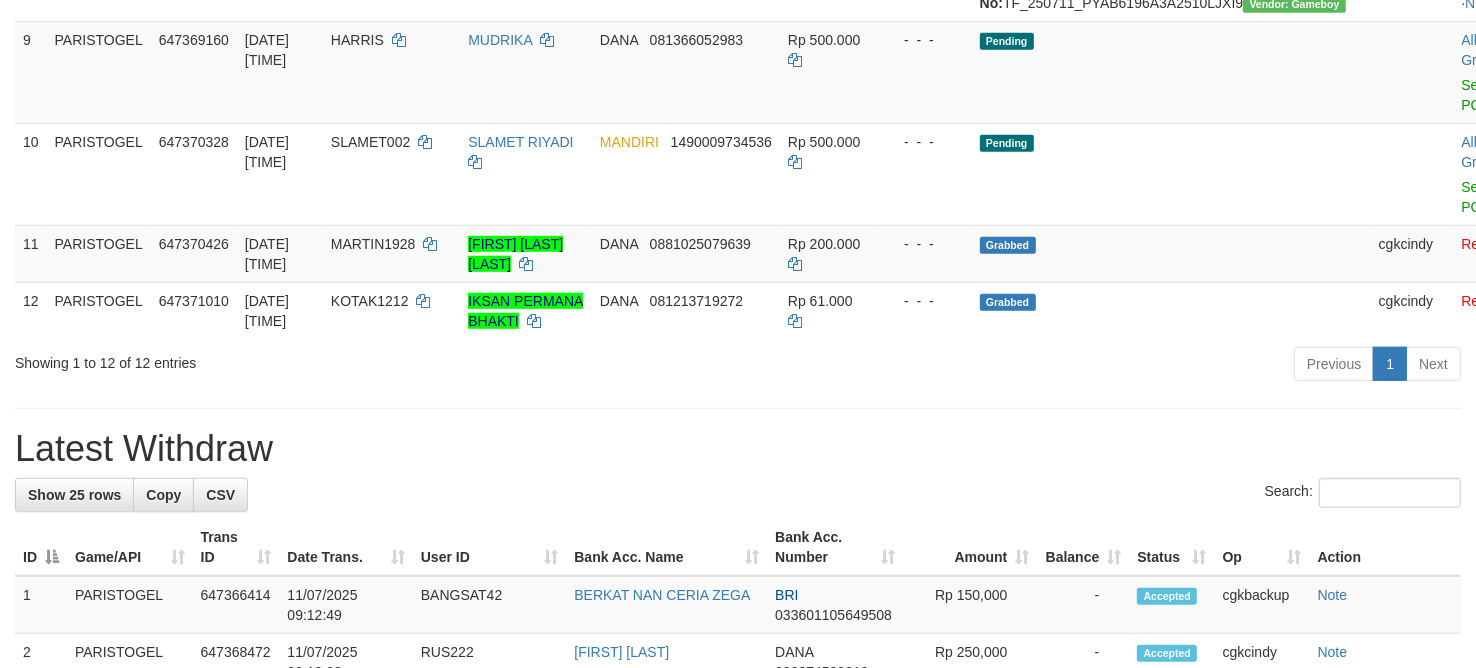 scroll, scrollTop: 875, scrollLeft: 0, axis: vertical 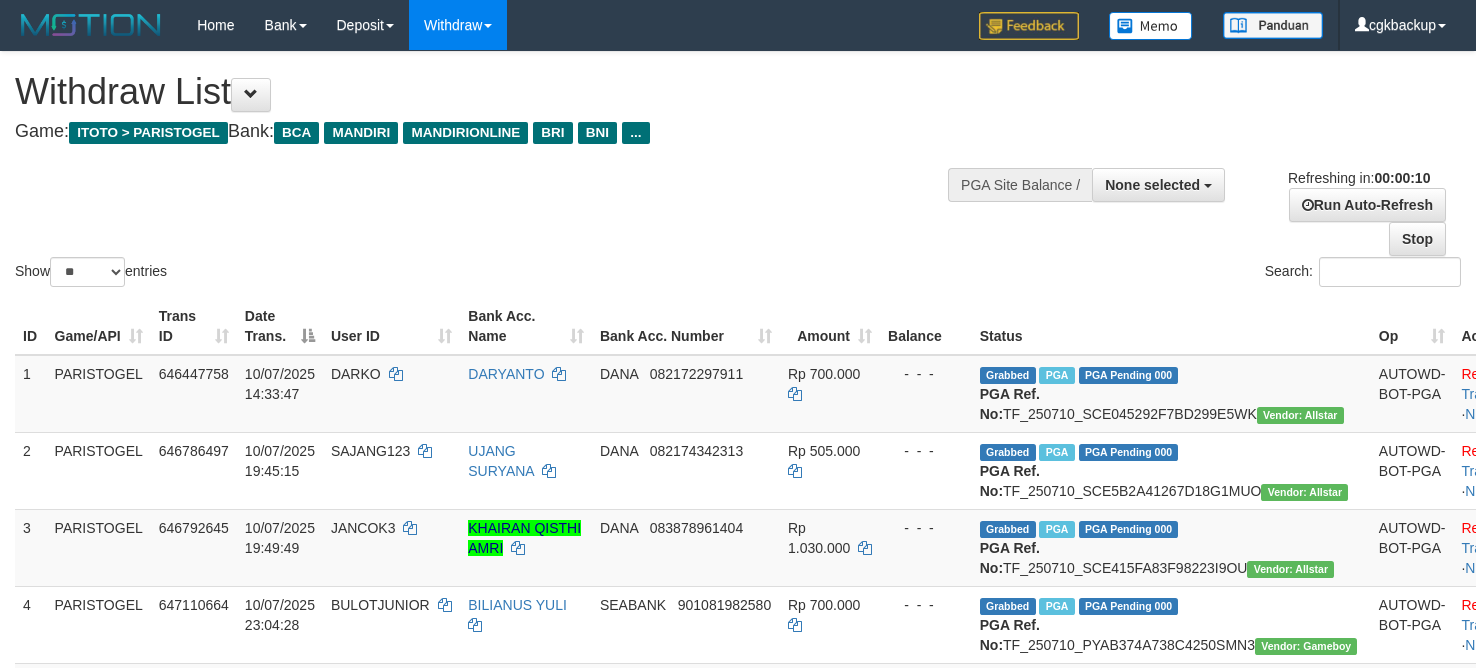 select 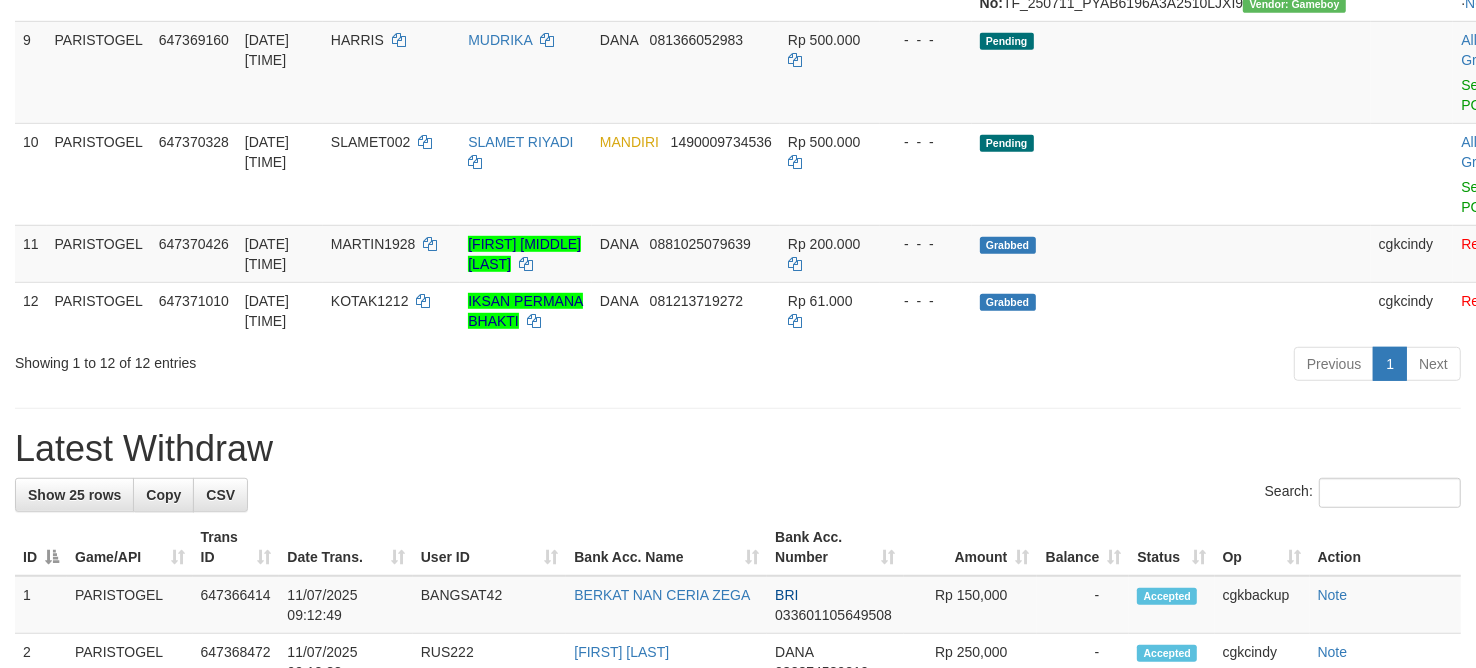 scroll, scrollTop: 875, scrollLeft: 0, axis: vertical 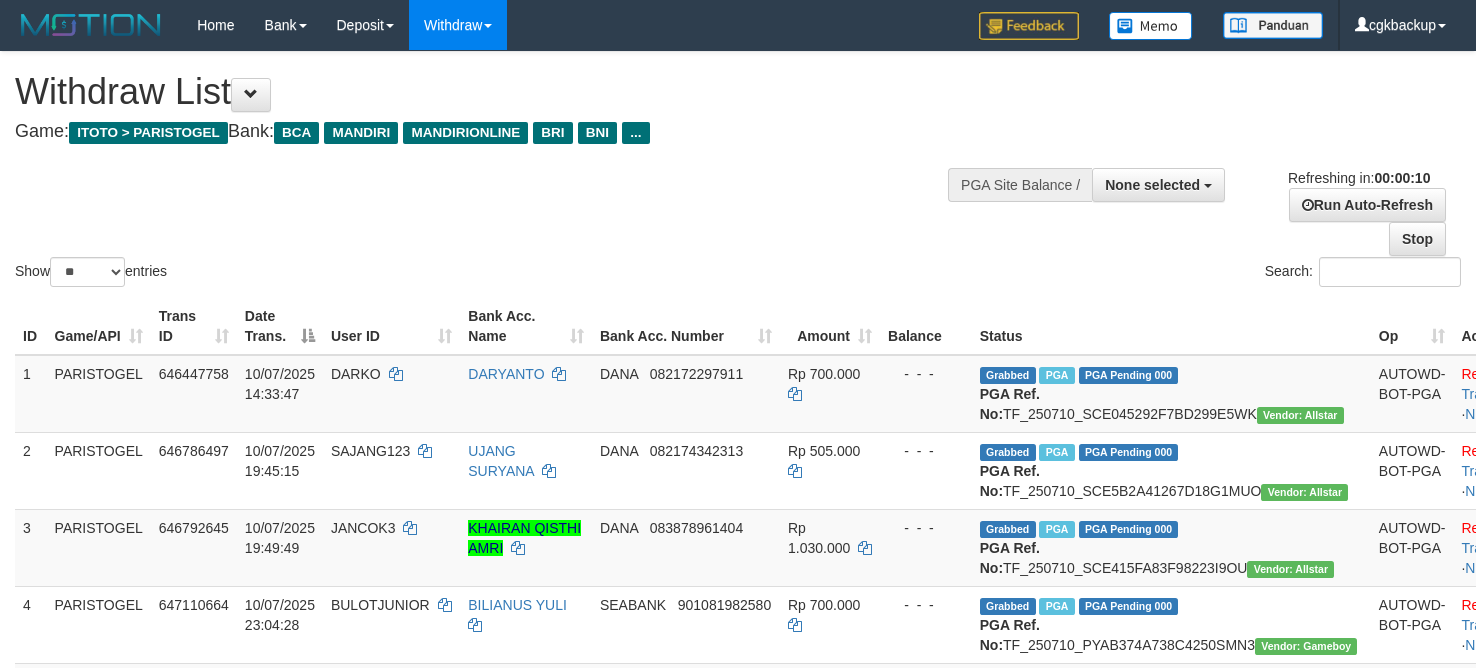 select 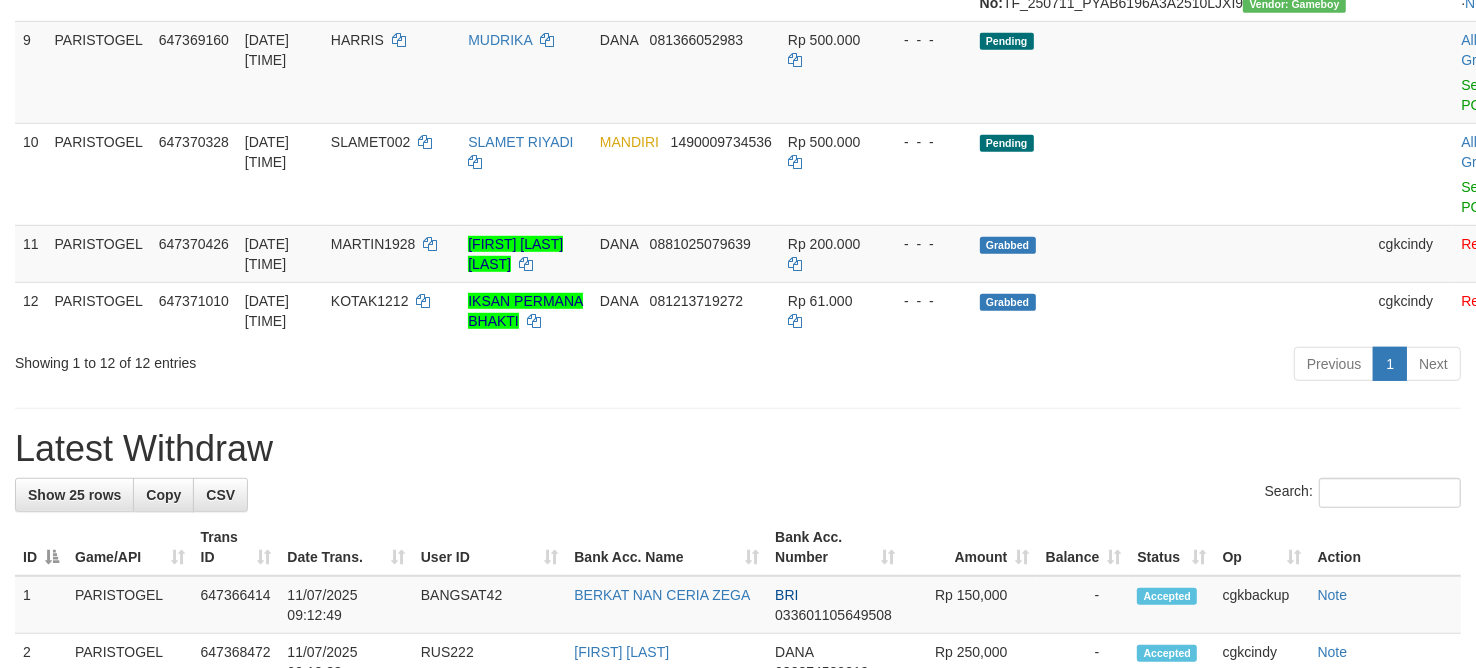 scroll, scrollTop: 875, scrollLeft: 0, axis: vertical 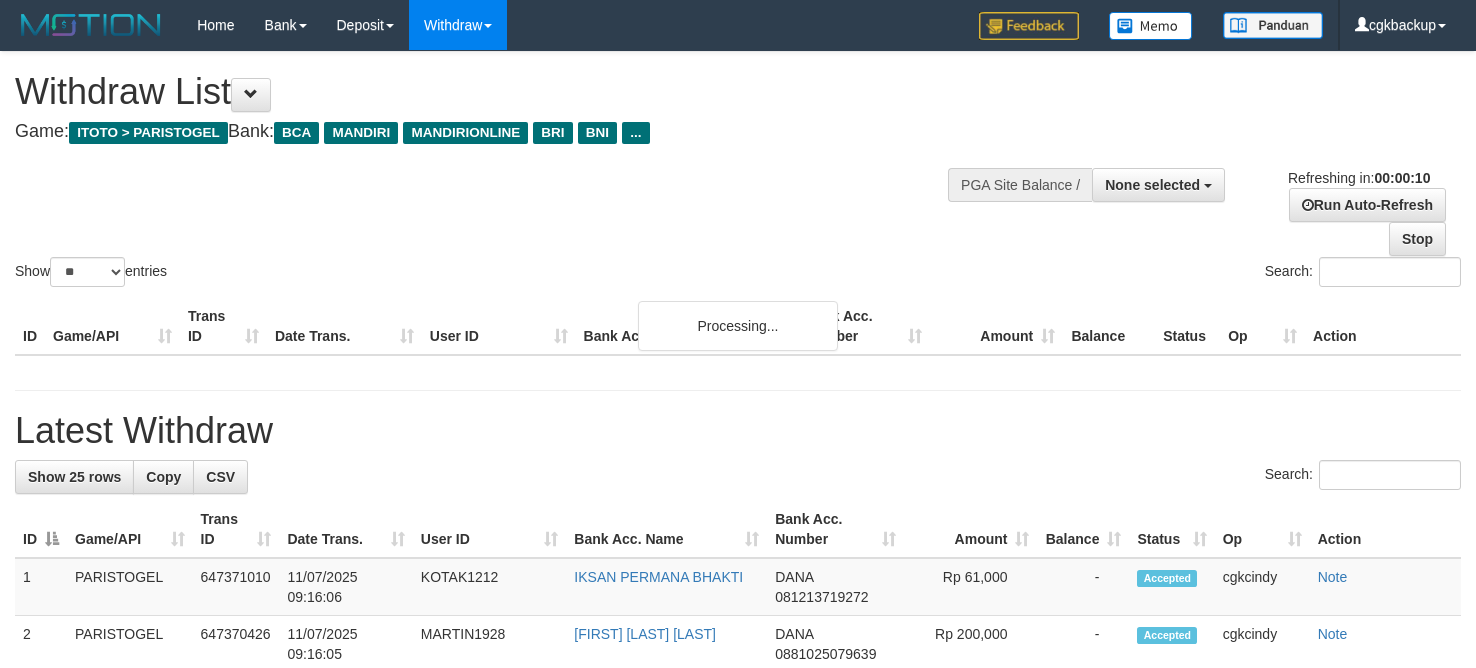 select 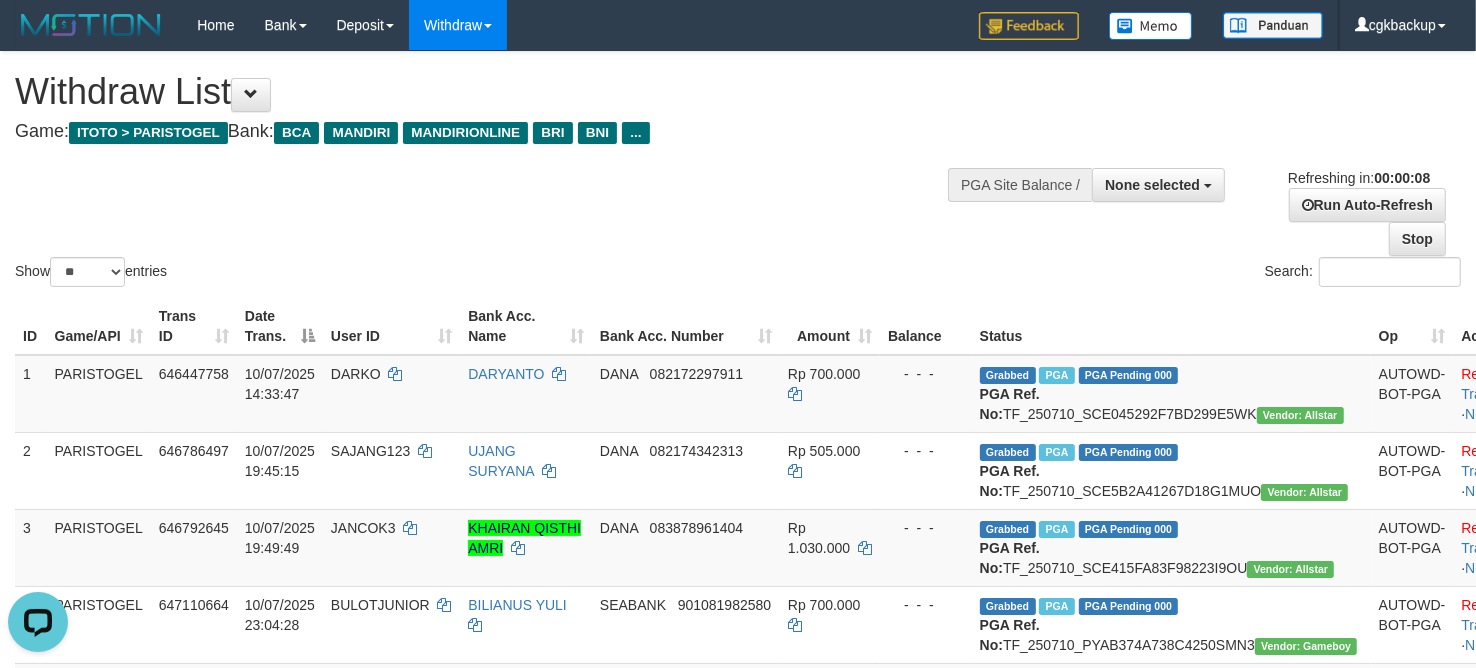 scroll, scrollTop: 0, scrollLeft: 0, axis: both 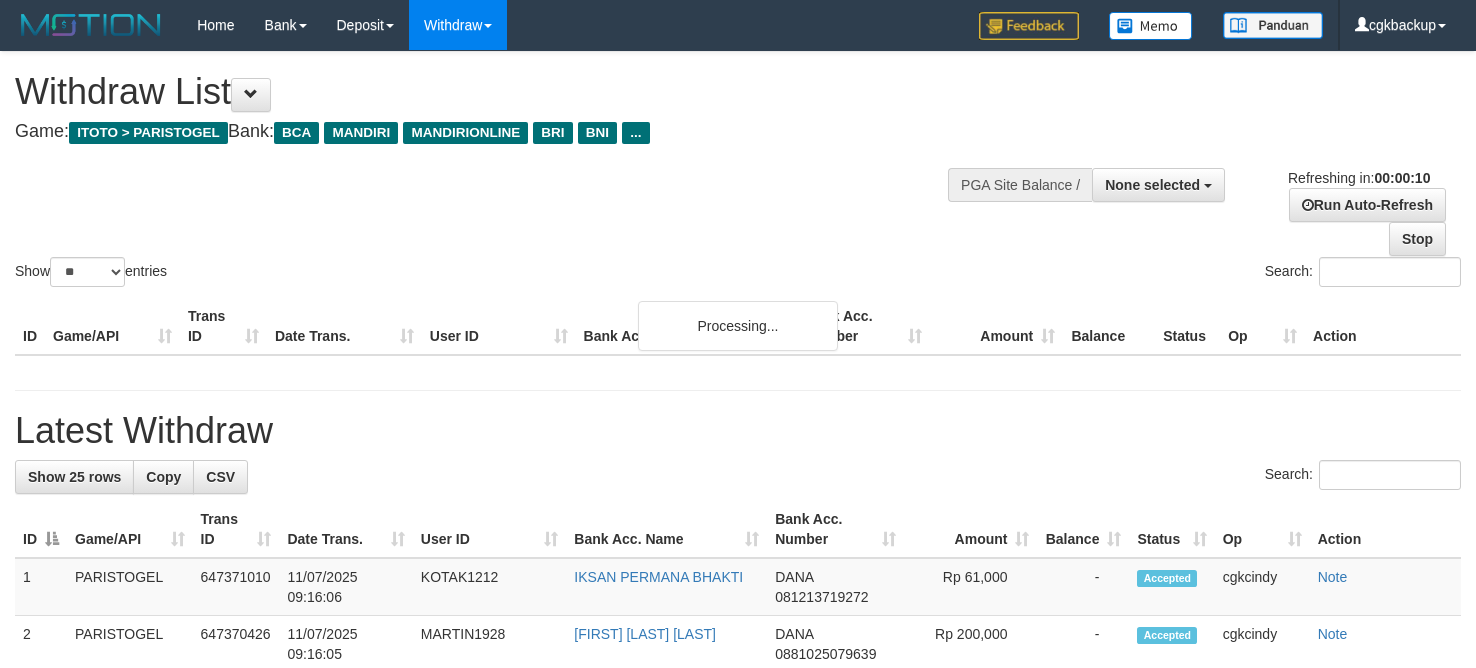 select 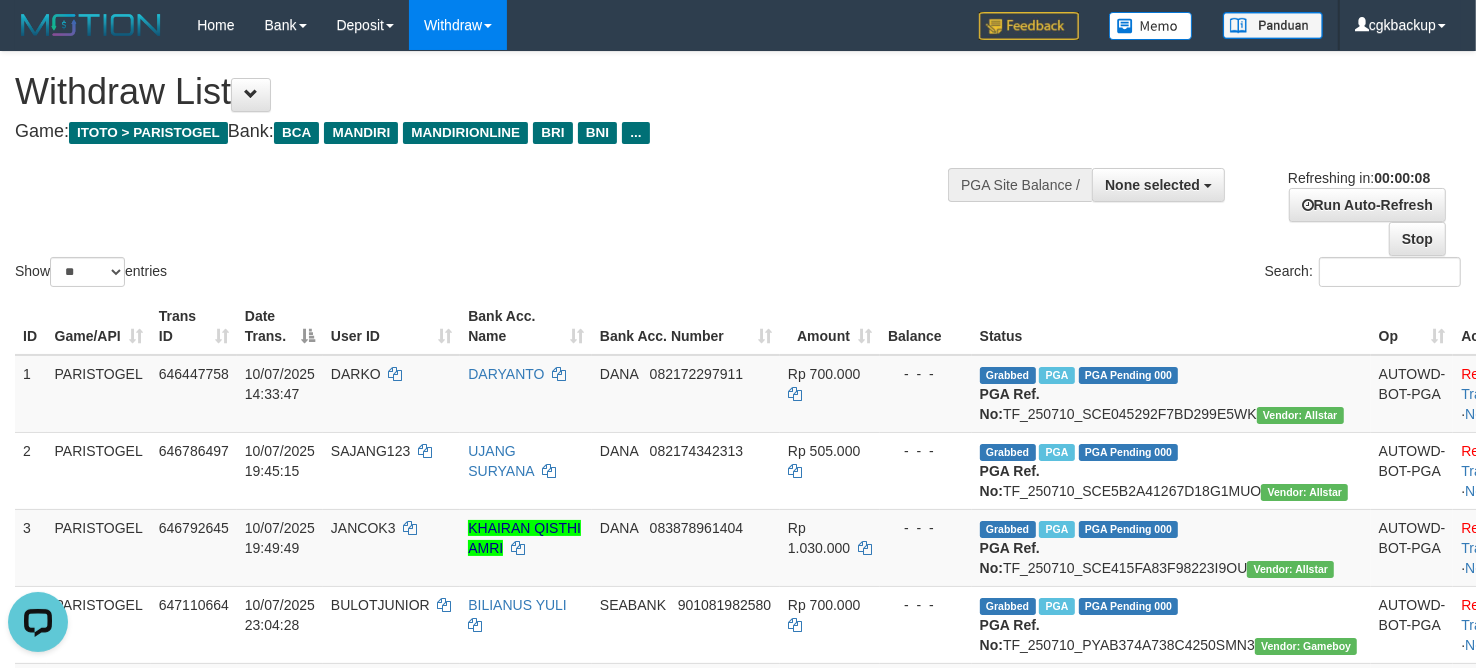 scroll, scrollTop: 0, scrollLeft: 0, axis: both 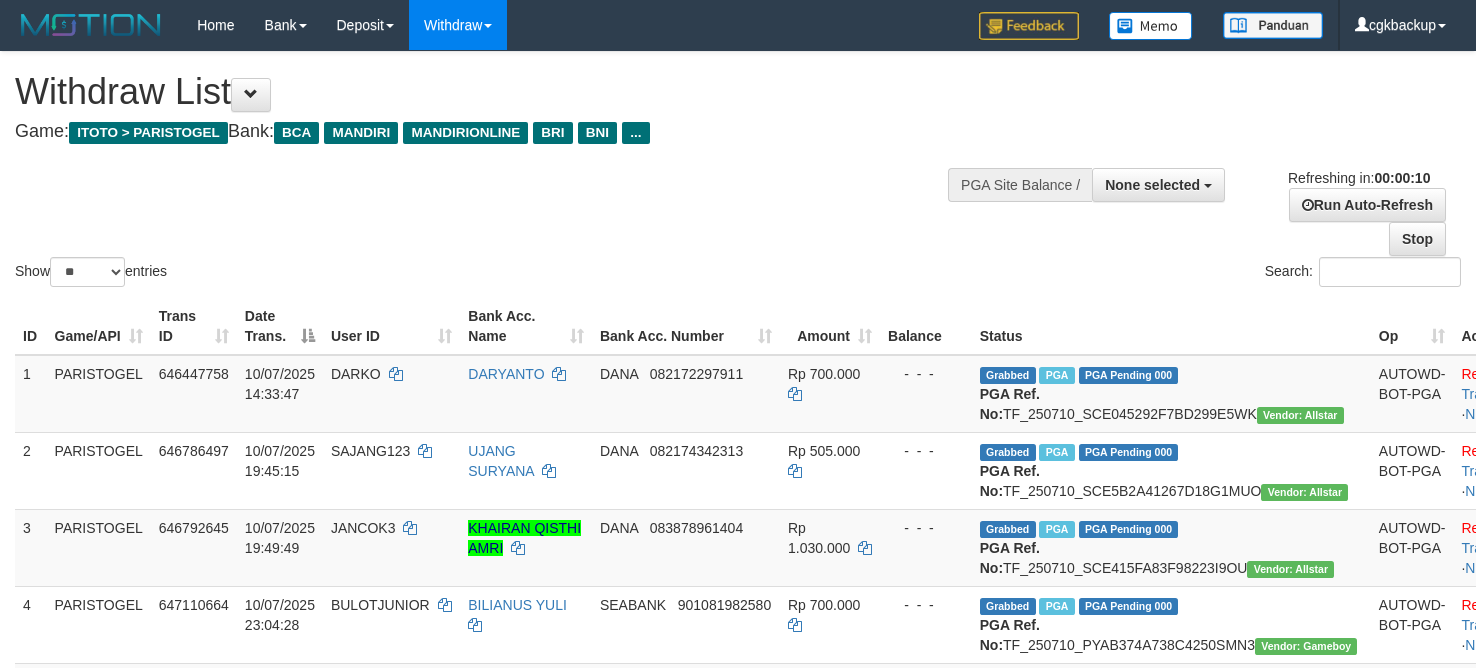 select 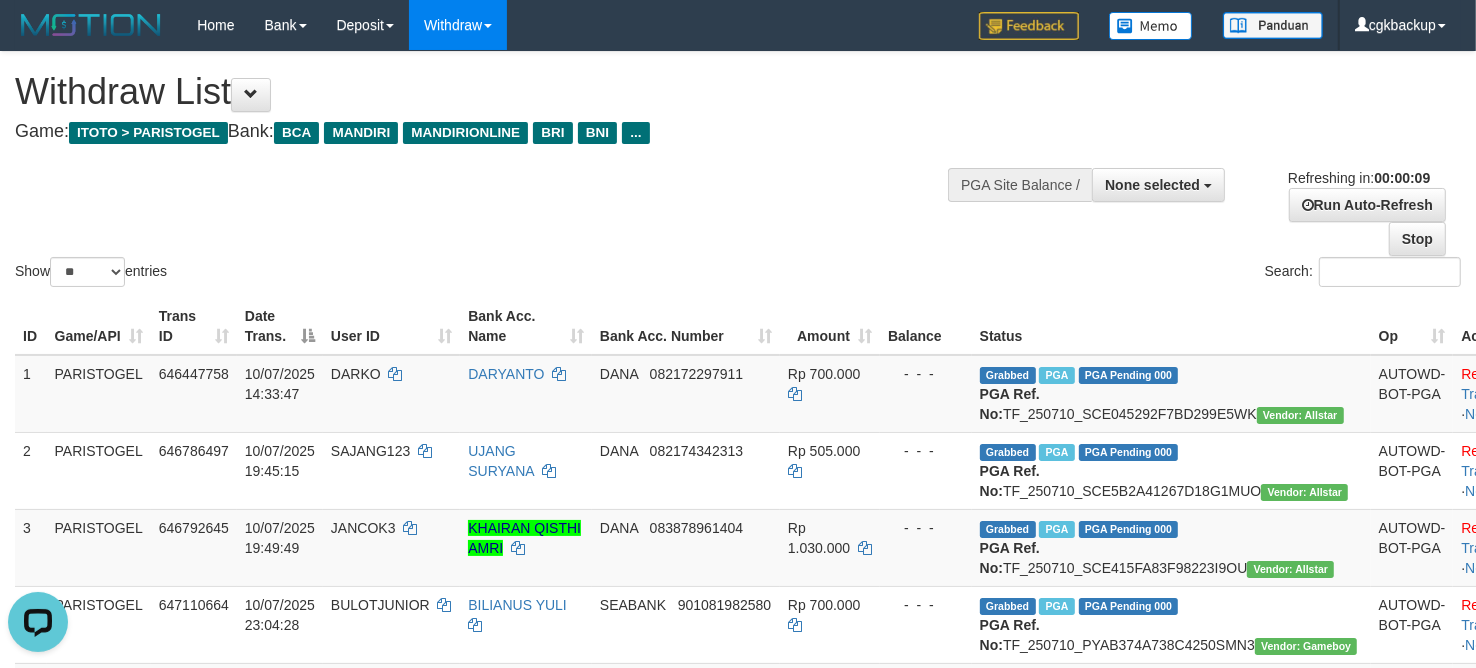 scroll, scrollTop: 0, scrollLeft: 0, axis: both 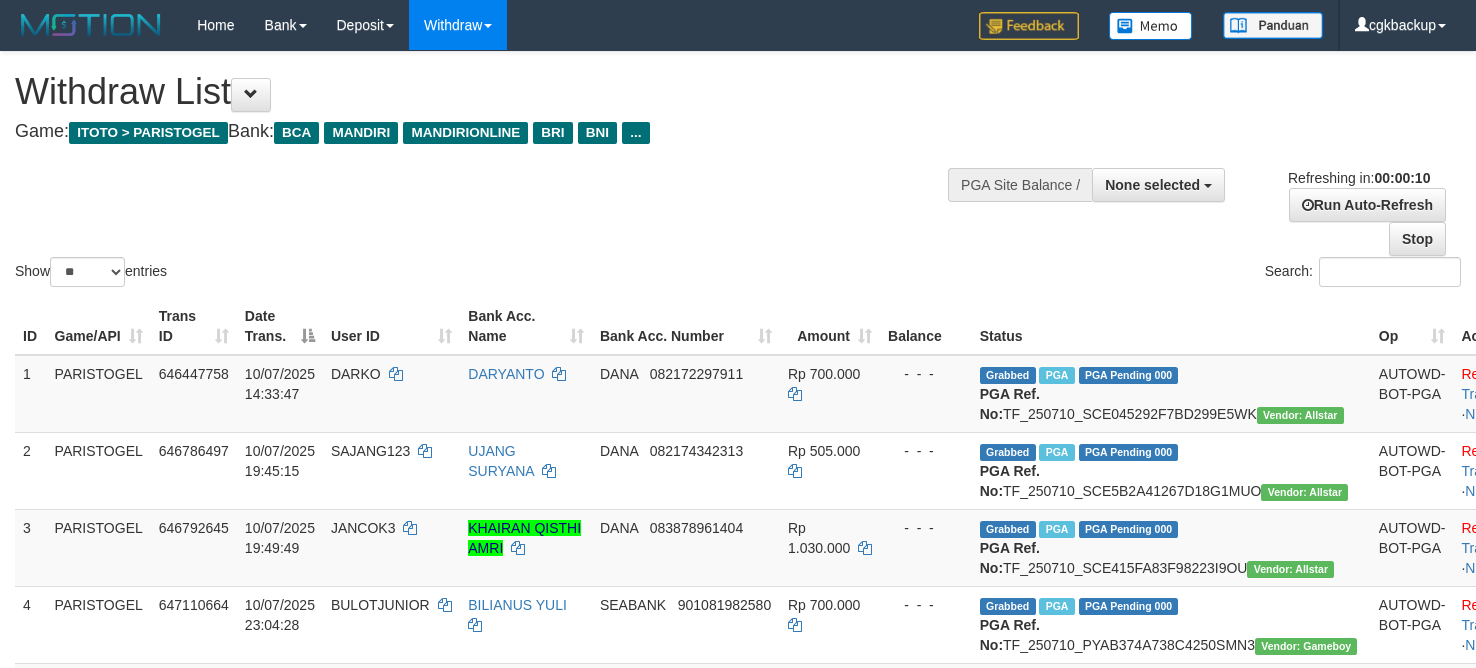 select 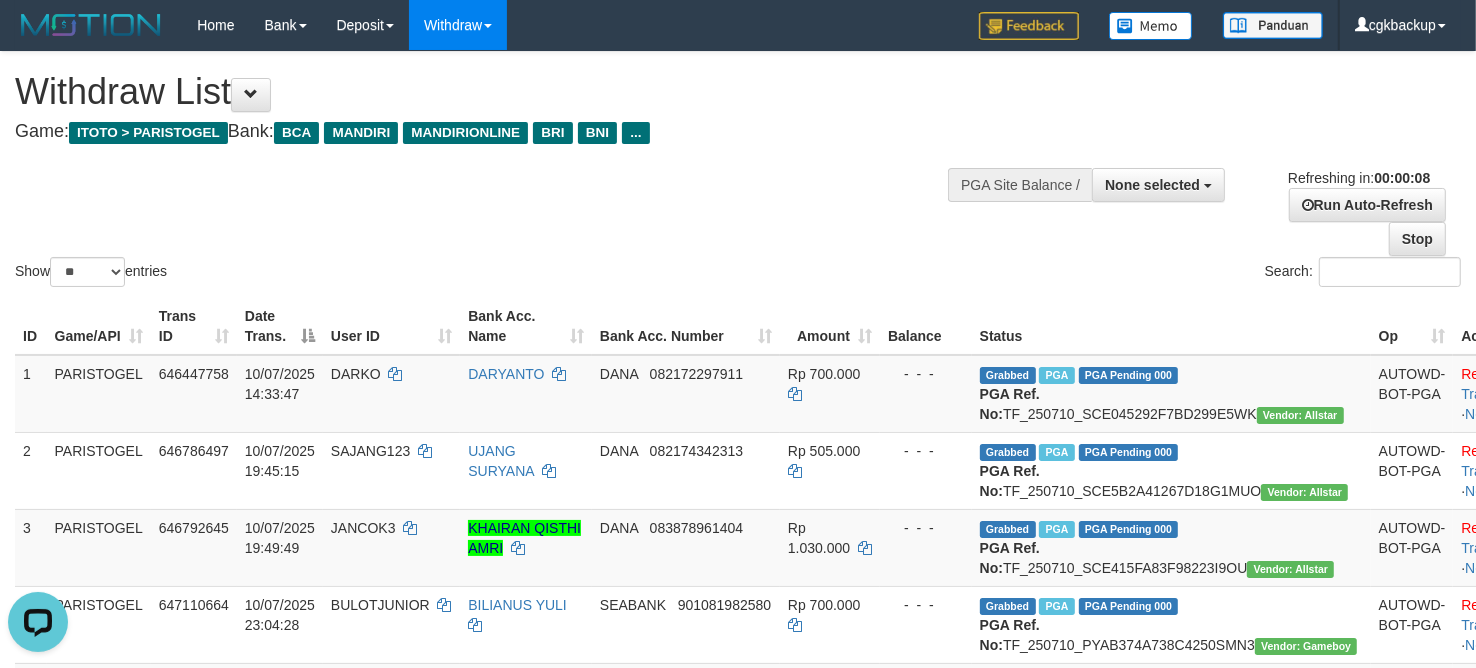 scroll, scrollTop: 0, scrollLeft: 0, axis: both 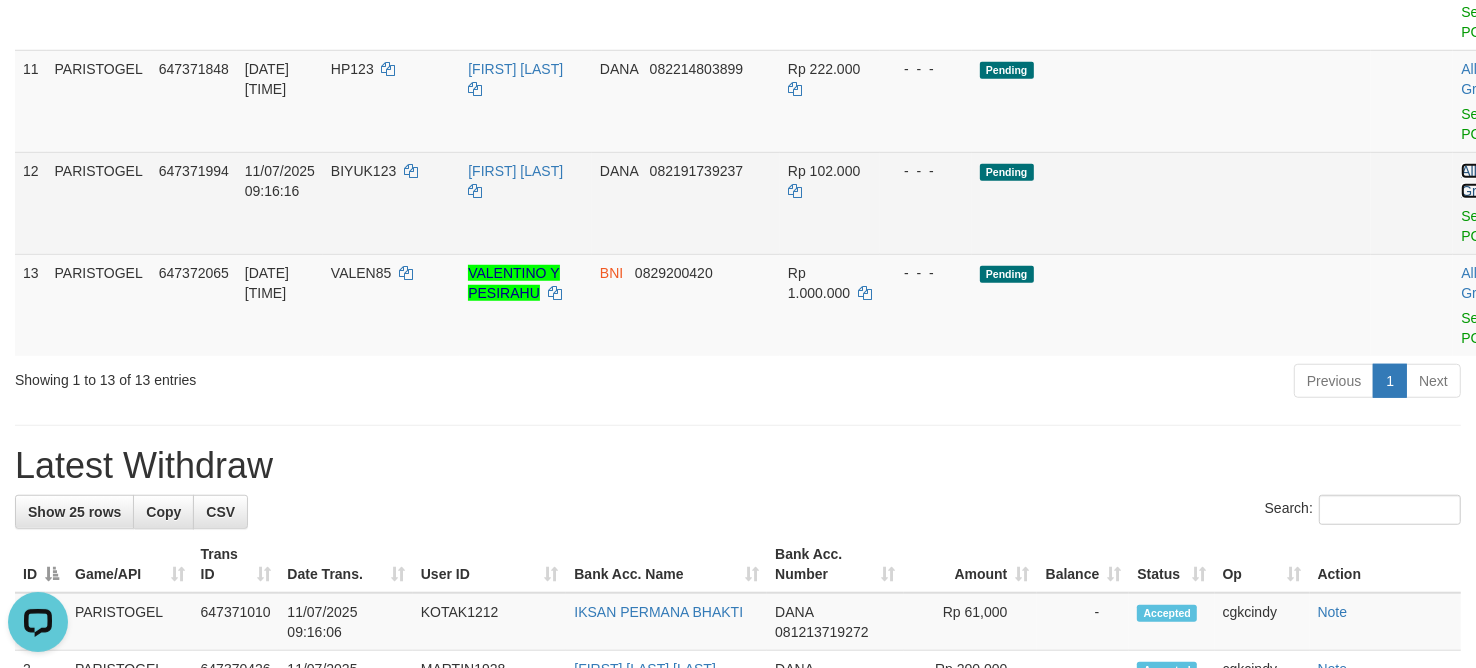 click on "Allow Grab" at bounding box center (1477, 181) 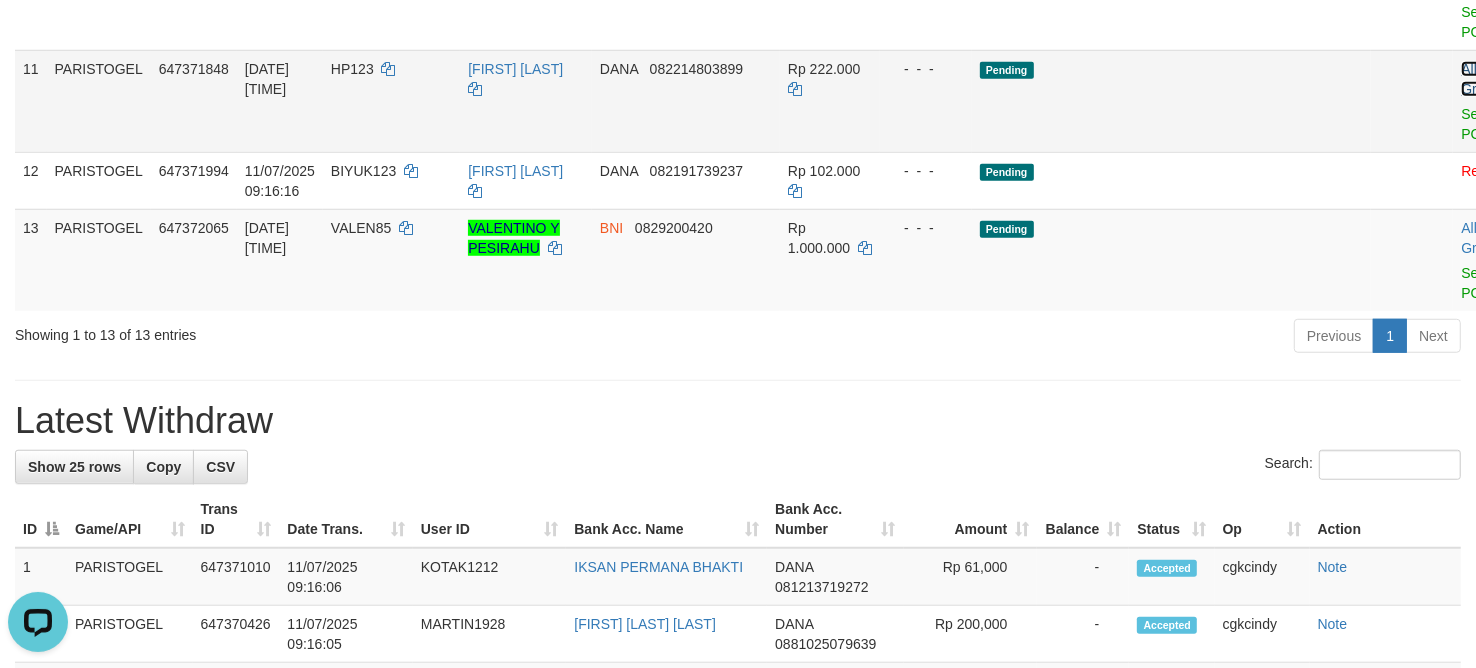 click on "Allow Grab" at bounding box center [1477, 79] 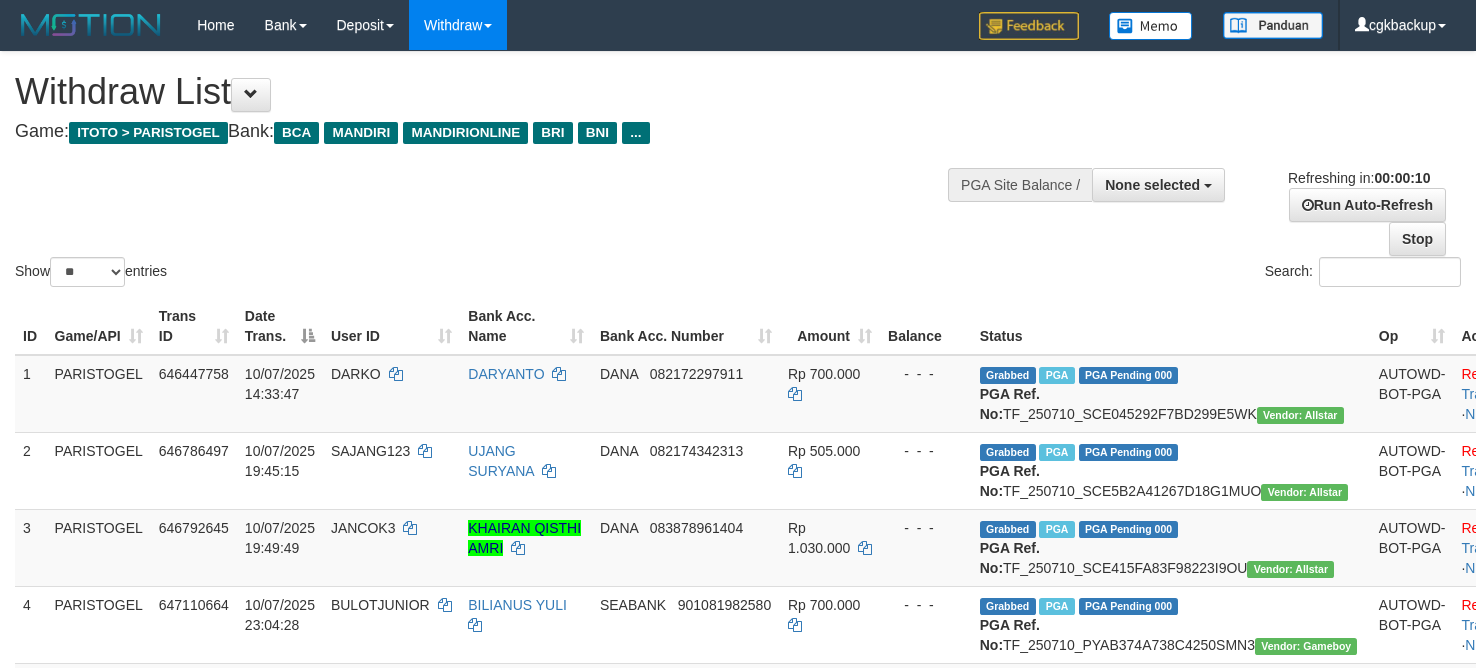 select 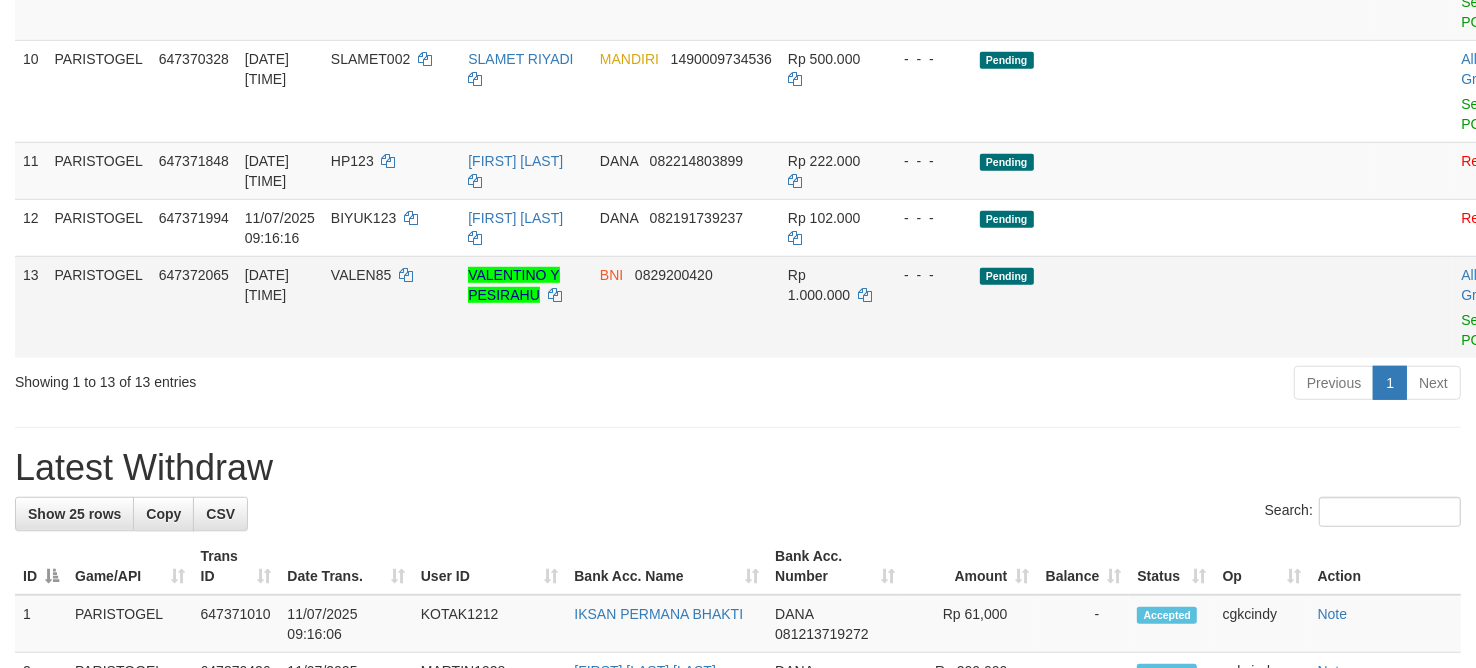 scroll, scrollTop: 1075, scrollLeft: 0, axis: vertical 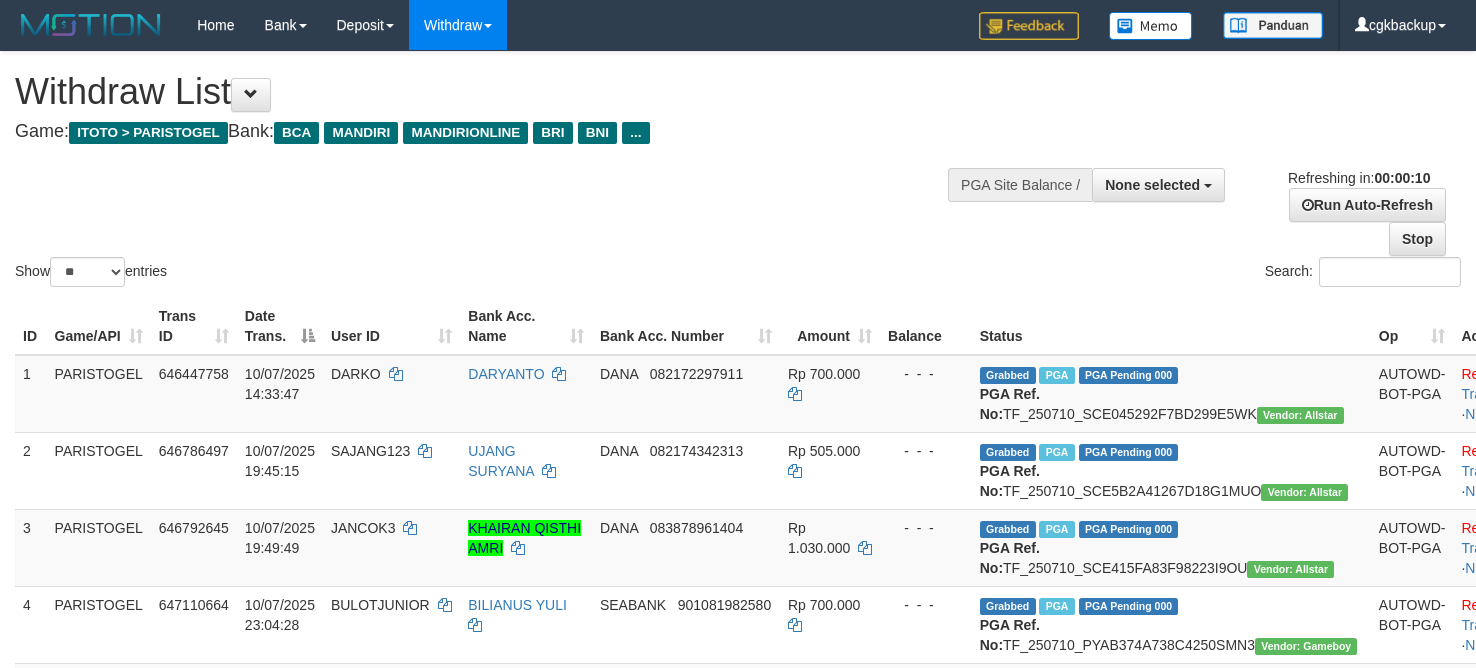 select 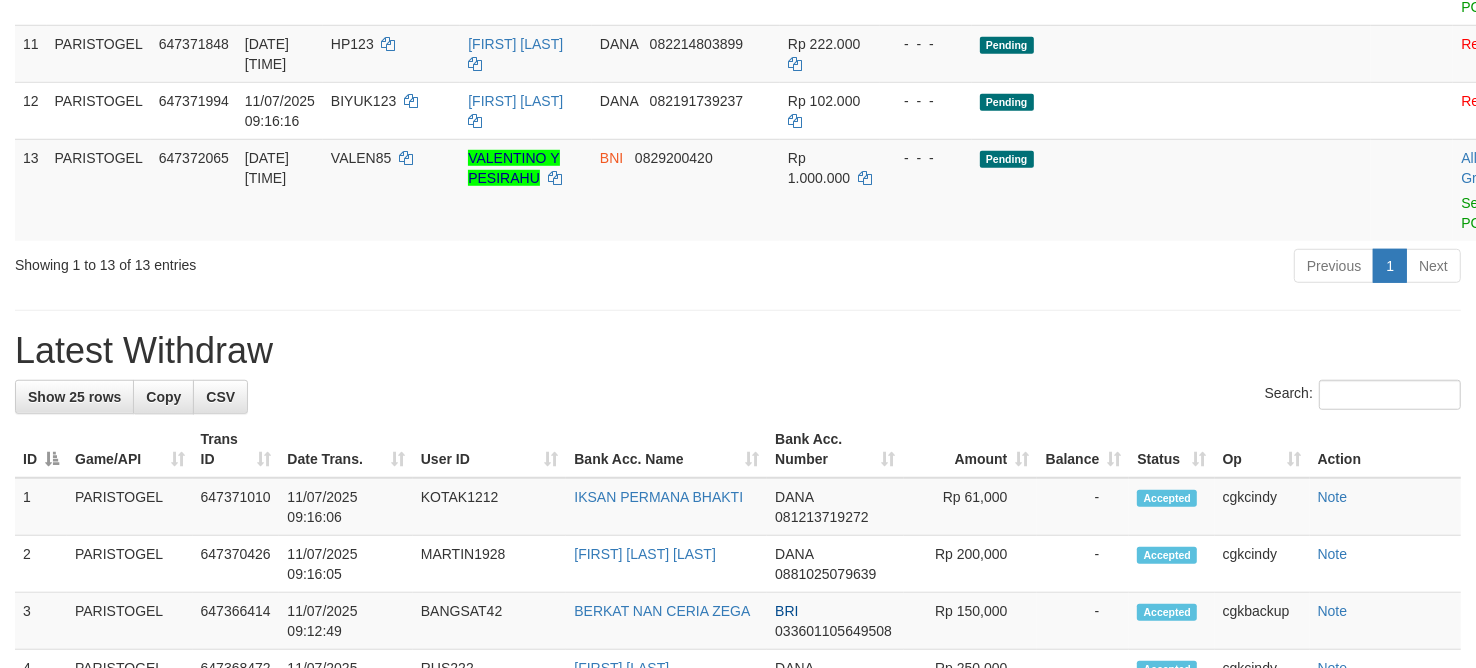scroll, scrollTop: 1075, scrollLeft: 0, axis: vertical 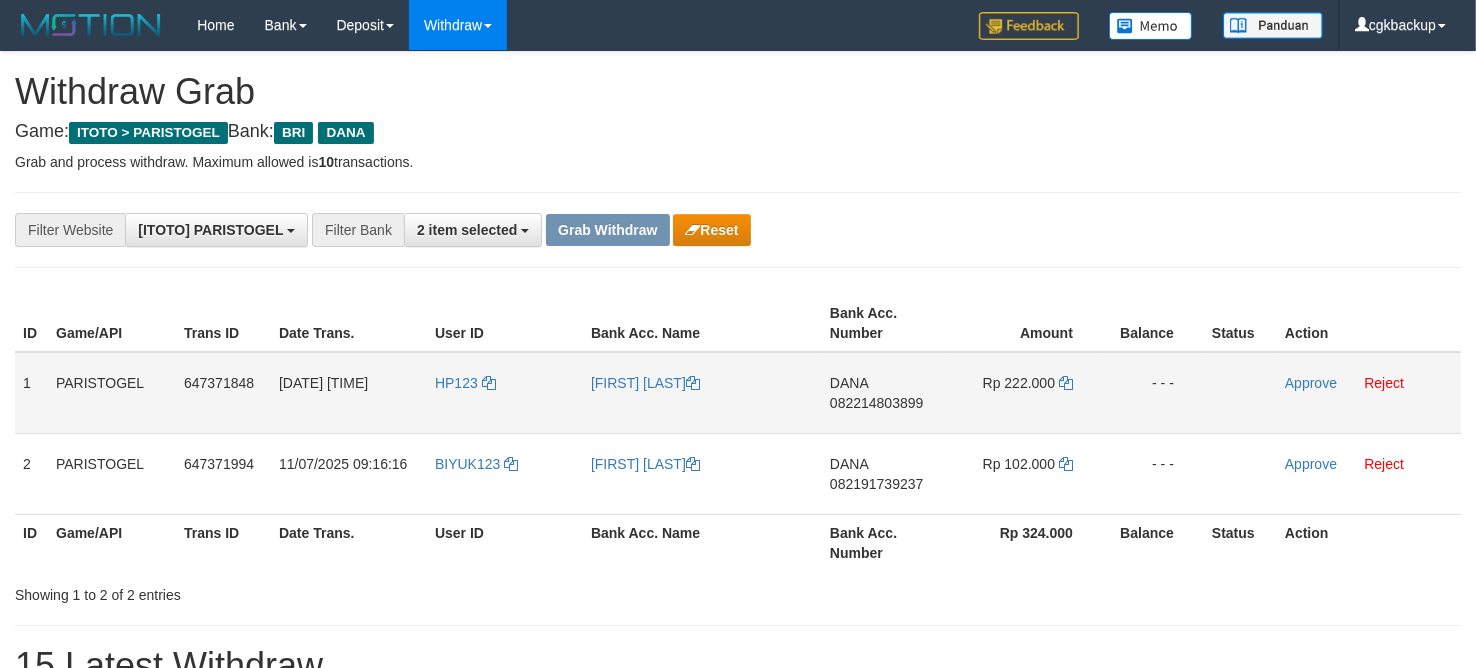 click on "HP123" at bounding box center (505, 393) 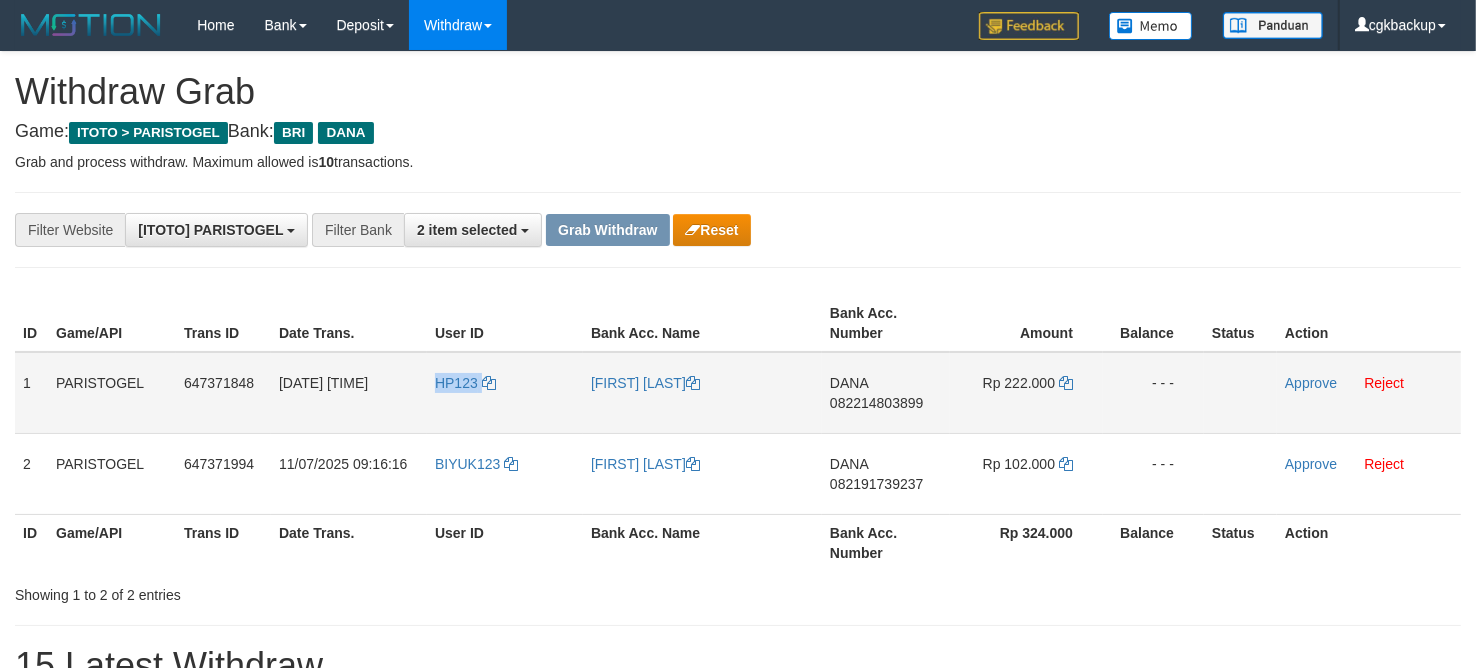 click on "HP123" at bounding box center [505, 393] 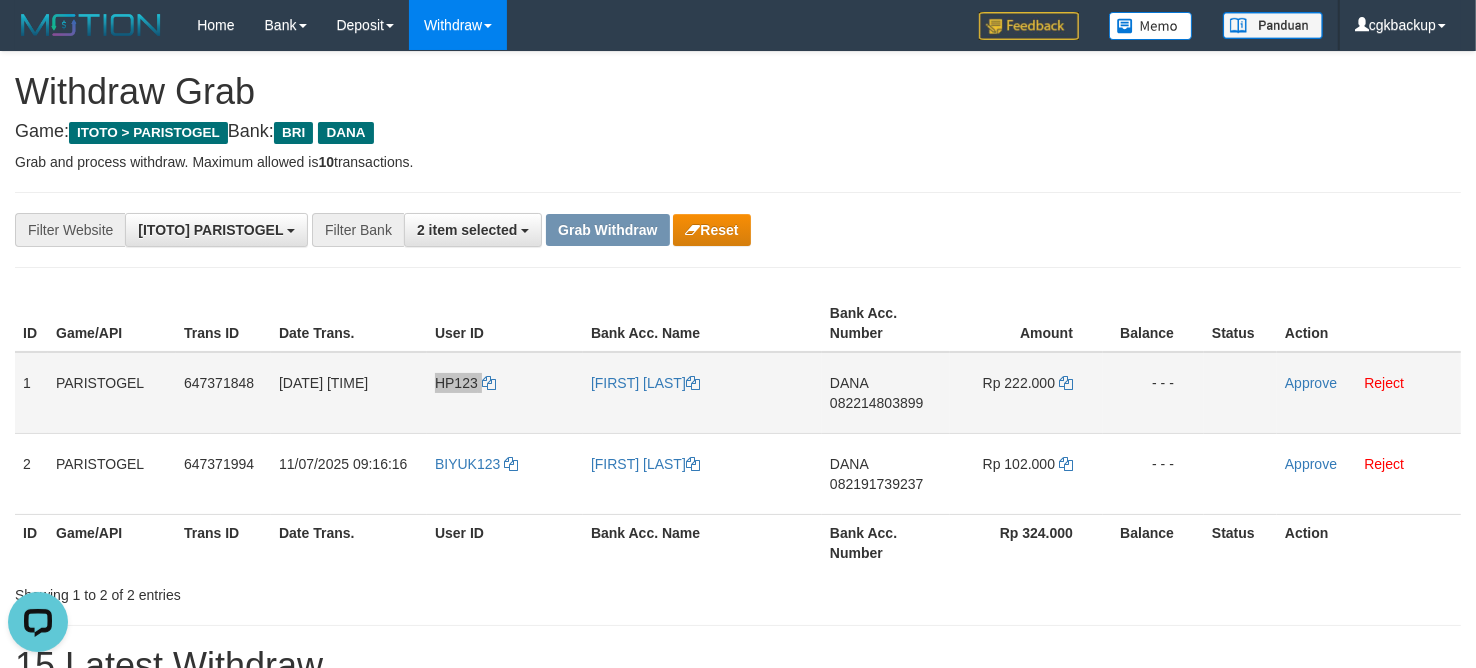 scroll, scrollTop: 0, scrollLeft: 0, axis: both 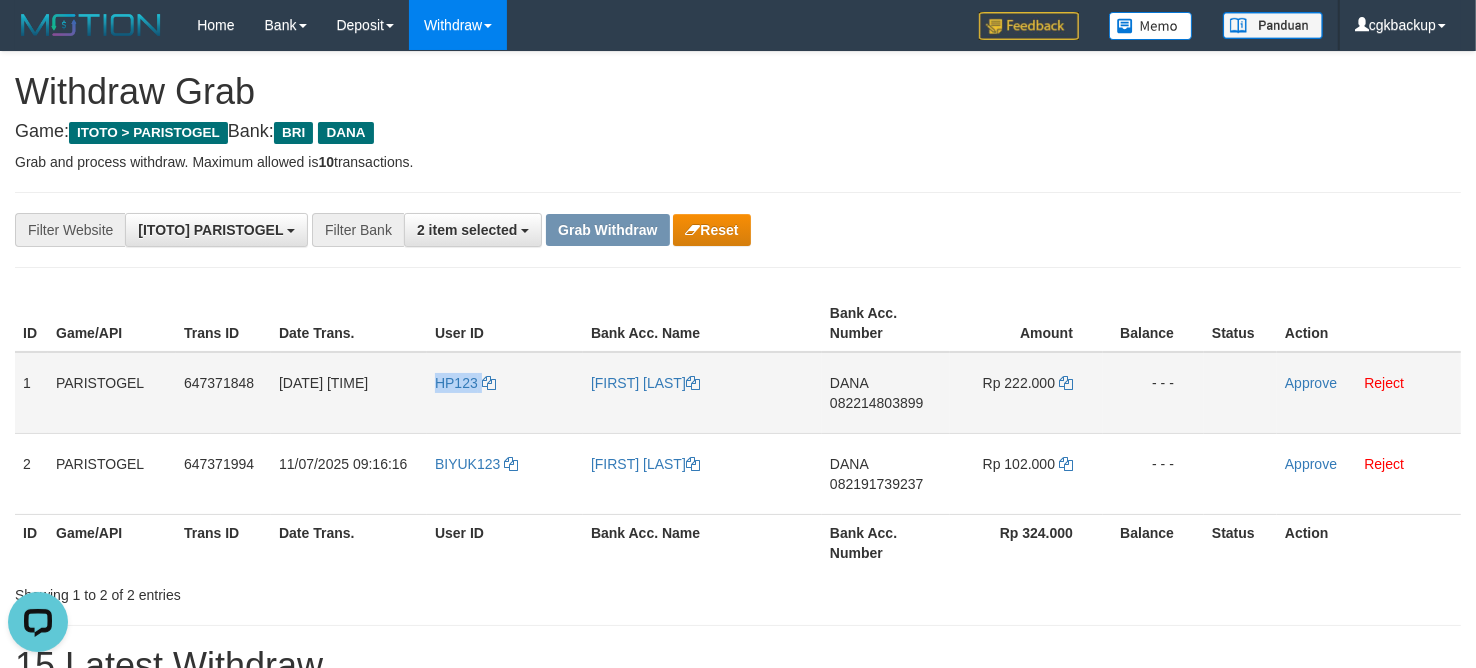 click on "HP123" at bounding box center [505, 393] 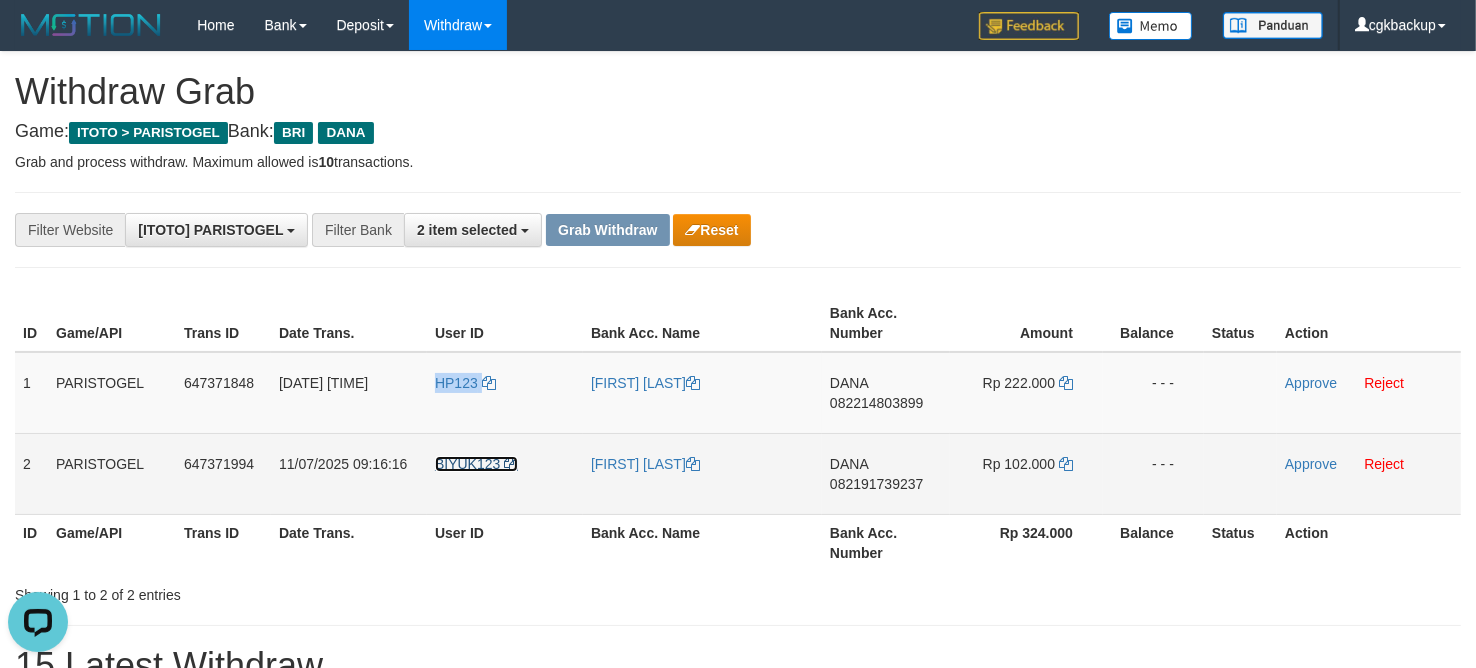 click on "BIYUK123" at bounding box center [467, 464] 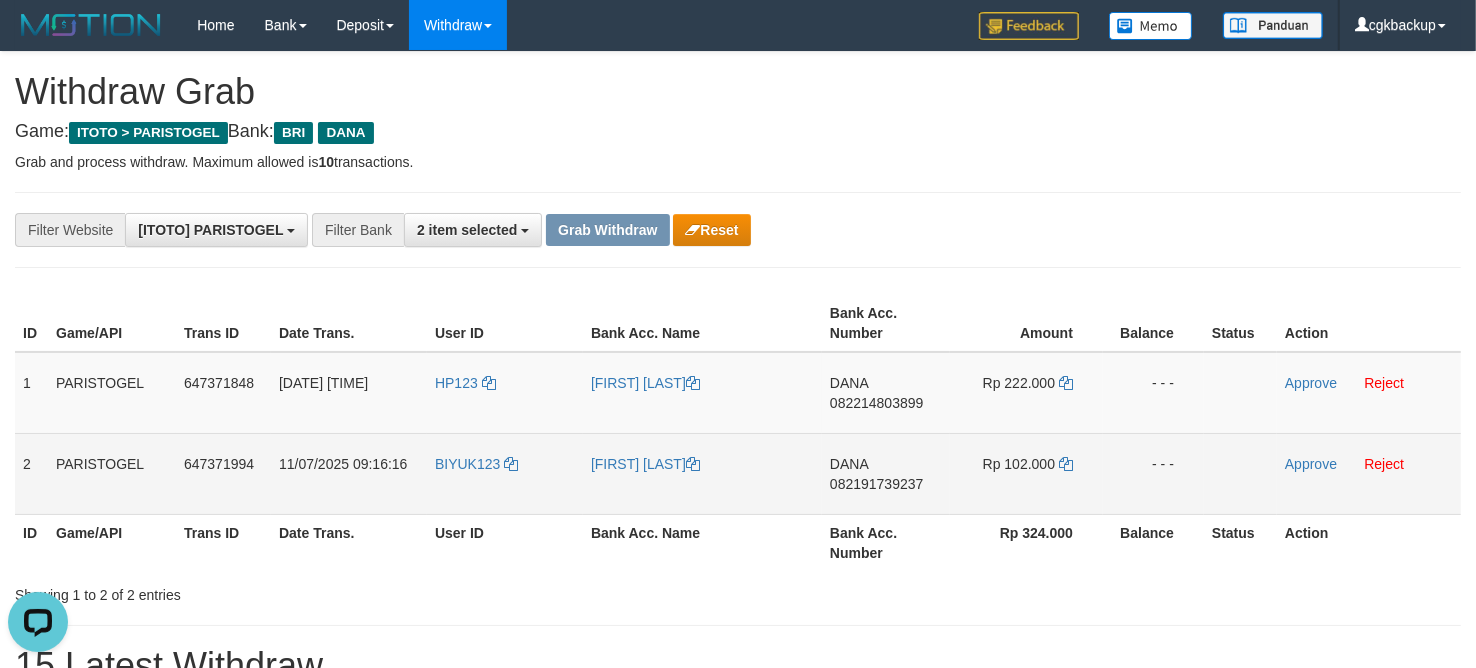 click on "BIYUK123" at bounding box center (505, 473) 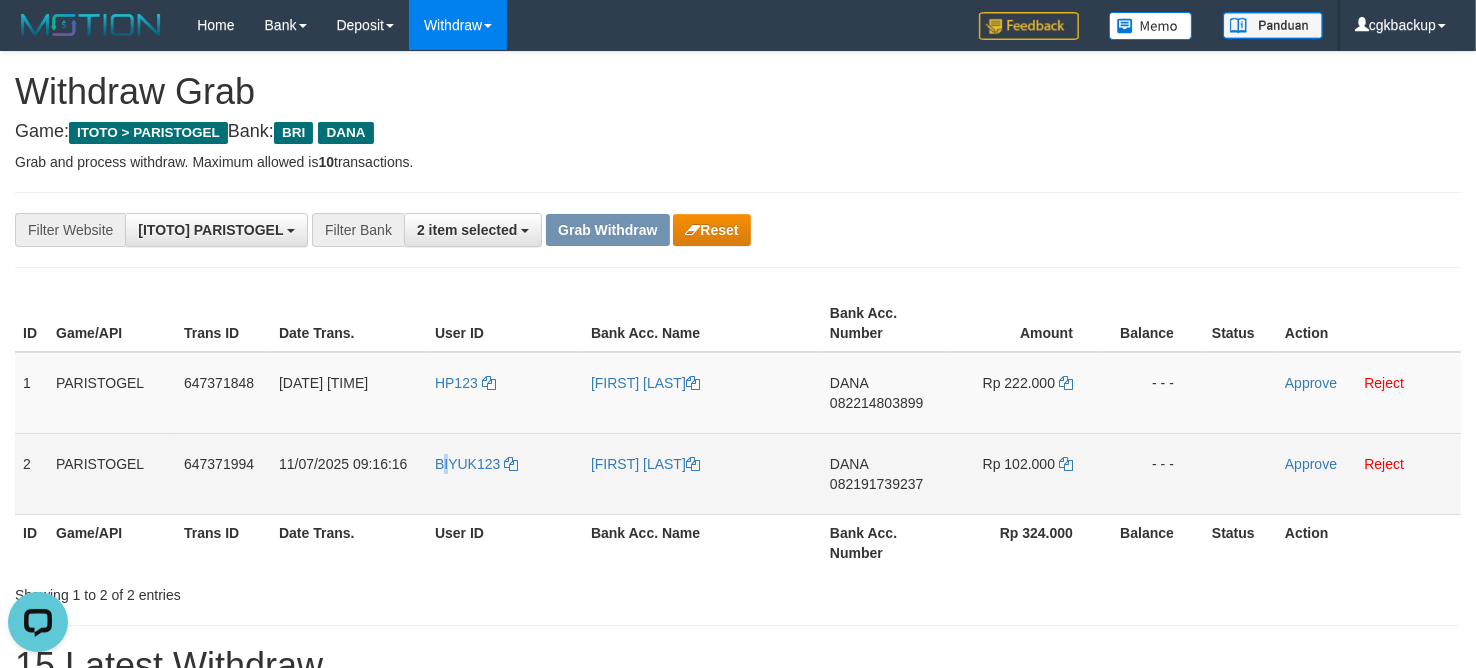 click on "BIYUK123" at bounding box center (505, 473) 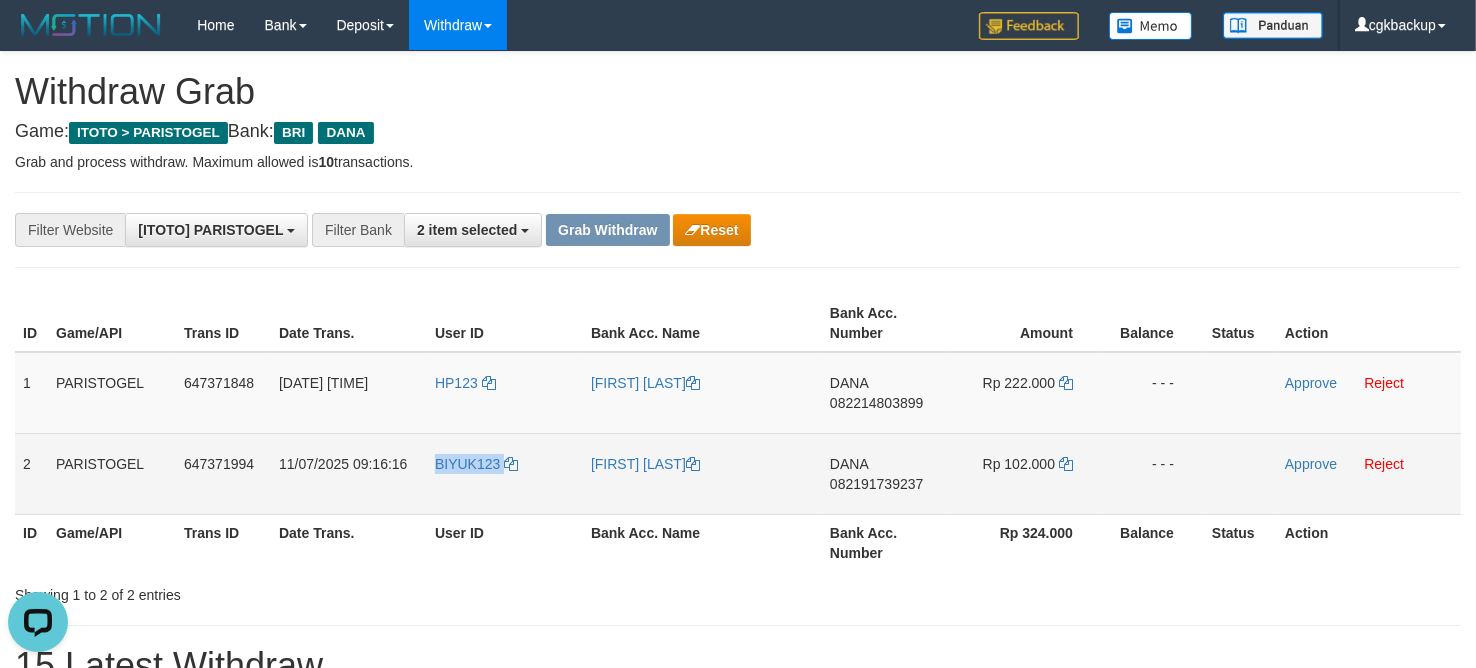 click on "BIYUK123" at bounding box center (505, 473) 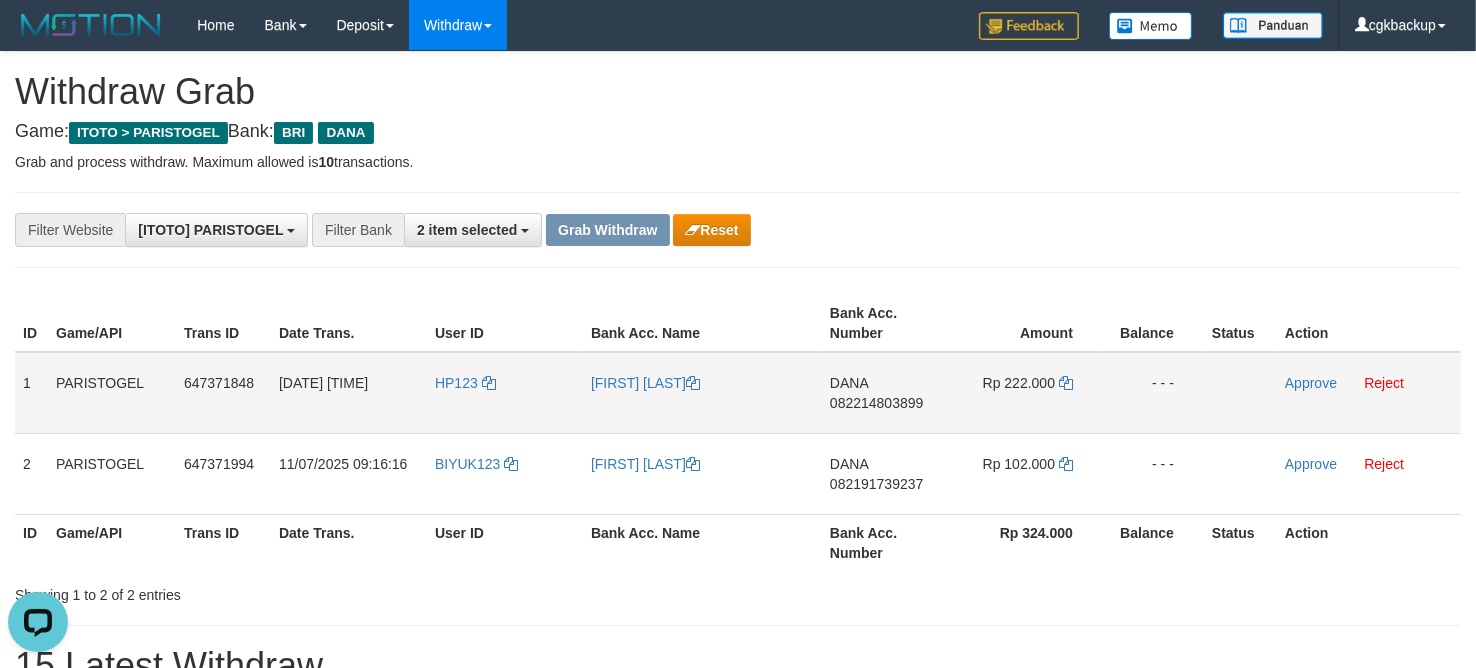 click on "[FIRST] [LAST]" at bounding box center [702, 393] 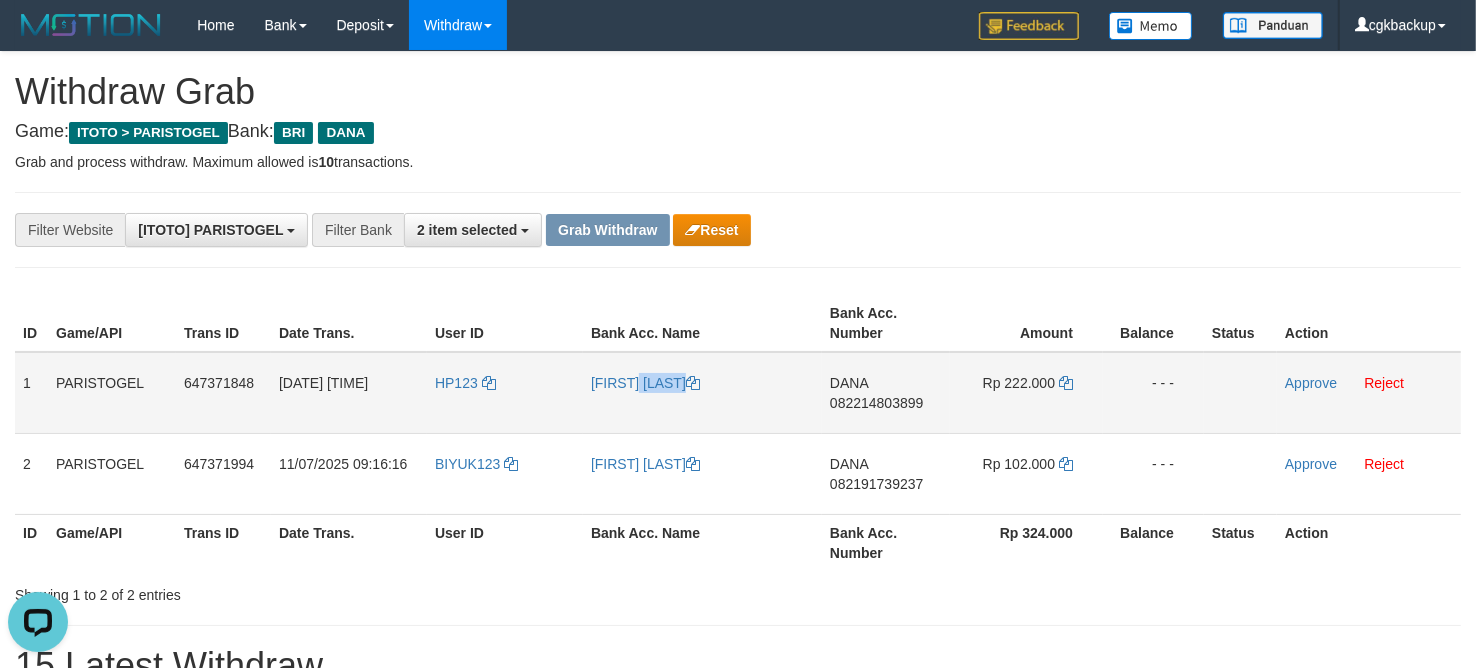 click on "[FIRST] [LAST]" at bounding box center (702, 393) 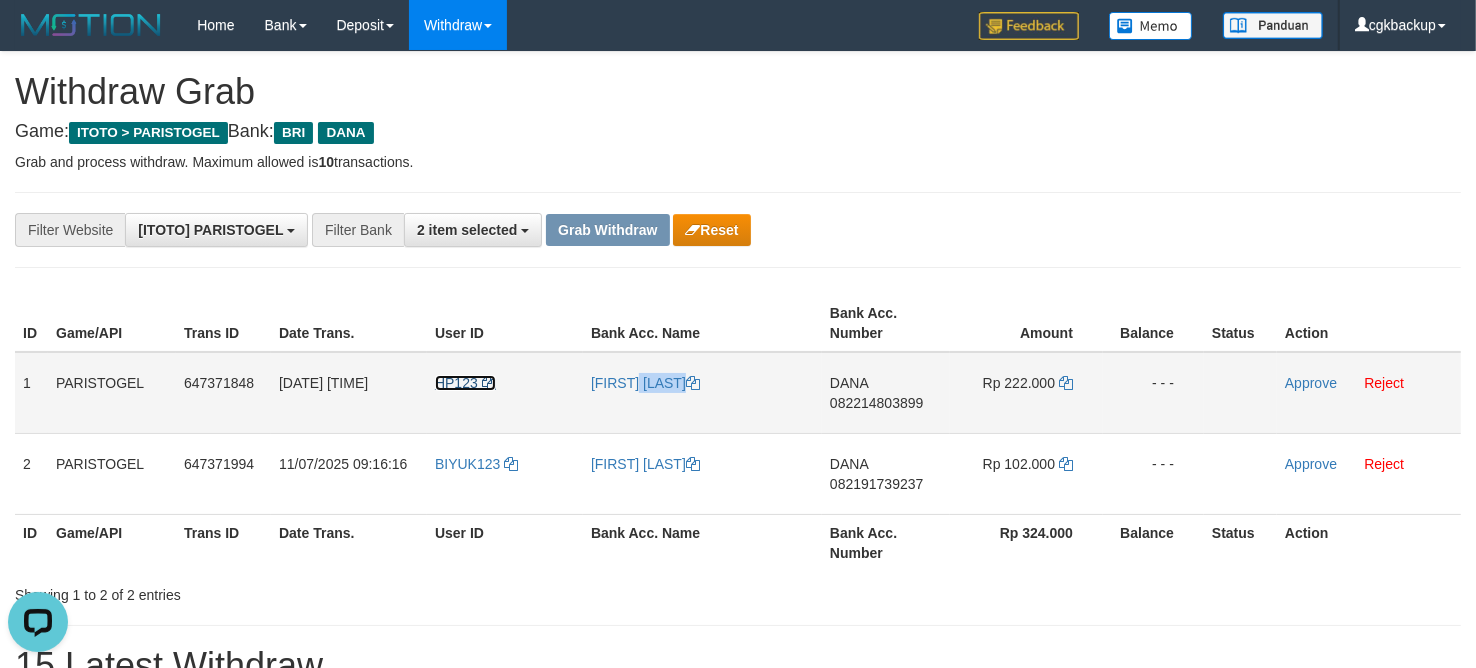 click on "HP123" at bounding box center (456, 383) 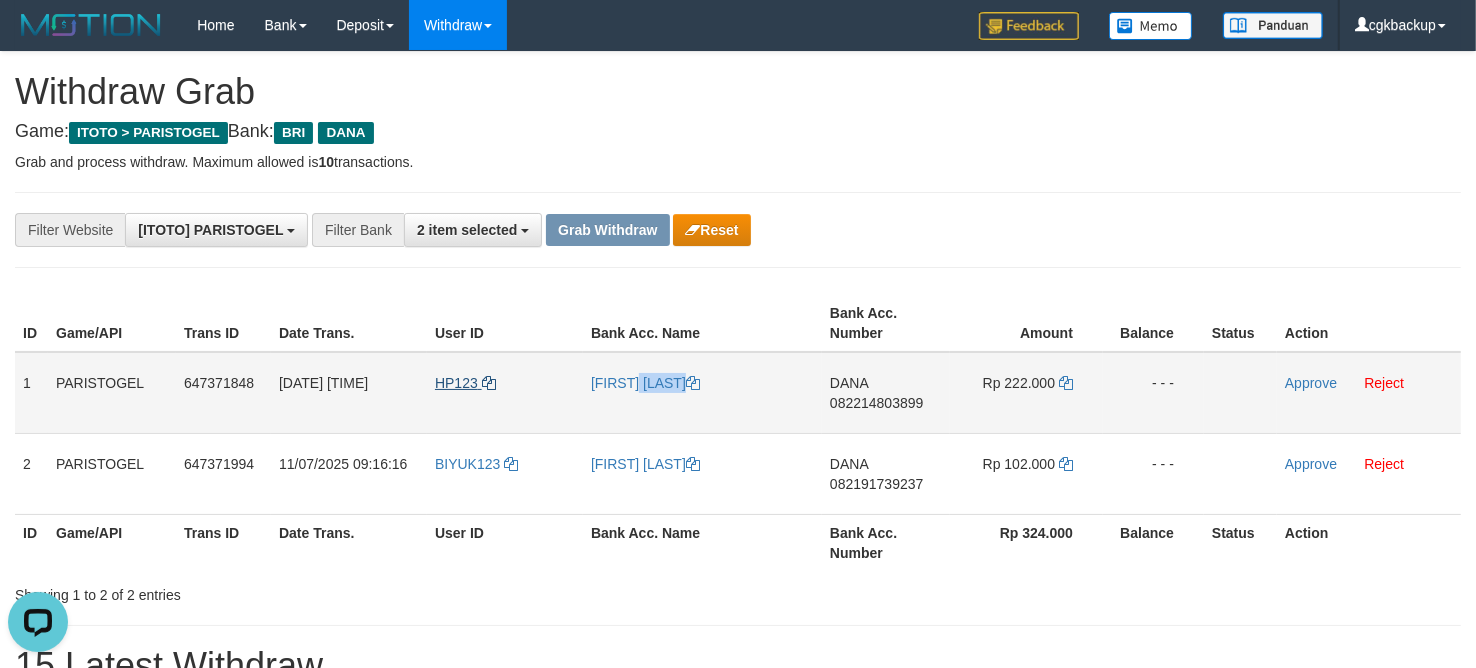 copy on "[LAST] [LAST]" 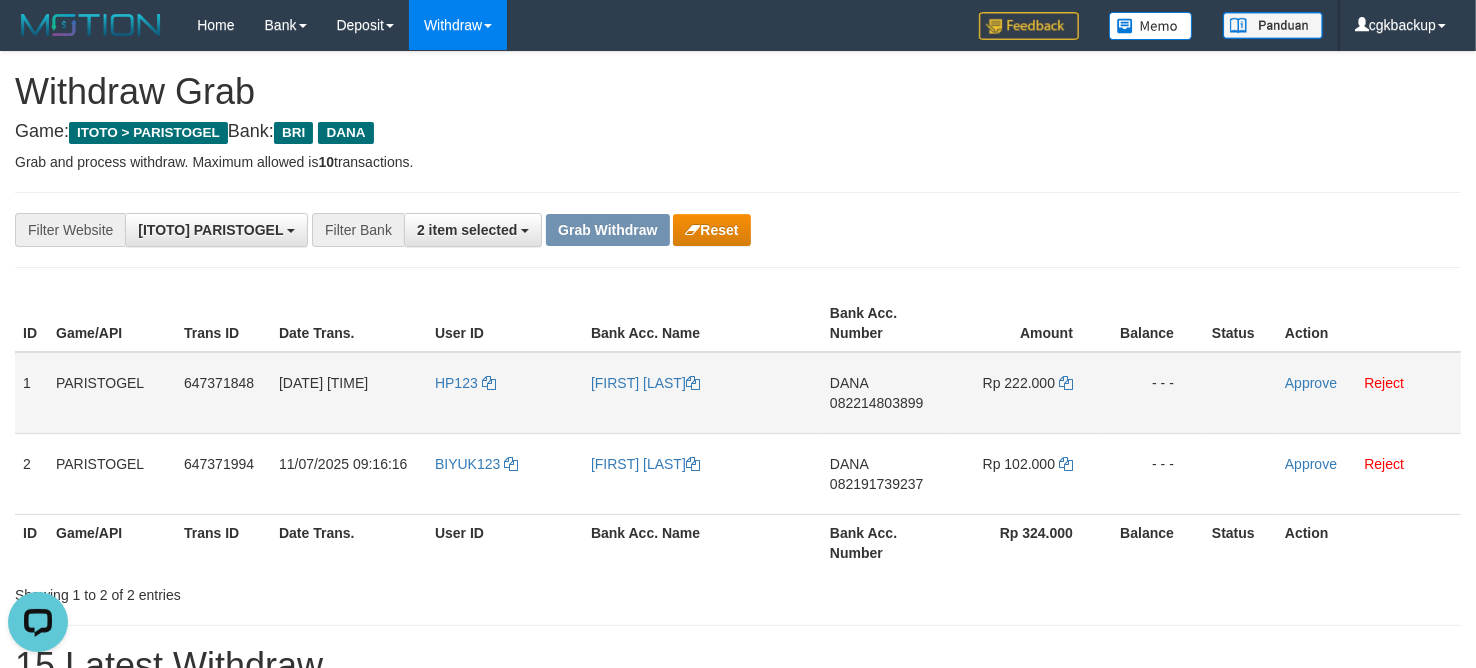 click on "HP123" at bounding box center [505, 393] 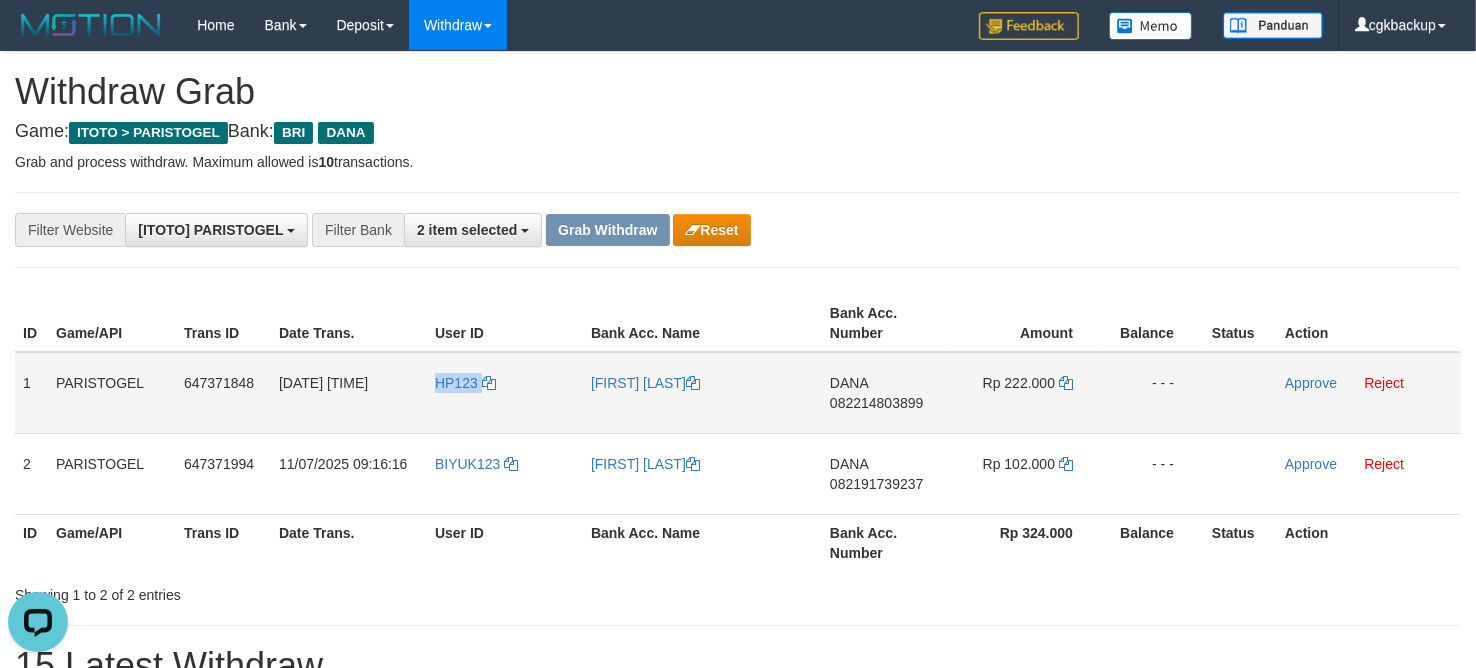click on "HP123" at bounding box center (505, 393) 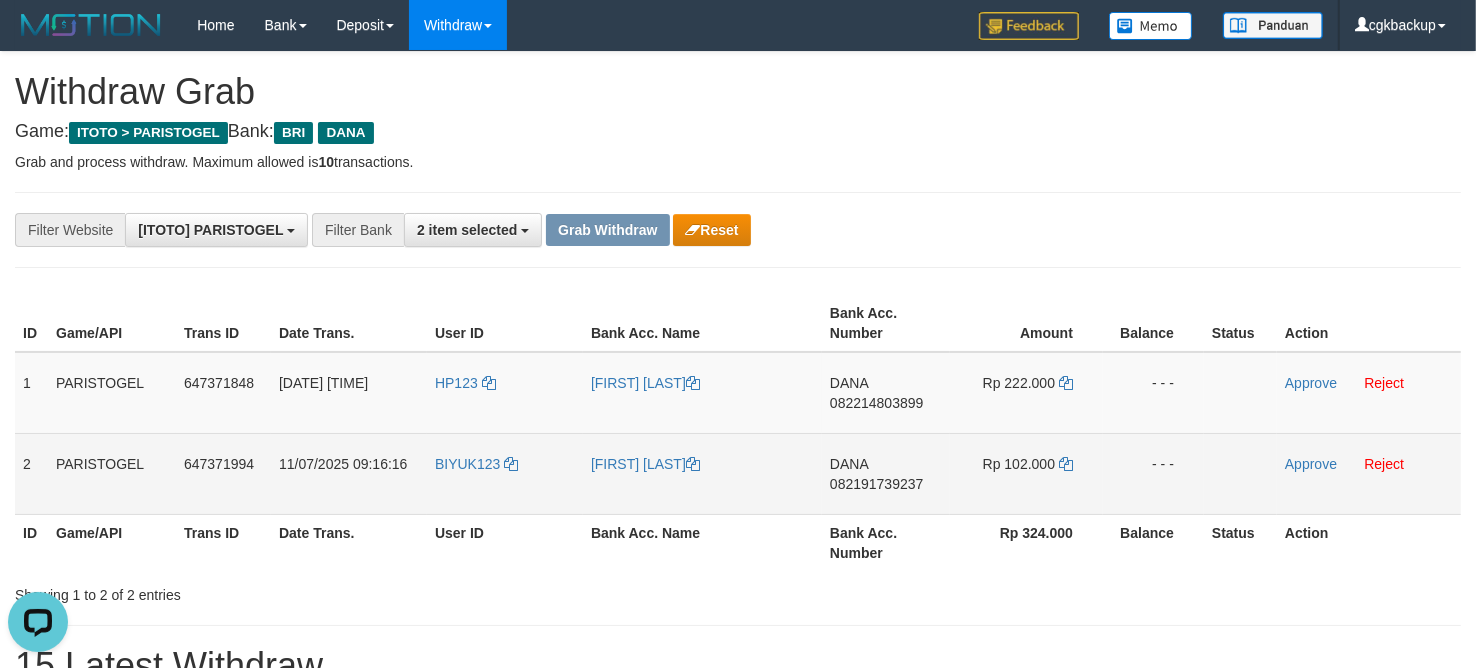 click on "[FIRST] [LAST]" at bounding box center (702, 473) 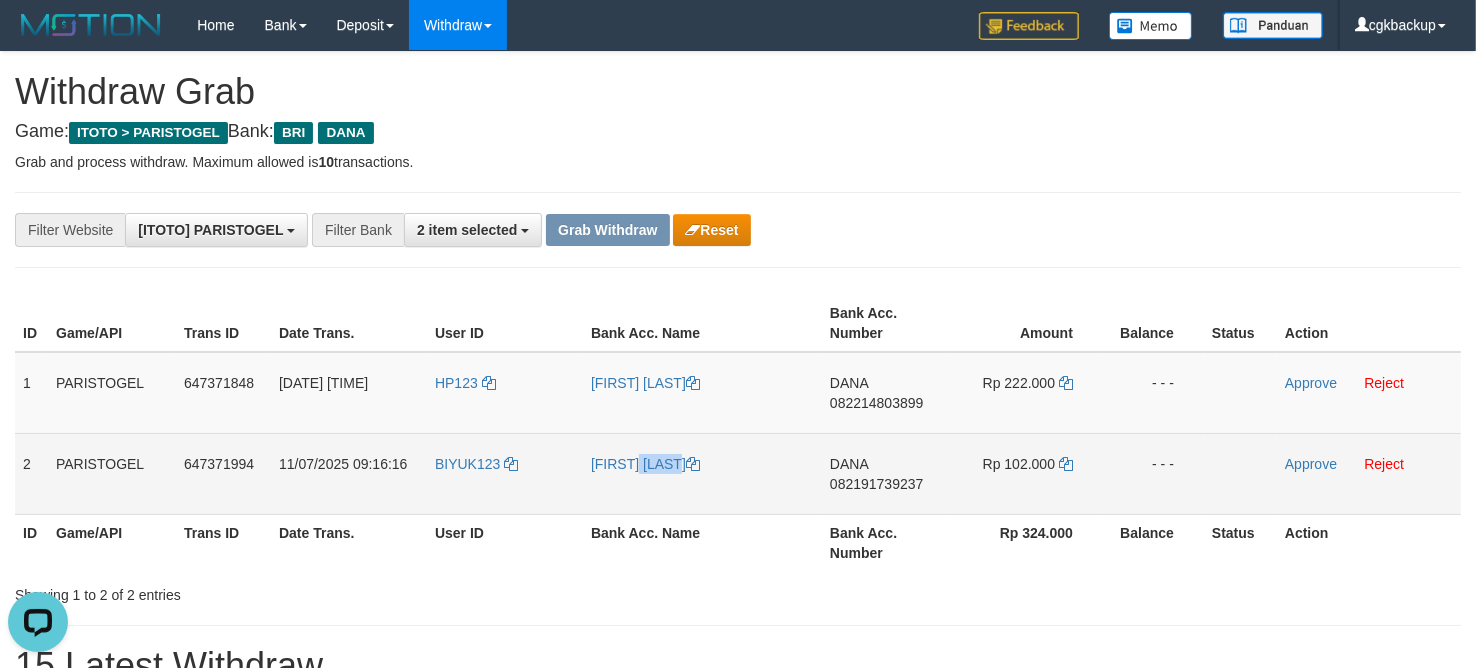 click on "[FIRST] [LAST]" at bounding box center [702, 473] 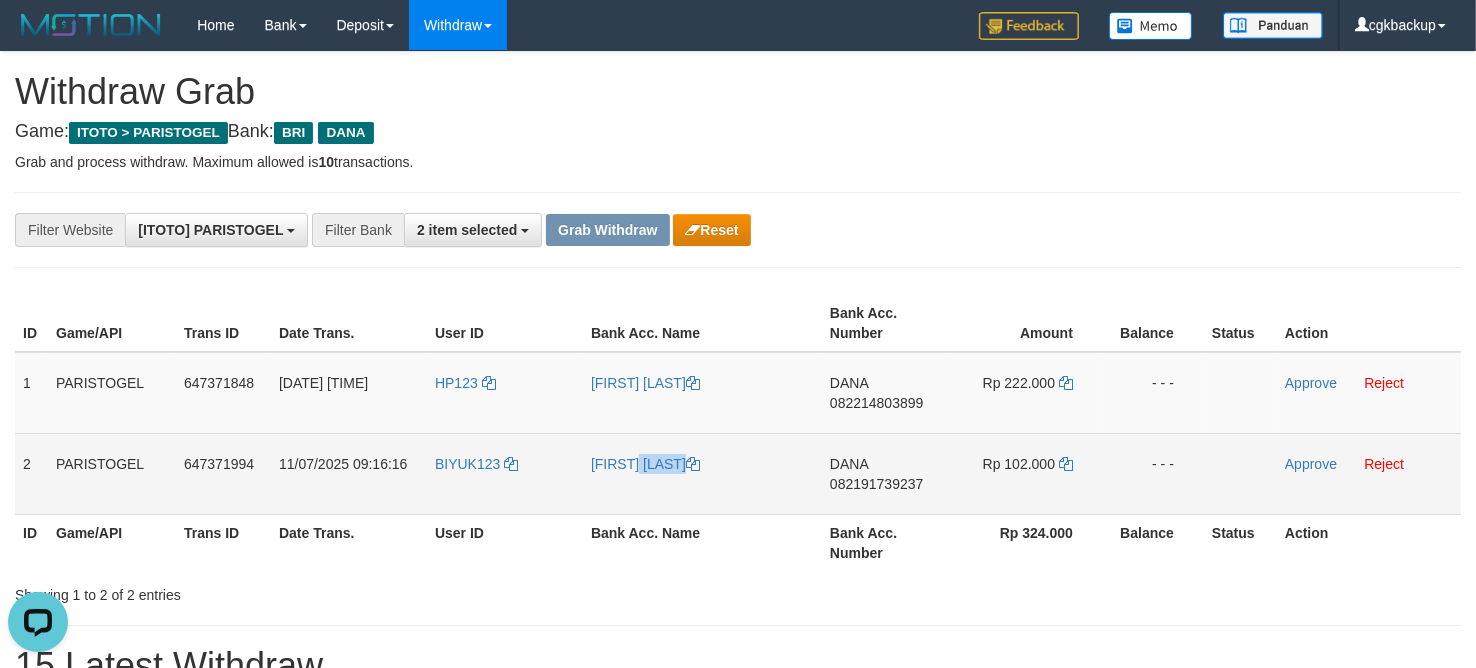 click on "[FIRST] [LAST]" at bounding box center (702, 473) 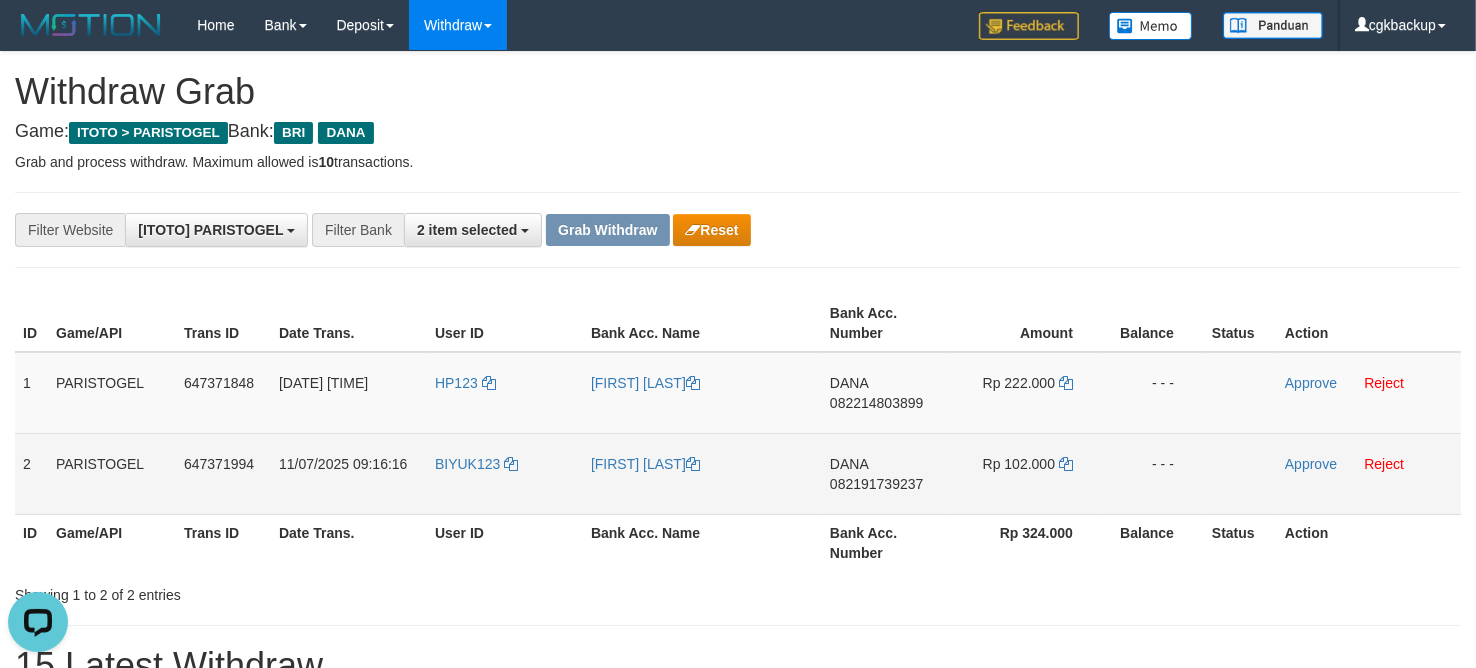 click on "BIYUK123" at bounding box center [505, 473] 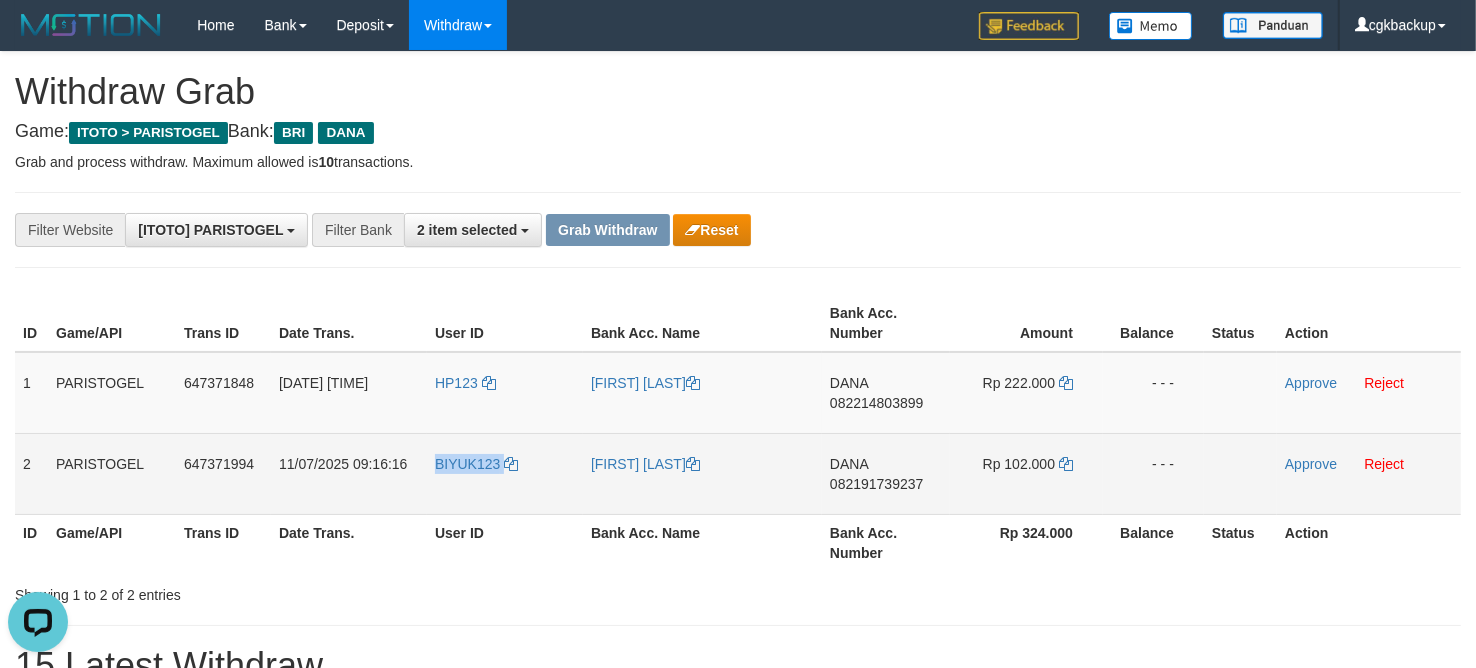 click on "BIYUK123" at bounding box center (505, 473) 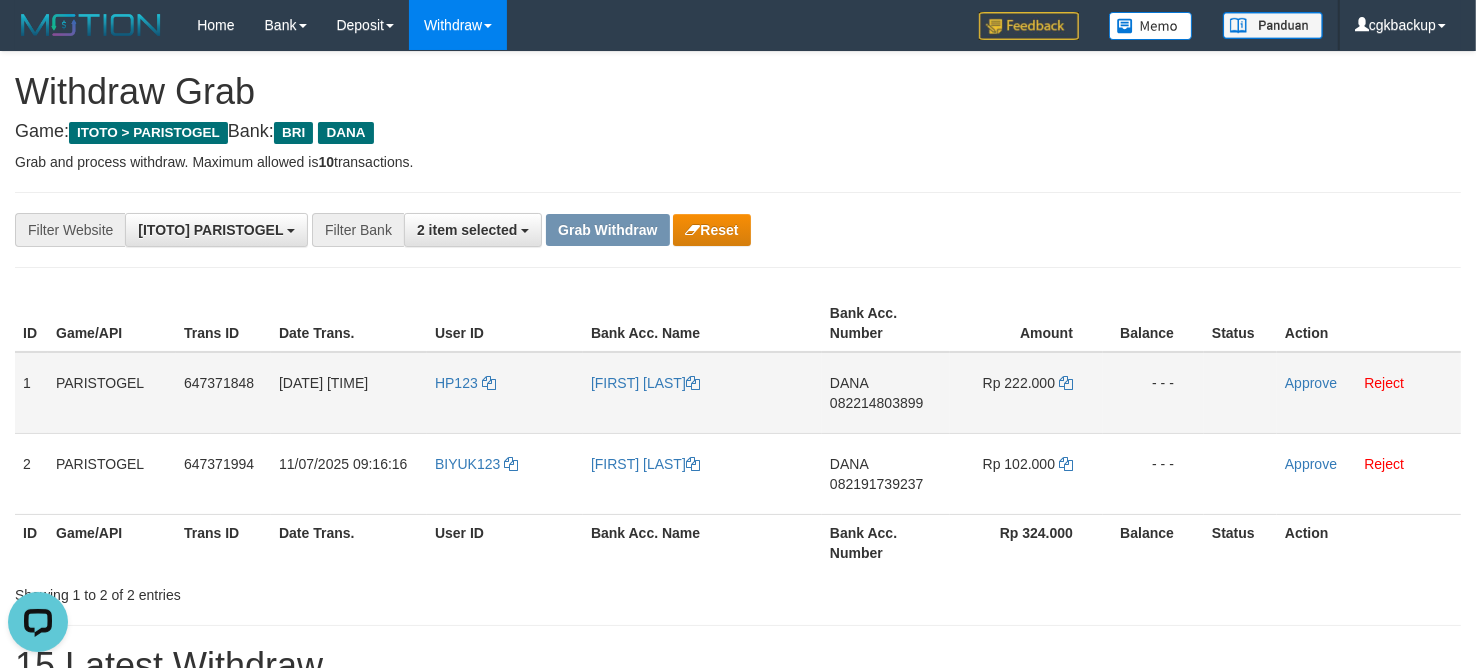 click on "DANA
082214803899" at bounding box center (886, 393) 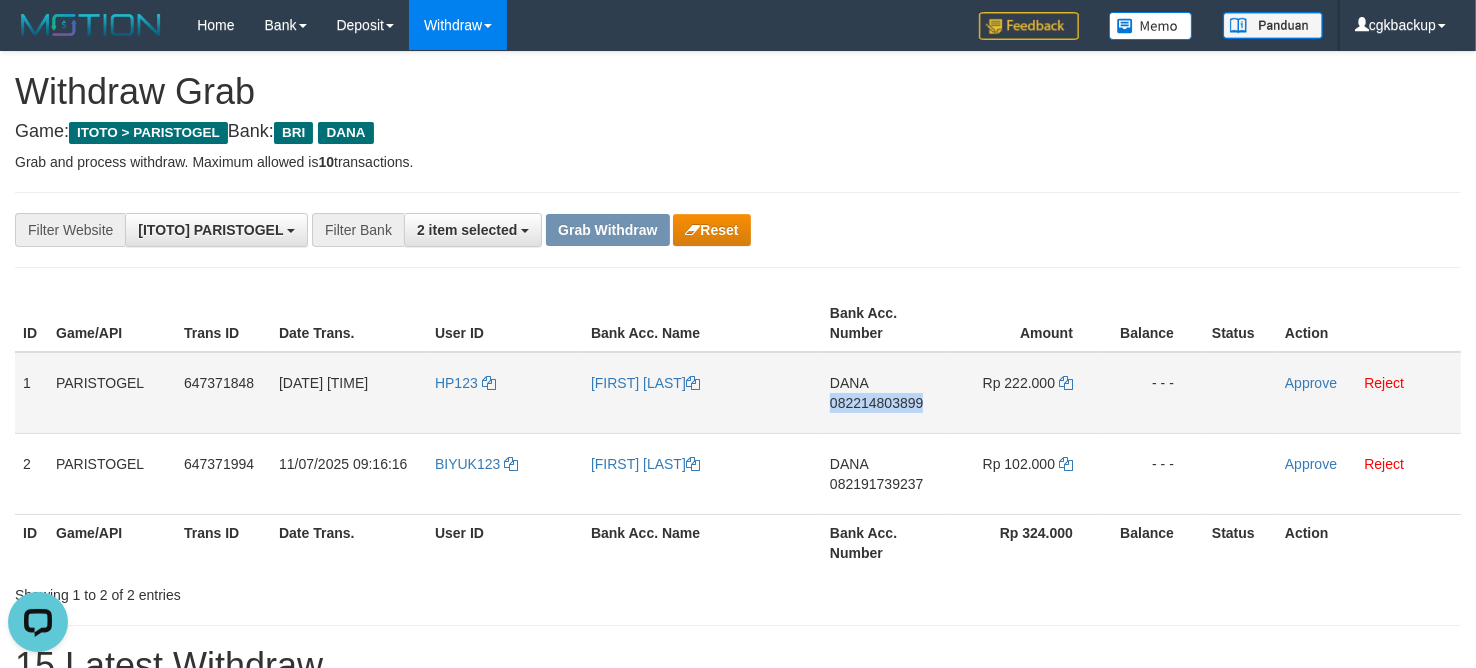 click on "DANA
082214803899" at bounding box center [886, 393] 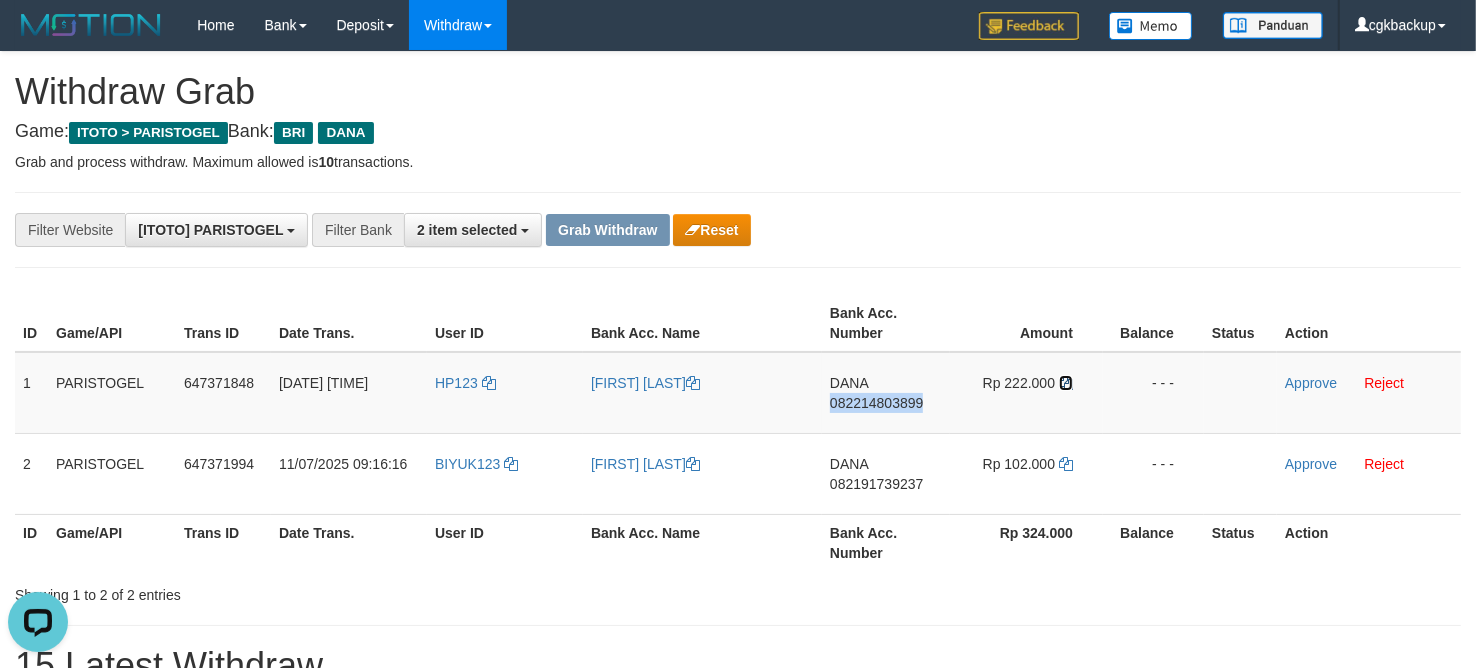 click at bounding box center (1066, 383) 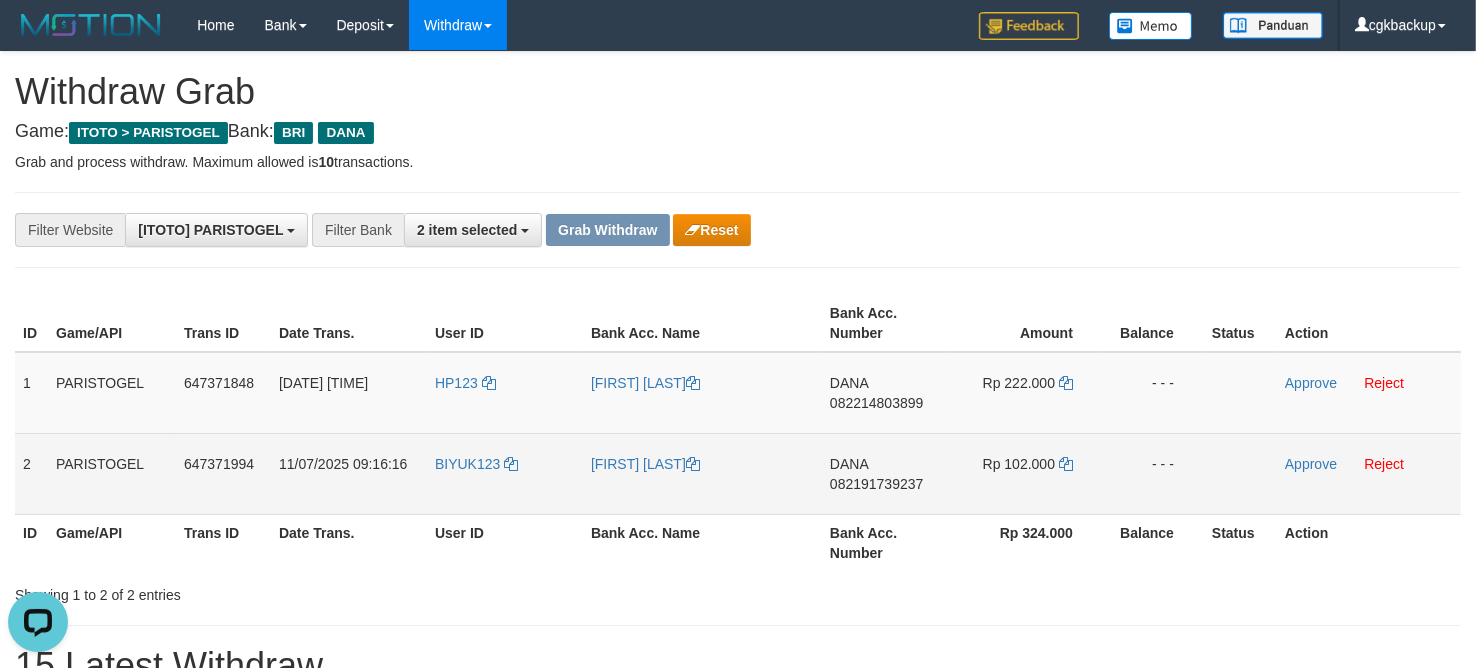 drag, startPoint x: 860, startPoint y: 490, endPoint x: 861, endPoint y: 500, distance: 10.049875 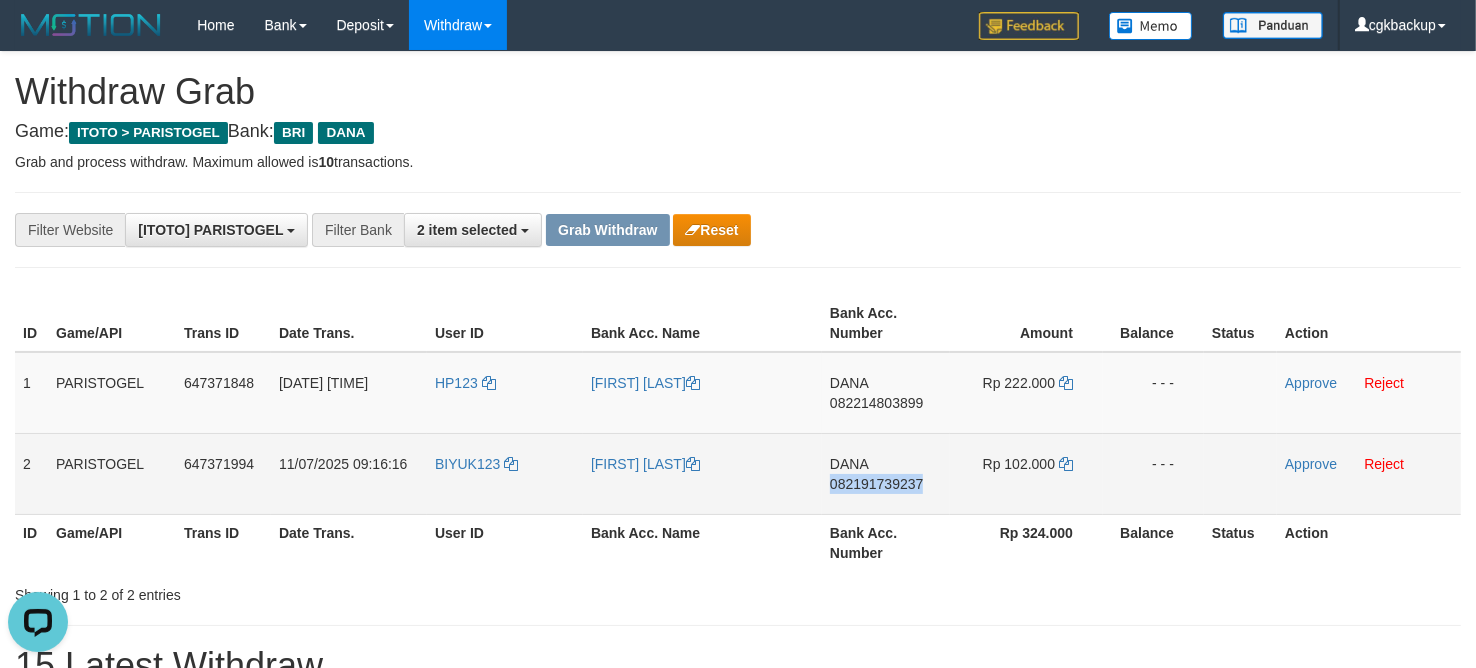 click on "DANA
082191739237" at bounding box center (886, 473) 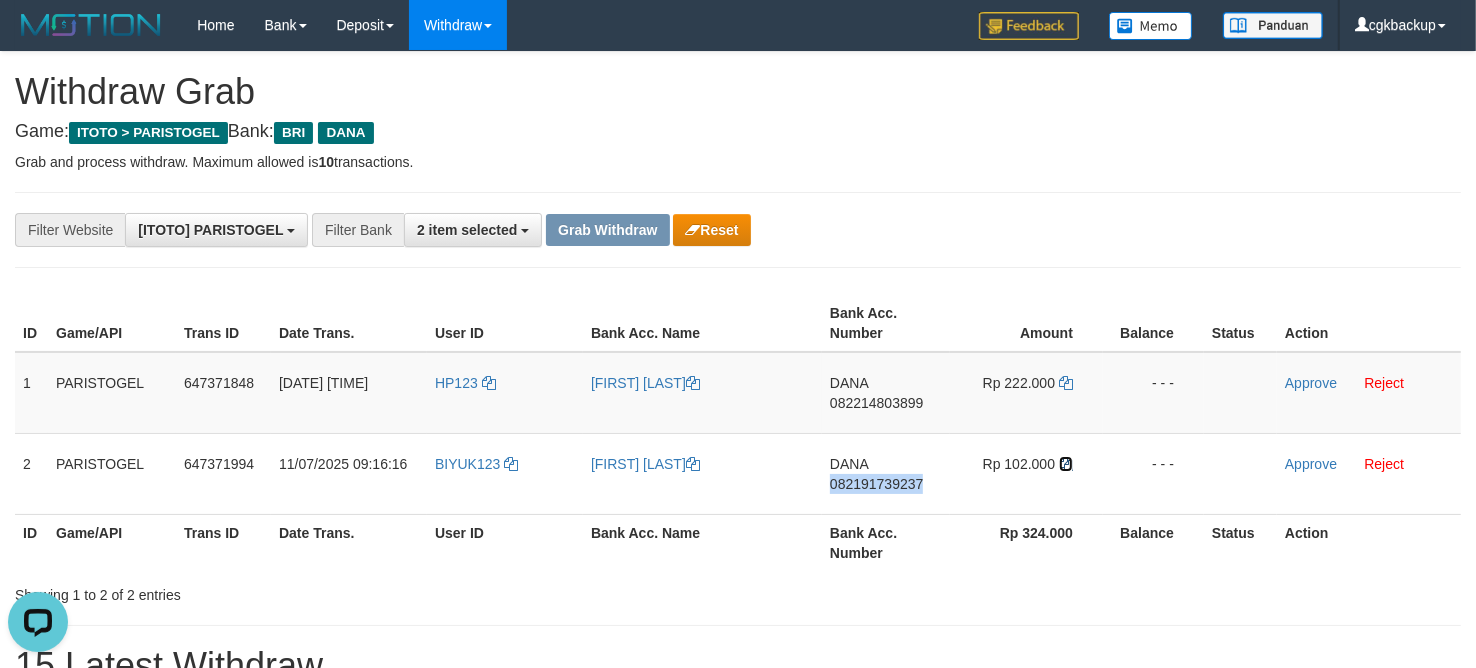 click at bounding box center [1066, 464] 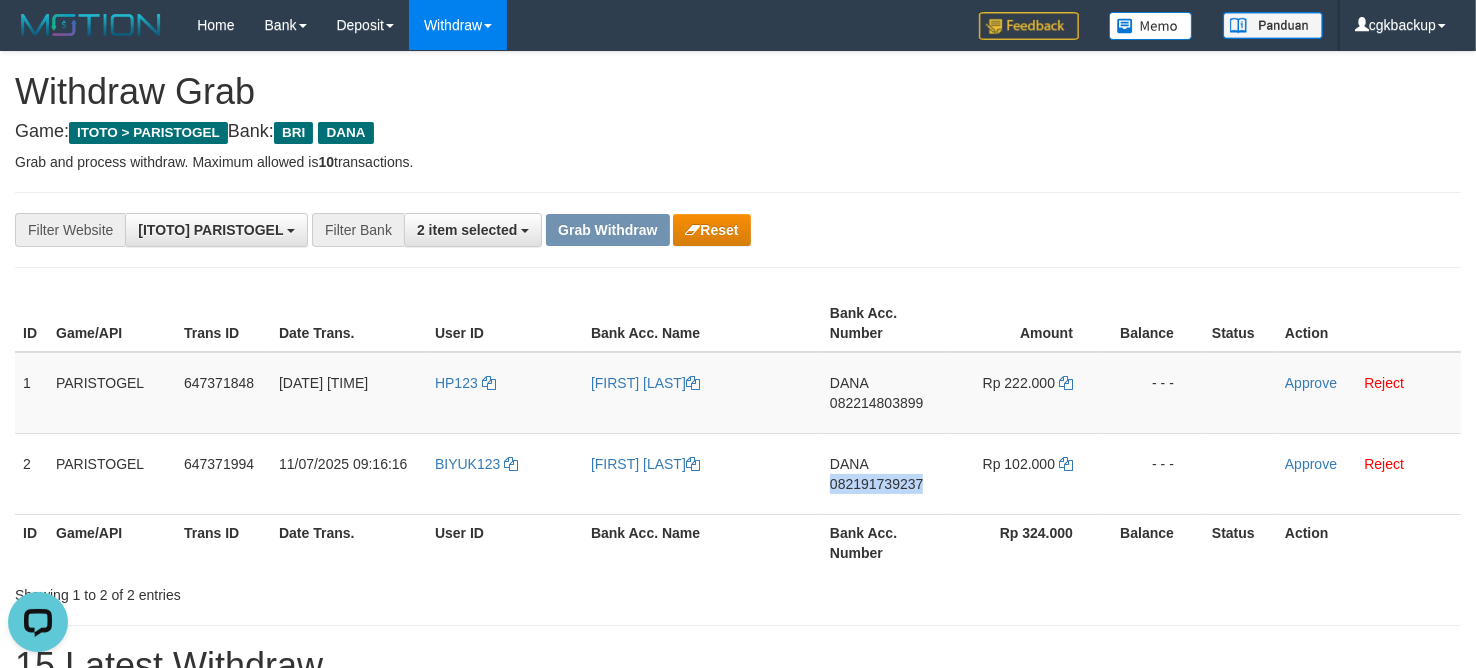 copy on "082191739237" 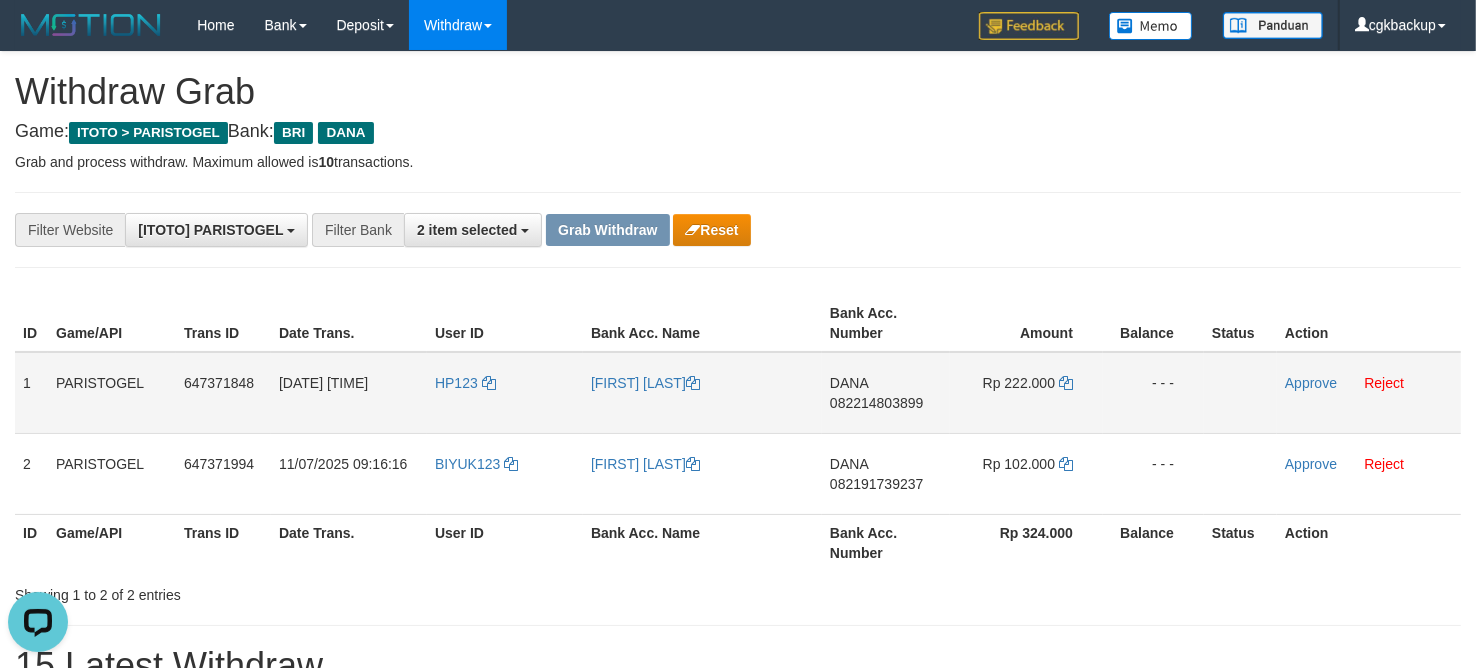 click on "Approve
Reject" at bounding box center [1369, 393] 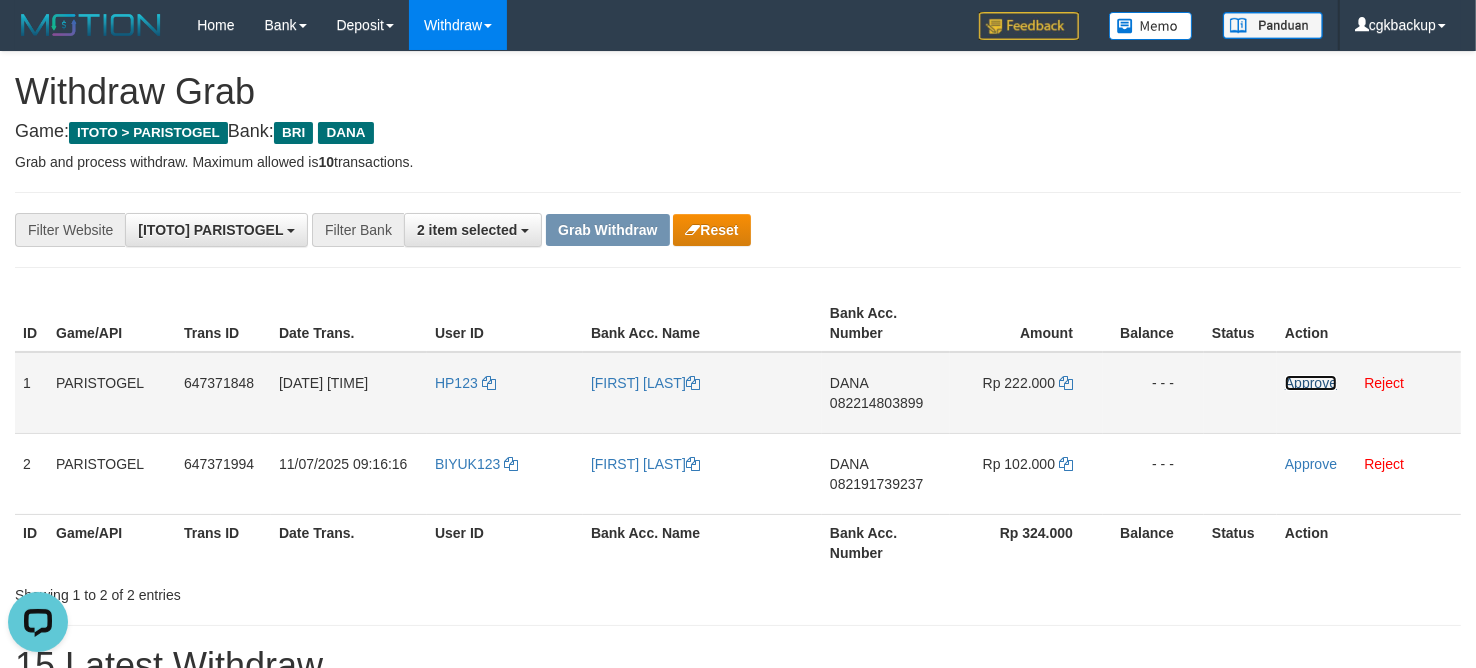 click on "Approve" at bounding box center (1311, 383) 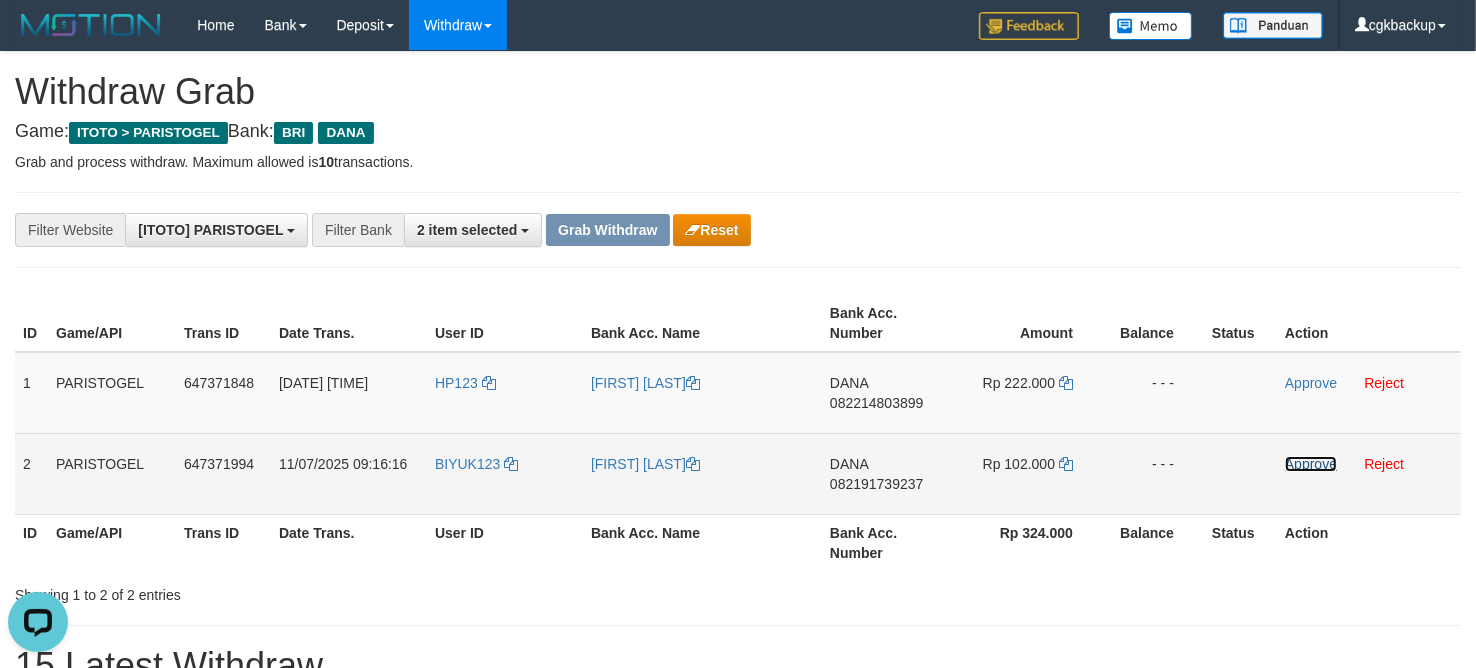 click on "Approve" at bounding box center [1311, 464] 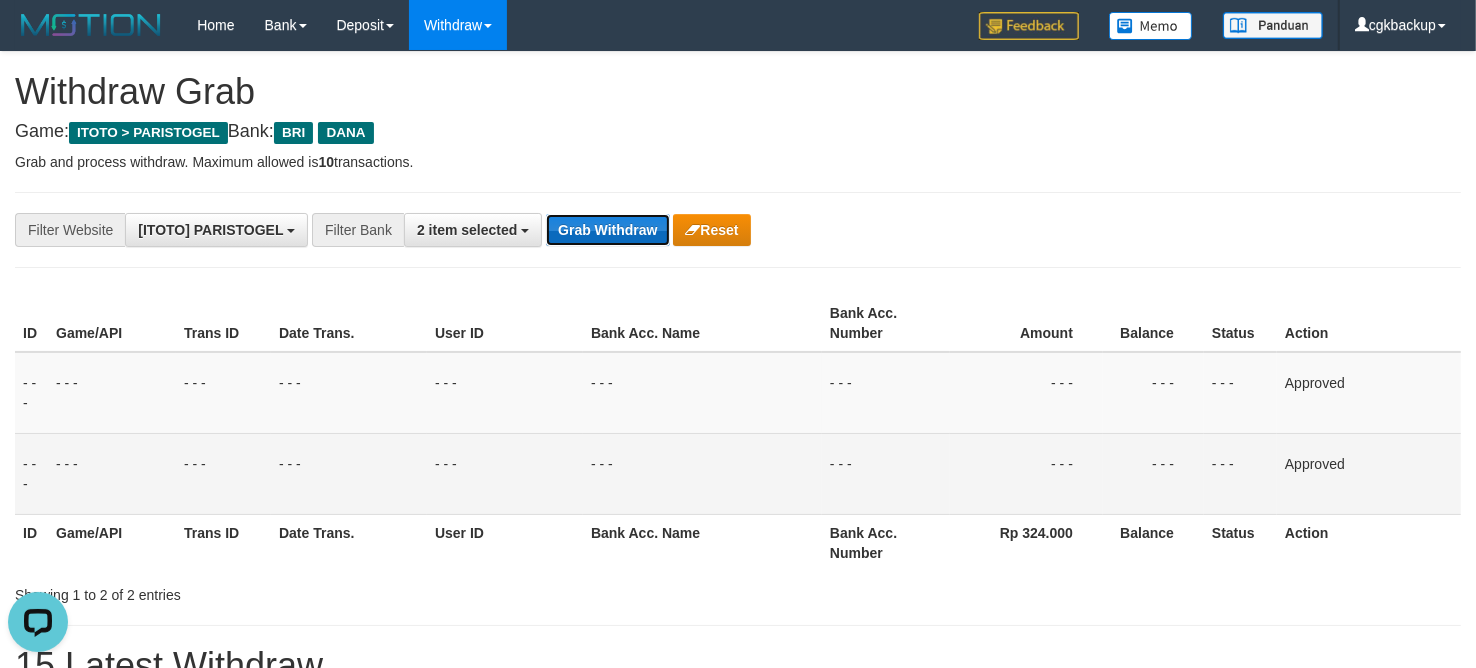 click on "Grab Withdraw" at bounding box center (607, 230) 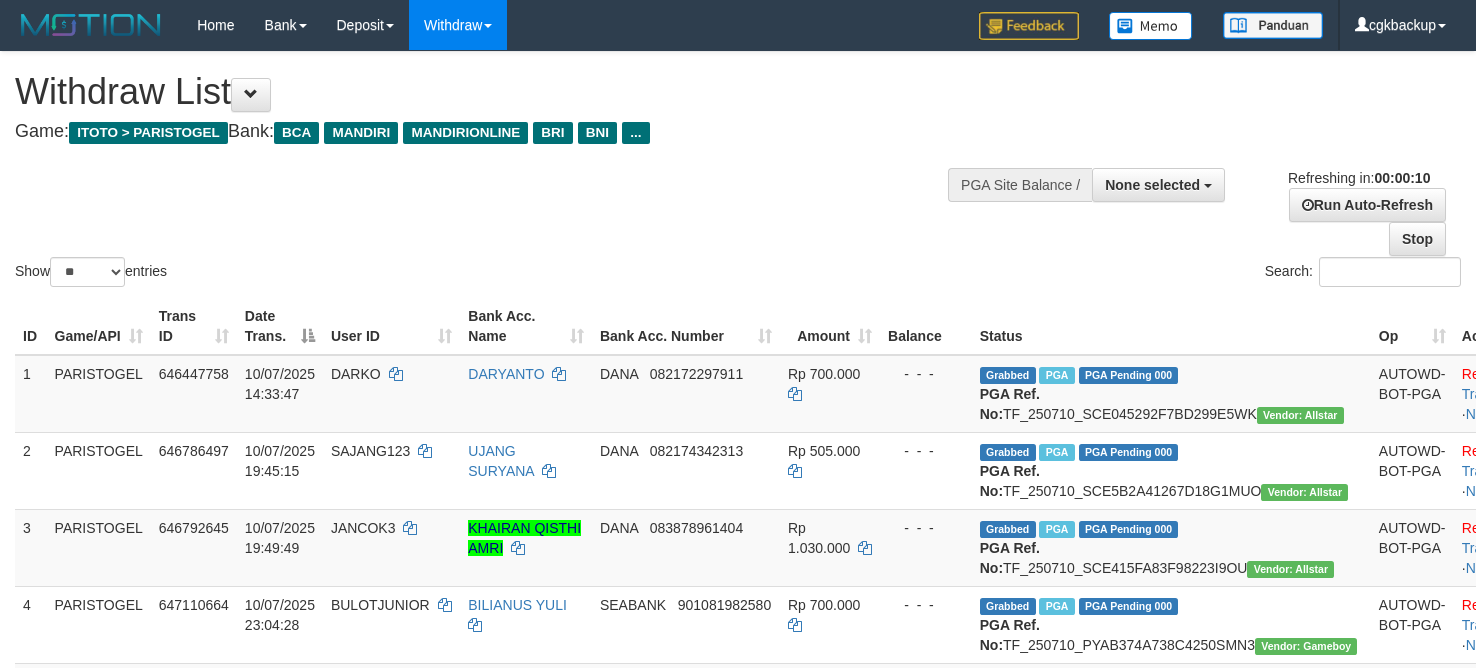 select 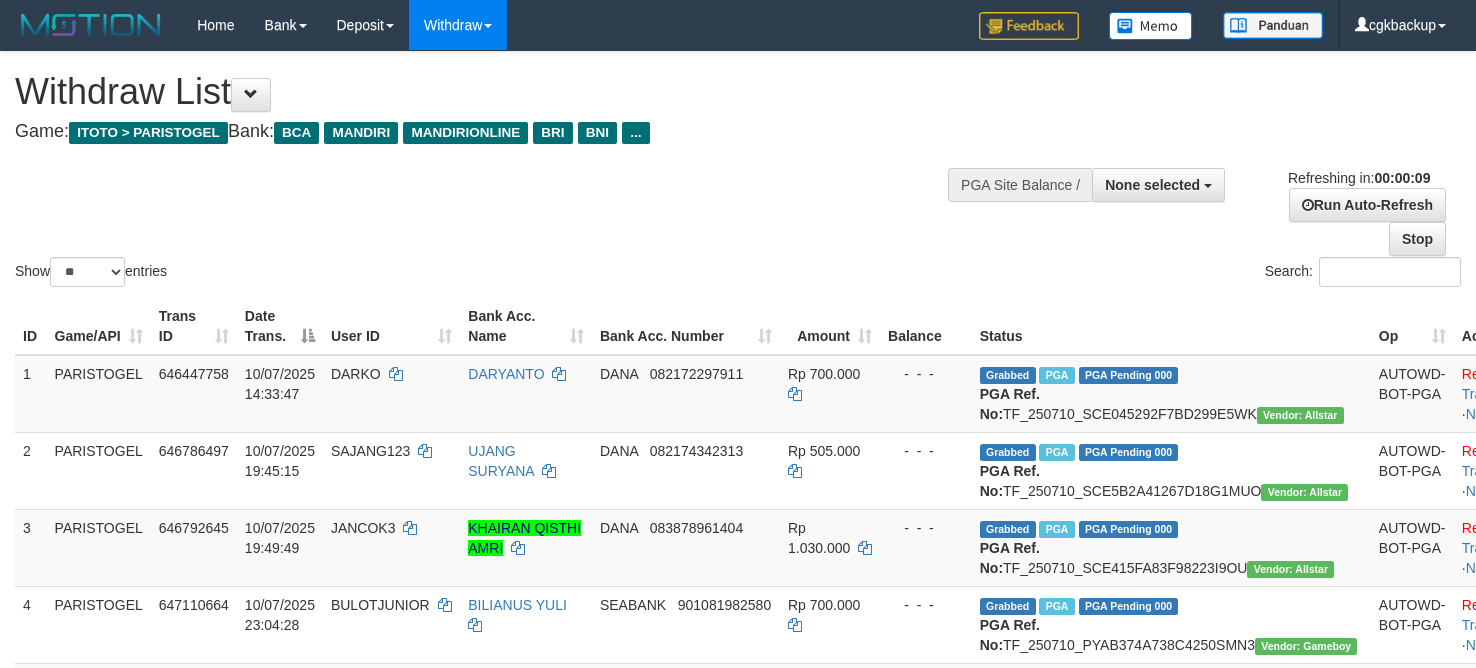 select 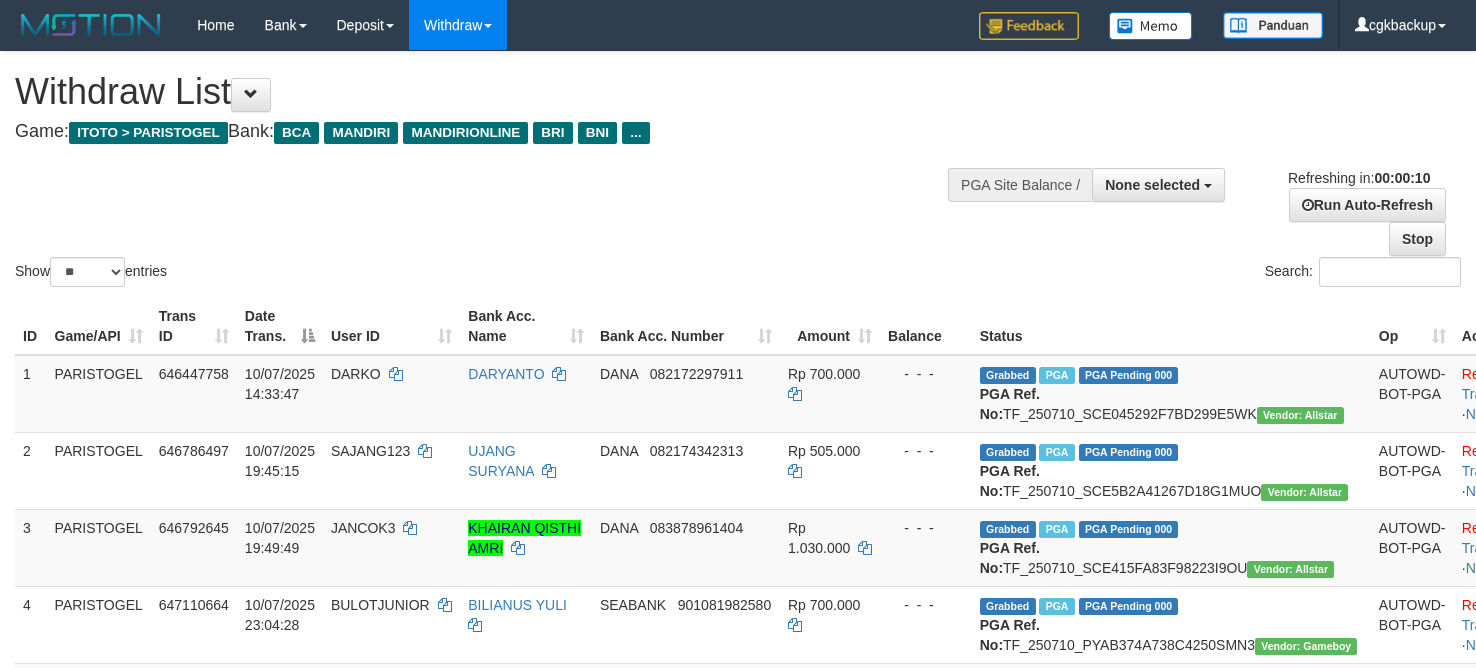 select 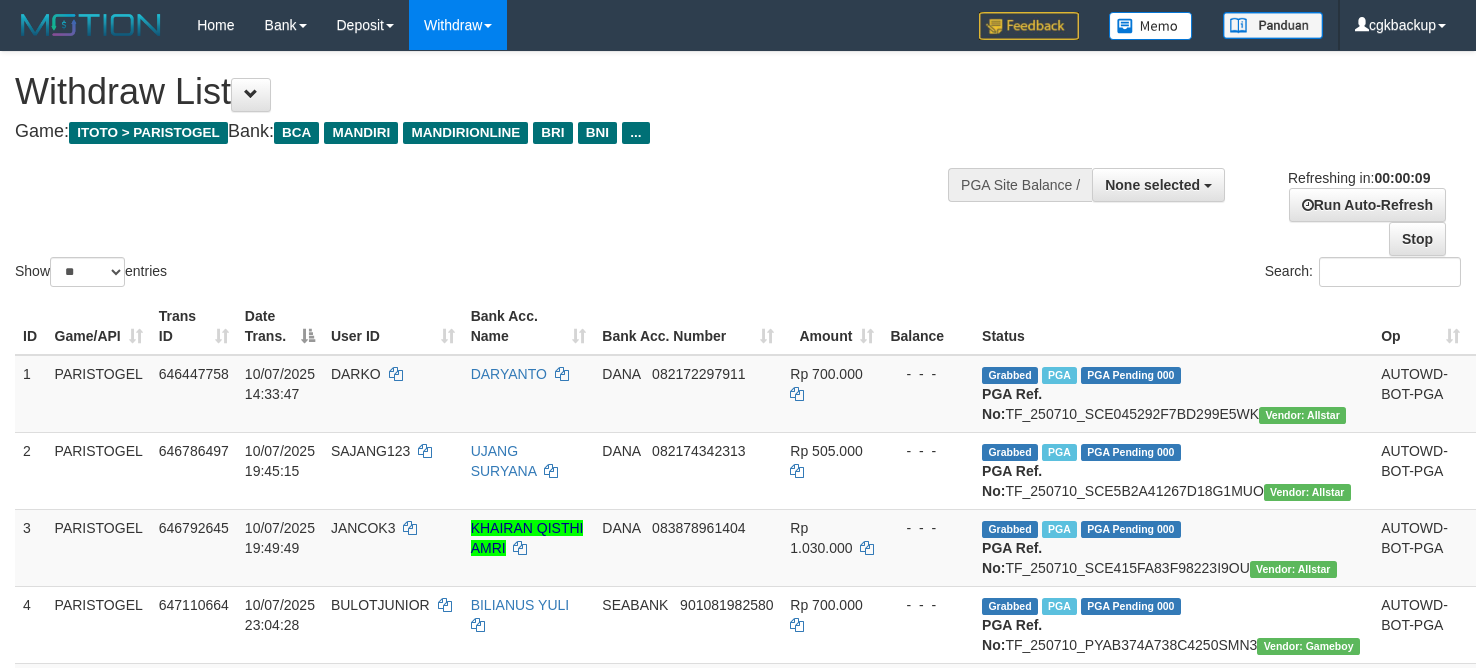 select 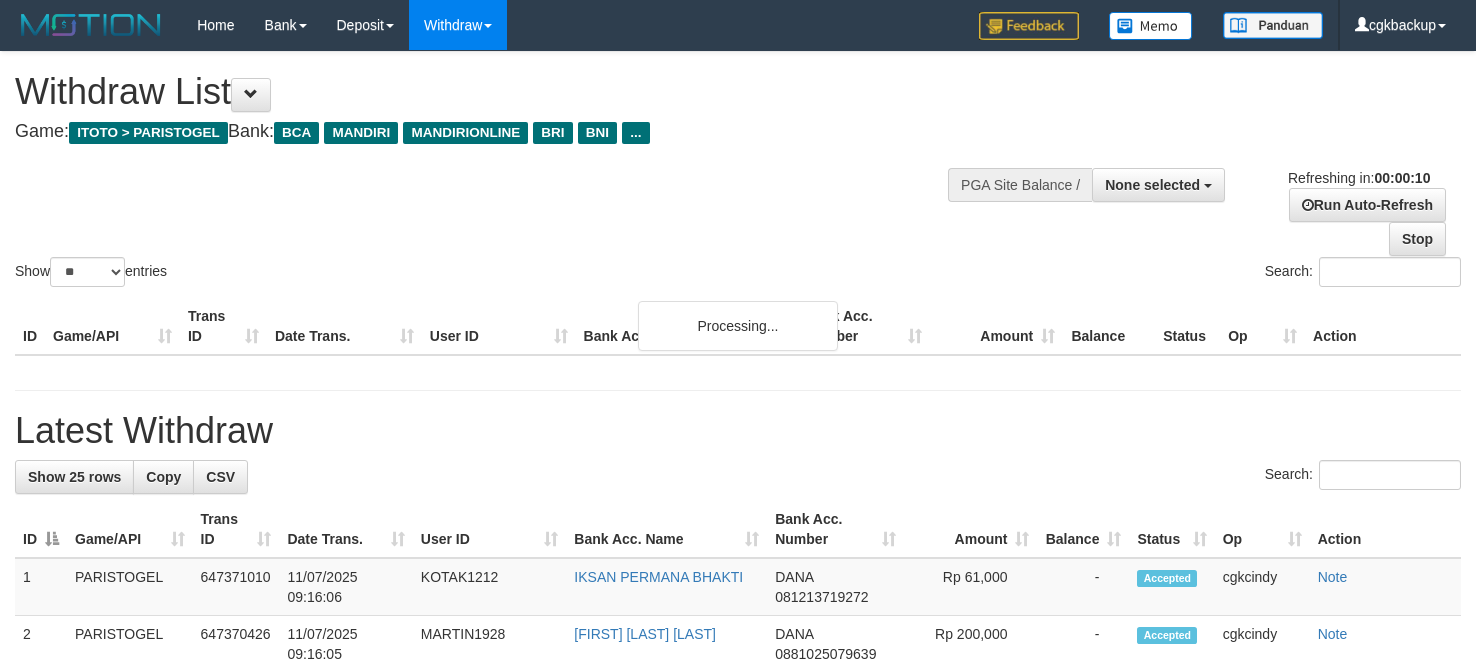 select 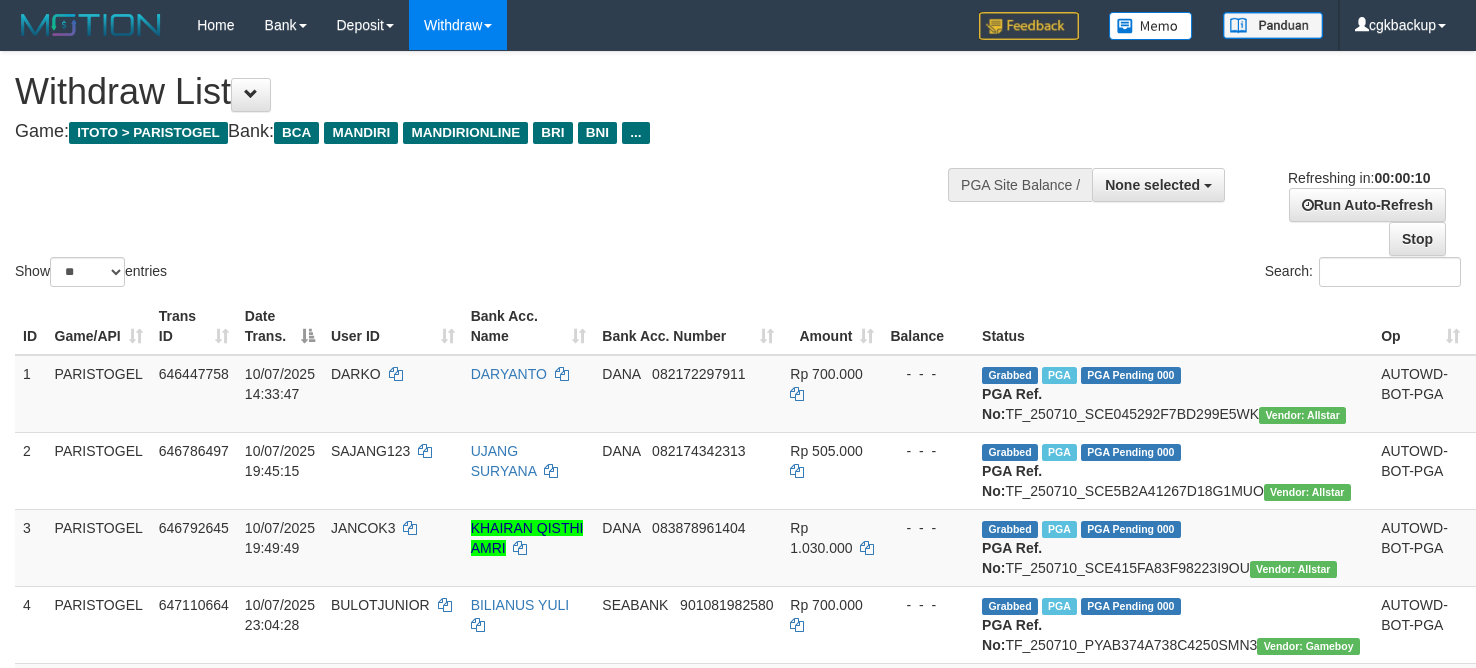 select 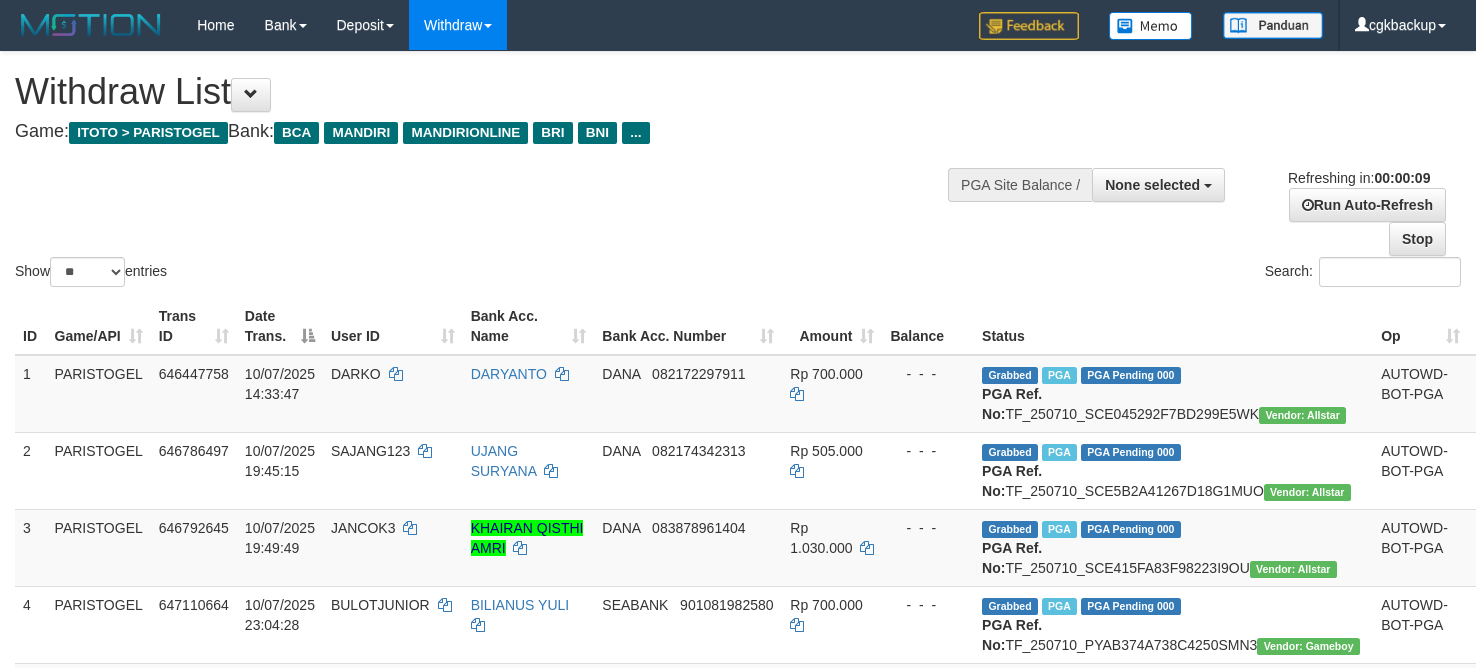select 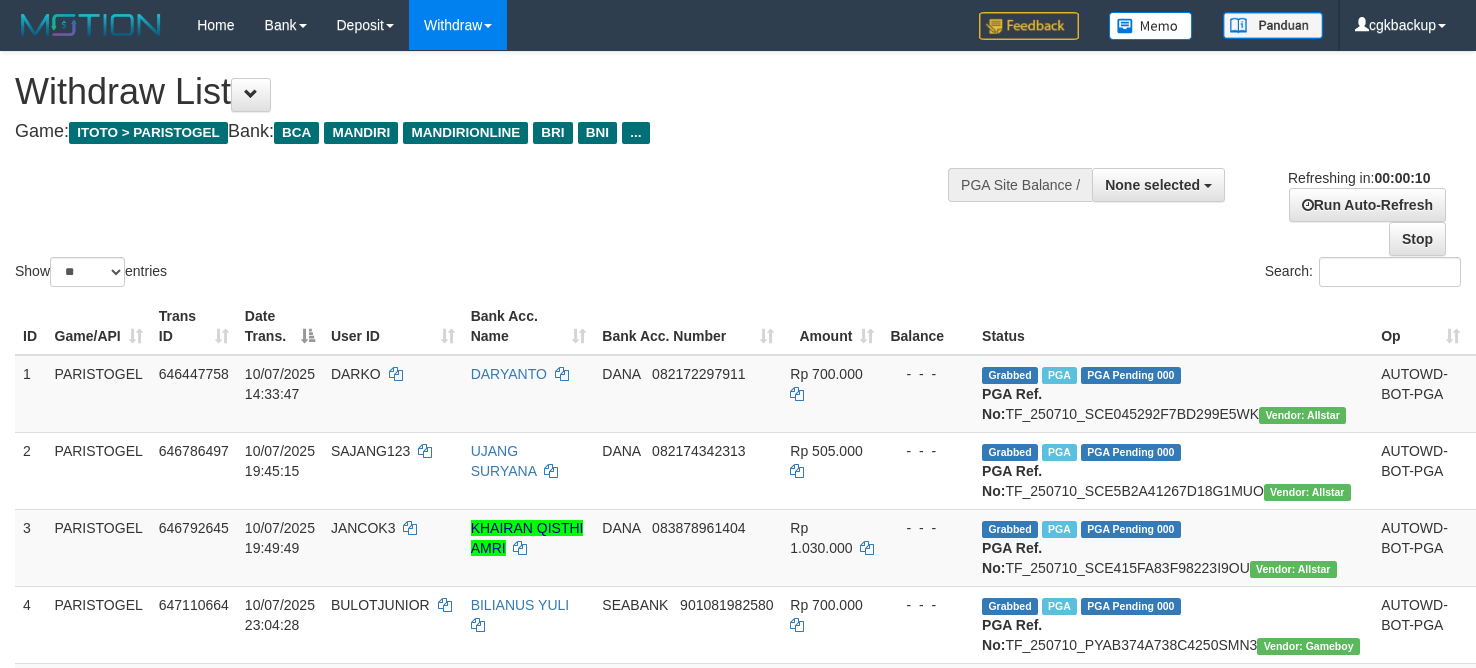 select 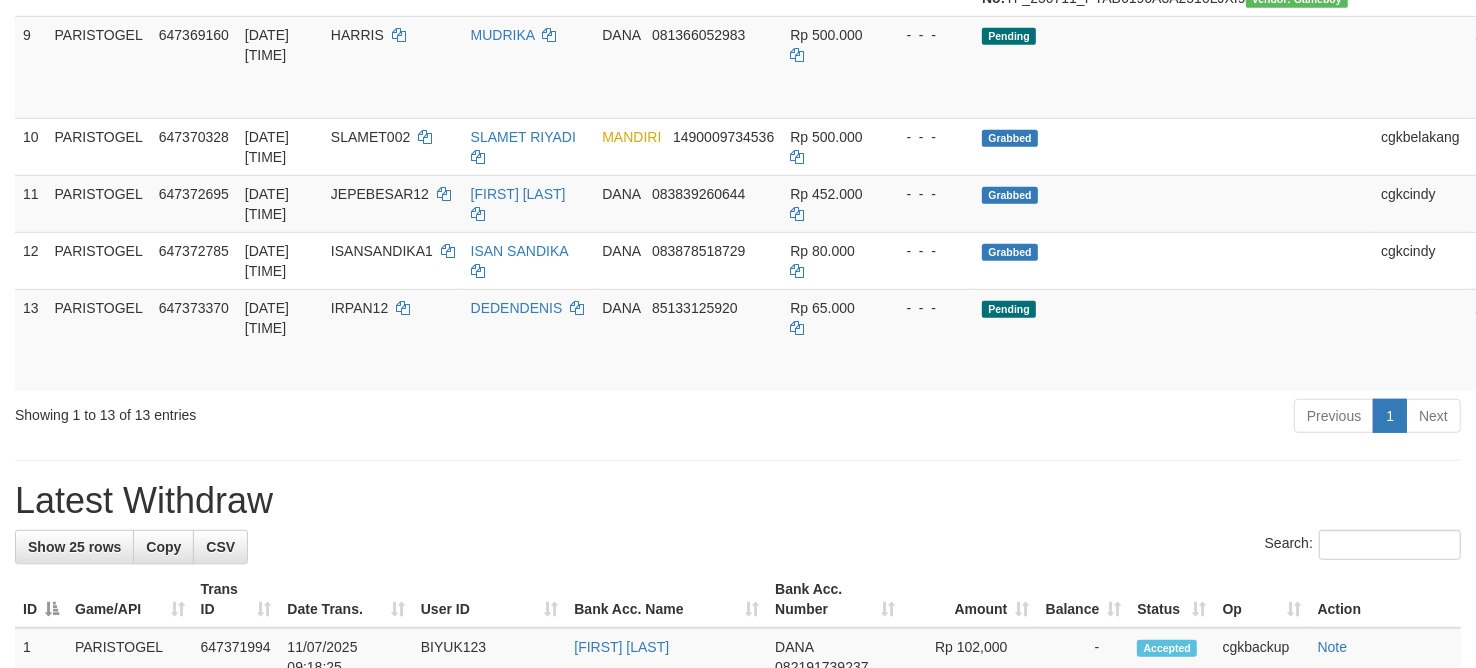 scroll, scrollTop: 998, scrollLeft: 0, axis: vertical 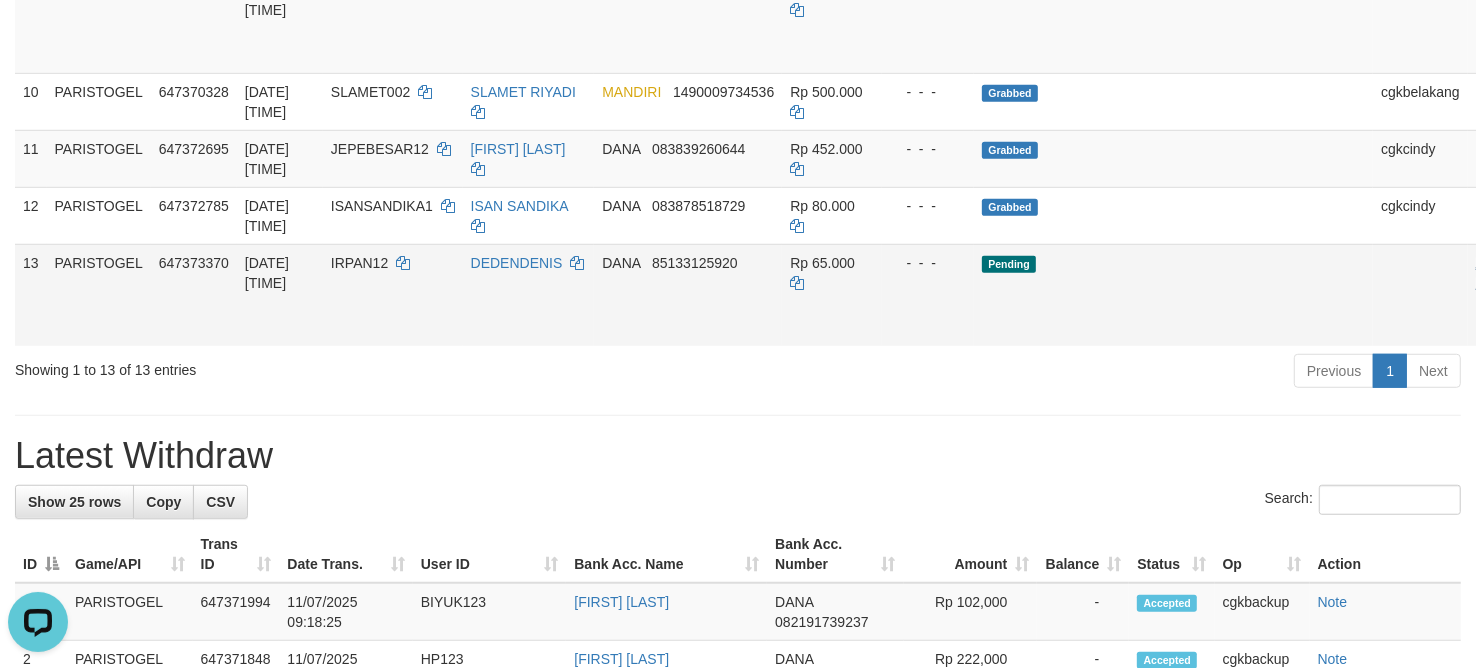 click on "Allow Grab" at bounding box center [1492, 273] 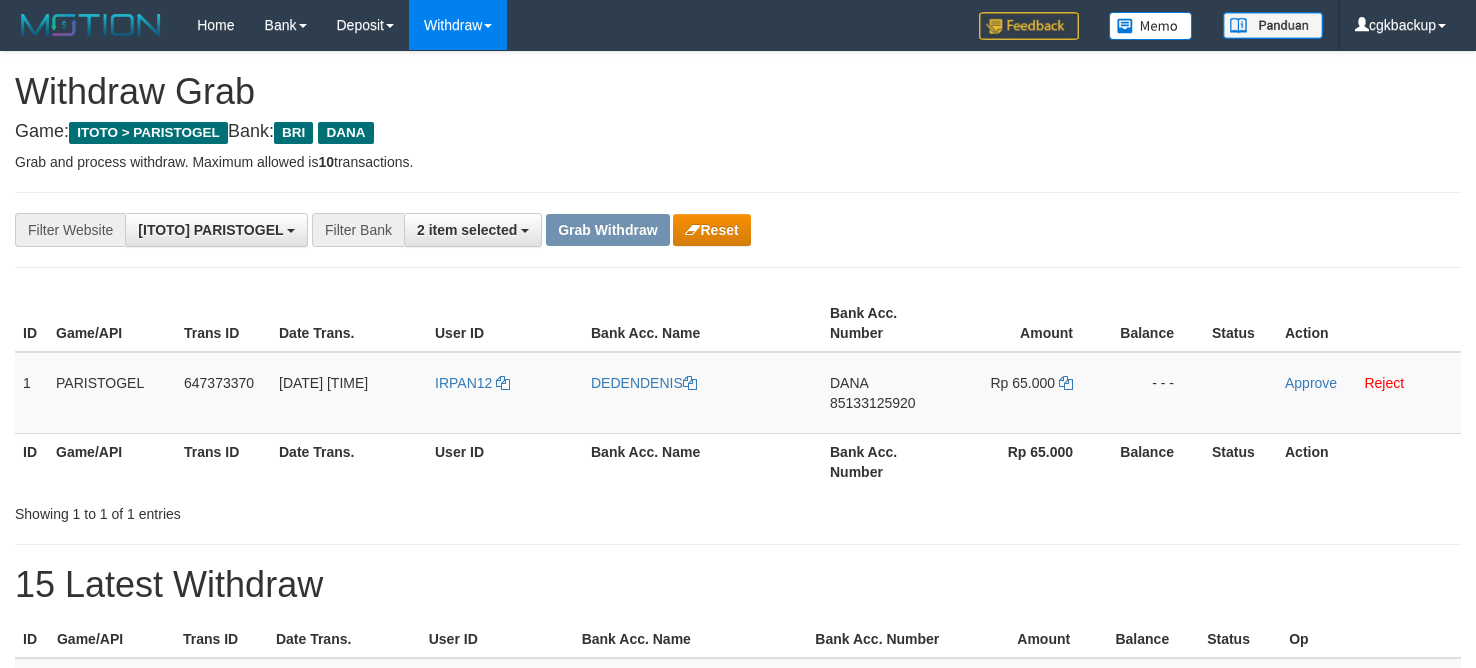 scroll, scrollTop: 0, scrollLeft: 0, axis: both 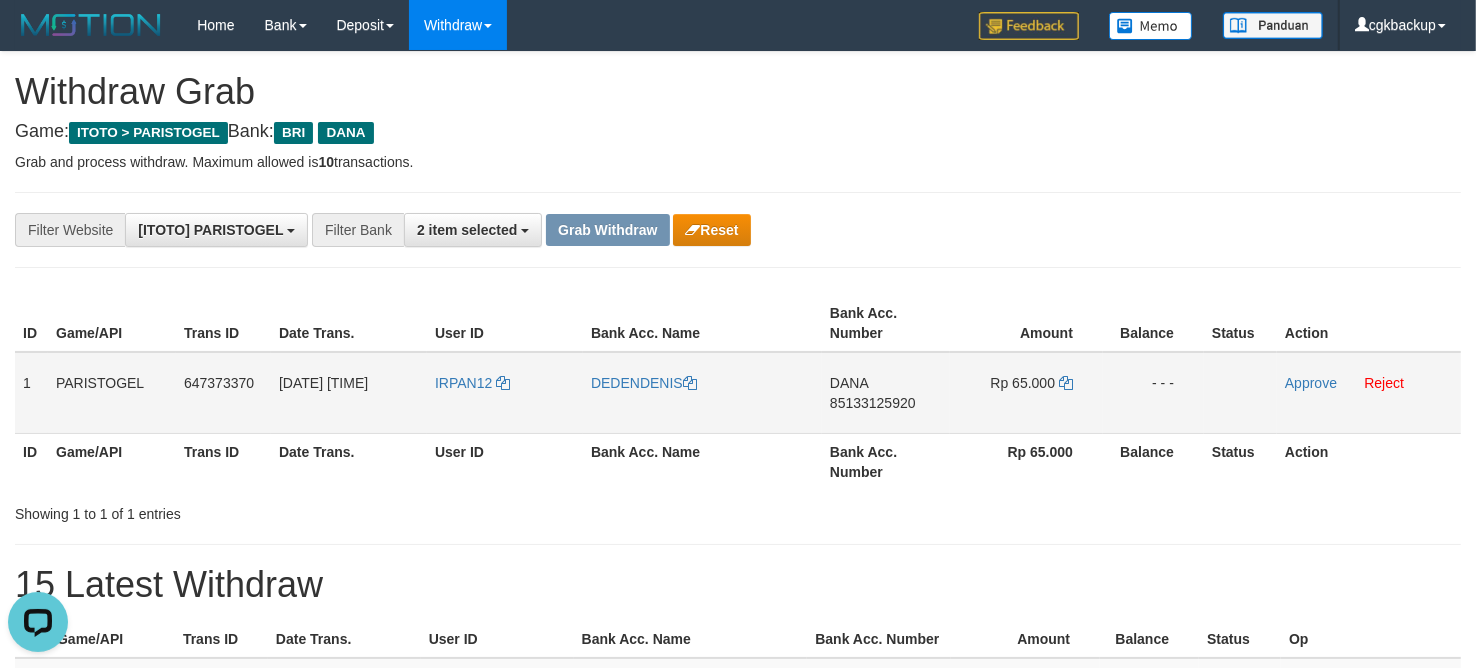 click on "IRPAN12" at bounding box center (505, 393) 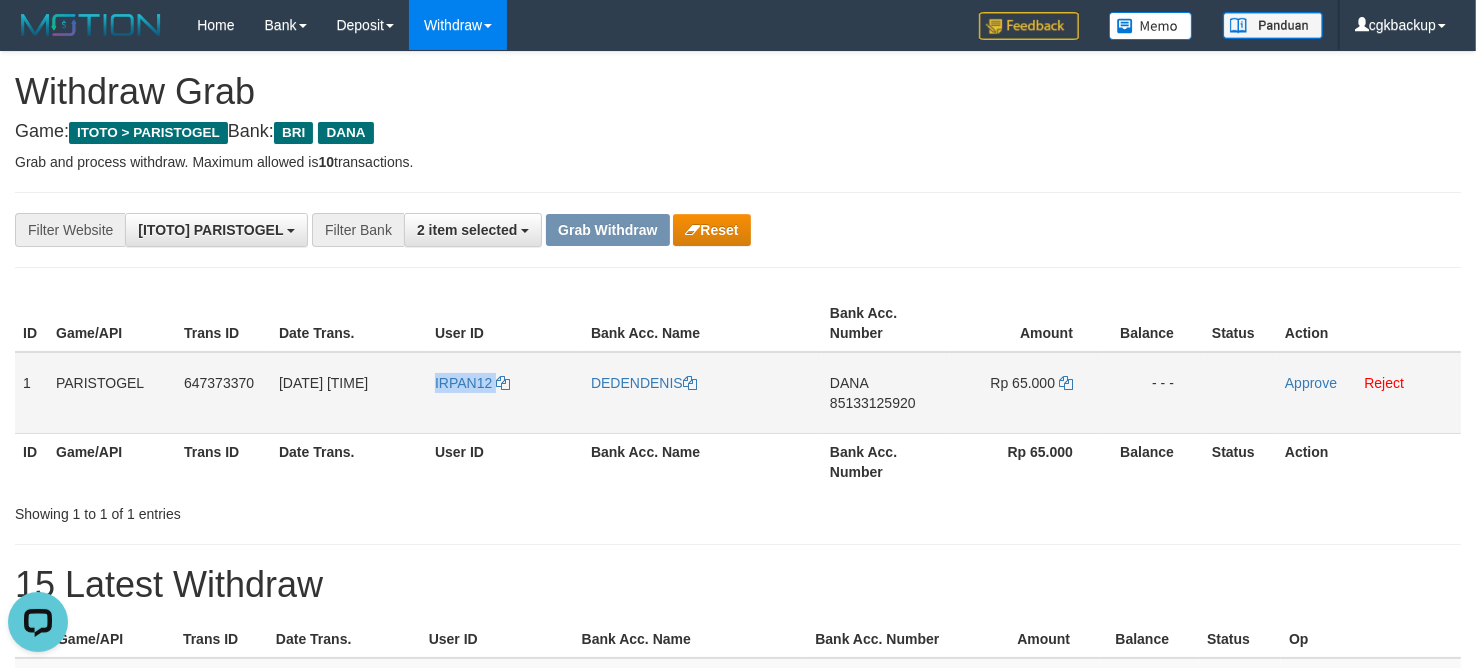 click on "IRPAN12" at bounding box center (505, 393) 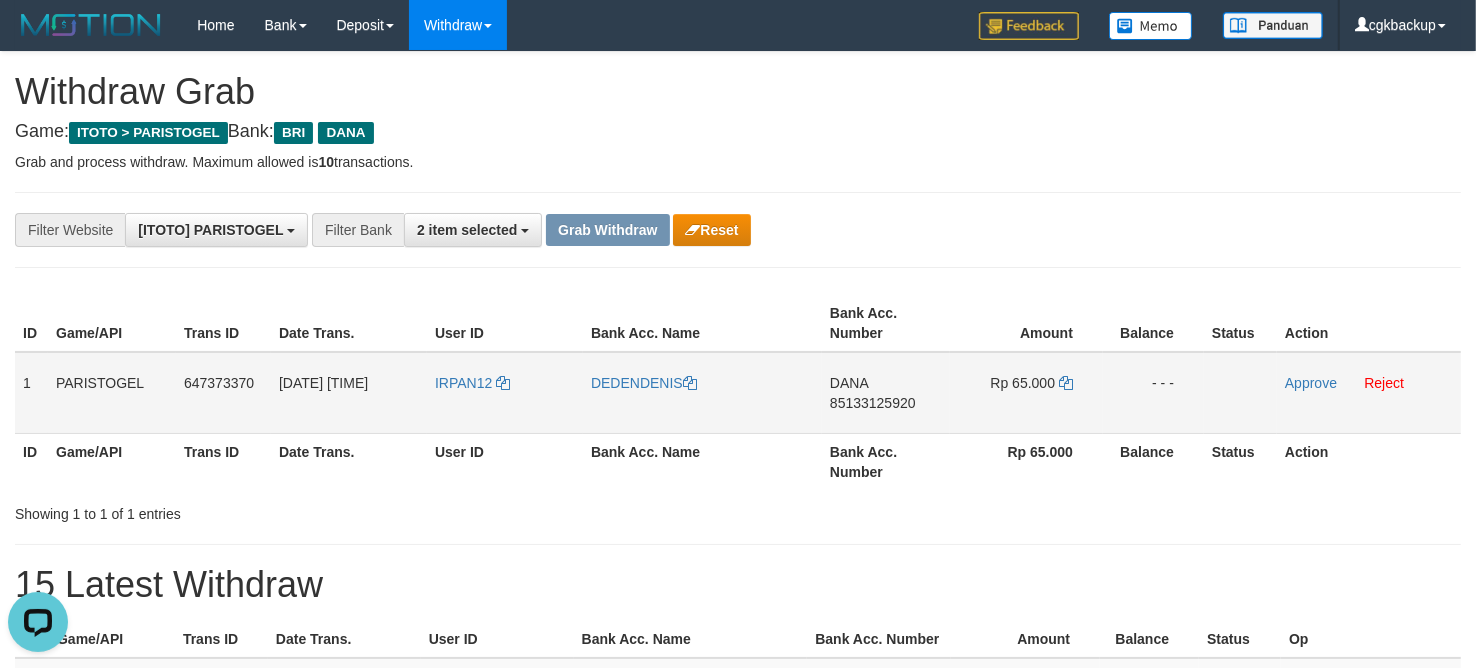 click on "DEDENDENIS" at bounding box center [702, 393] 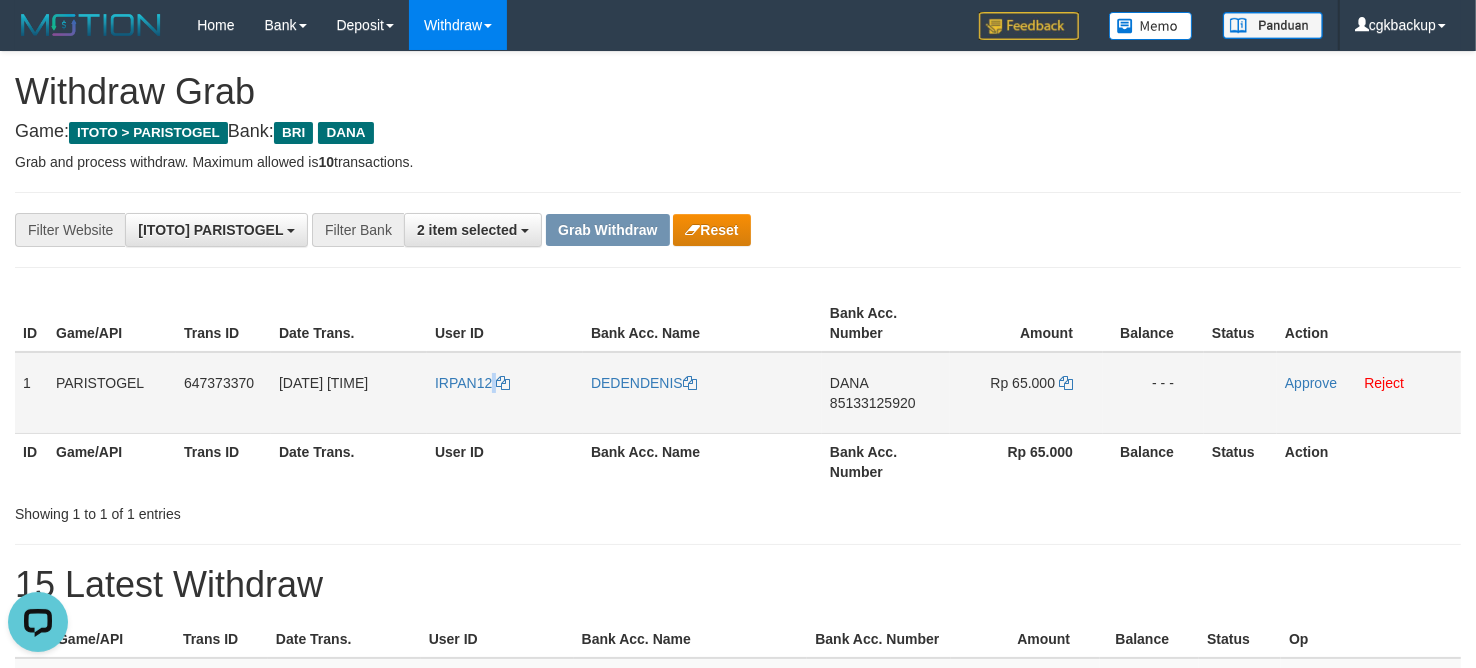 drag, startPoint x: 488, startPoint y: 410, endPoint x: 440, endPoint y: 401, distance: 48.83646 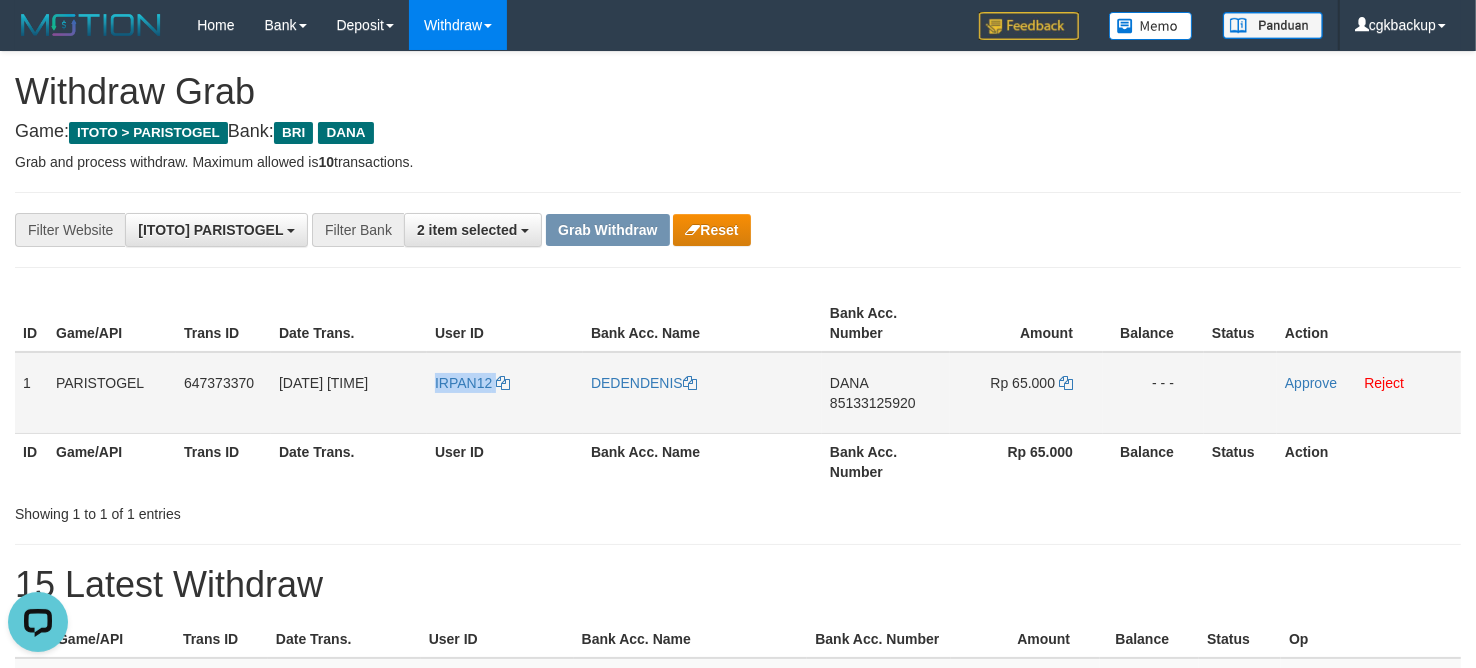 click on "IRPAN12" at bounding box center (505, 393) 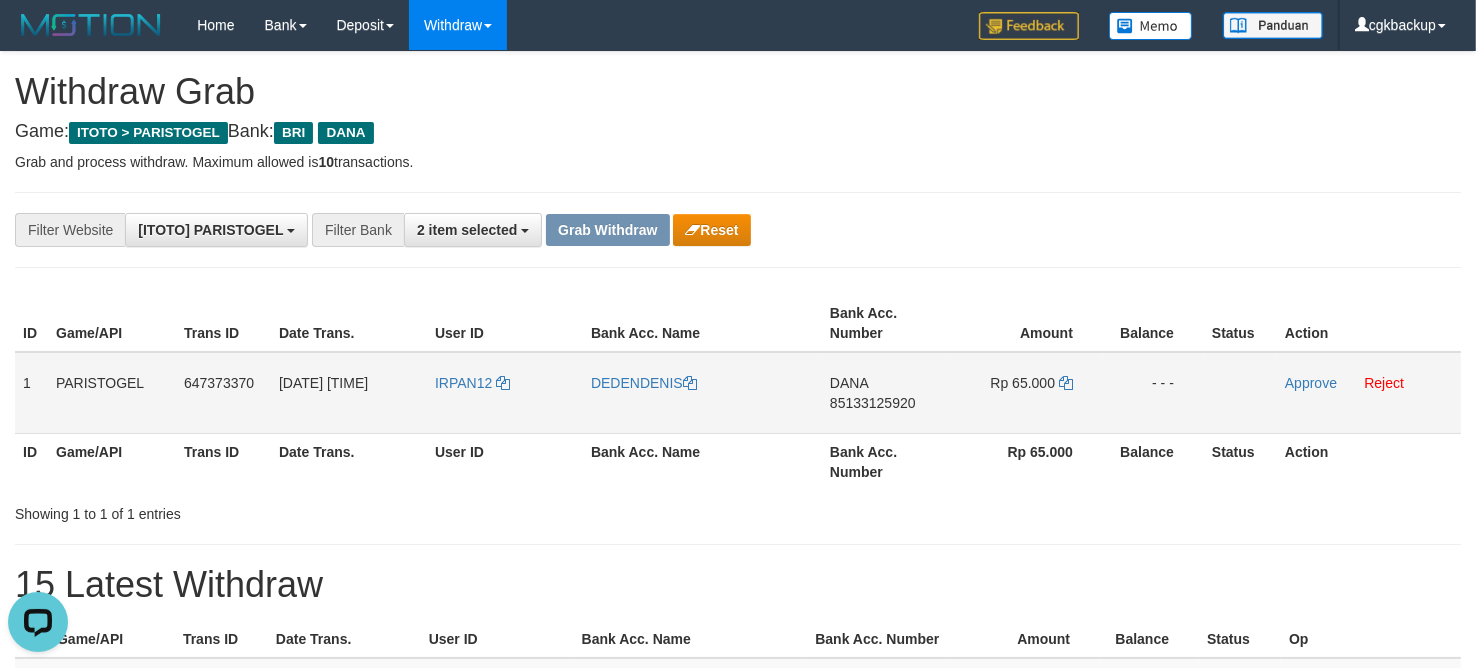 click on "DANA
85133125920" at bounding box center [886, 393] 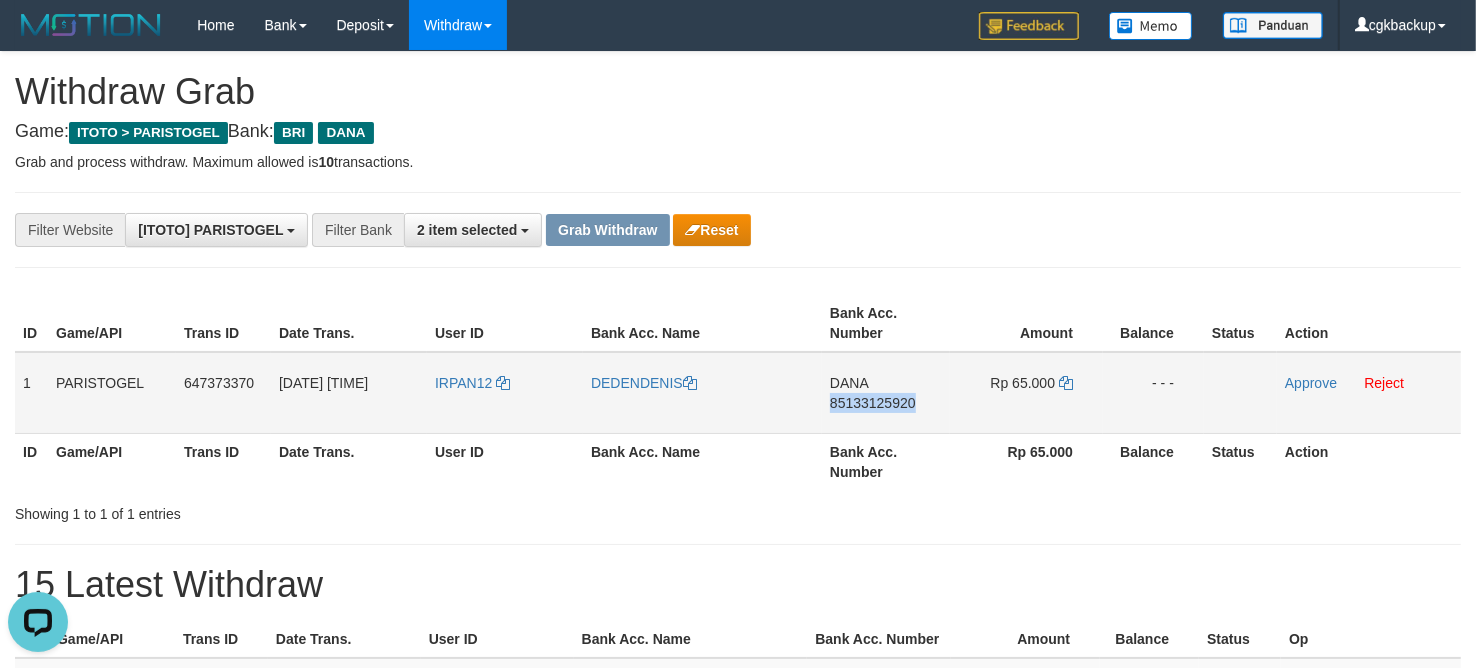 click on "DANA
85133125920" at bounding box center [886, 393] 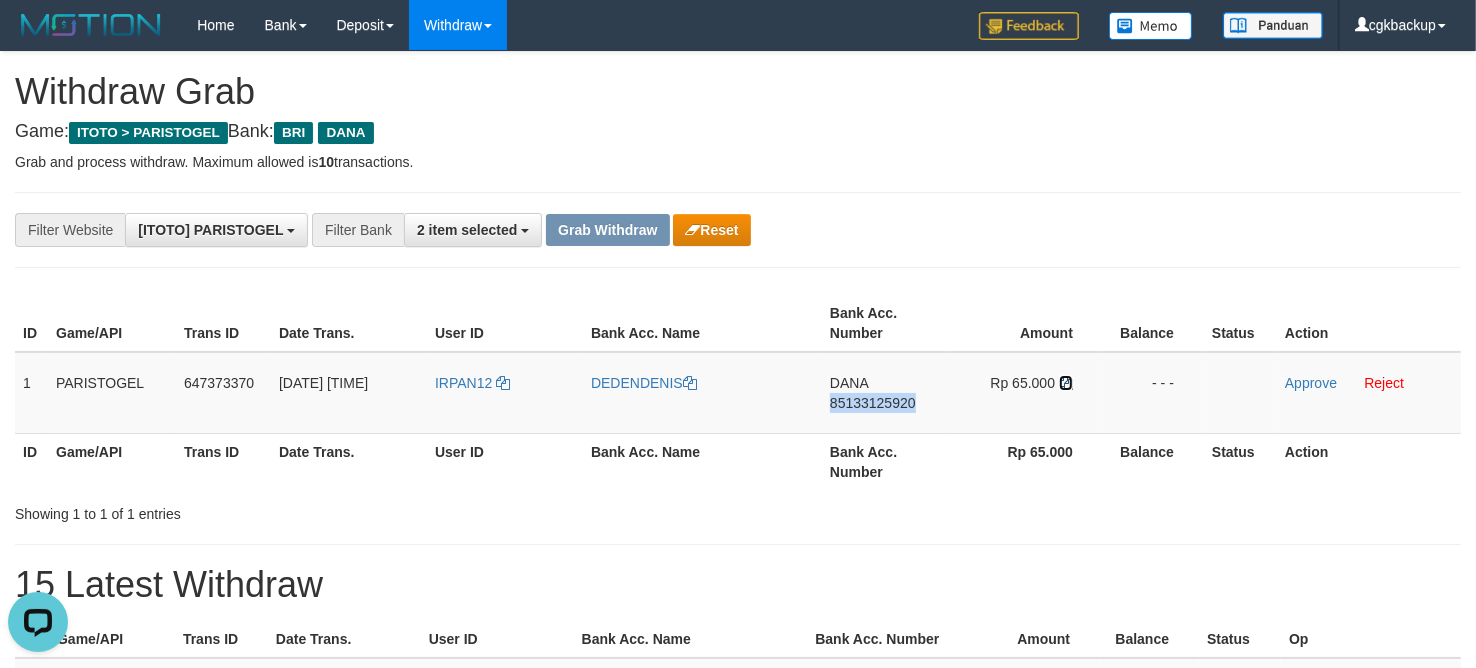 click at bounding box center [1066, 383] 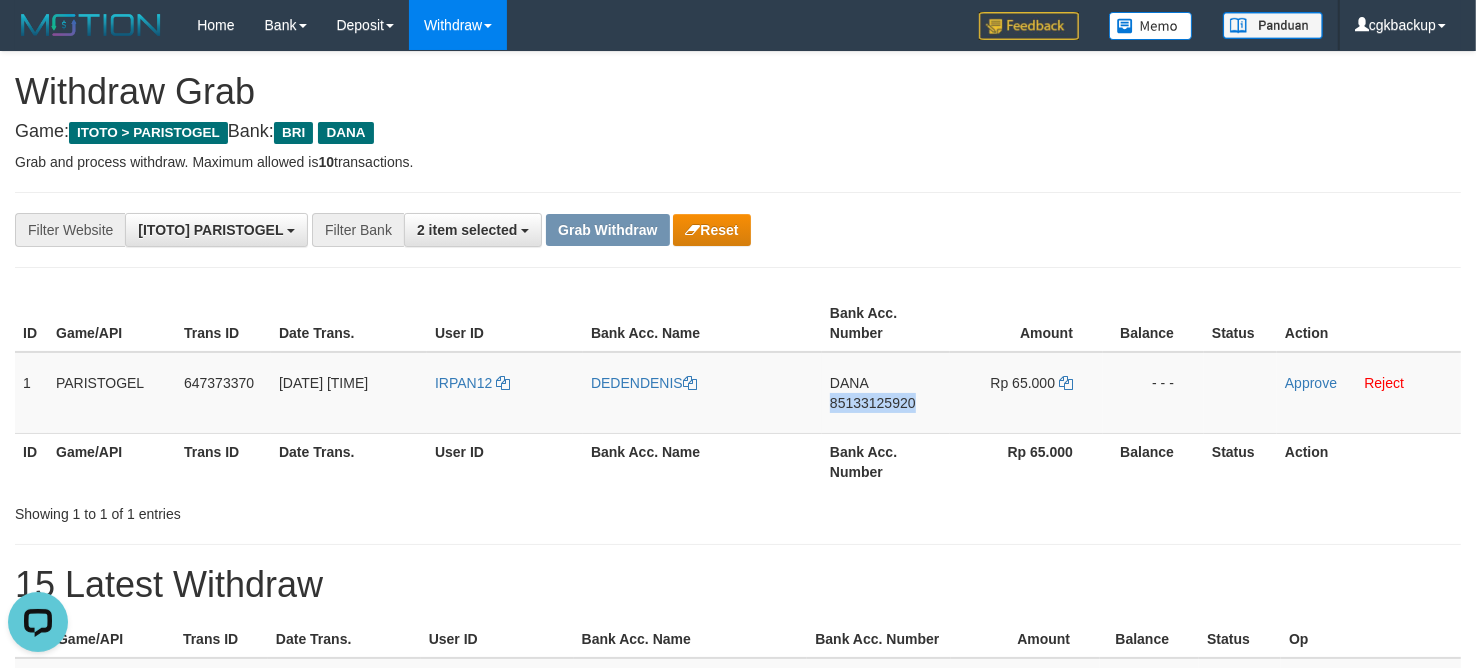 copy on "85133125920" 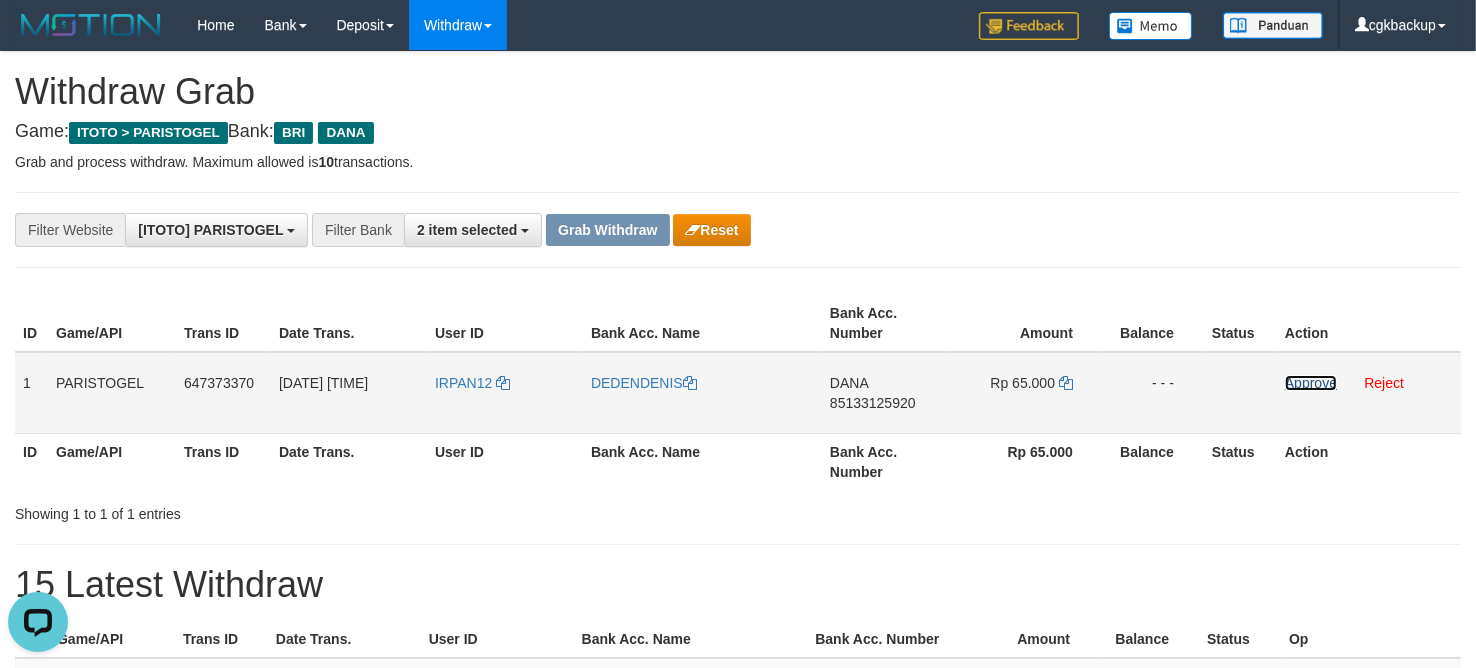 click on "Approve" at bounding box center [1311, 383] 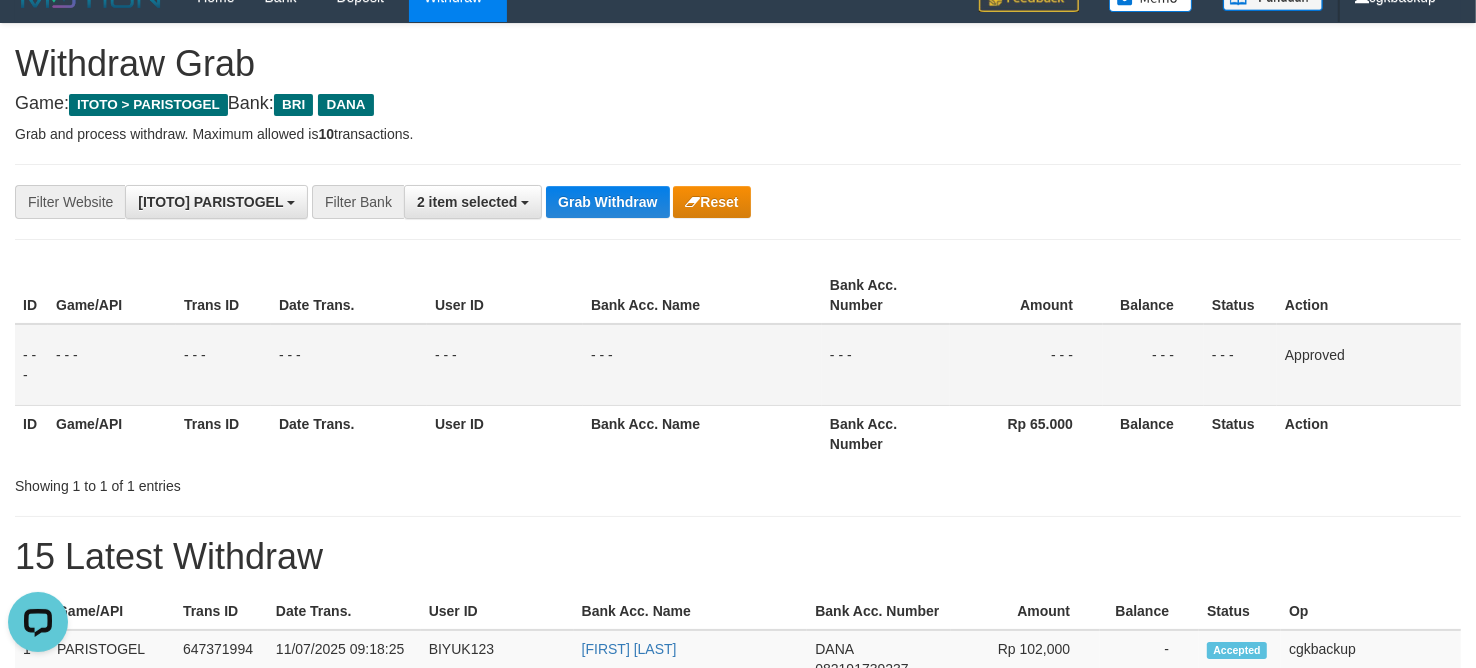 scroll, scrollTop: 0, scrollLeft: 0, axis: both 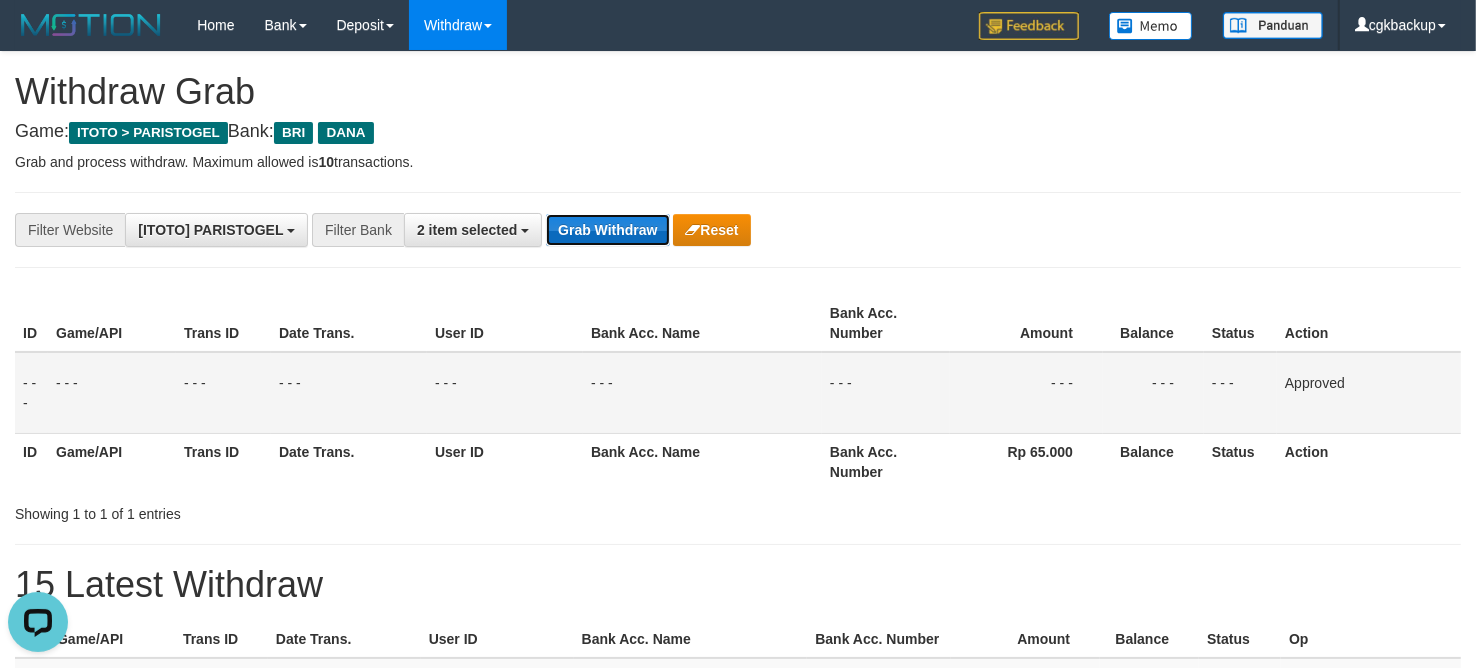 click on "Grab Withdraw" at bounding box center [607, 230] 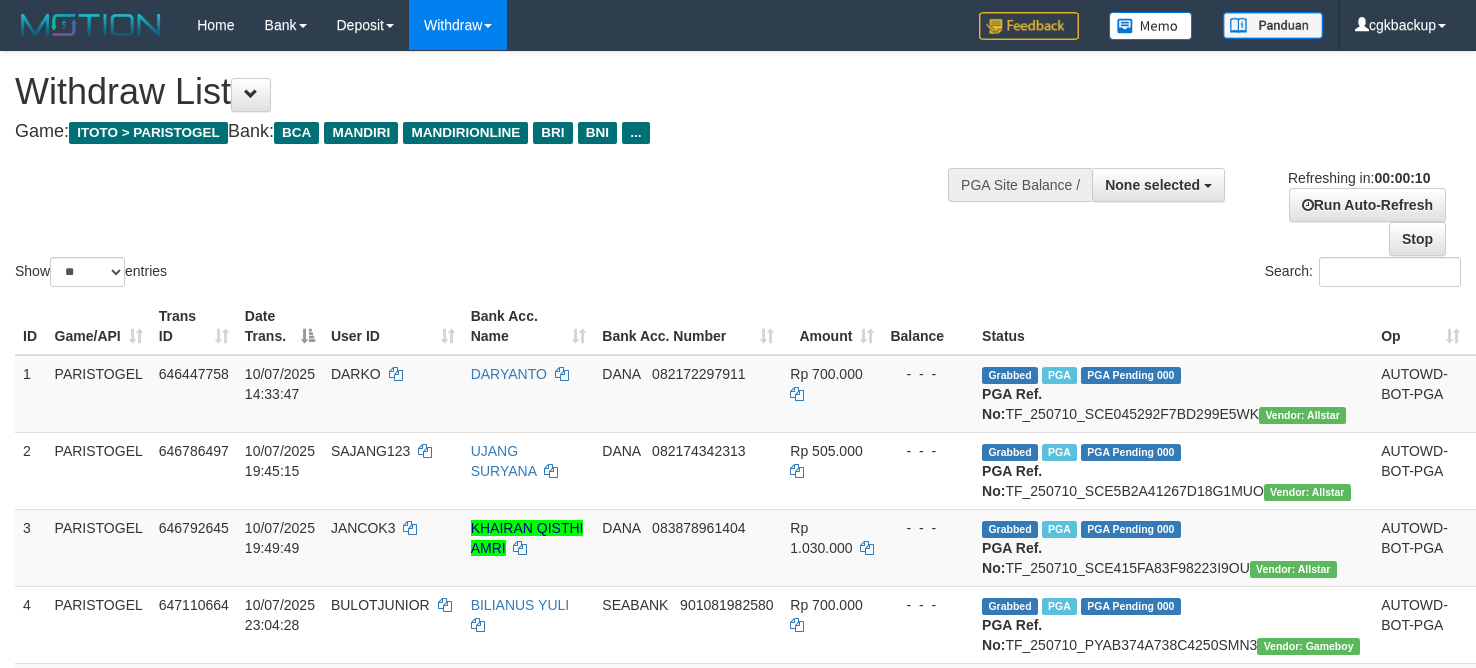 select 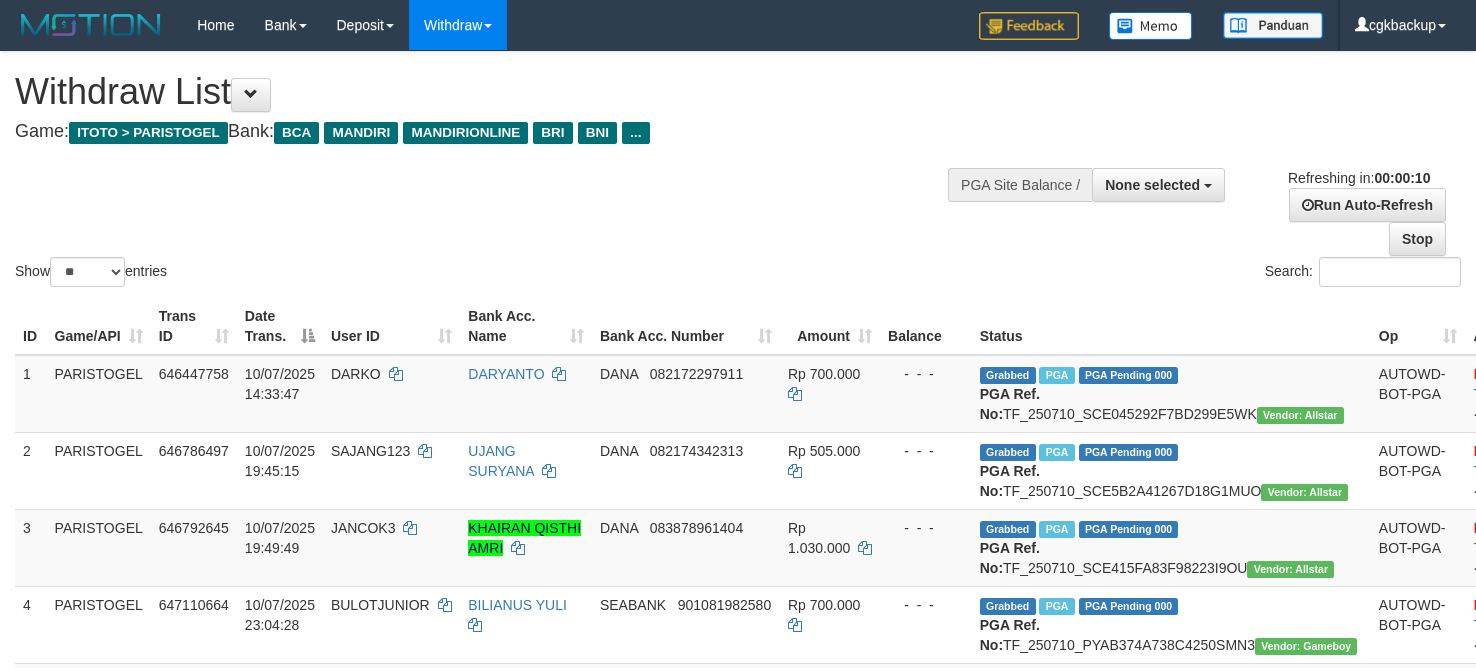 select 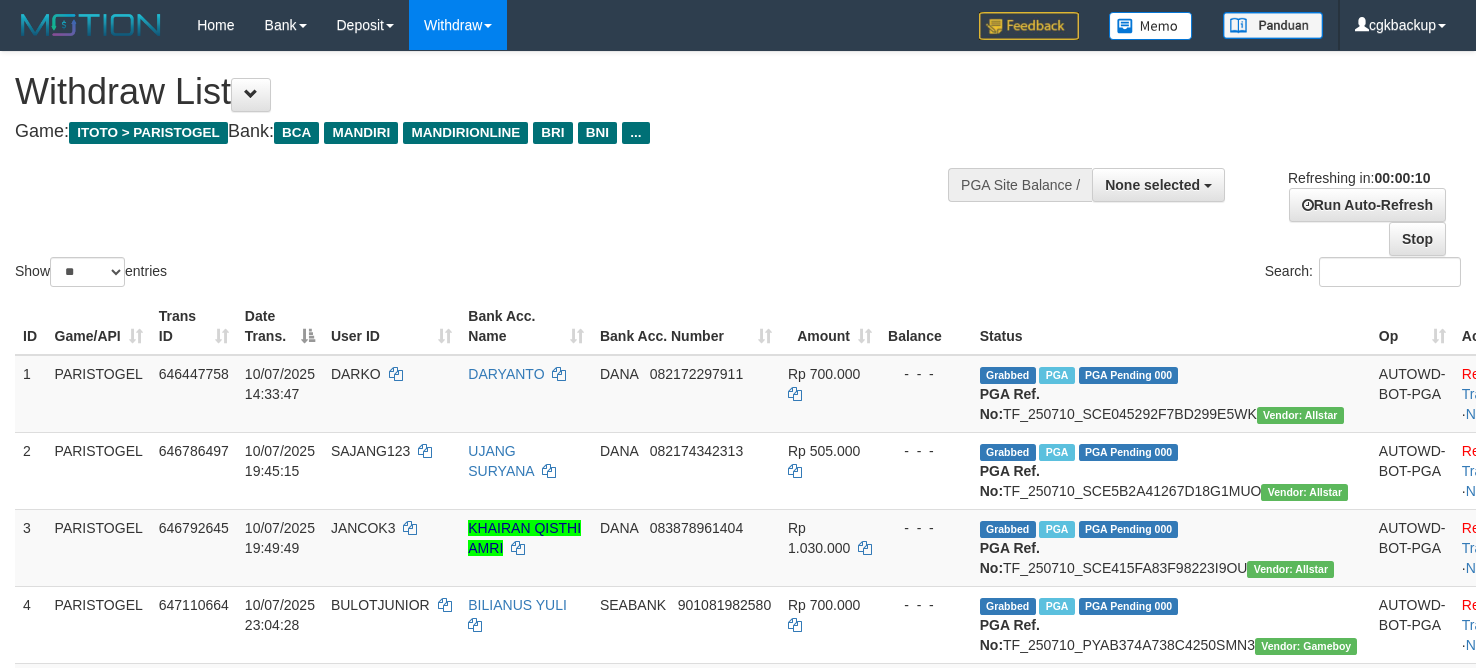select 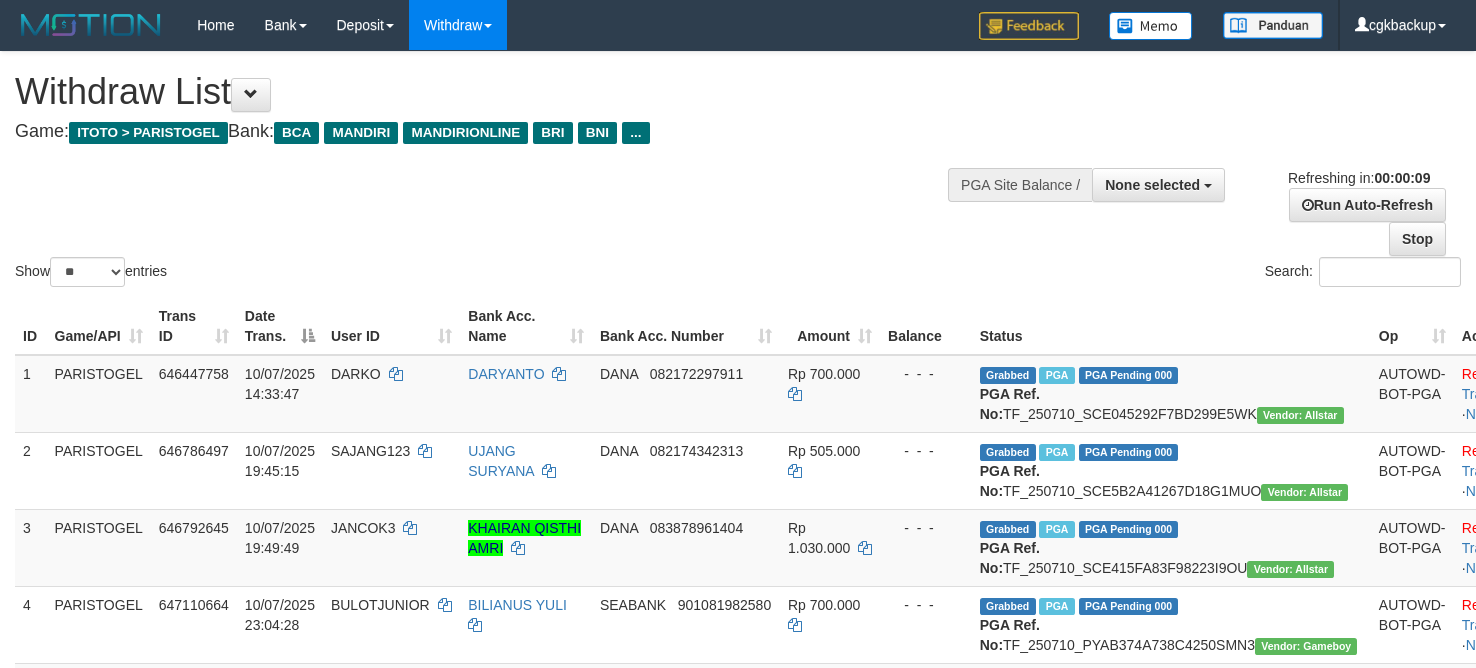 select 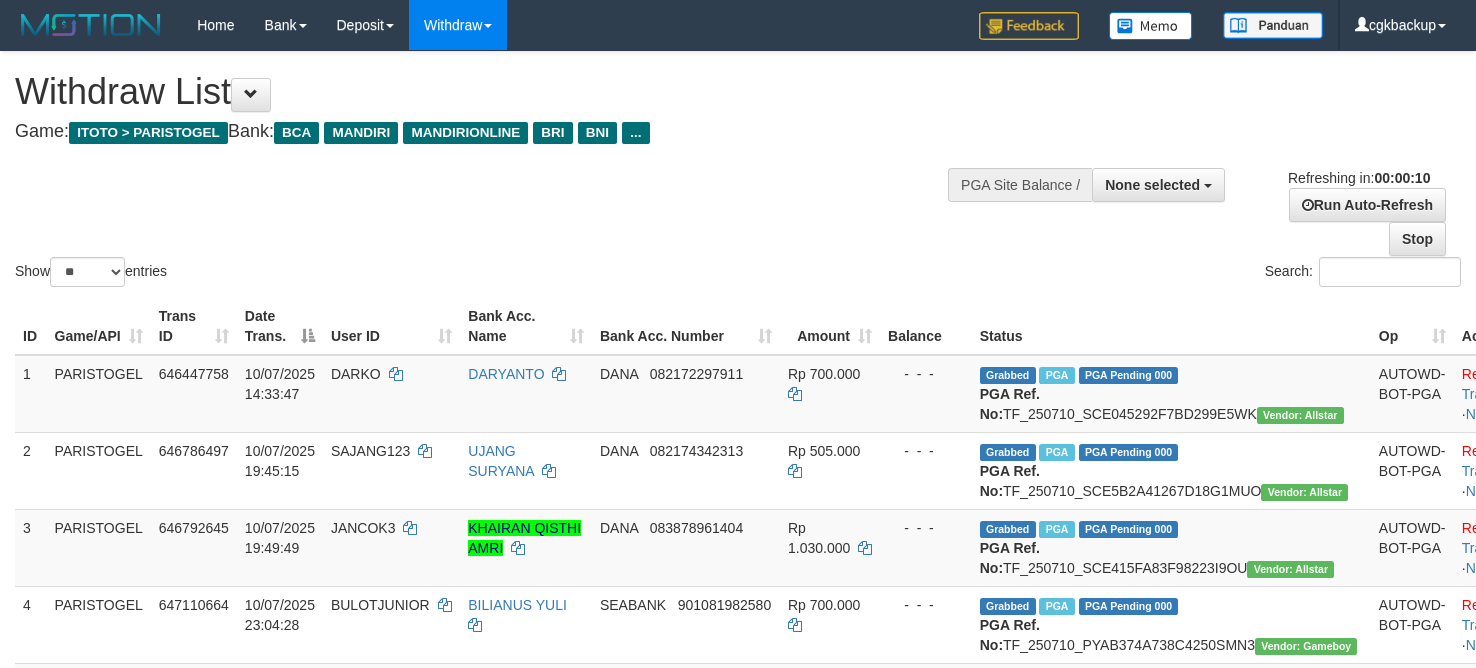 select 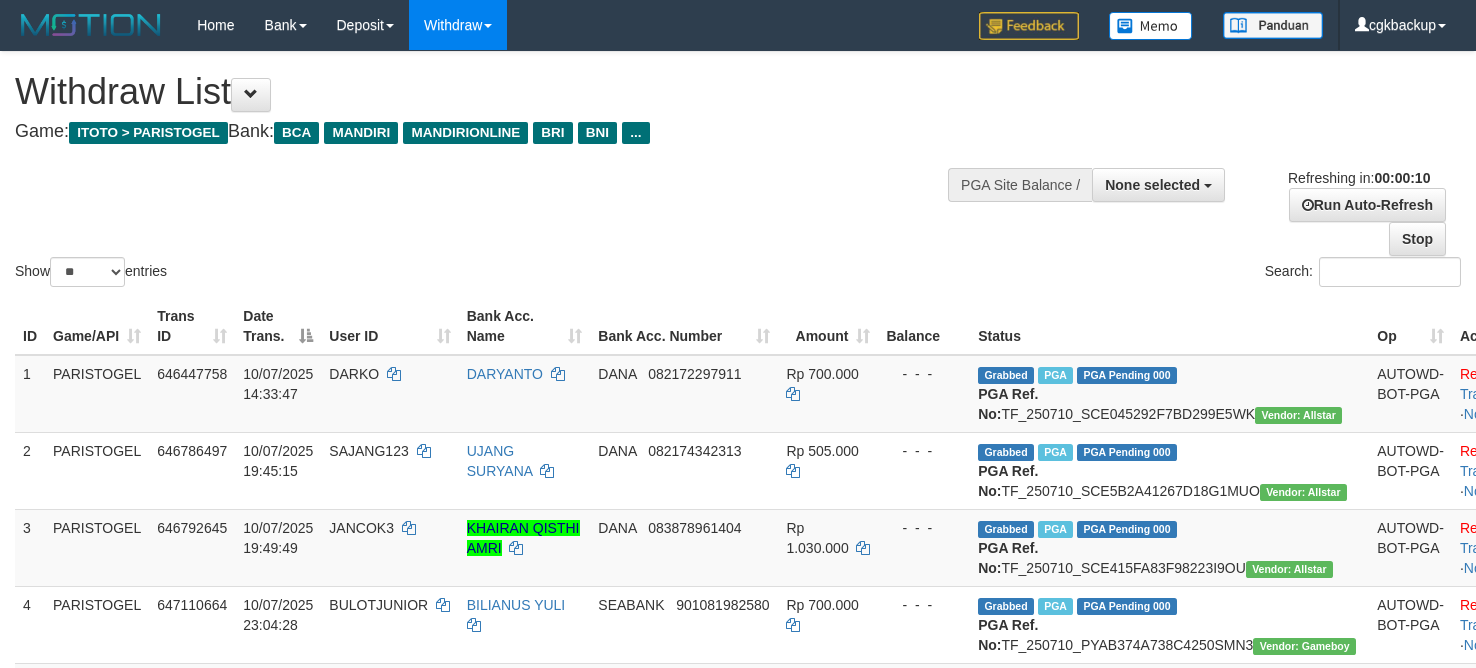 select 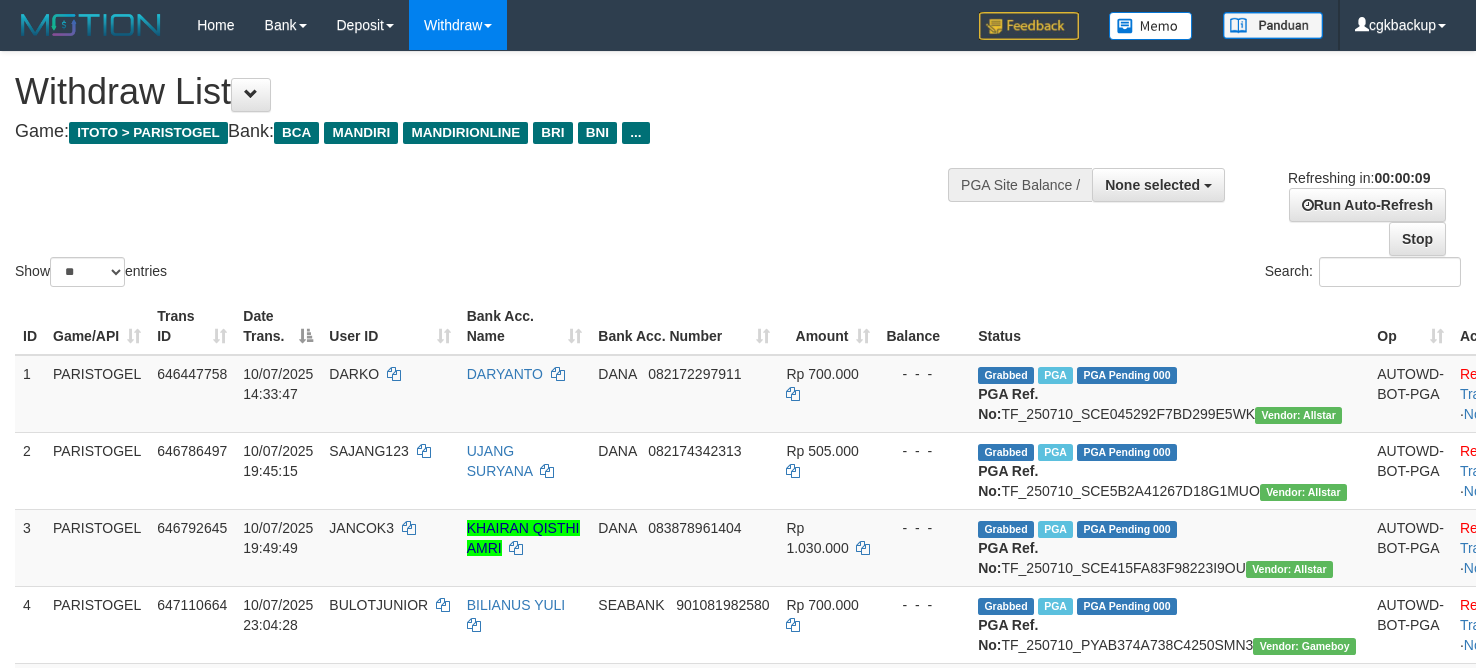 select 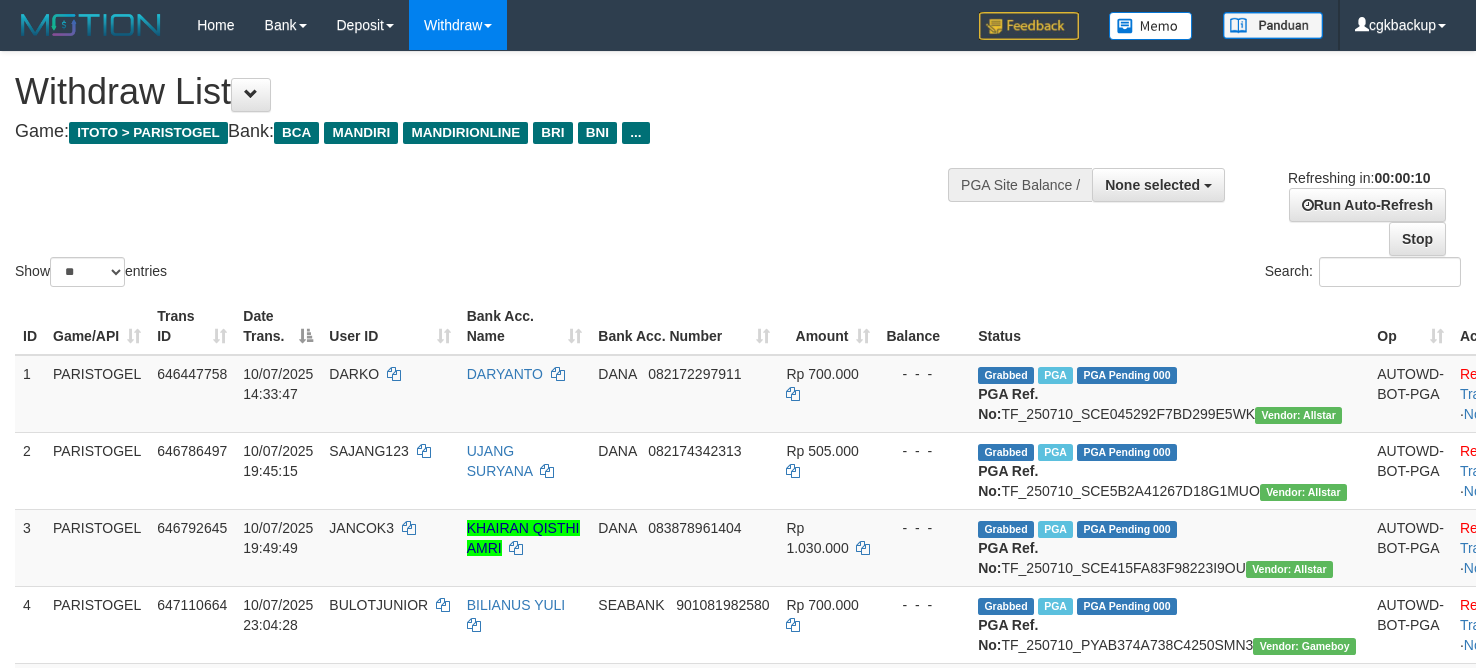 select 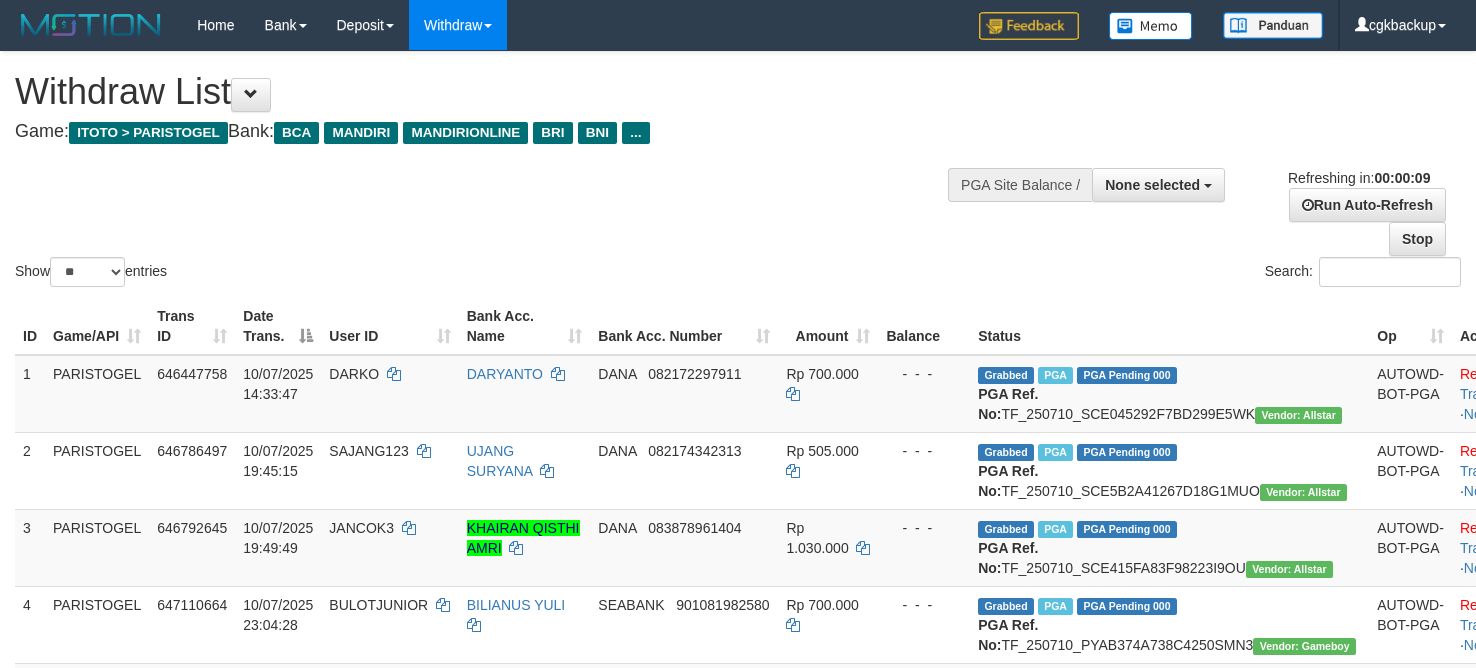 select 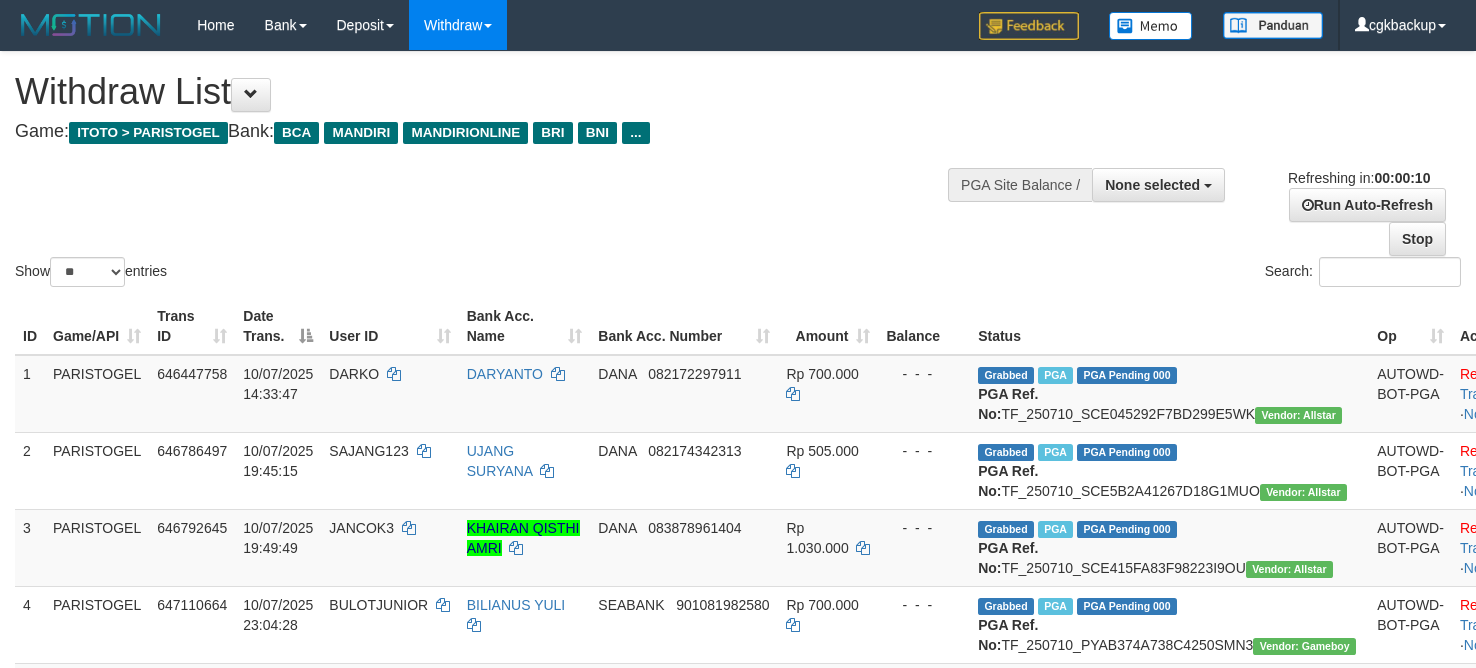 select 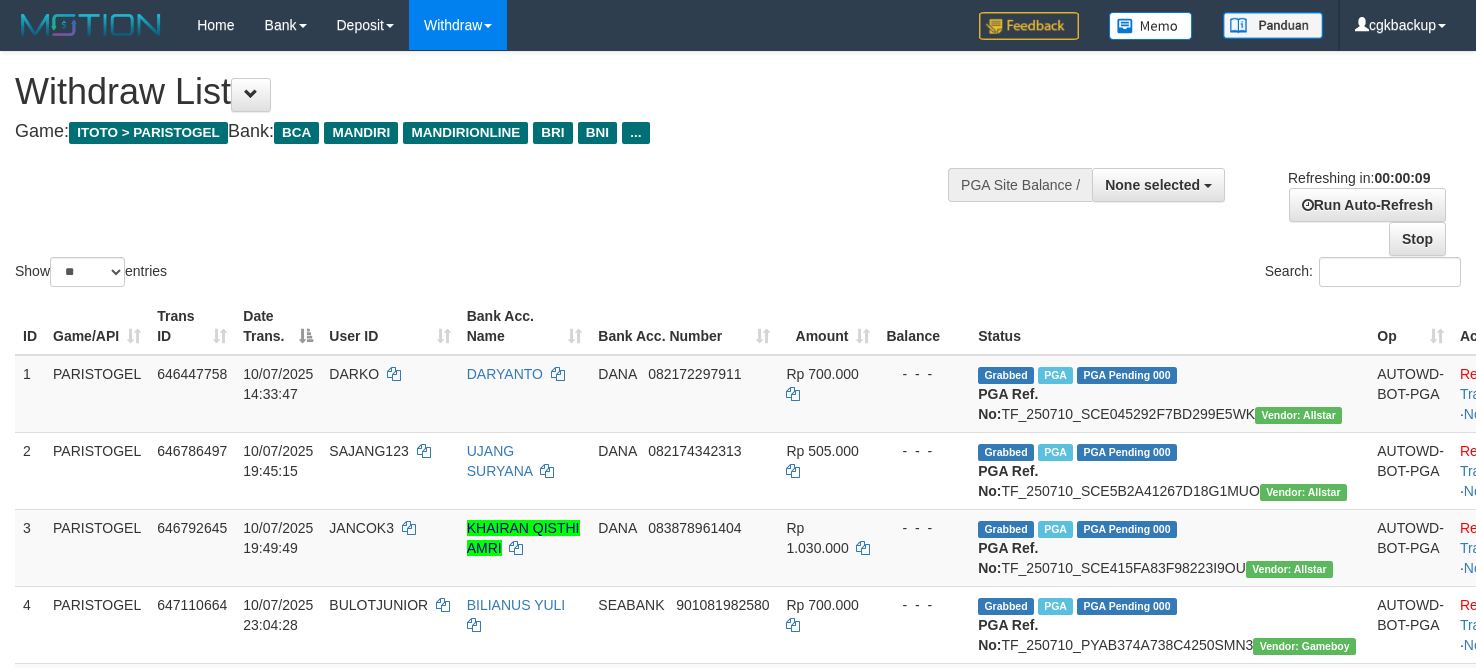 select 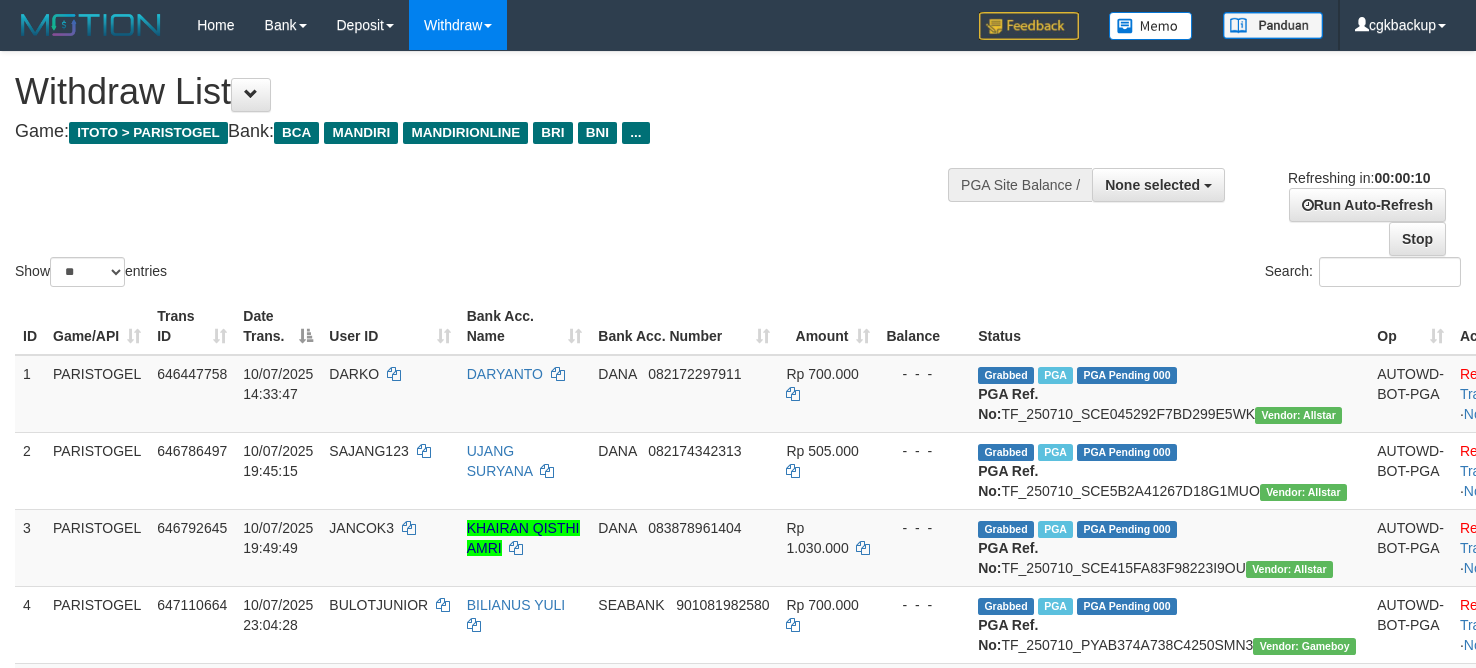 select 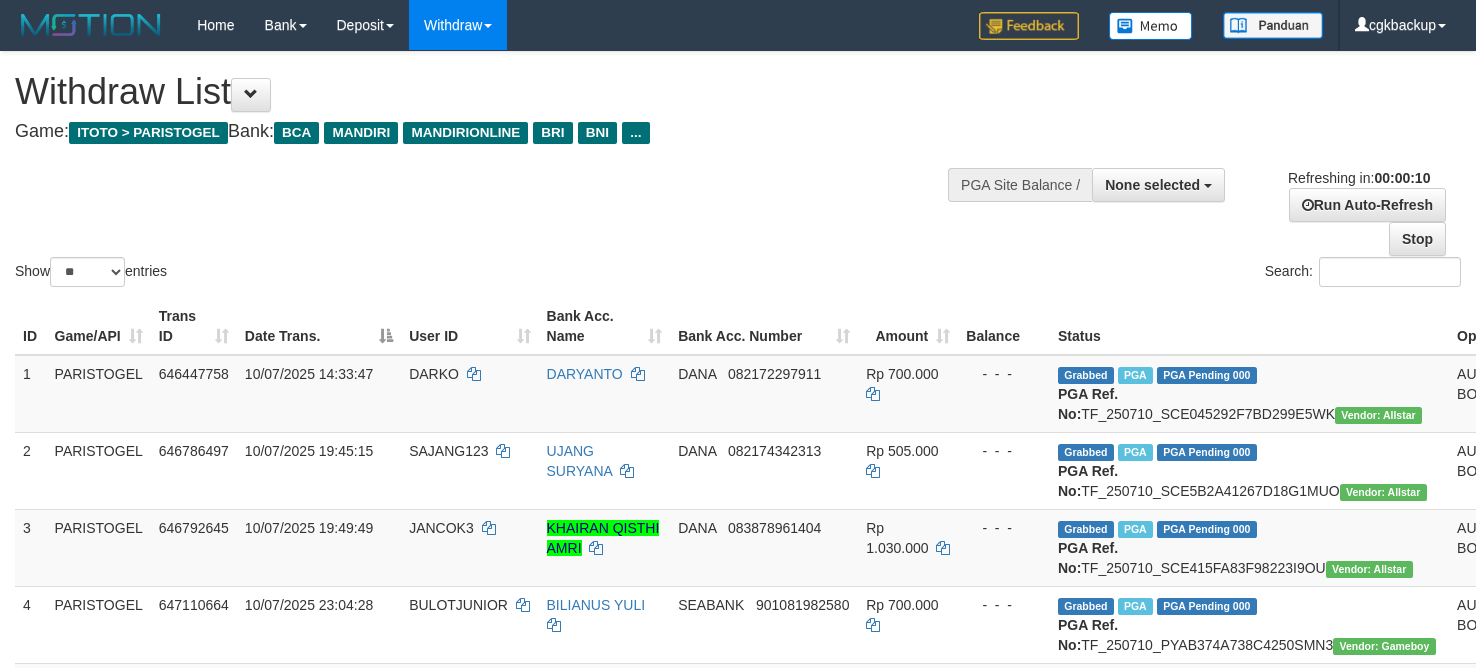 select 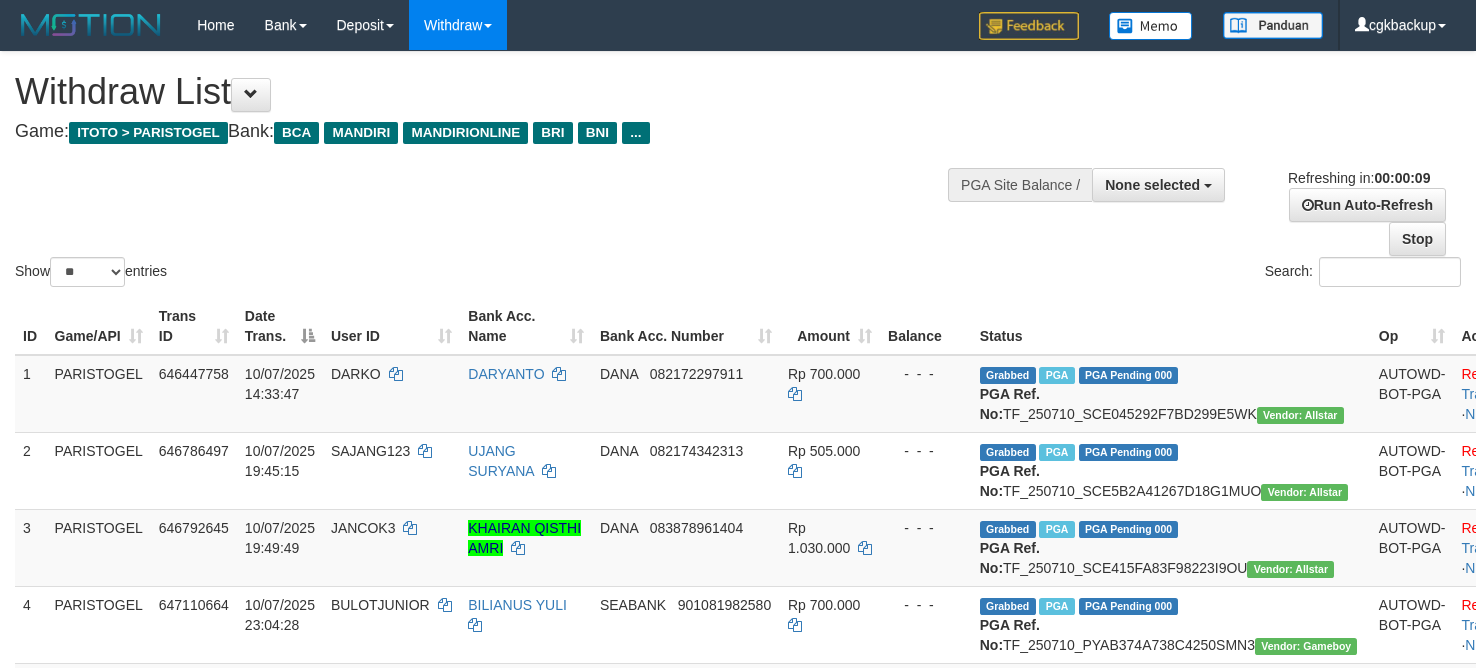 select 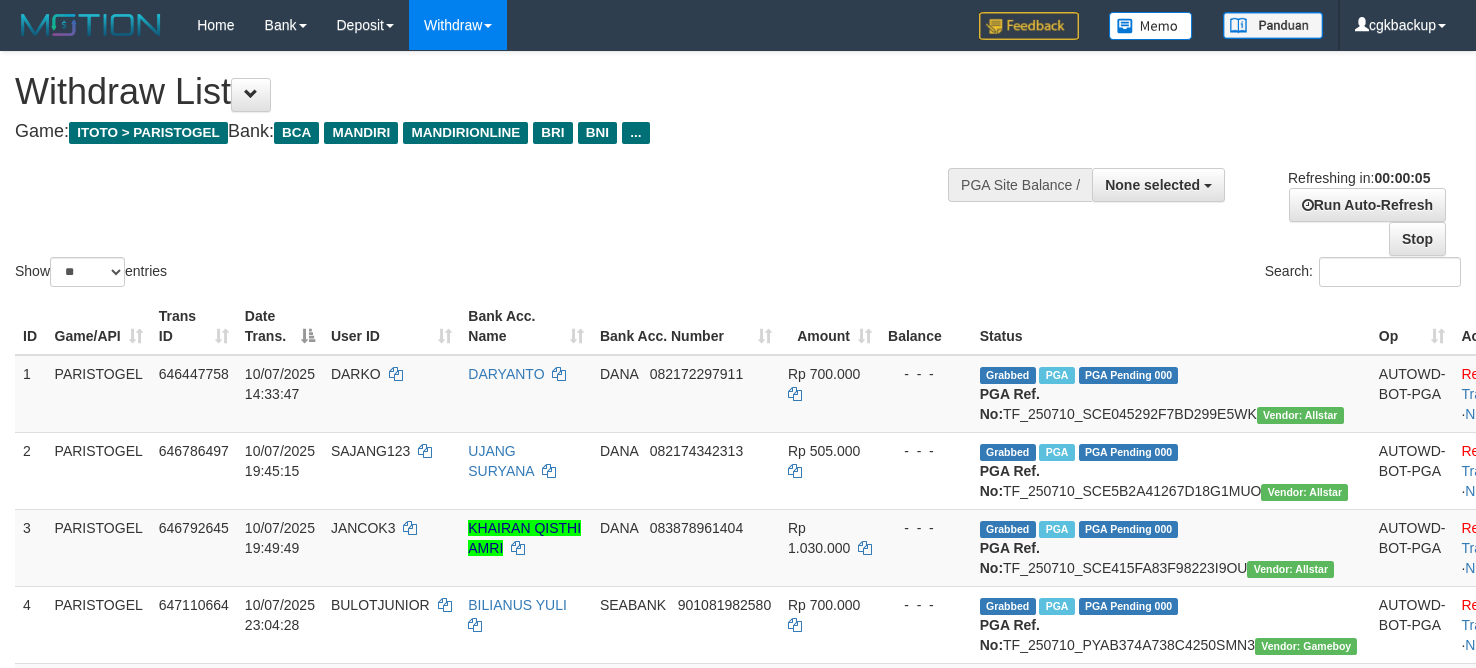 scroll, scrollTop: 1000, scrollLeft: 0, axis: vertical 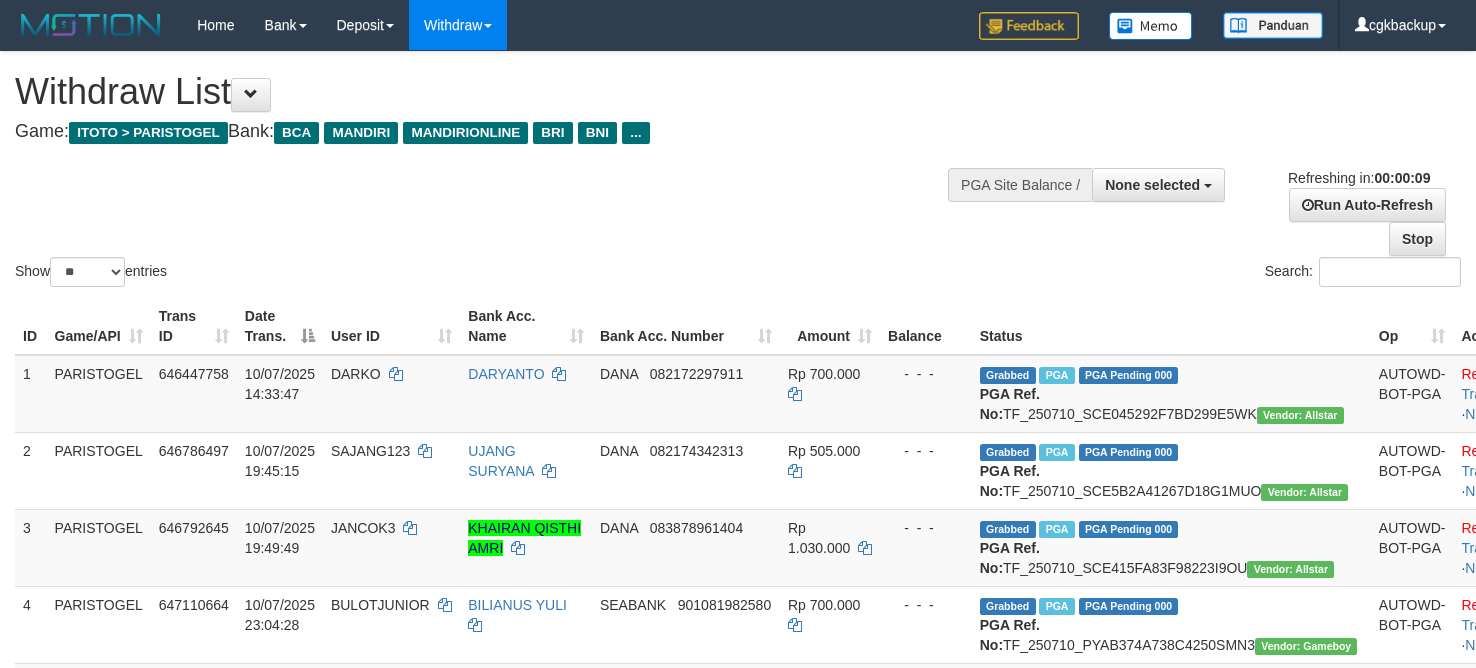 select 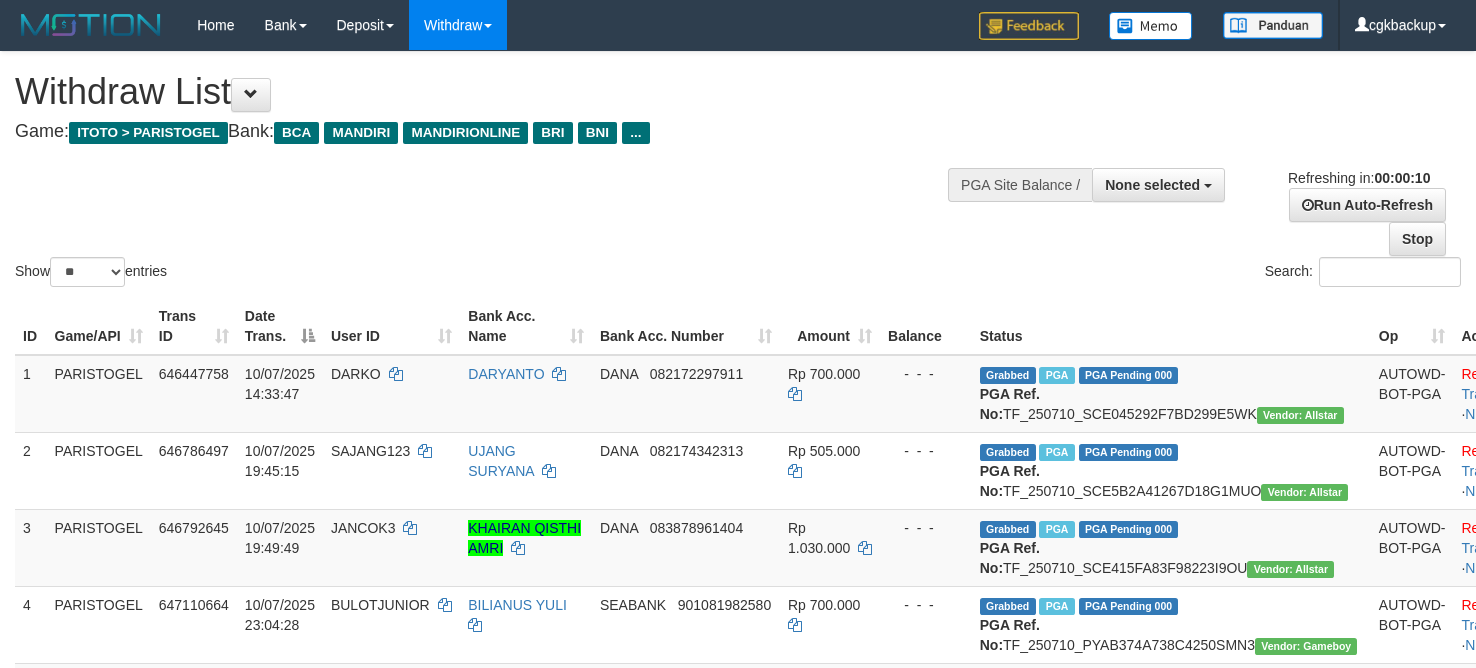 select 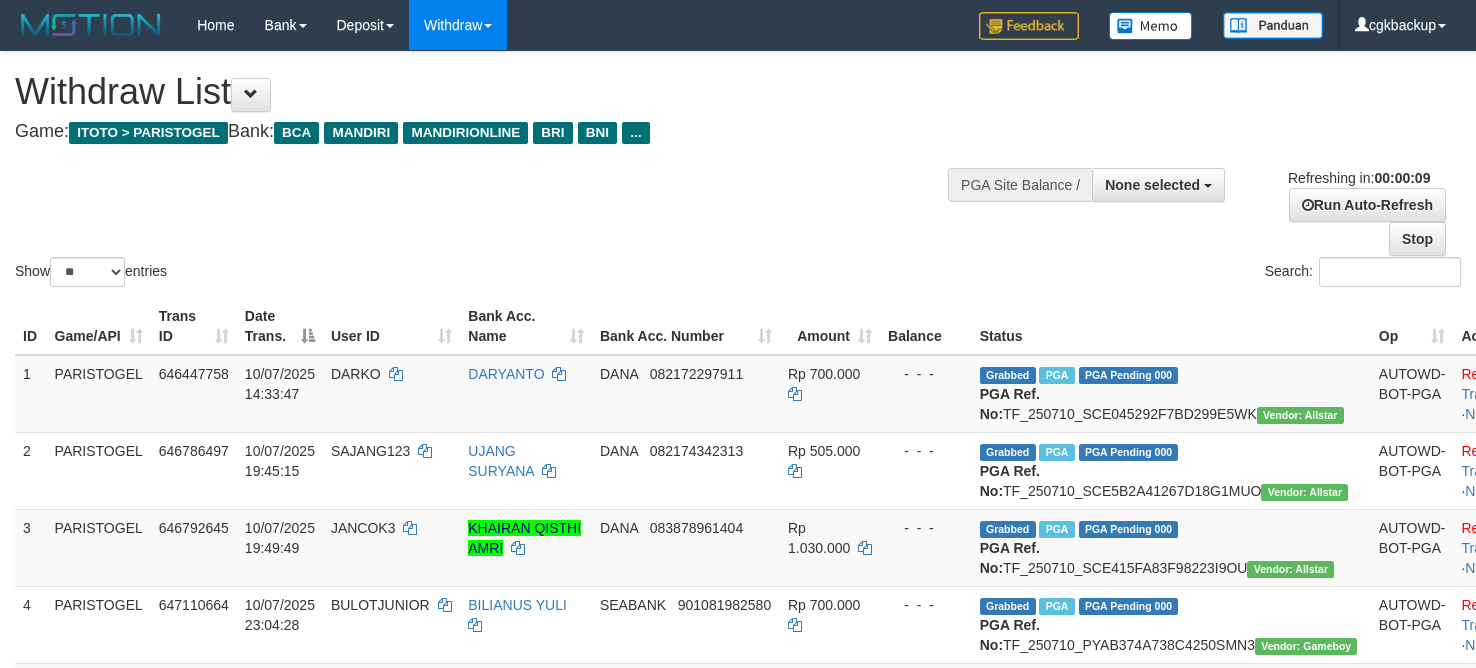 select 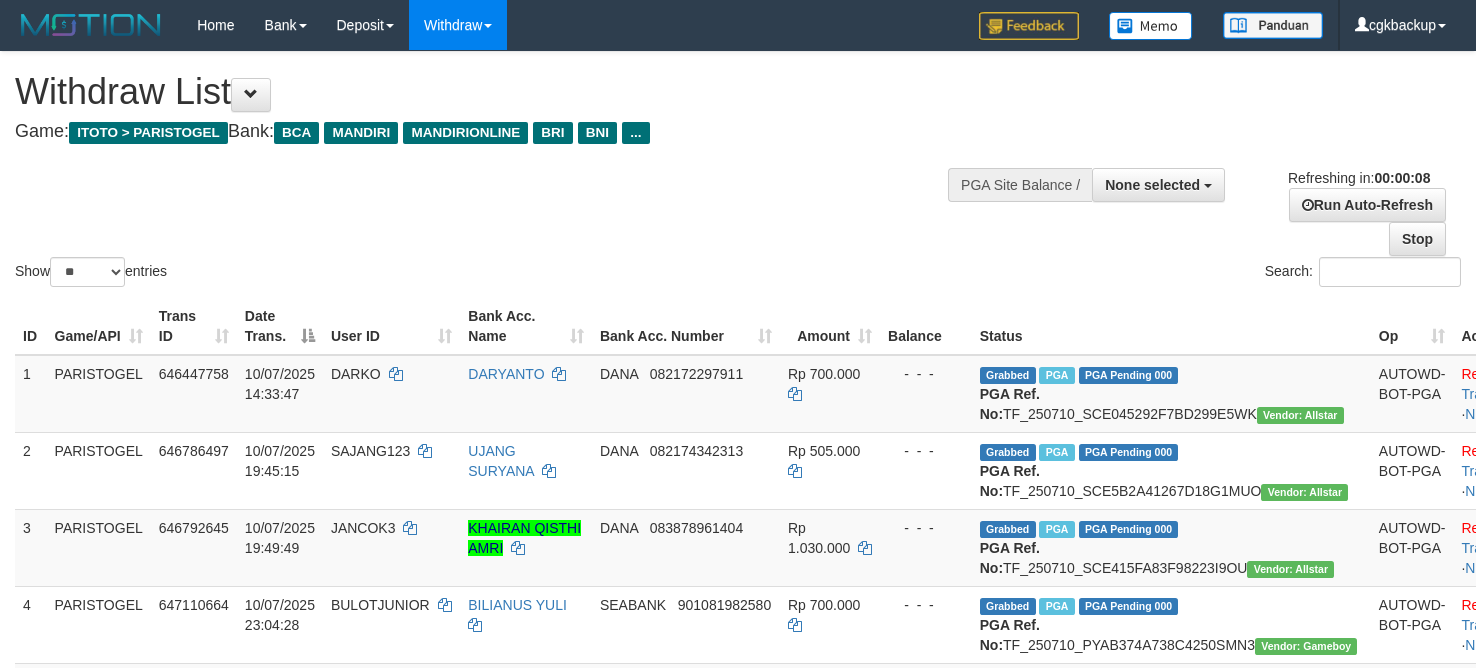 scroll, scrollTop: 0, scrollLeft: 0, axis: both 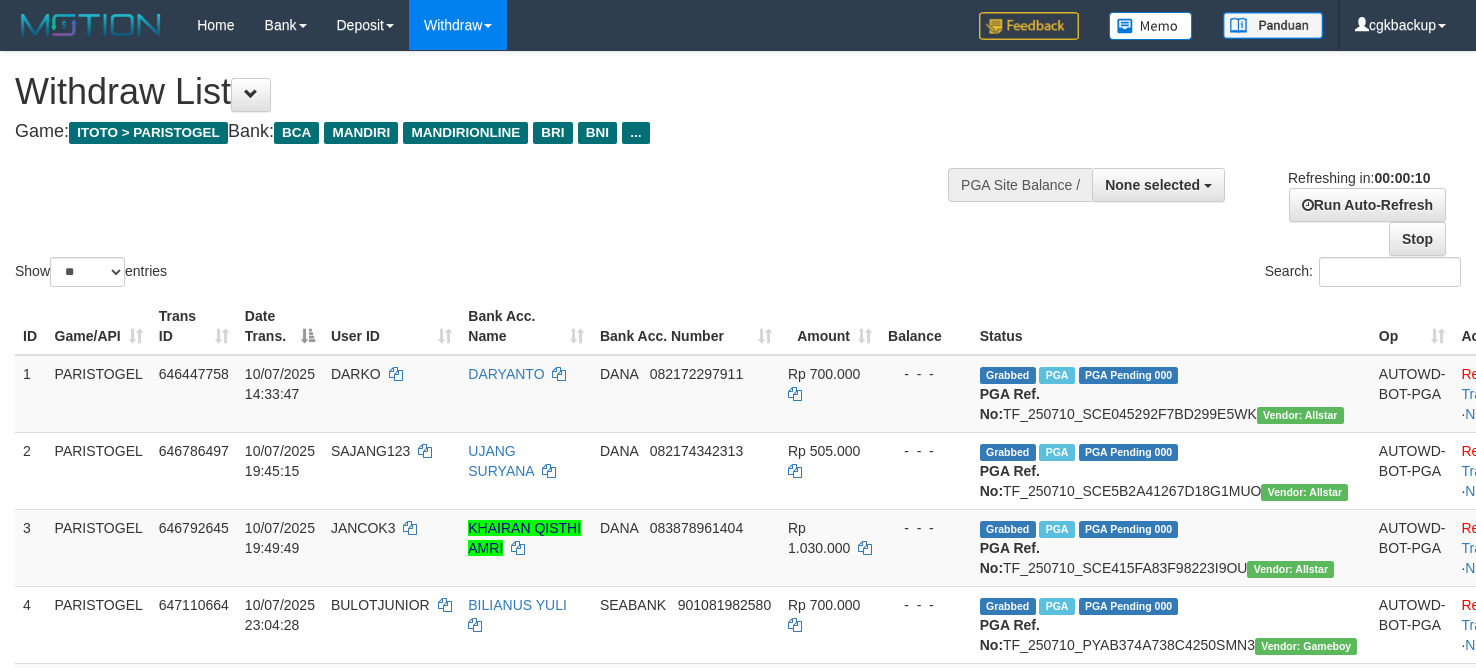 select 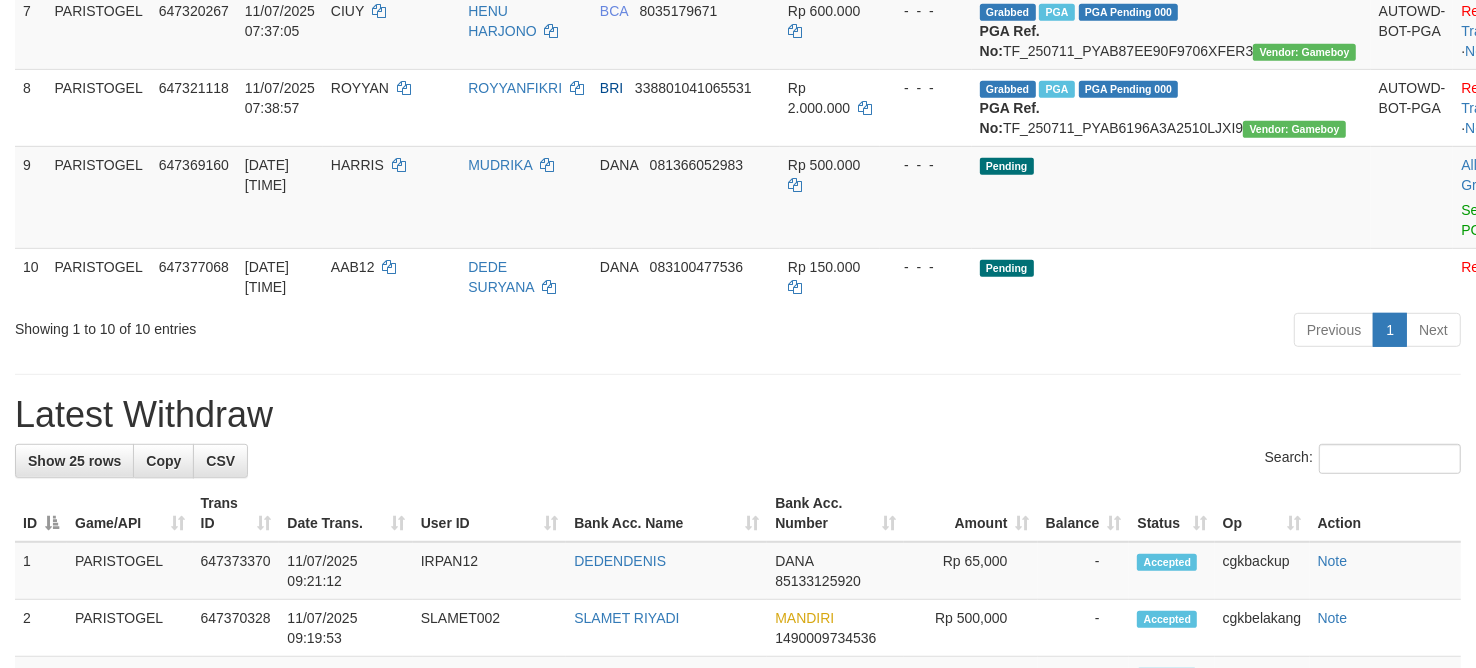 scroll, scrollTop: 750, scrollLeft: 0, axis: vertical 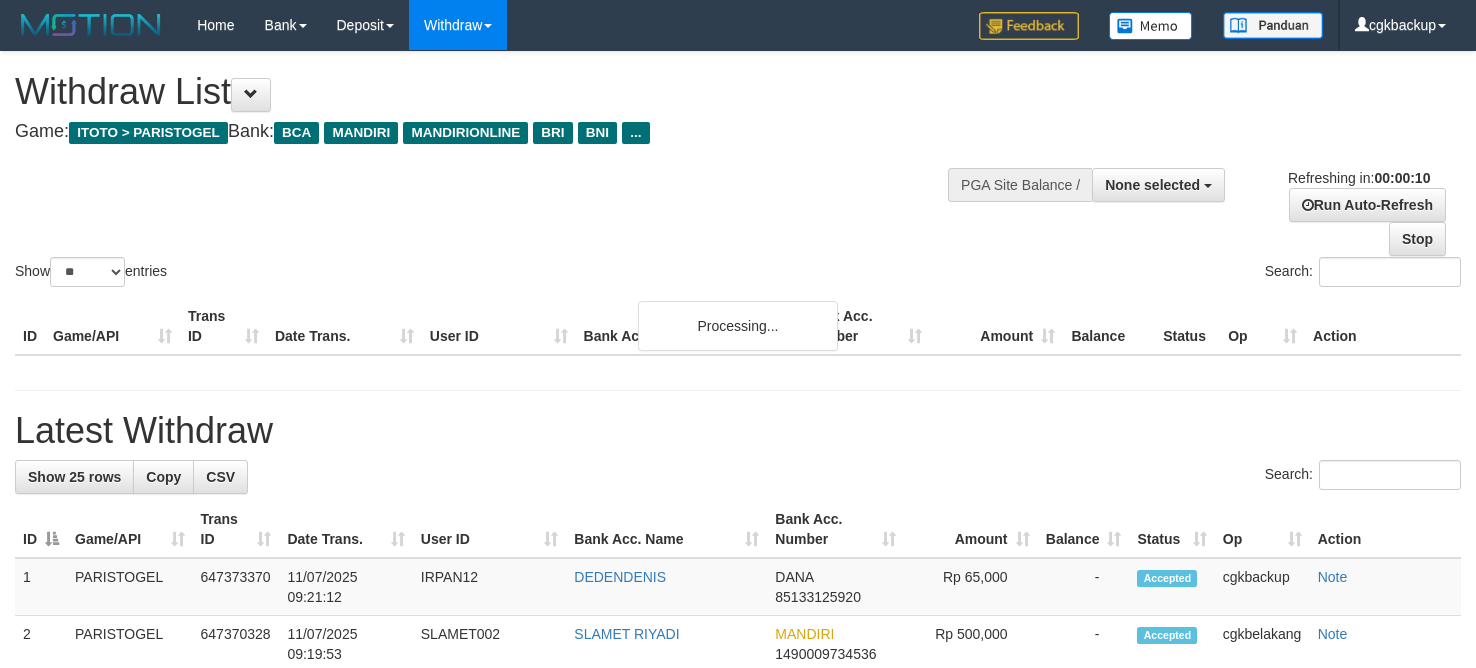 select 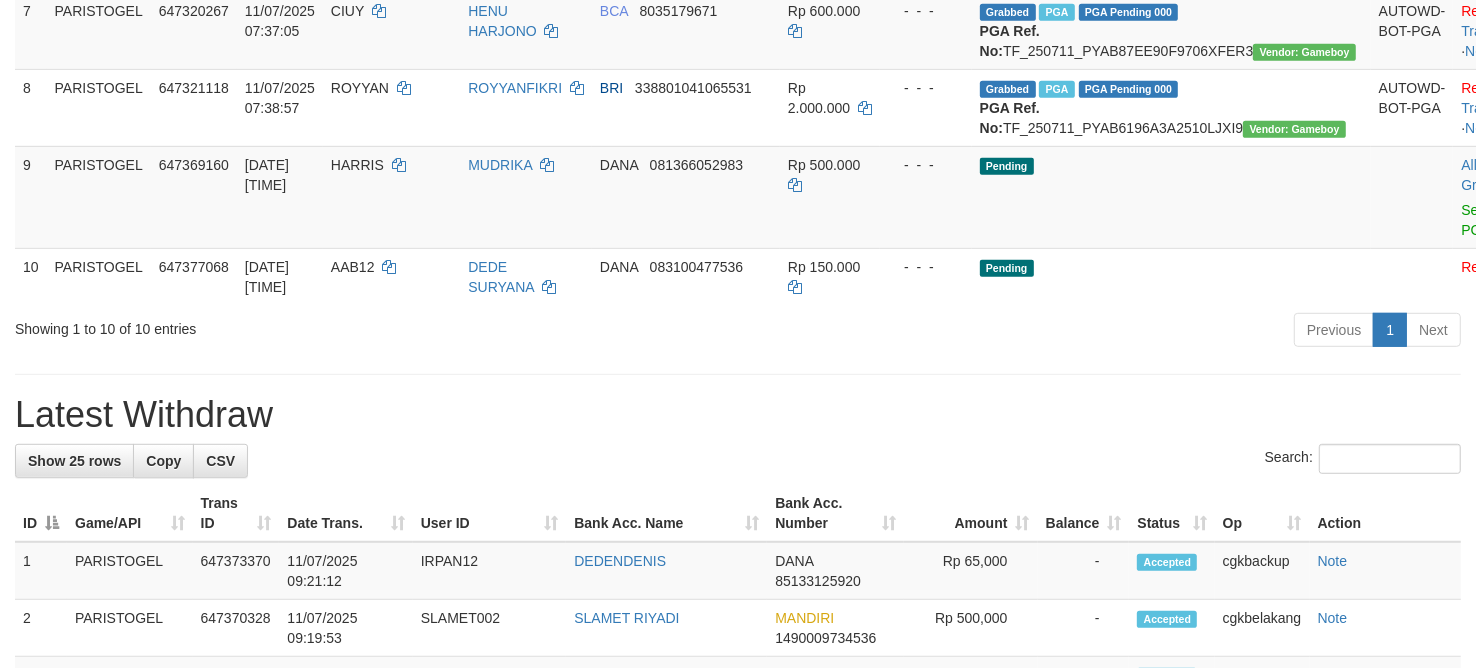 scroll, scrollTop: 750, scrollLeft: 0, axis: vertical 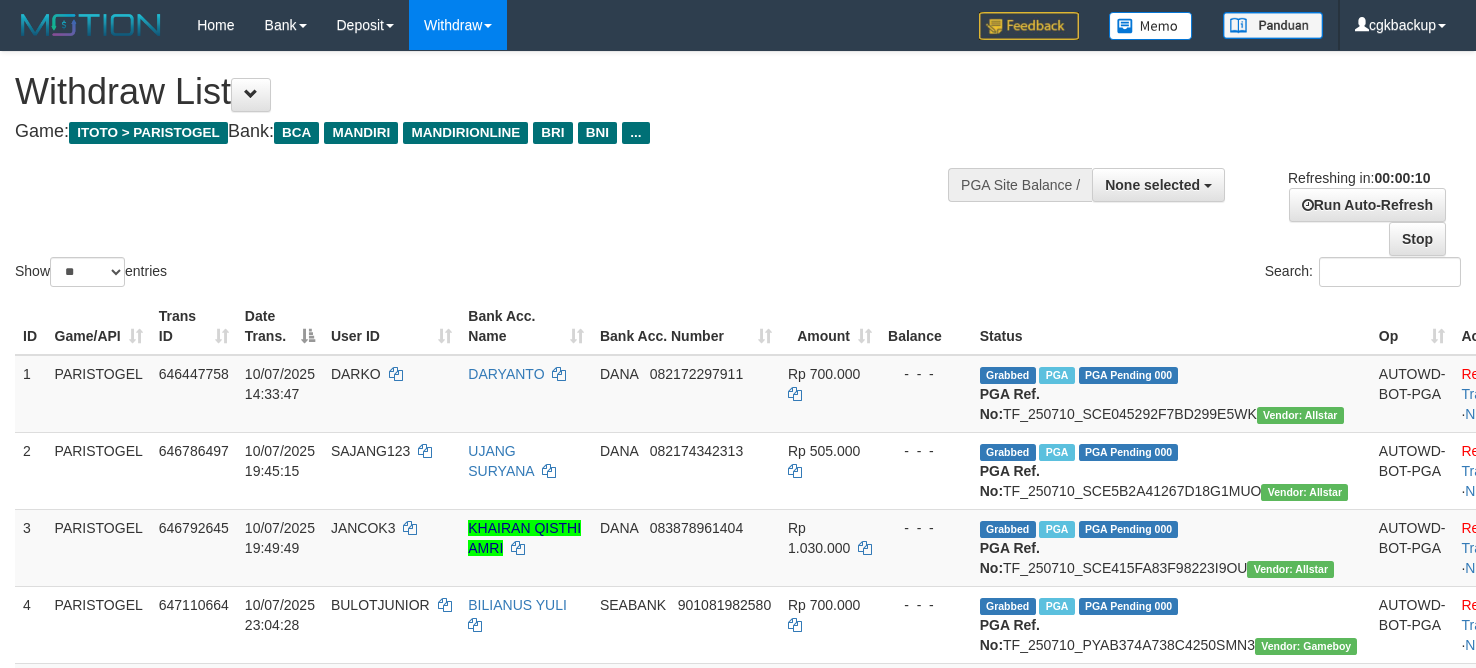 select 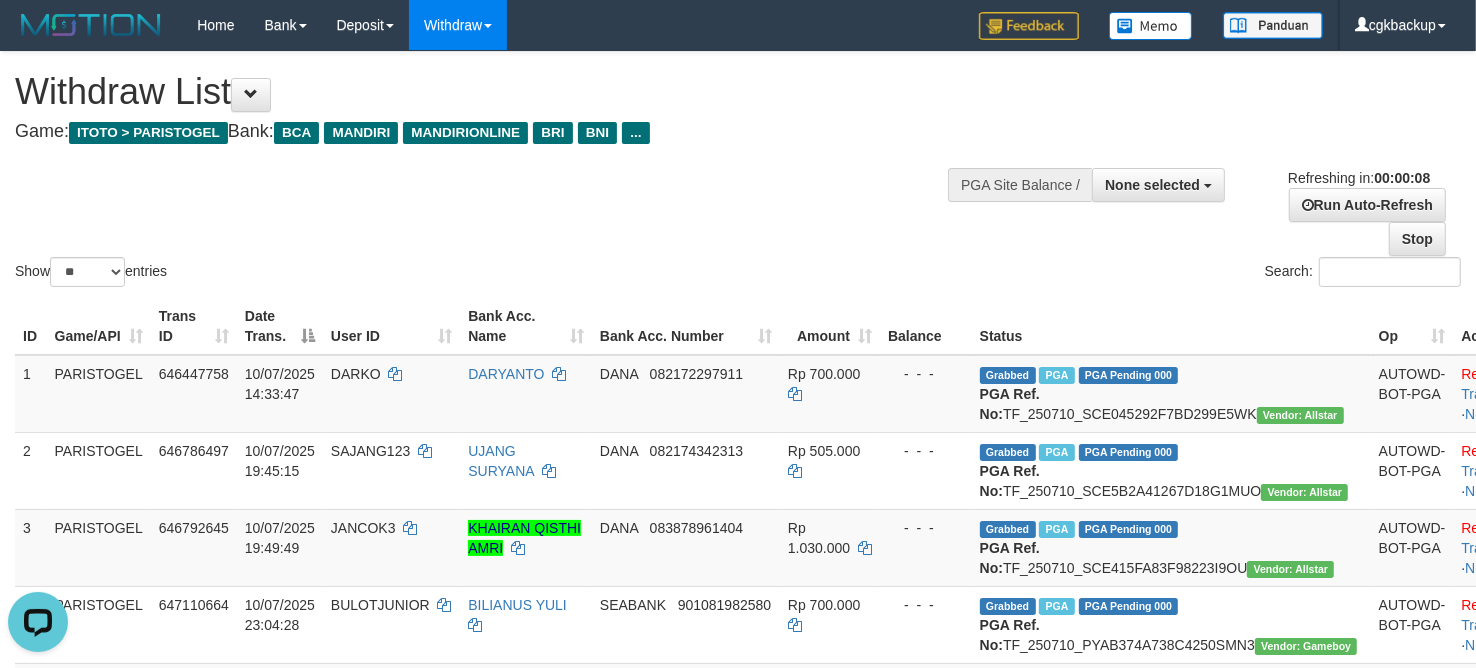 scroll, scrollTop: 0, scrollLeft: 0, axis: both 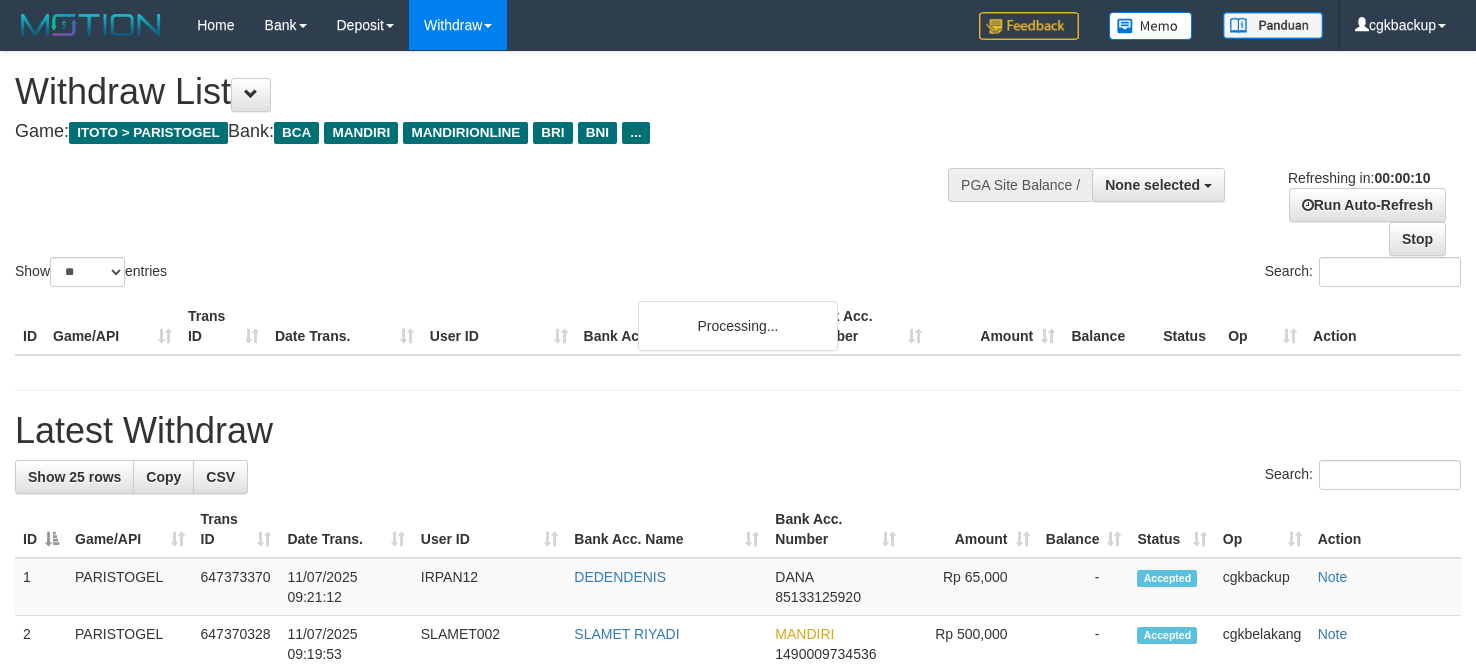 select 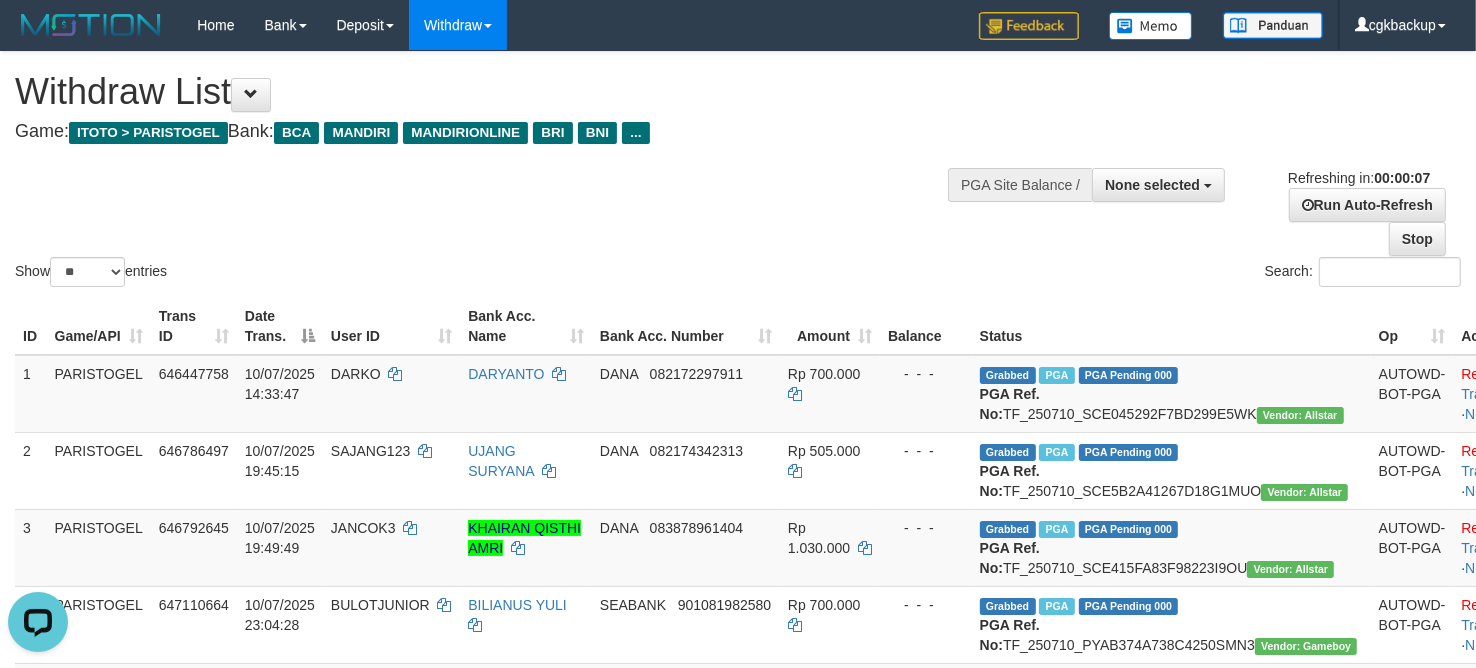 scroll, scrollTop: 0, scrollLeft: 0, axis: both 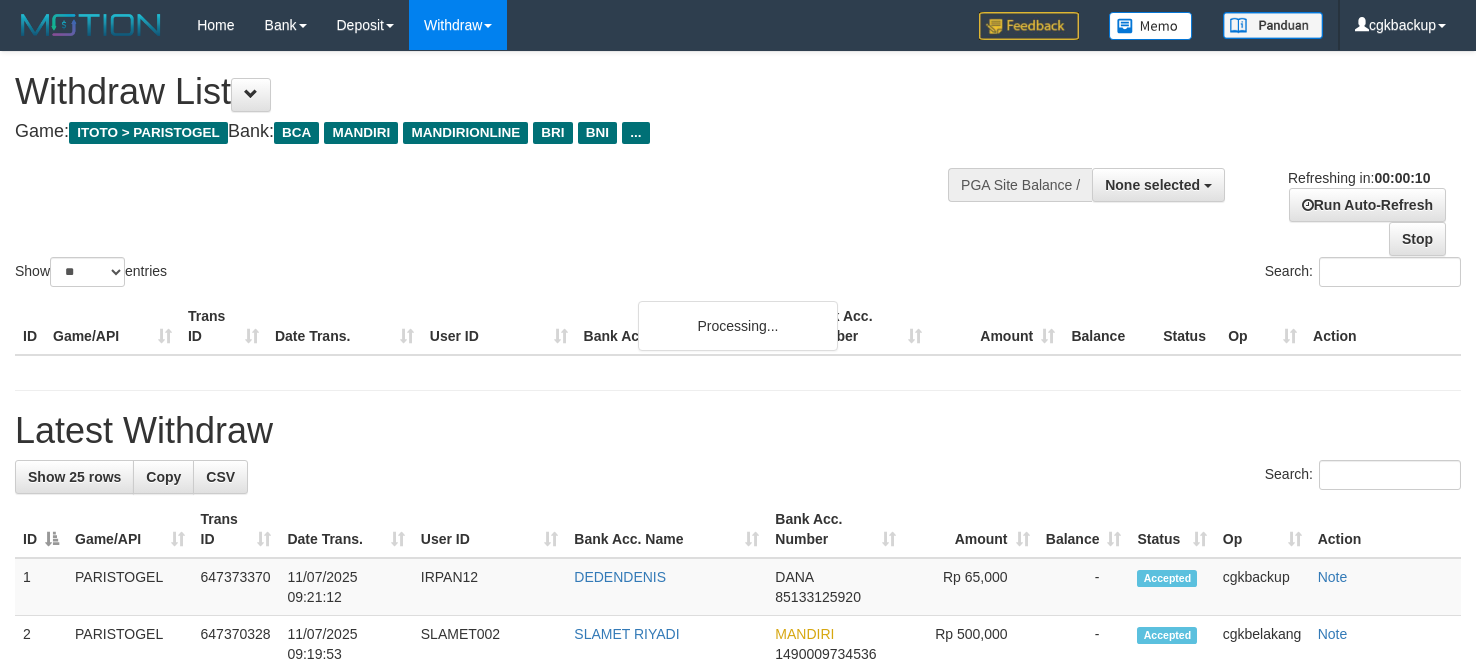 select 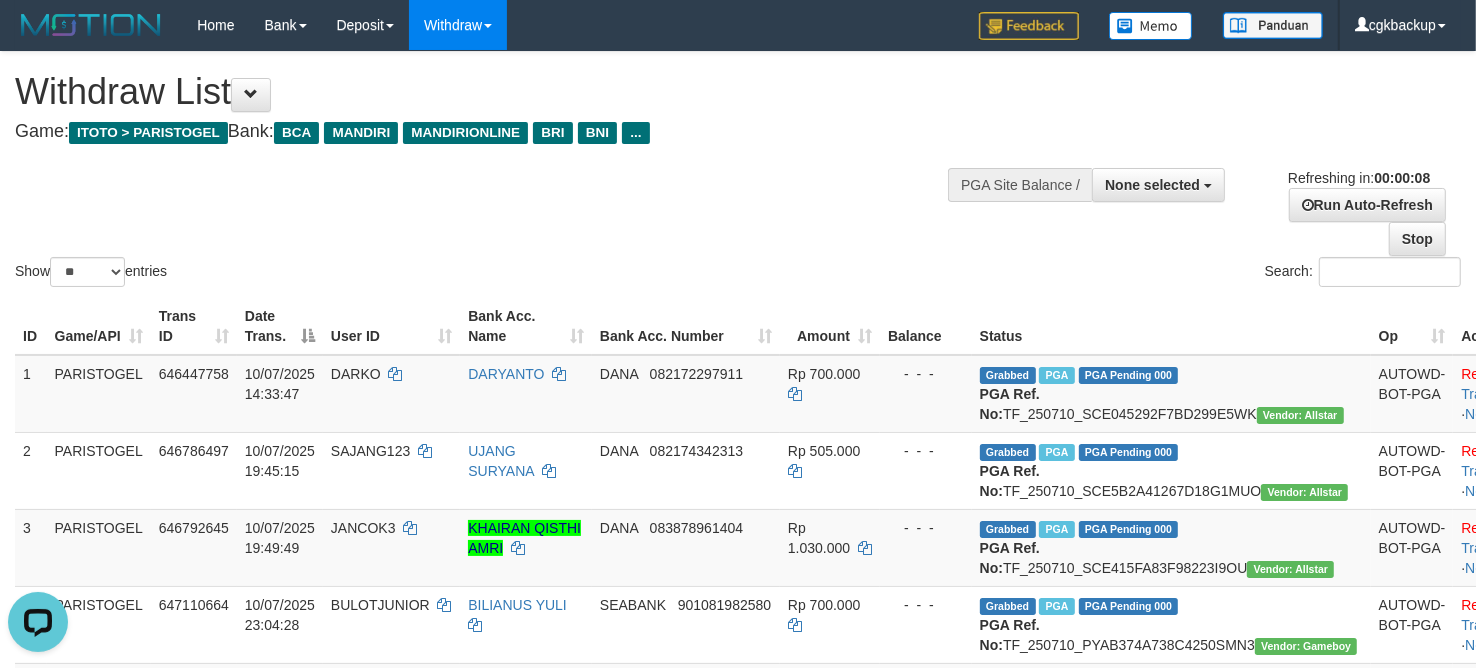 scroll, scrollTop: 0, scrollLeft: 0, axis: both 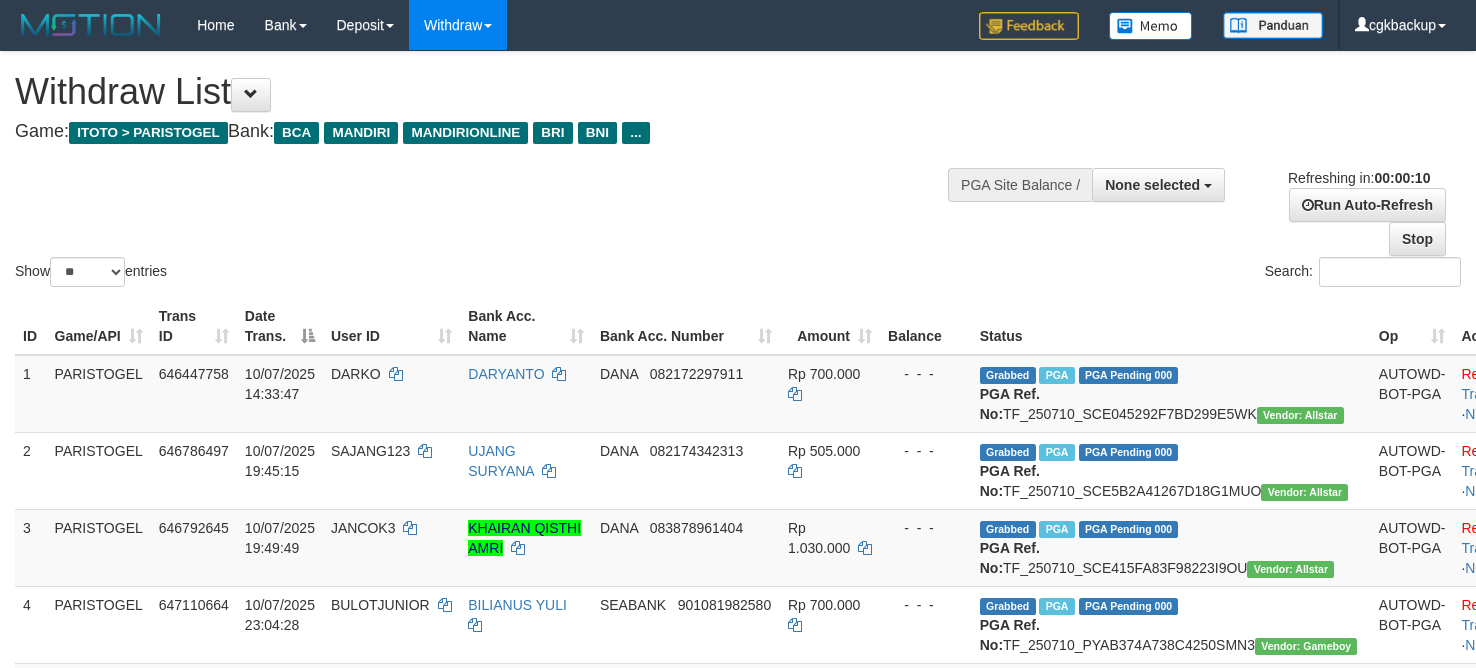 select 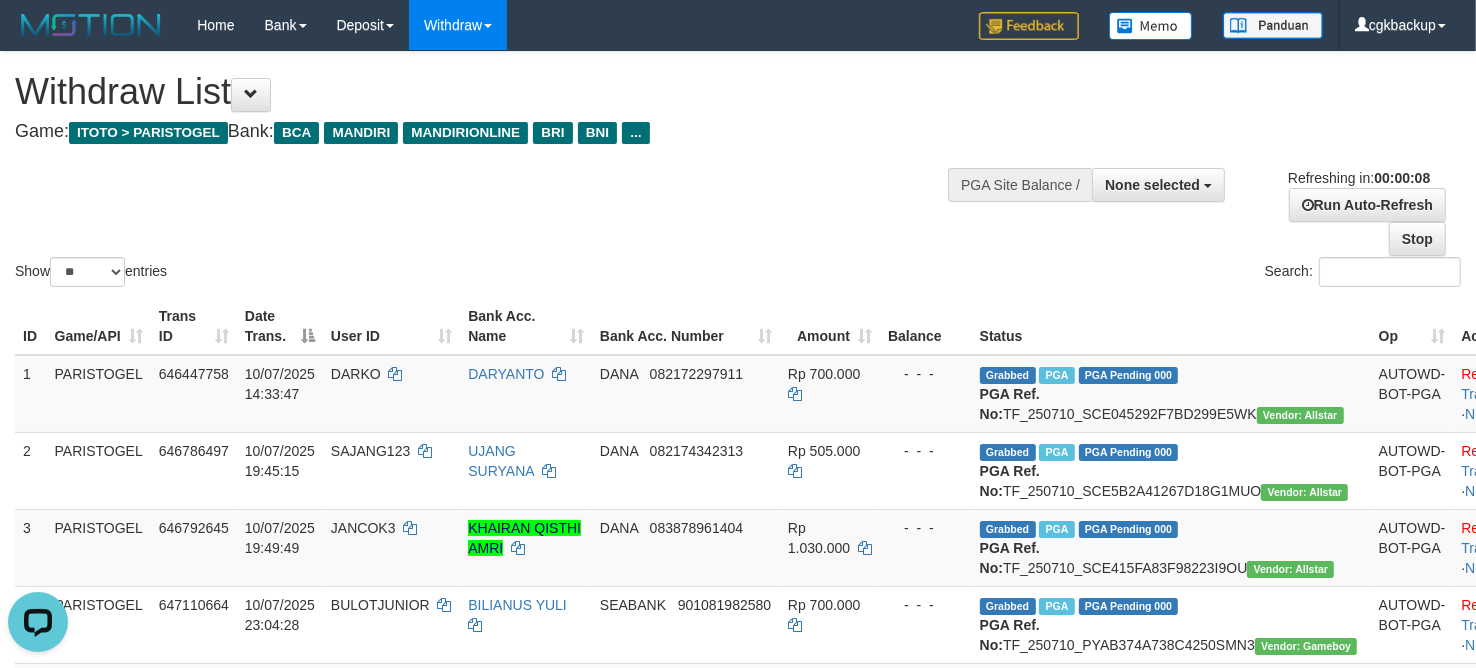 scroll, scrollTop: 0, scrollLeft: 0, axis: both 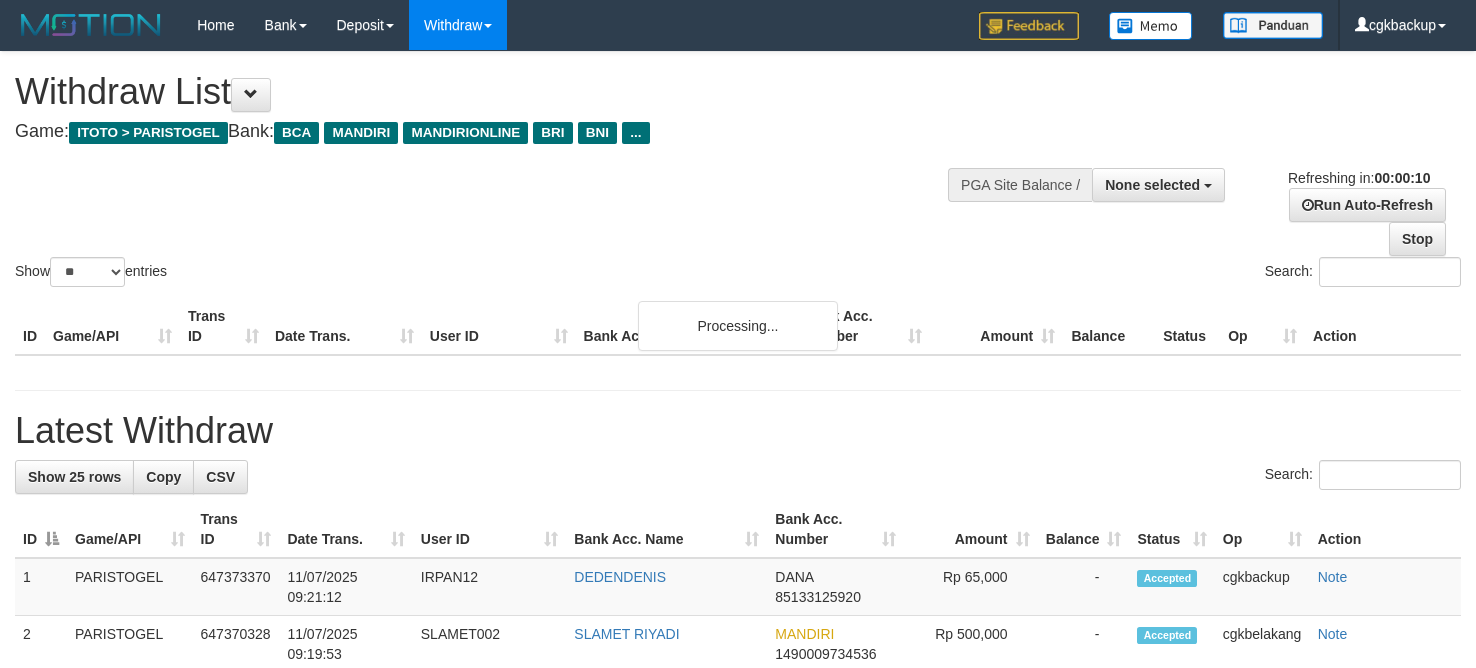 select 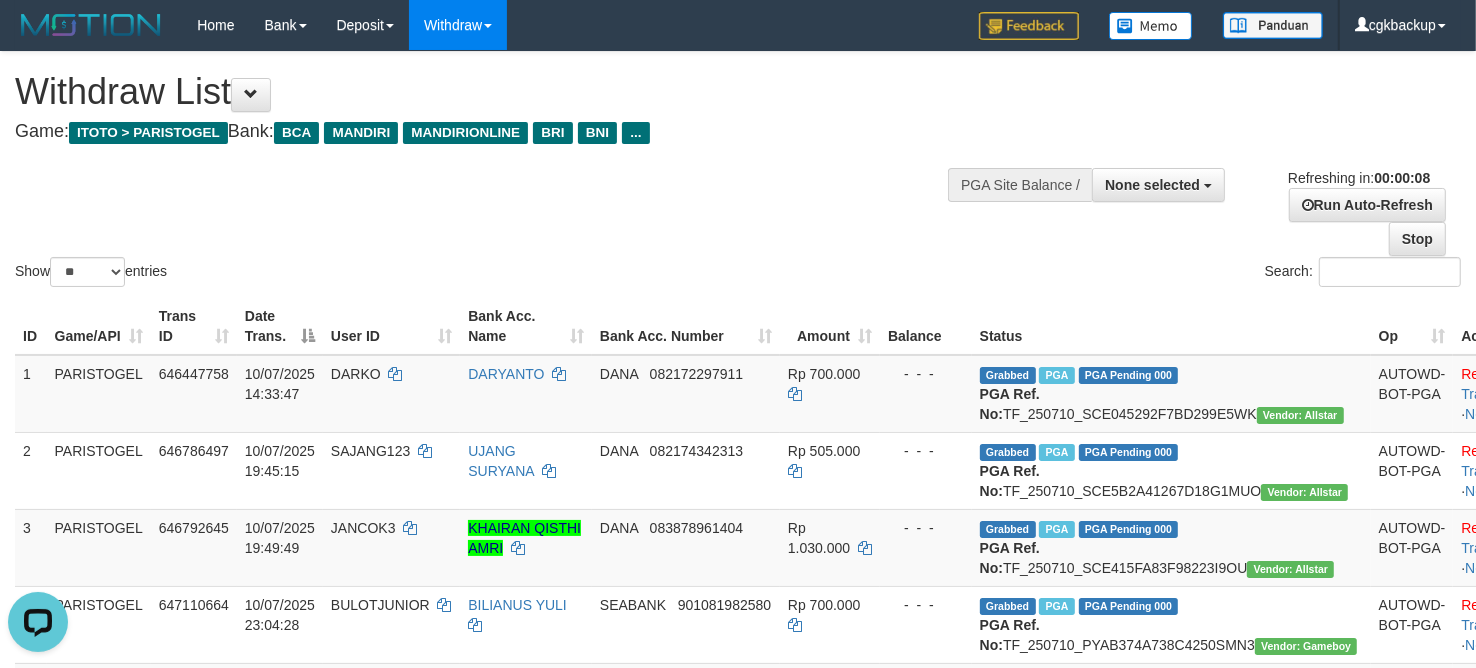 scroll, scrollTop: 0, scrollLeft: 0, axis: both 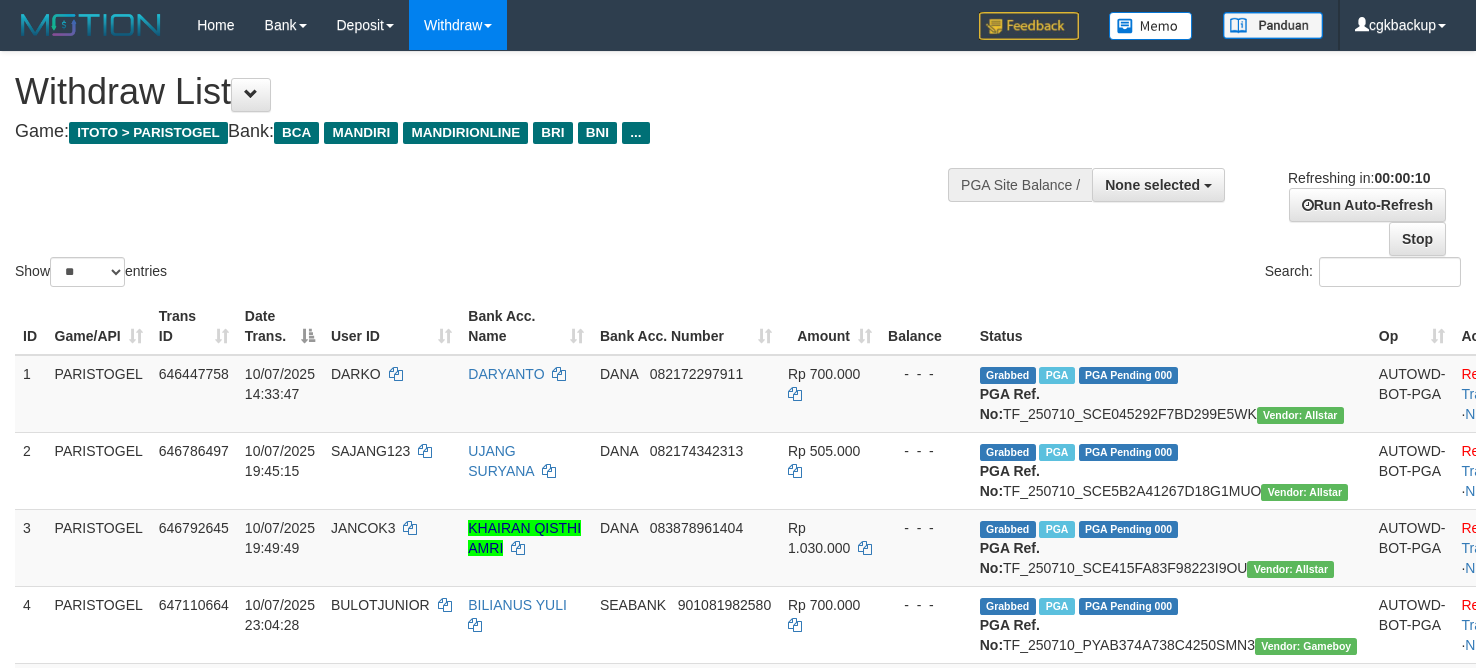 select 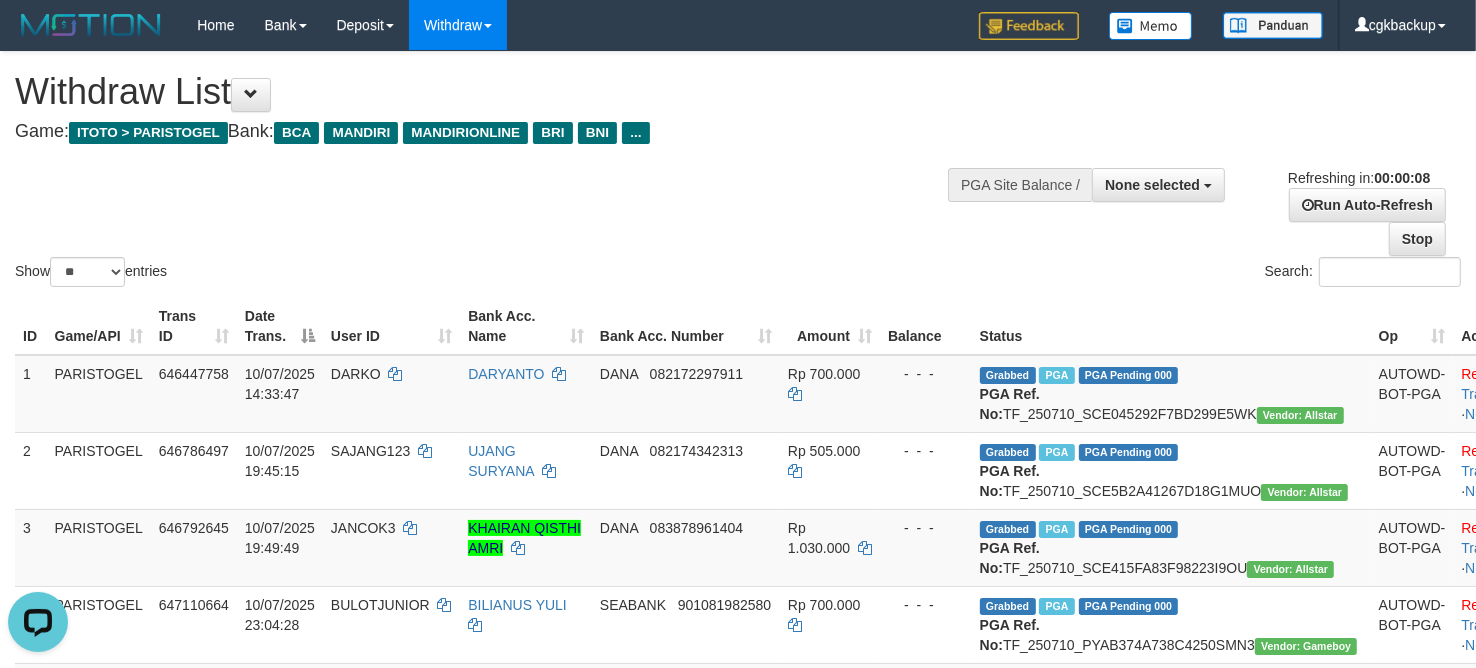 scroll, scrollTop: 0, scrollLeft: 0, axis: both 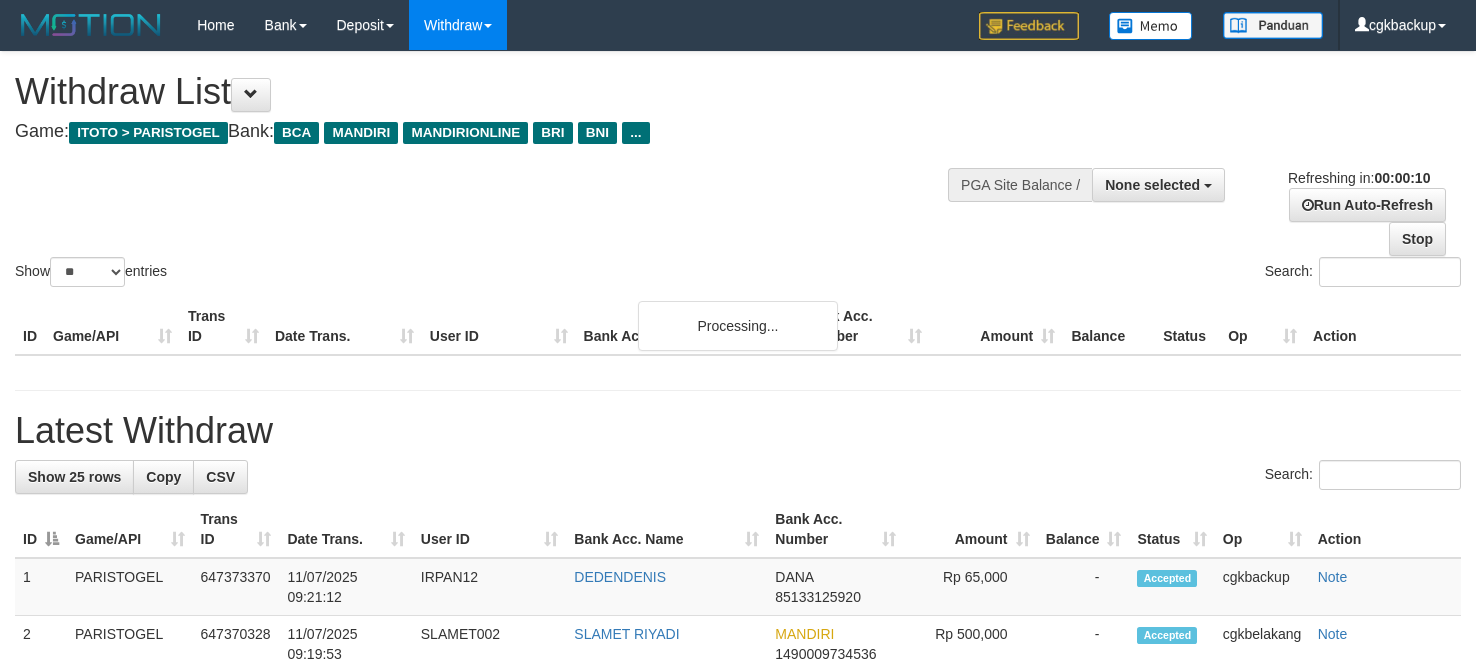 select 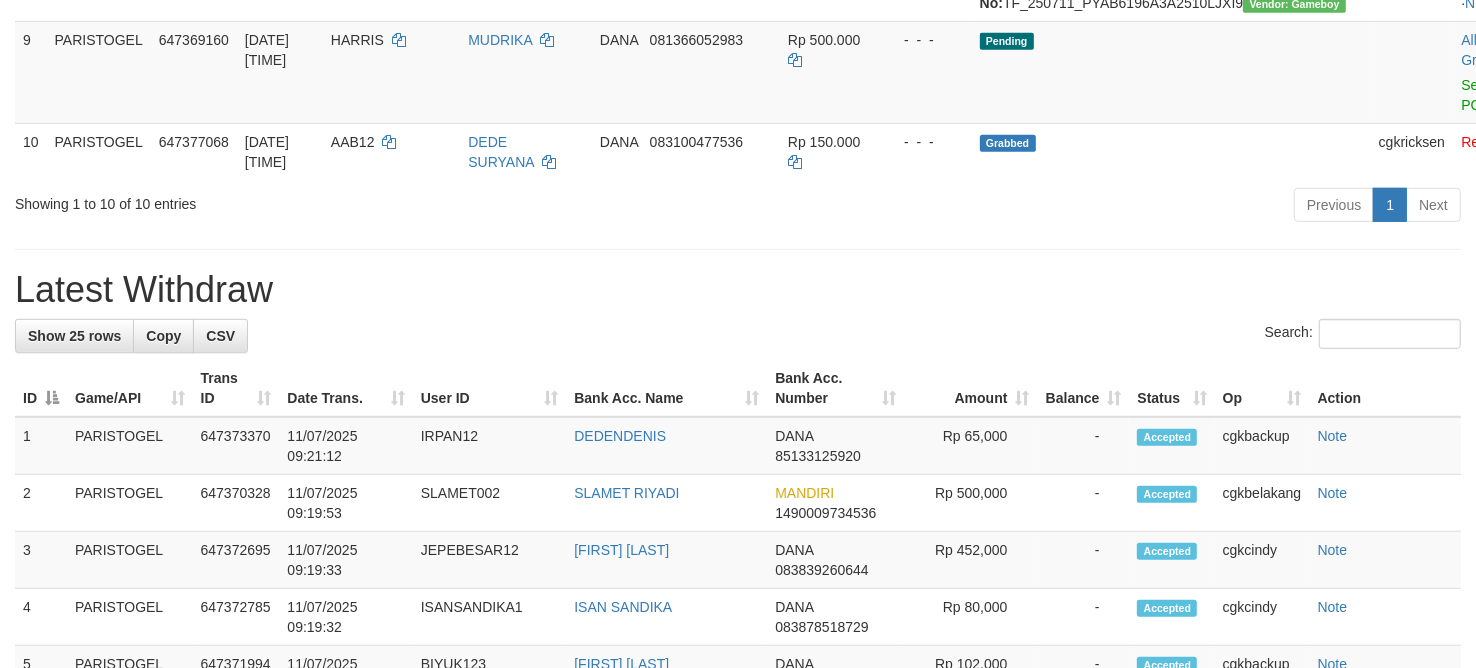 scroll, scrollTop: 875, scrollLeft: 0, axis: vertical 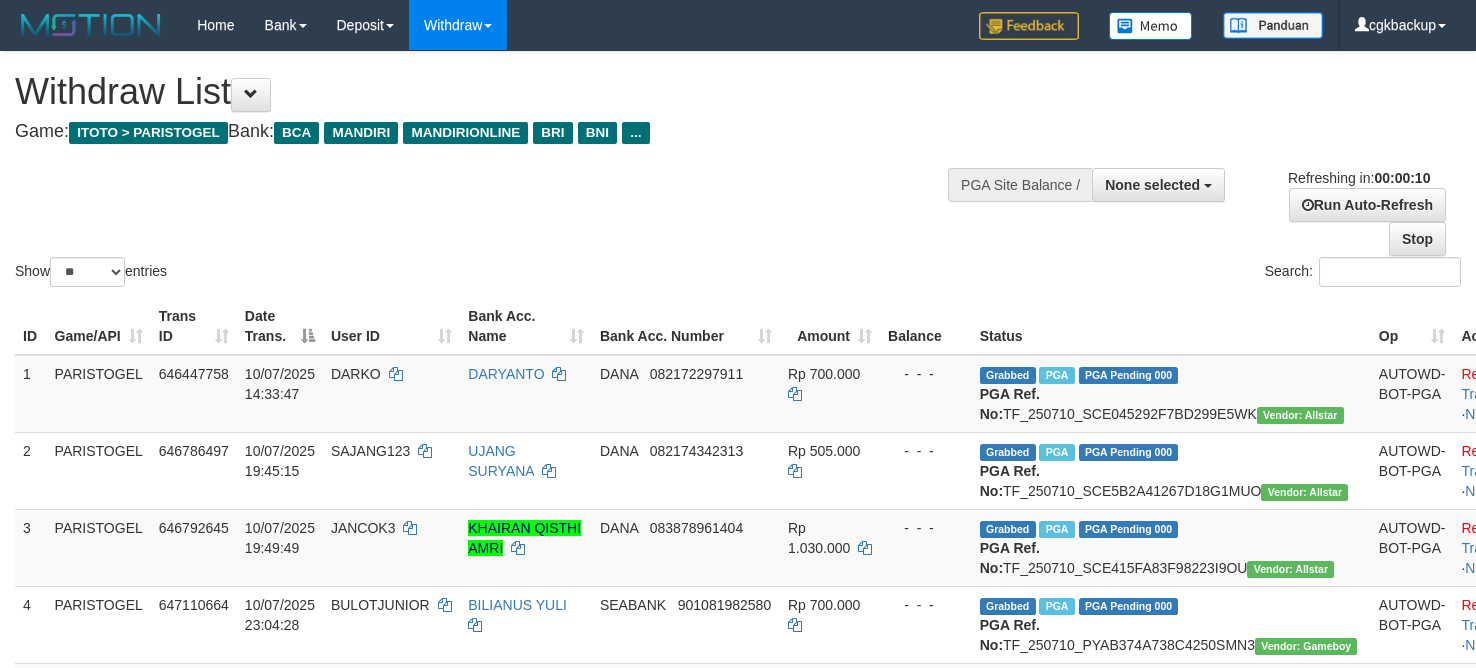 select 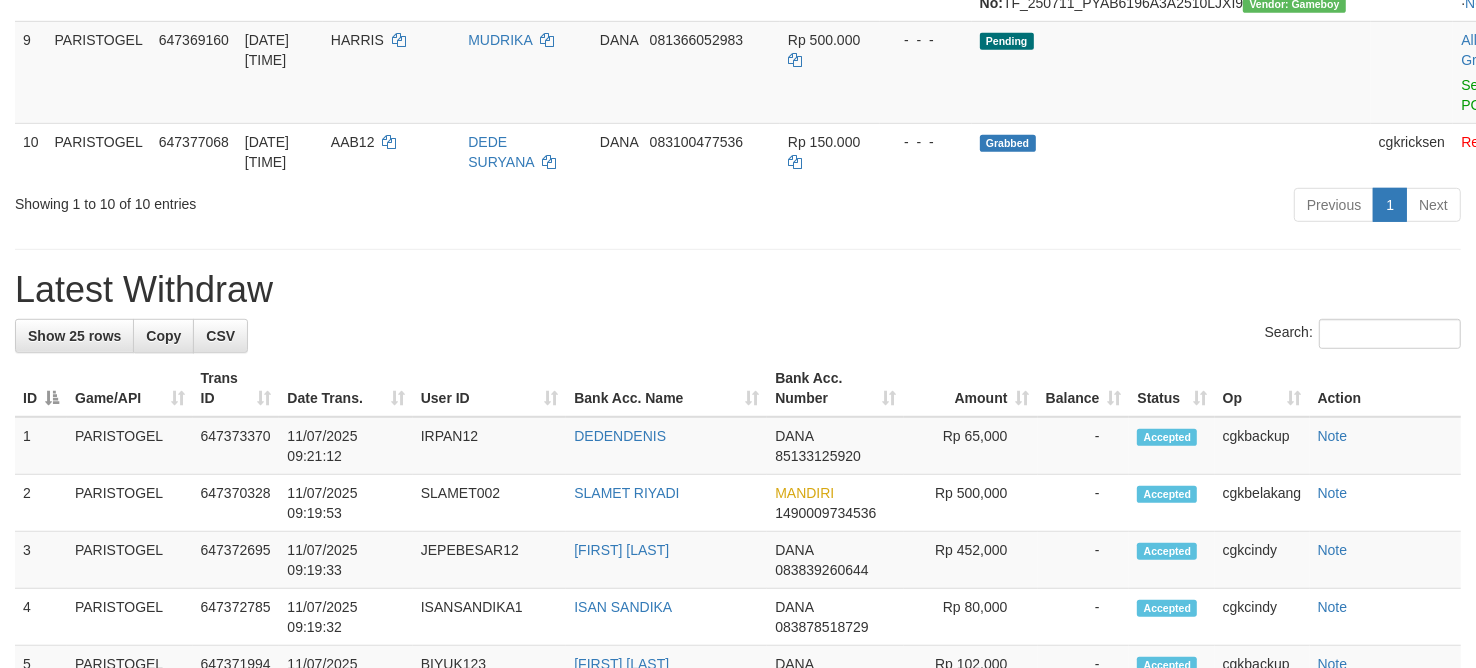 scroll, scrollTop: 875, scrollLeft: 0, axis: vertical 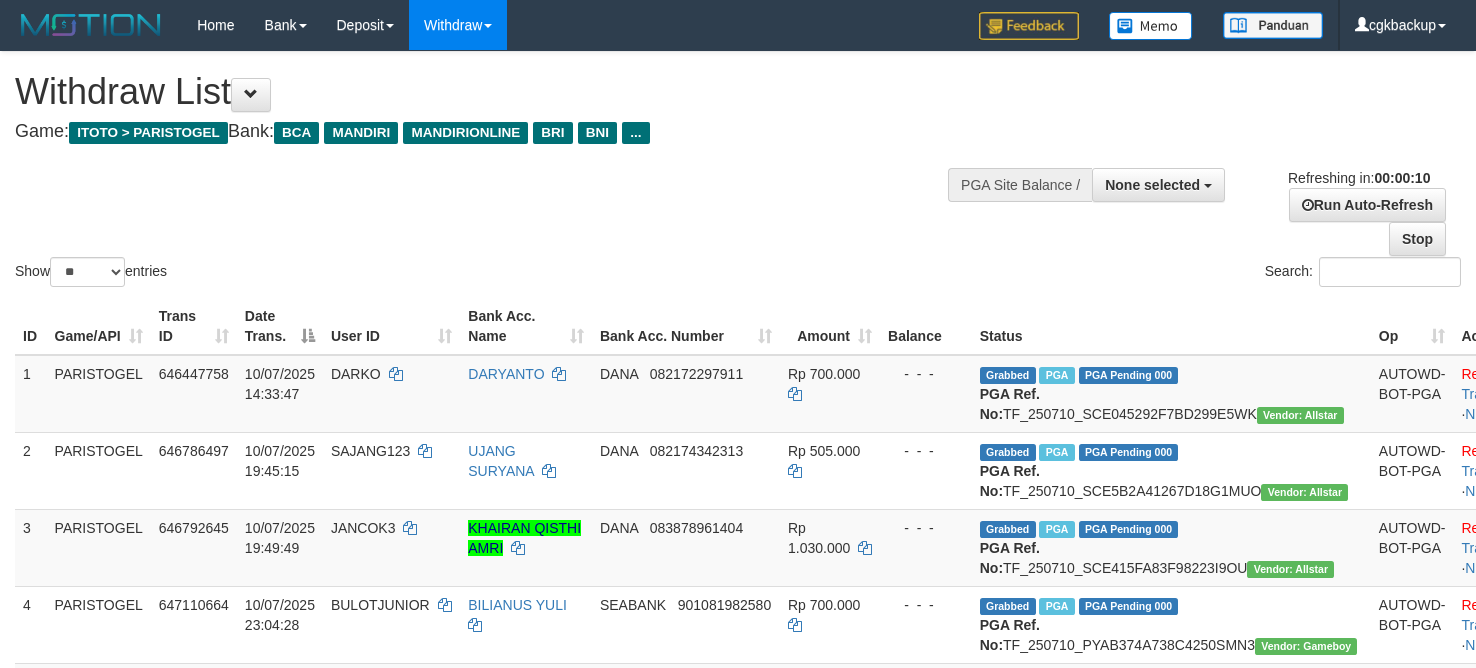 select 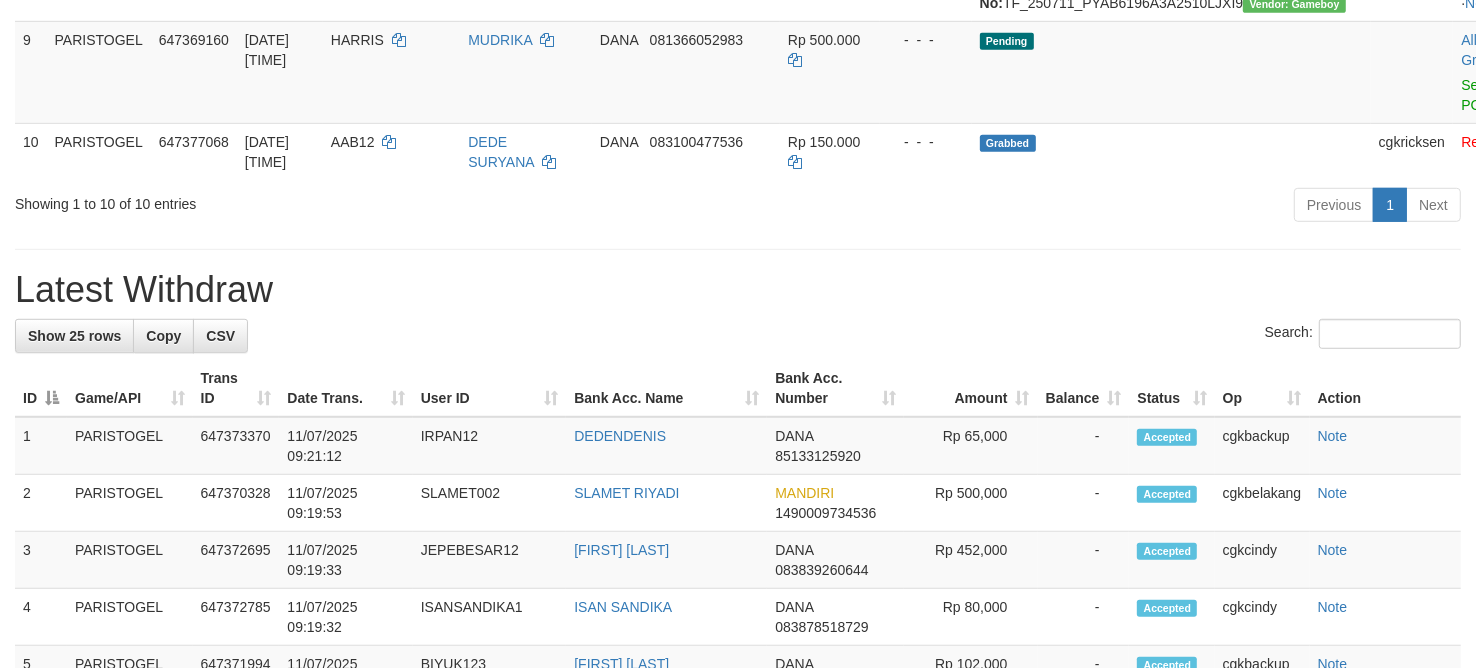 scroll, scrollTop: 875, scrollLeft: 0, axis: vertical 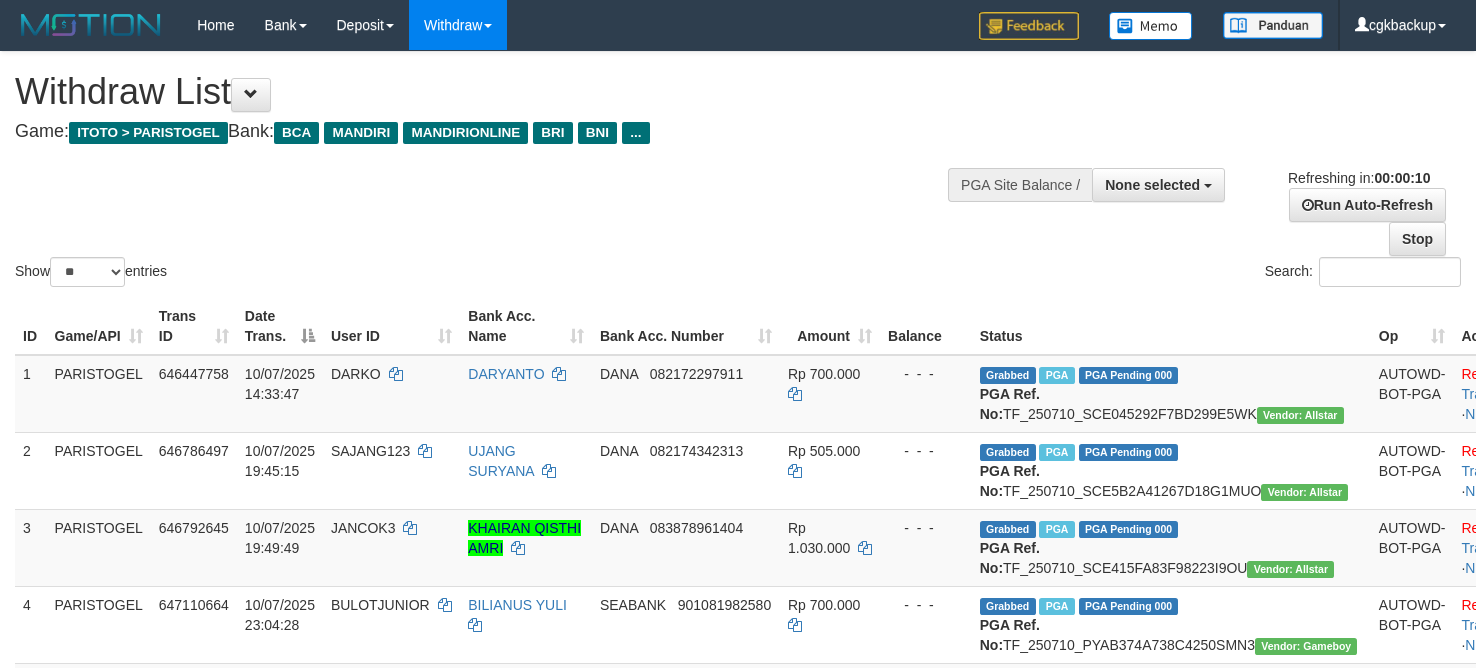select 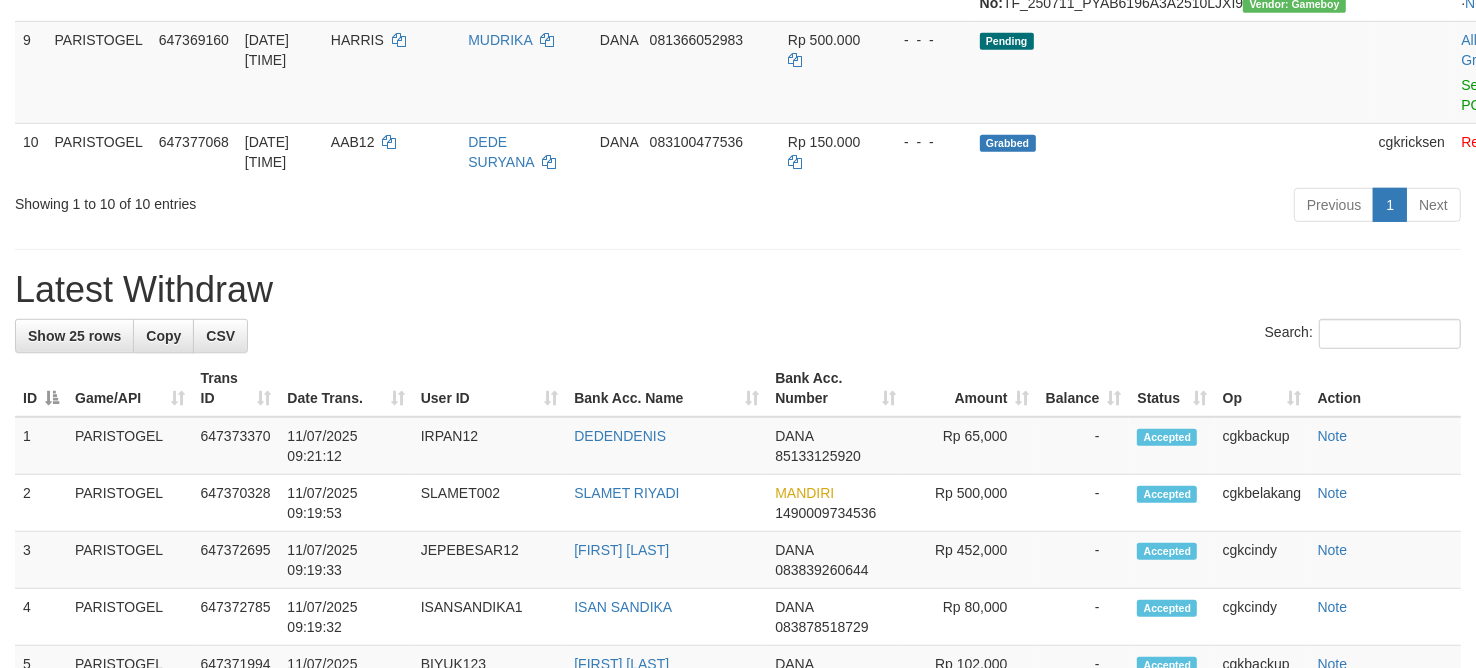 scroll, scrollTop: 875, scrollLeft: 0, axis: vertical 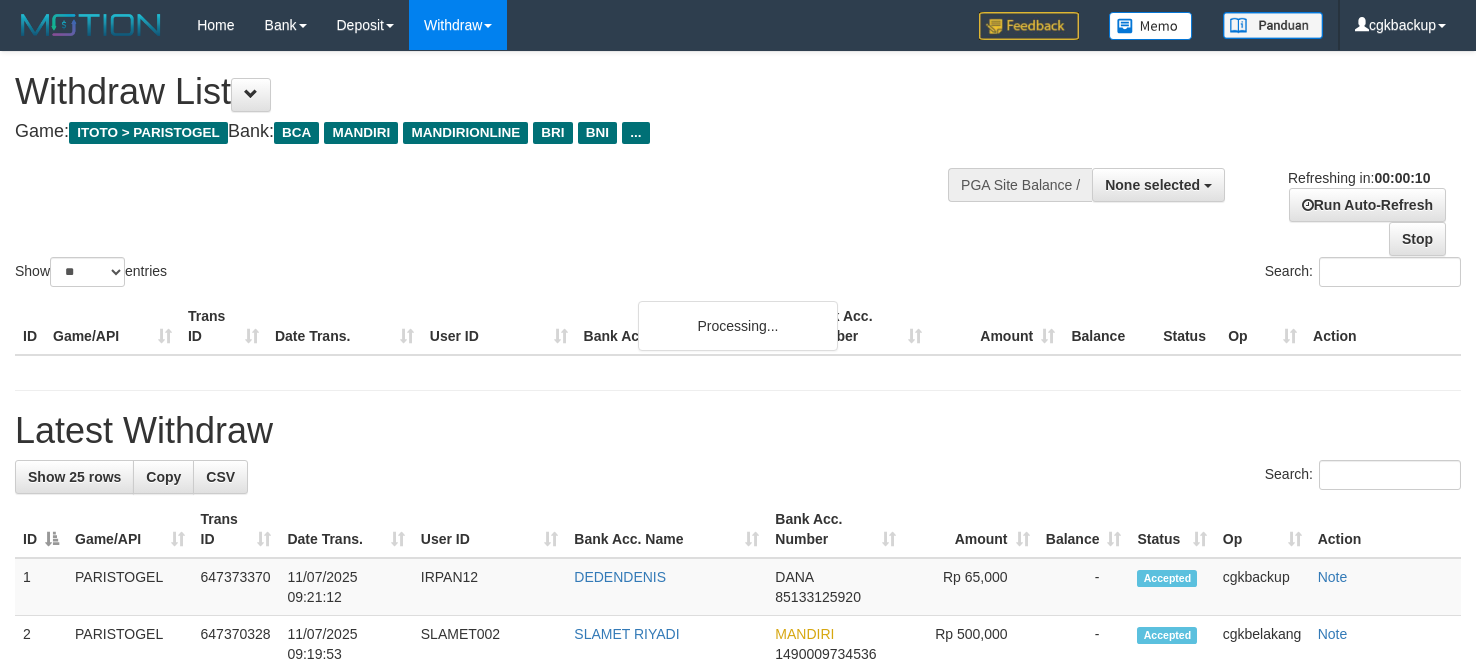 select 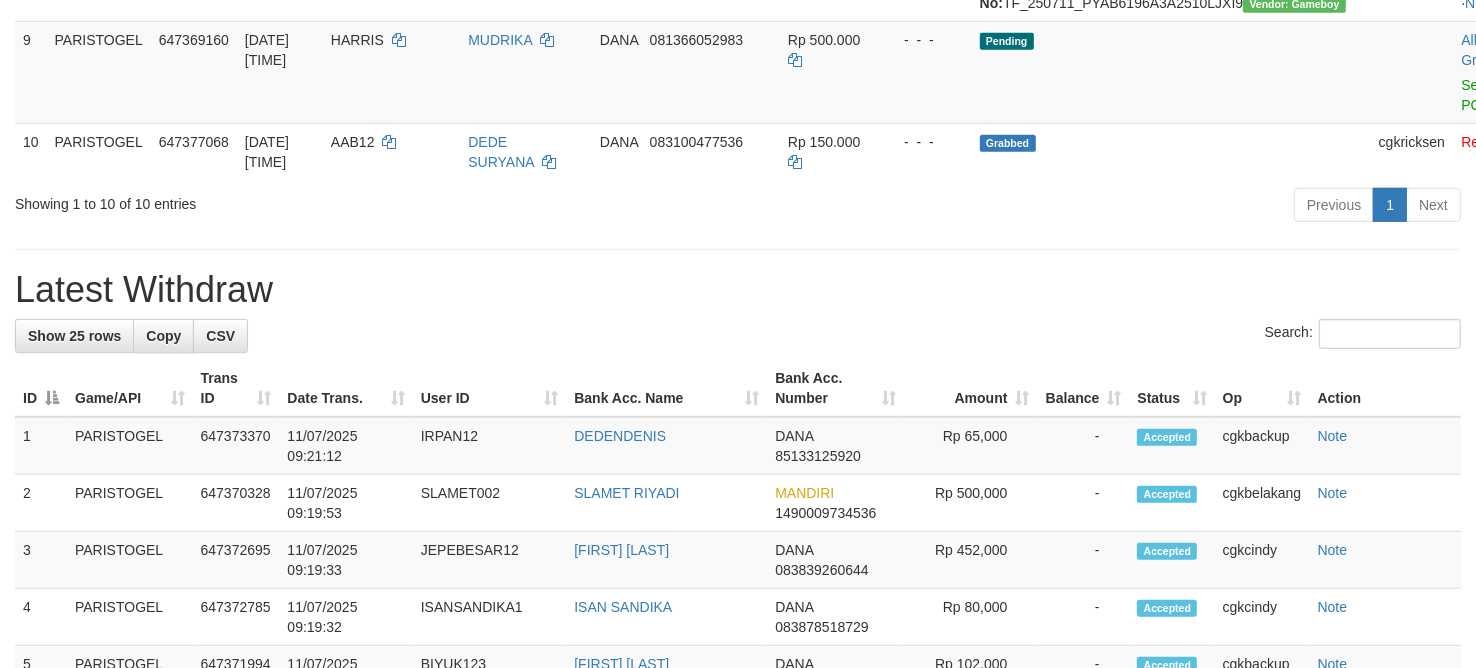 scroll, scrollTop: 875, scrollLeft: 0, axis: vertical 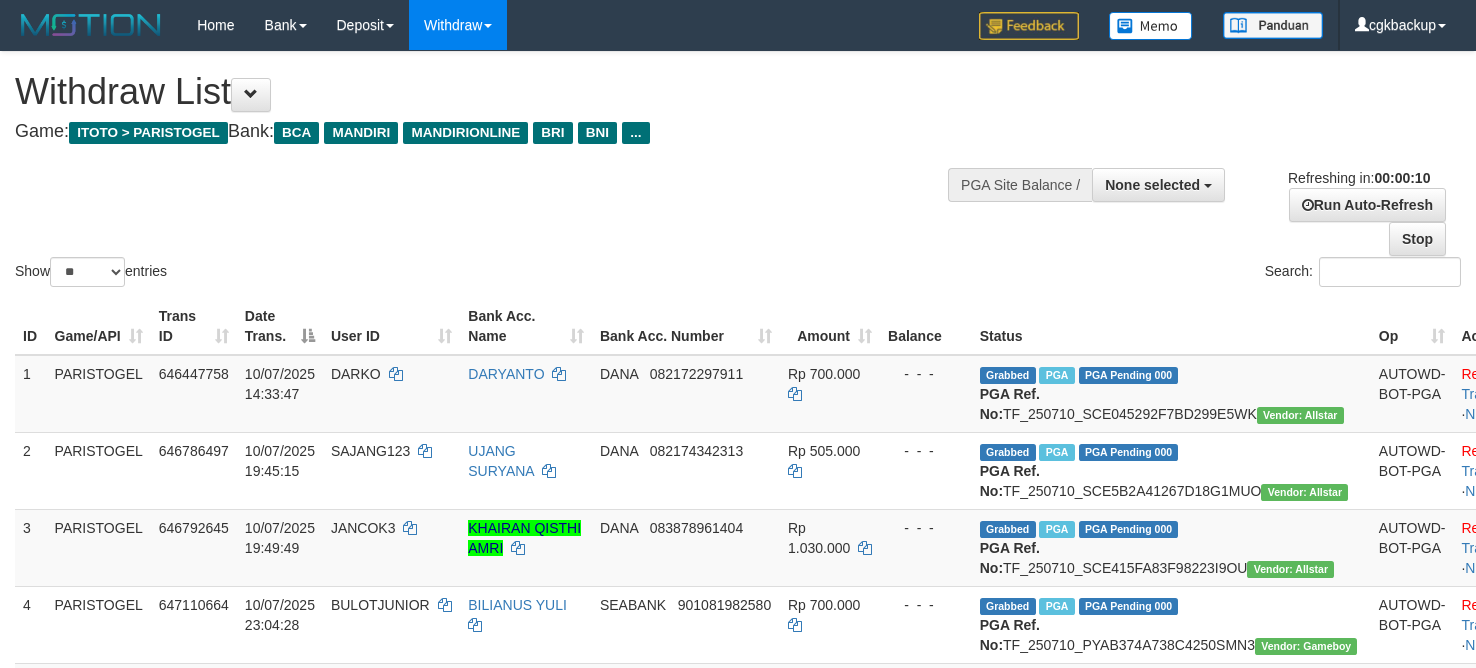 select 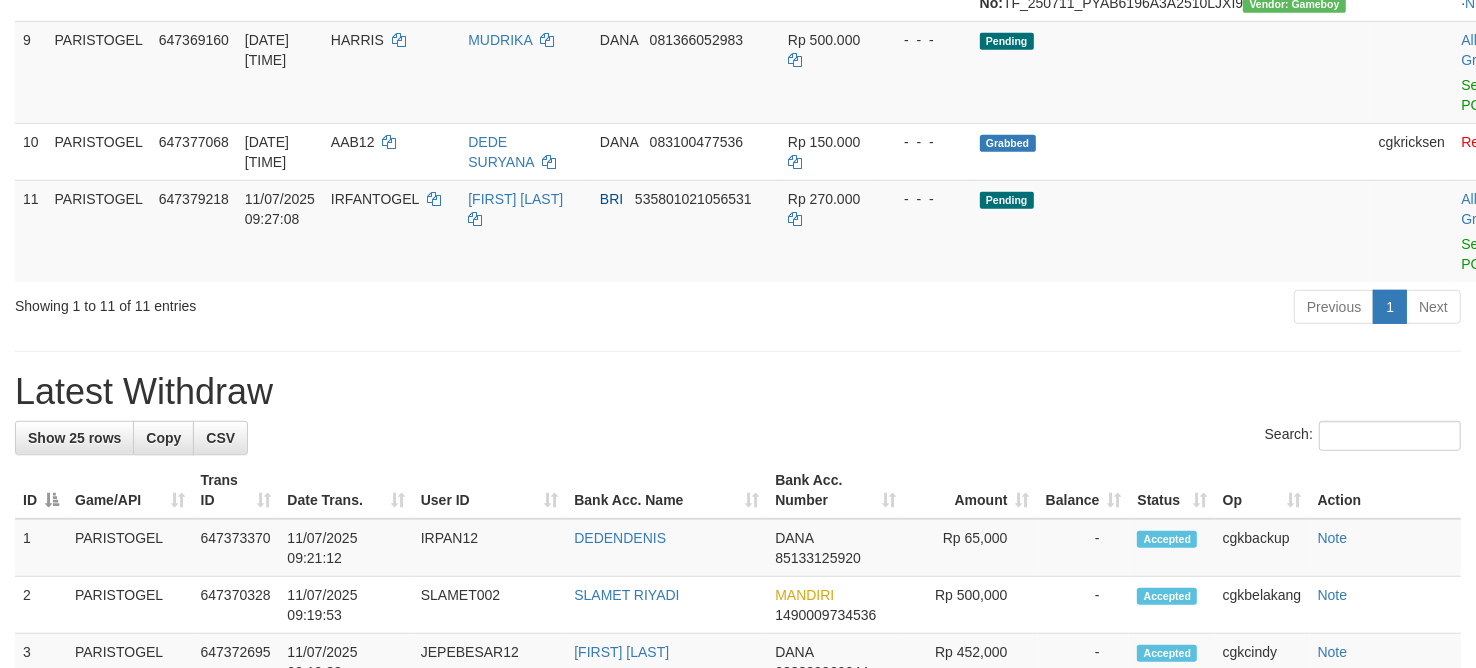 scroll, scrollTop: 875, scrollLeft: 0, axis: vertical 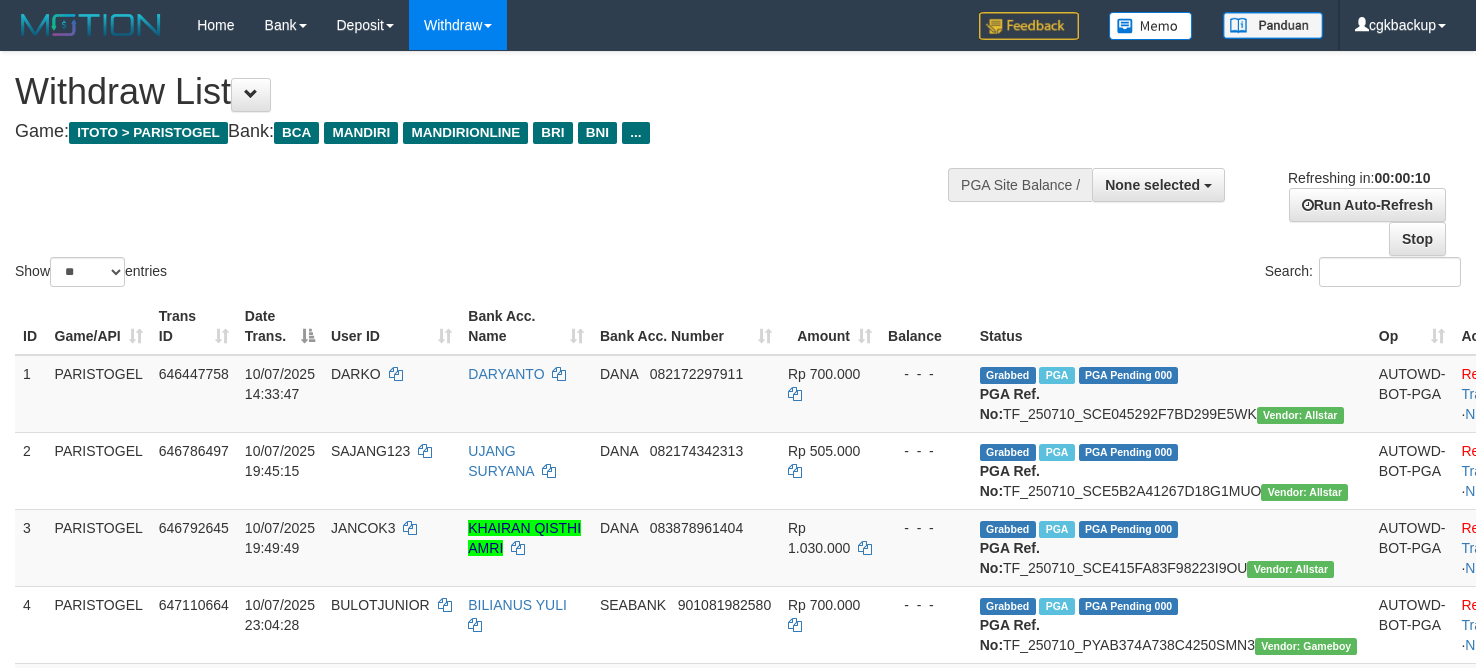 select 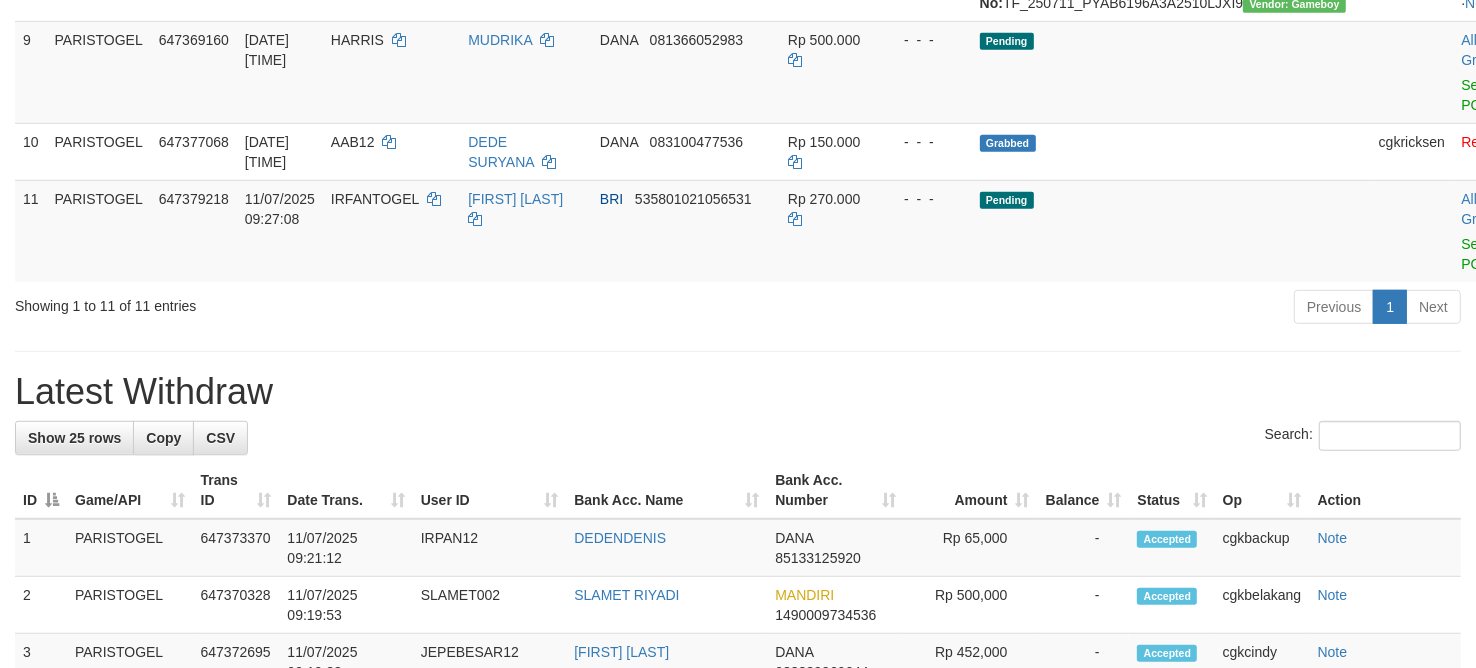 scroll, scrollTop: 875, scrollLeft: 0, axis: vertical 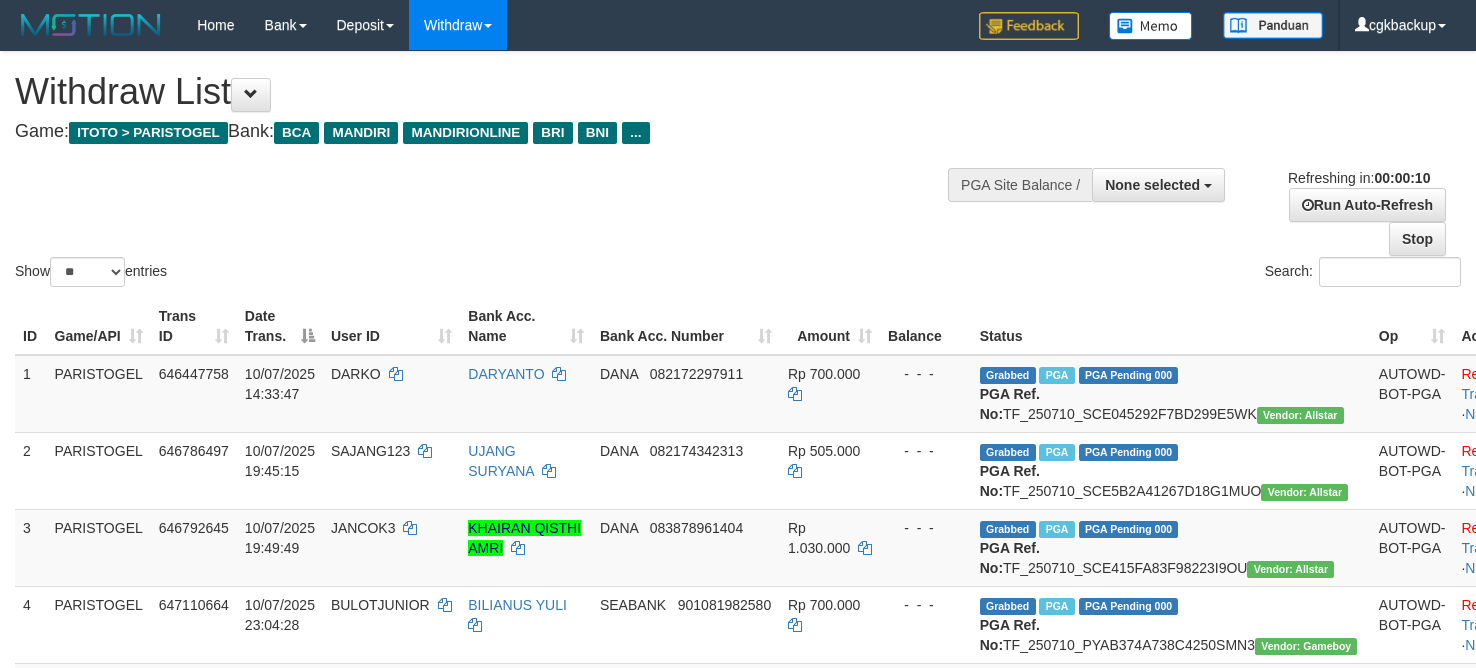 select 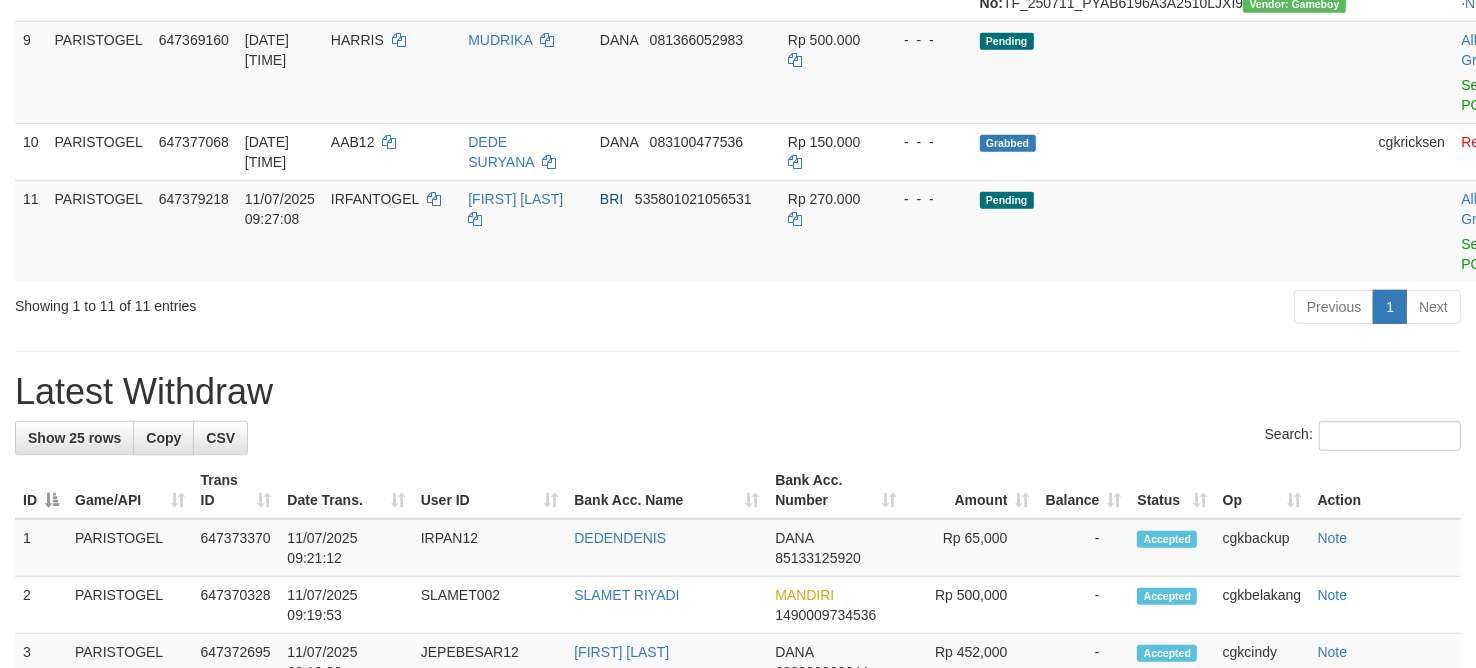 scroll, scrollTop: 875, scrollLeft: 0, axis: vertical 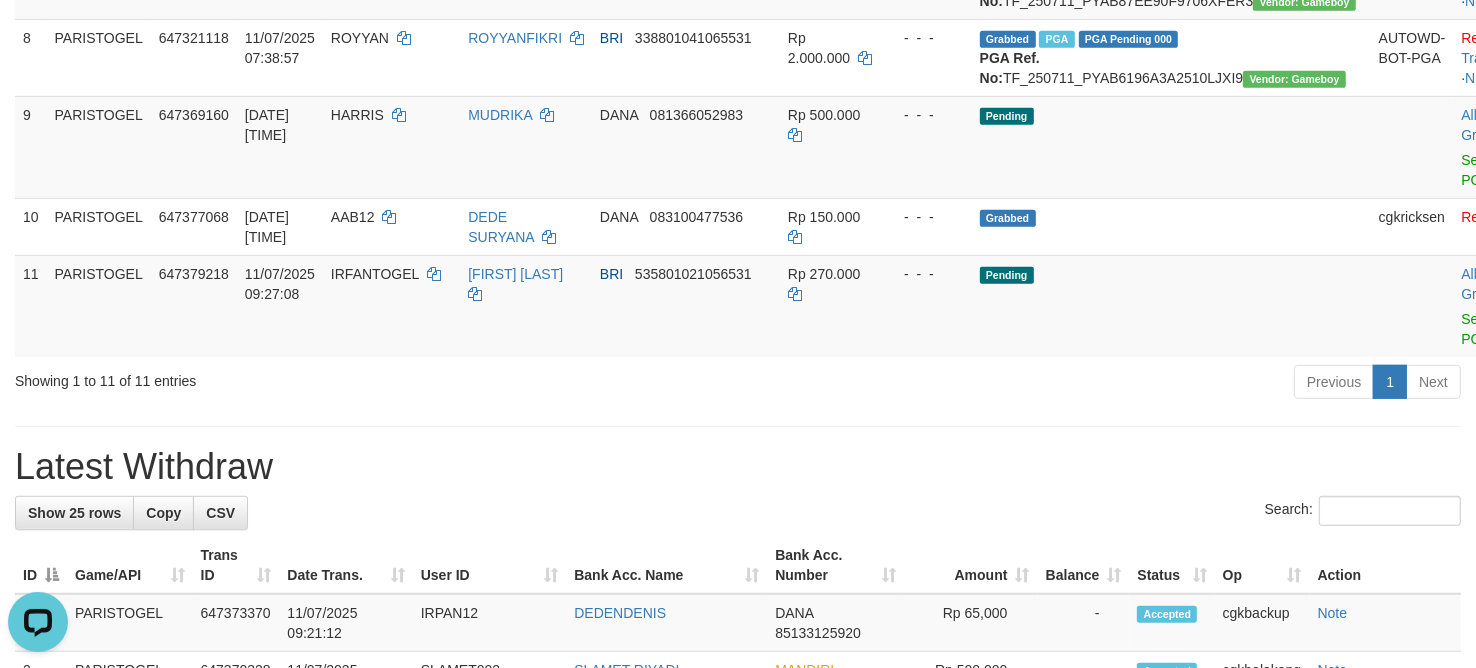 click on "Previous 1 Next" at bounding box center [1045, 384] 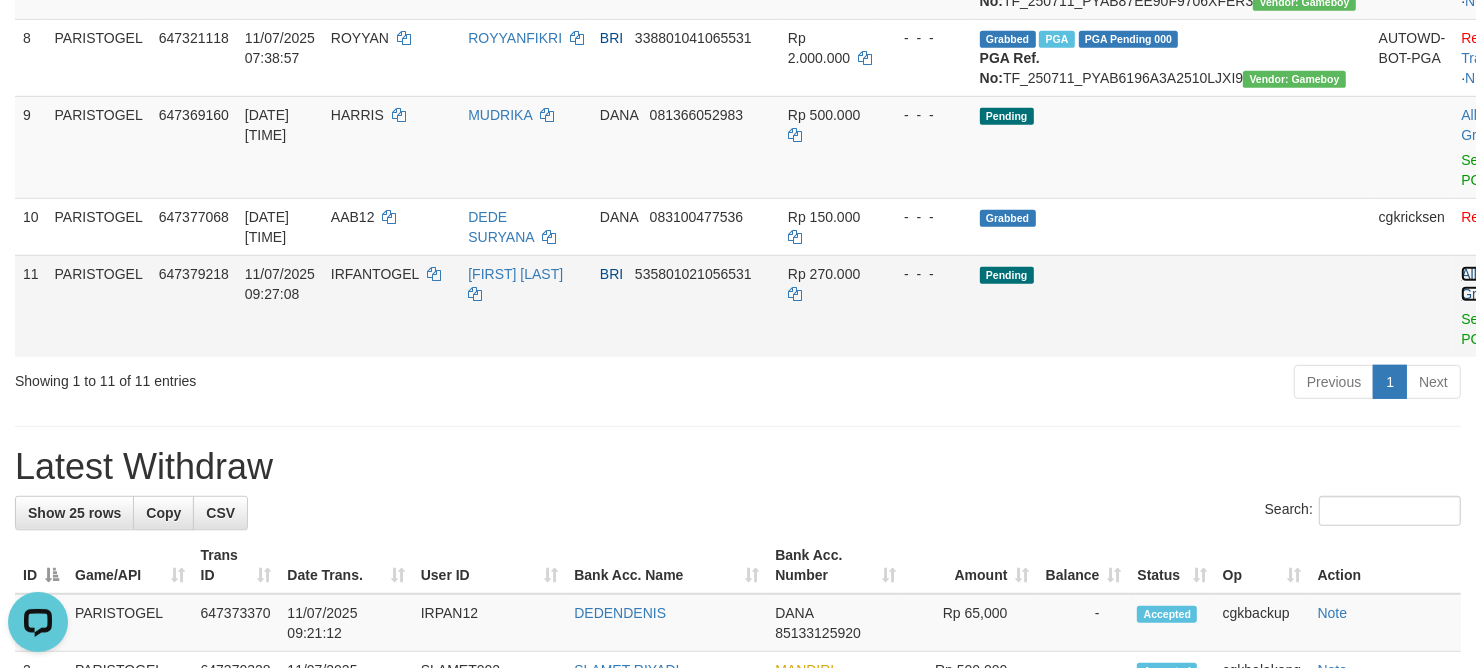 click on "Allow Grab" at bounding box center [1477, 284] 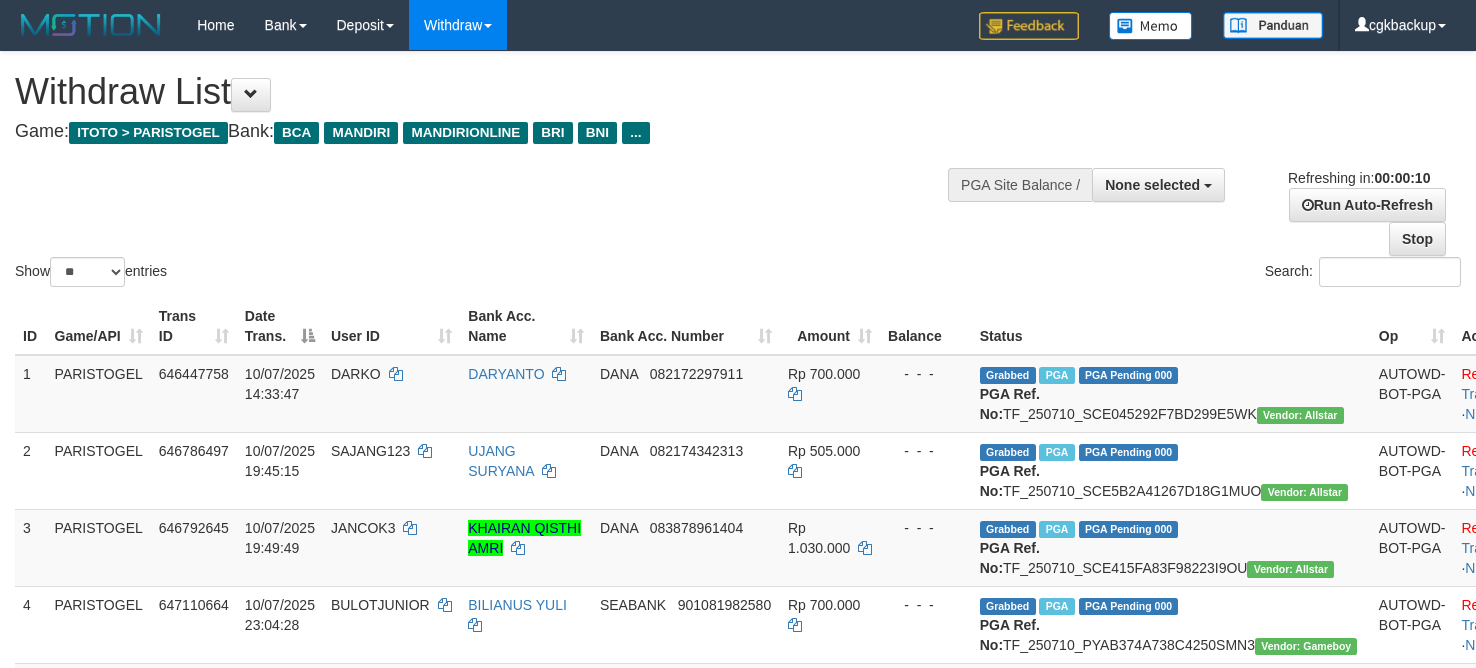 select 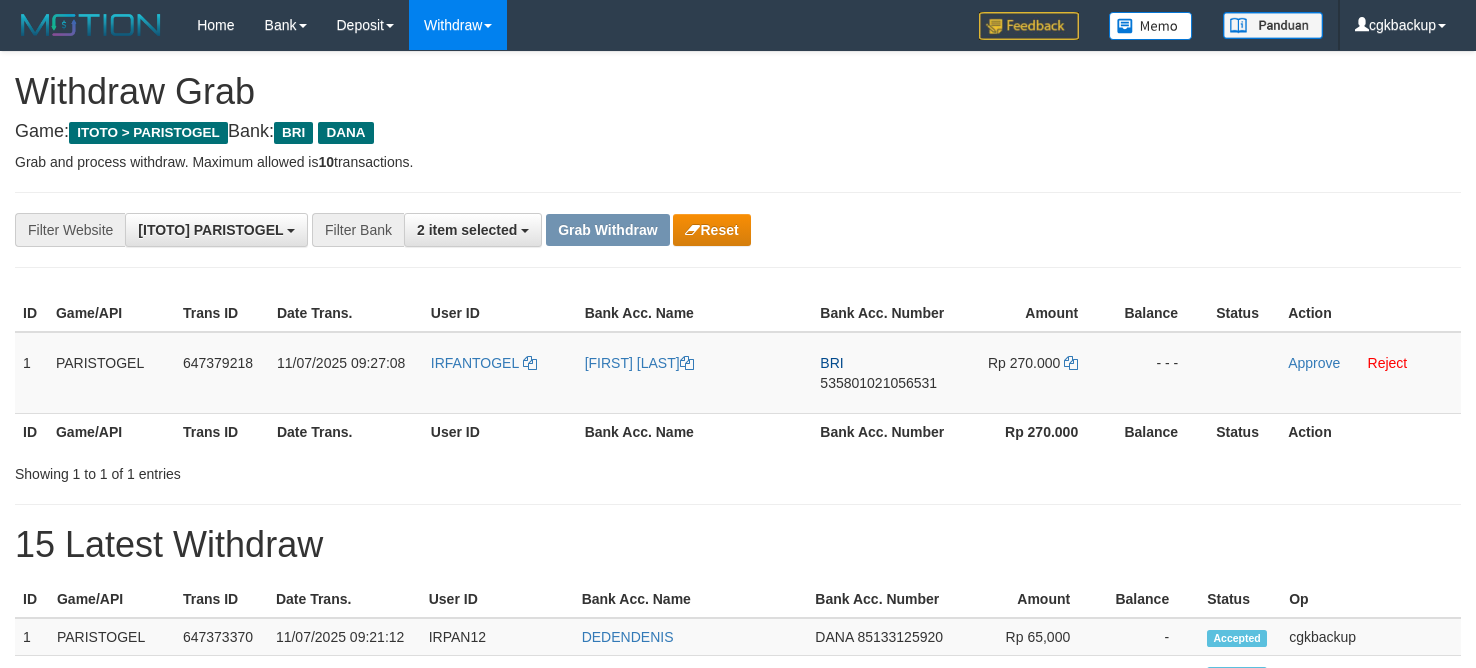 scroll, scrollTop: 0, scrollLeft: 0, axis: both 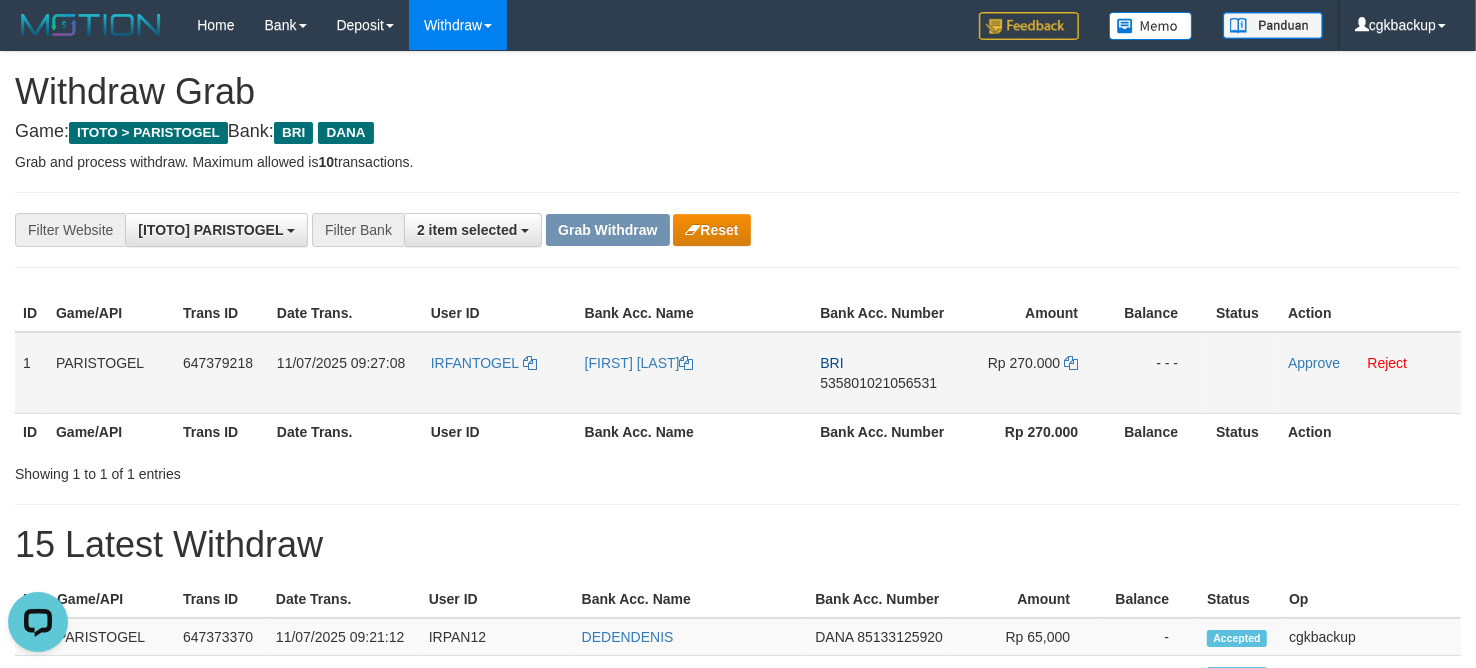 click on "IRFANTOGEL" at bounding box center (500, 373) 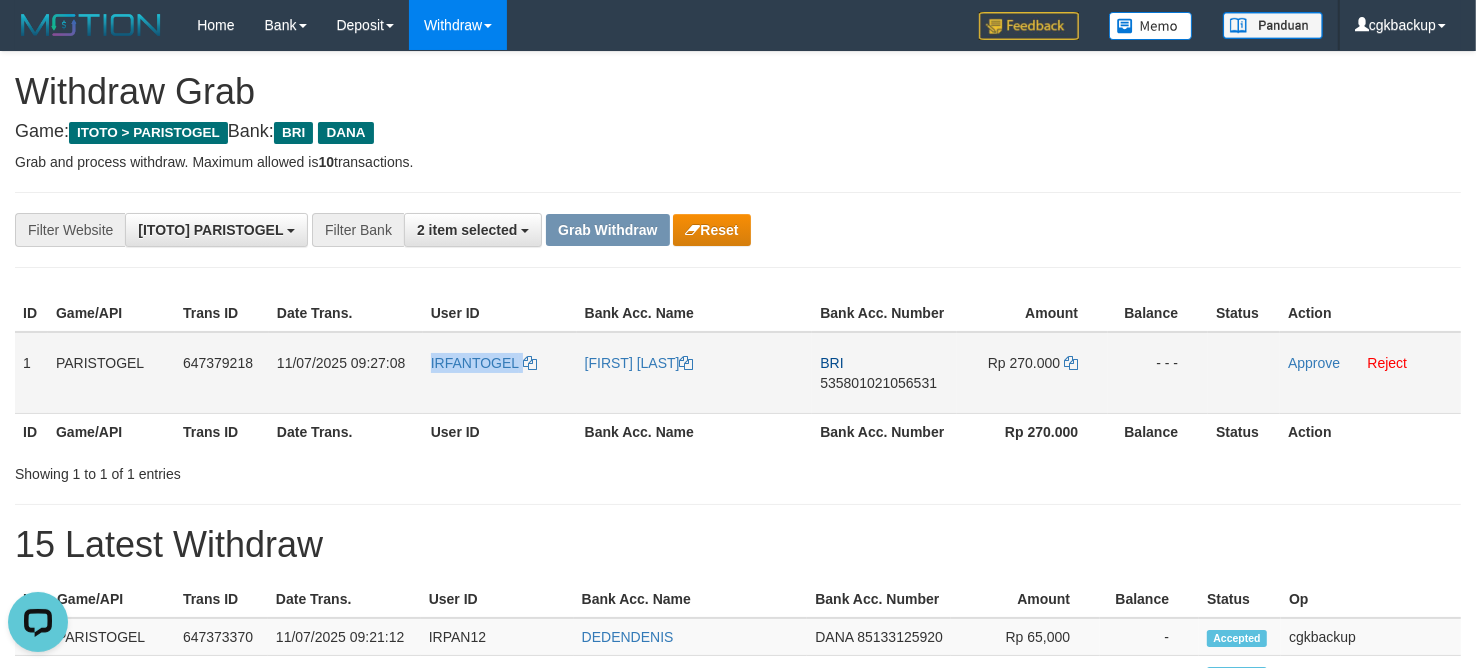 click on "IRFANTOGEL" at bounding box center [500, 373] 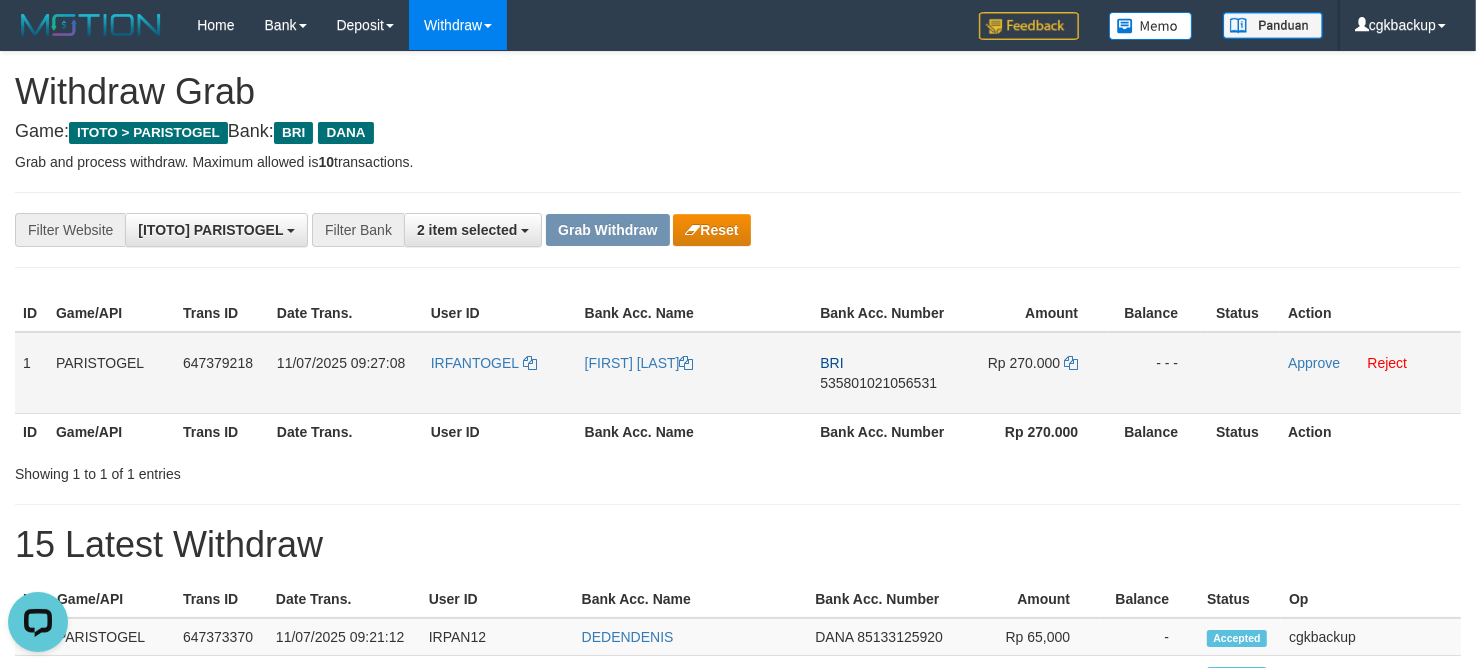 click on "[FIRST] [LAST]" at bounding box center [695, 373] 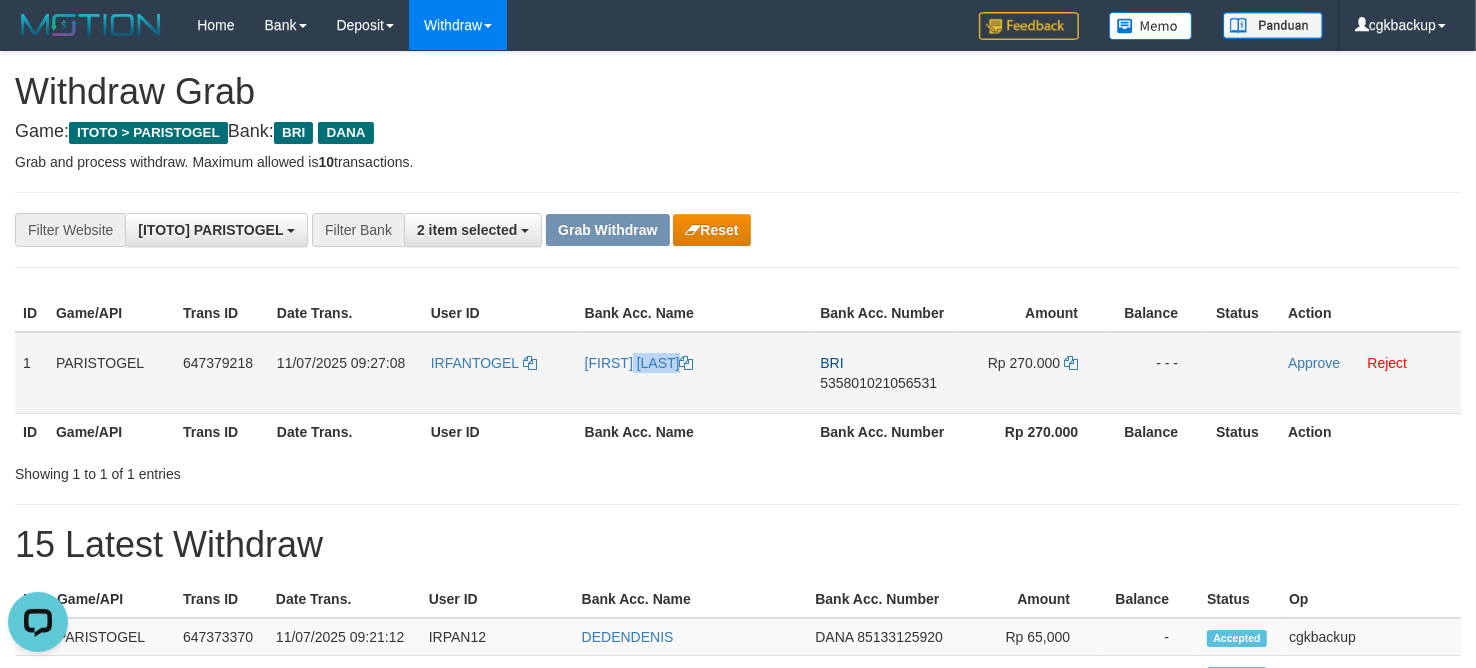 click on "[FIRST] [LAST]" at bounding box center (695, 373) 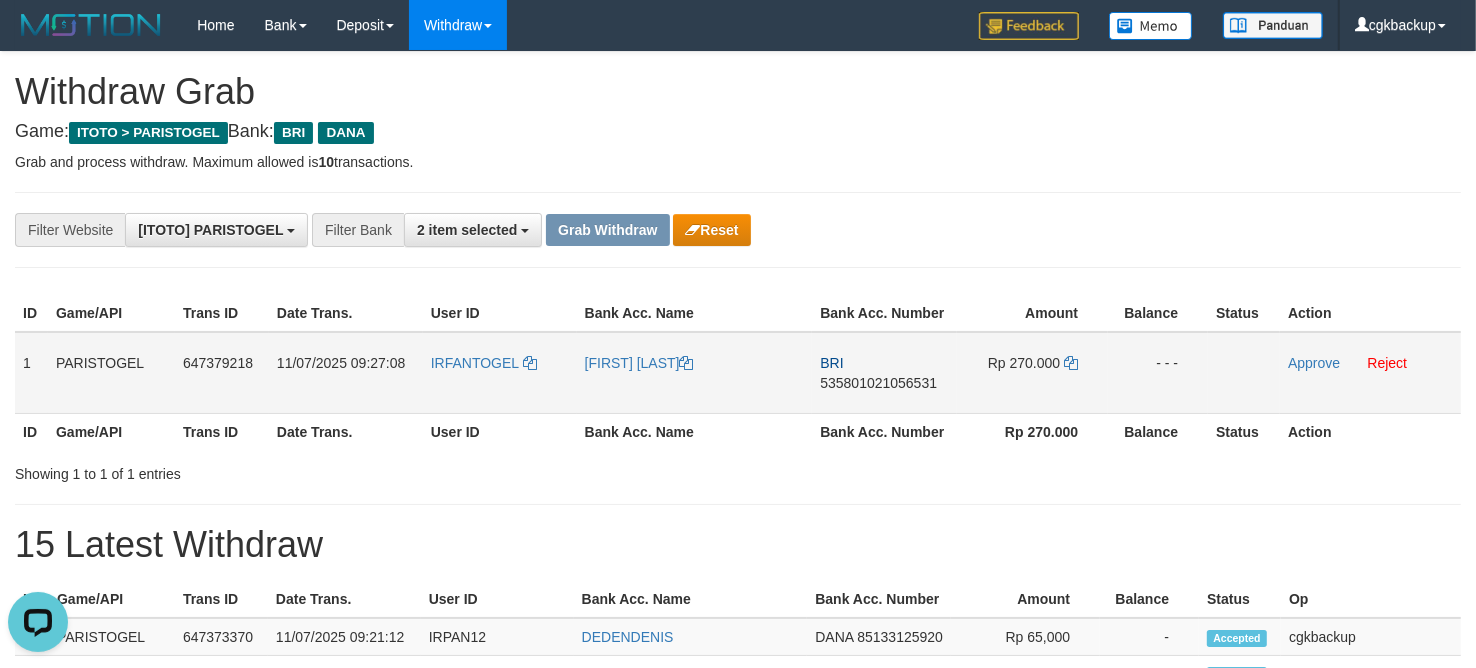 click on "[FIRST] [LAST]" at bounding box center [695, 373] 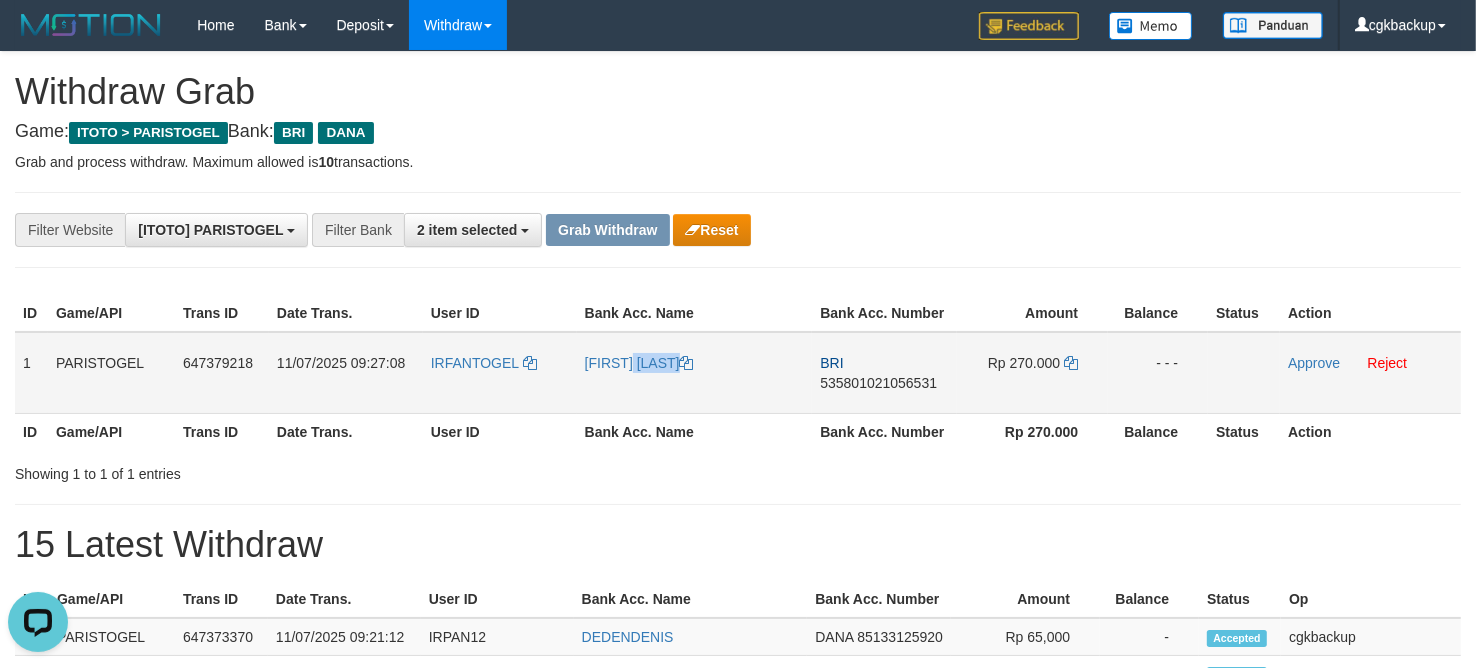 click on "[FIRST] [LAST]" at bounding box center (695, 373) 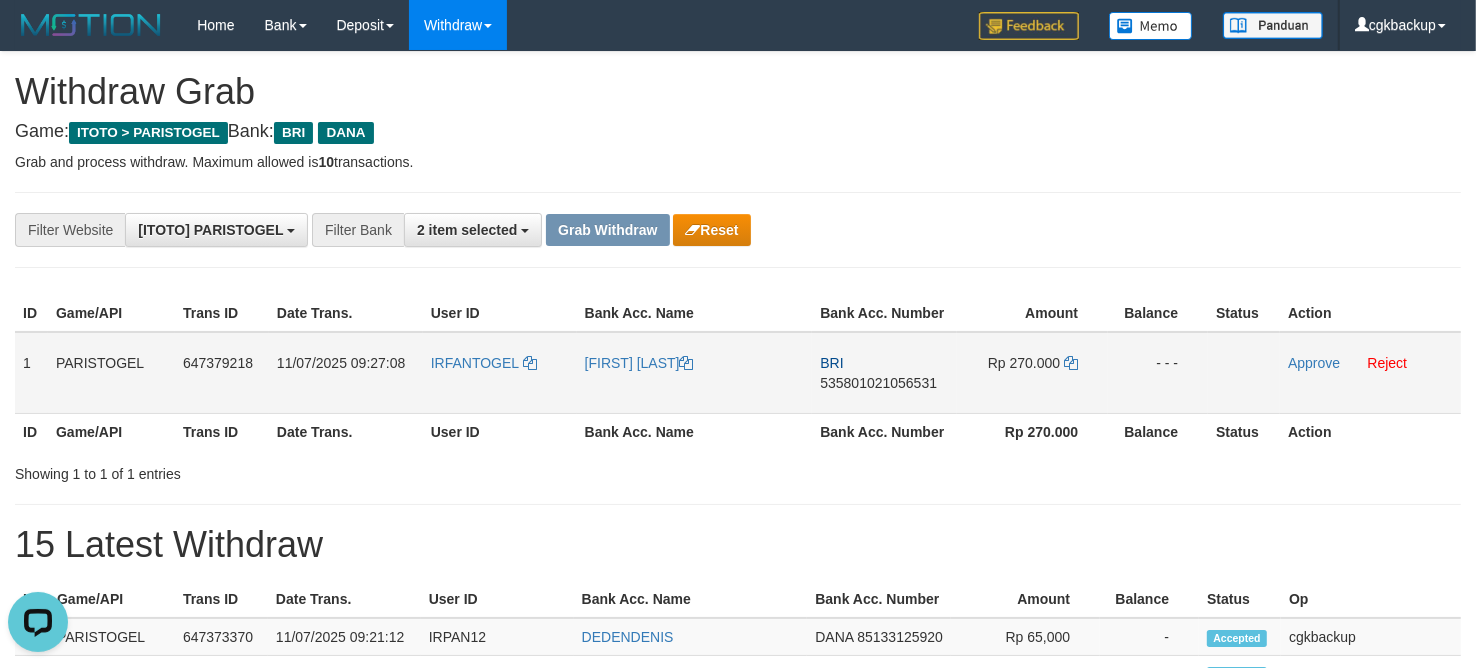 click on "IRFANTOGEL" at bounding box center (500, 373) 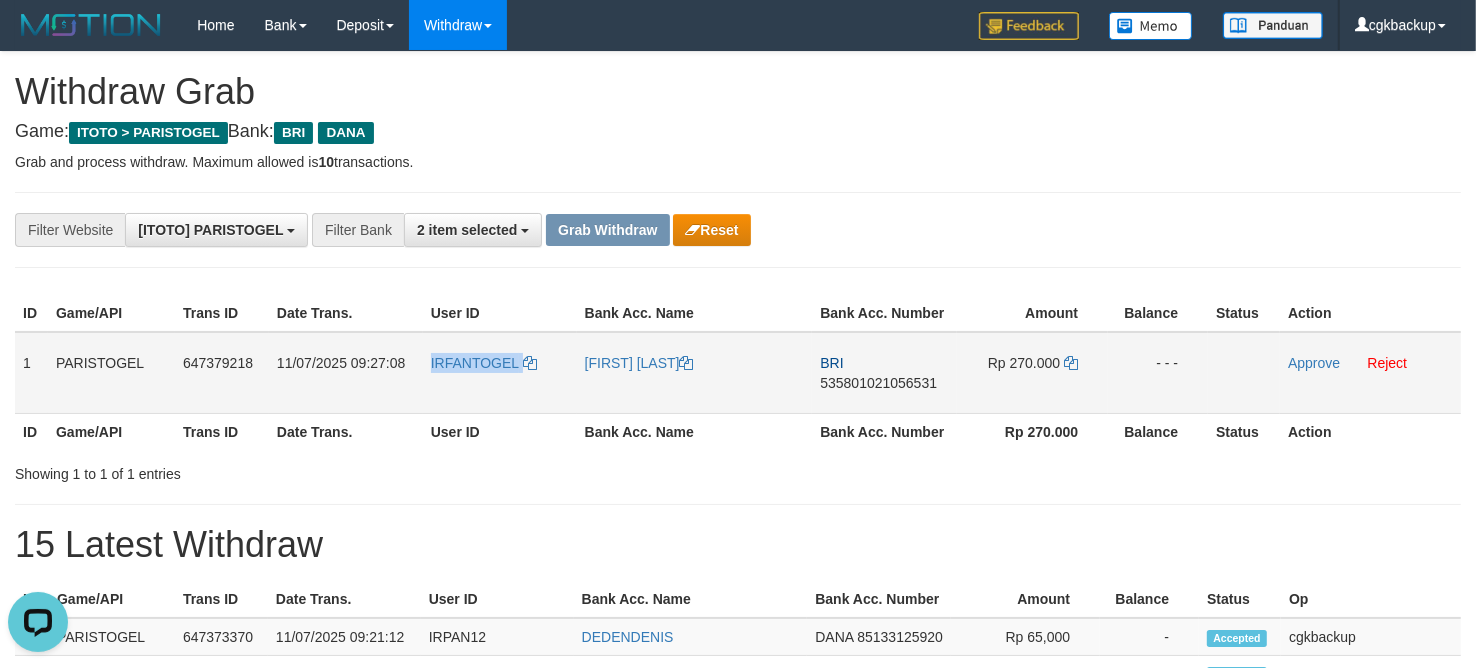 click on "IRFANTOGEL" at bounding box center (500, 373) 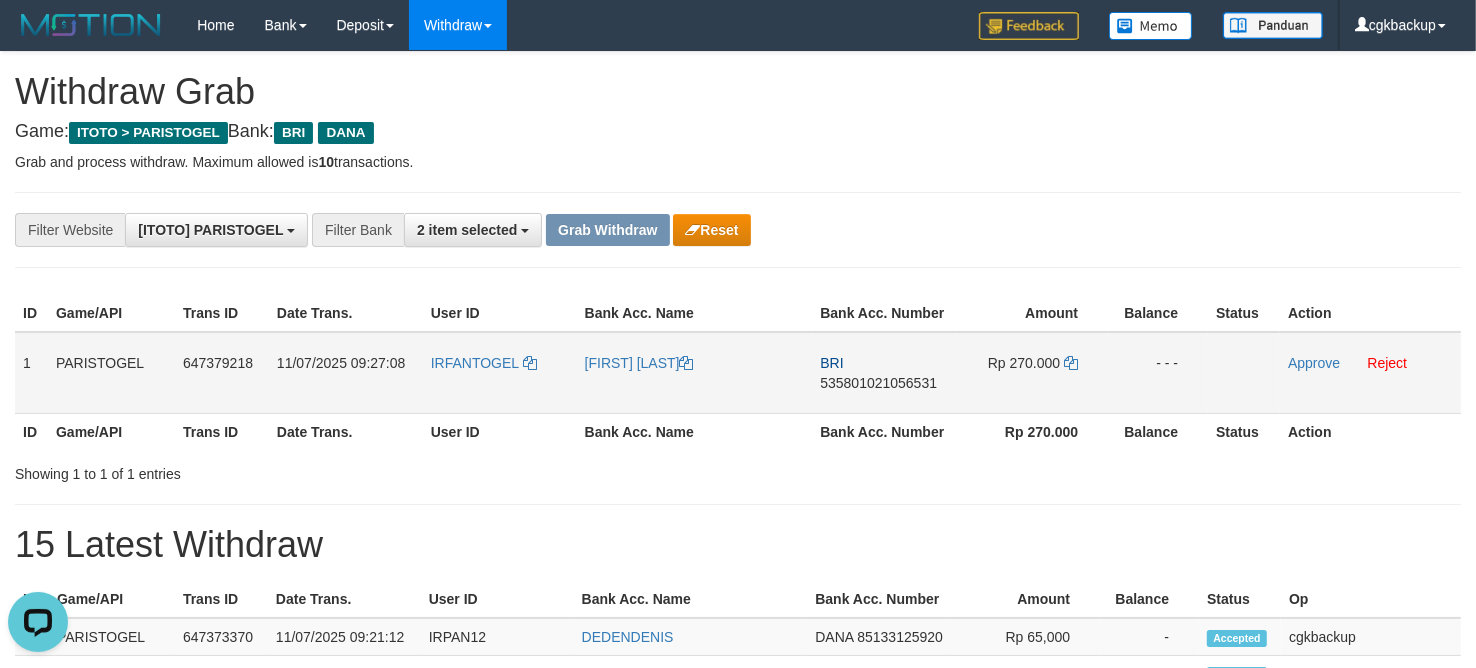 click on "BRI
535801021056531" at bounding box center (884, 373) 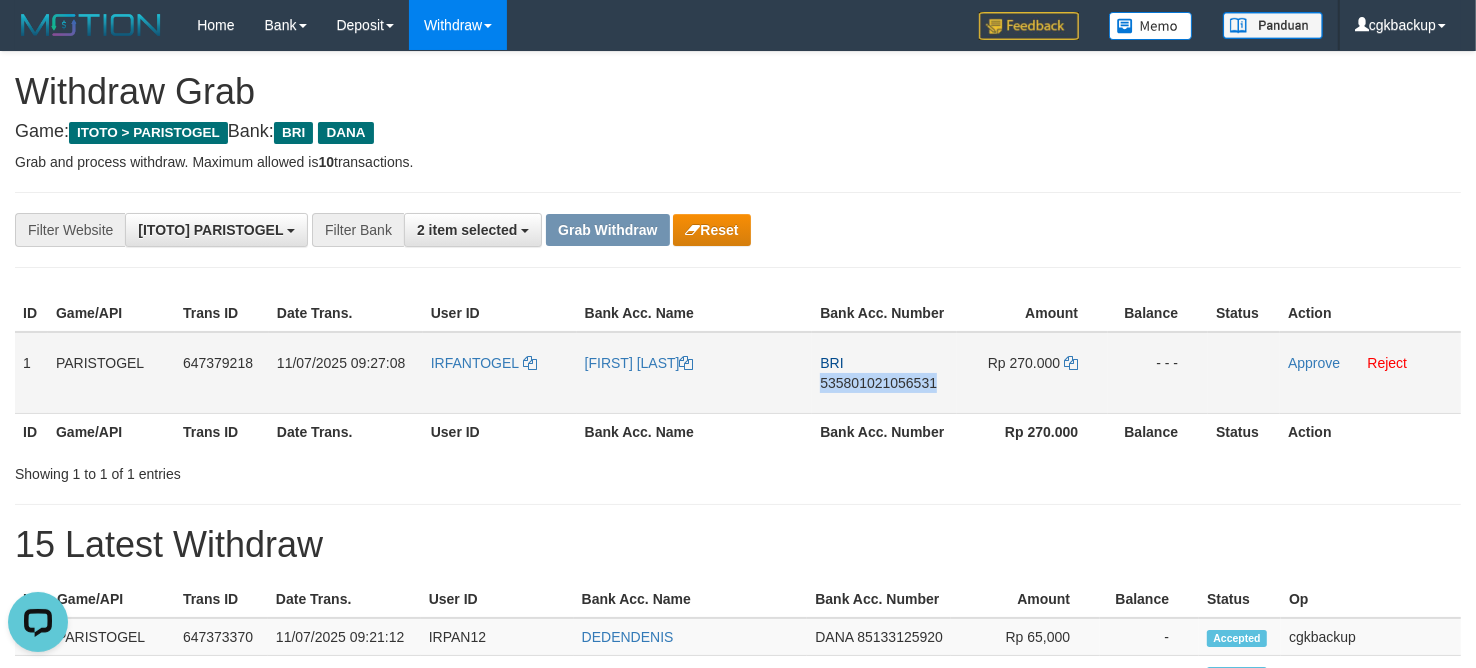 click on "BRI
535801021056531" at bounding box center (884, 373) 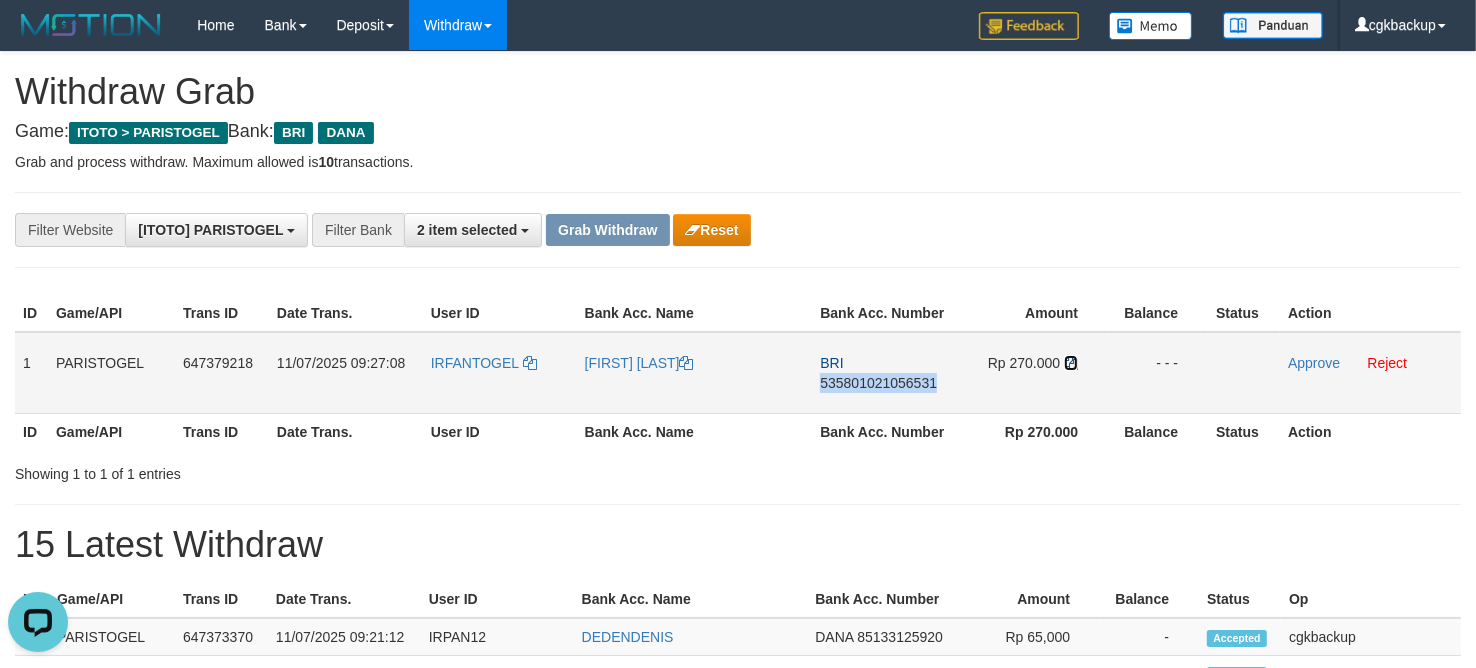 click at bounding box center [1071, 363] 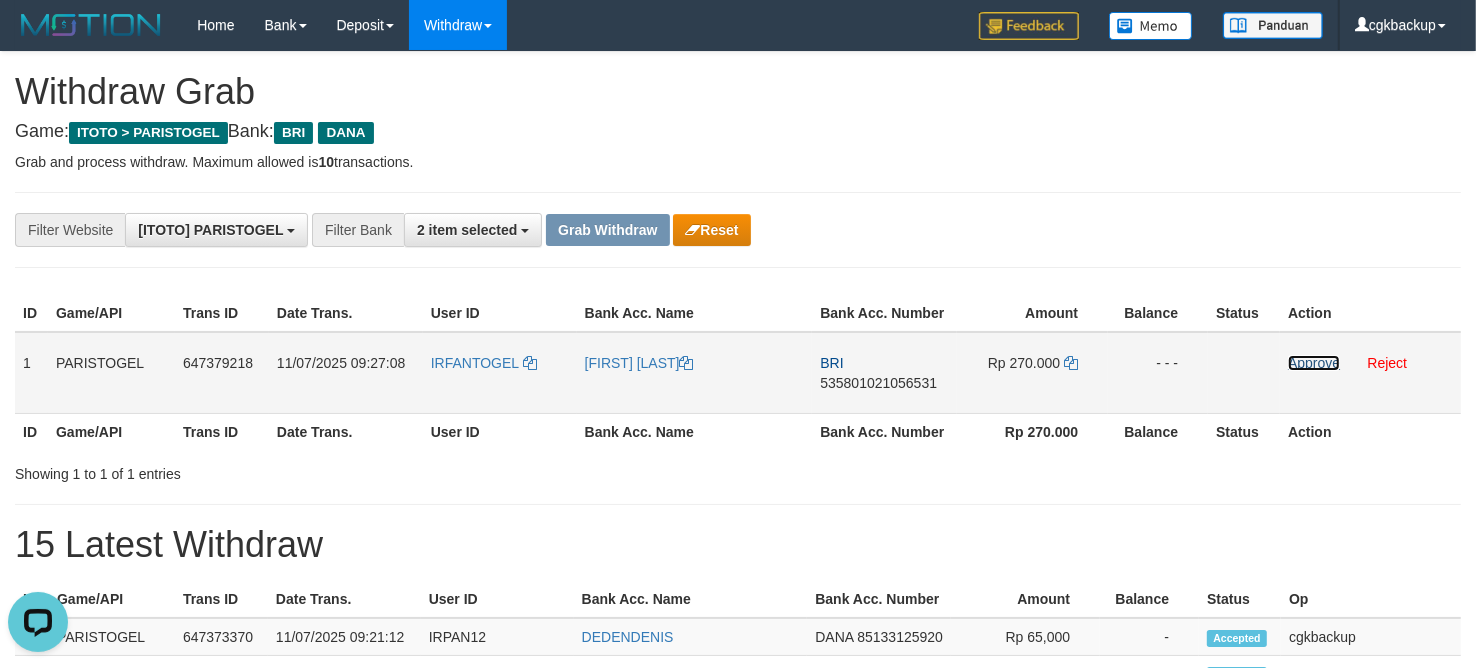 click on "Approve" at bounding box center (1314, 363) 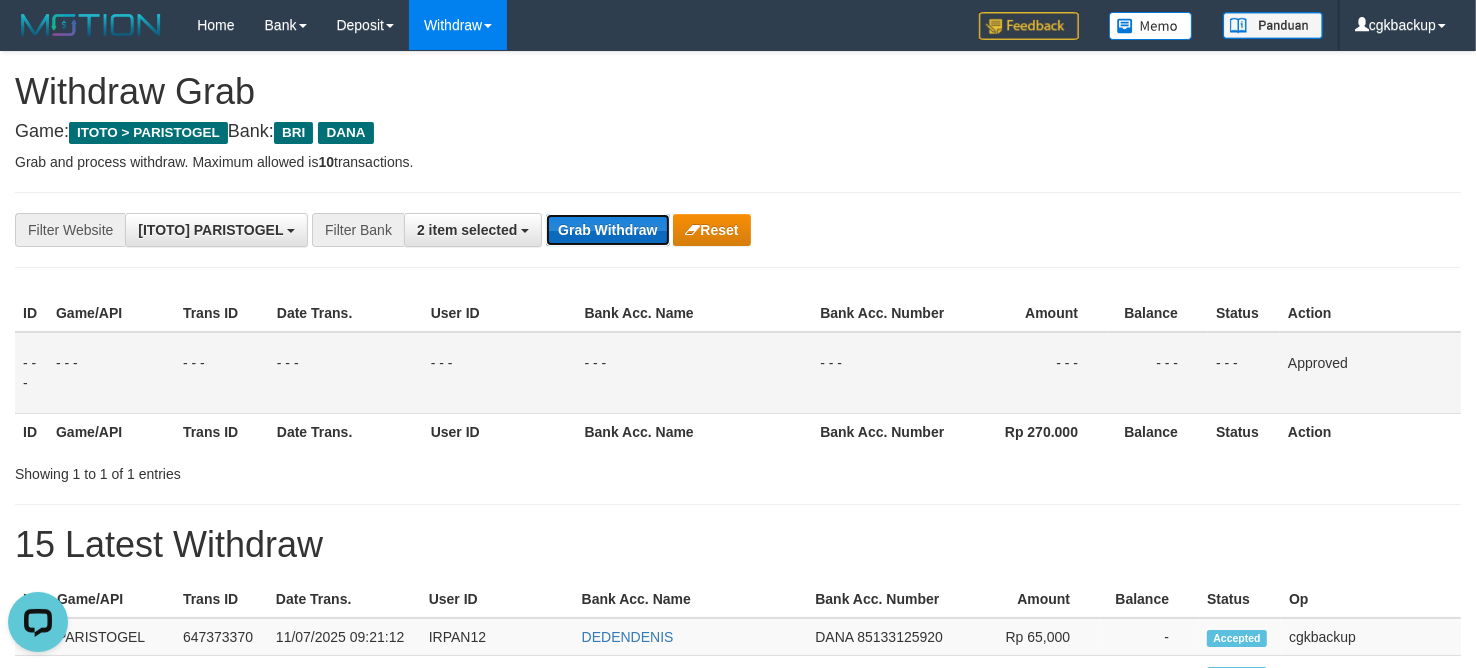 click on "Grab Withdraw" at bounding box center (607, 230) 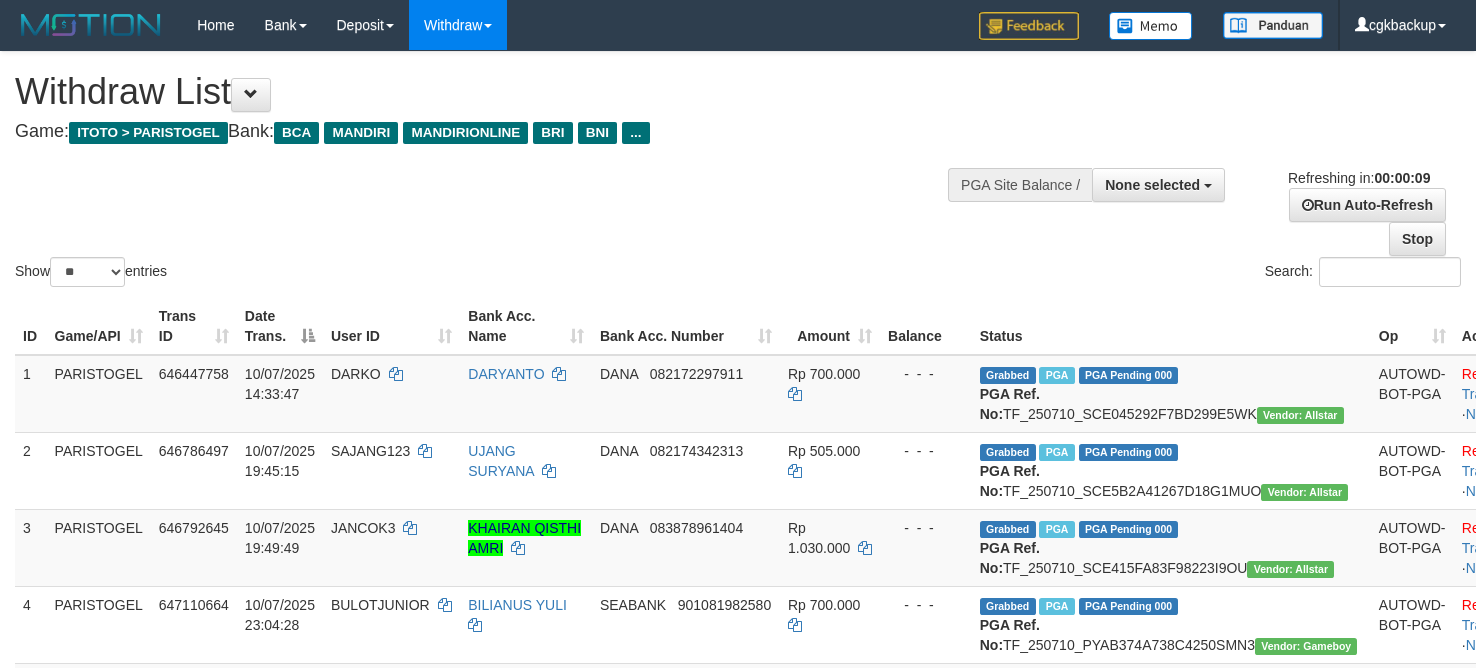 select 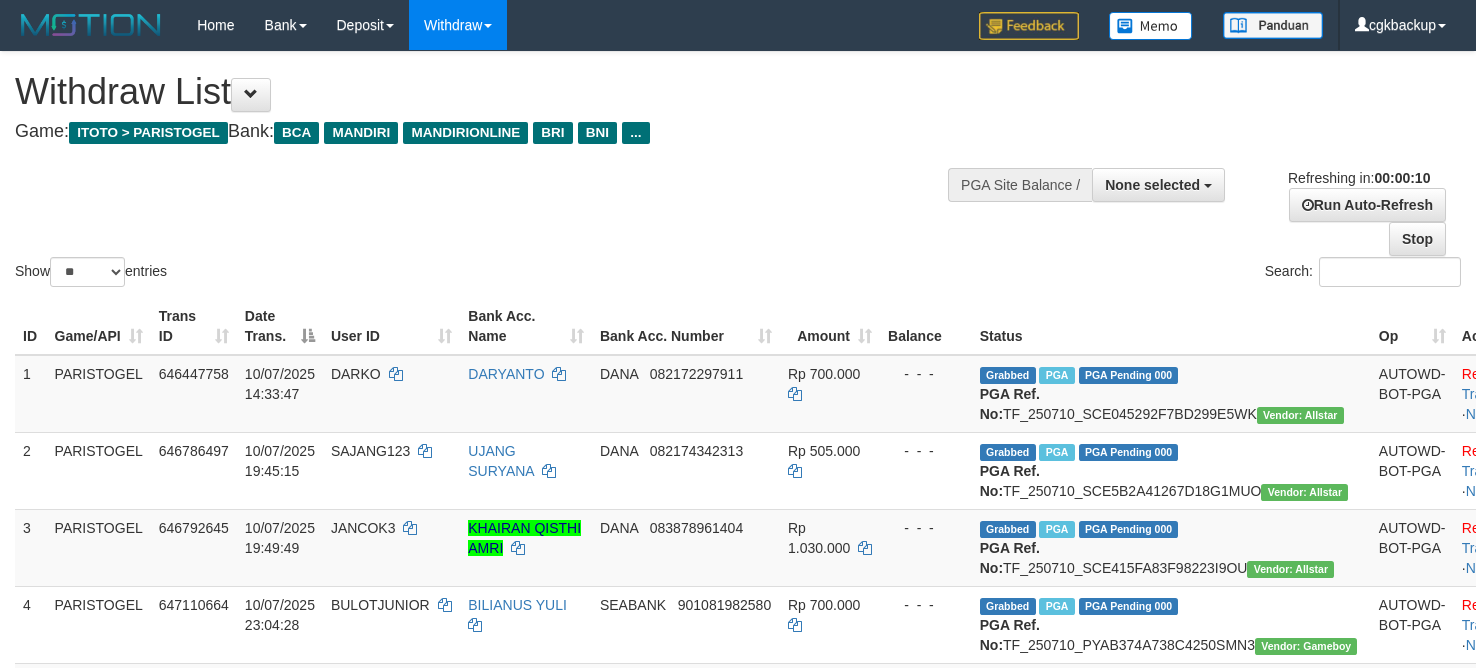 select 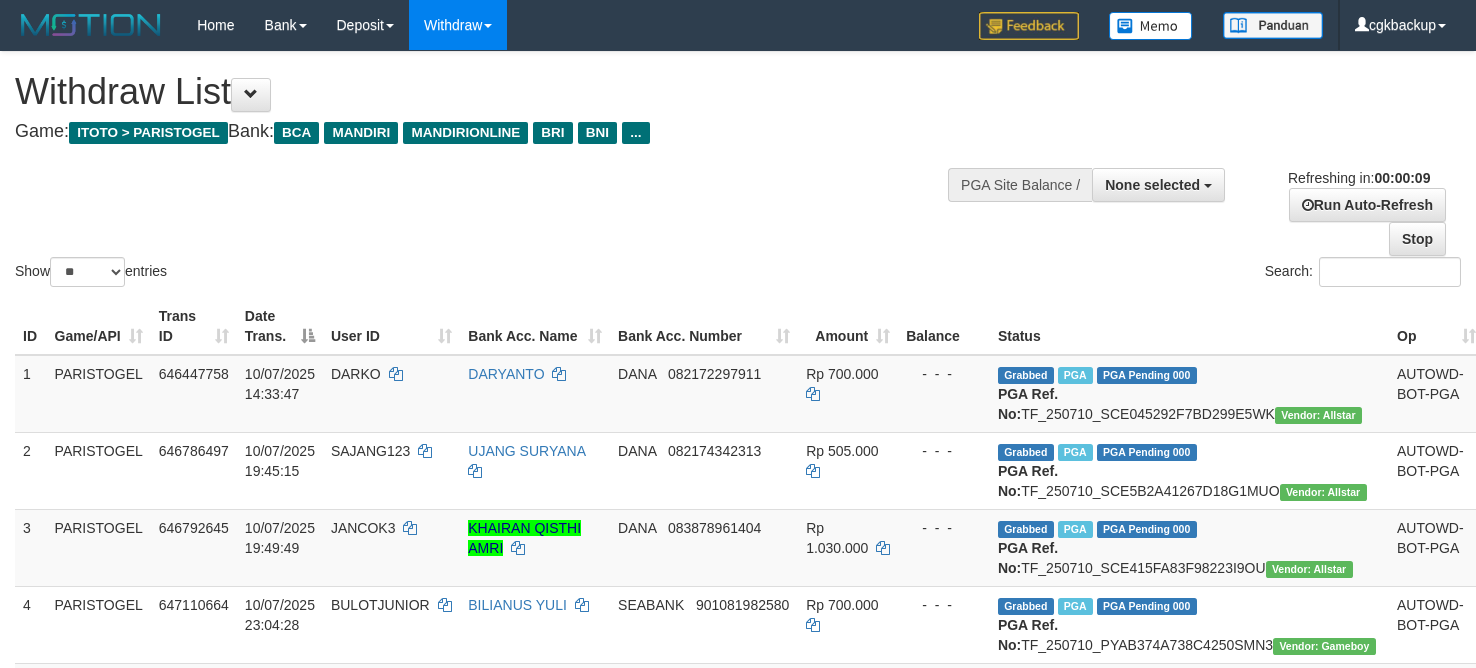 select 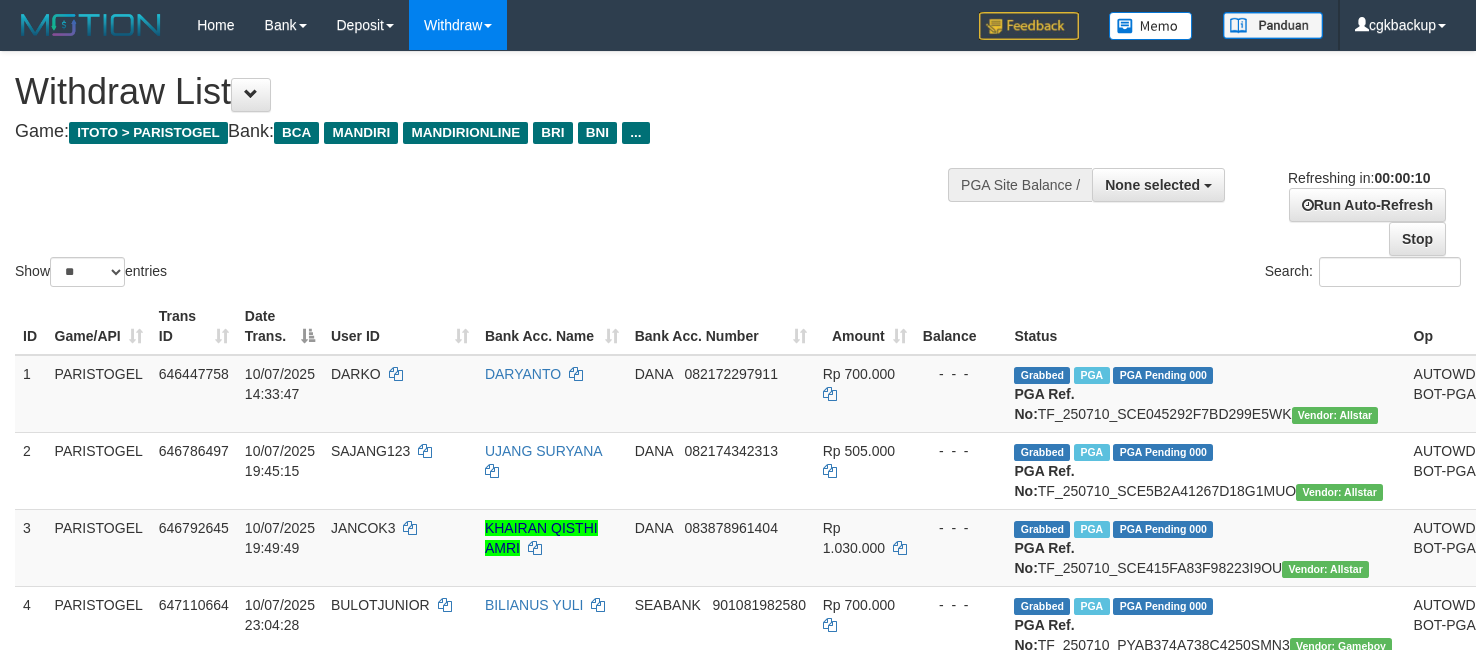 select 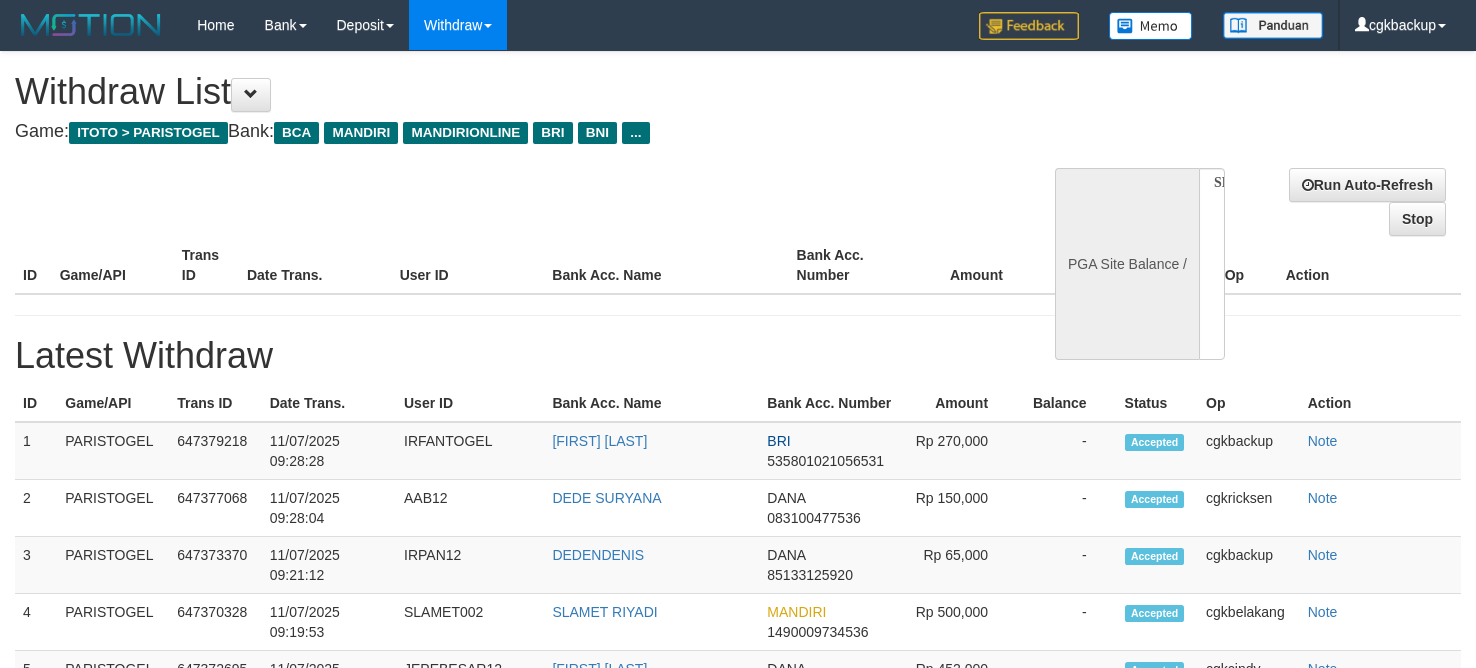 select 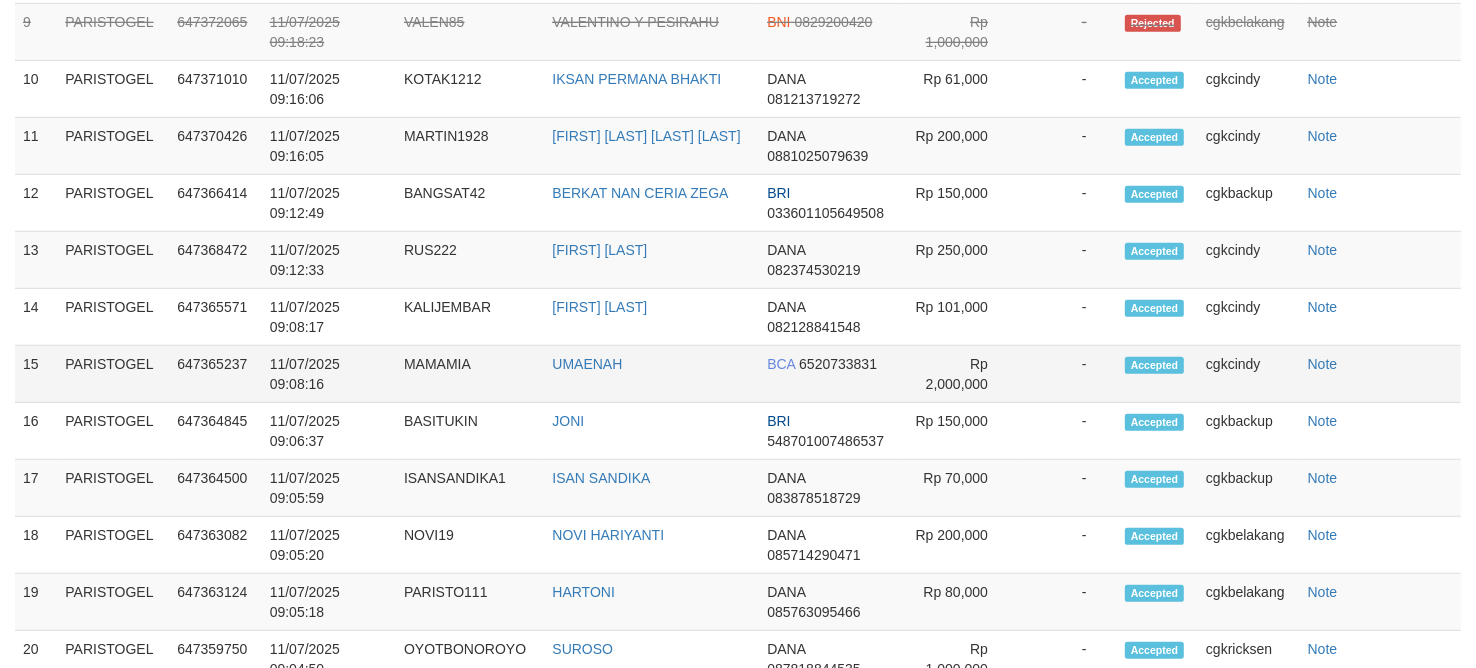 select on "**" 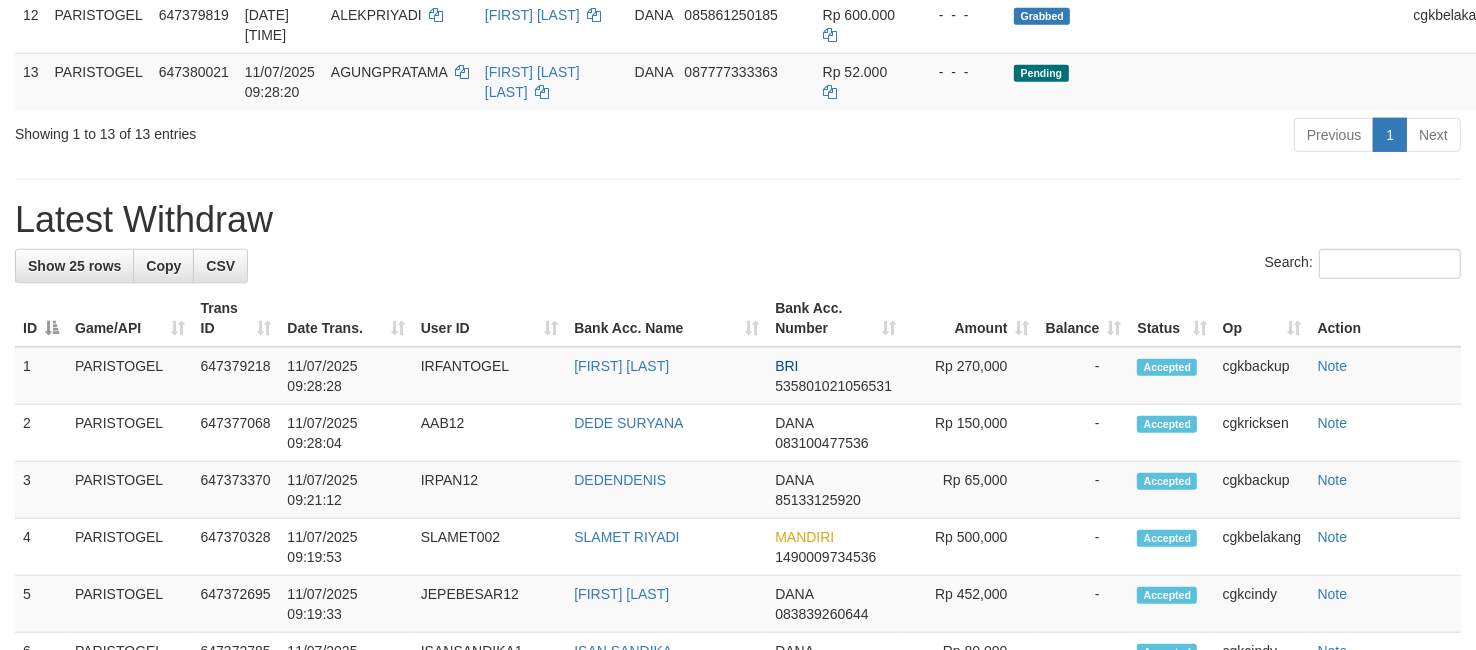scroll, scrollTop: 1093, scrollLeft: 0, axis: vertical 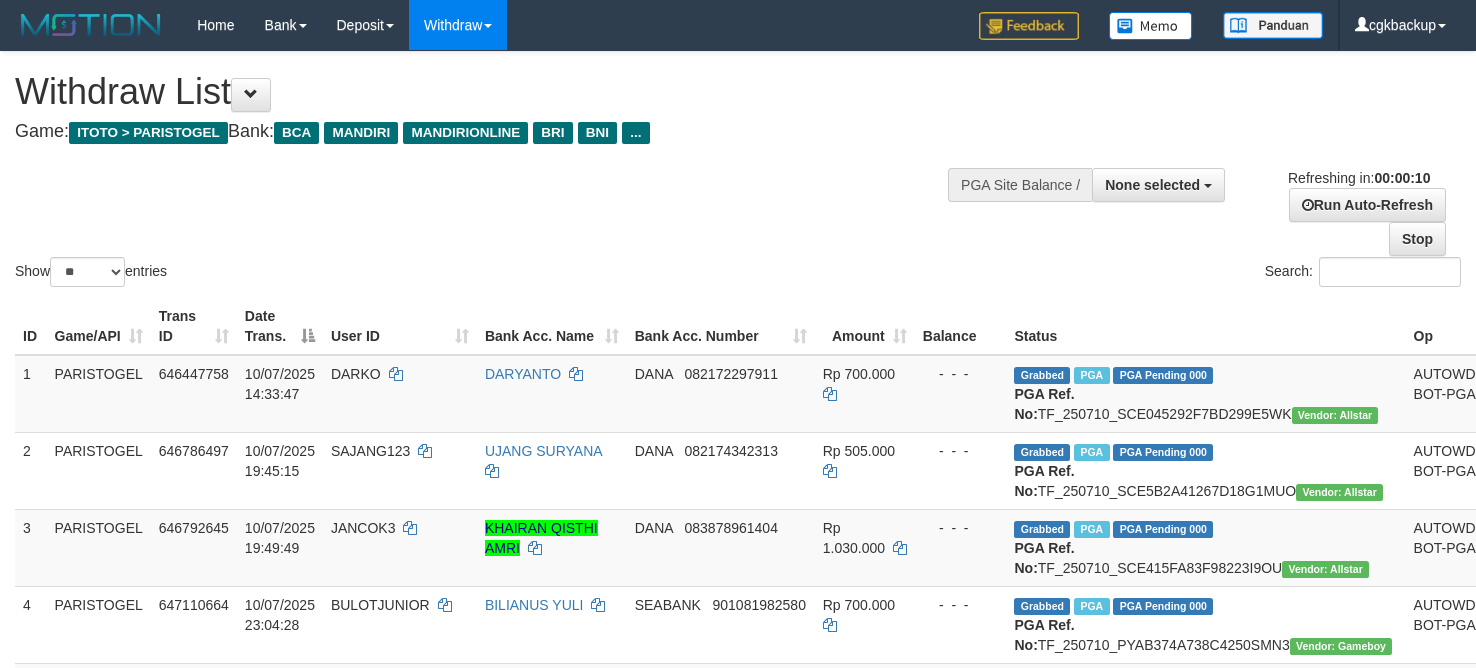 select 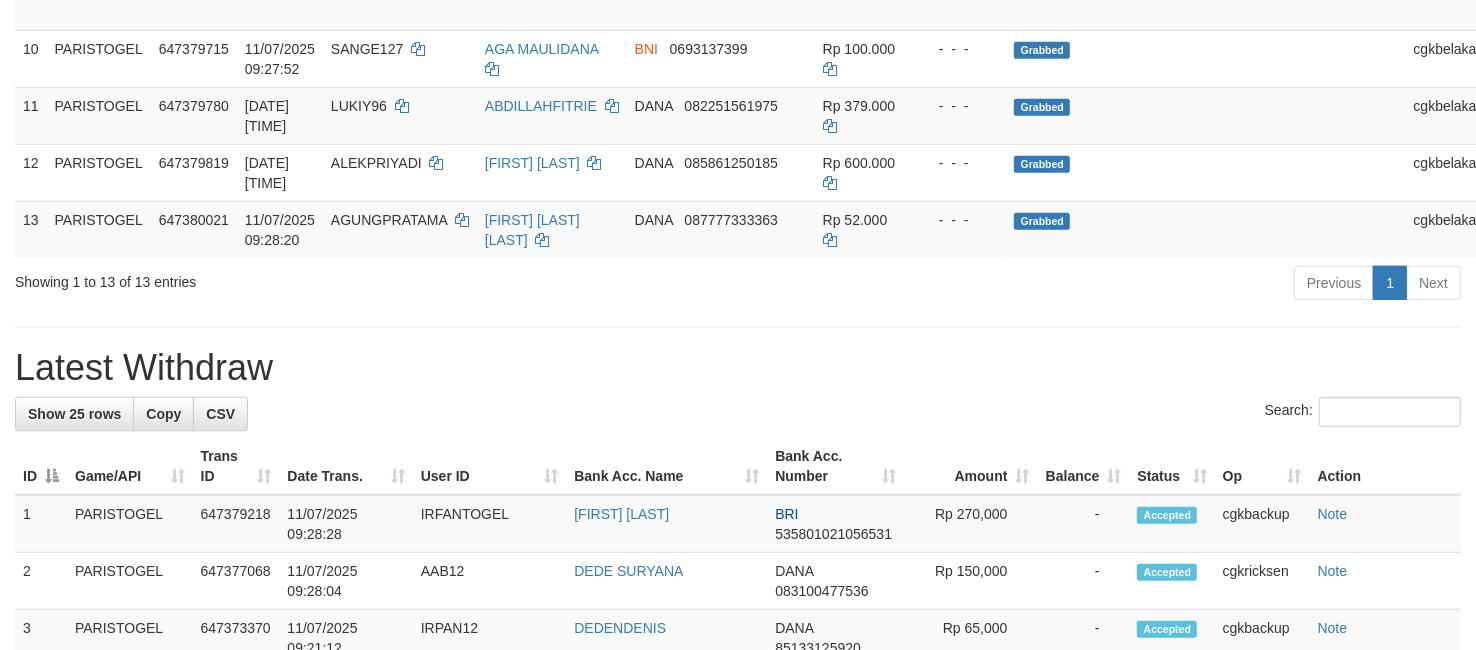 scroll, scrollTop: 968, scrollLeft: 0, axis: vertical 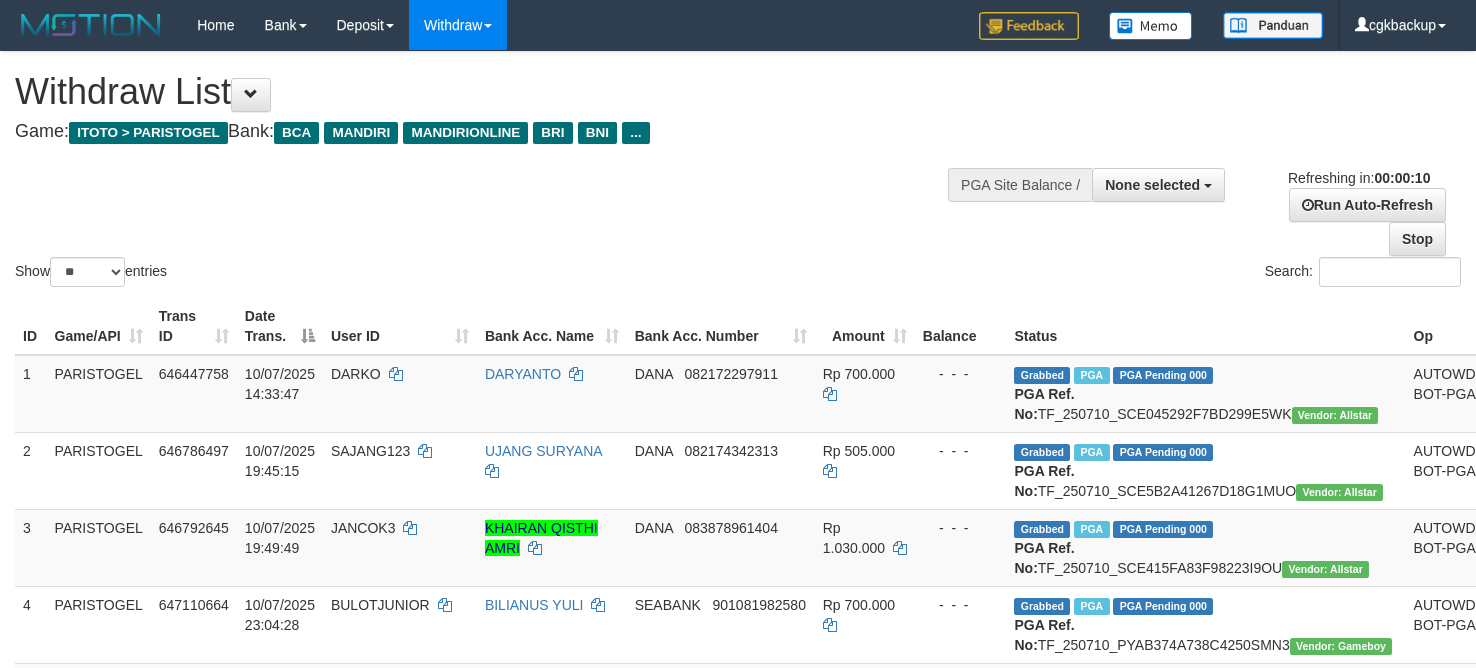 select 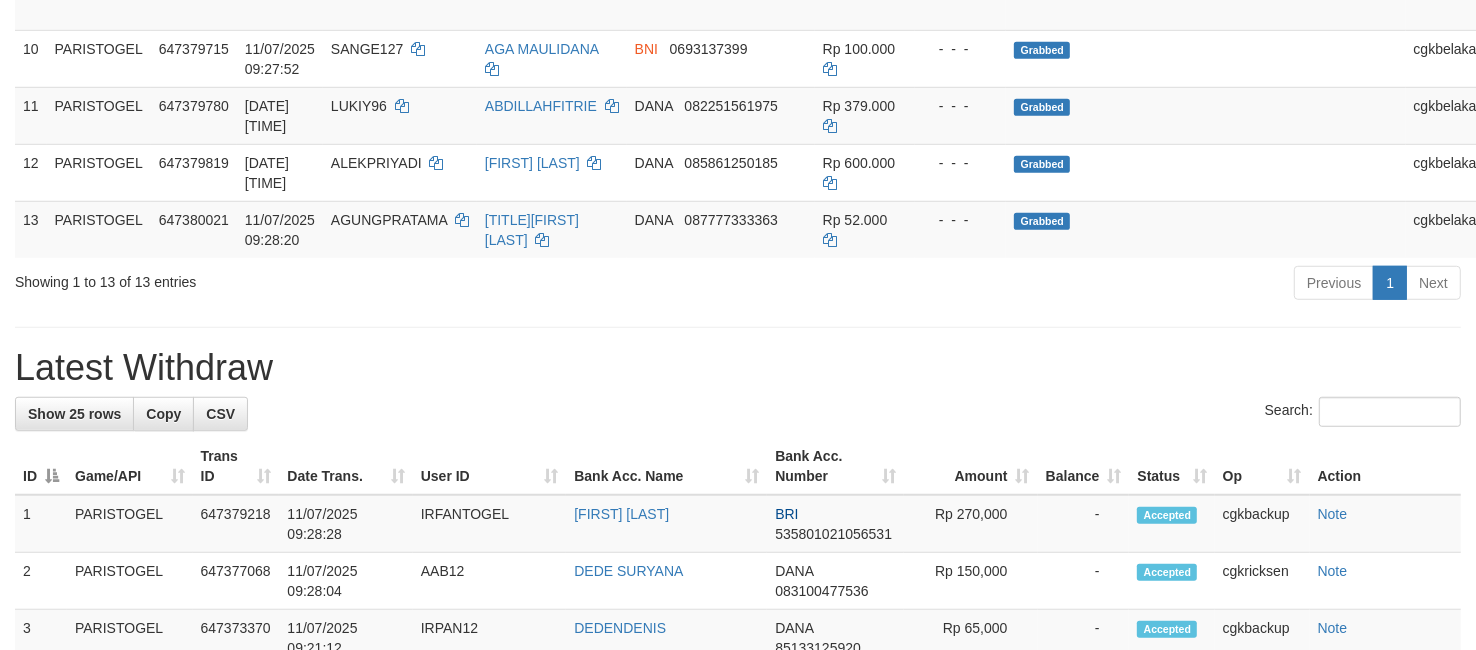 scroll, scrollTop: 968, scrollLeft: 0, axis: vertical 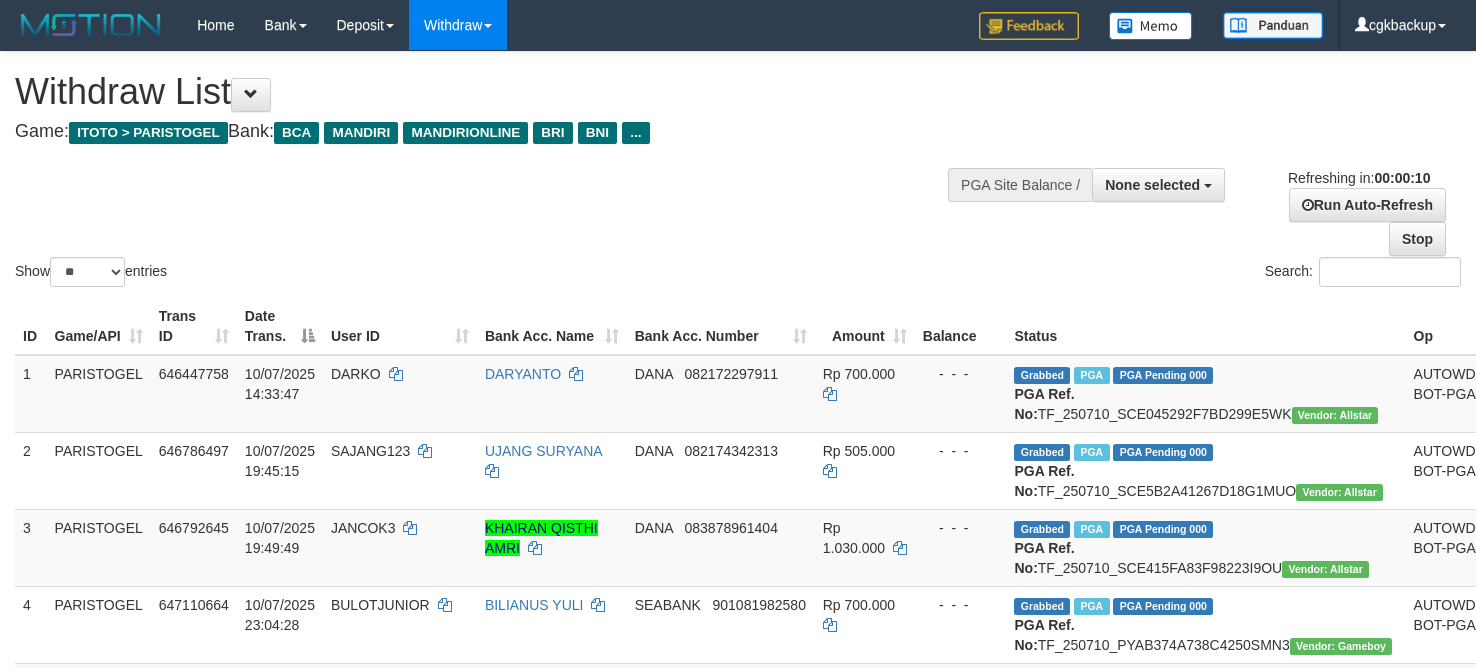 select 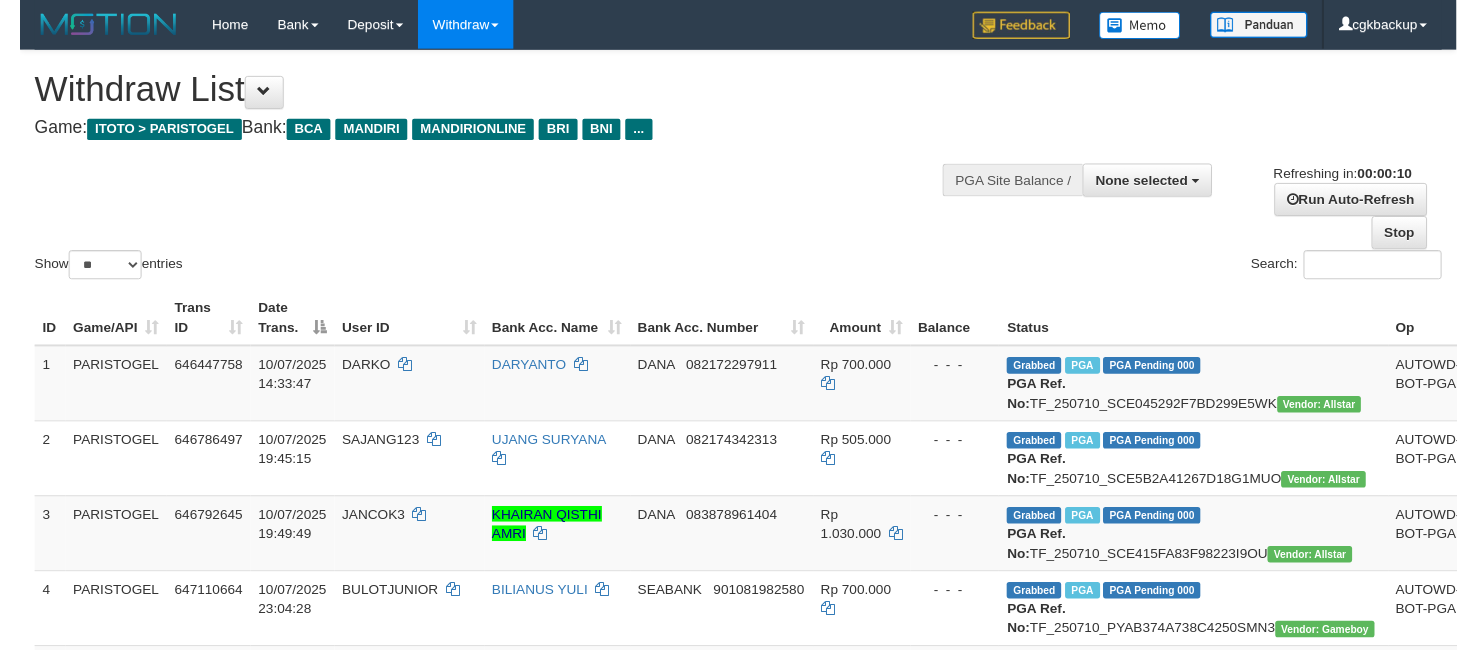scroll, scrollTop: 0, scrollLeft: 0, axis: both 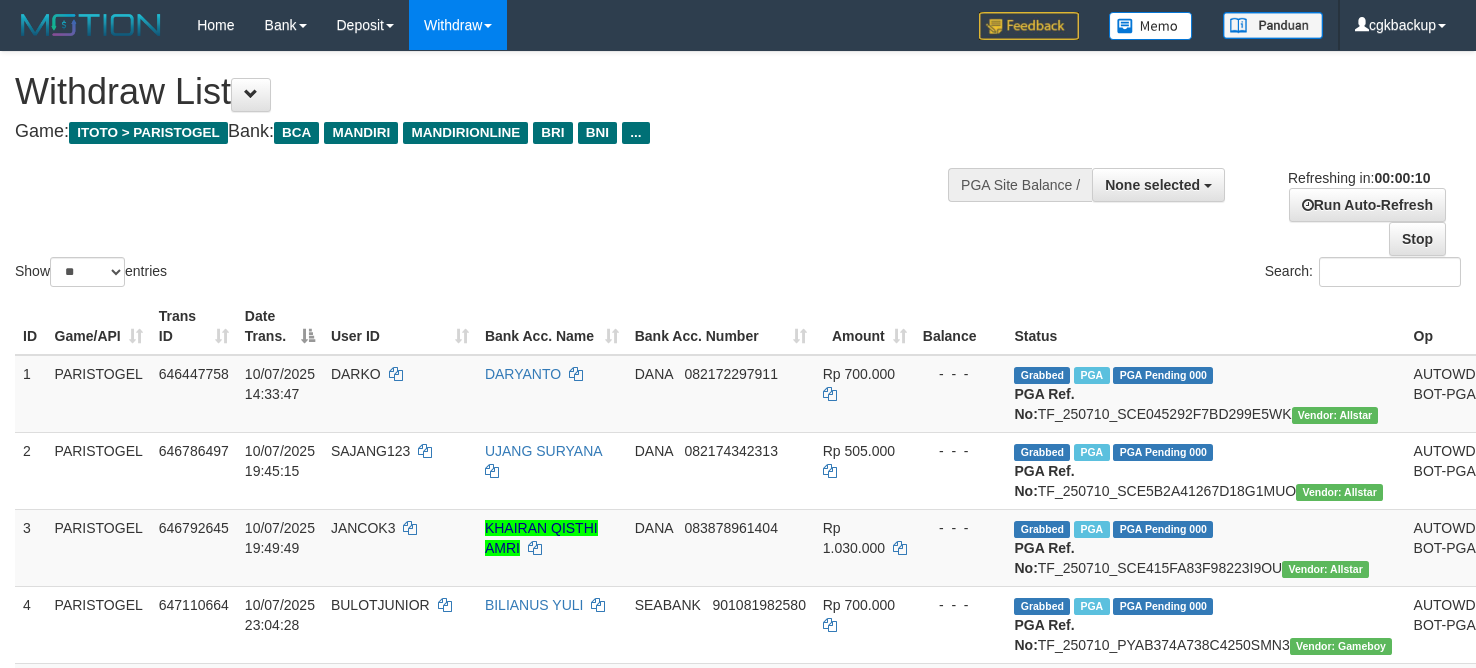 select 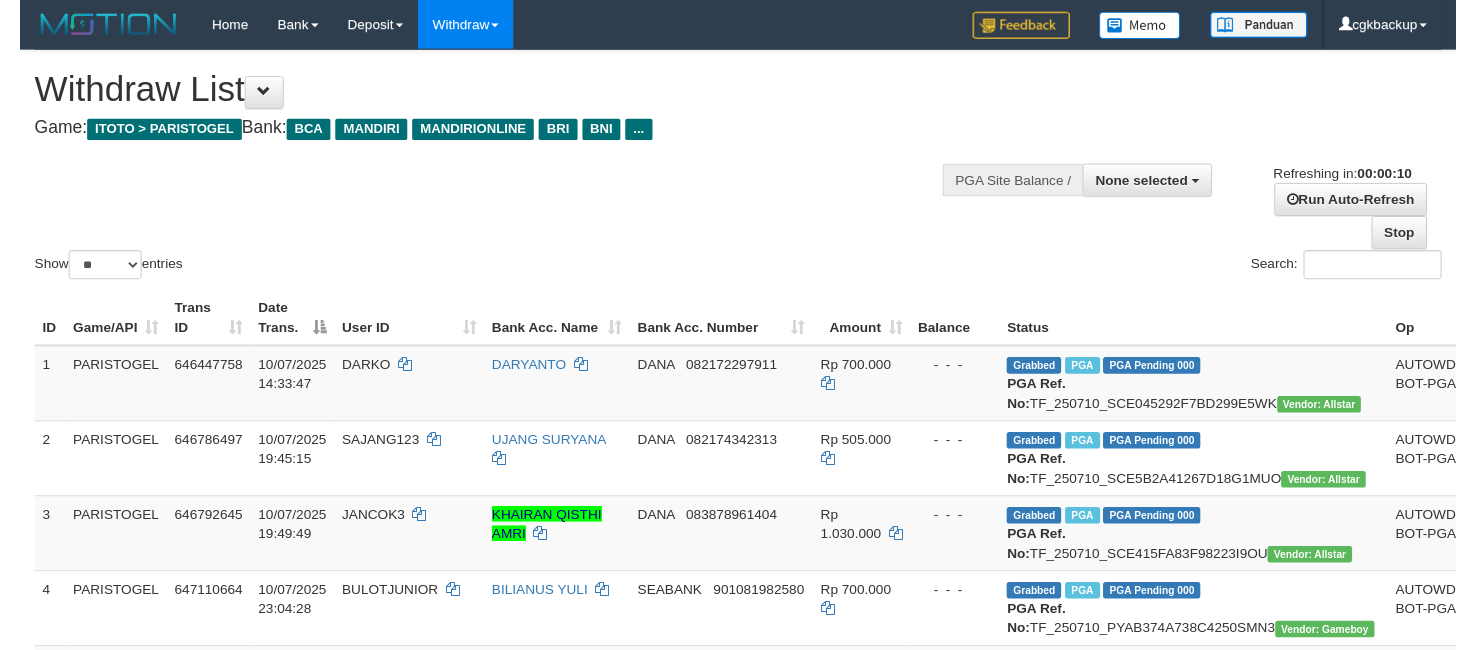 scroll, scrollTop: 0, scrollLeft: 0, axis: both 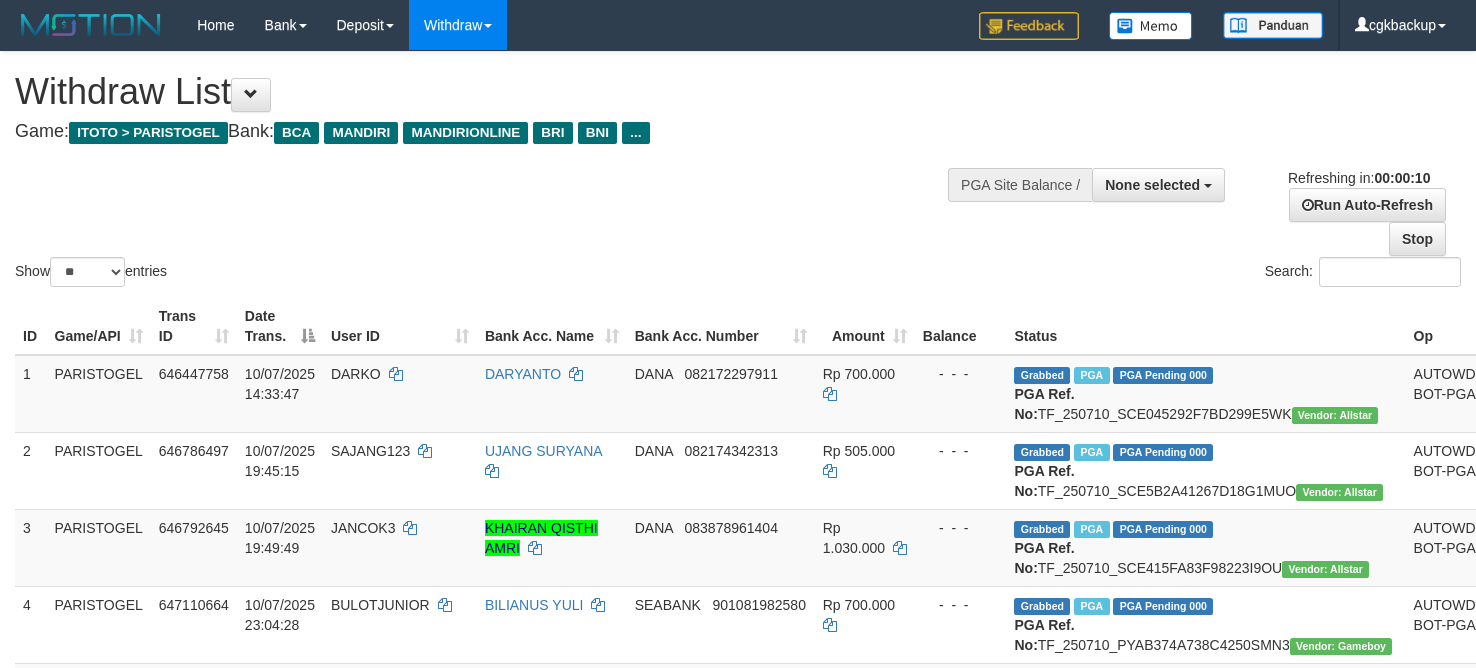 select 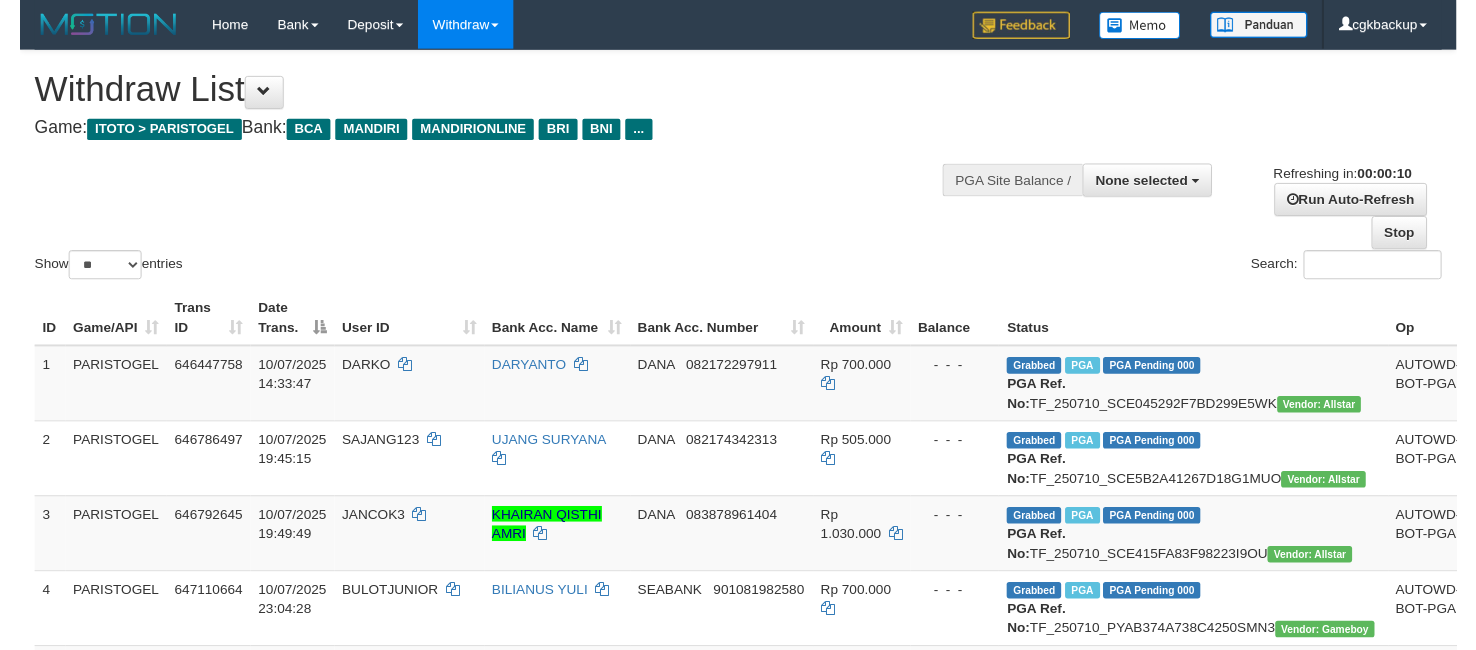 scroll, scrollTop: 0, scrollLeft: 0, axis: both 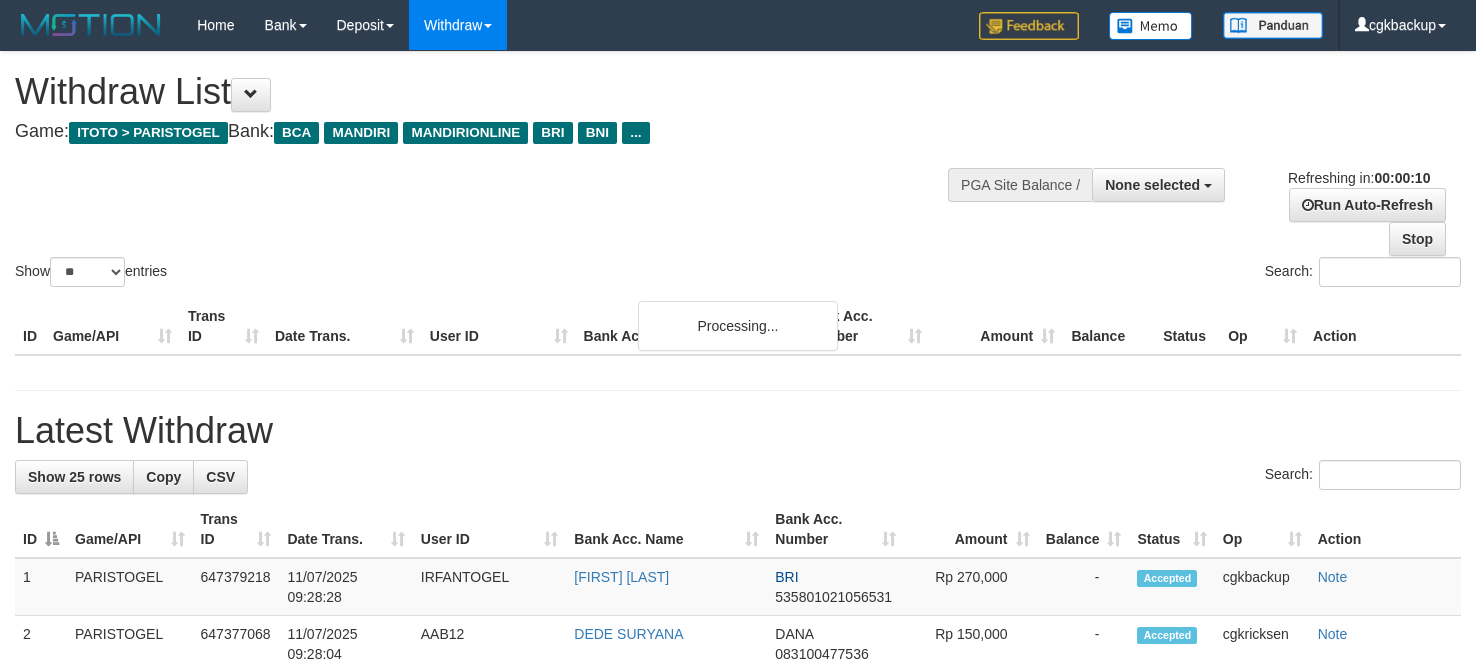 select 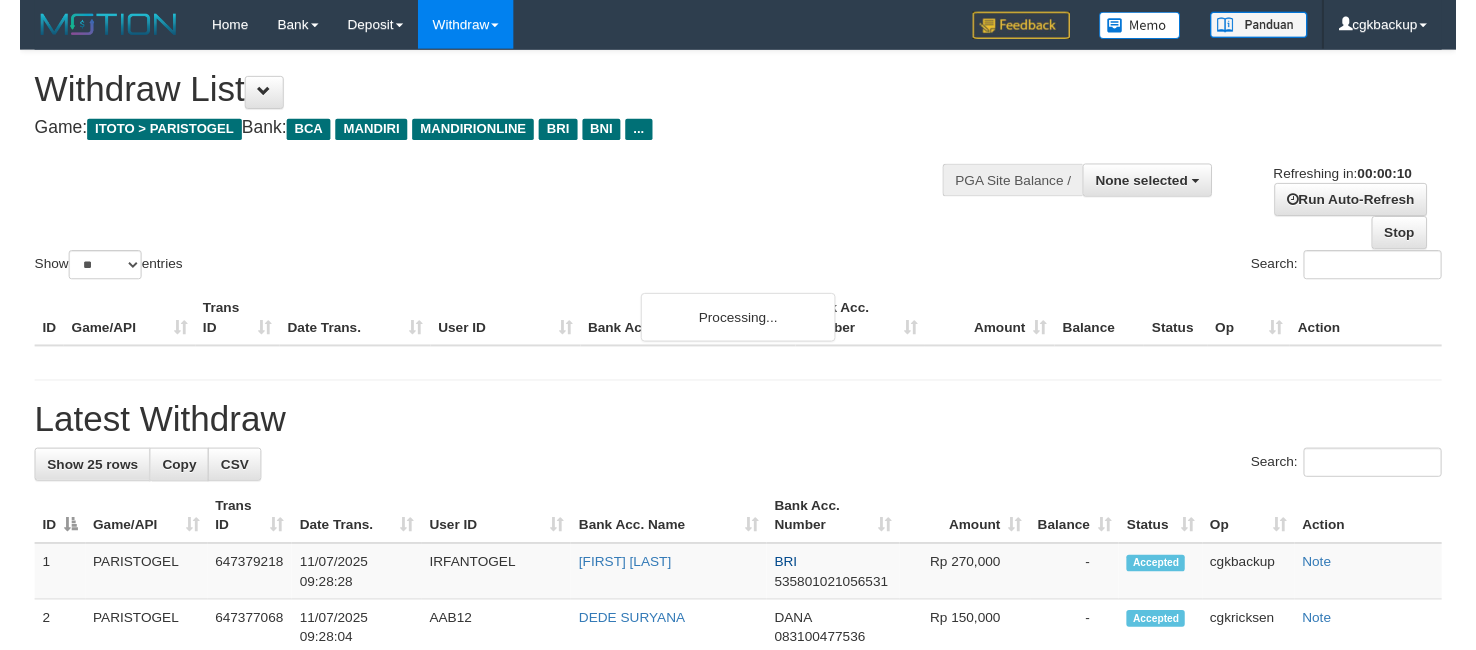 scroll, scrollTop: 0, scrollLeft: 0, axis: both 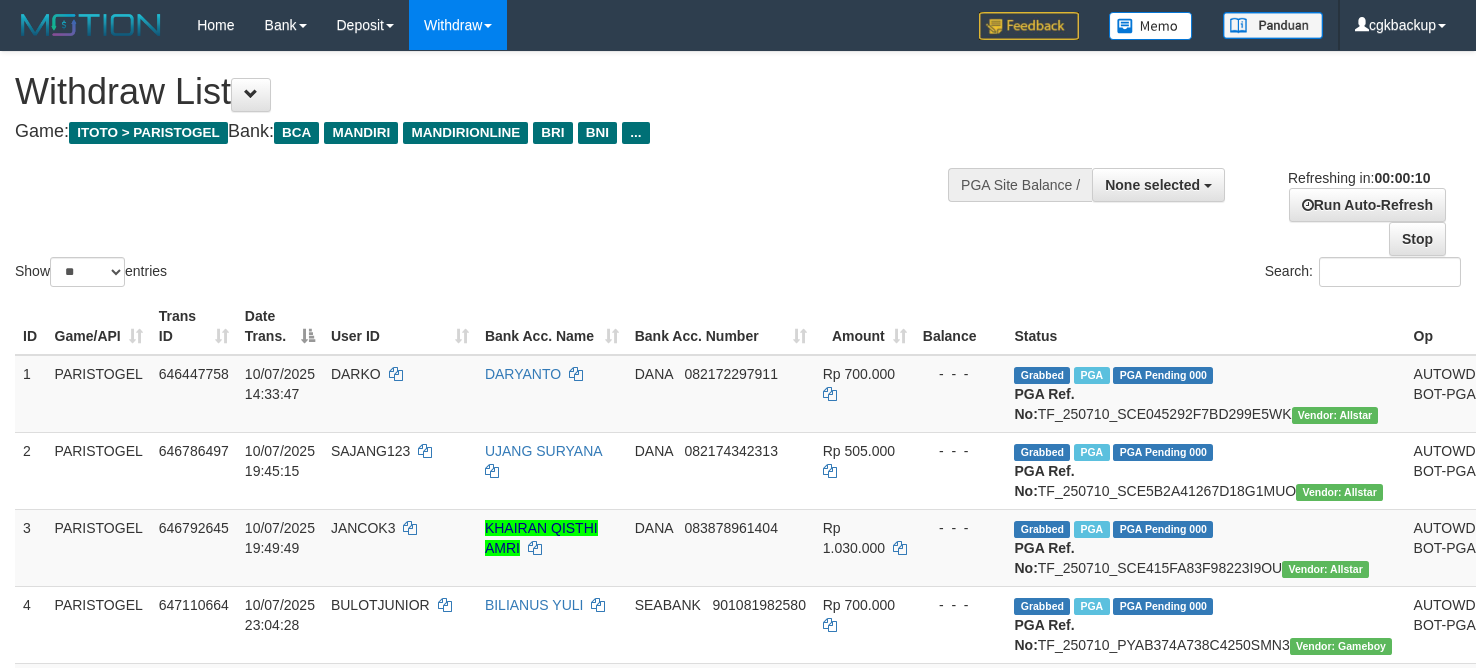 select 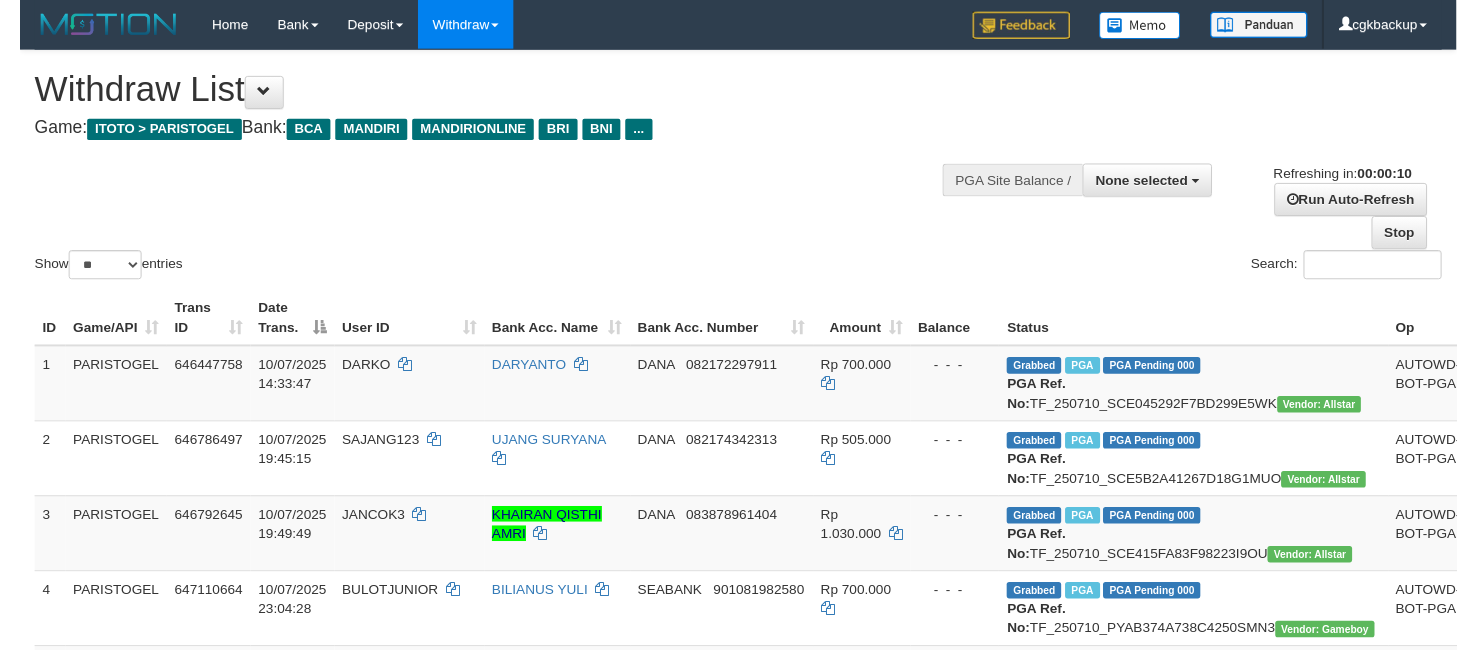 scroll, scrollTop: 0, scrollLeft: 0, axis: both 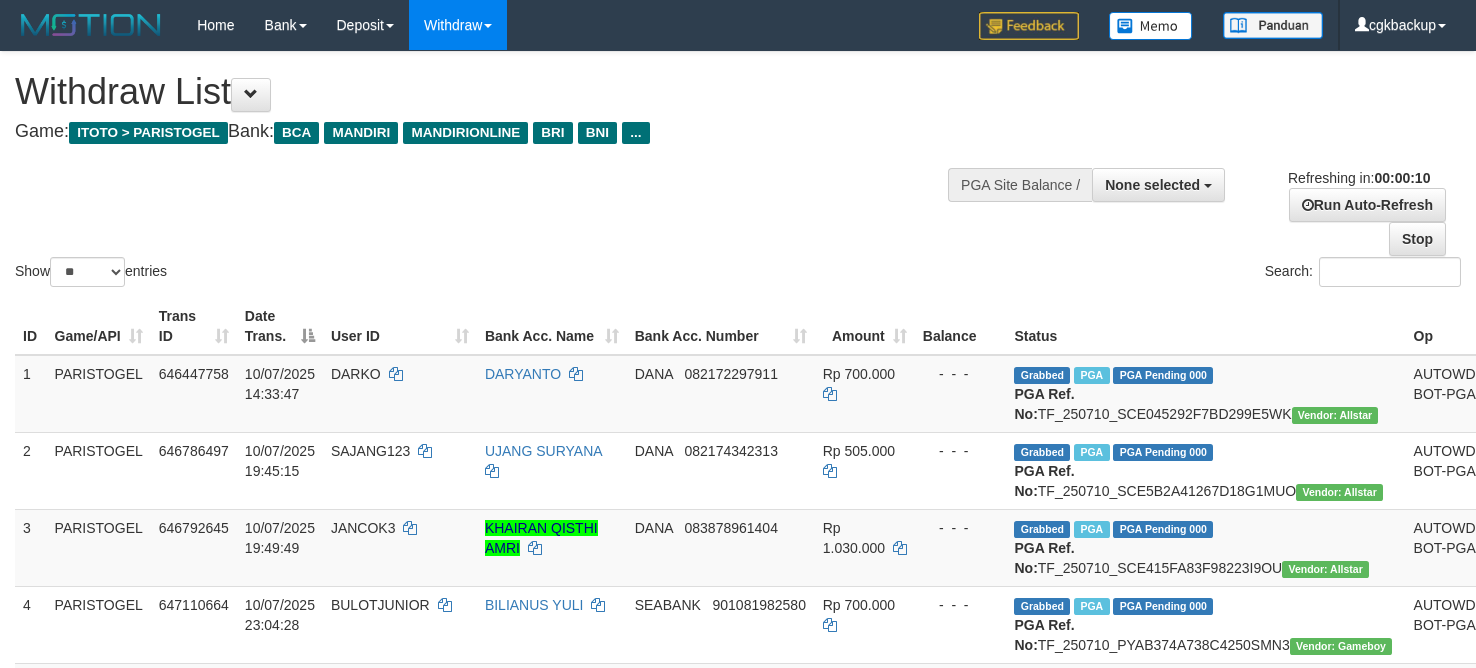 select 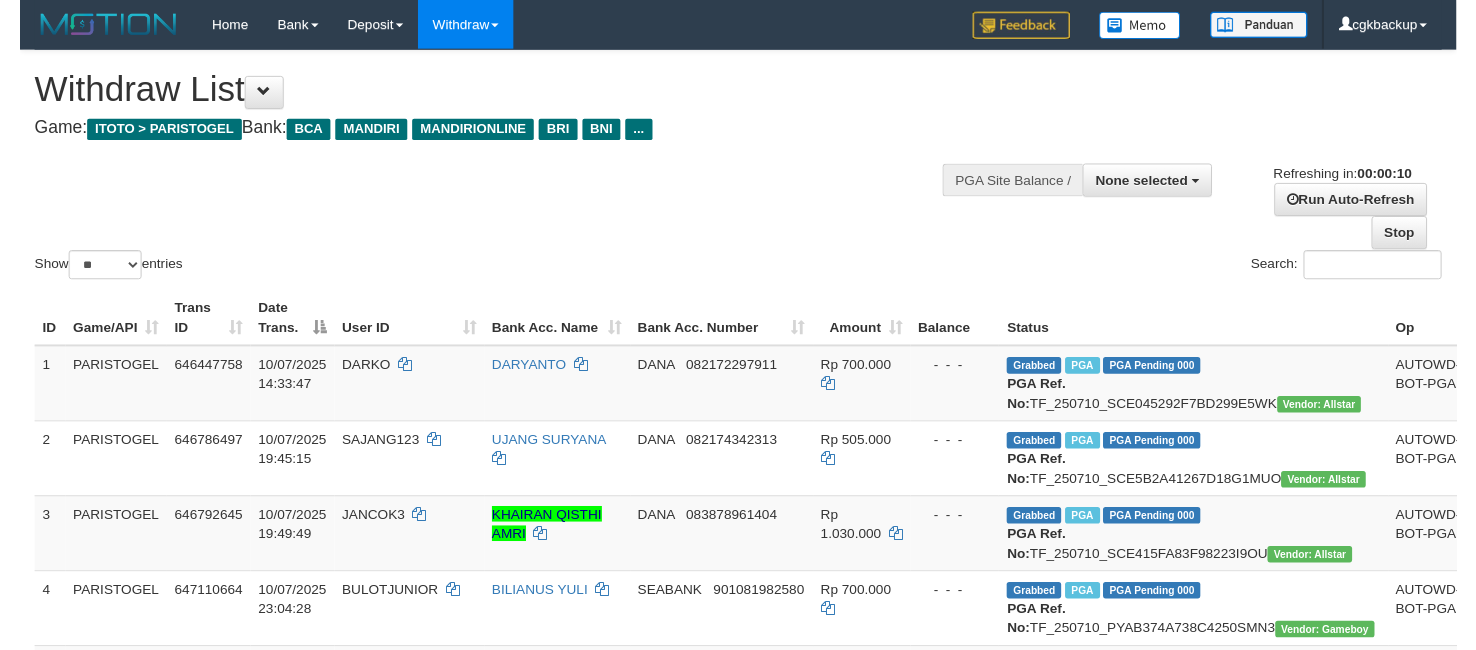 scroll, scrollTop: 285, scrollLeft: 0, axis: vertical 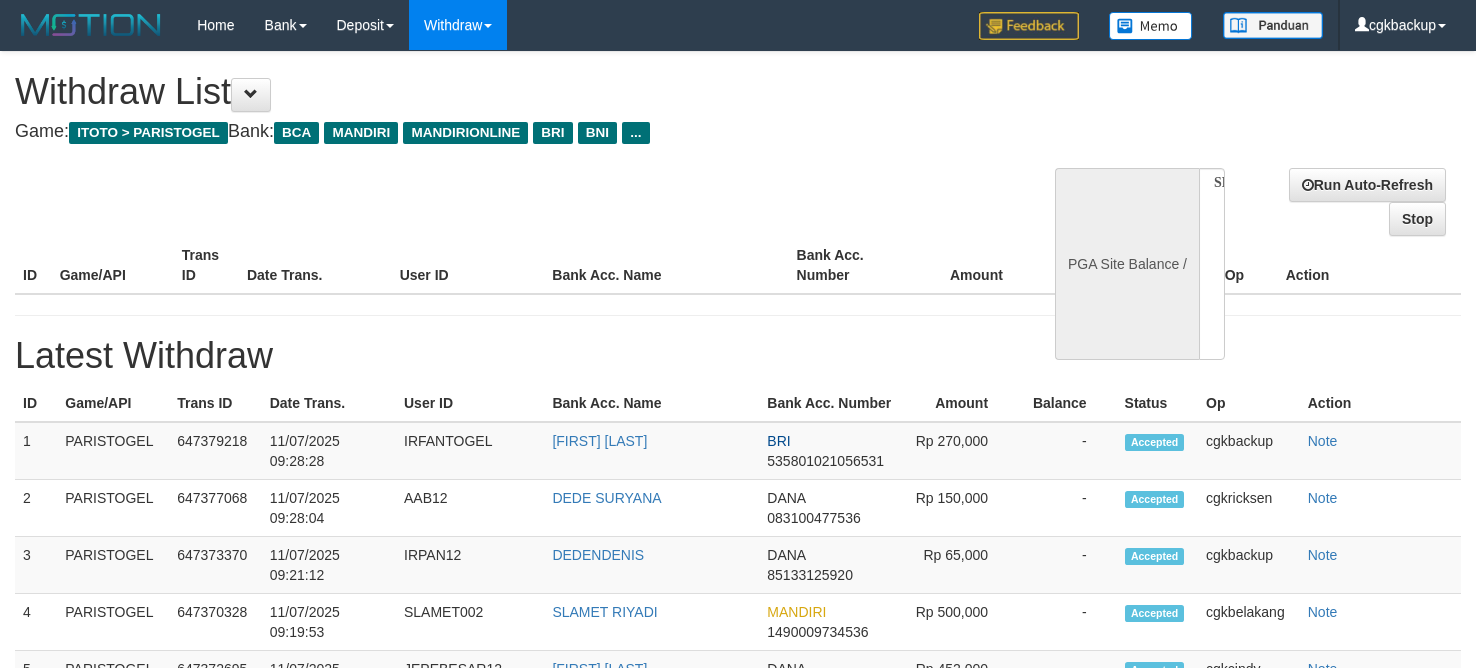 select 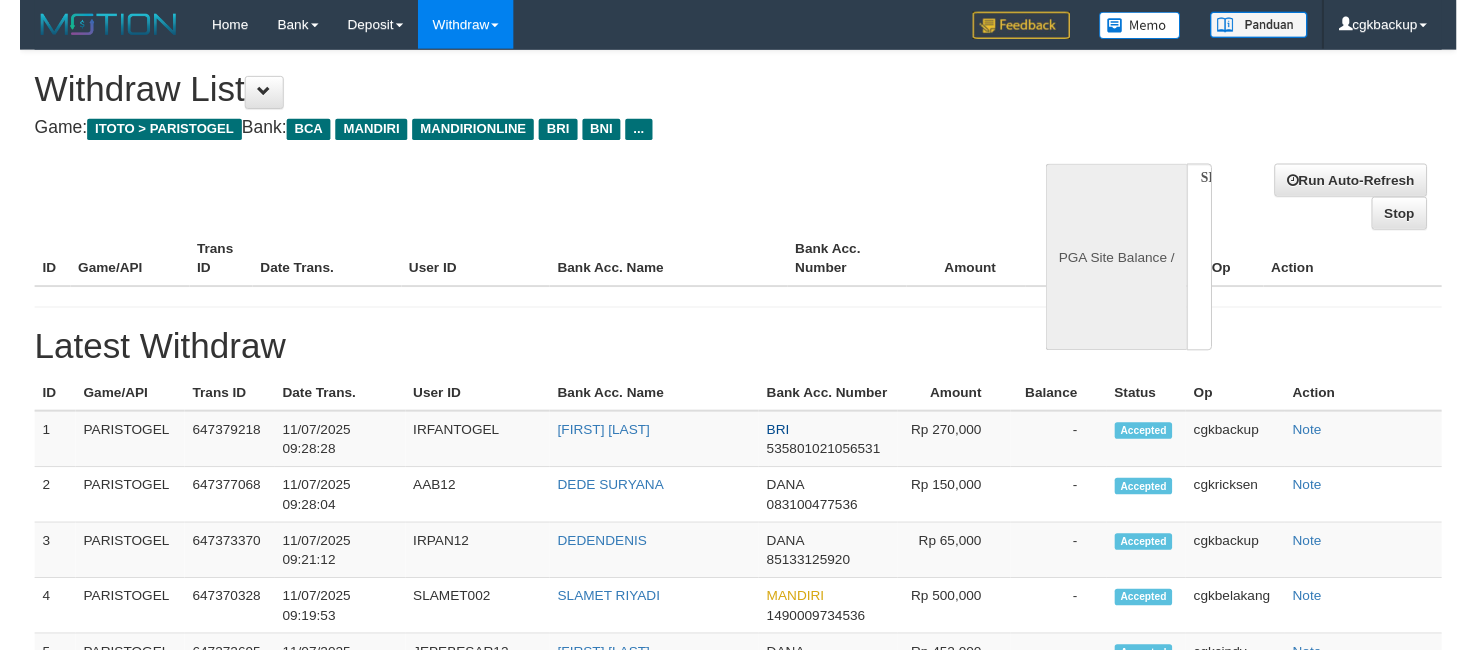 scroll, scrollTop: 0, scrollLeft: 0, axis: both 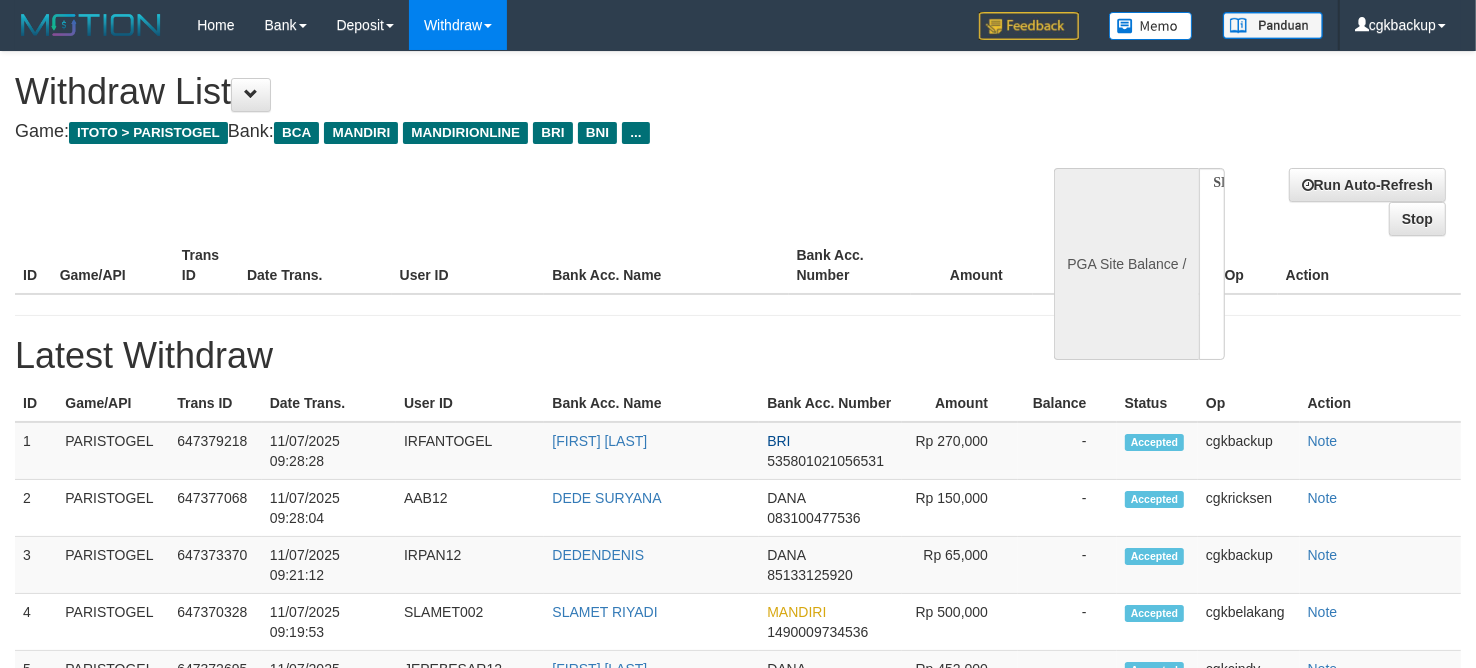 select on "**" 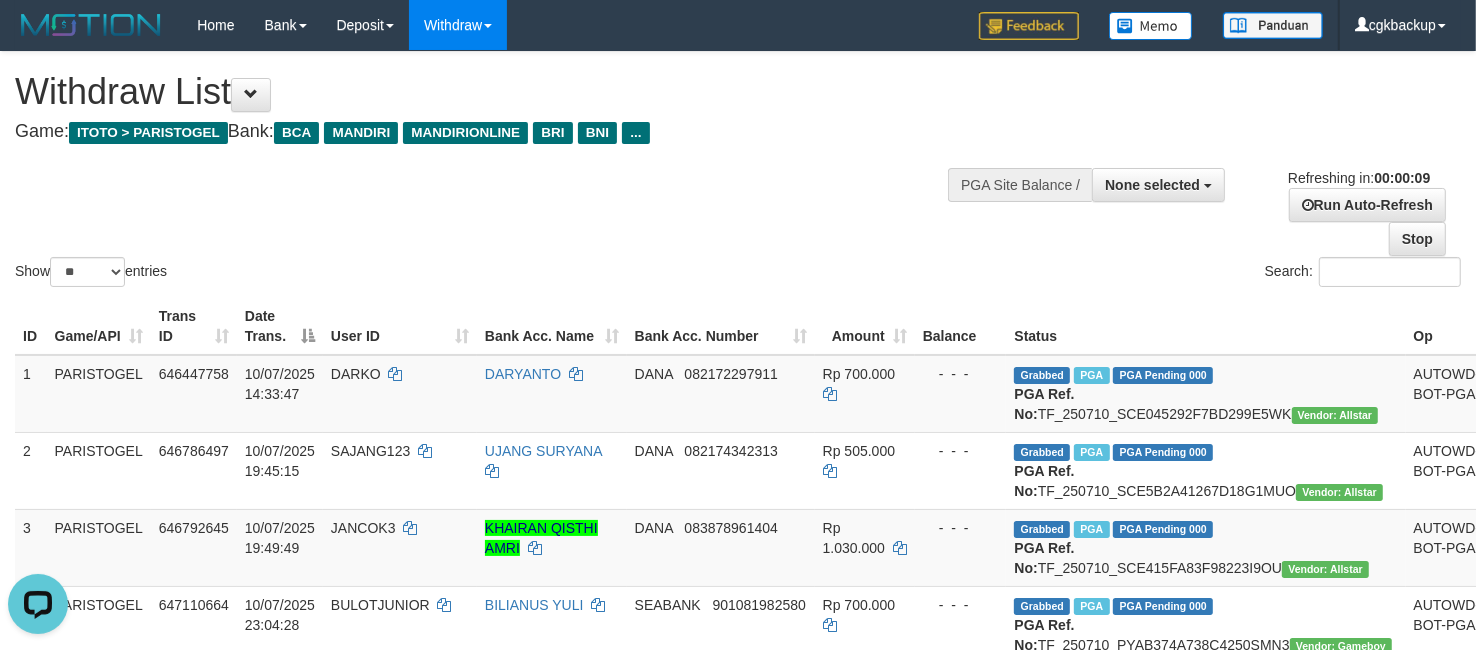 scroll, scrollTop: 0, scrollLeft: 0, axis: both 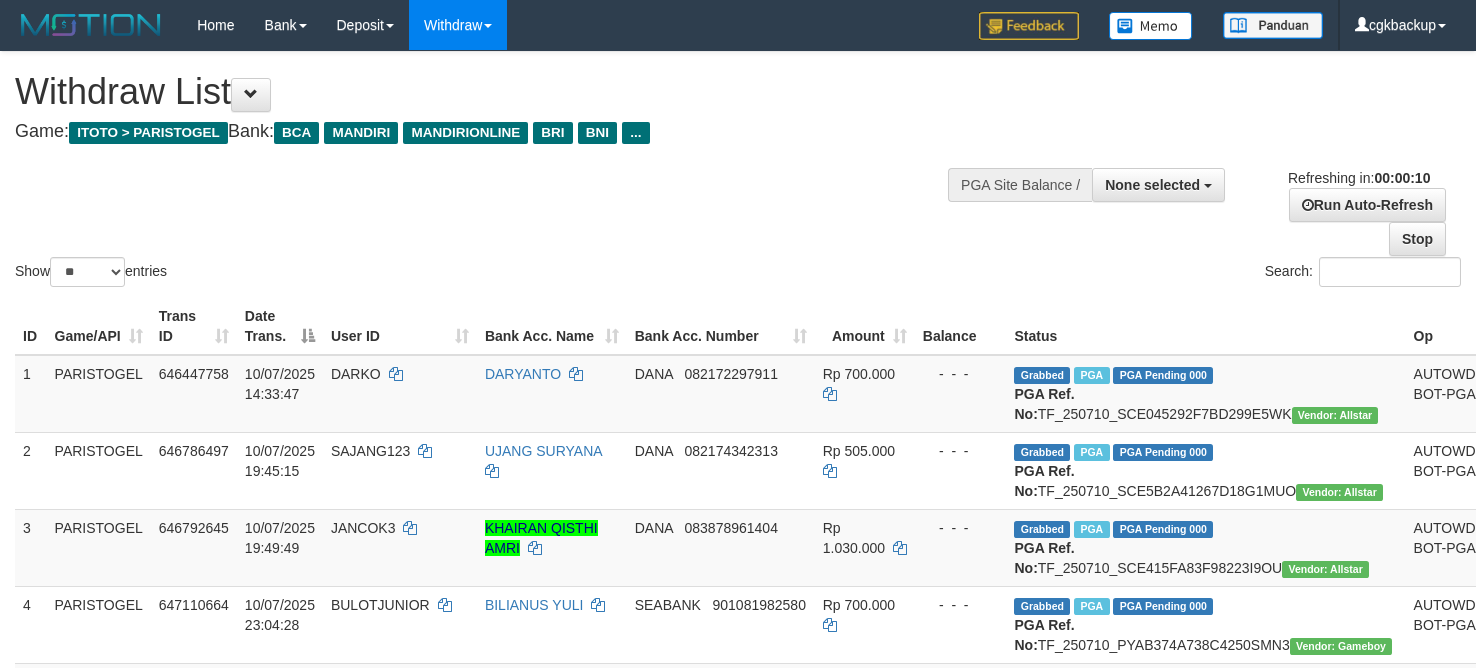 select 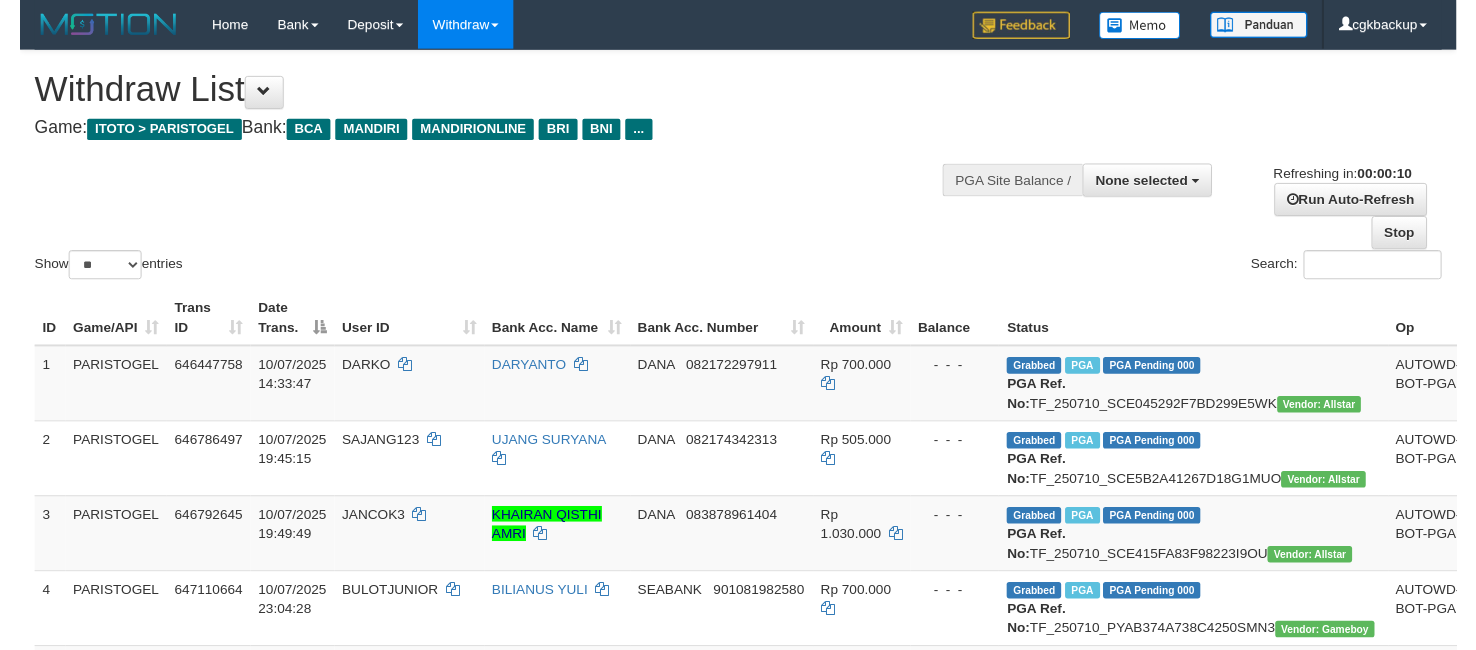 scroll, scrollTop: 0, scrollLeft: 0, axis: both 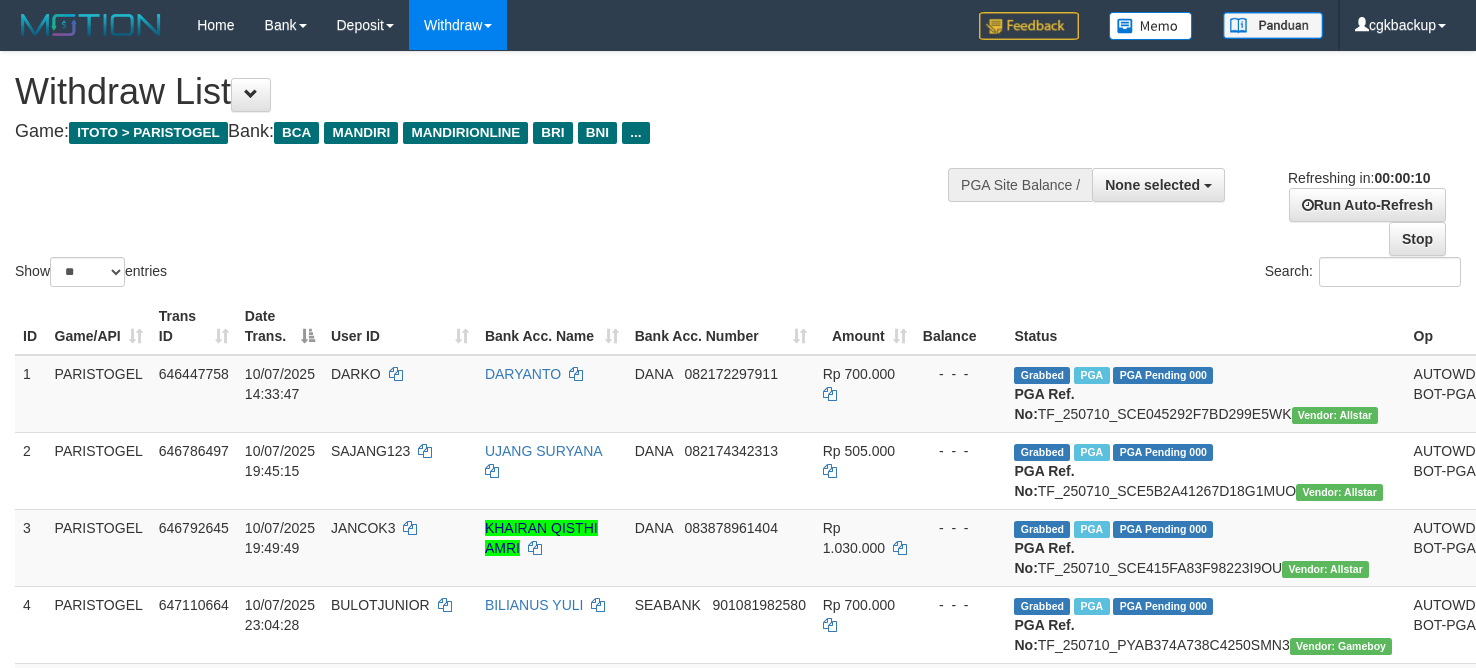 select 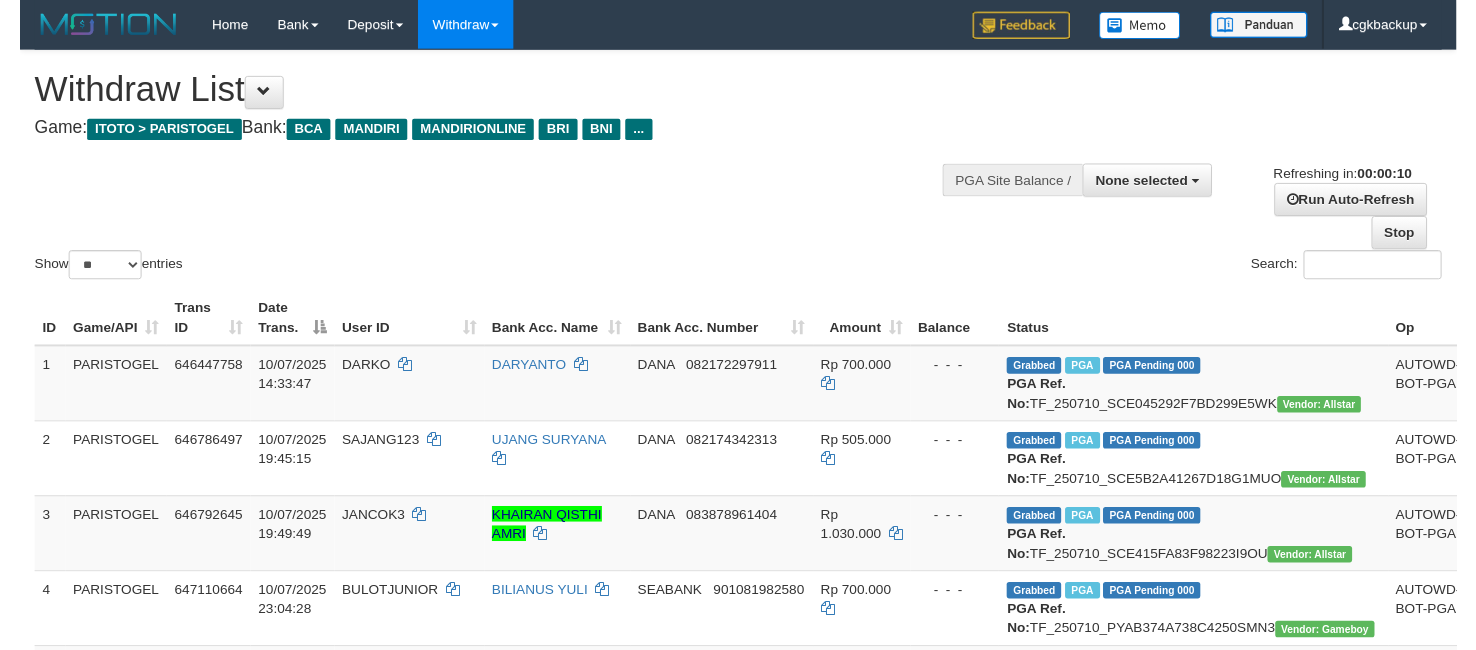 scroll, scrollTop: 0, scrollLeft: 0, axis: both 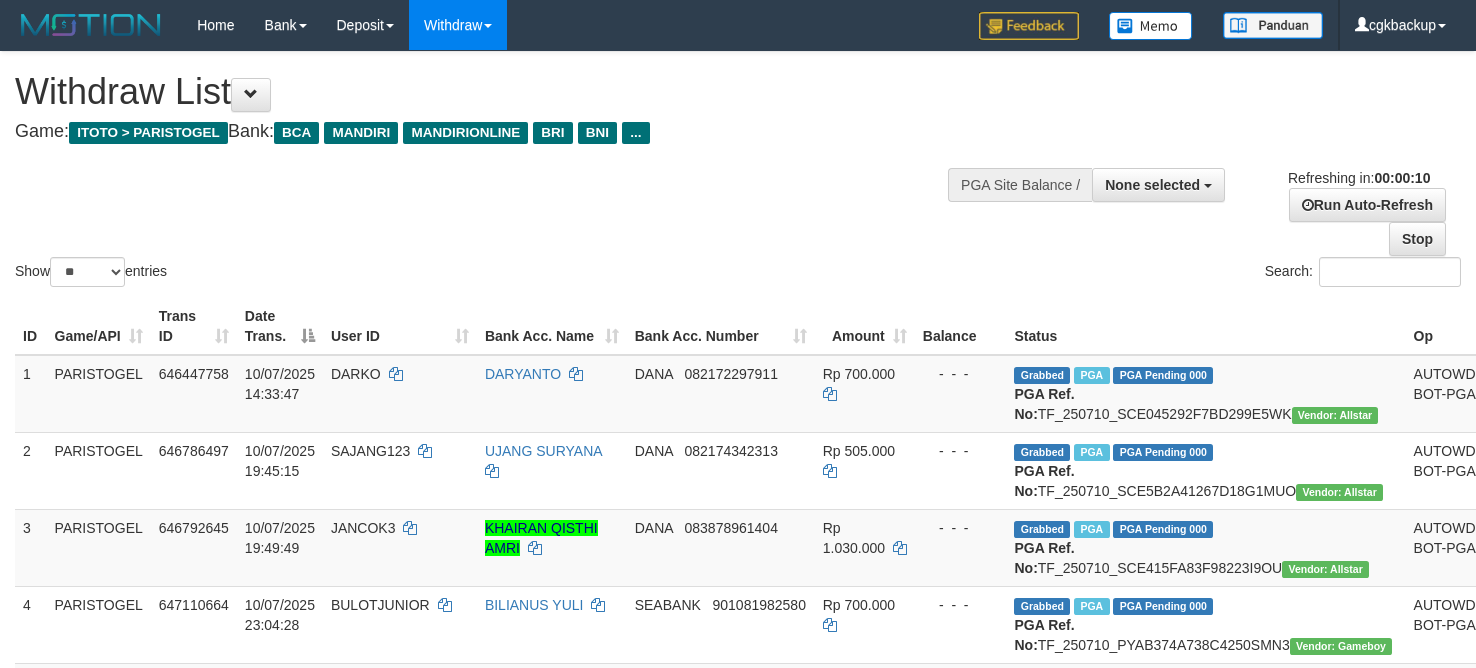 select 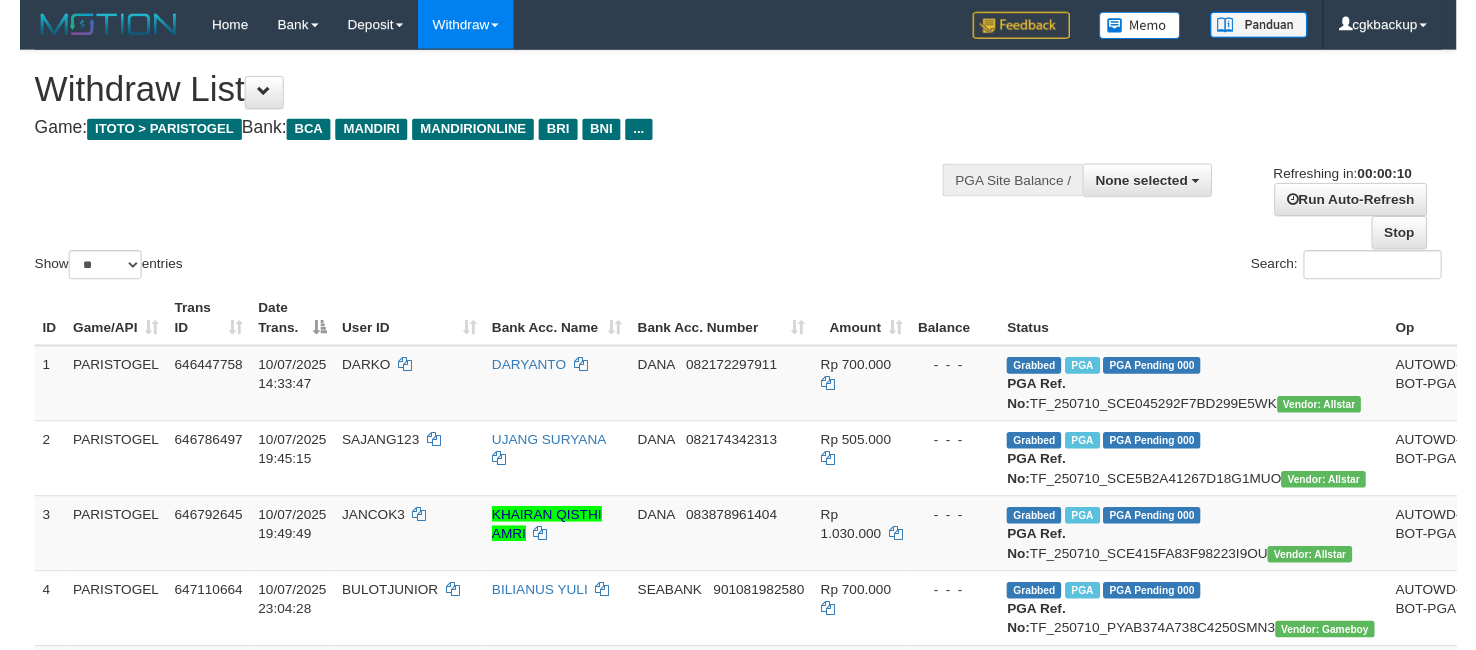 scroll, scrollTop: 0, scrollLeft: 0, axis: both 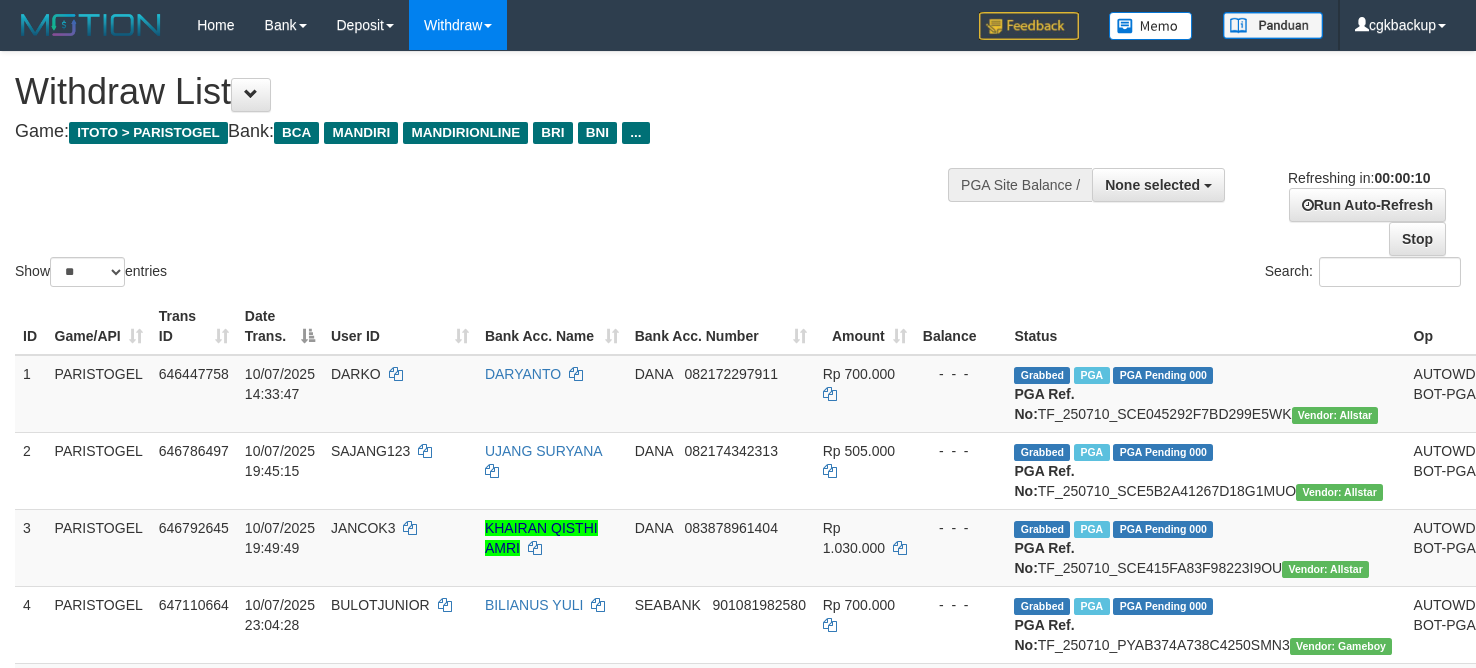 select 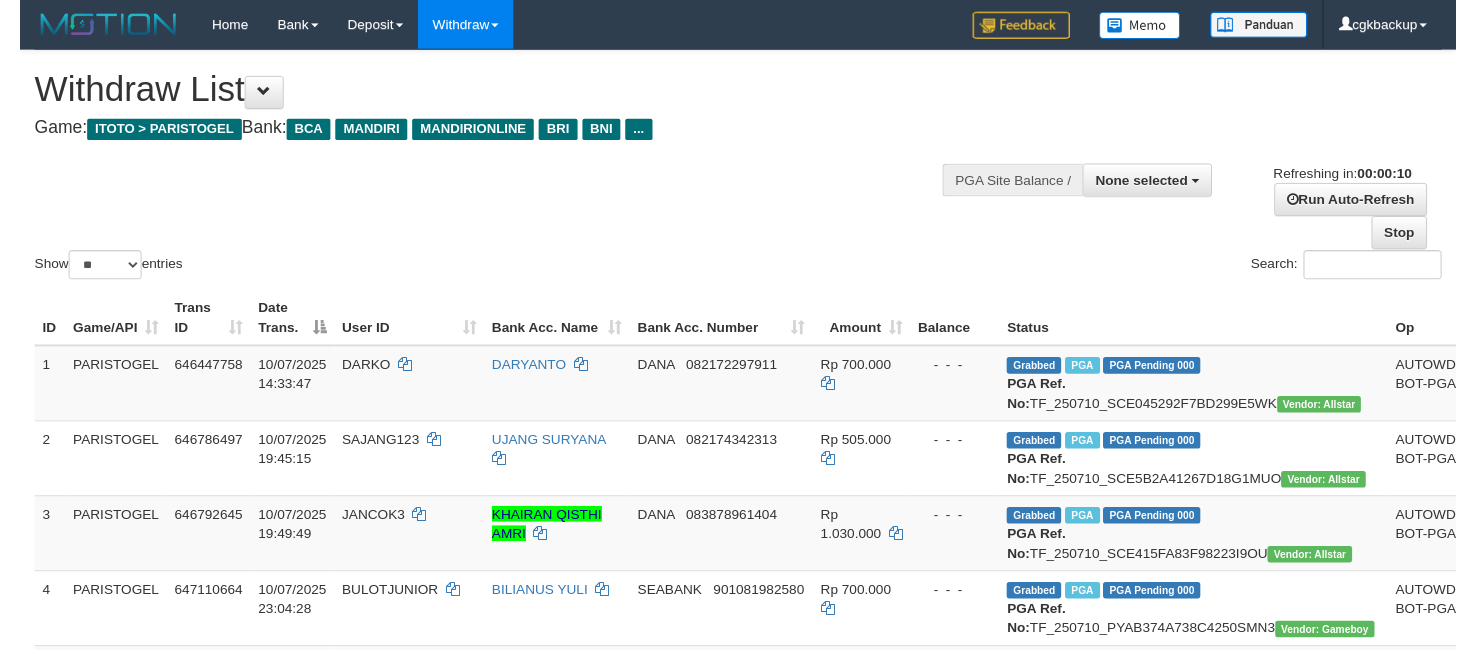 scroll, scrollTop: 0, scrollLeft: 0, axis: both 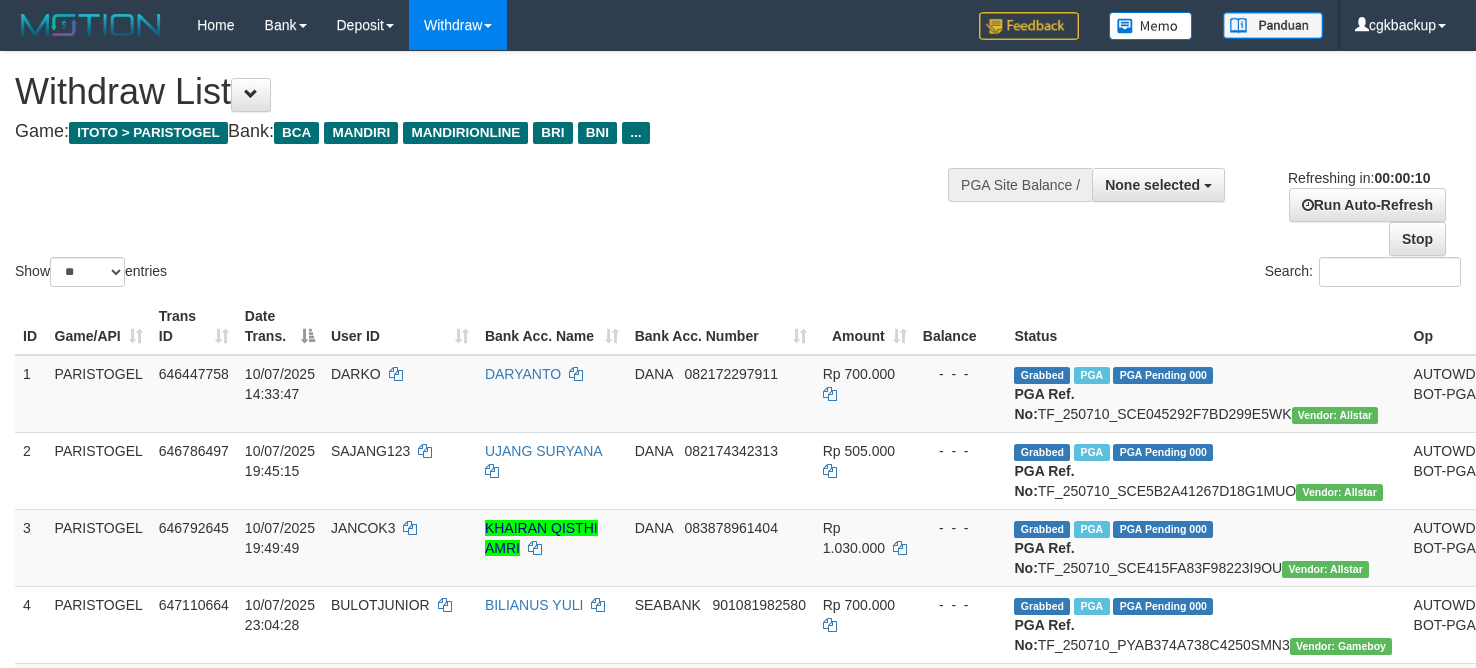 select 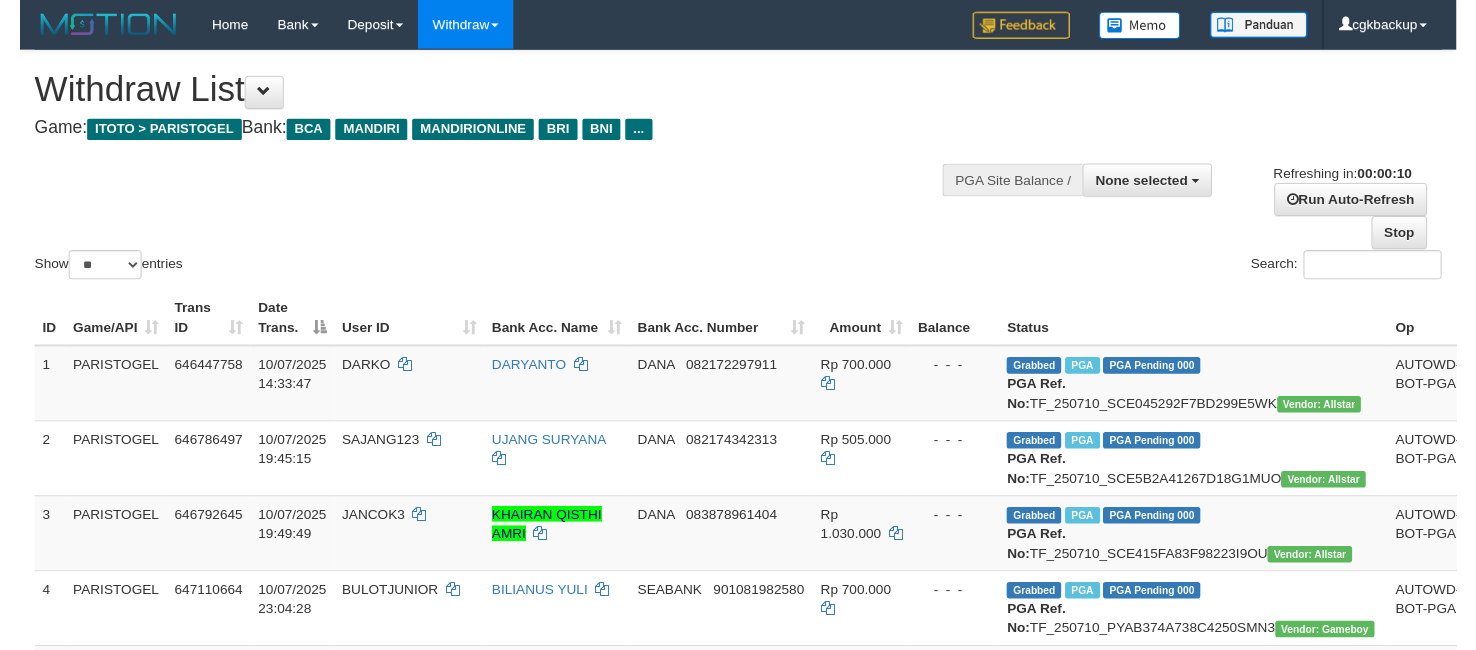 scroll, scrollTop: 0, scrollLeft: 0, axis: both 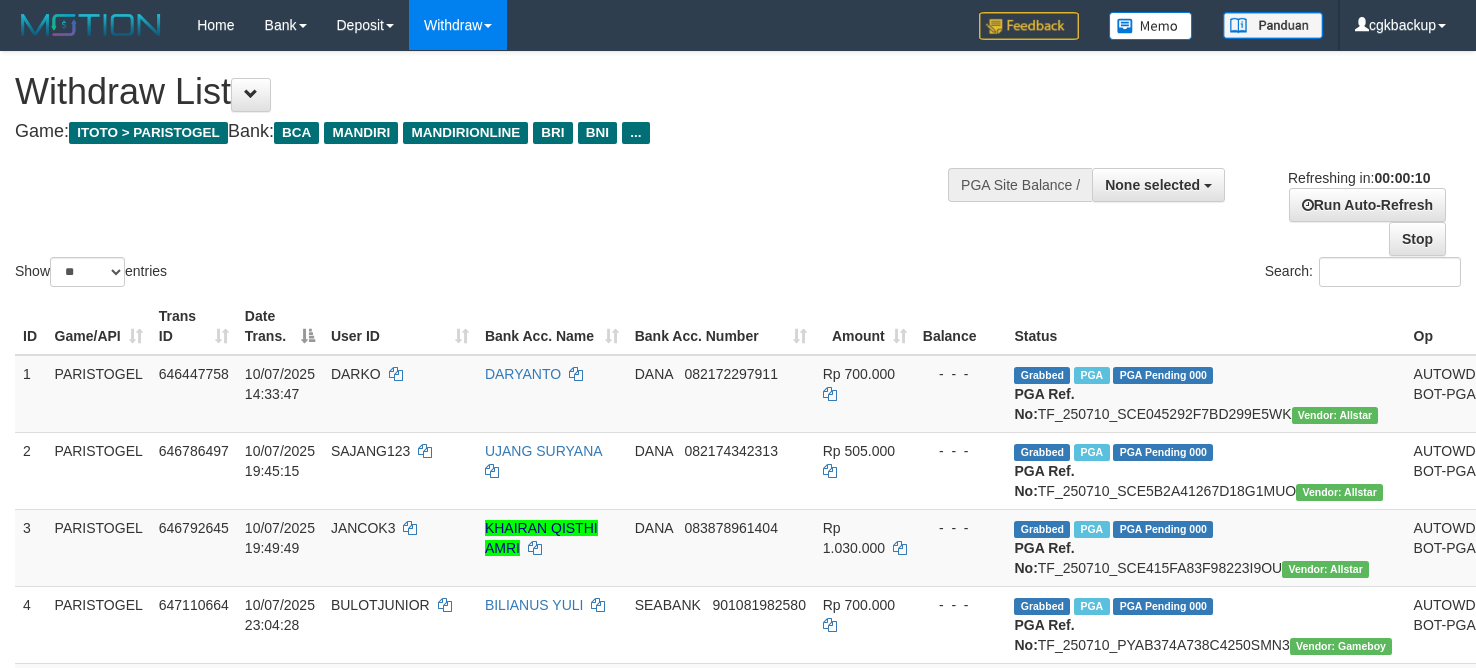 select 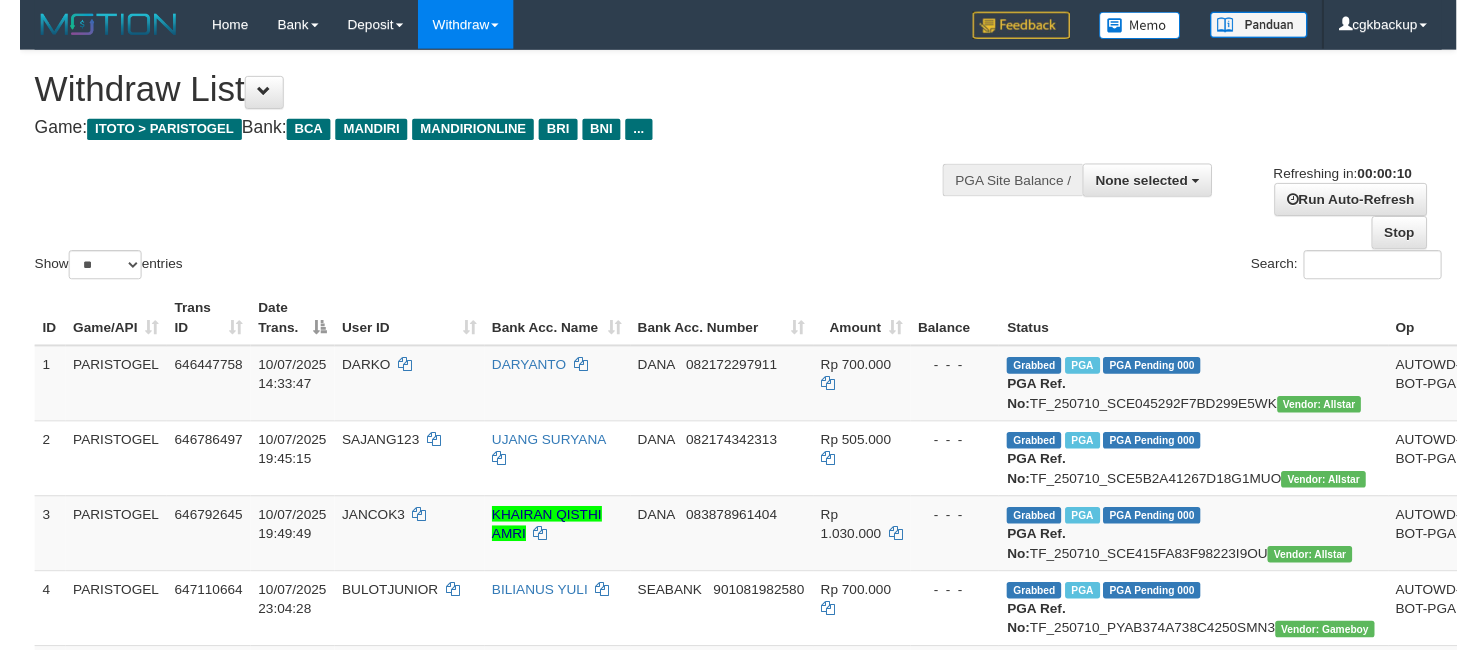 scroll, scrollTop: 0, scrollLeft: 0, axis: both 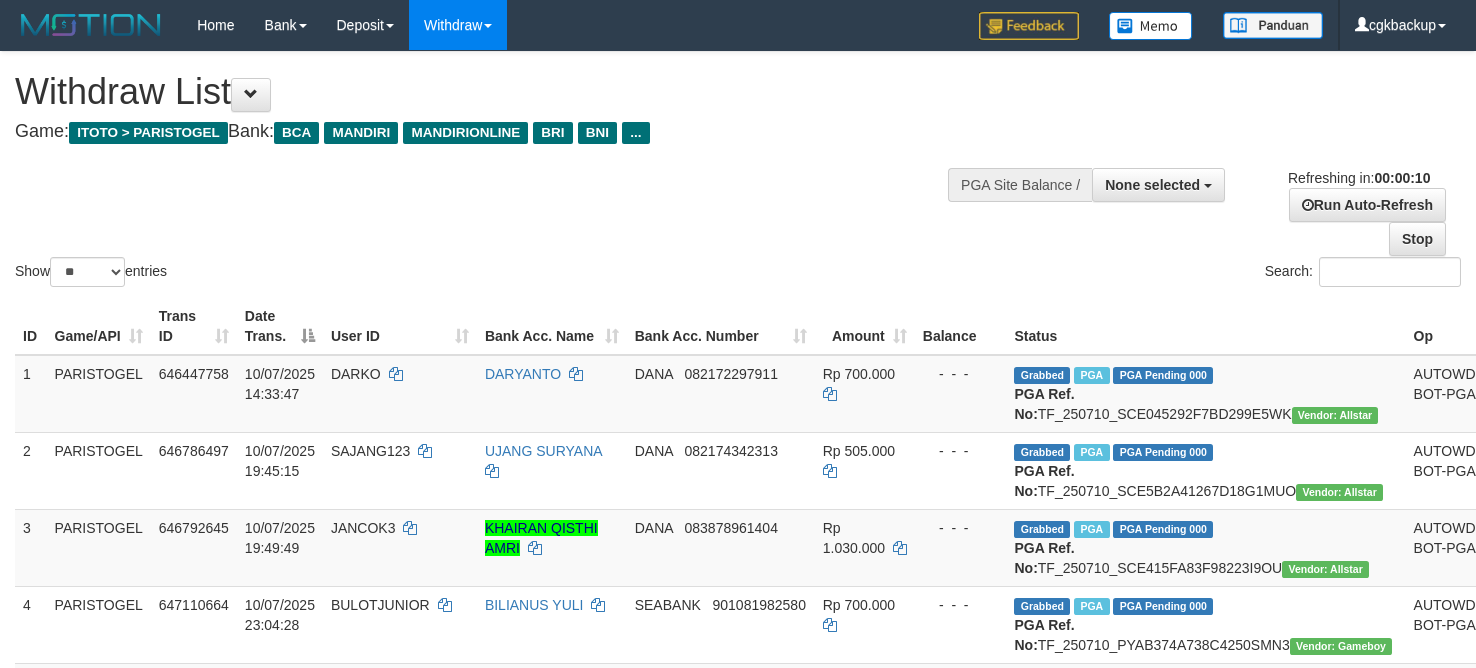 select 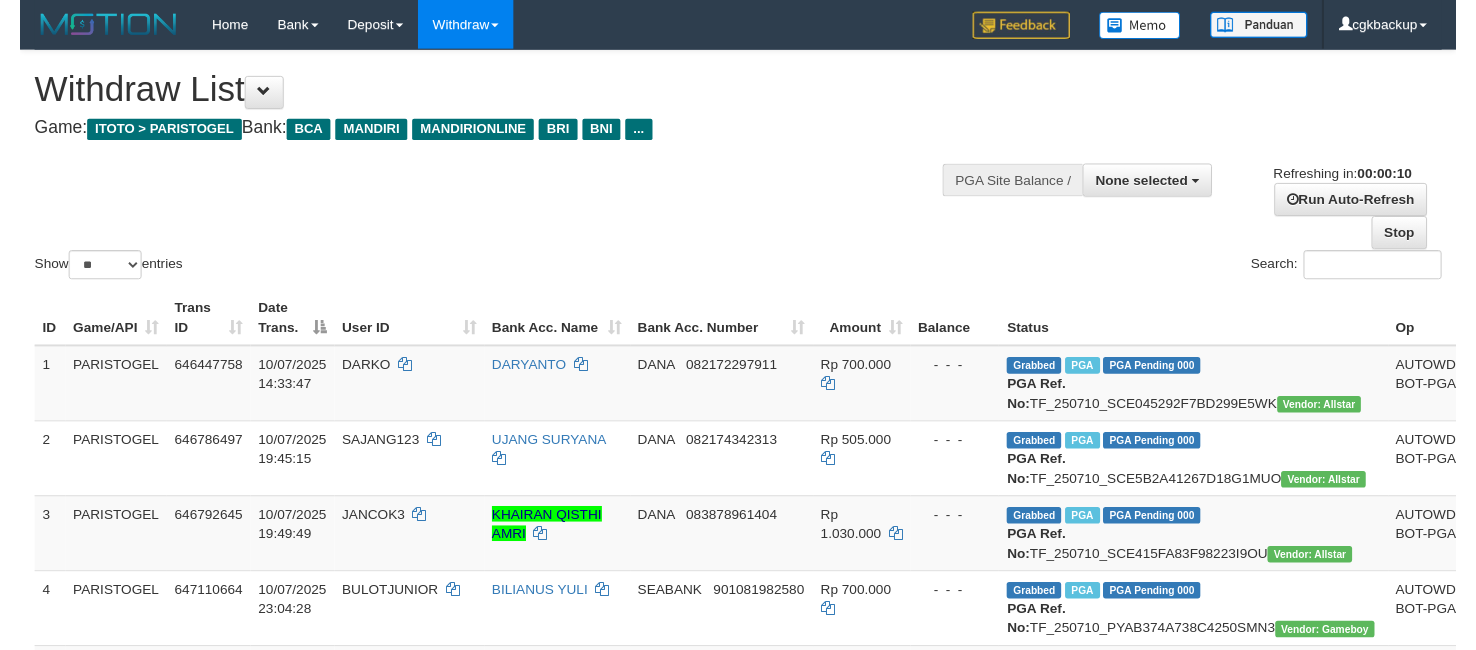 scroll, scrollTop: 0, scrollLeft: 0, axis: both 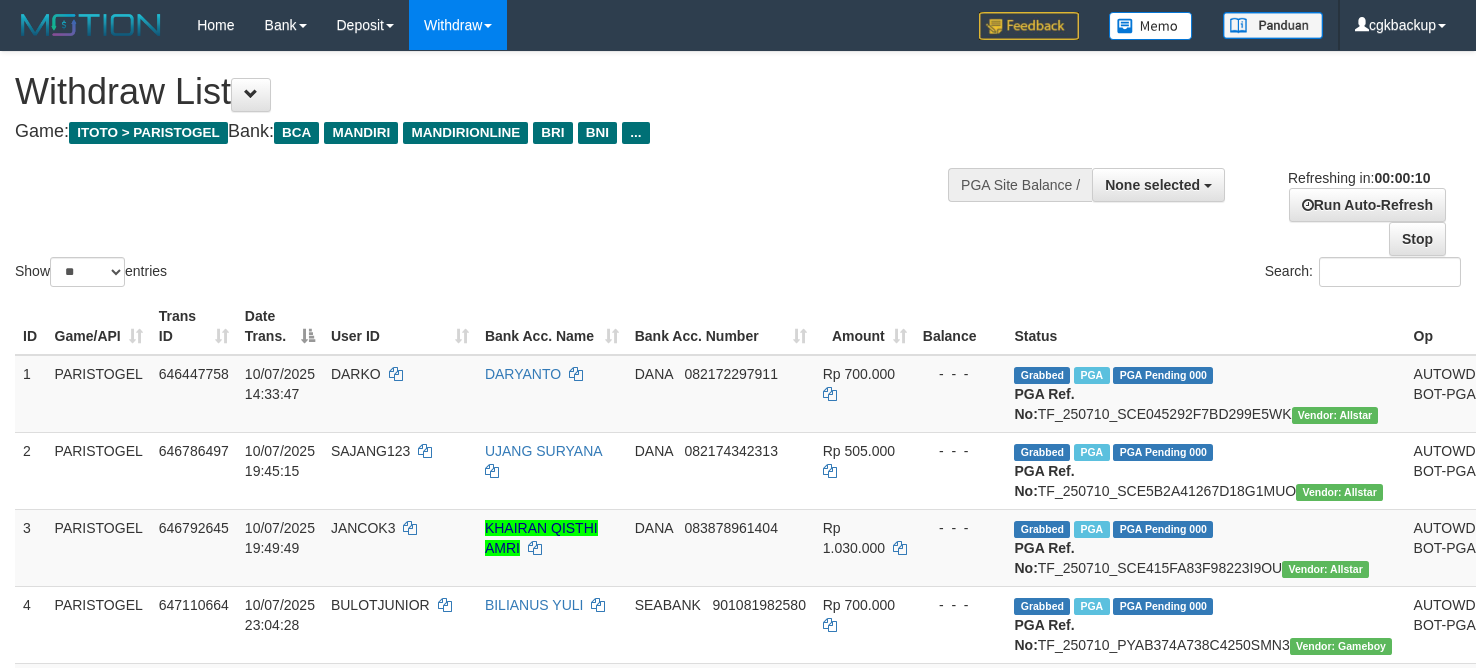 select 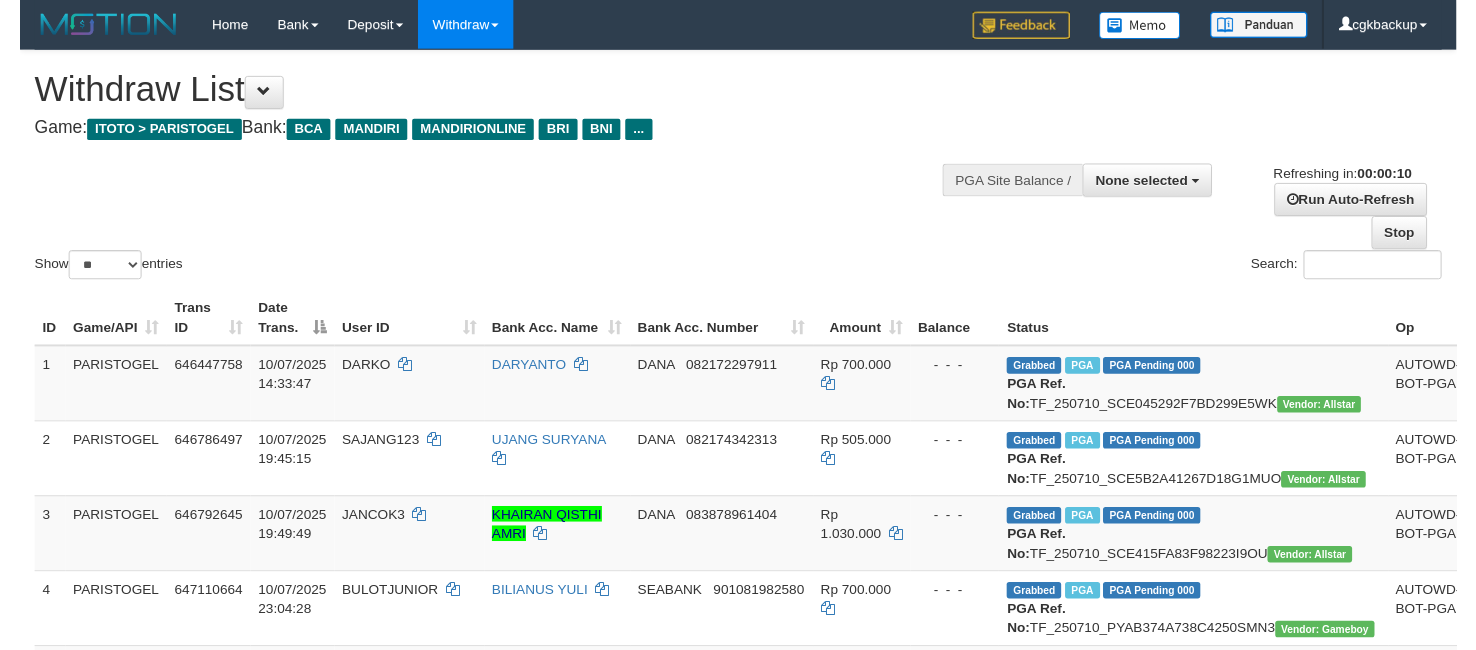 scroll, scrollTop: 0, scrollLeft: 0, axis: both 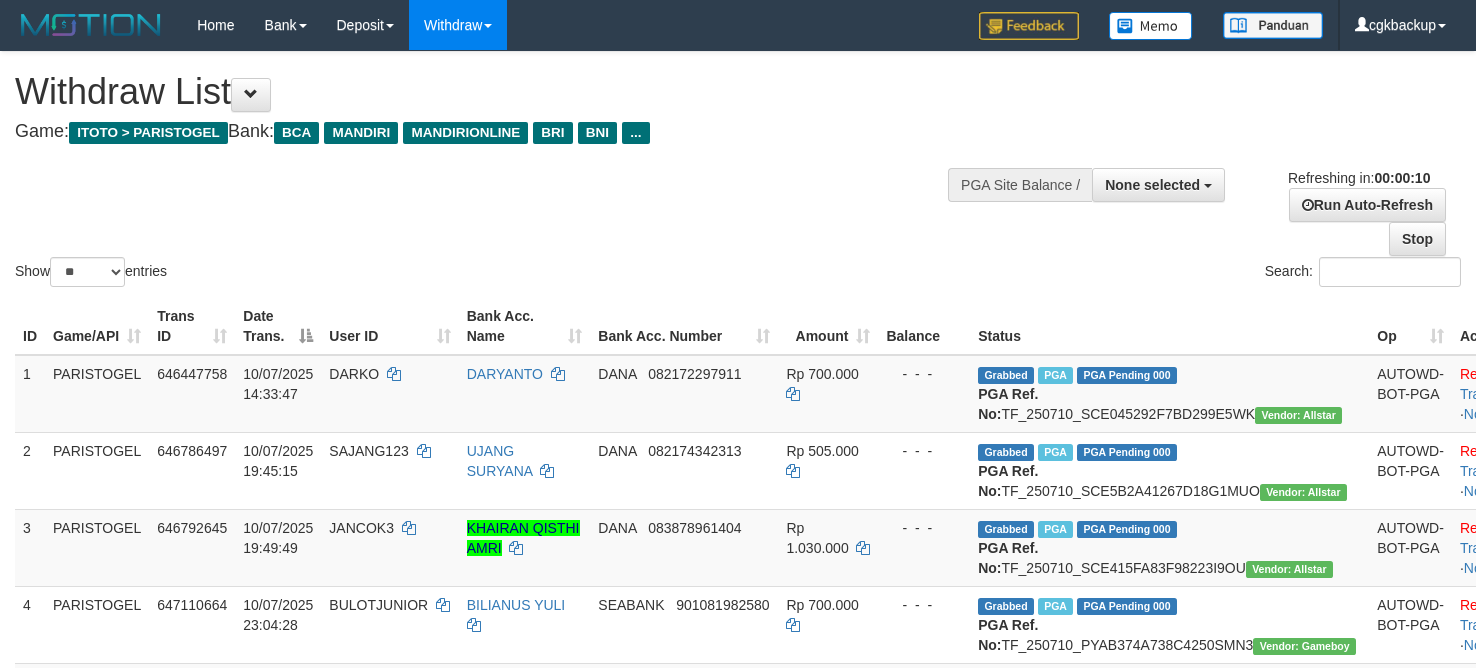select 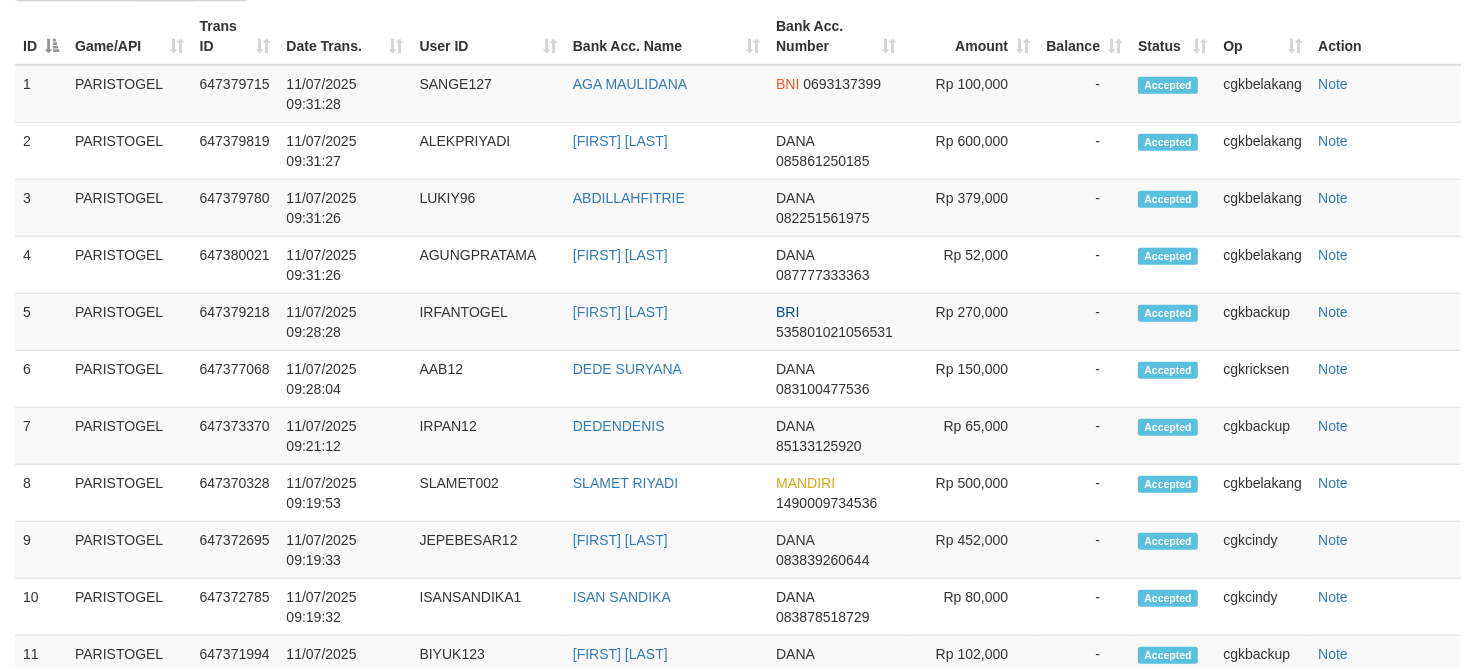 scroll, scrollTop: 1125, scrollLeft: 0, axis: vertical 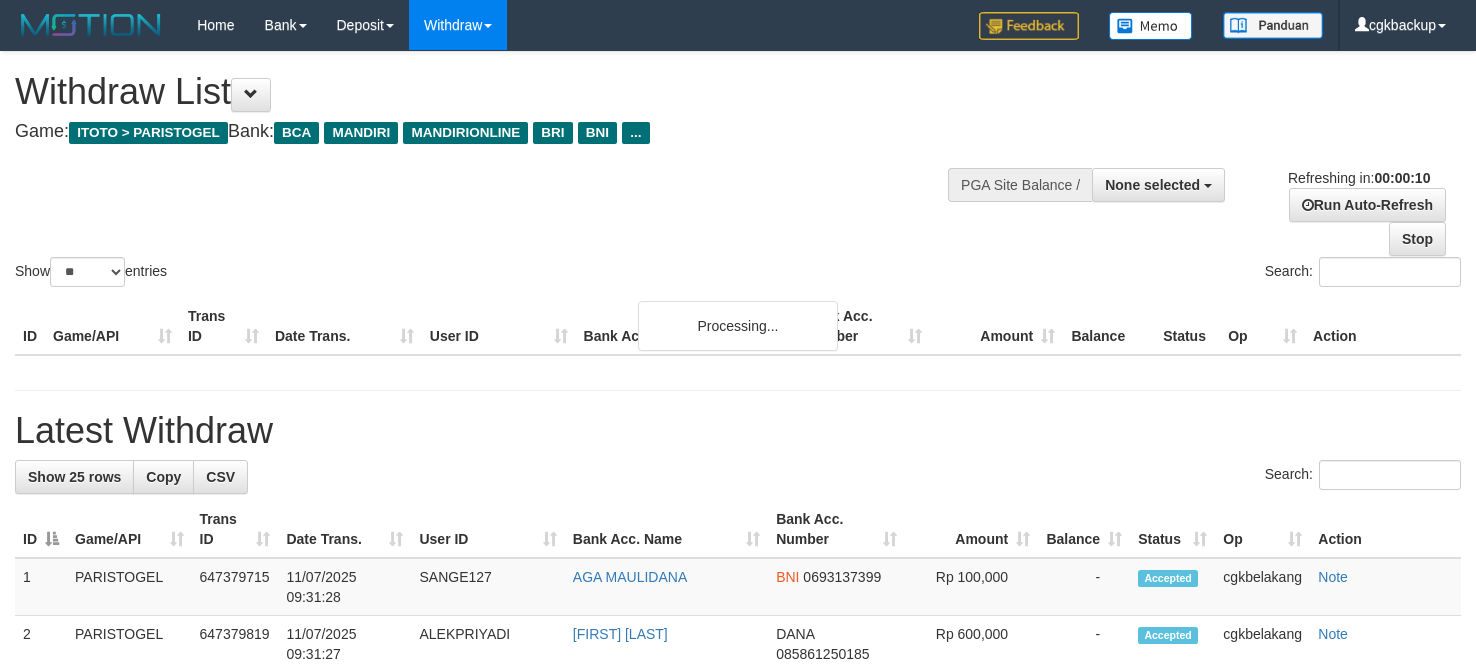 select 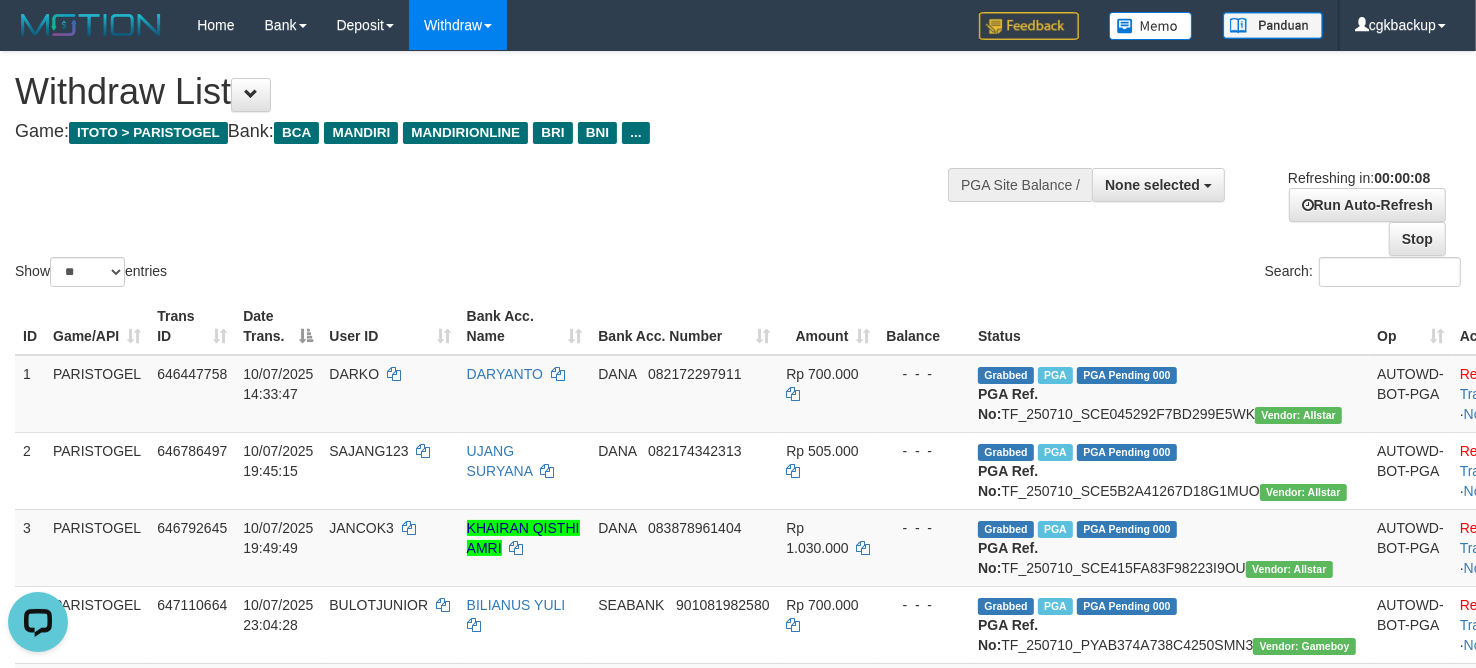scroll, scrollTop: 0, scrollLeft: 0, axis: both 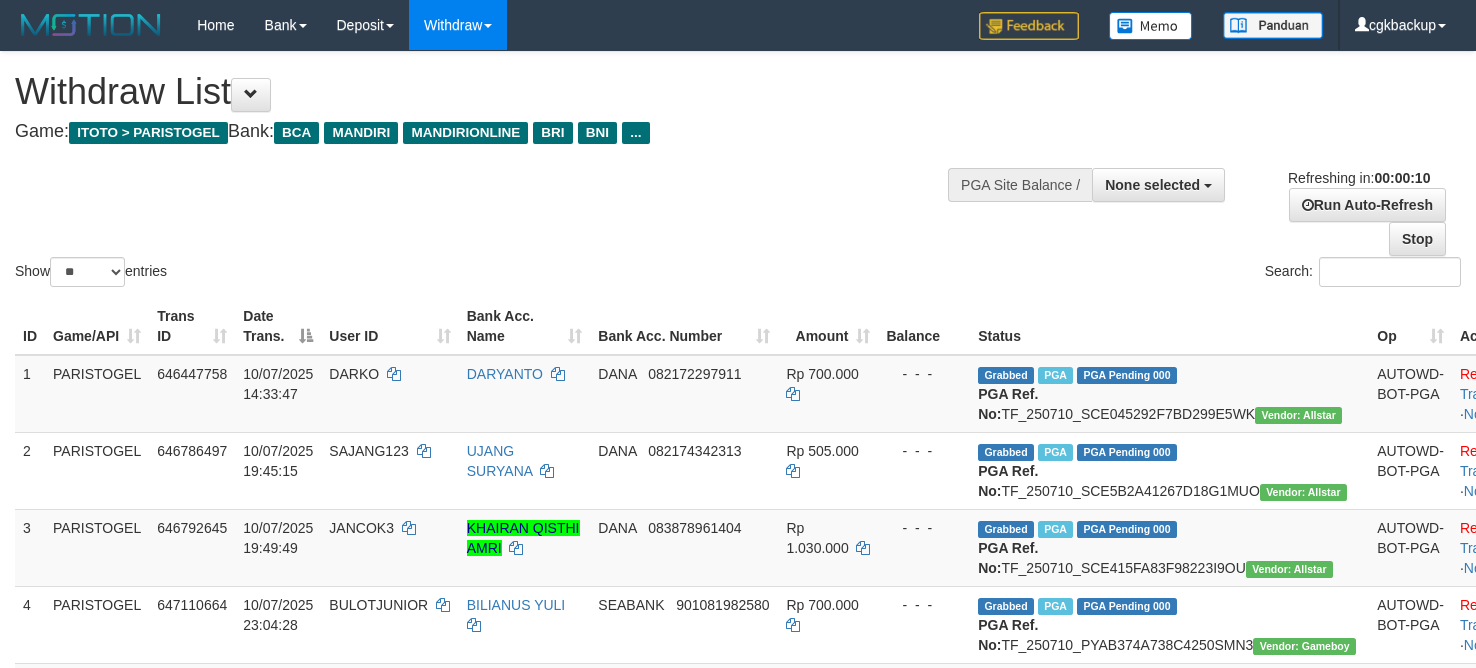 select 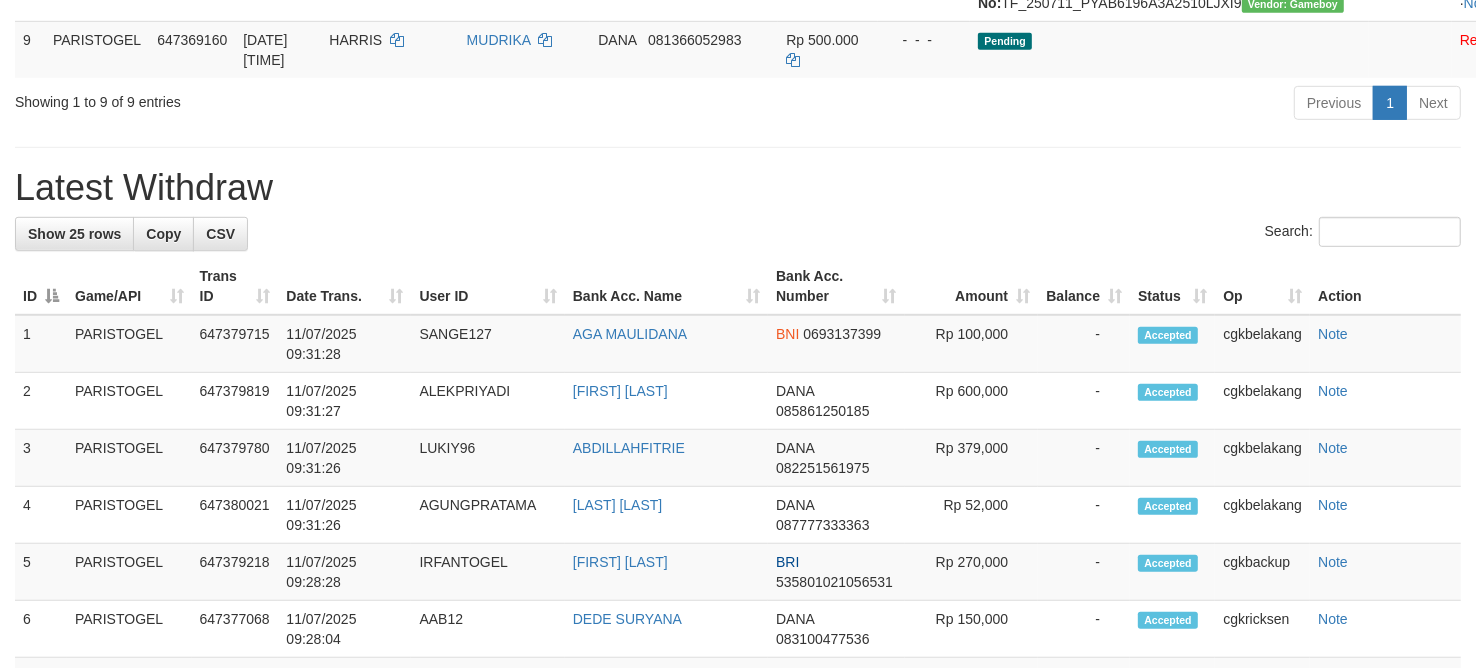 scroll, scrollTop: 875, scrollLeft: 0, axis: vertical 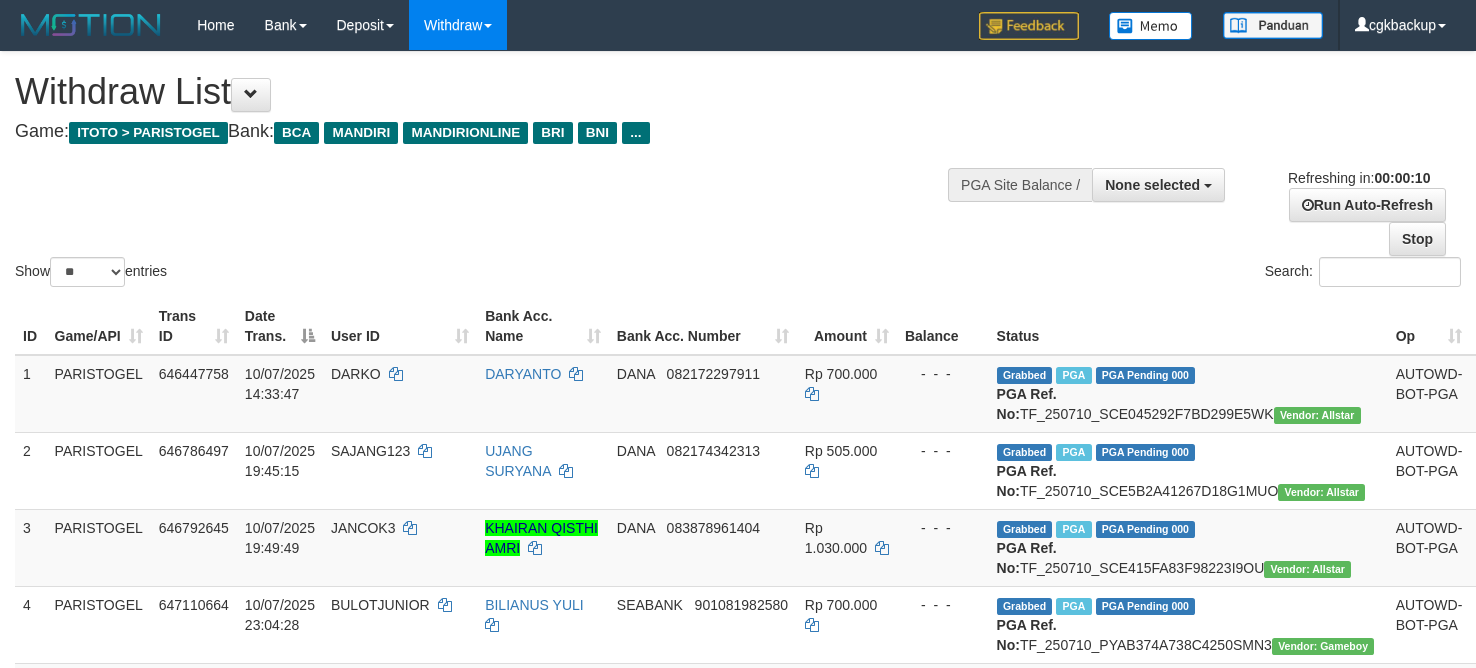 select 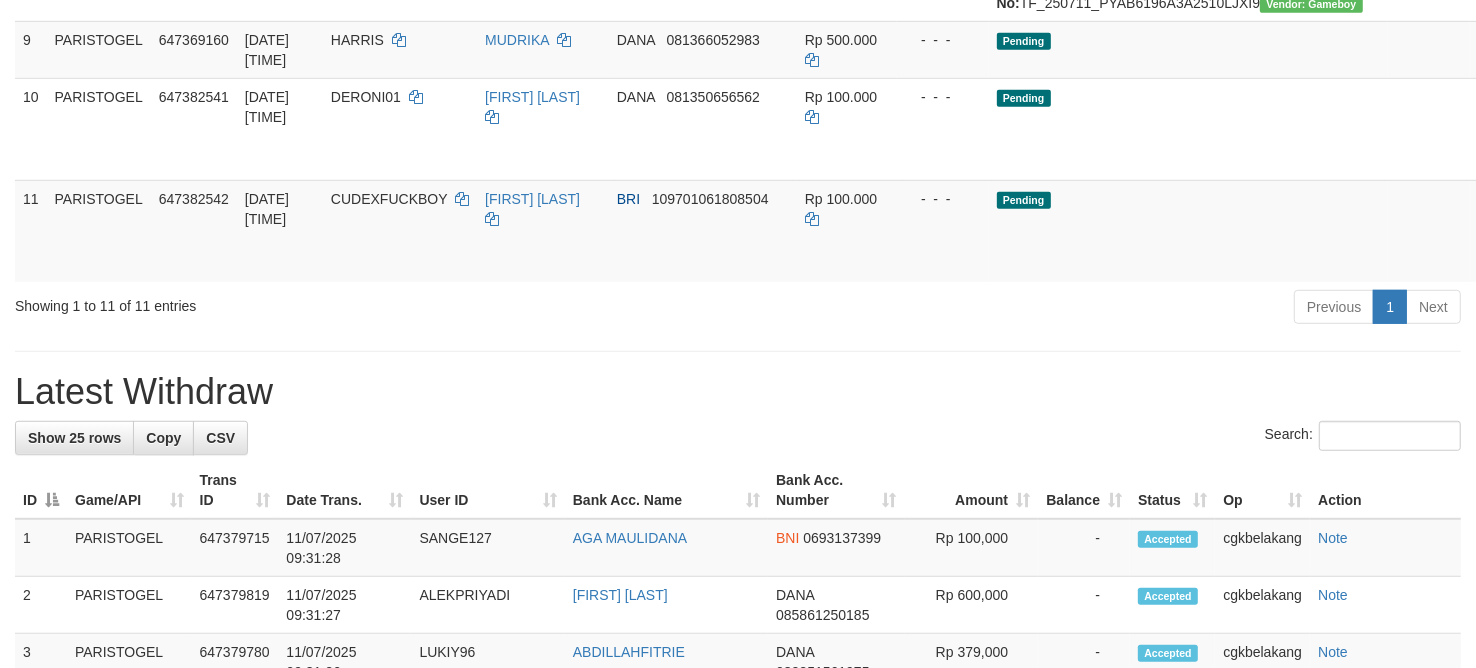 scroll, scrollTop: 875, scrollLeft: 0, axis: vertical 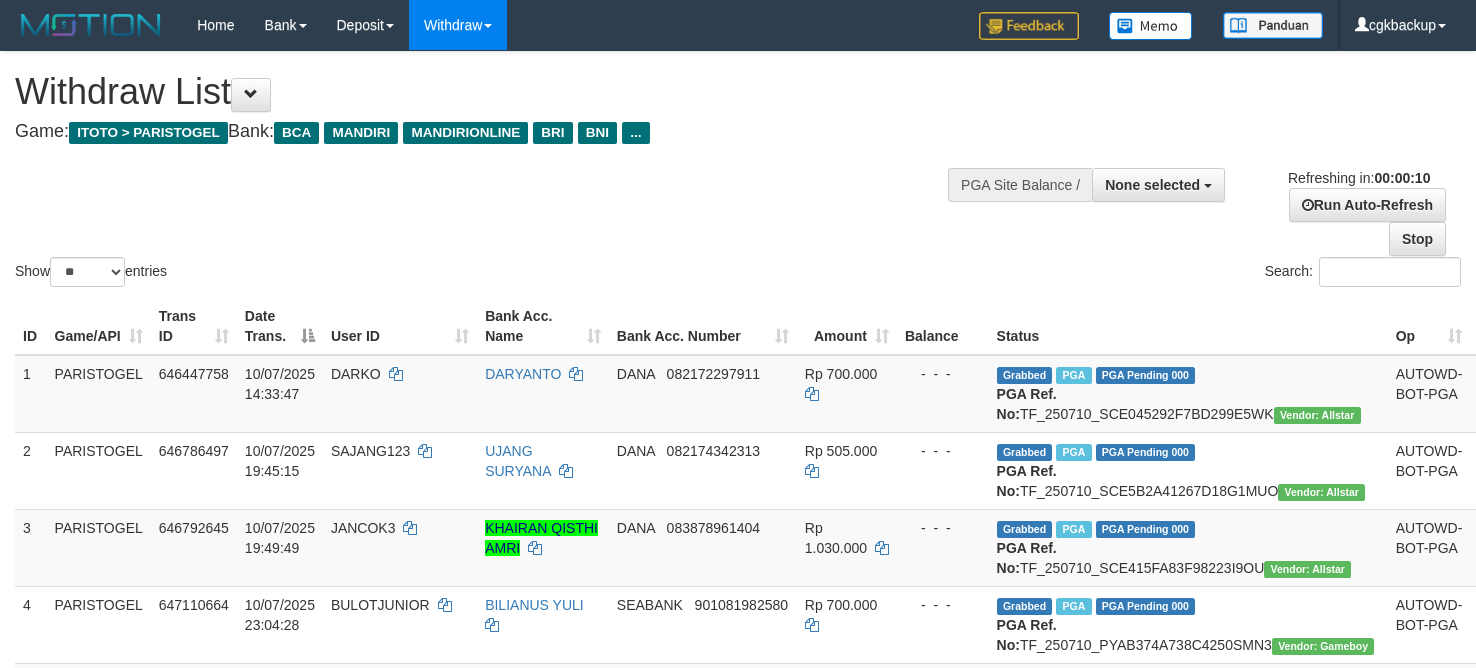 select 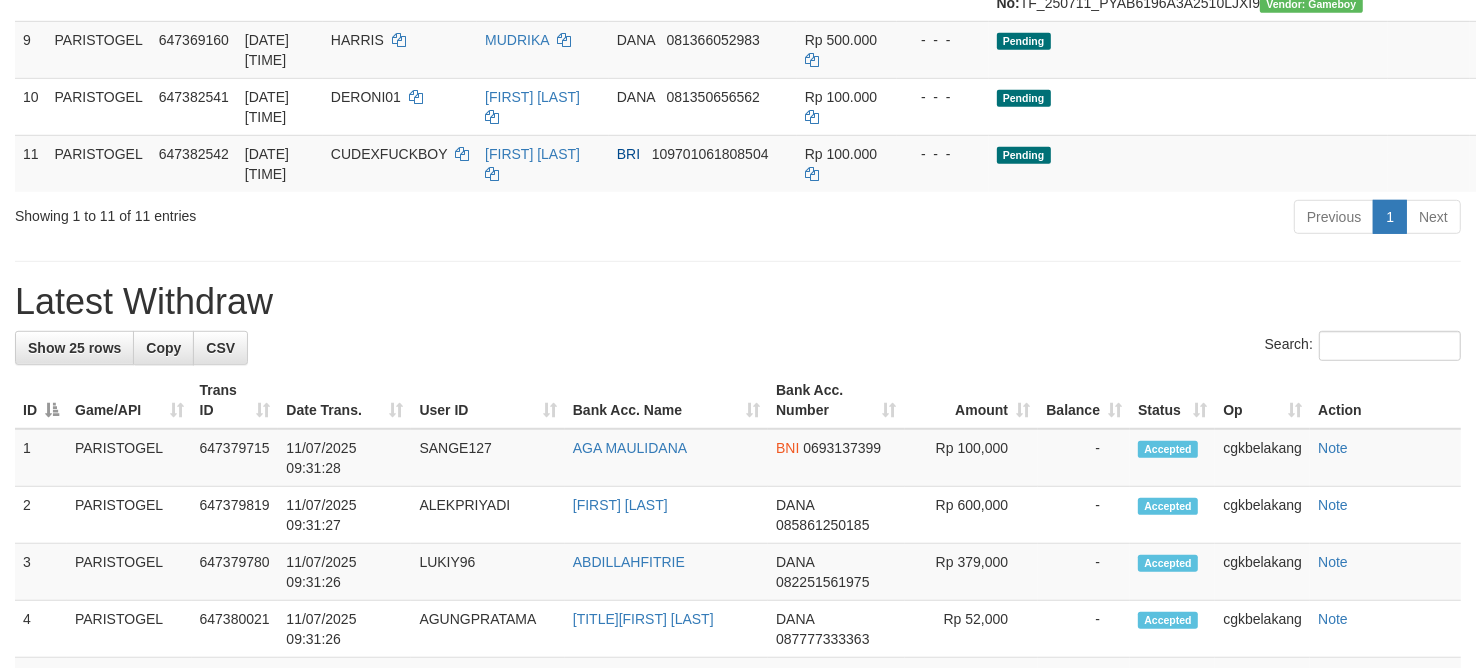 scroll, scrollTop: 875, scrollLeft: 0, axis: vertical 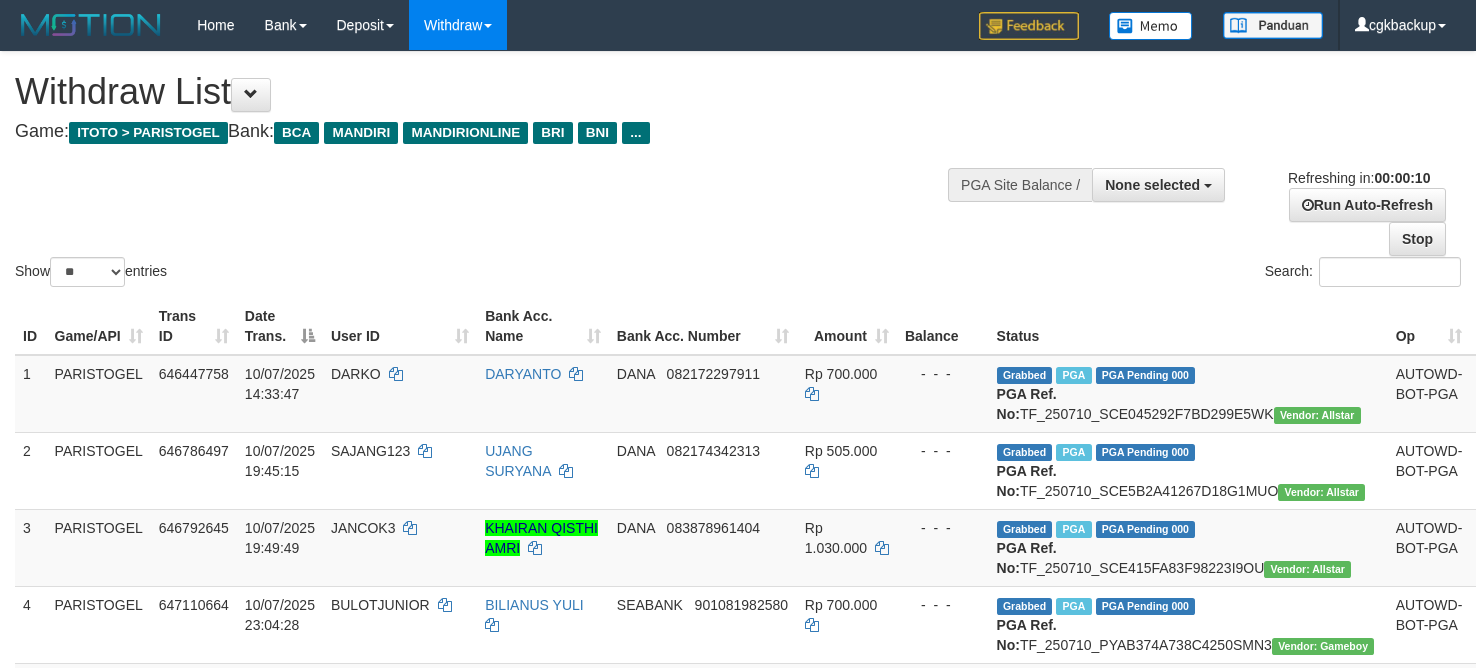 select 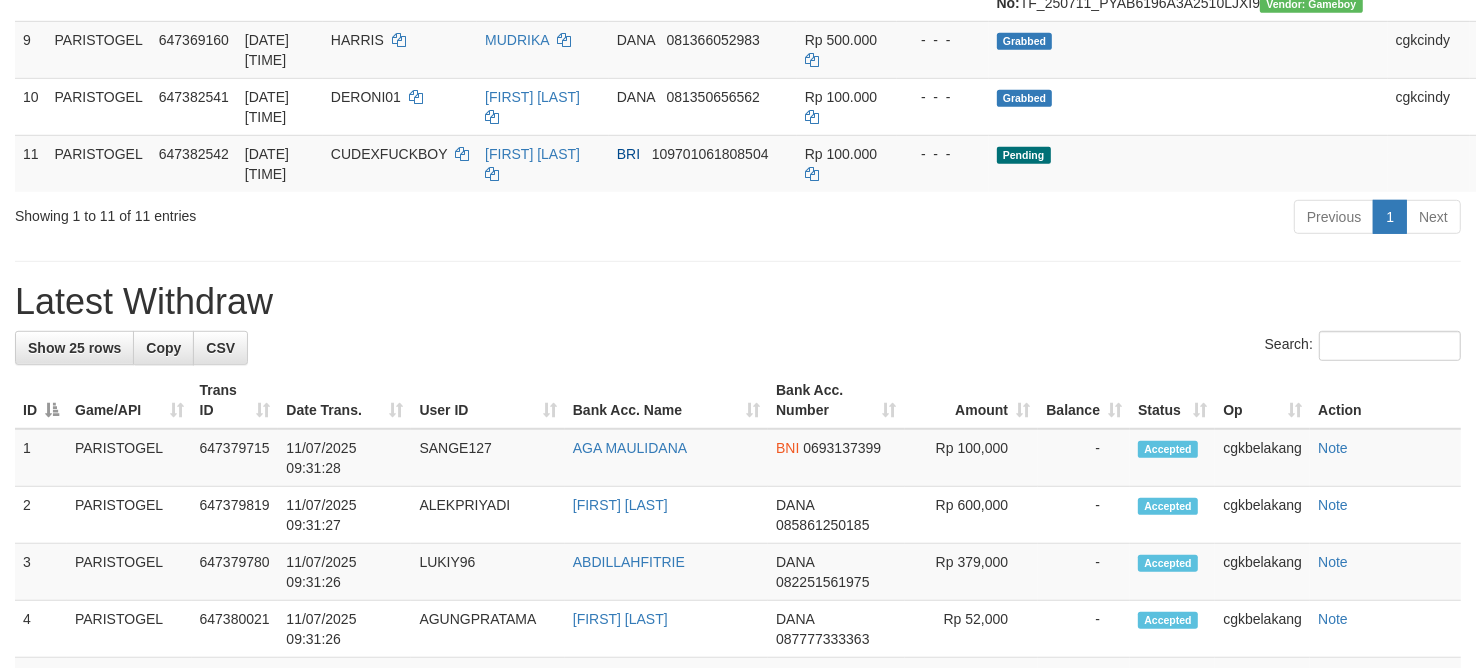 scroll, scrollTop: 875, scrollLeft: 0, axis: vertical 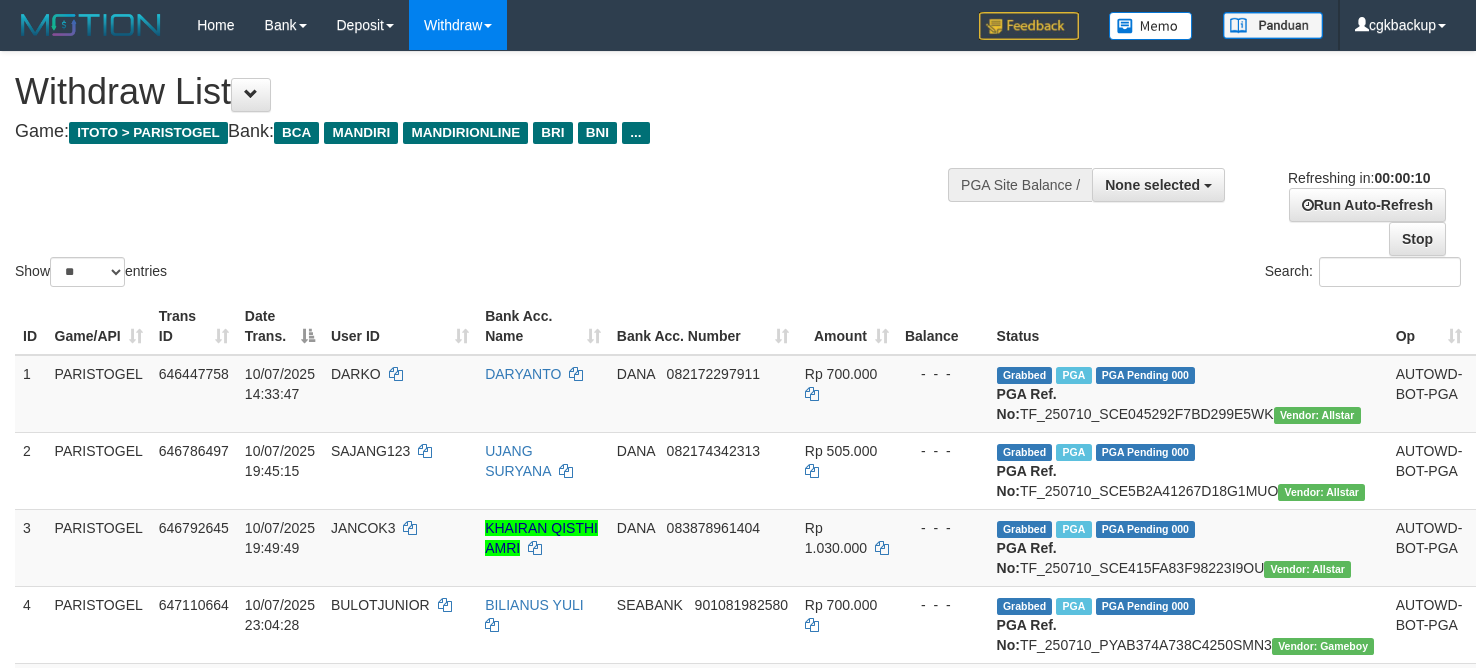select 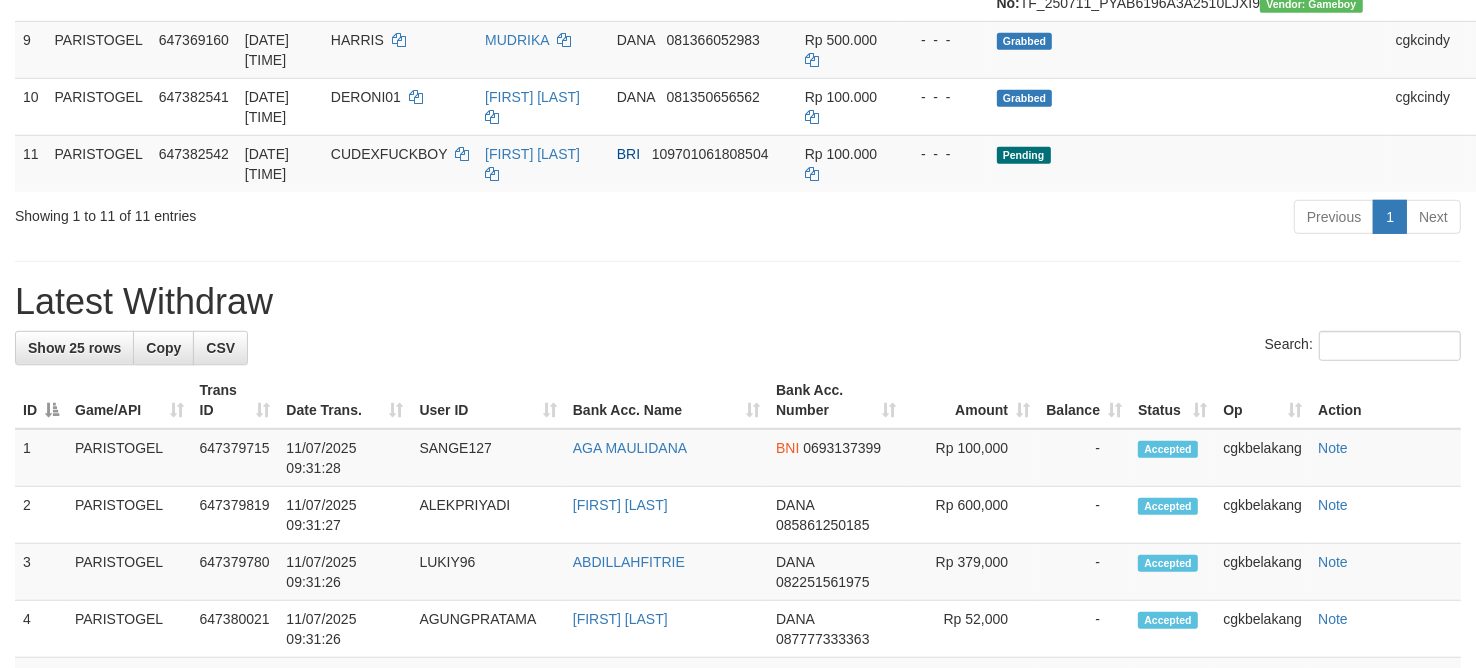 scroll, scrollTop: 875, scrollLeft: 0, axis: vertical 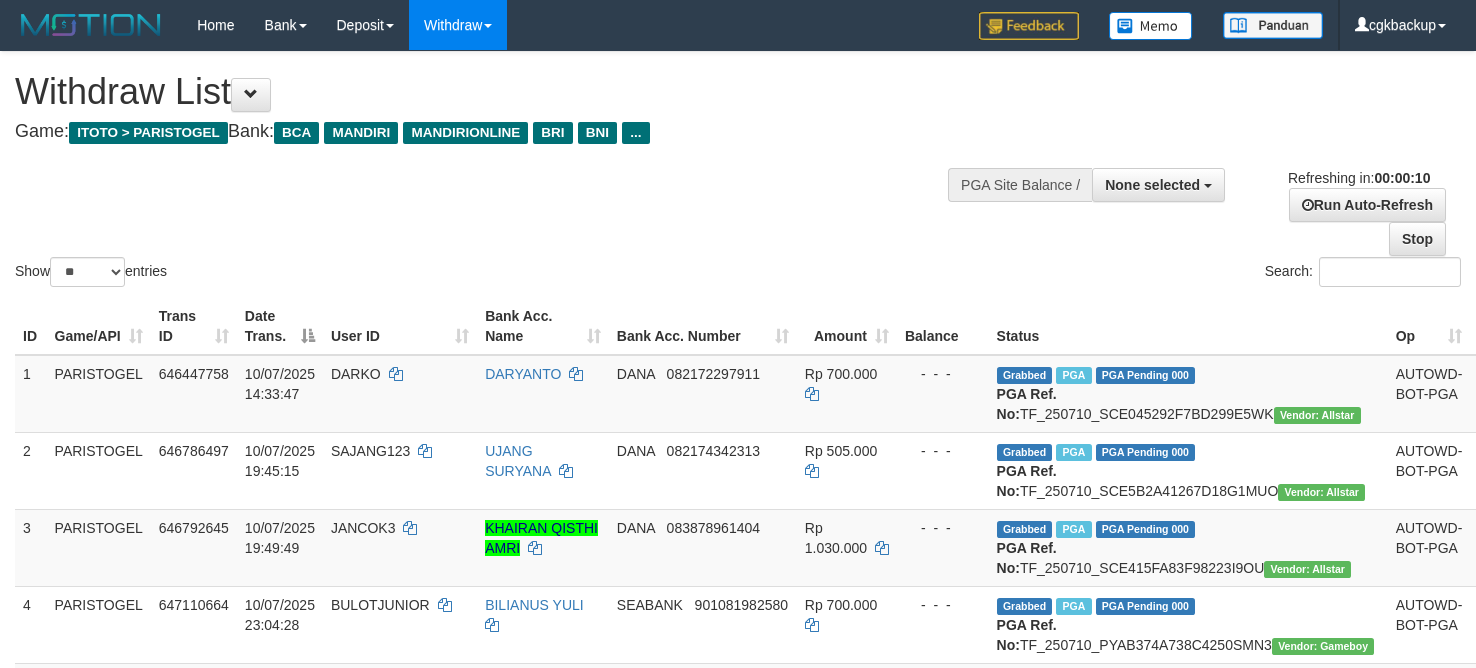 select 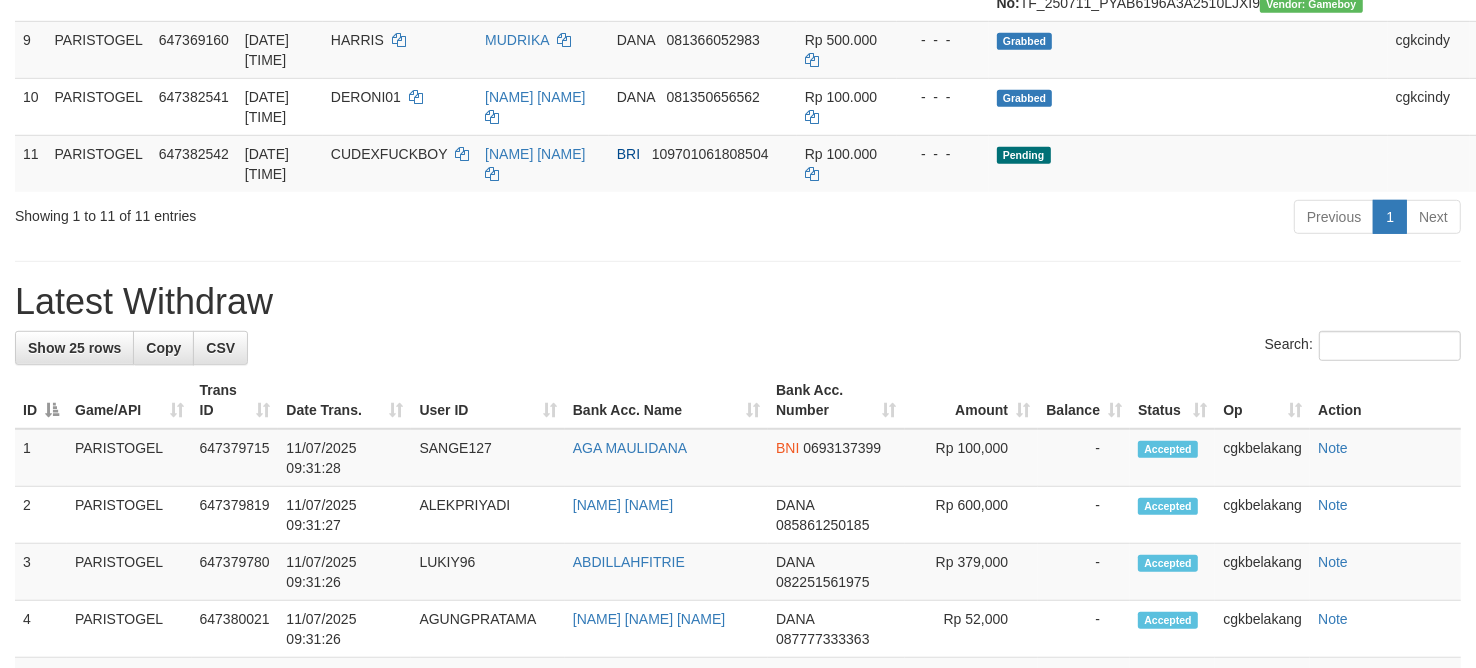 scroll, scrollTop: 875, scrollLeft: 0, axis: vertical 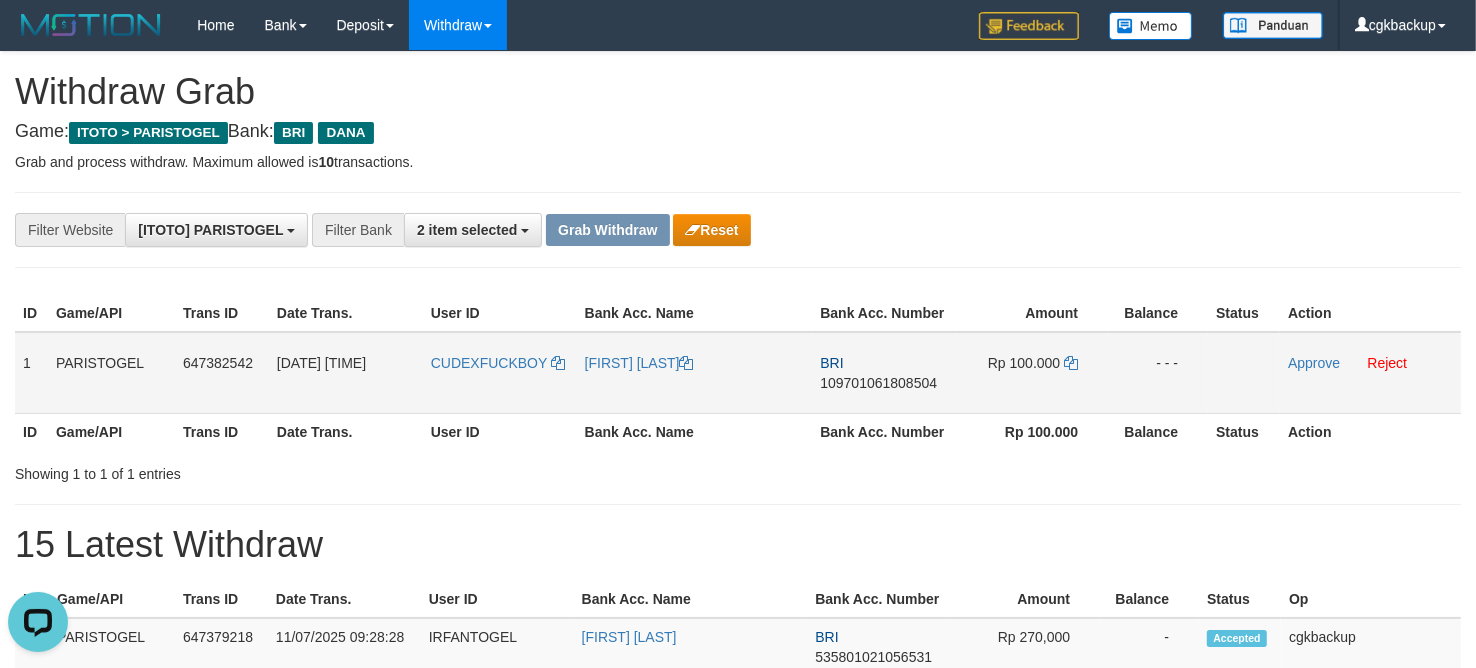 click on "CUDEXFUCKBOY" at bounding box center [500, 373] 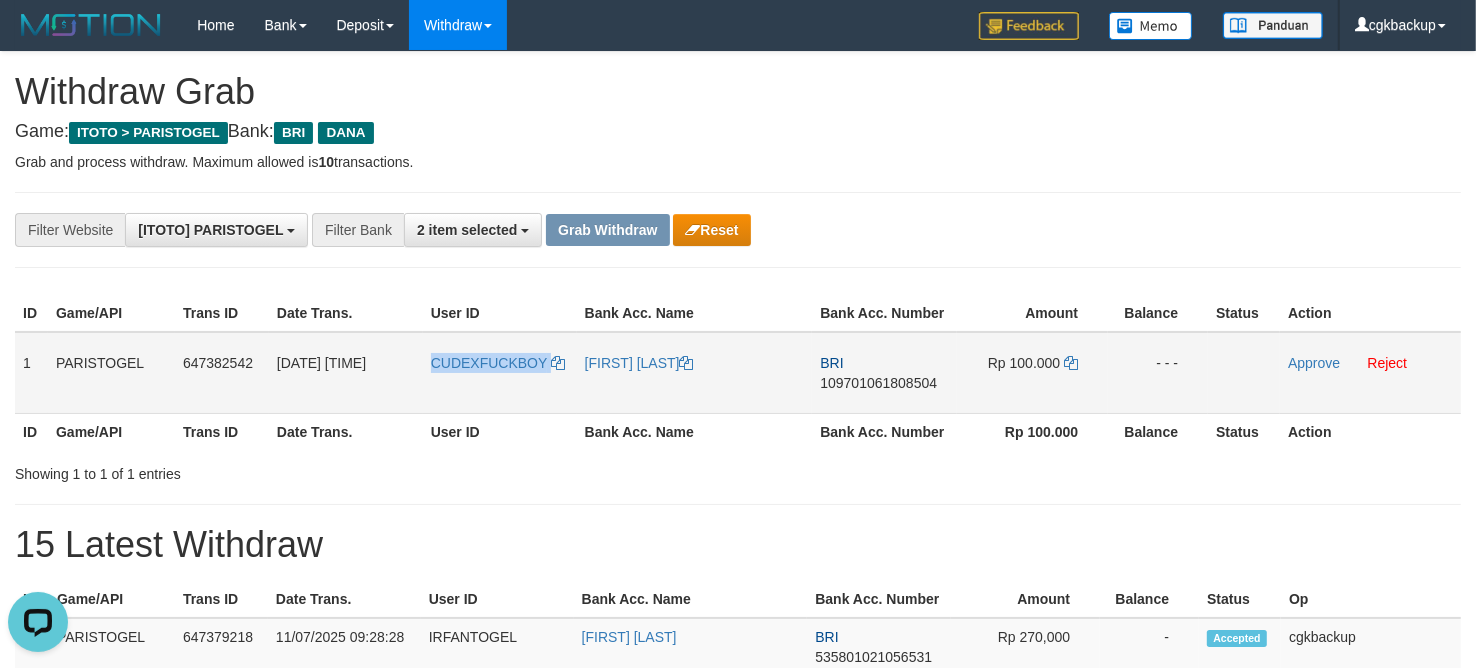 copy on "CUDEXFUCKBOY" 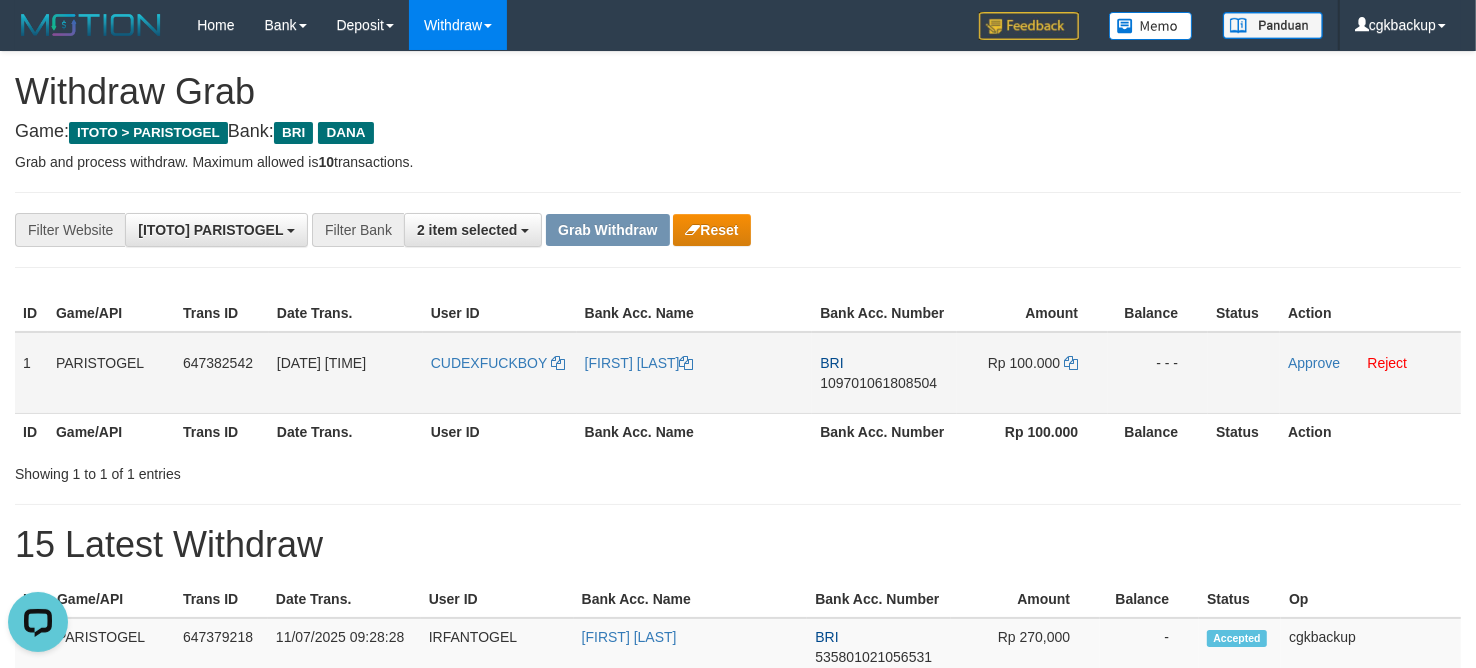 click on "[FIRST] [LAST]" at bounding box center (695, 373) 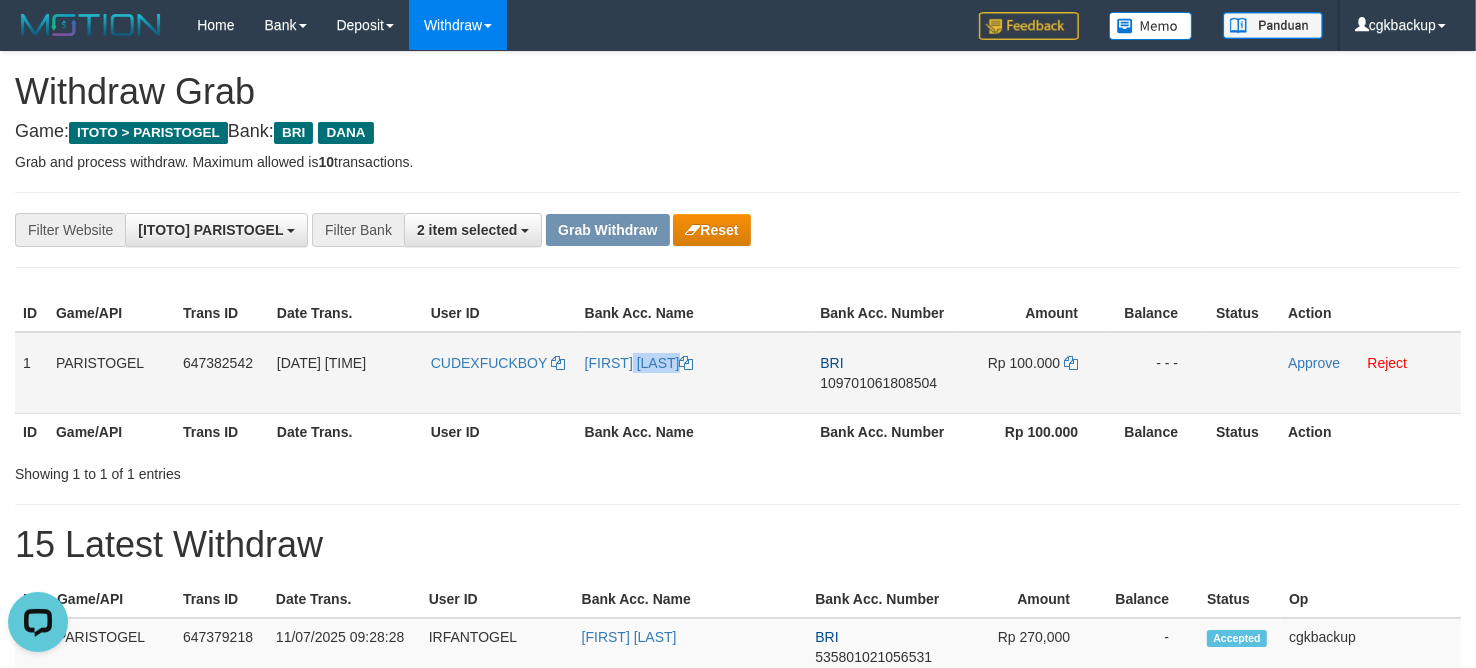 click on "[FIRST] [LAST]" at bounding box center [695, 373] 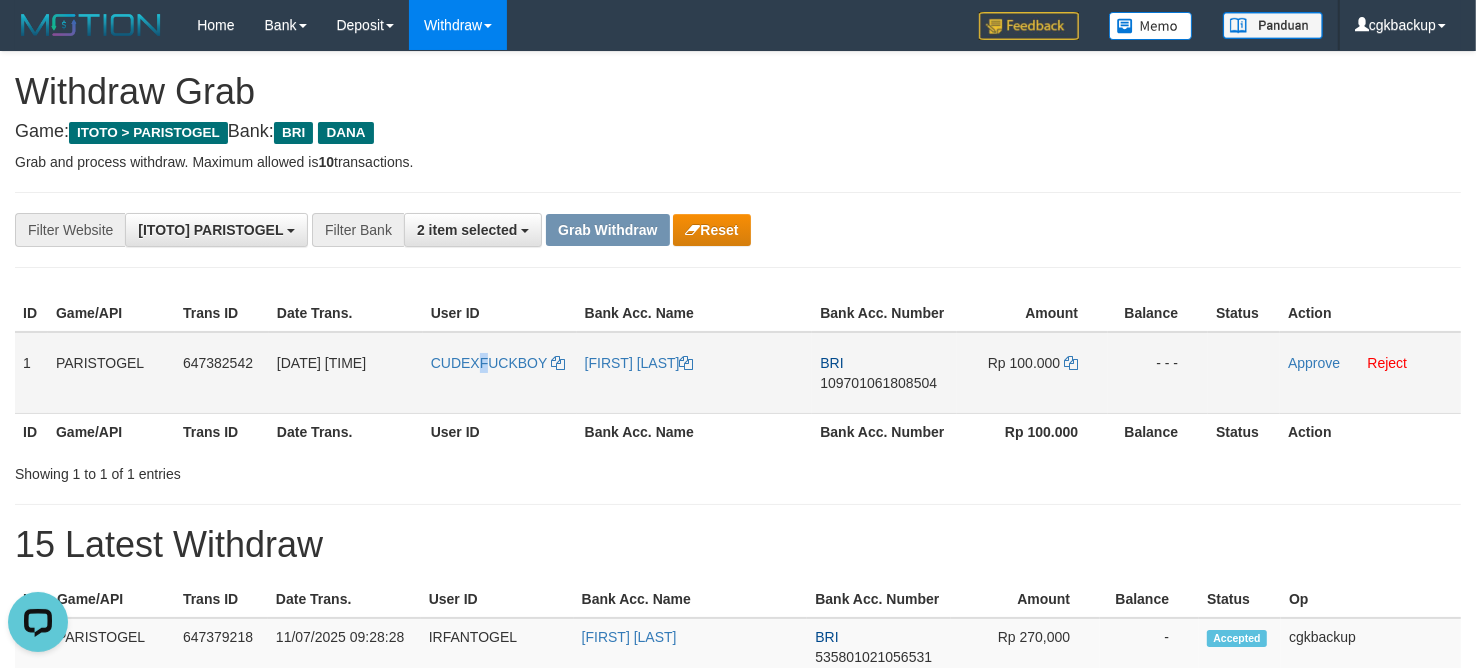 click on "CUDEXFUCKBOY" at bounding box center (500, 373) 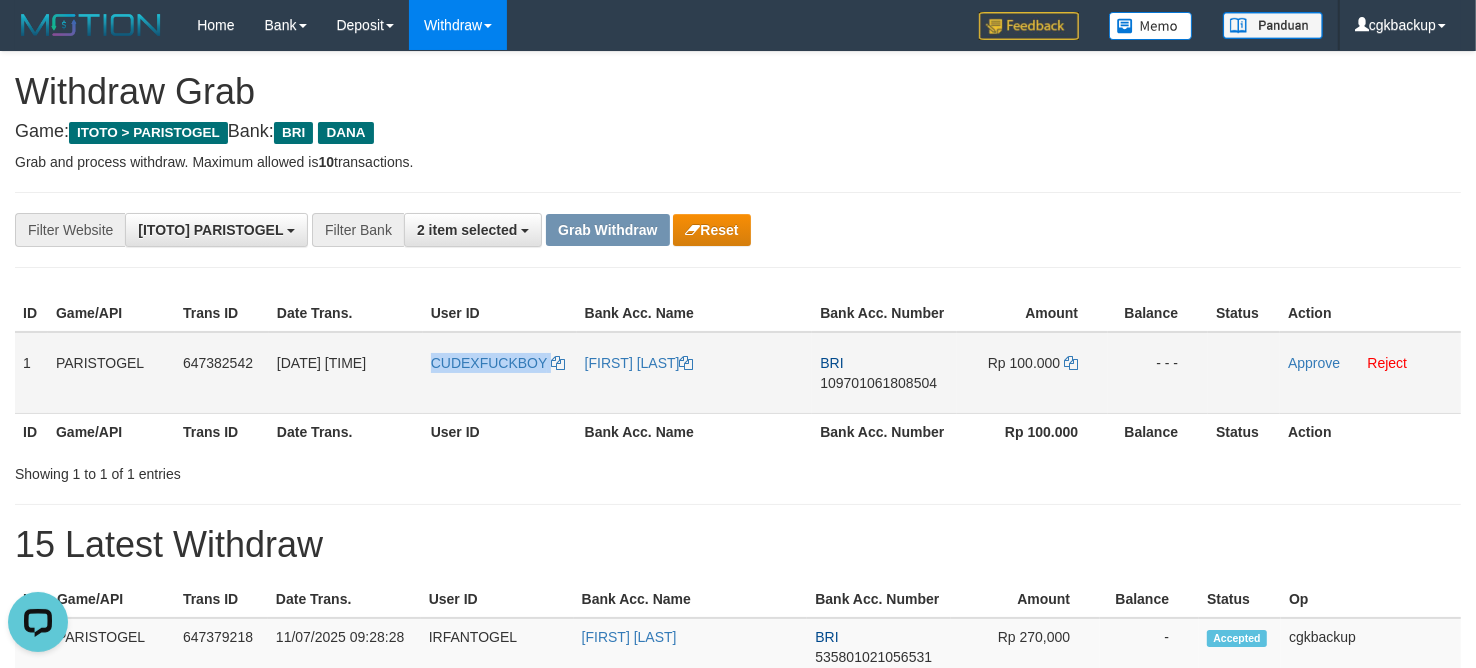 click on "CUDEXFUCKBOY" at bounding box center [500, 373] 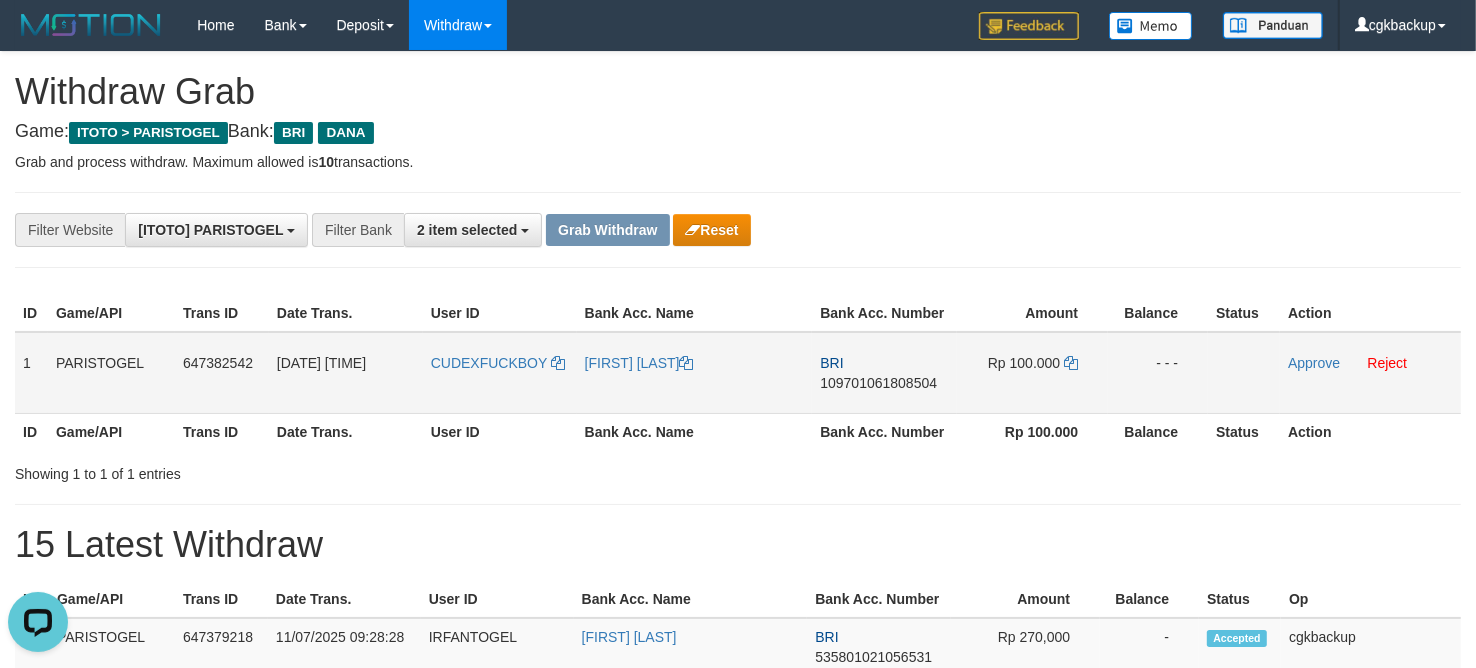 click on "BRI
109701061808504" at bounding box center [884, 373] 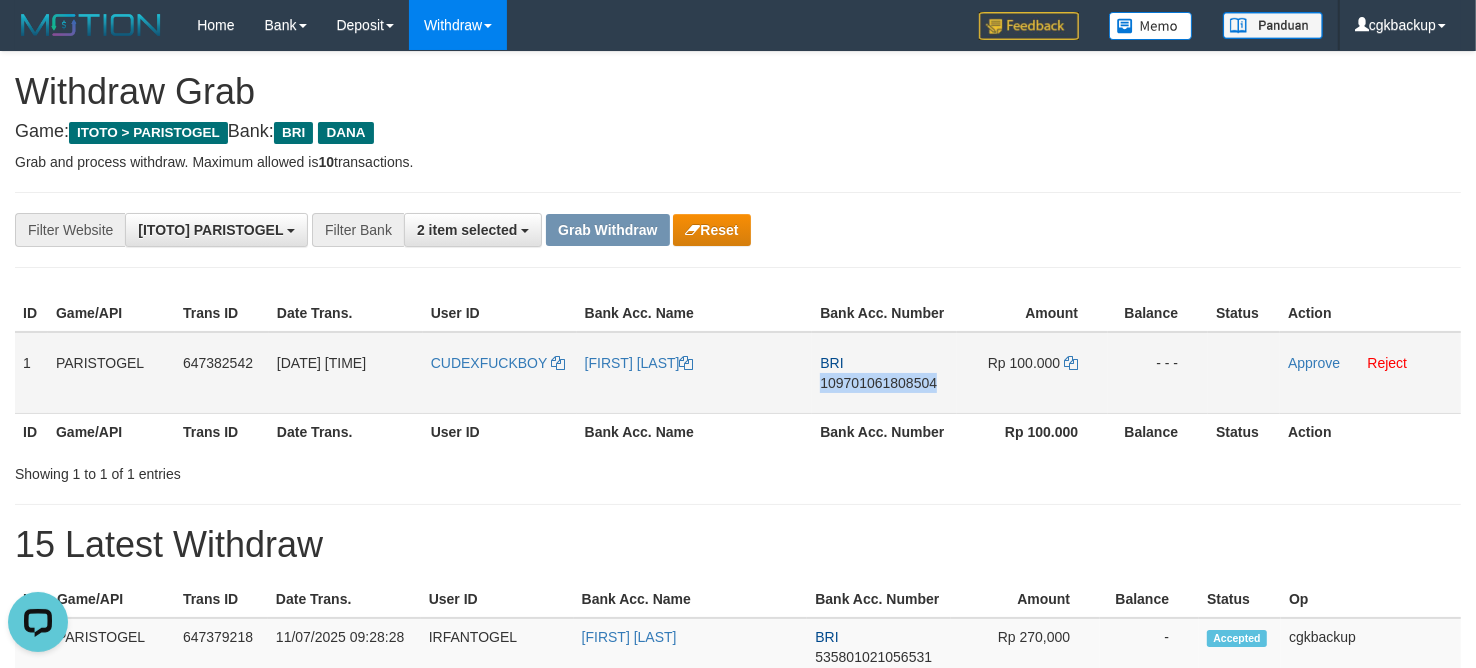click on "BRI
109701061808504" at bounding box center [884, 373] 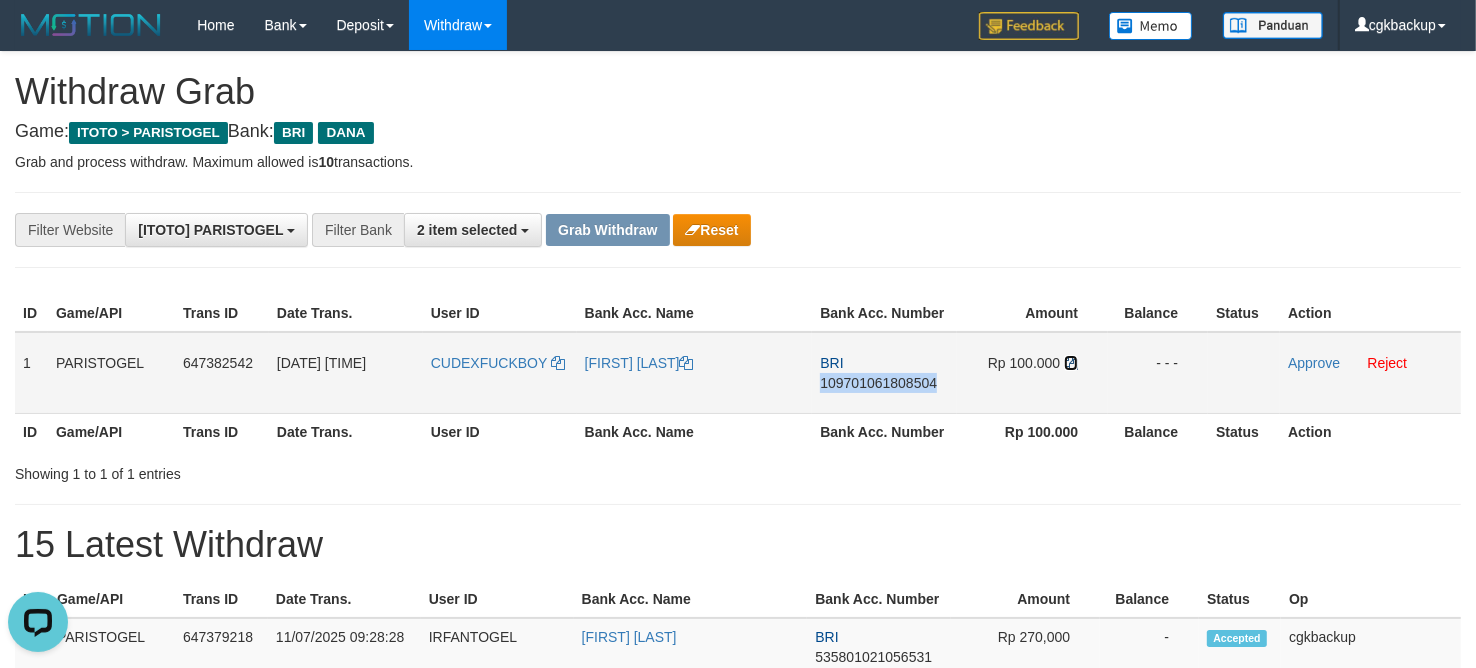 click at bounding box center (1071, 363) 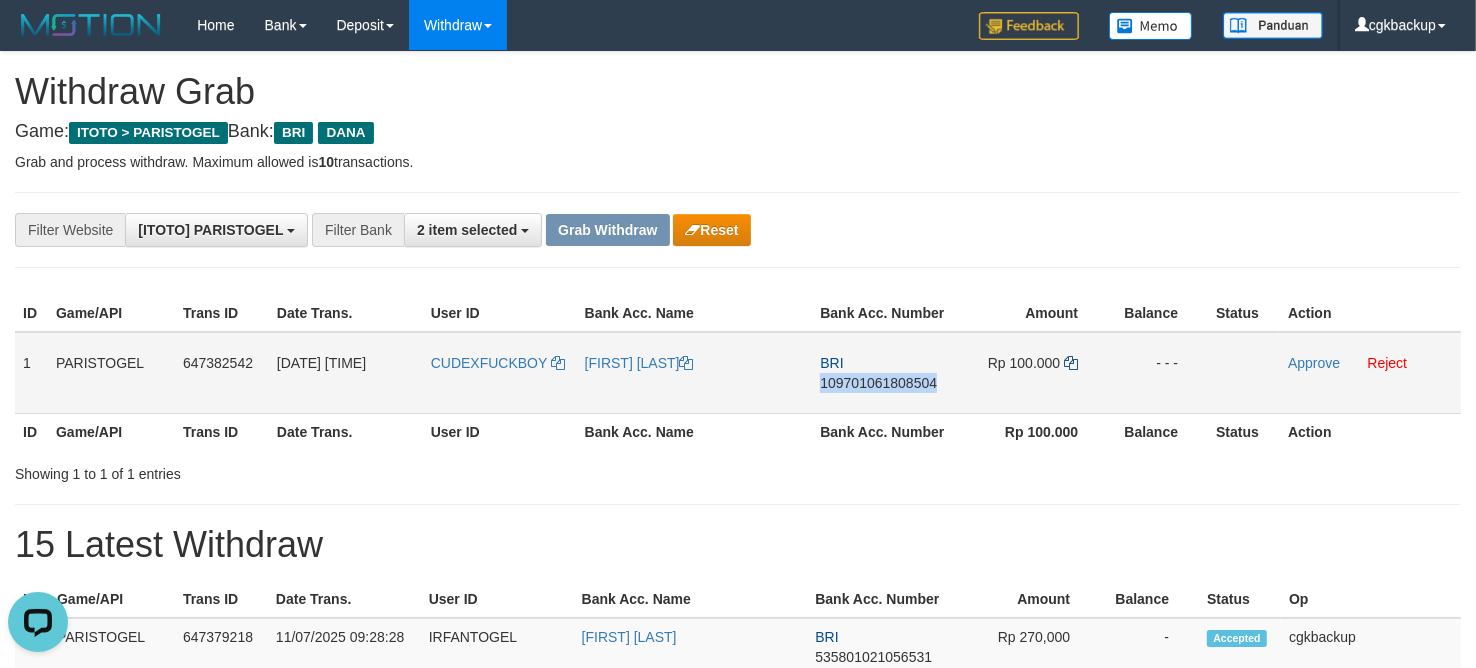 copy on "109701061808504" 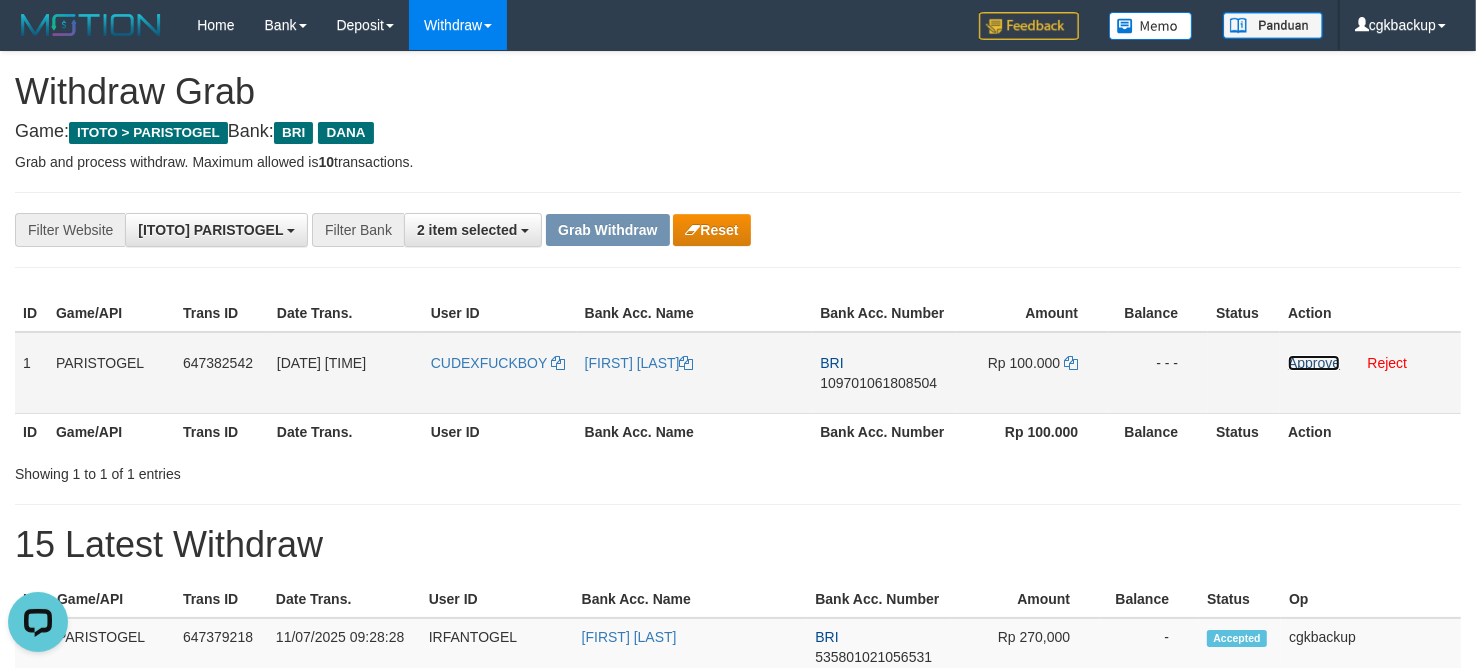 click on "Approve" at bounding box center (1314, 363) 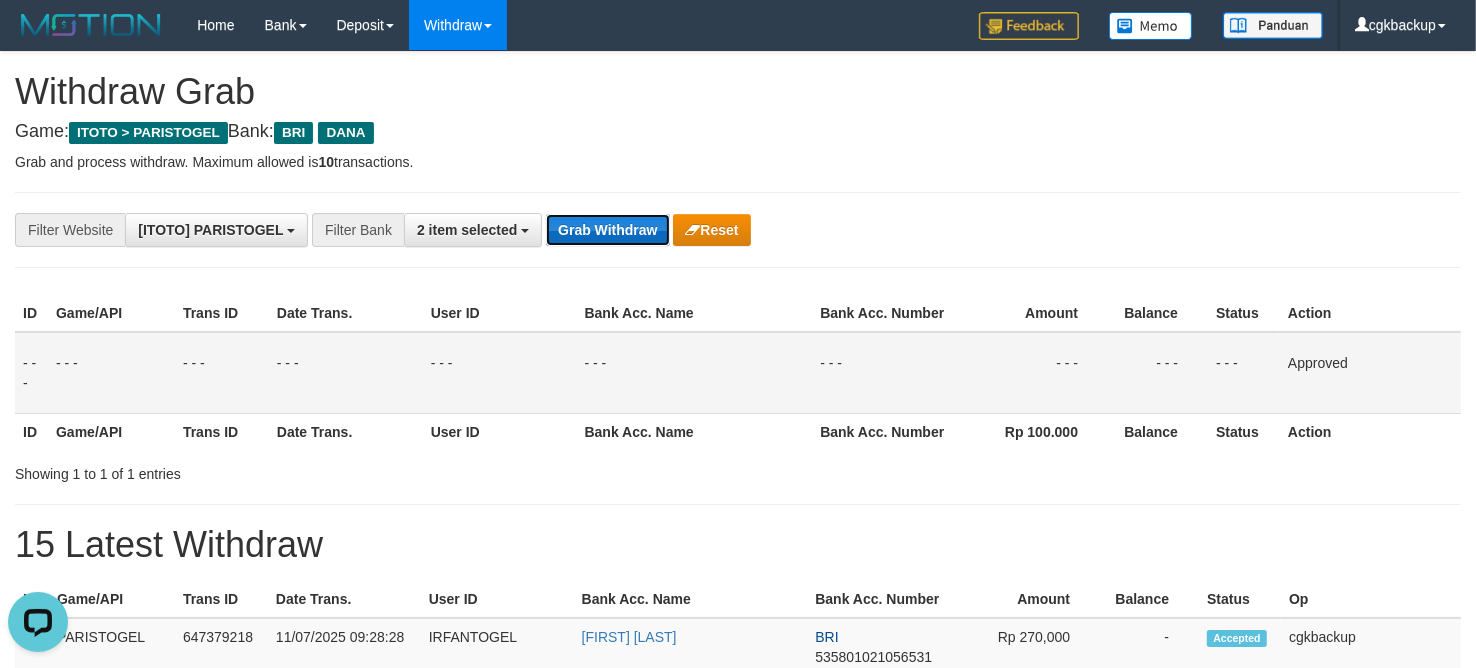 click on "Grab Withdraw" at bounding box center (607, 230) 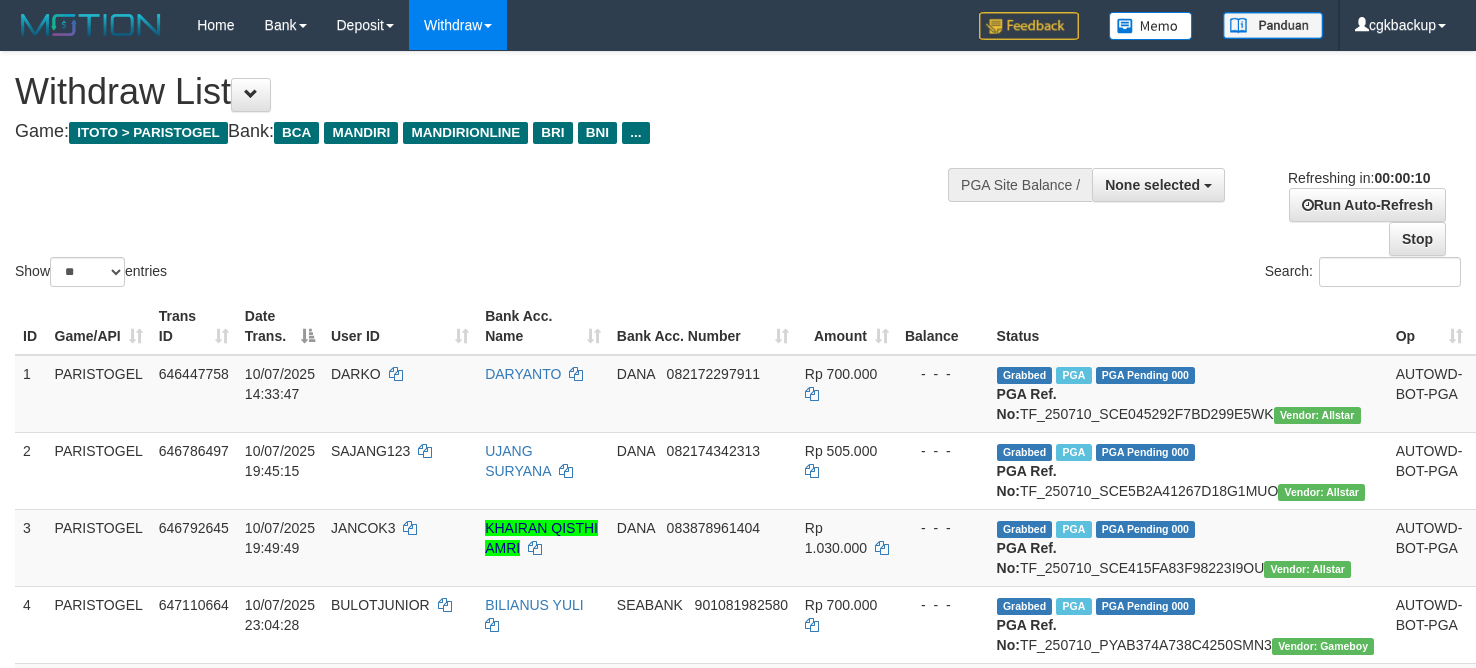 select 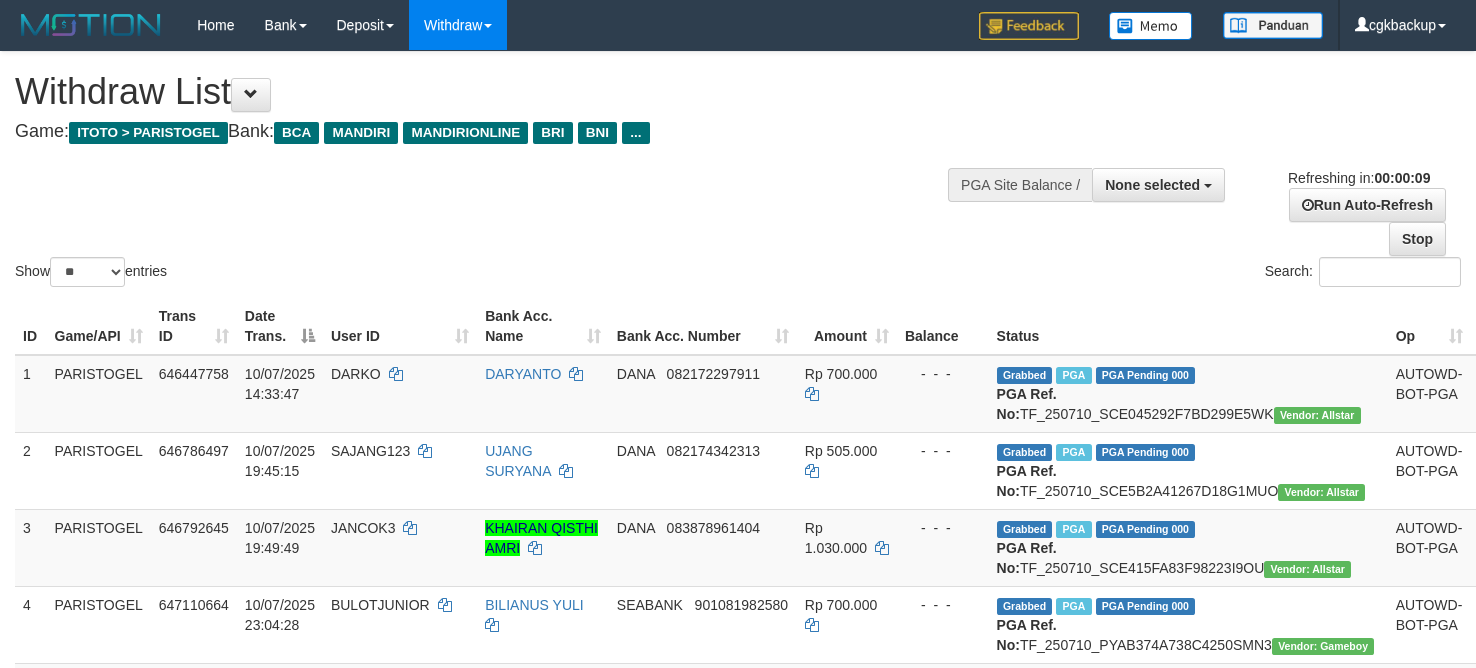 select 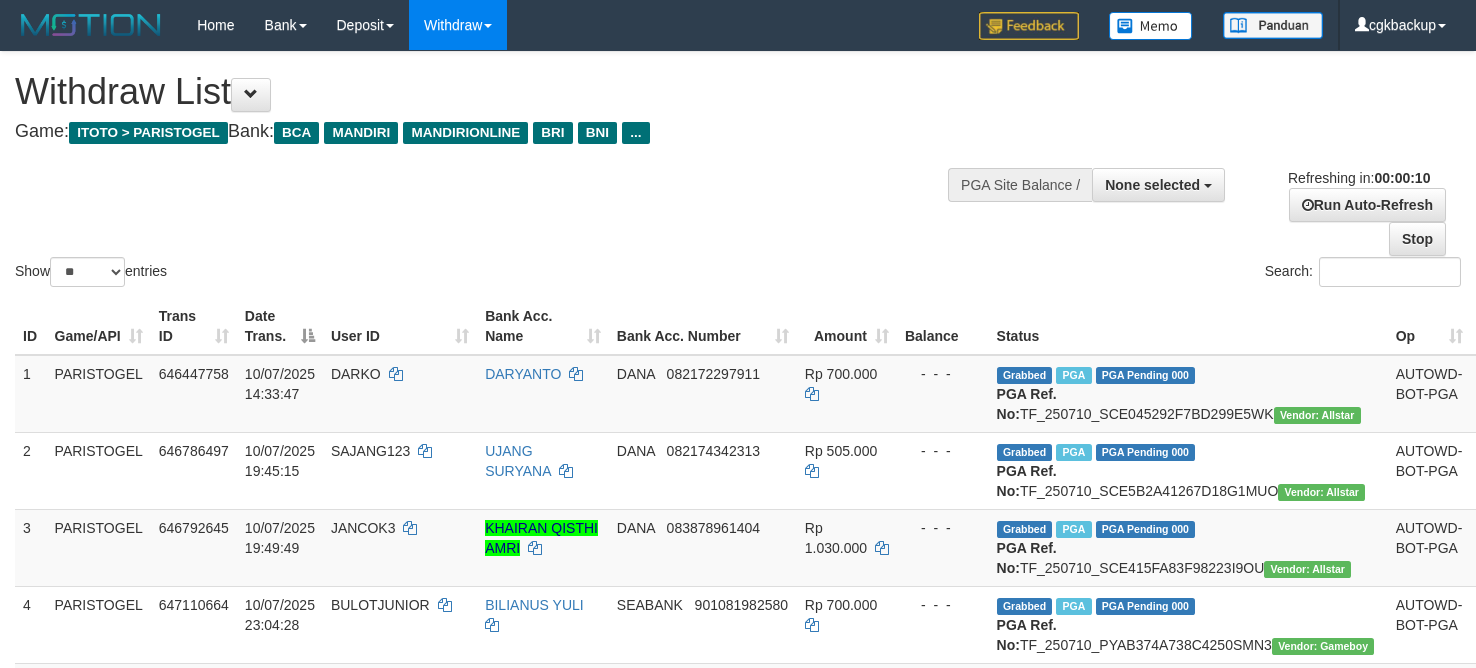 select 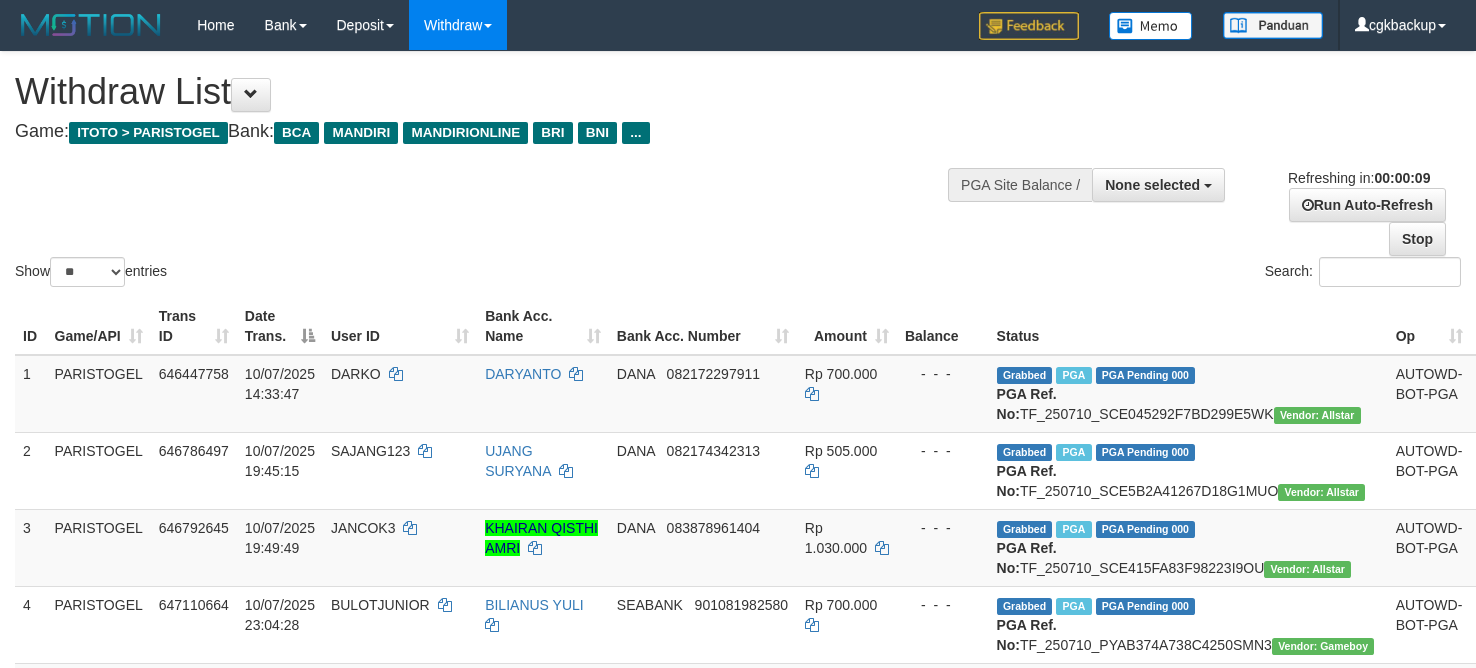 select 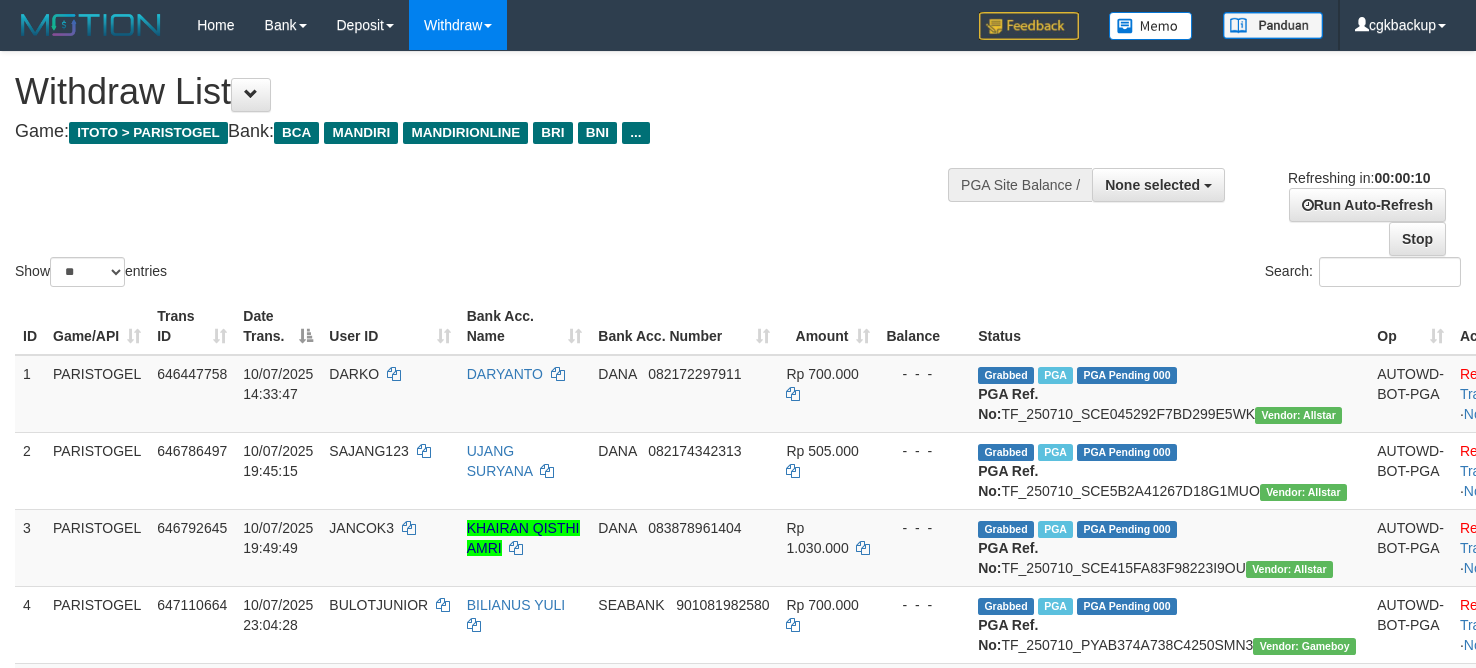 select 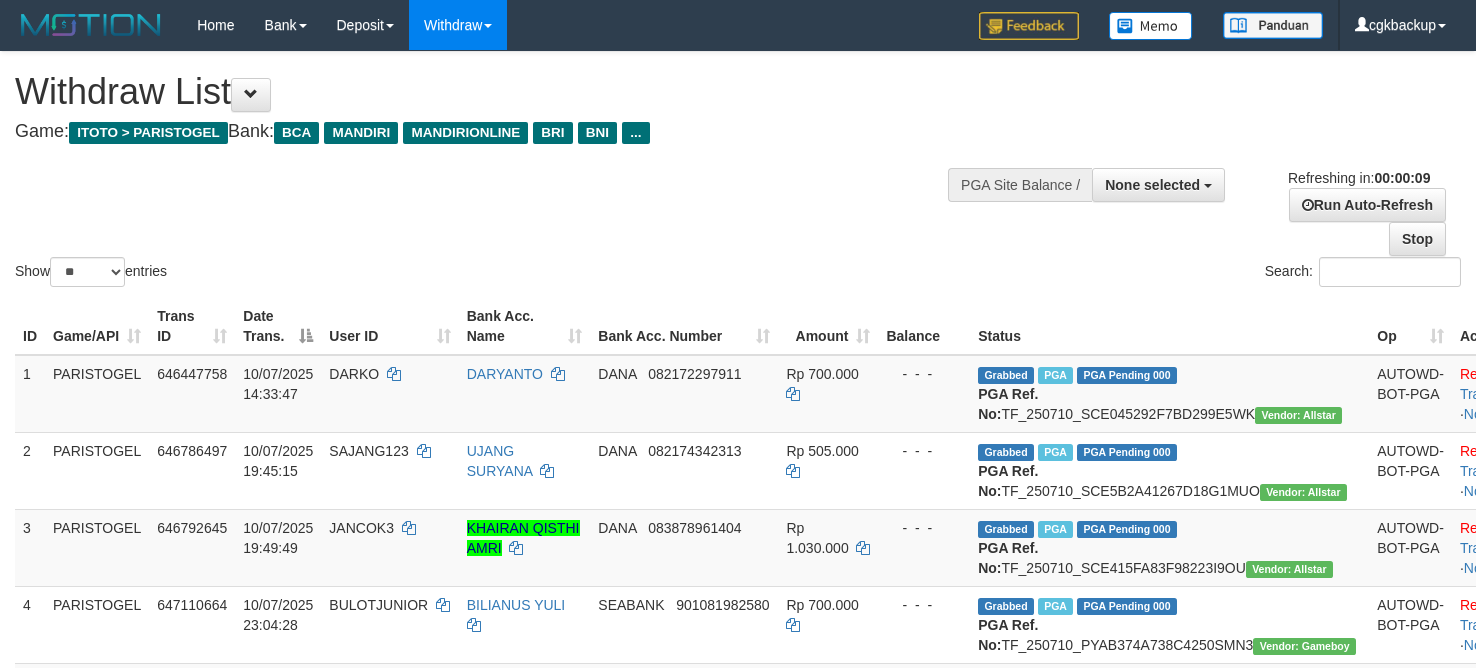 select 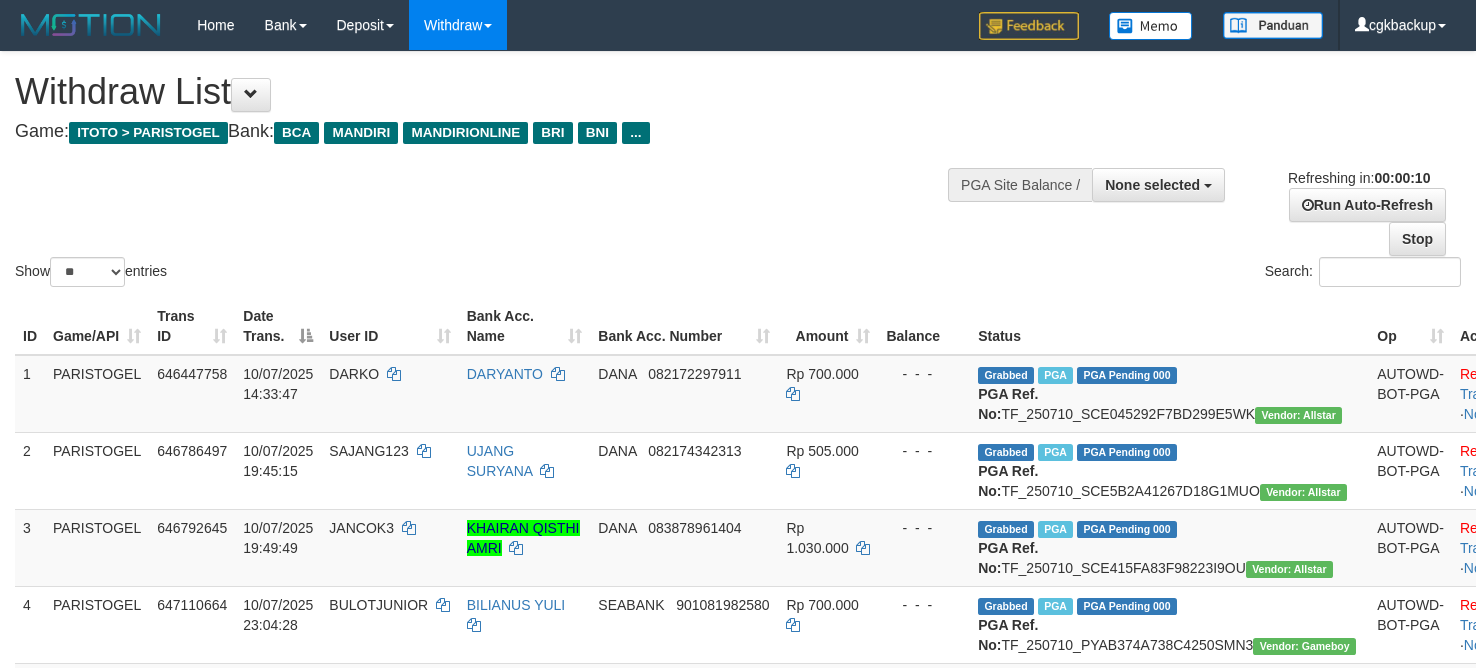 select 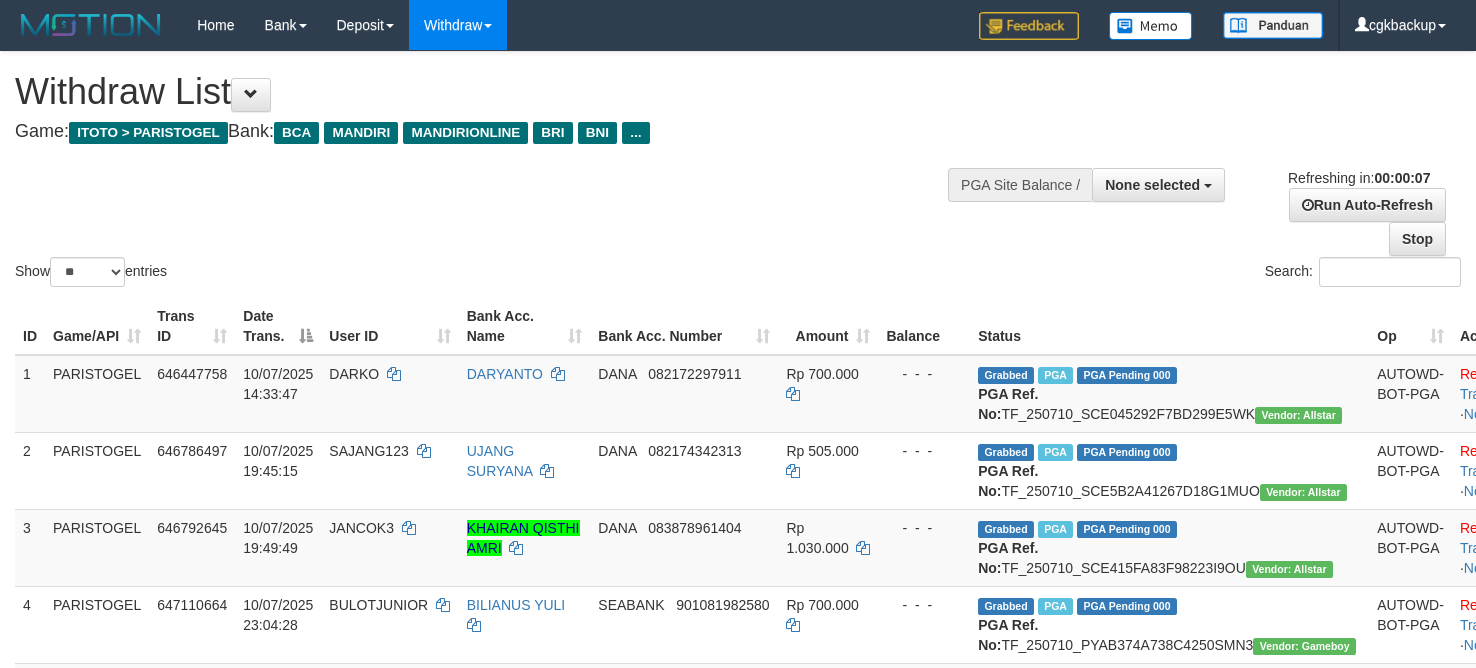 scroll, scrollTop: 875, scrollLeft: 0, axis: vertical 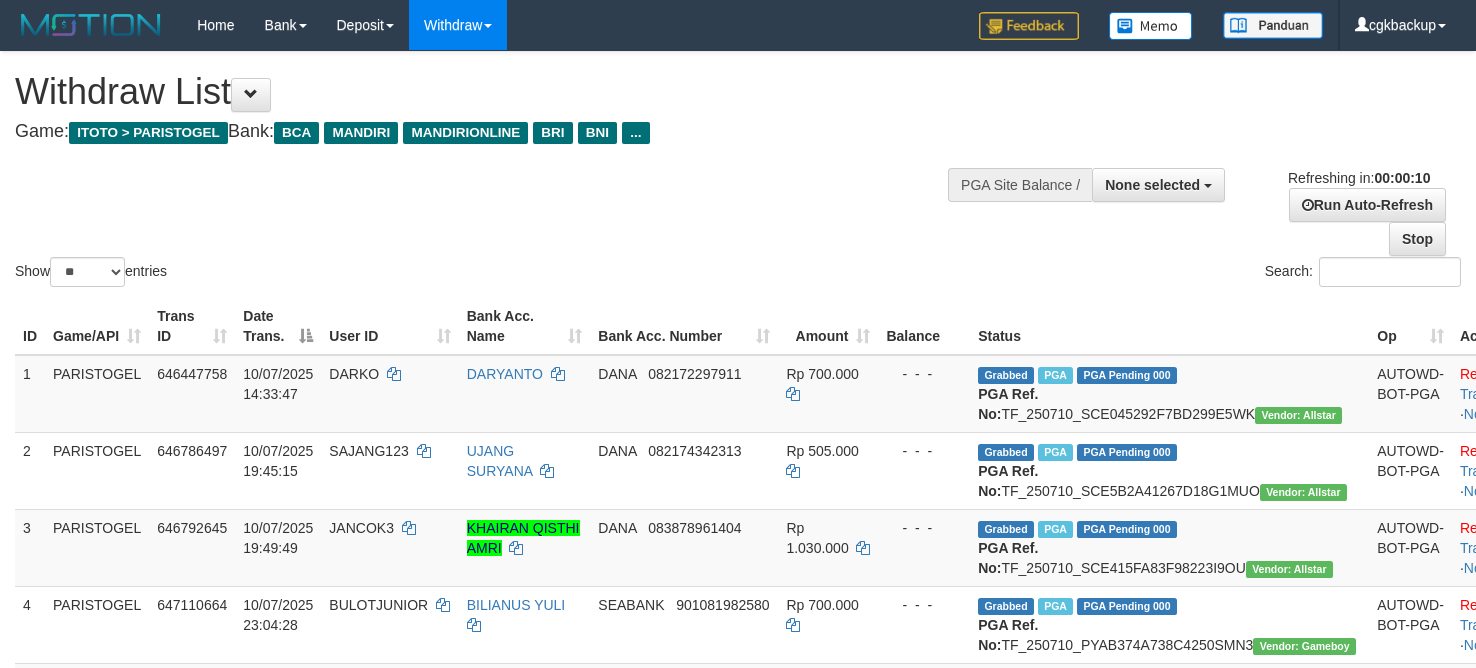 select 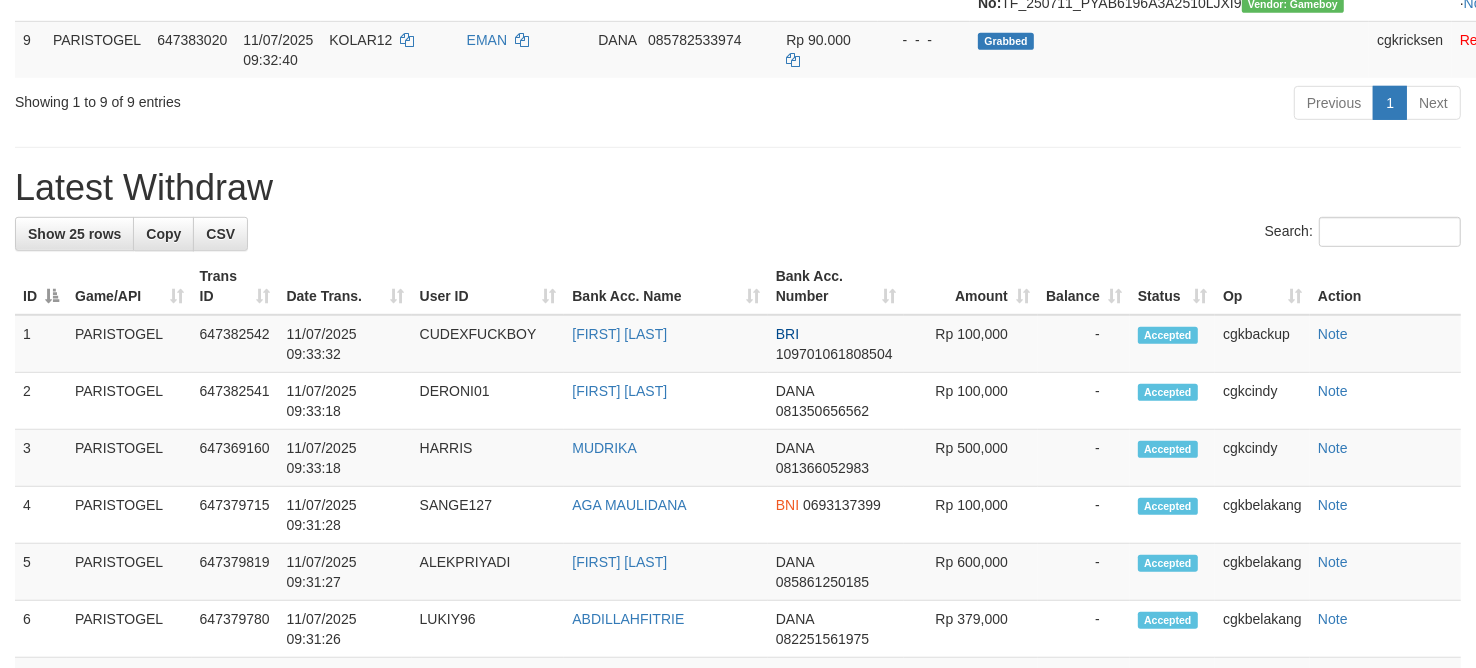 scroll, scrollTop: 875, scrollLeft: 0, axis: vertical 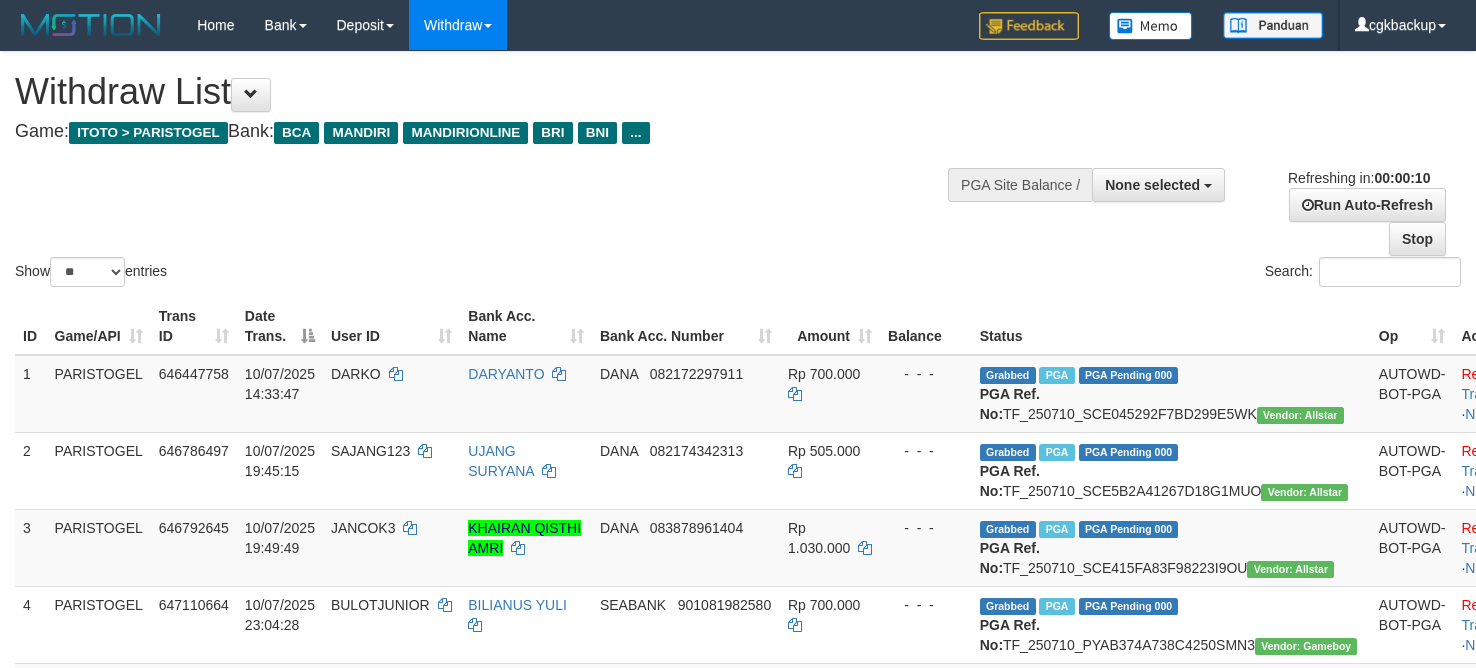 select 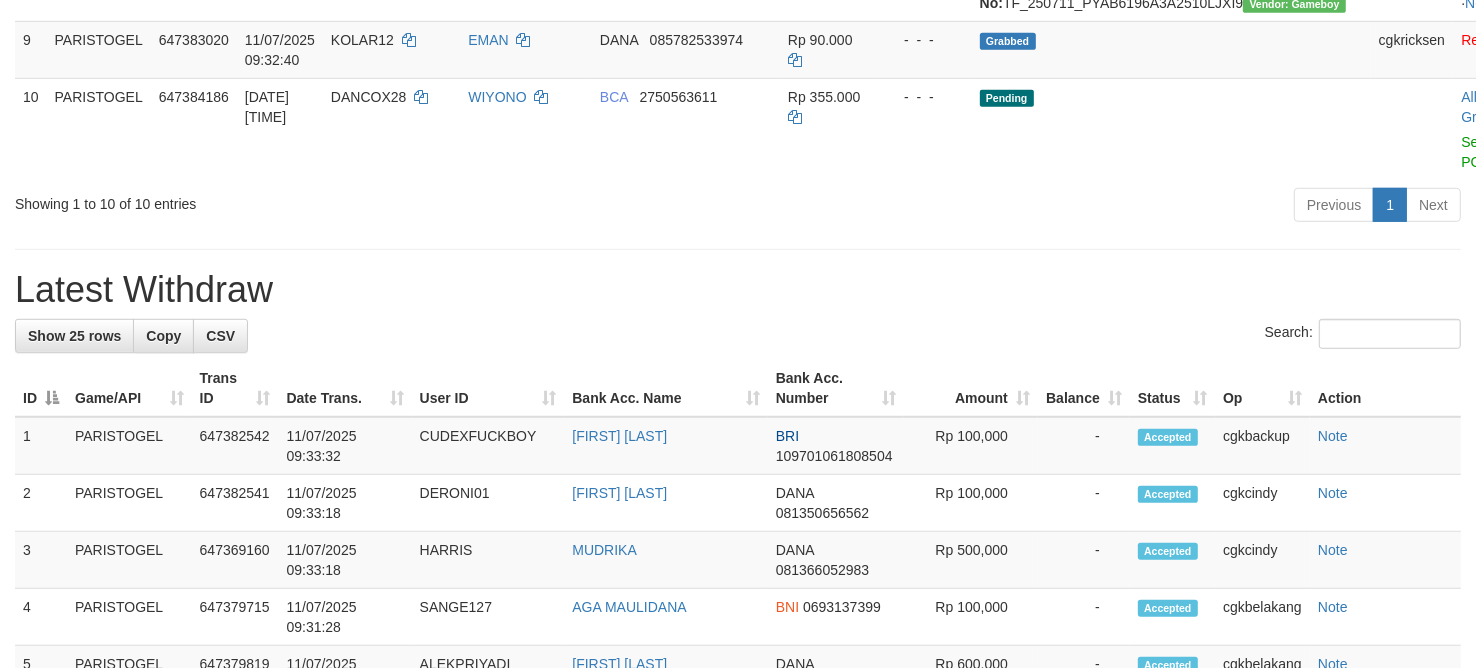 scroll, scrollTop: 875, scrollLeft: 0, axis: vertical 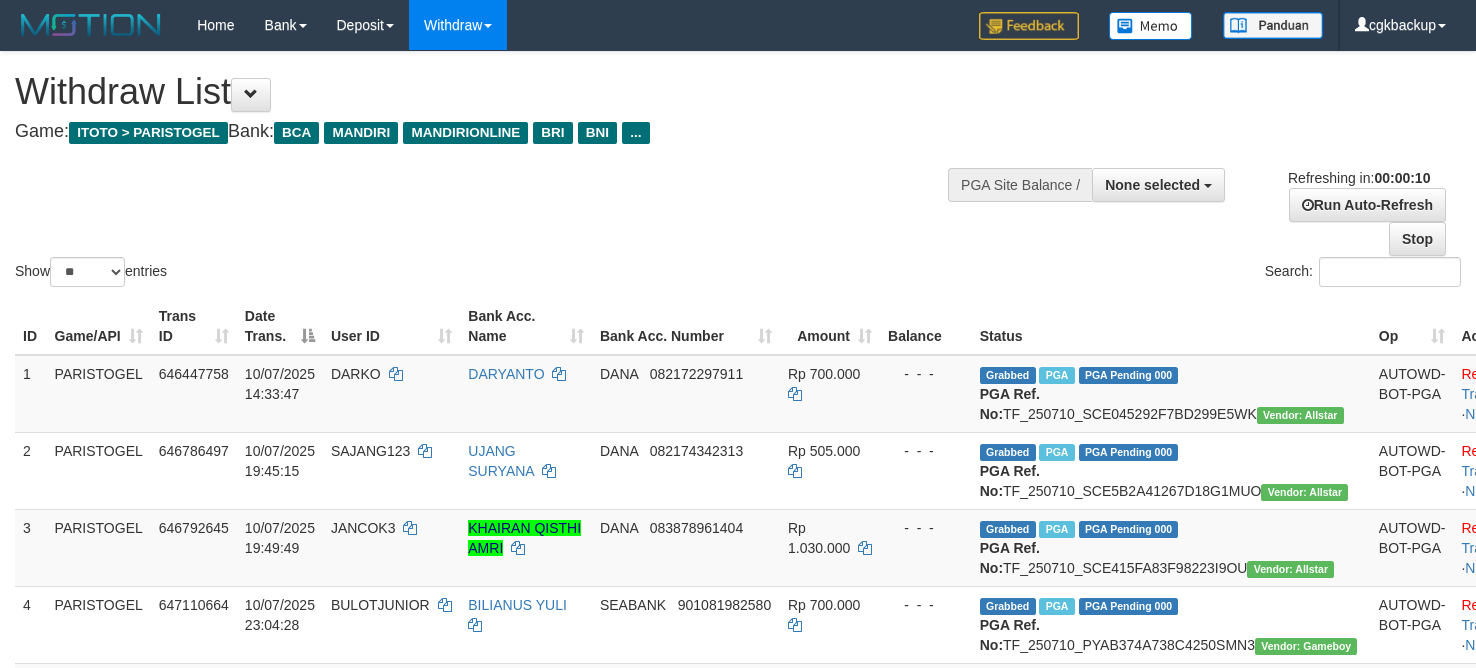 select 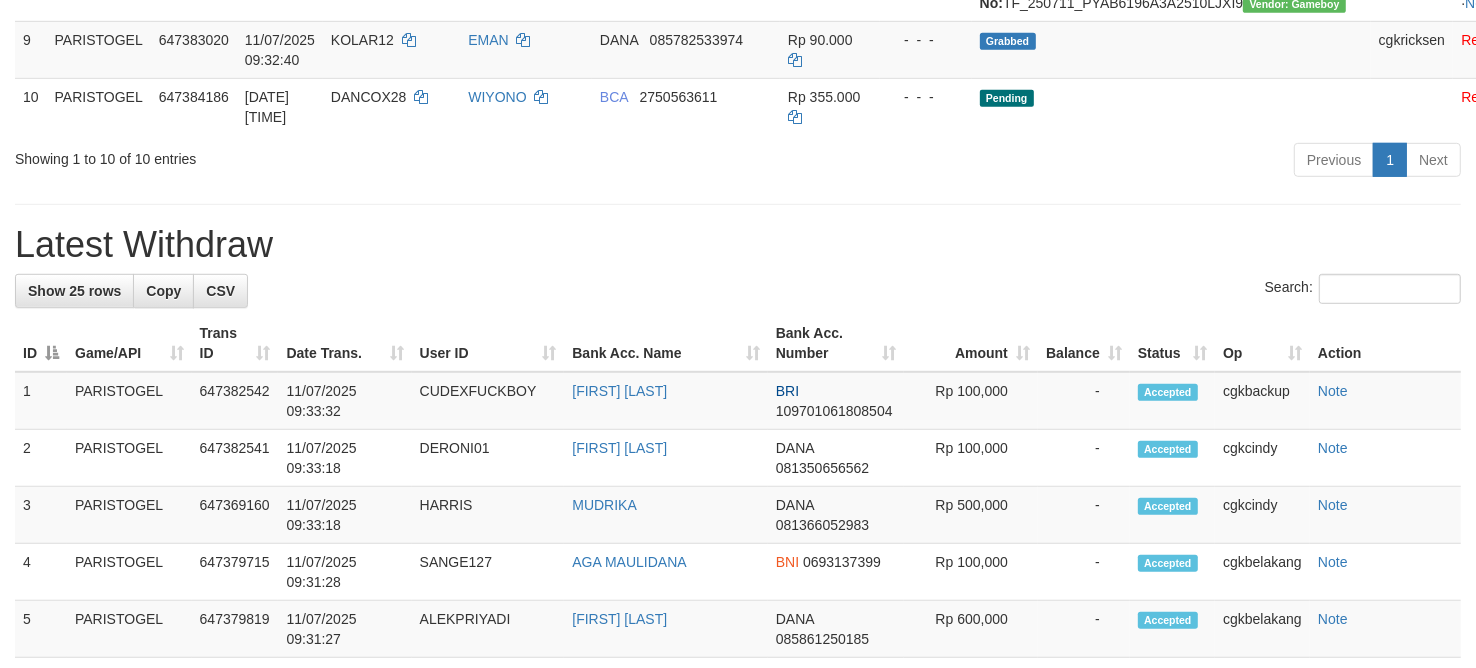 scroll, scrollTop: 875, scrollLeft: 0, axis: vertical 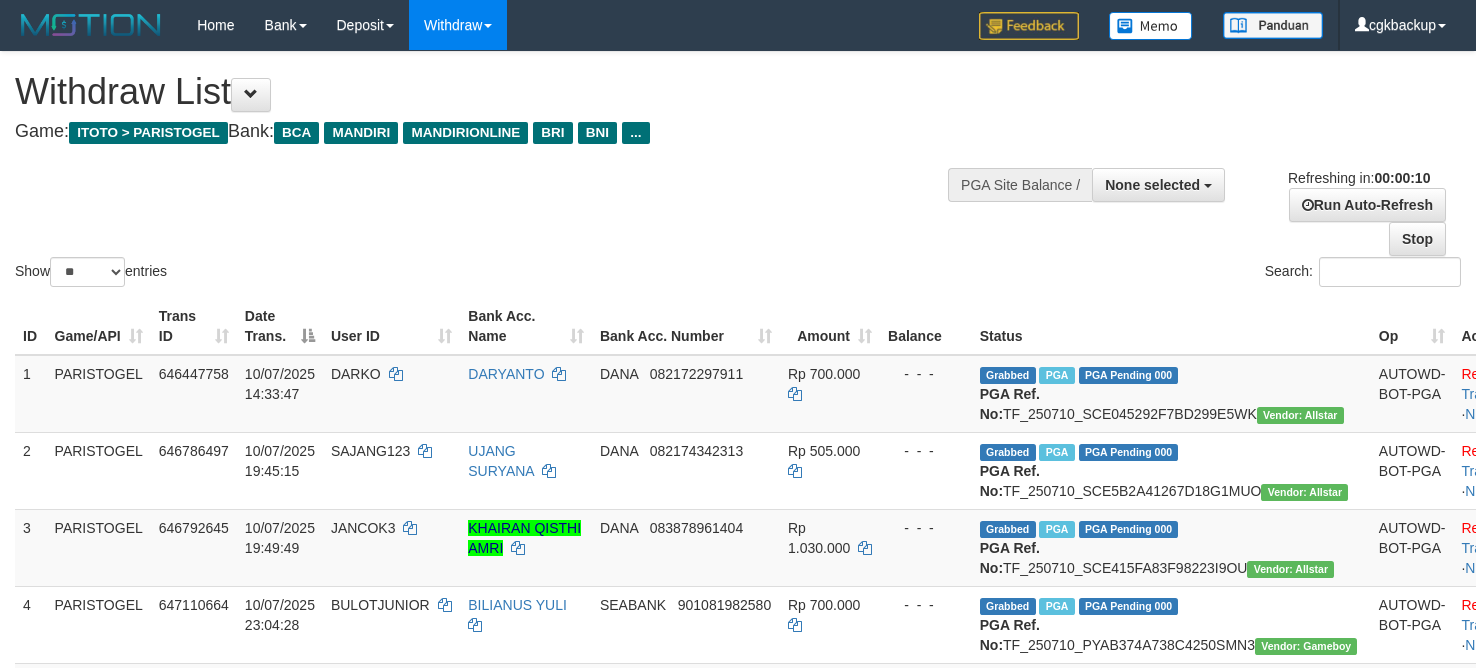 select 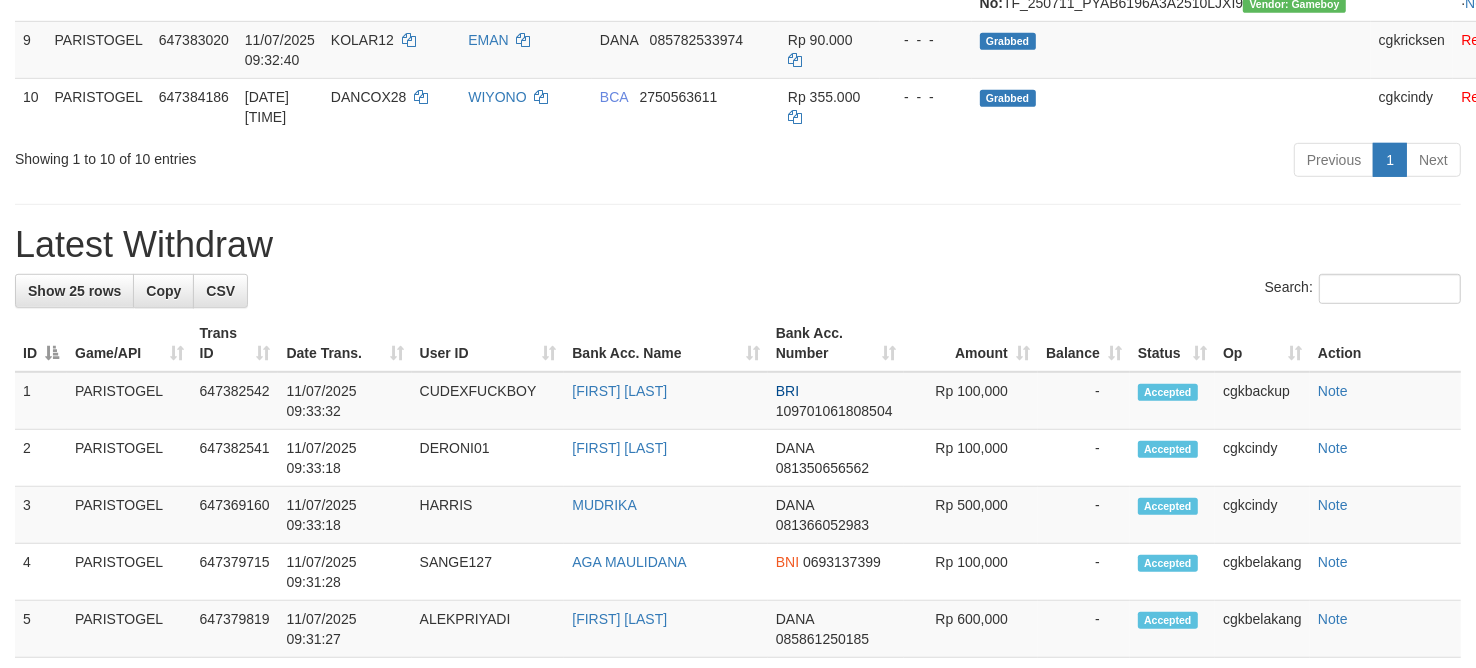 scroll, scrollTop: 875, scrollLeft: 0, axis: vertical 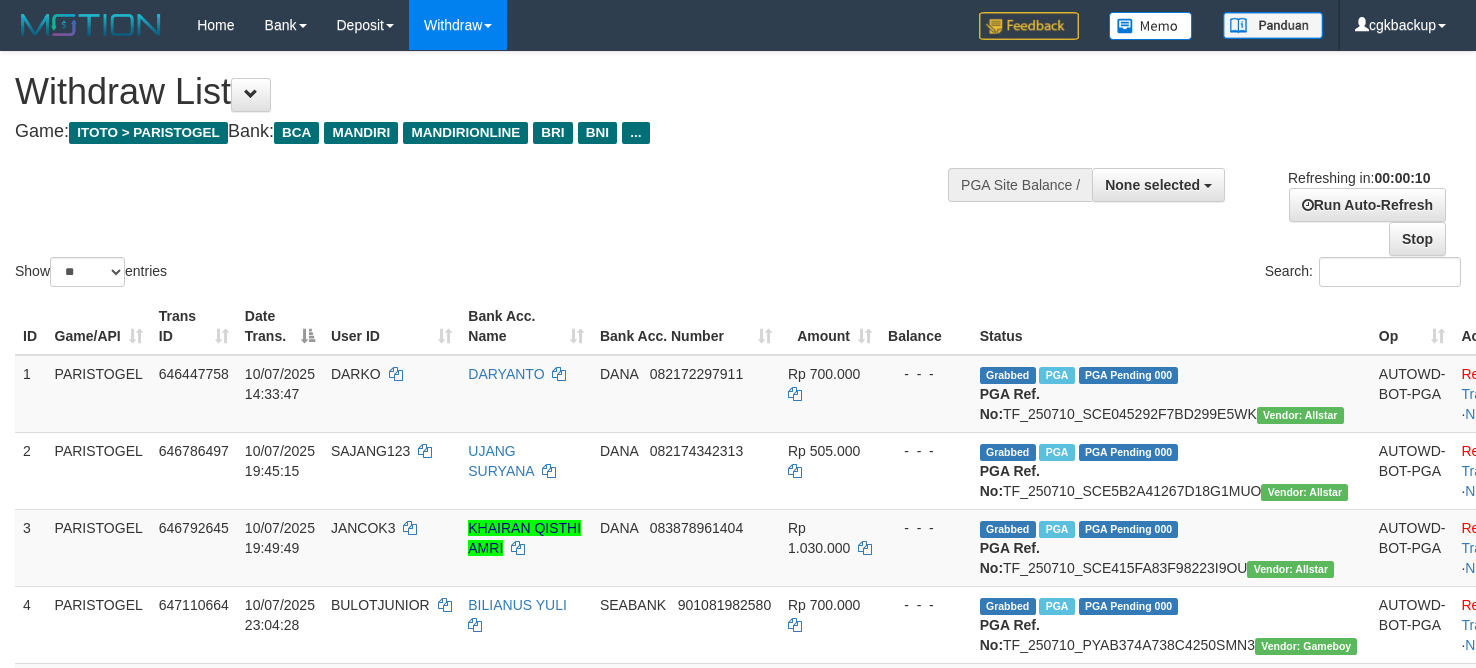 select 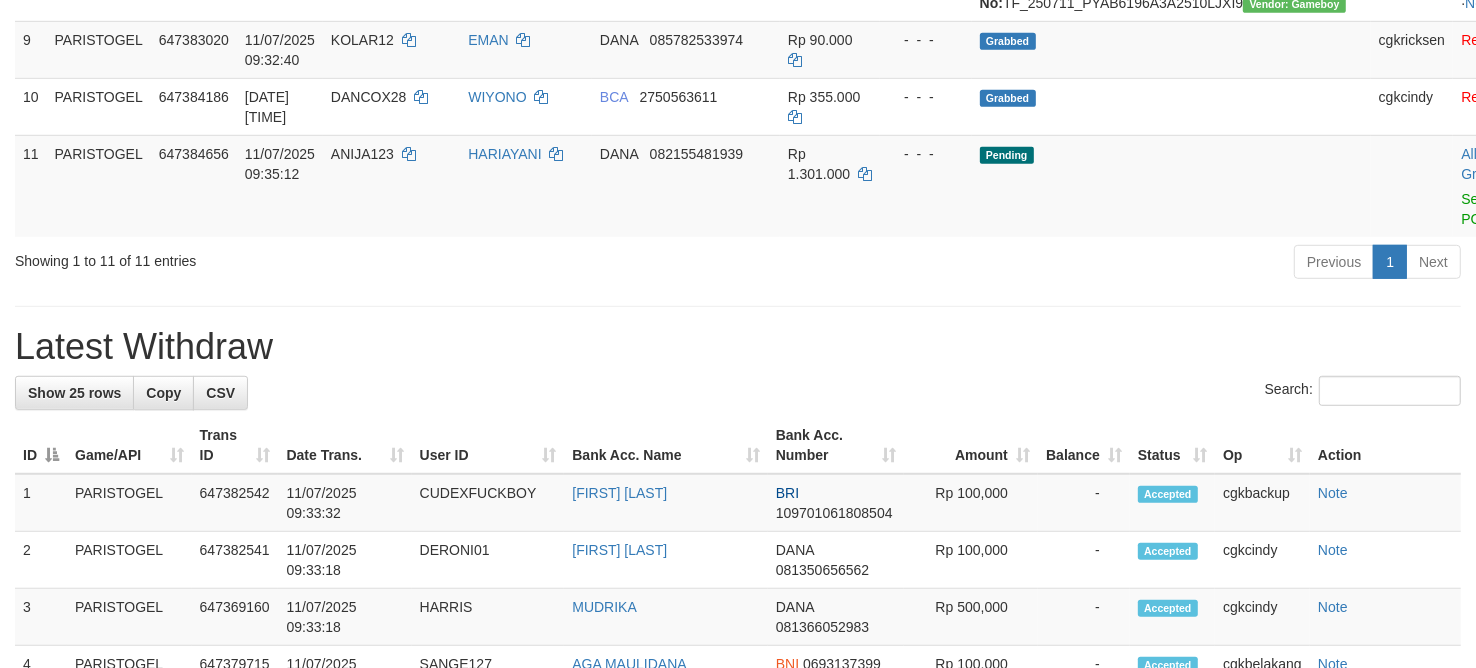 scroll, scrollTop: 875, scrollLeft: 0, axis: vertical 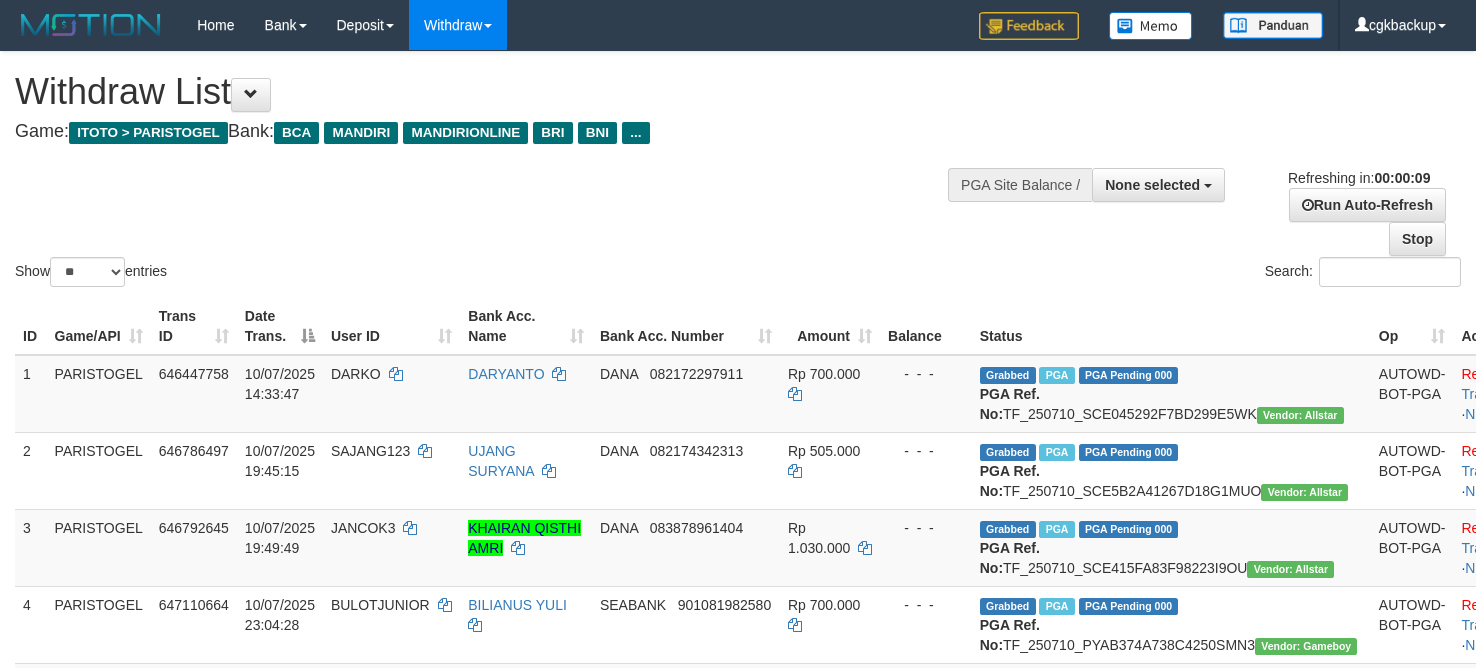 select 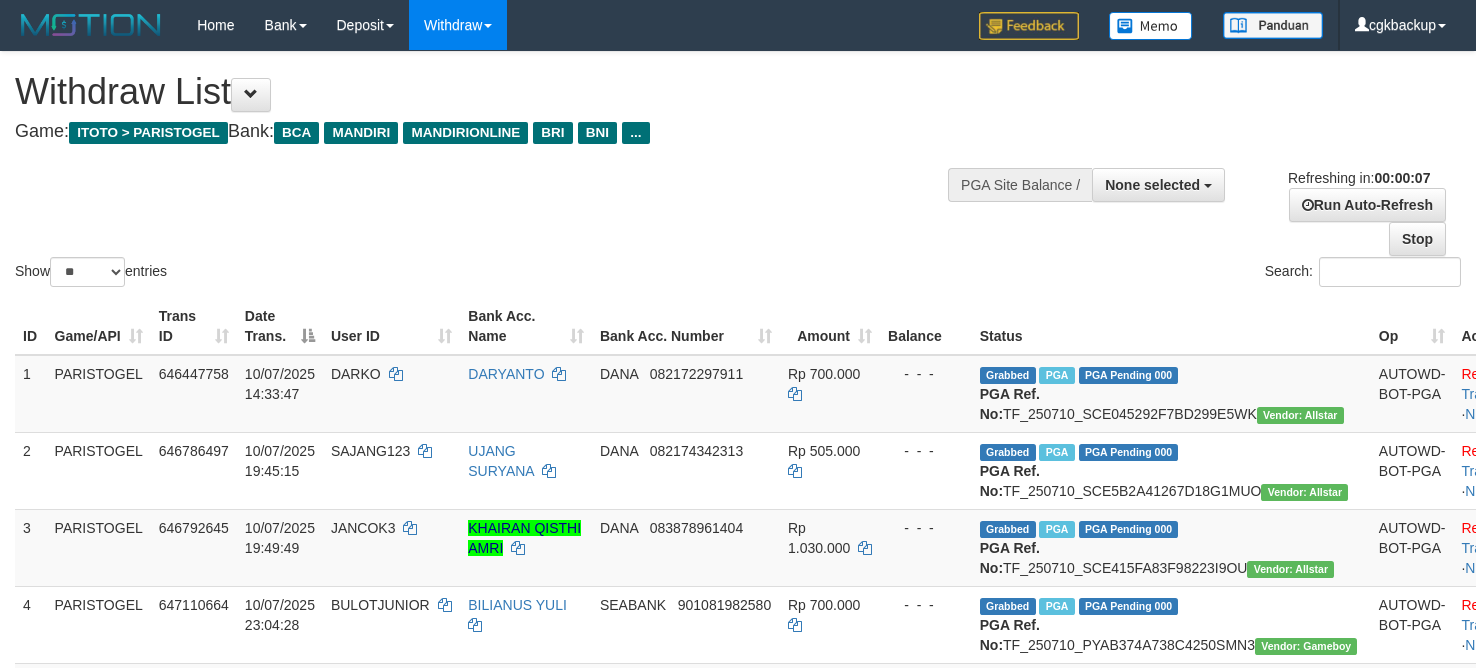 scroll, scrollTop: 875, scrollLeft: 0, axis: vertical 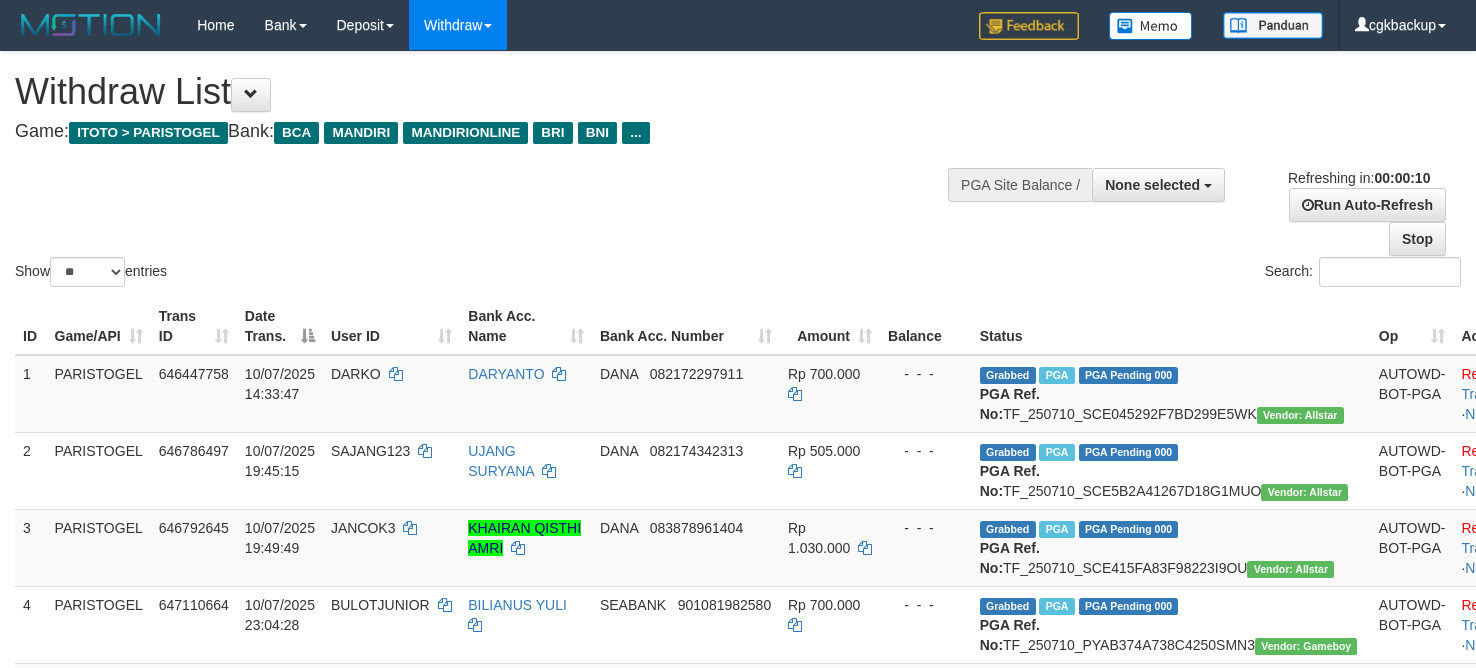 select 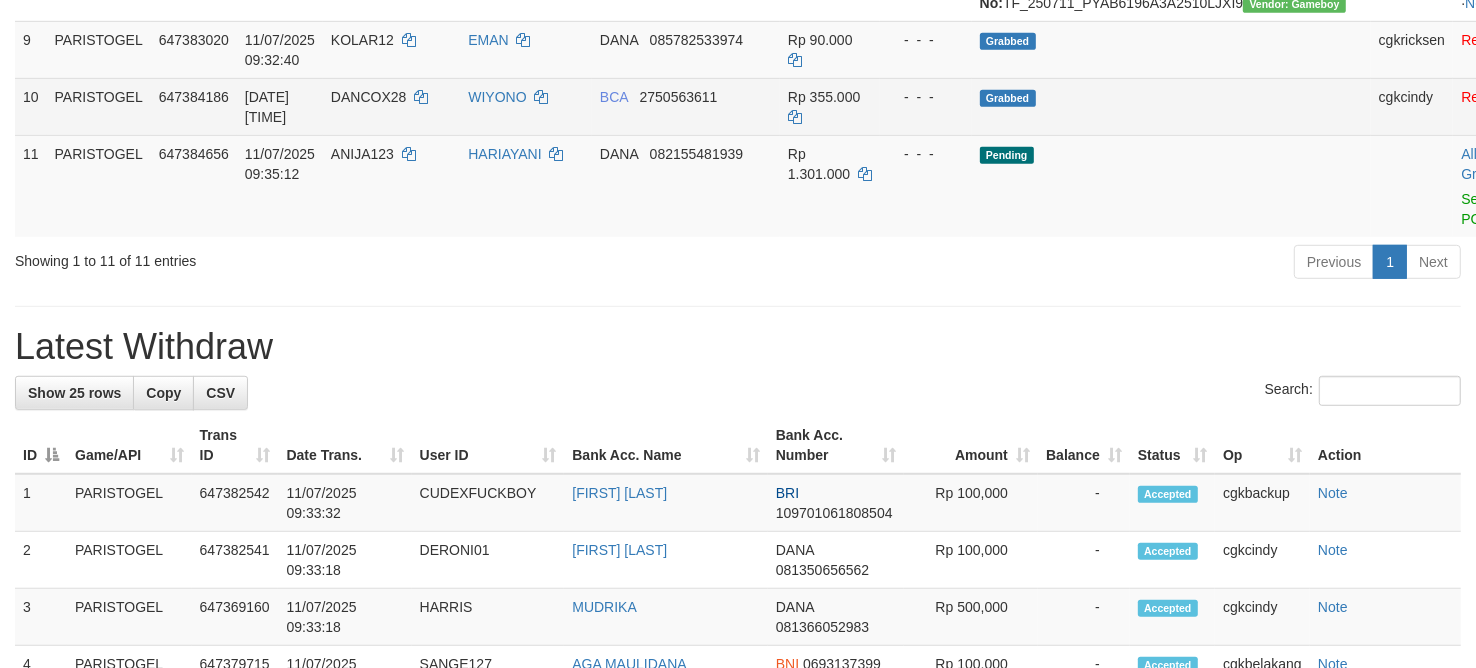 scroll, scrollTop: 875, scrollLeft: 0, axis: vertical 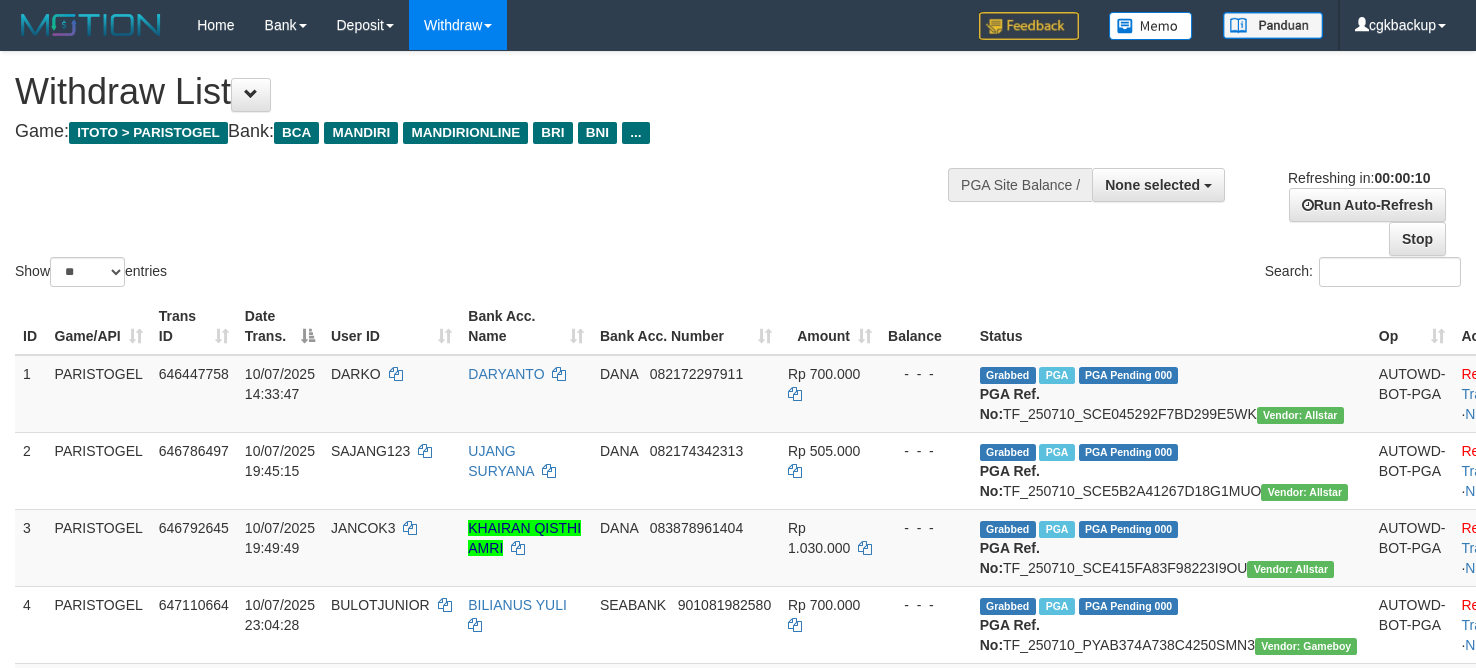select 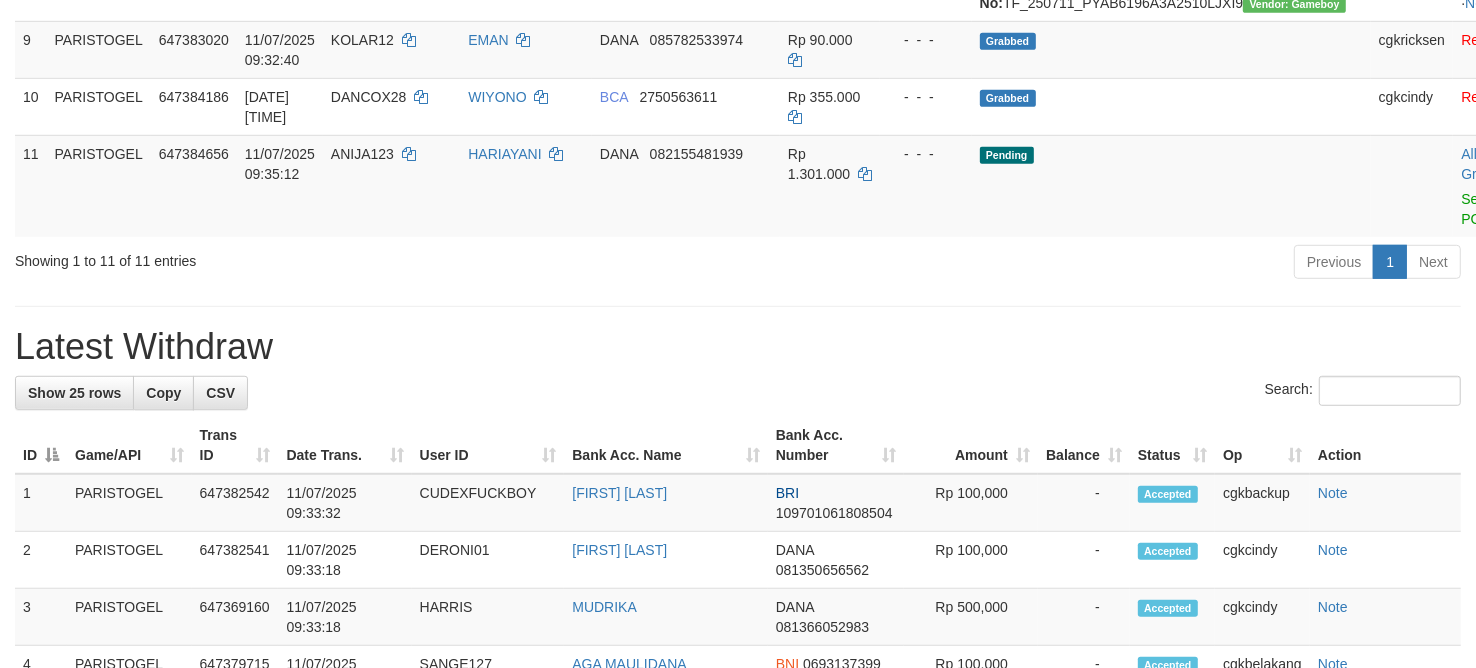 scroll, scrollTop: 875, scrollLeft: 0, axis: vertical 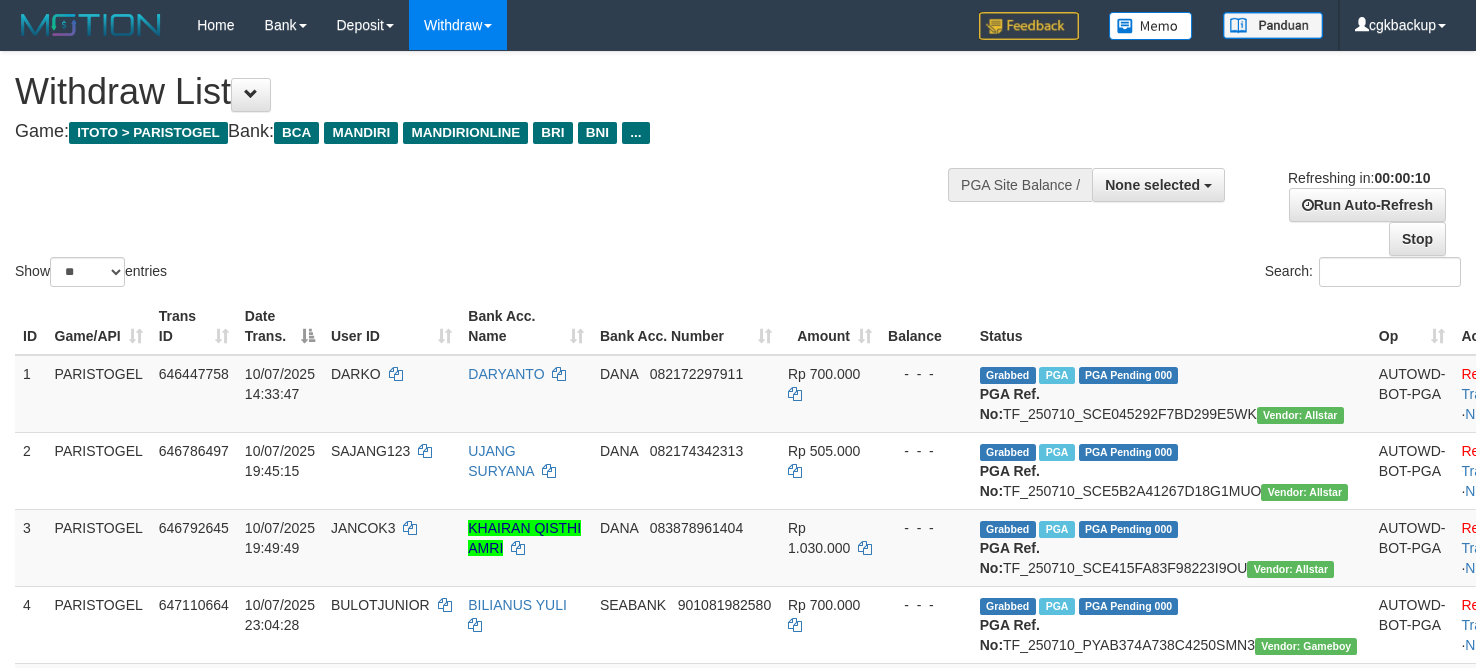 select 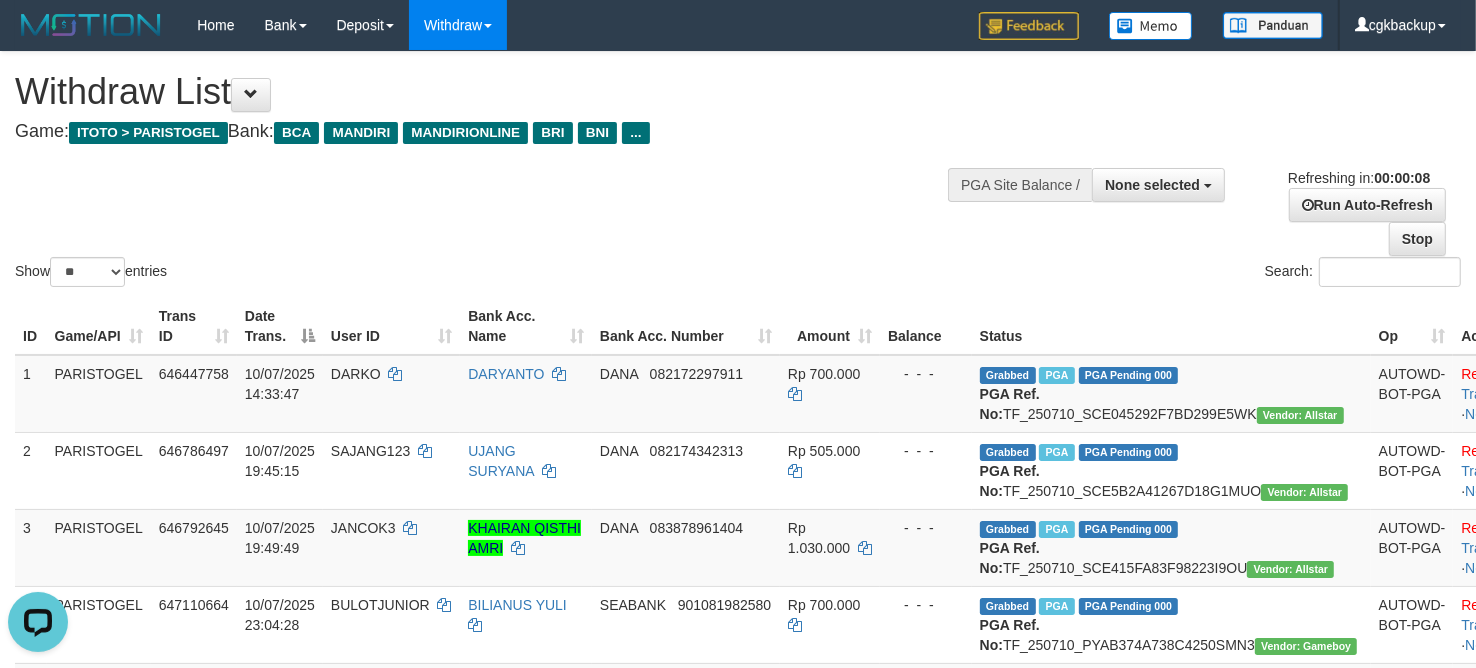 scroll, scrollTop: 0, scrollLeft: 0, axis: both 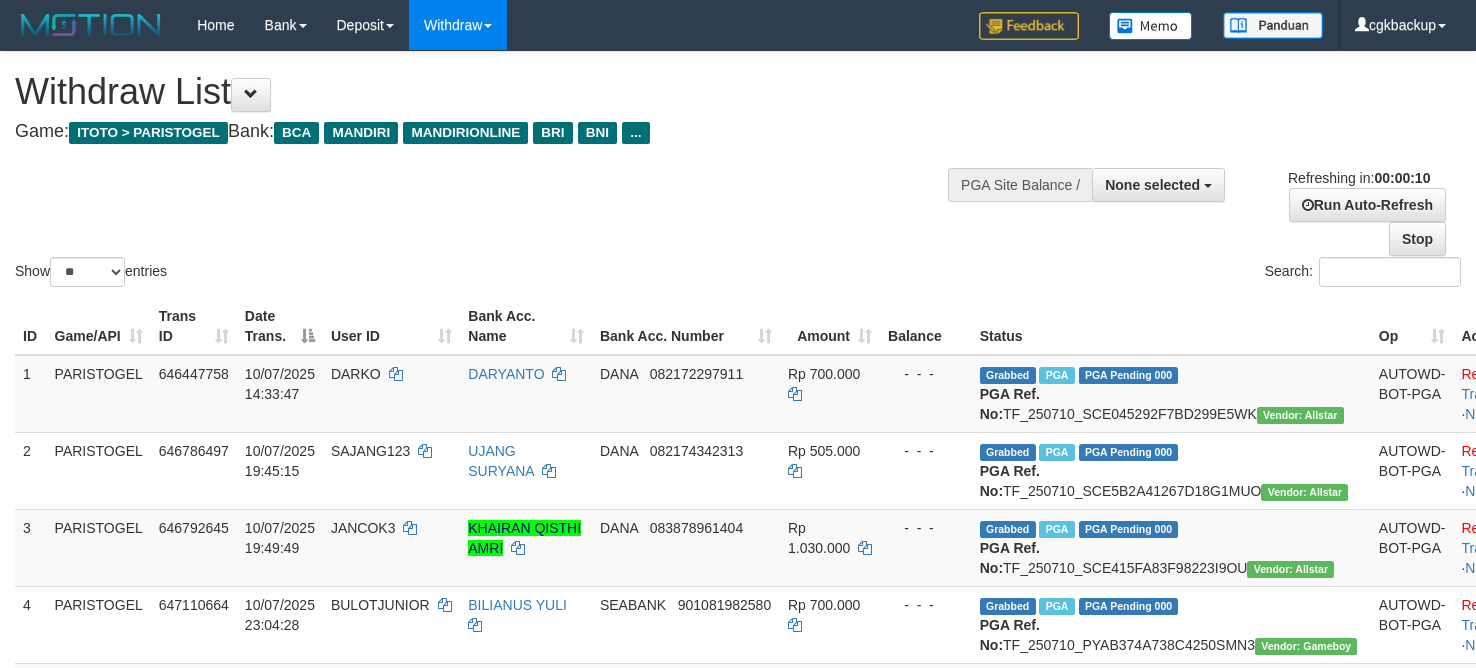 select 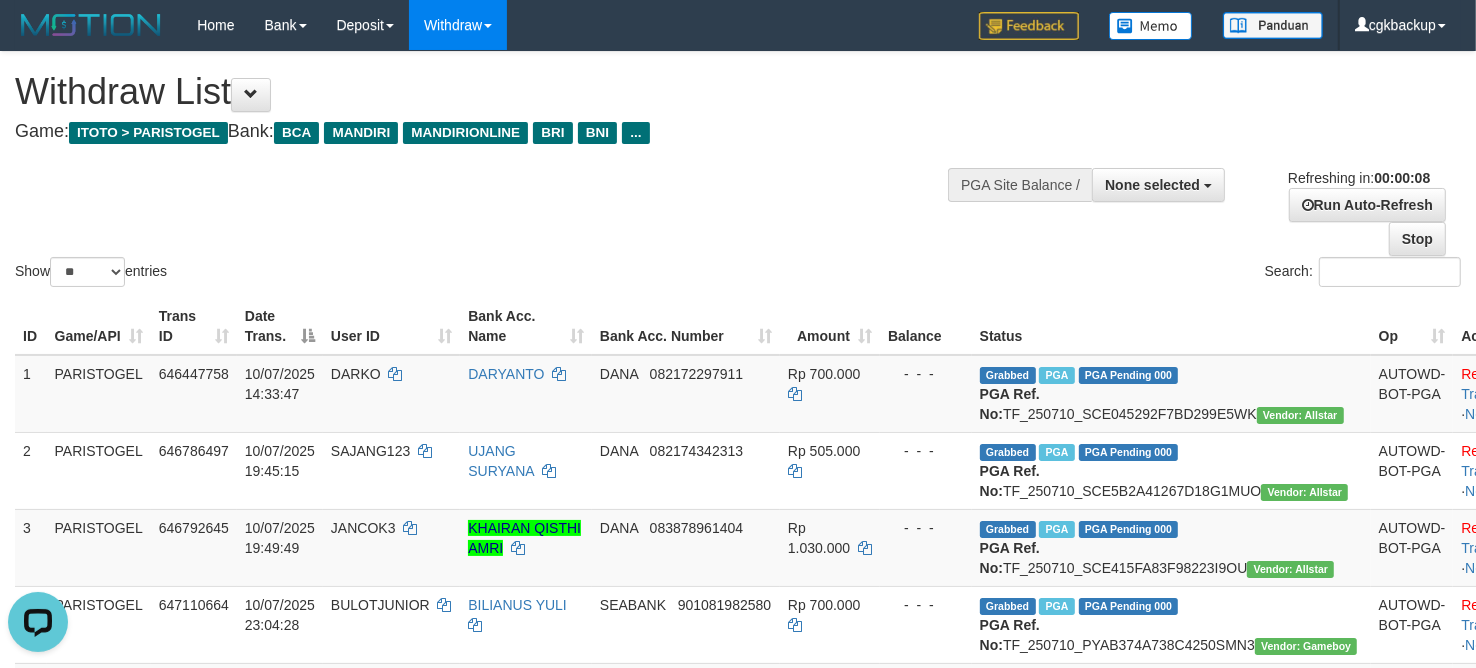 scroll, scrollTop: 0, scrollLeft: 0, axis: both 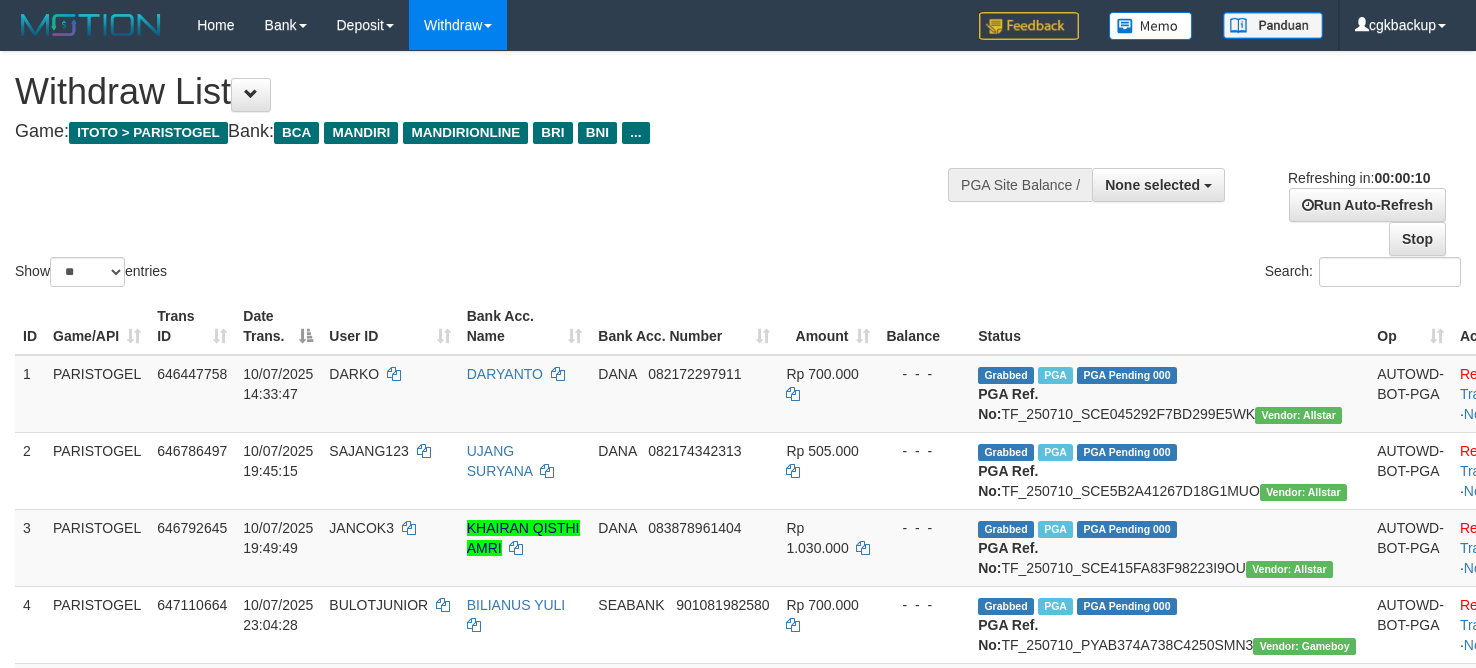 select 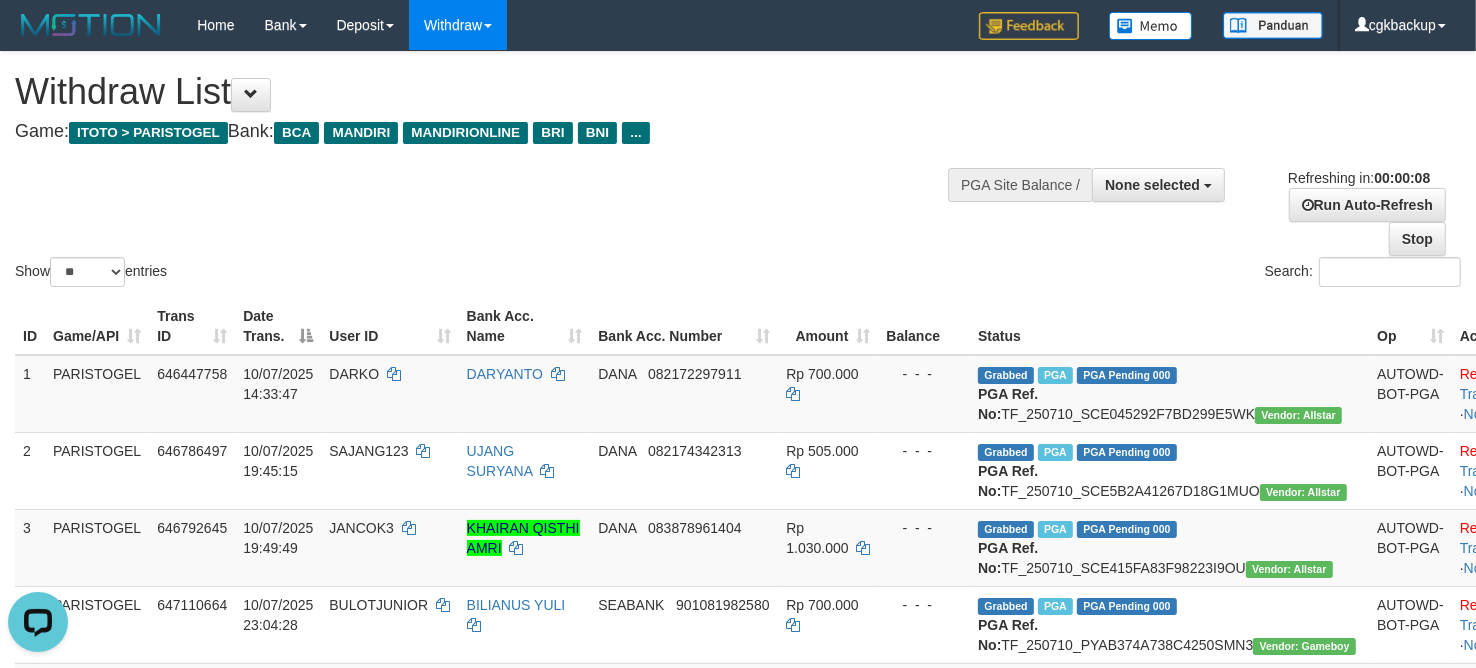scroll, scrollTop: 0, scrollLeft: 0, axis: both 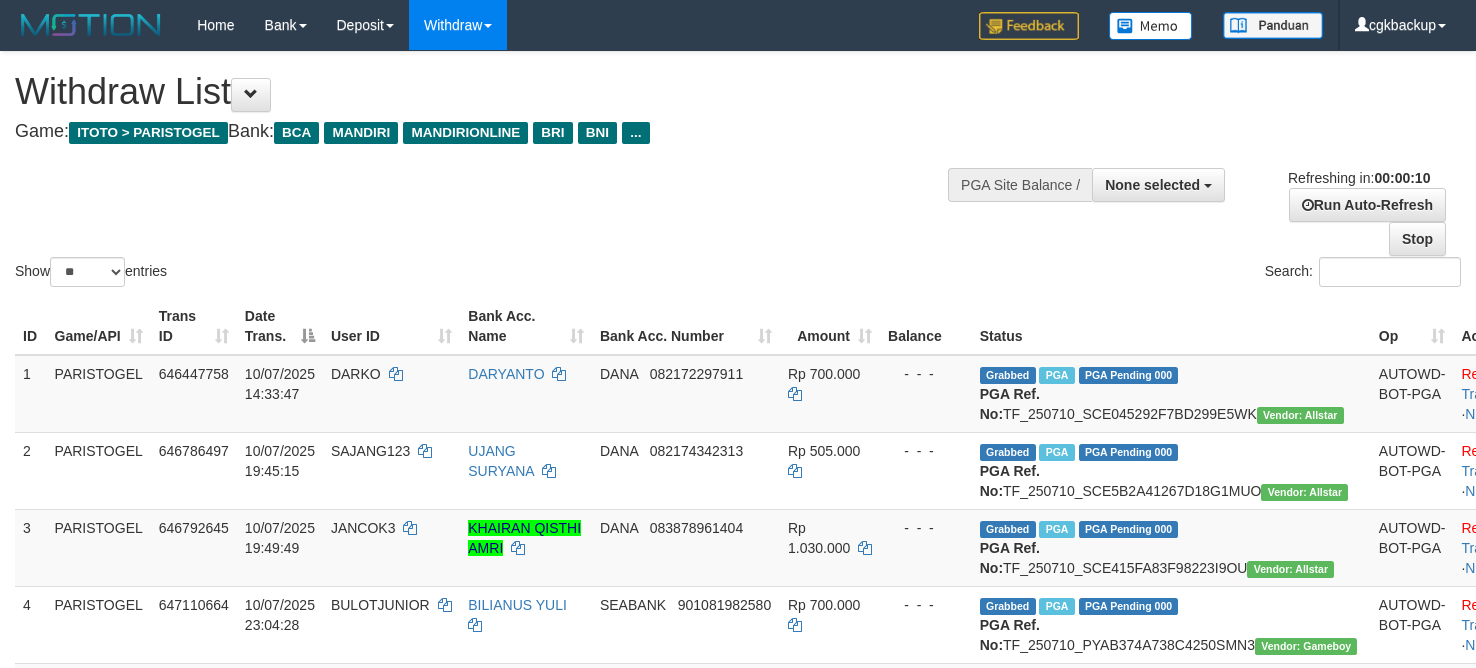 select 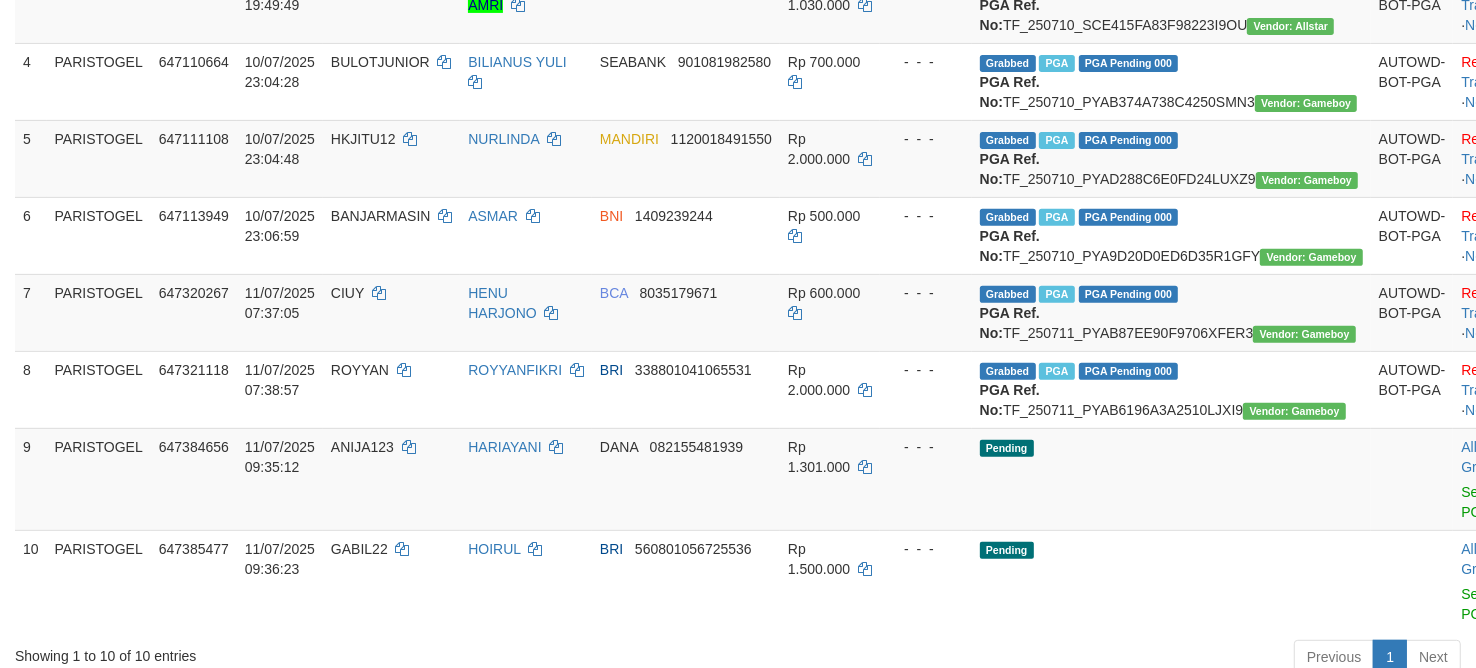 scroll, scrollTop: 1043, scrollLeft: 0, axis: vertical 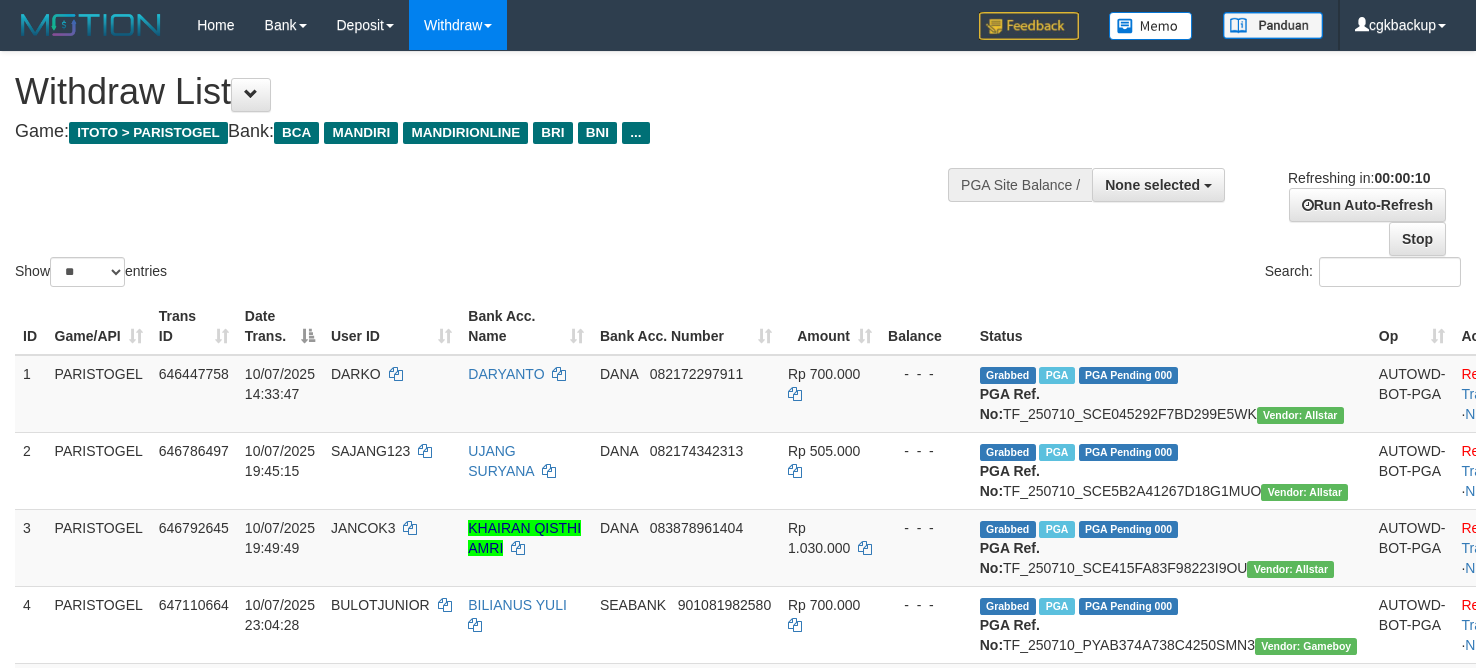 select 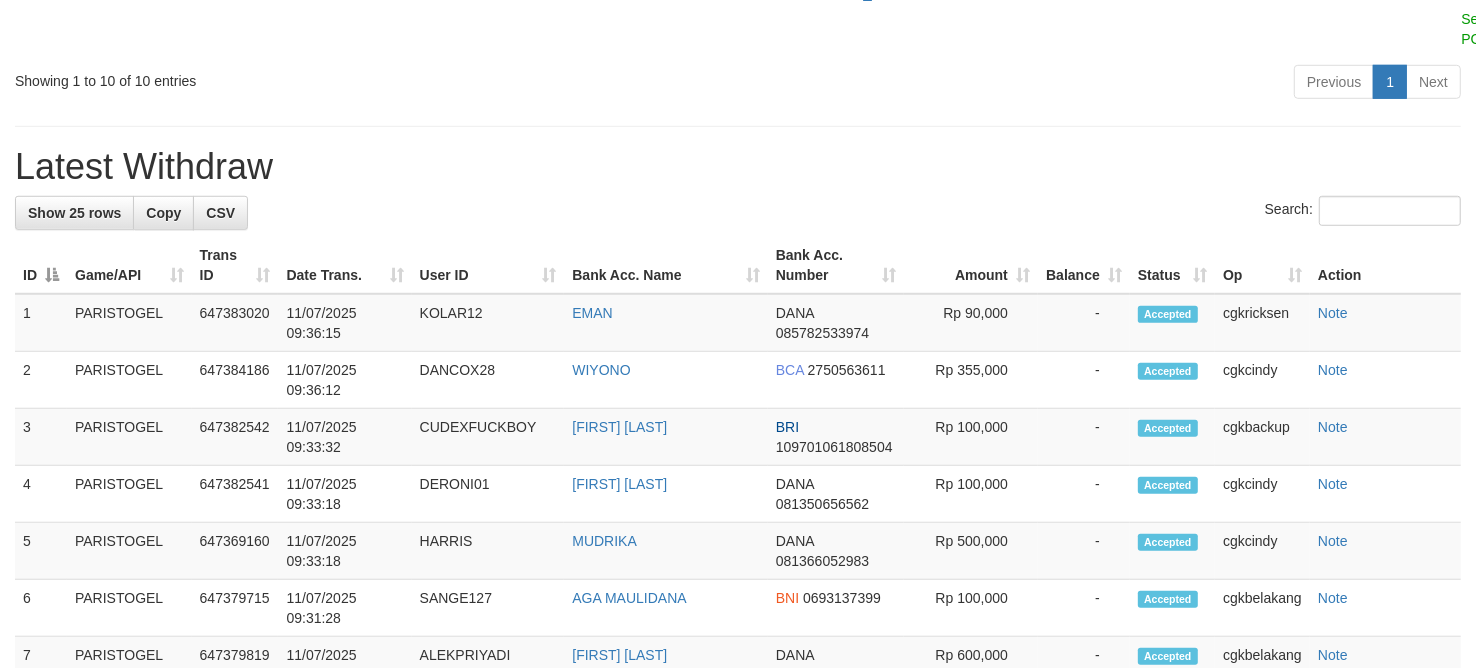 scroll, scrollTop: 1043, scrollLeft: 0, axis: vertical 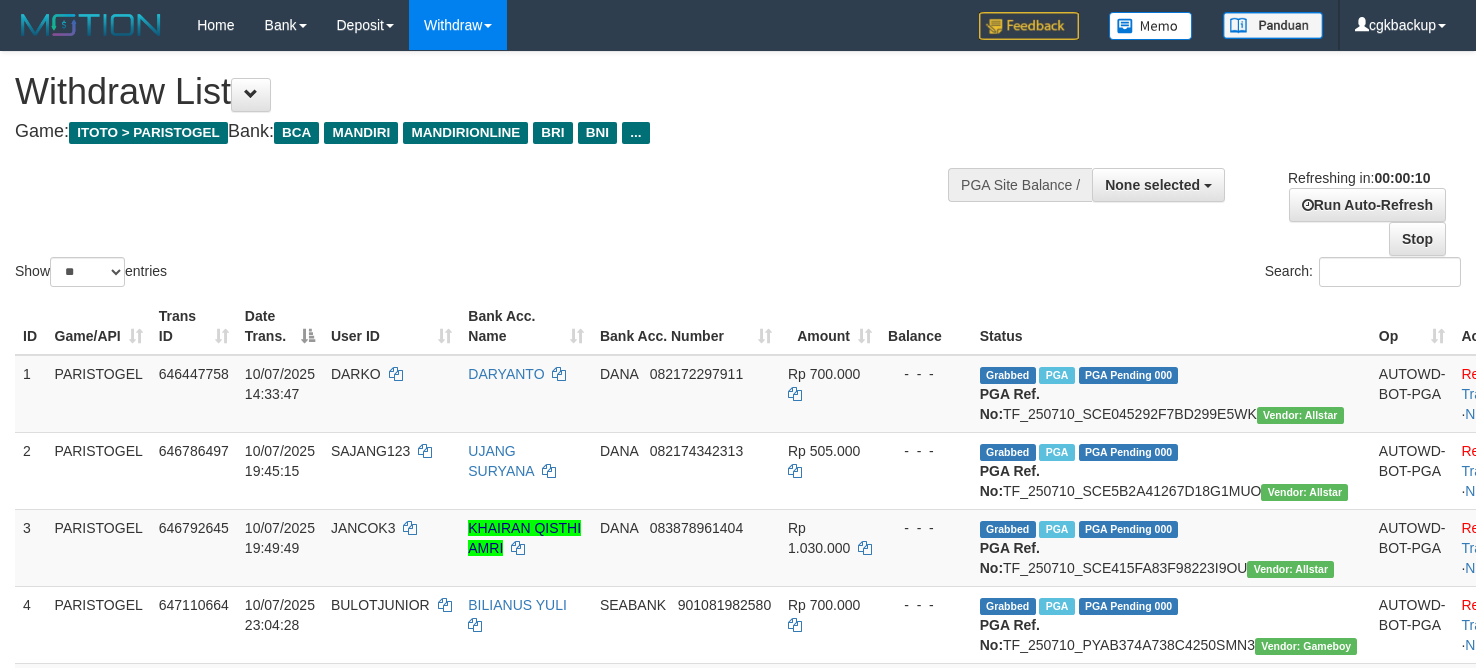 select 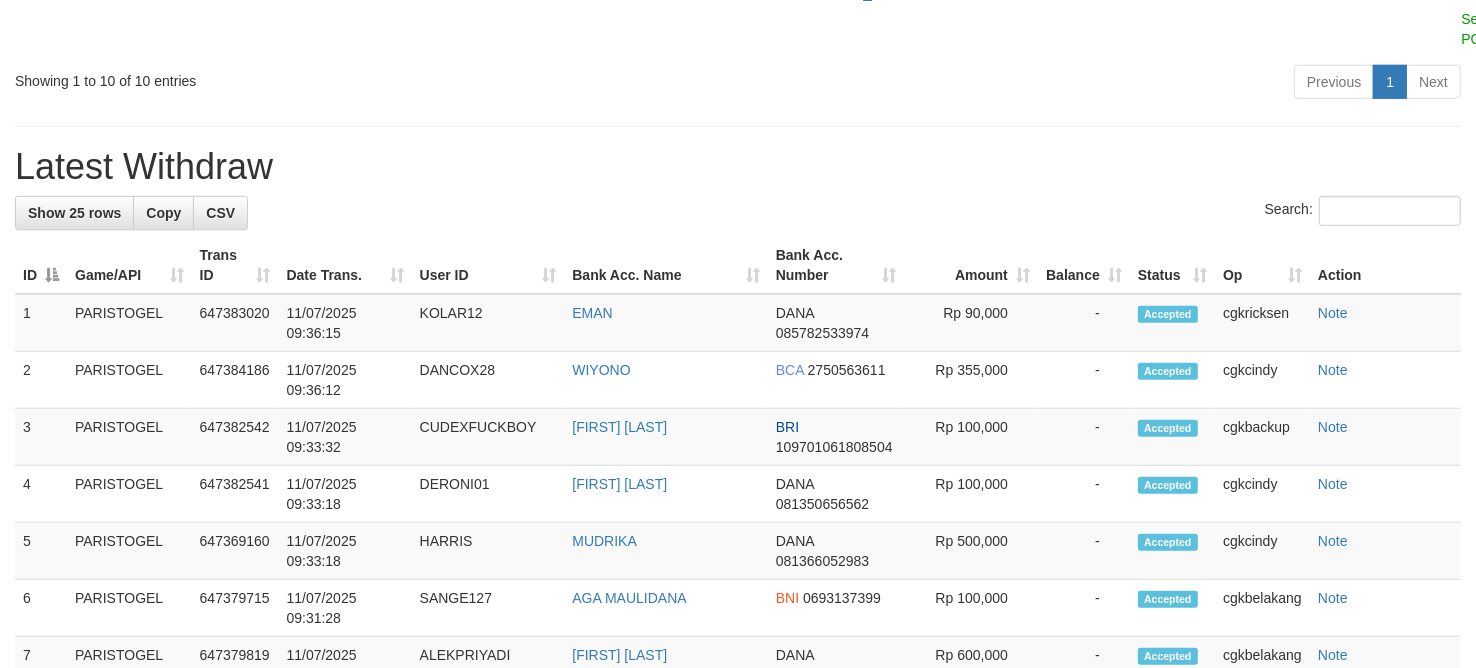 scroll, scrollTop: 1043, scrollLeft: 0, axis: vertical 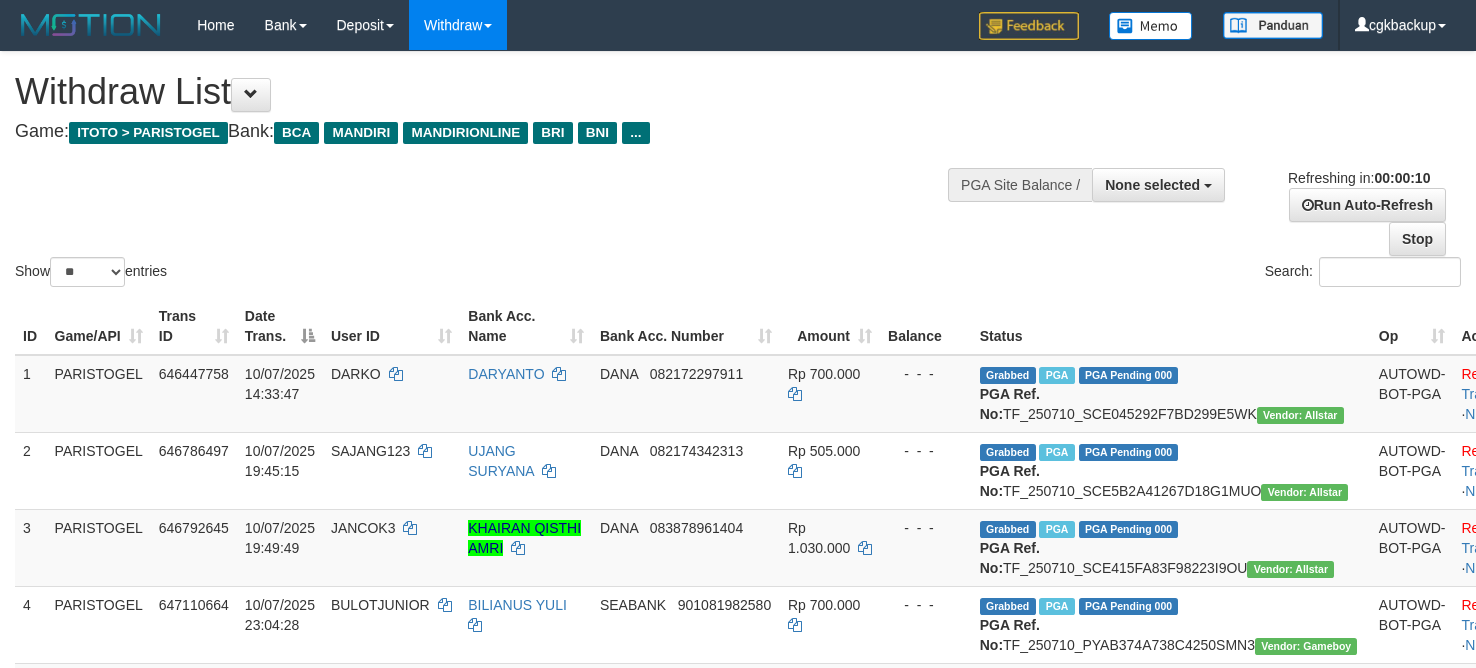 select 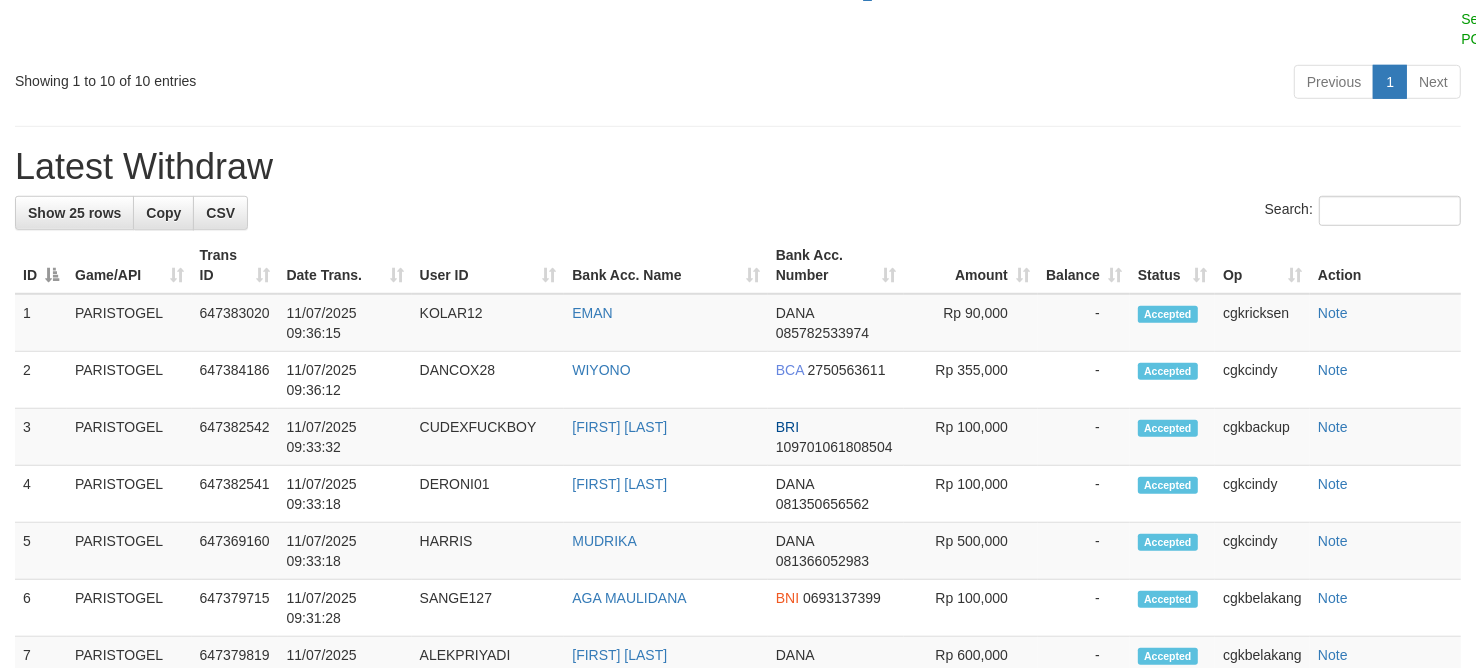 scroll, scrollTop: 1043, scrollLeft: 0, axis: vertical 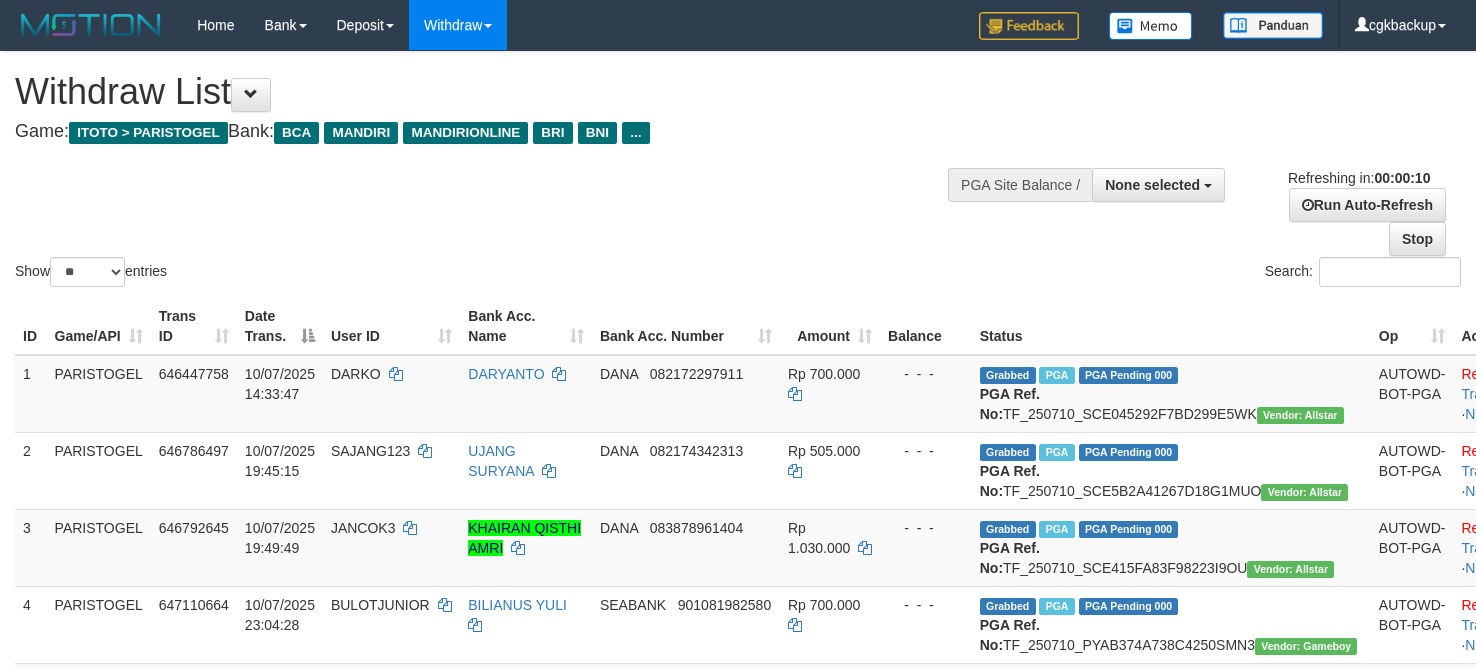 select 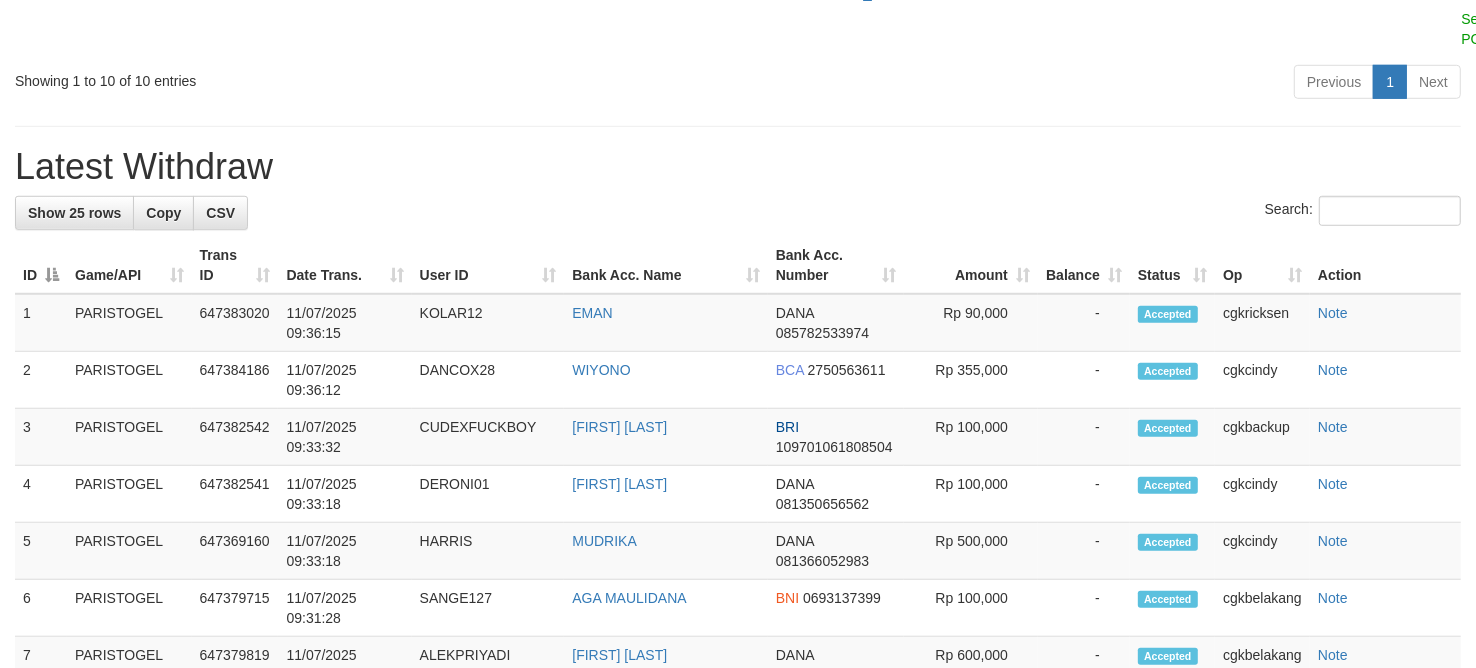 scroll, scrollTop: 1043, scrollLeft: 0, axis: vertical 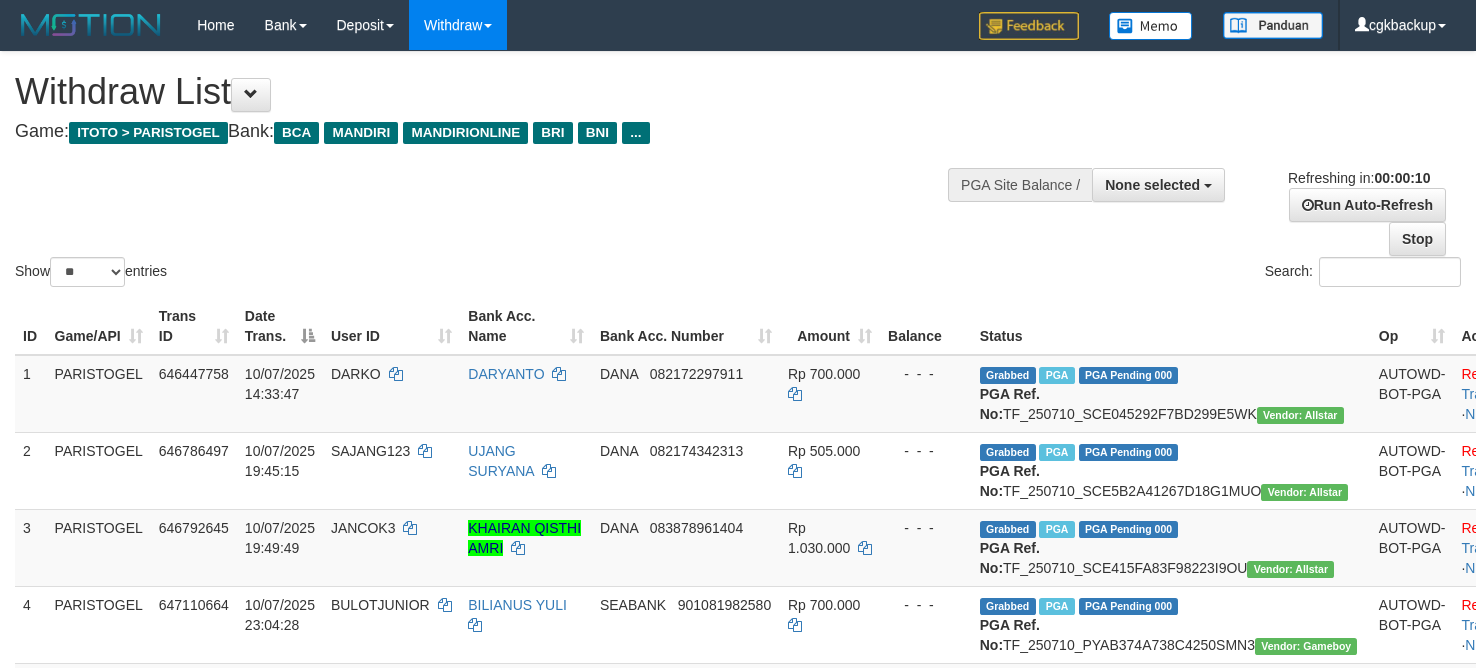 select 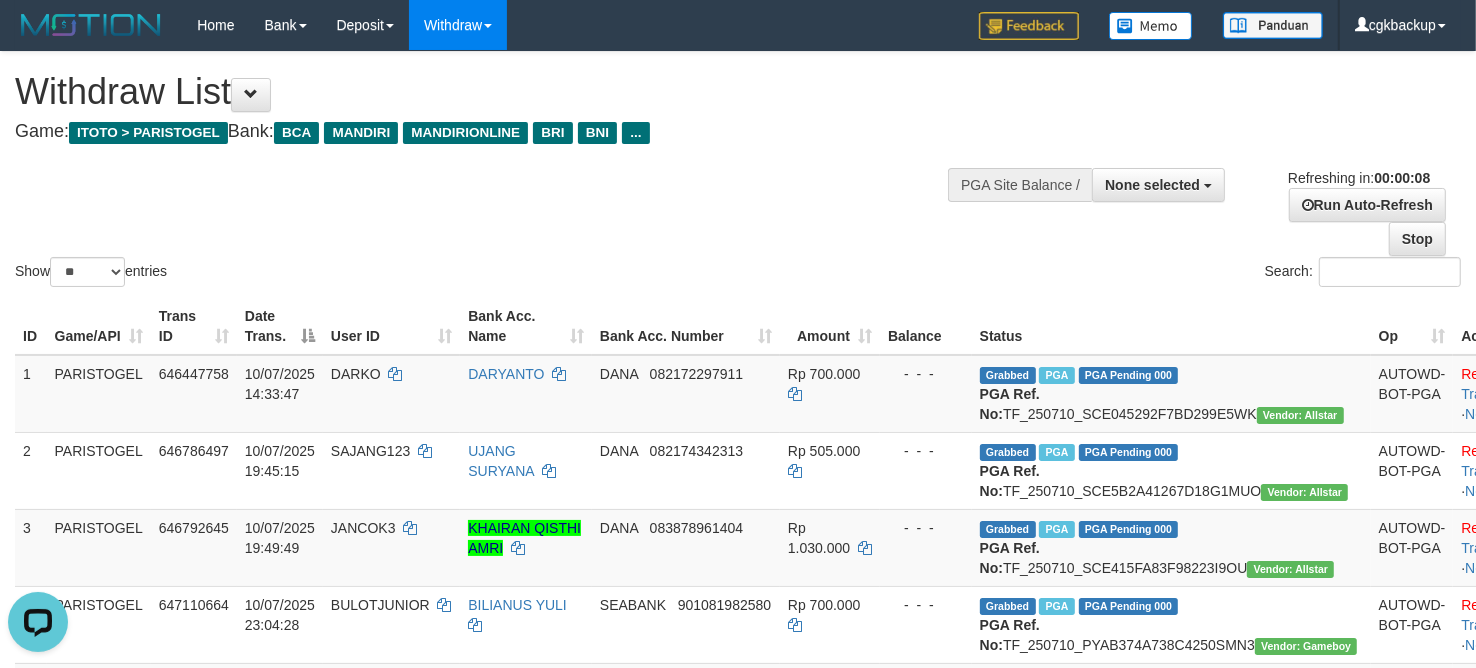 scroll, scrollTop: 0, scrollLeft: 0, axis: both 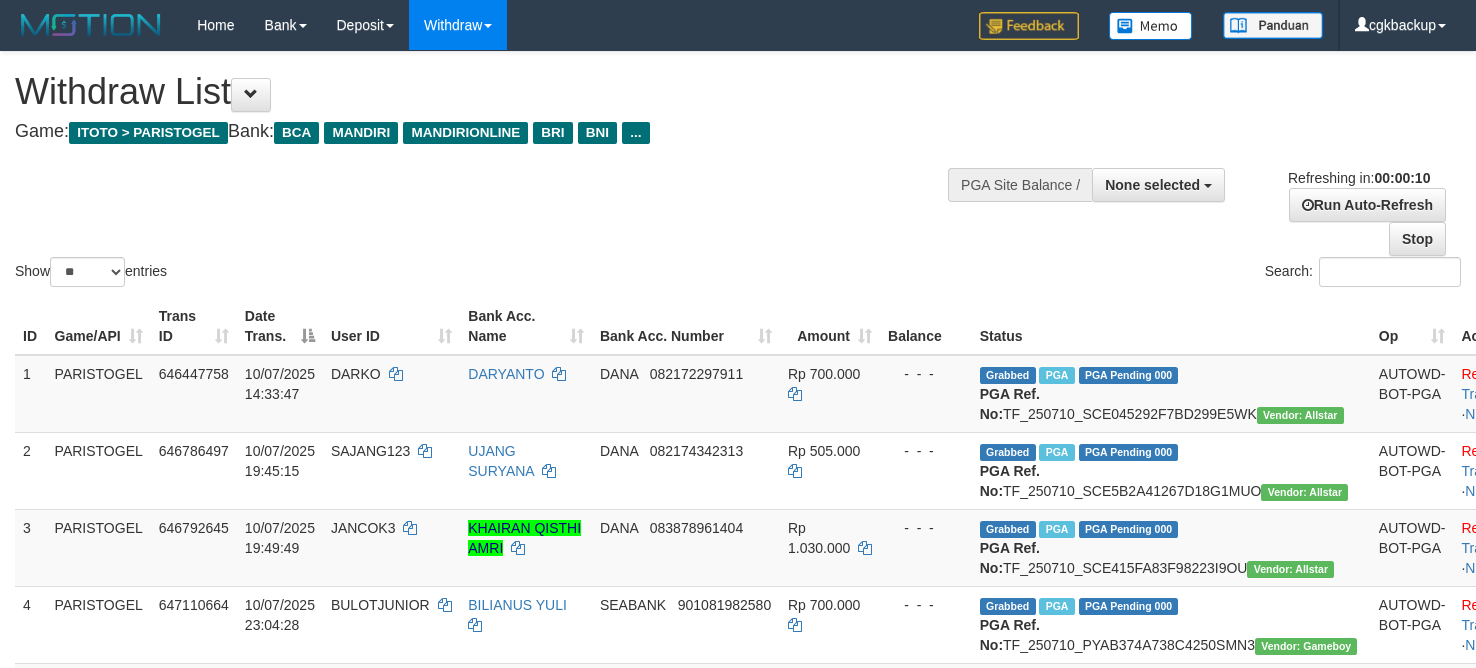 select 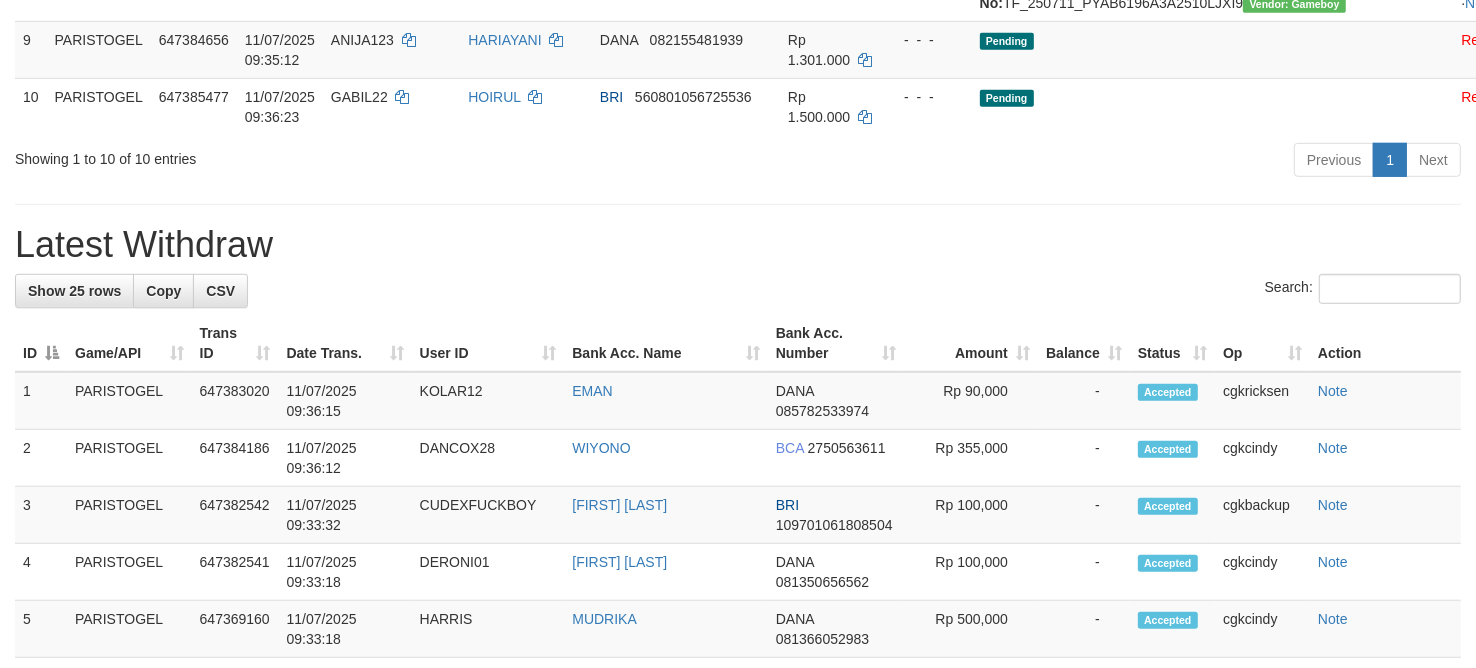 scroll, scrollTop: 875, scrollLeft: 0, axis: vertical 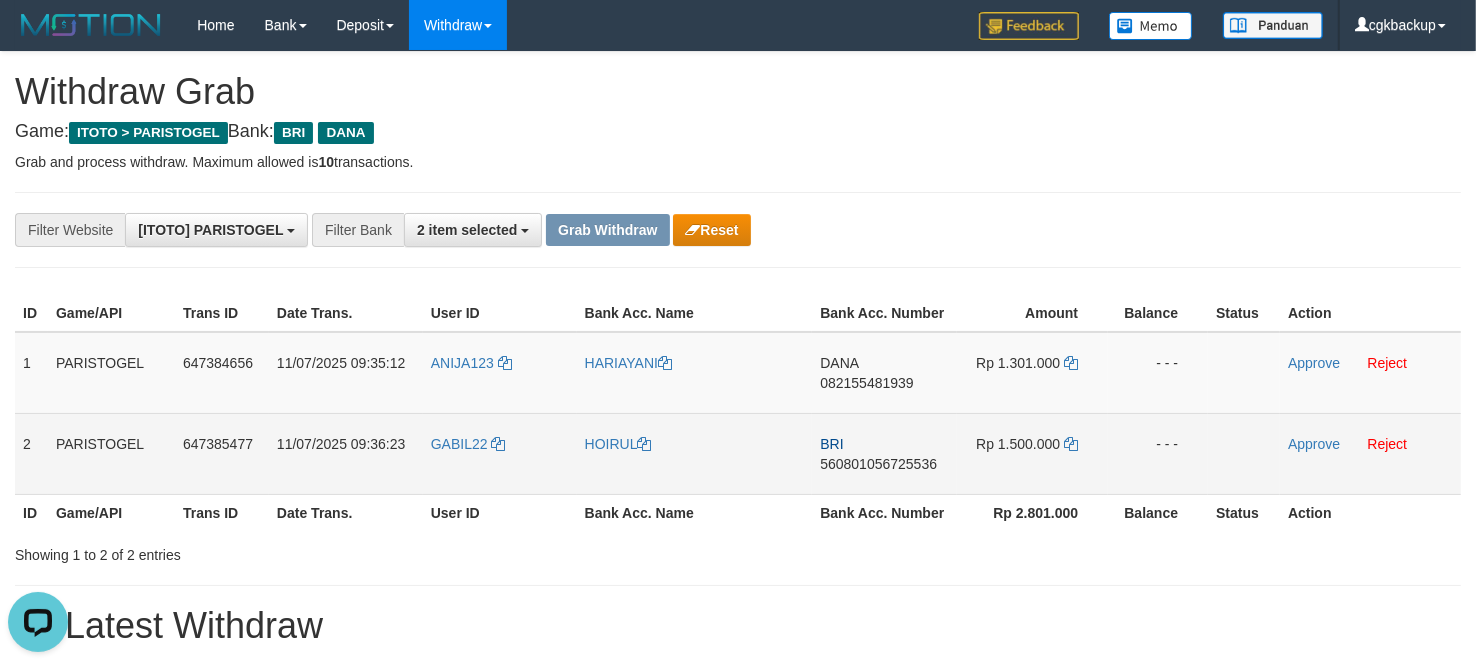 click on "GABIL22" at bounding box center [500, 453] 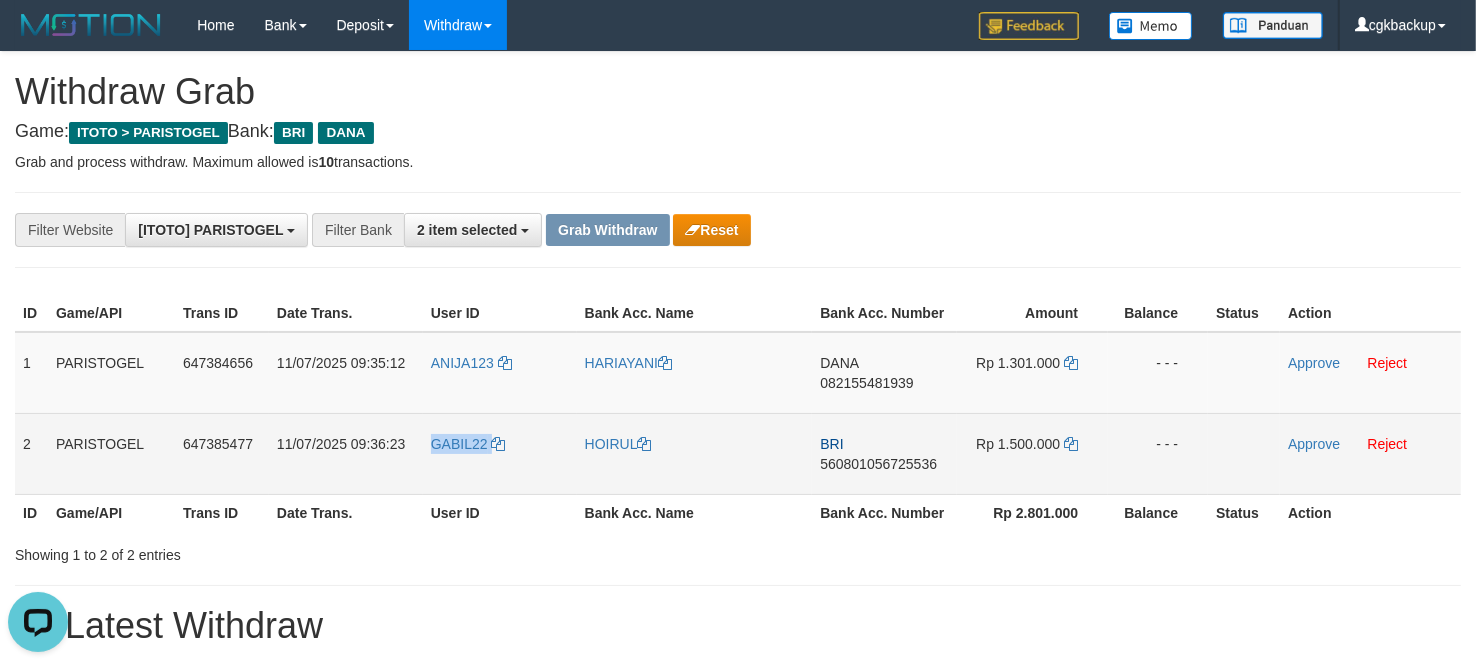 click on "GABIL22" at bounding box center [500, 453] 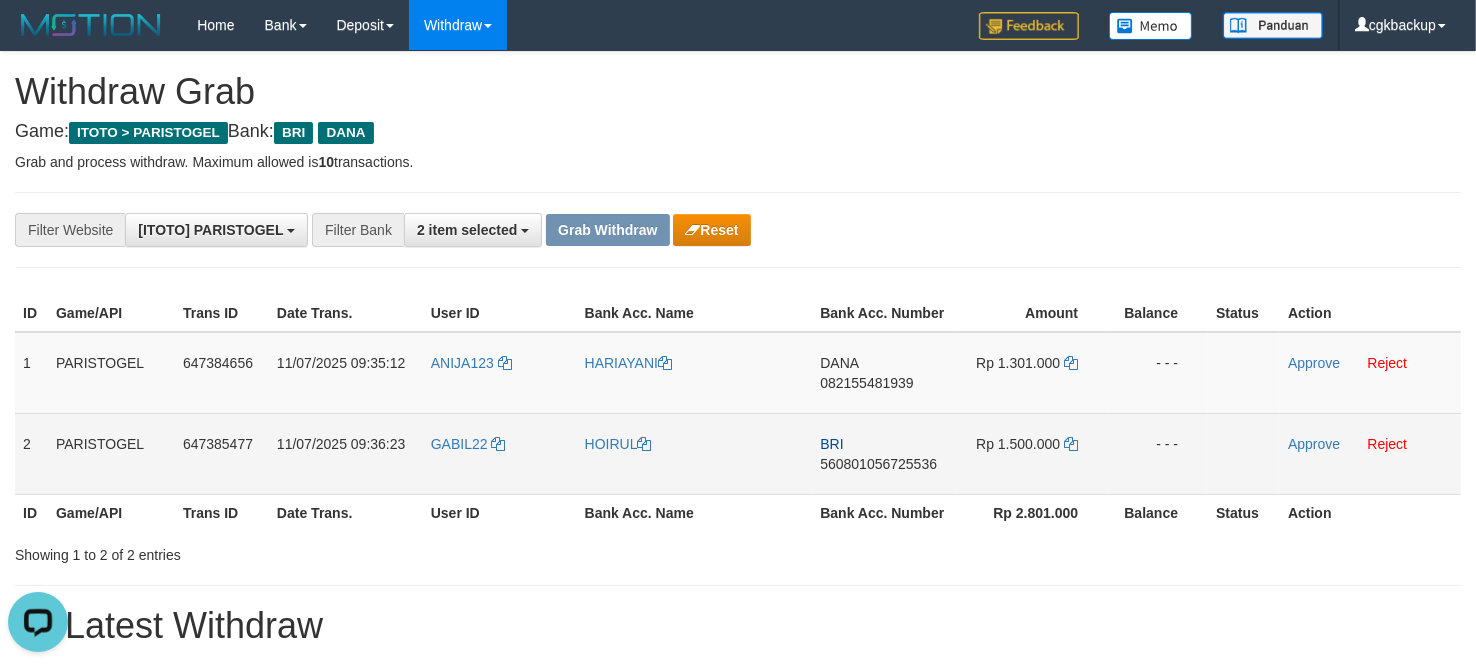 click on "HOIRUL" at bounding box center (695, 453) 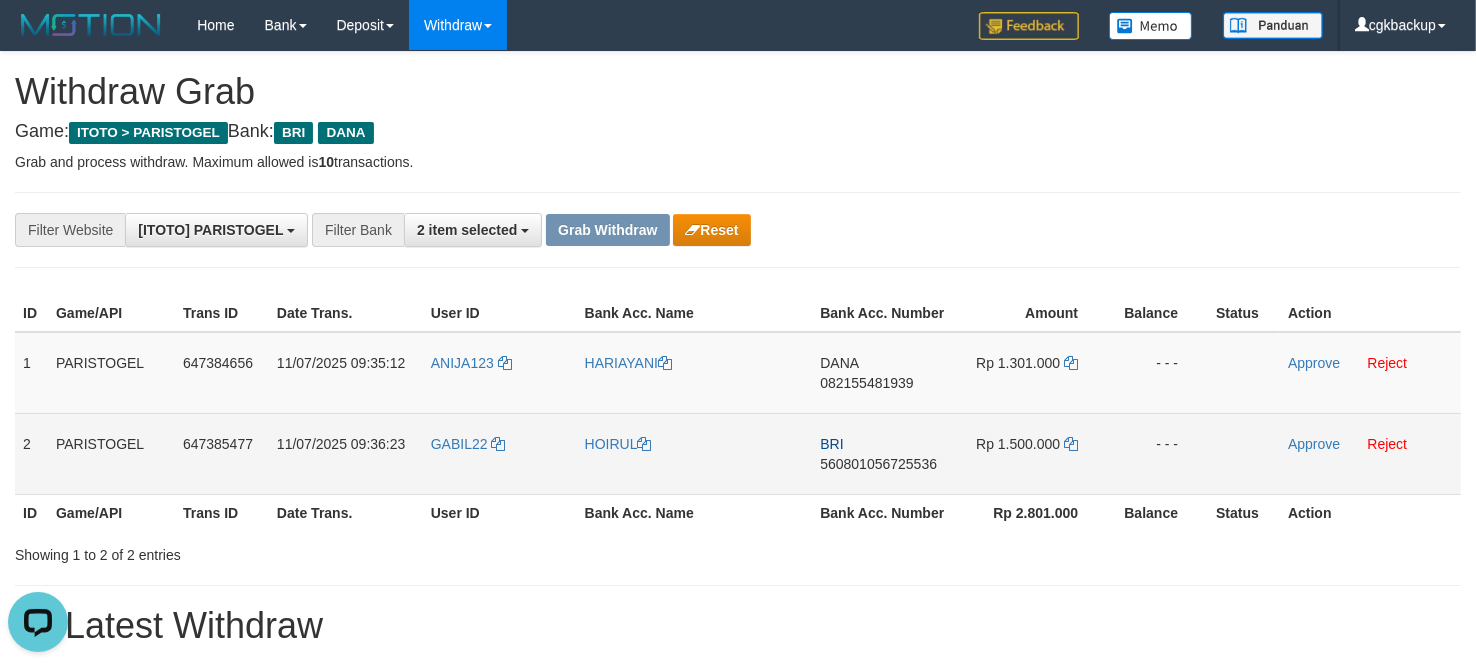 click on "HOIRUL" at bounding box center [695, 453] 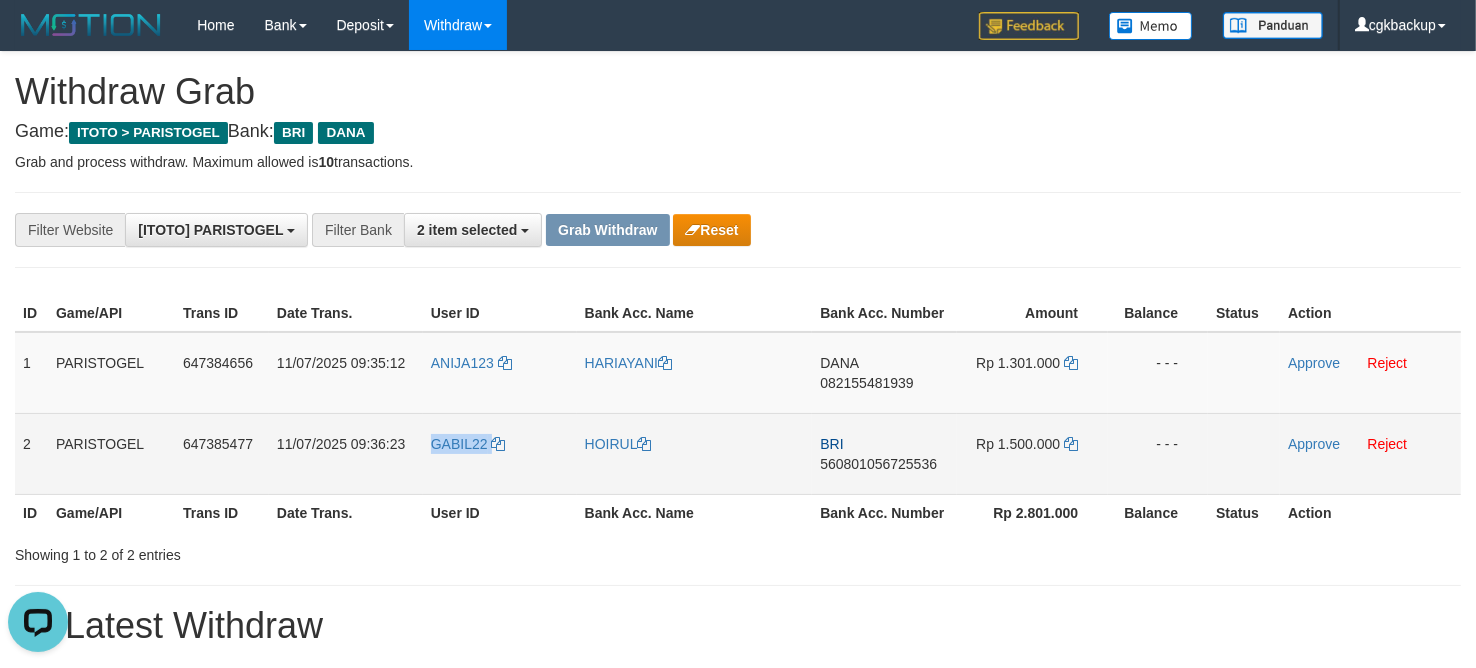 click on "GABIL22" at bounding box center [500, 453] 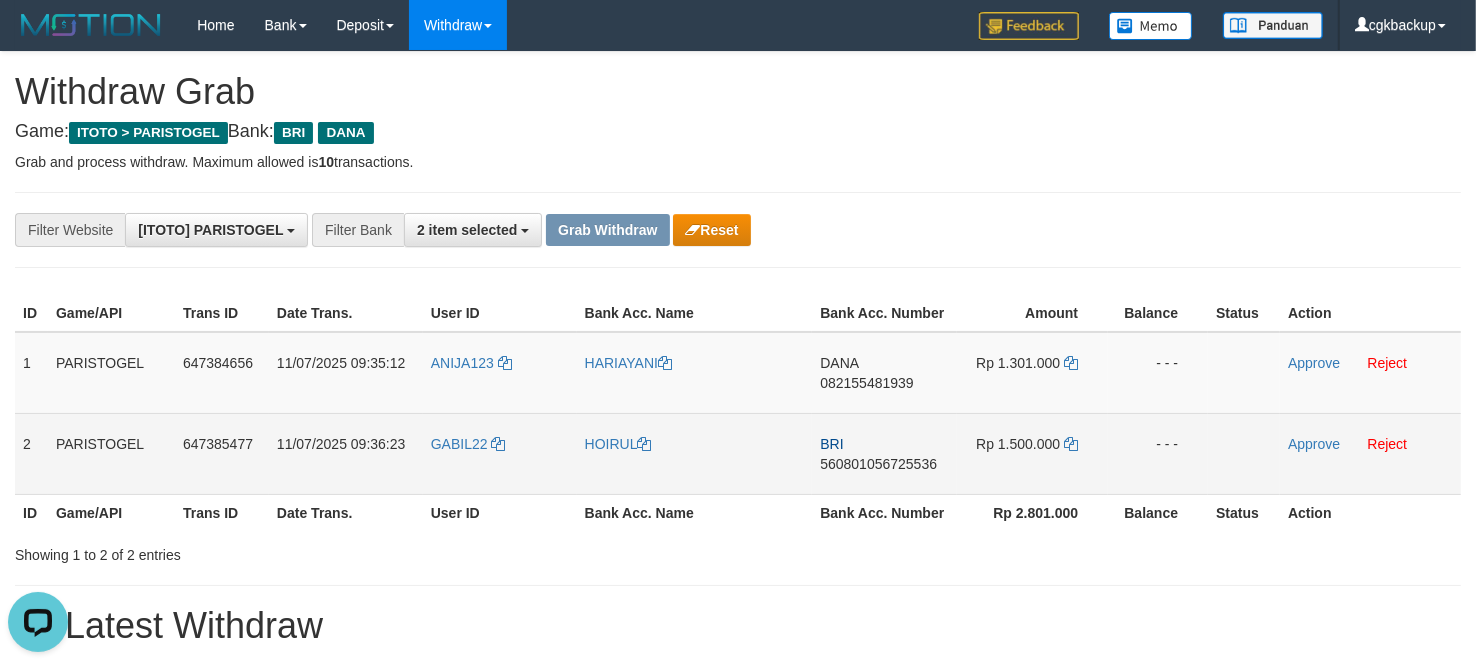 click on "BRI
560801056725536" at bounding box center (884, 453) 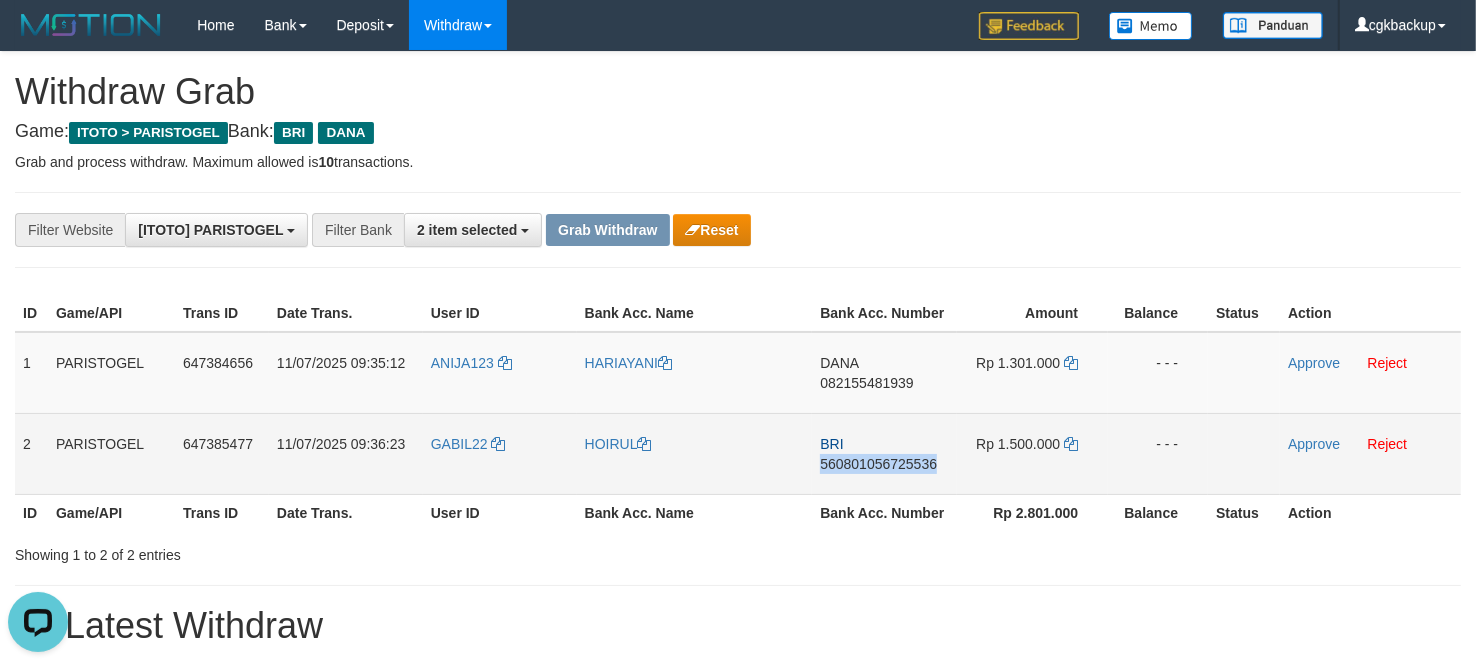 click on "BRI
560801056725536" at bounding box center [884, 453] 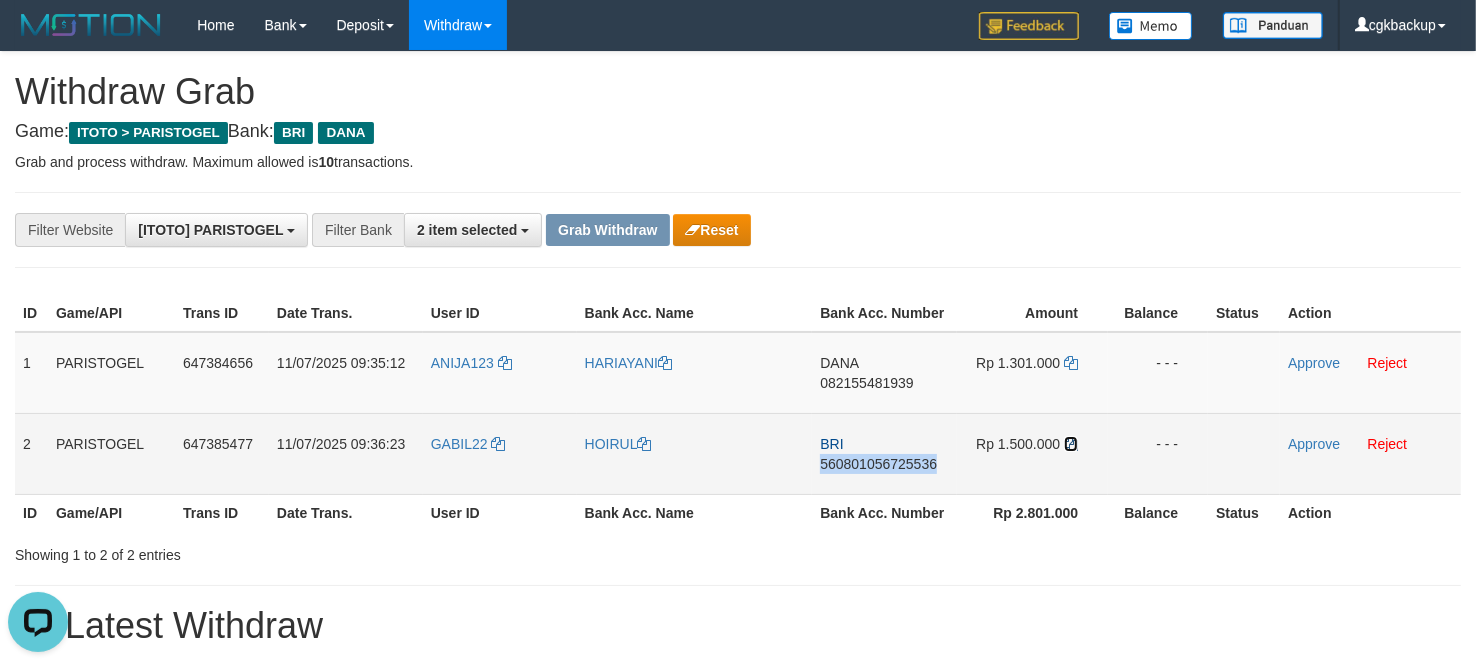 click at bounding box center [1071, 444] 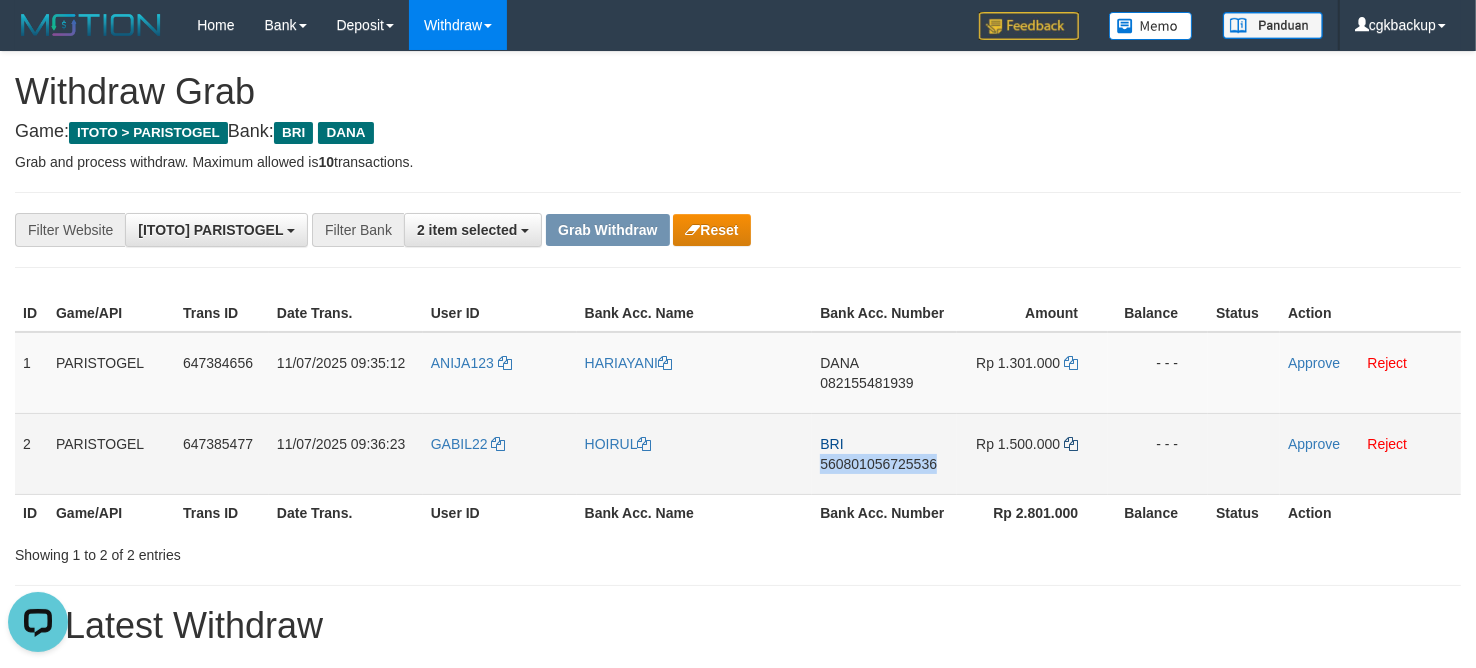 copy on "560801056725536" 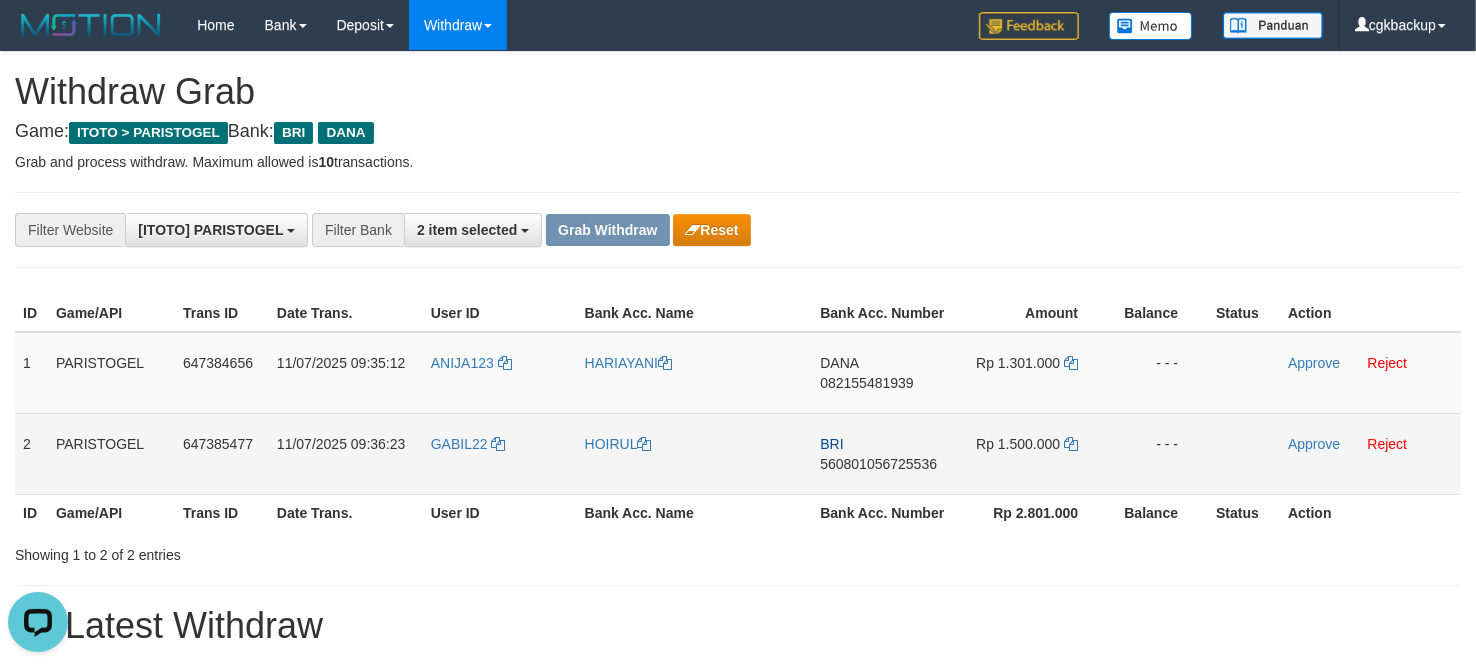 click on "Approve
Reject" at bounding box center (1370, 453) 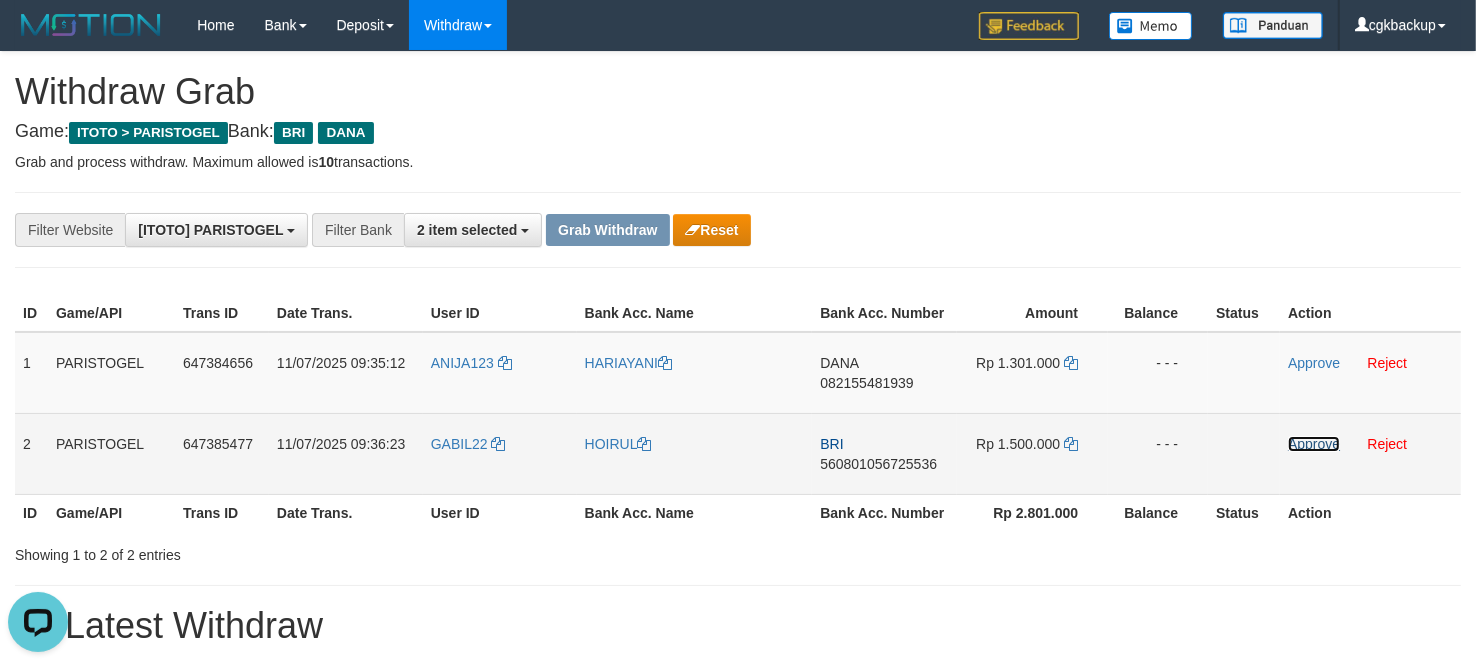 click on "Approve" at bounding box center (1314, 444) 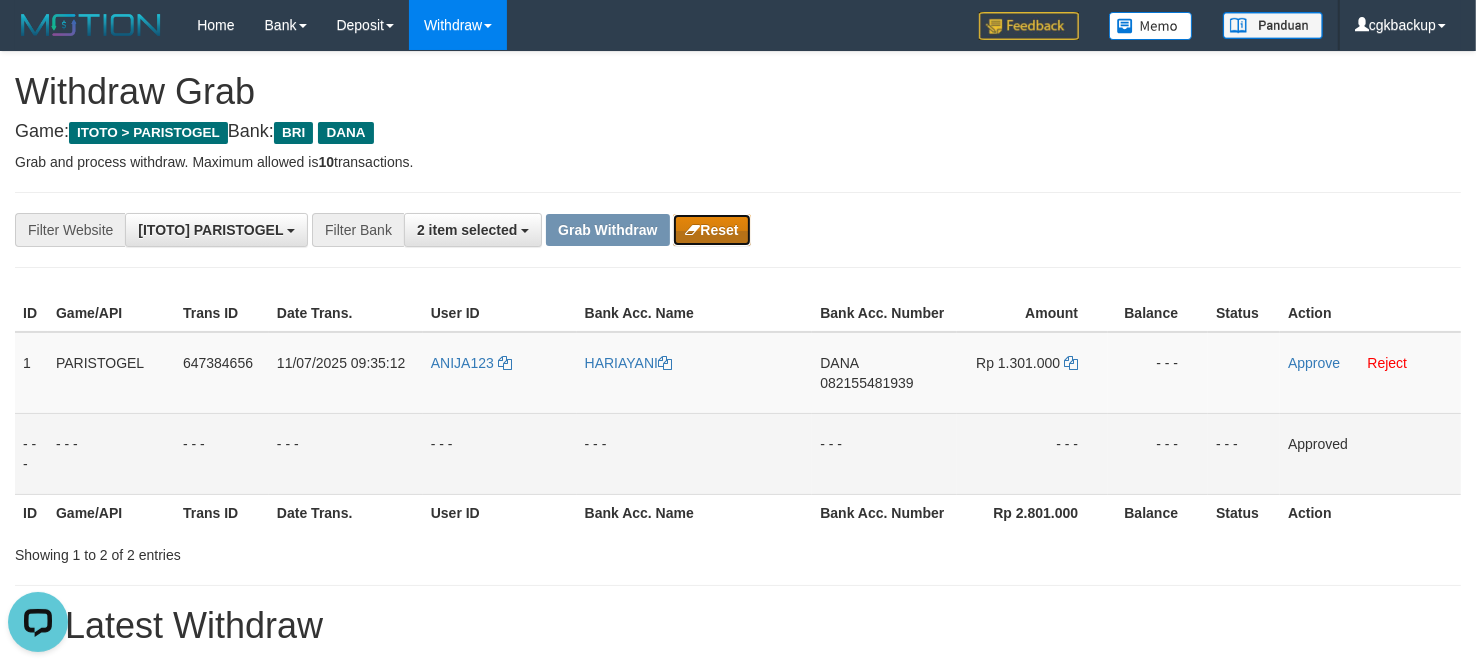 click on "Reset" at bounding box center (711, 230) 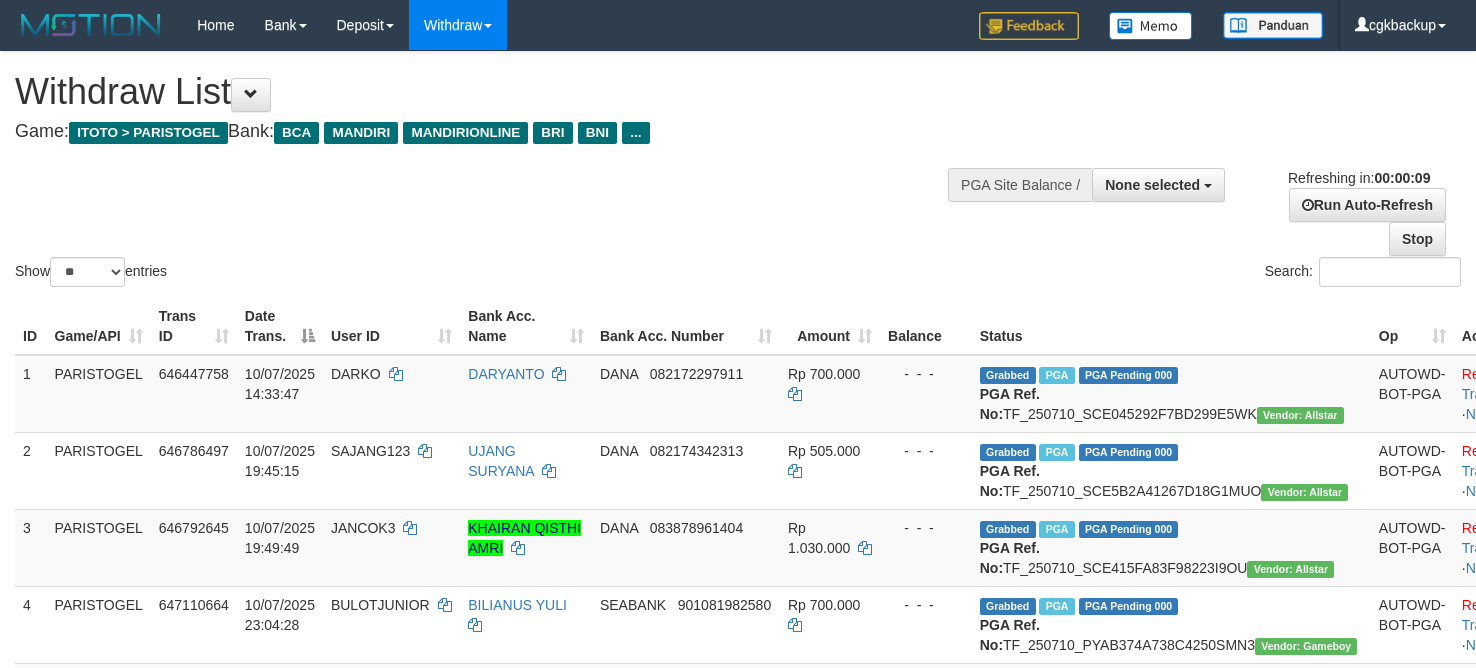 select 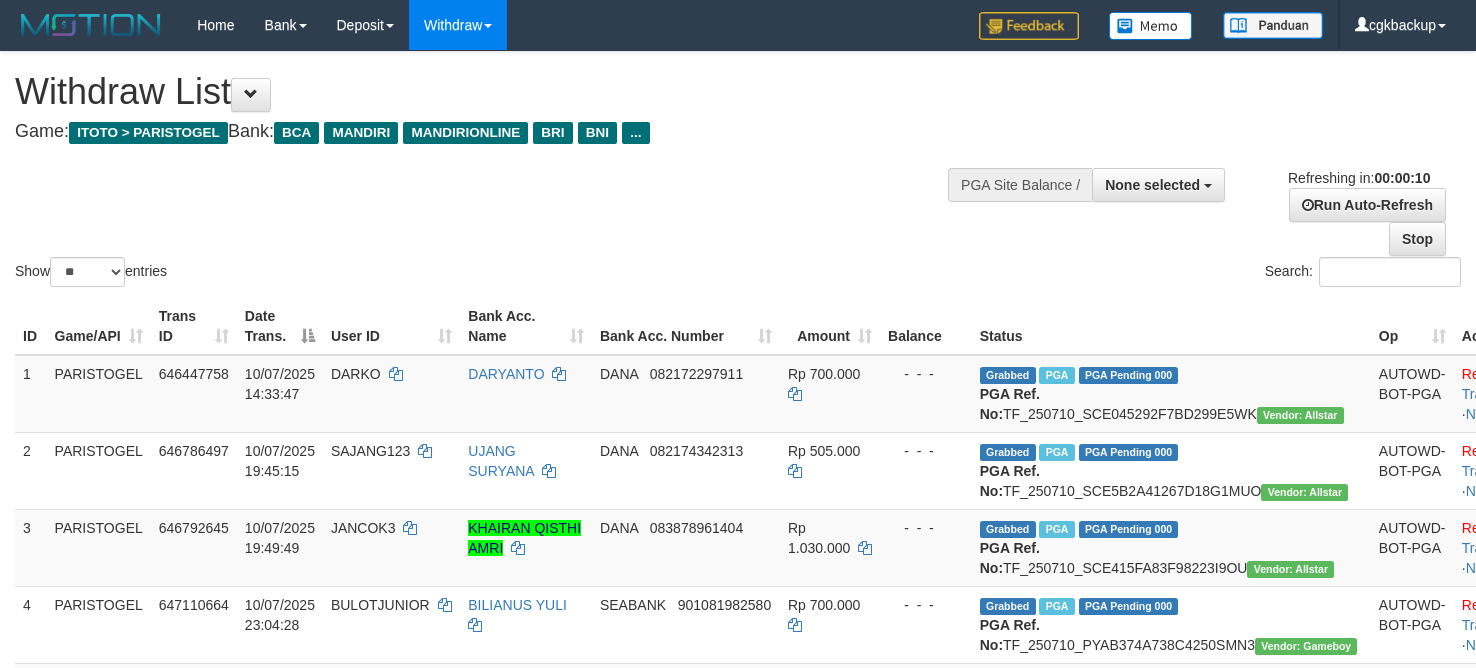 select 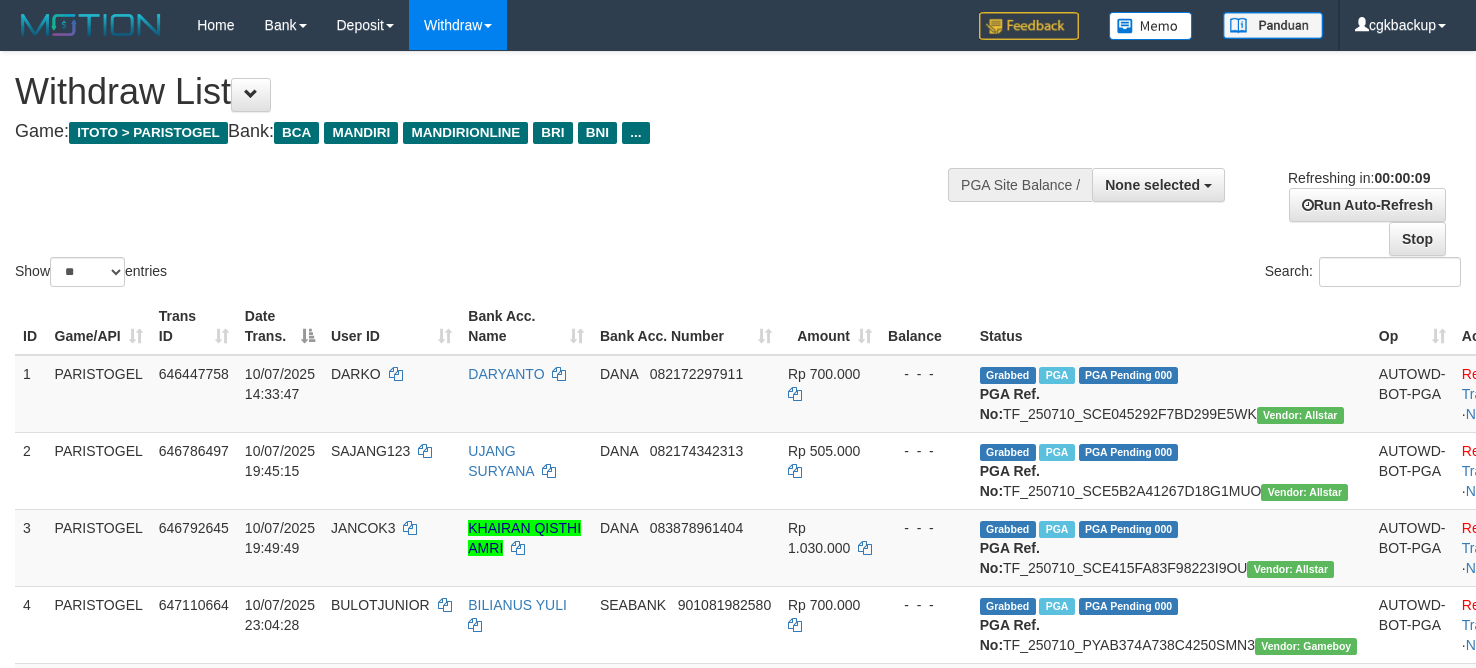 select 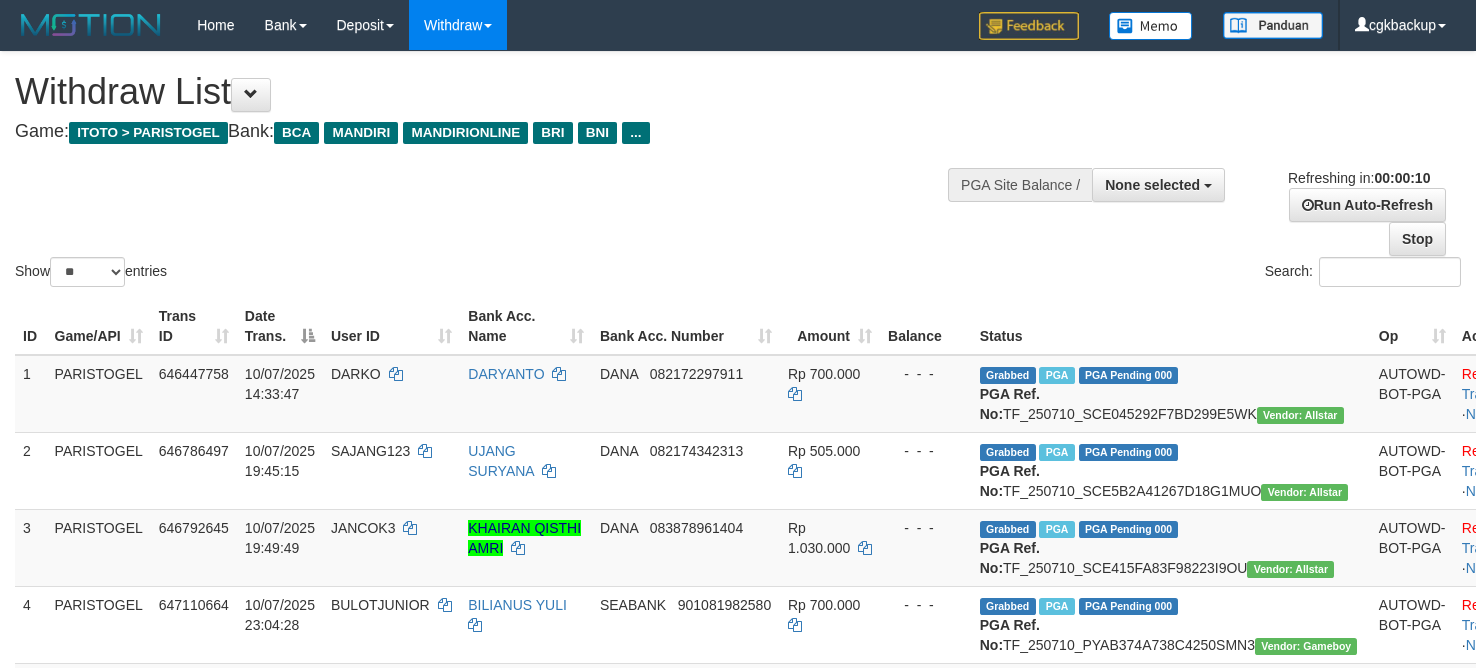 select 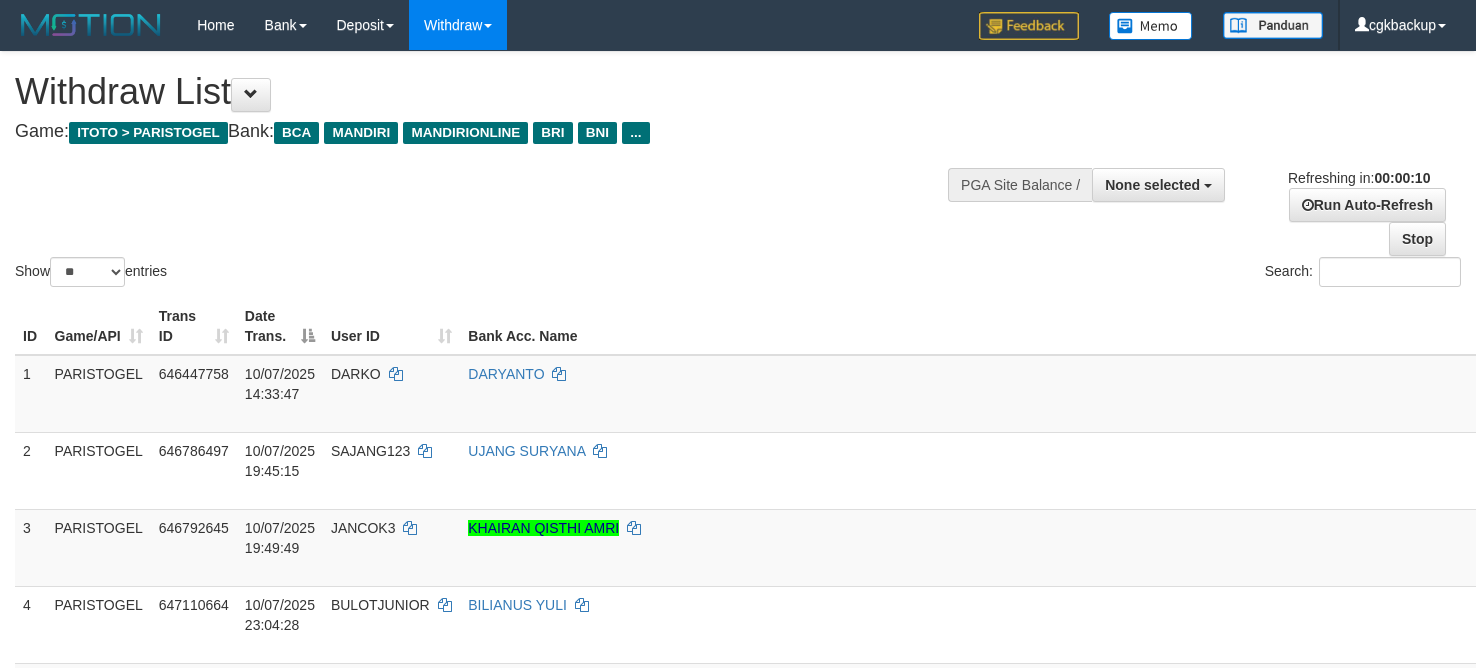 select 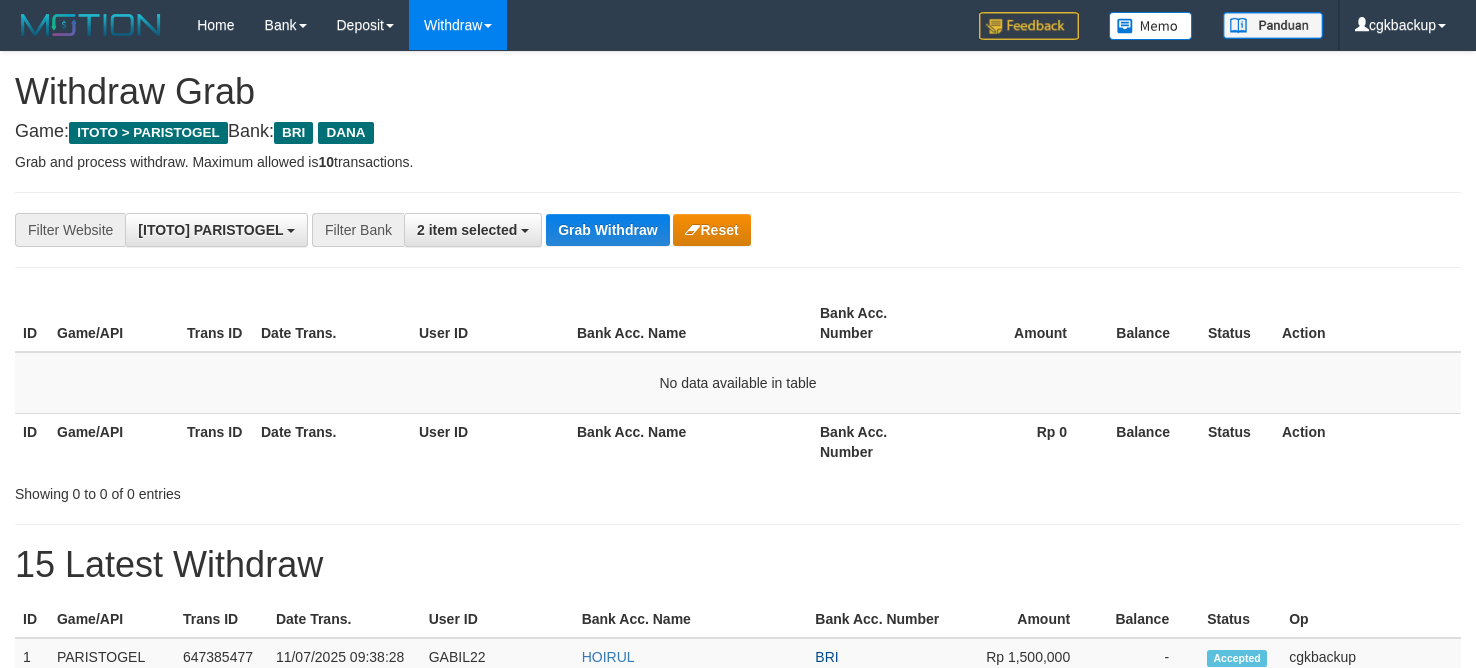scroll, scrollTop: 0, scrollLeft: 0, axis: both 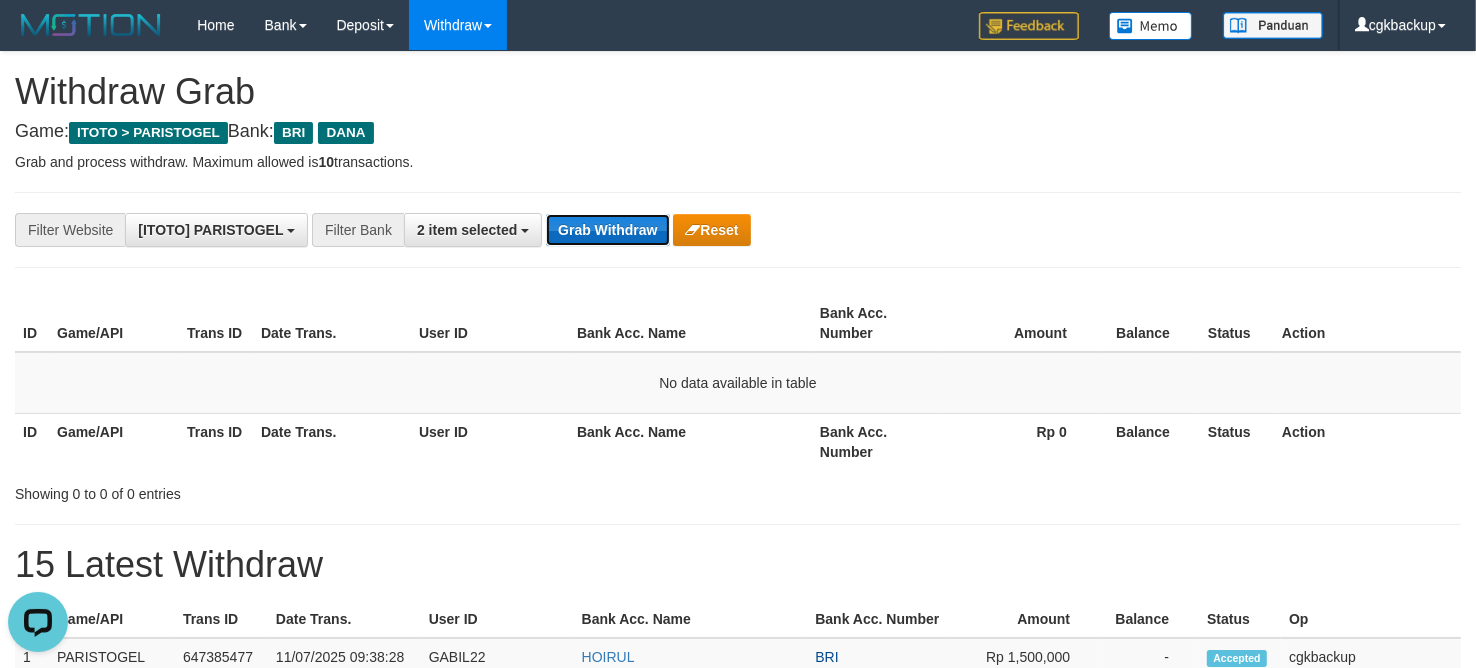 click on "Grab Withdraw" at bounding box center [607, 230] 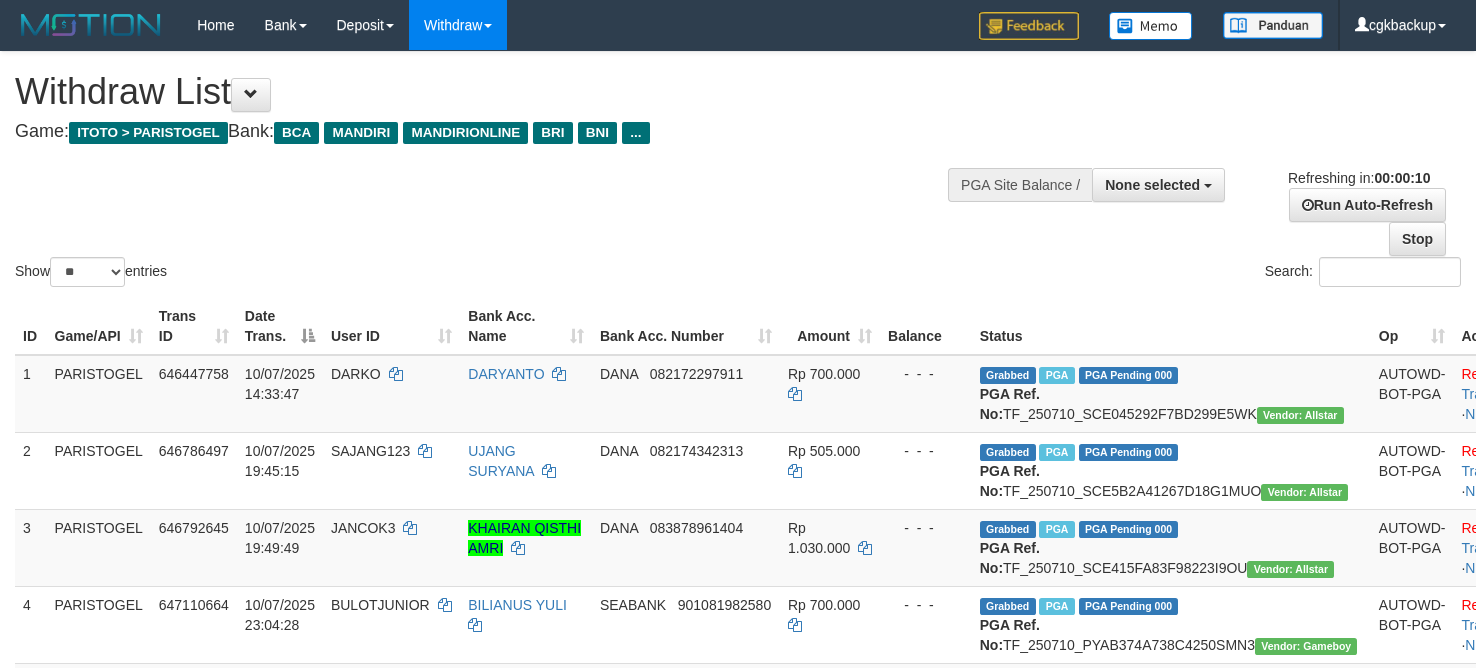 select 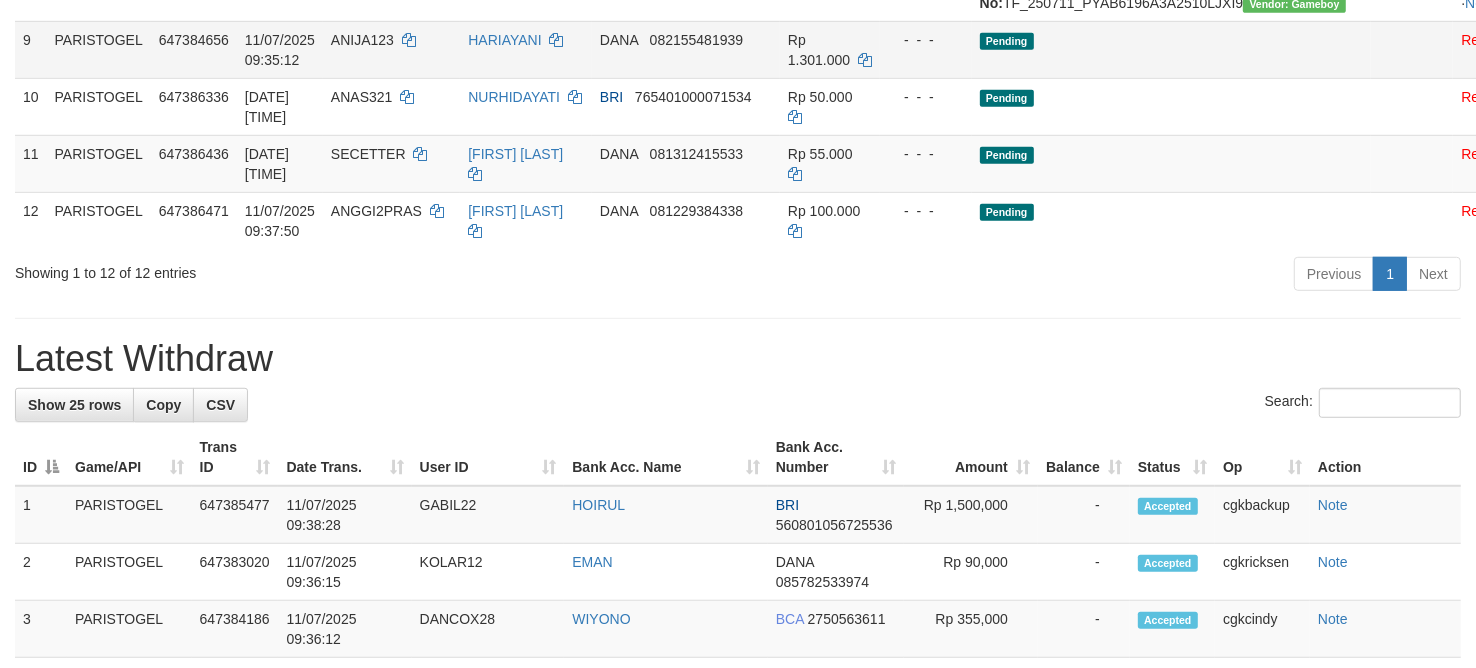 scroll, scrollTop: 875, scrollLeft: 0, axis: vertical 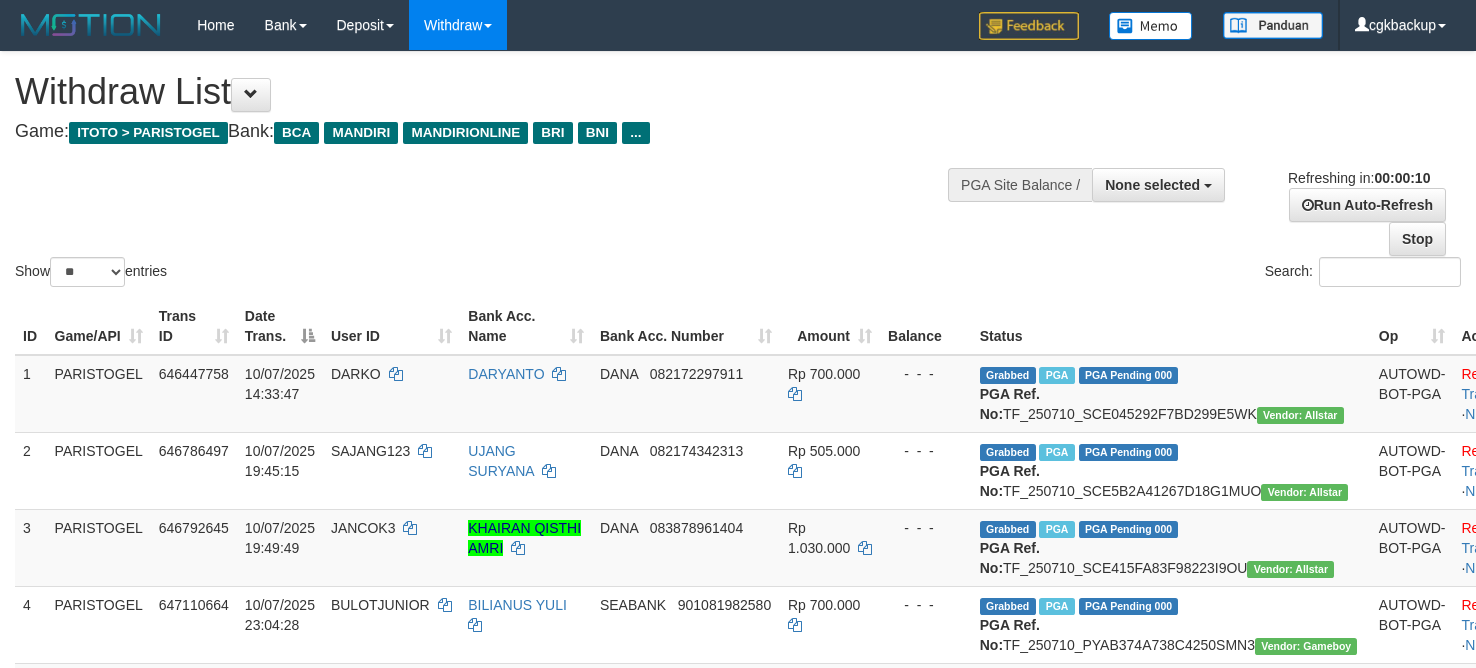 select 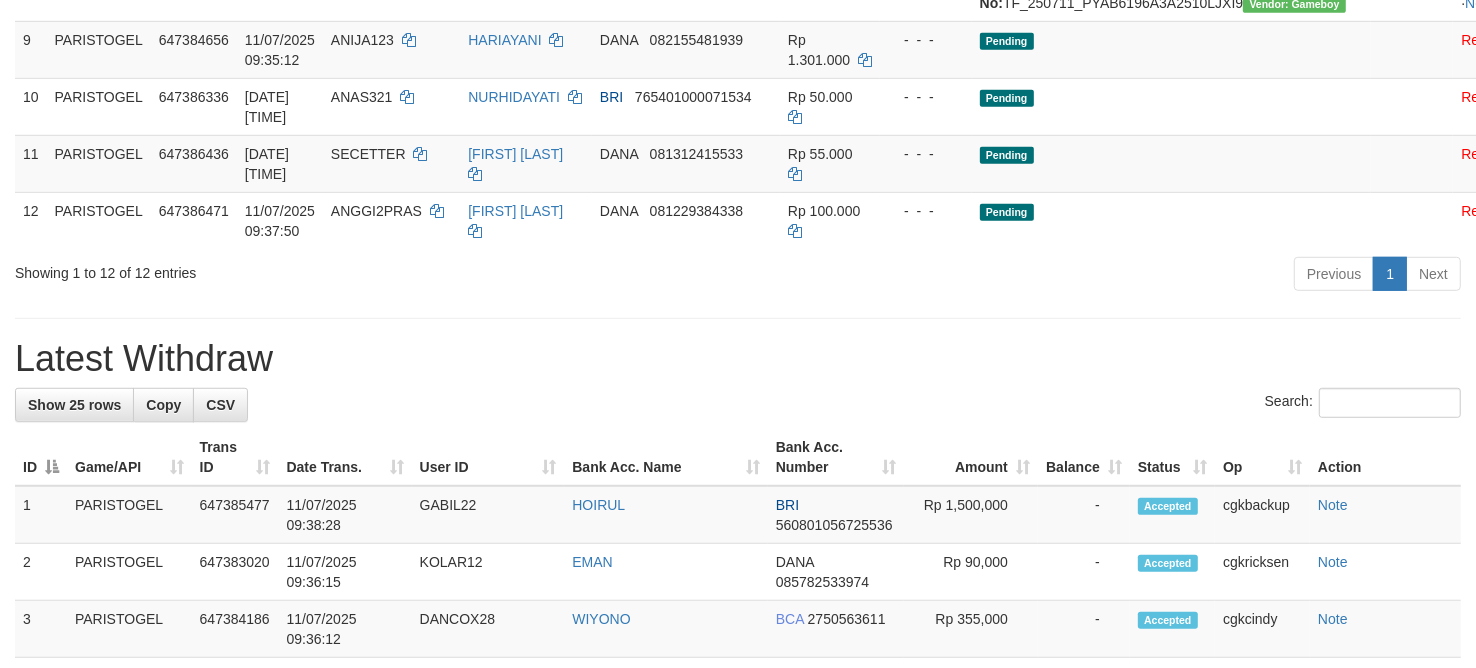 scroll, scrollTop: 875, scrollLeft: 0, axis: vertical 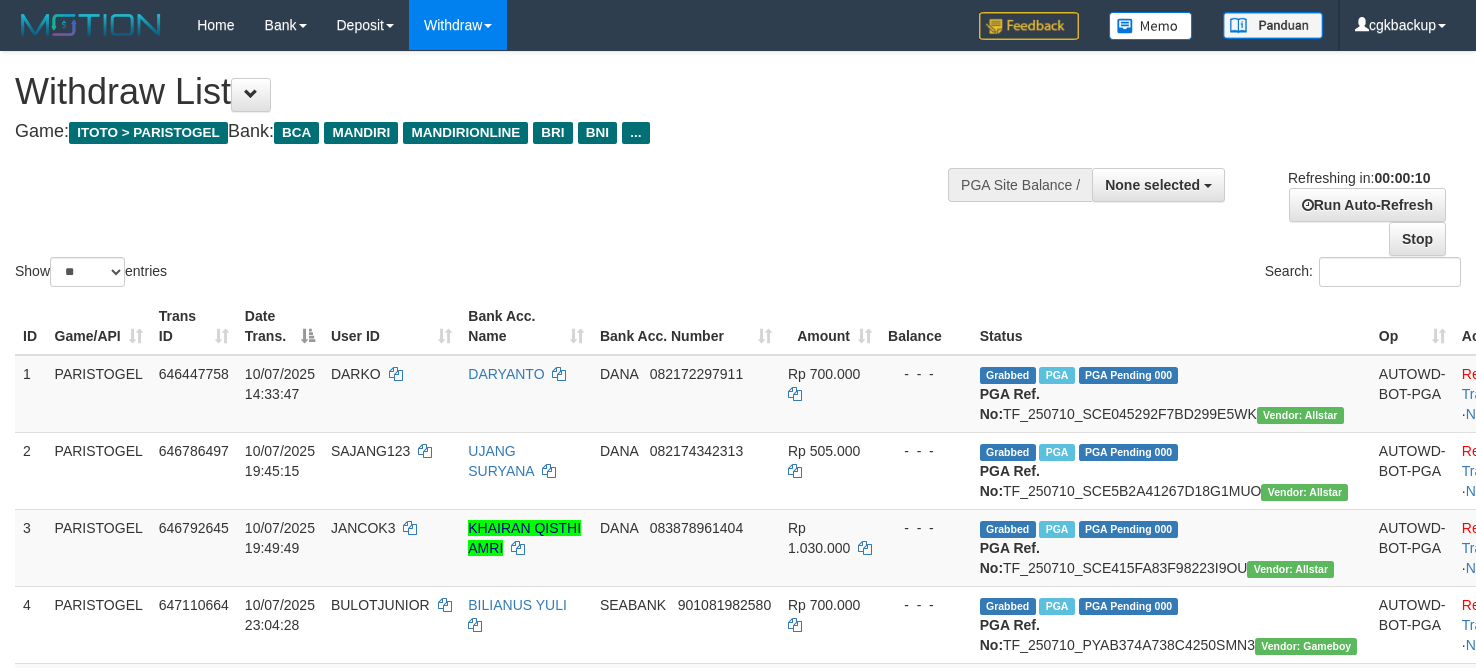 select 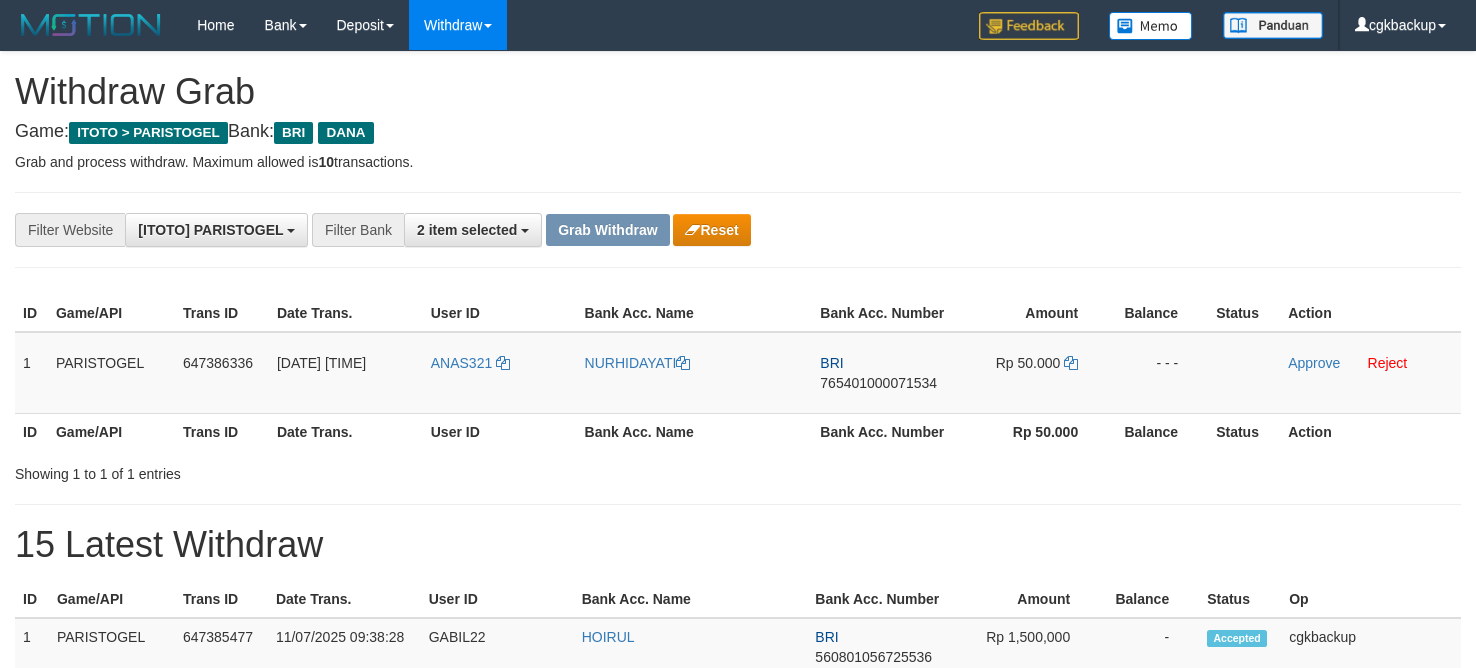 scroll, scrollTop: 0, scrollLeft: 0, axis: both 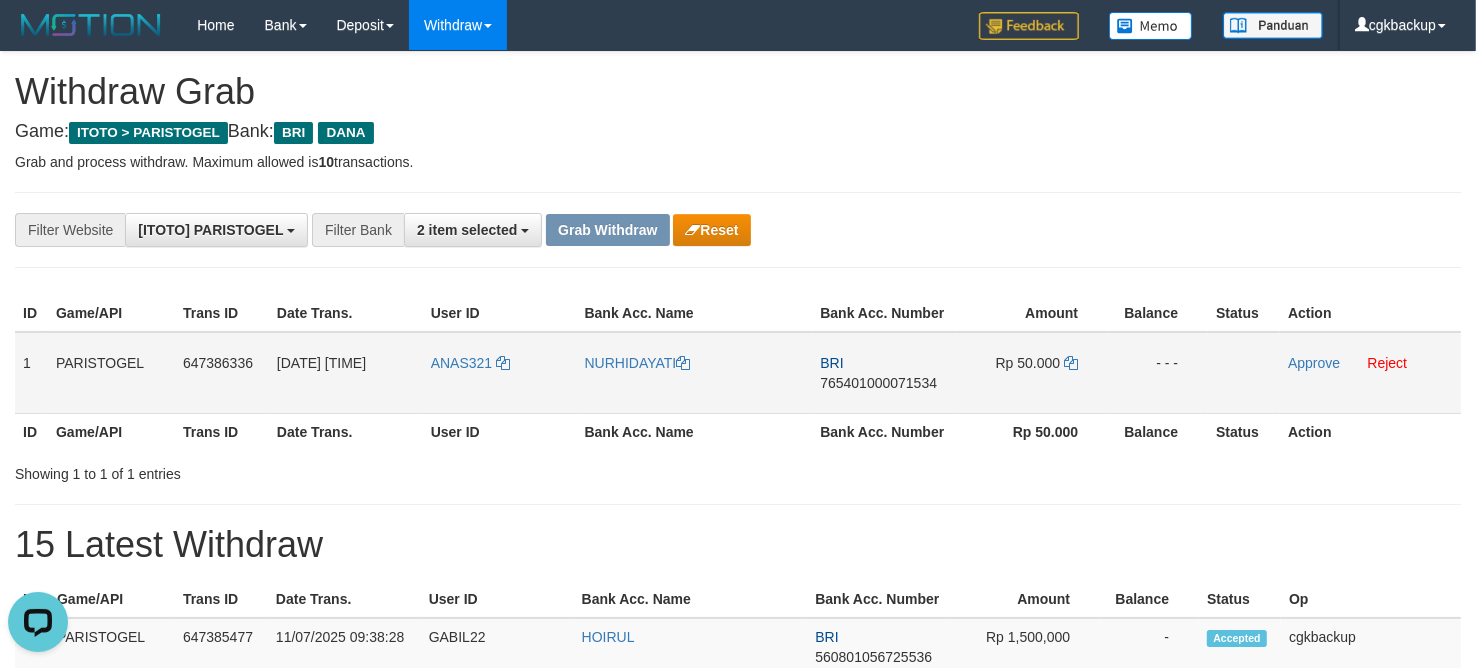 click on "ANAS321" at bounding box center (500, 373) 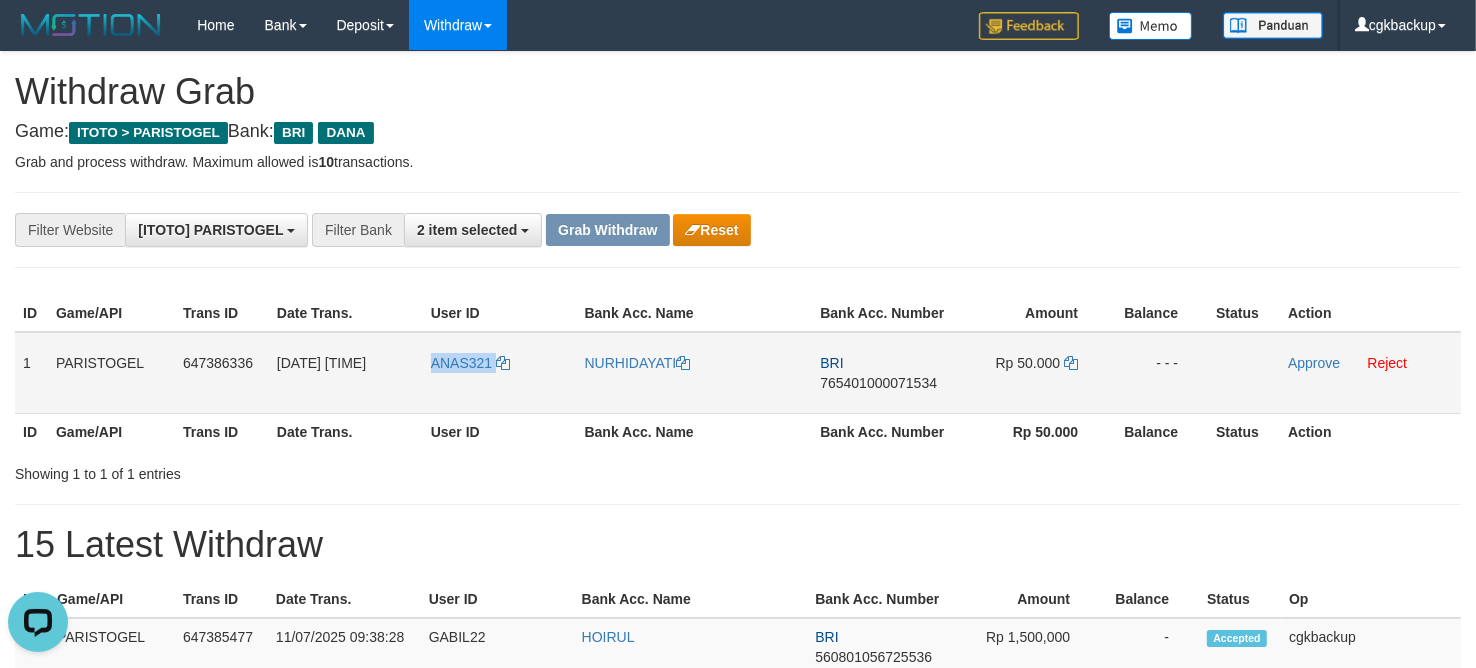 click on "ANAS321" at bounding box center (500, 373) 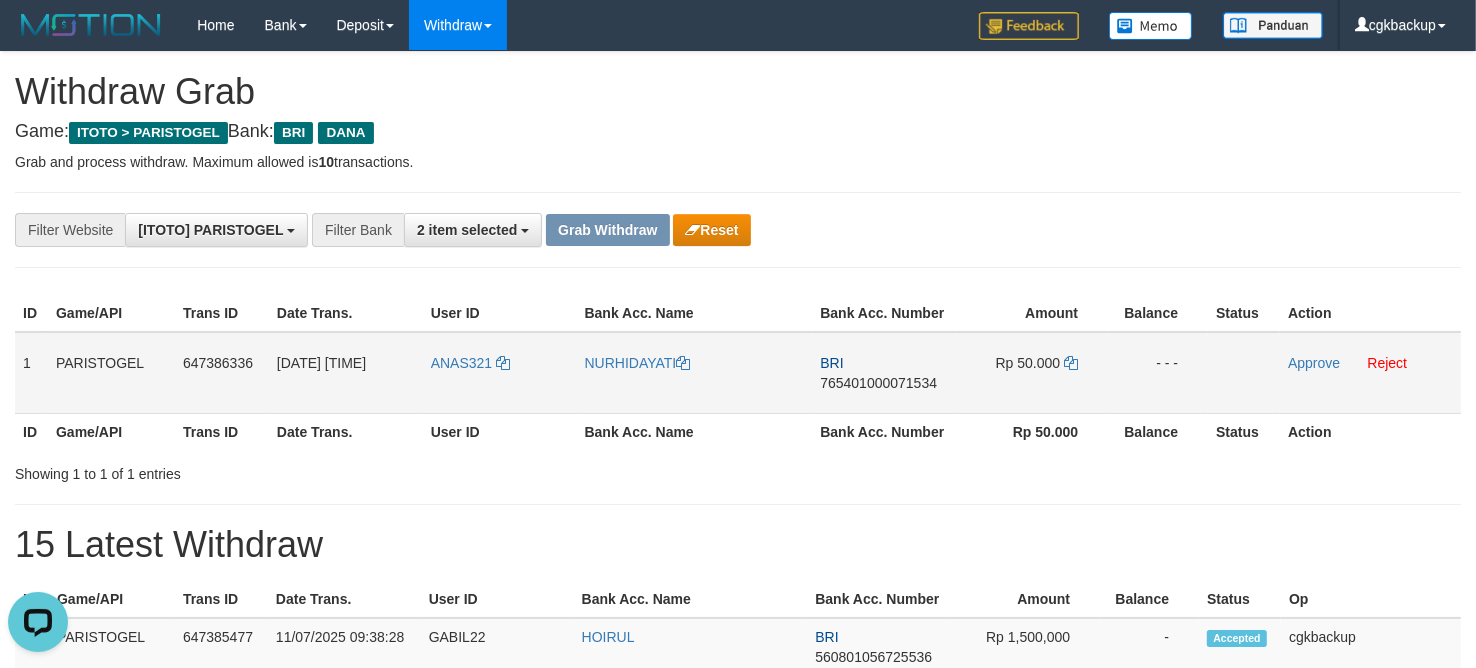 click on "NURHIDAYATI" at bounding box center [695, 373] 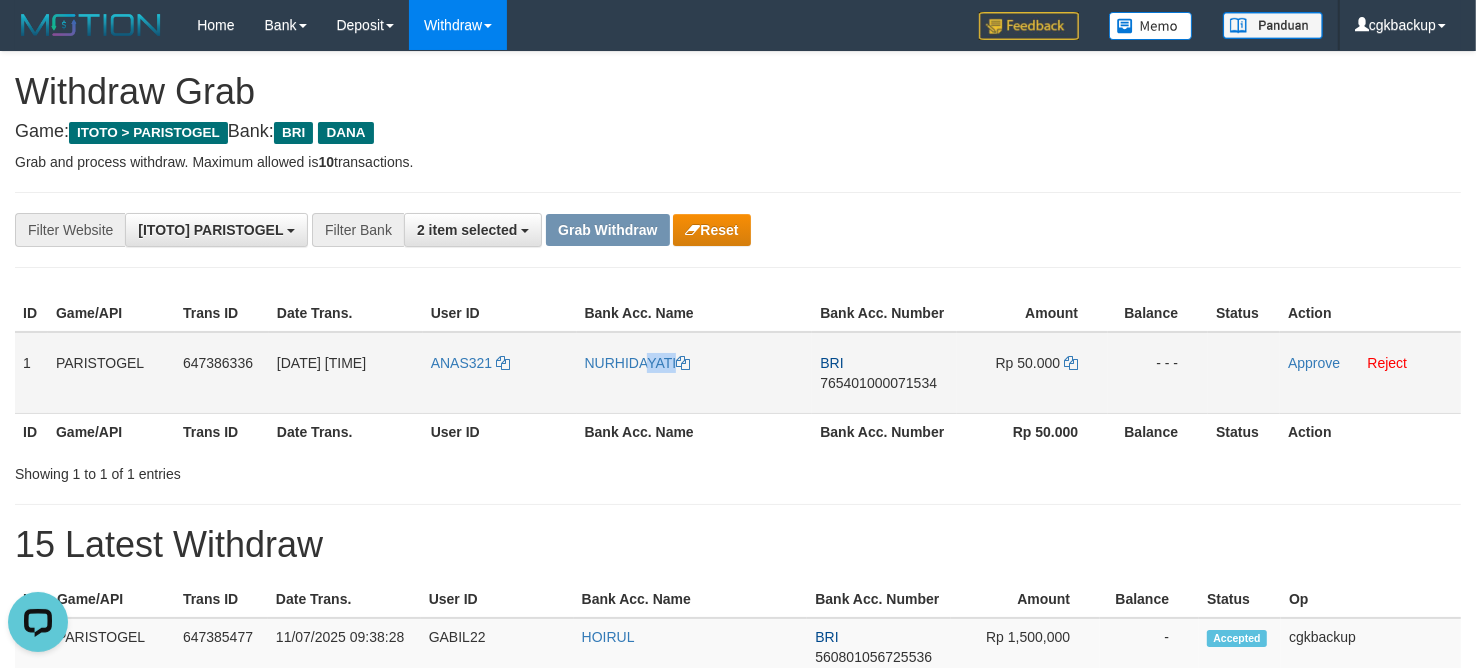 click on "NURHIDAYATI" at bounding box center (695, 373) 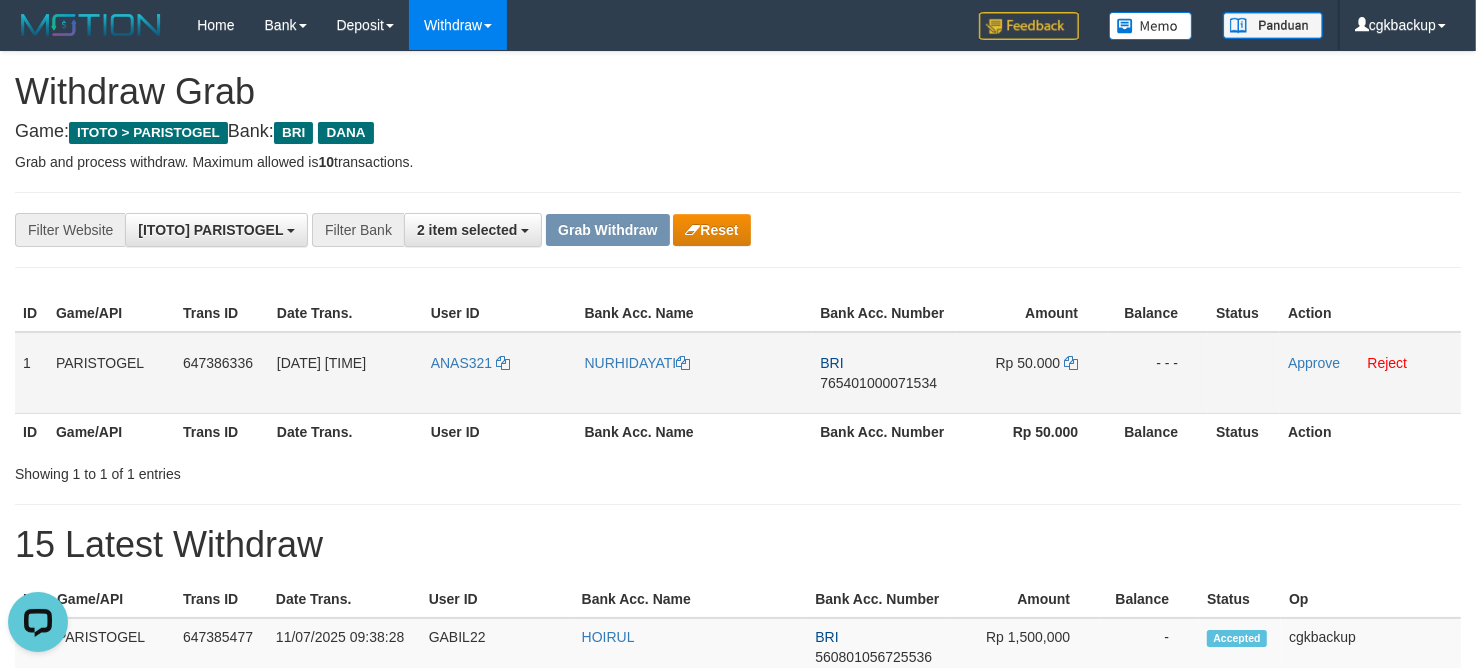 click on "ANAS321" at bounding box center (500, 373) 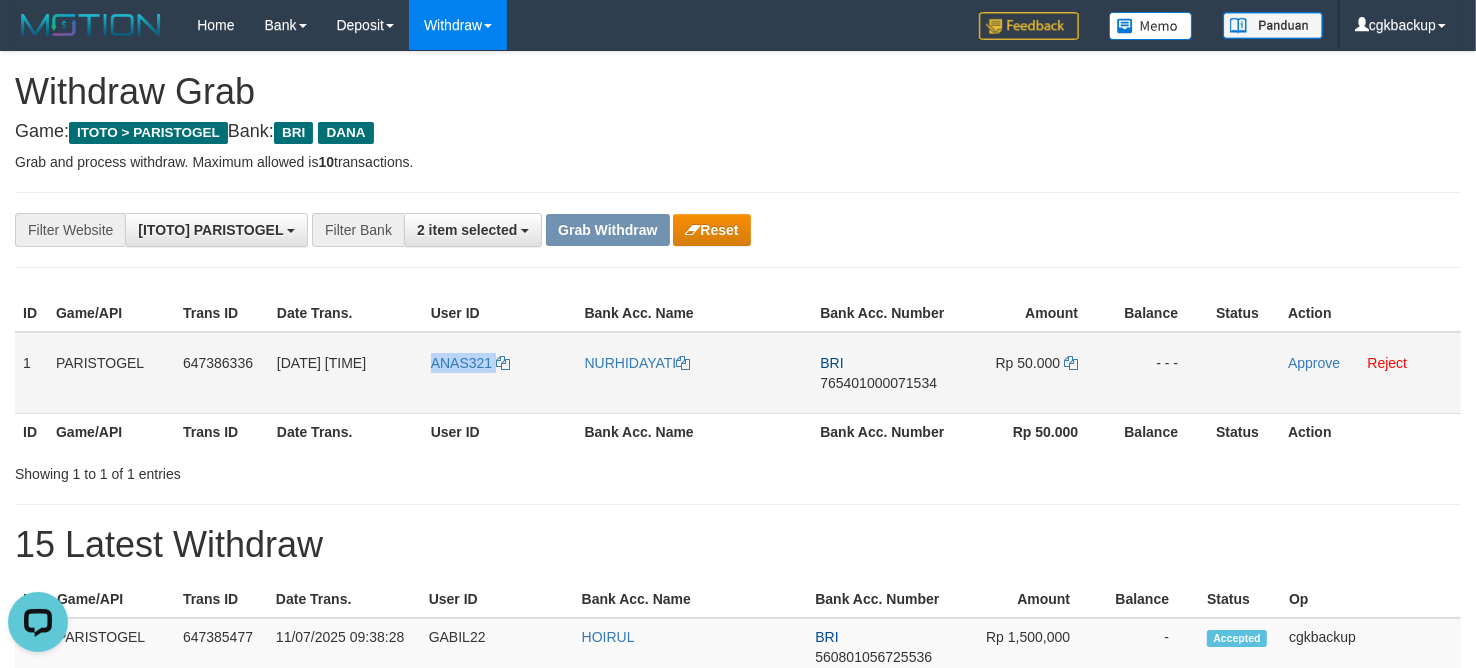 click on "ANAS321" at bounding box center [500, 373] 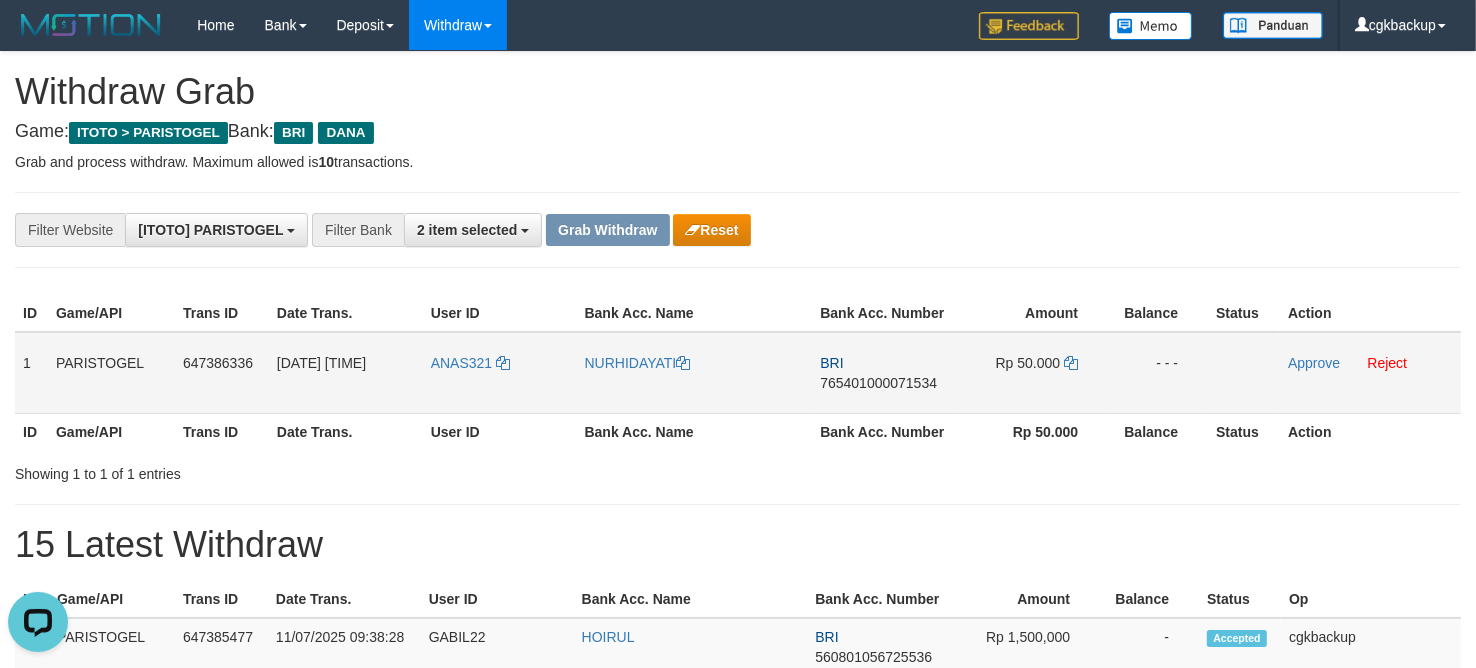 click on "BRI
765401000071534" at bounding box center (884, 373) 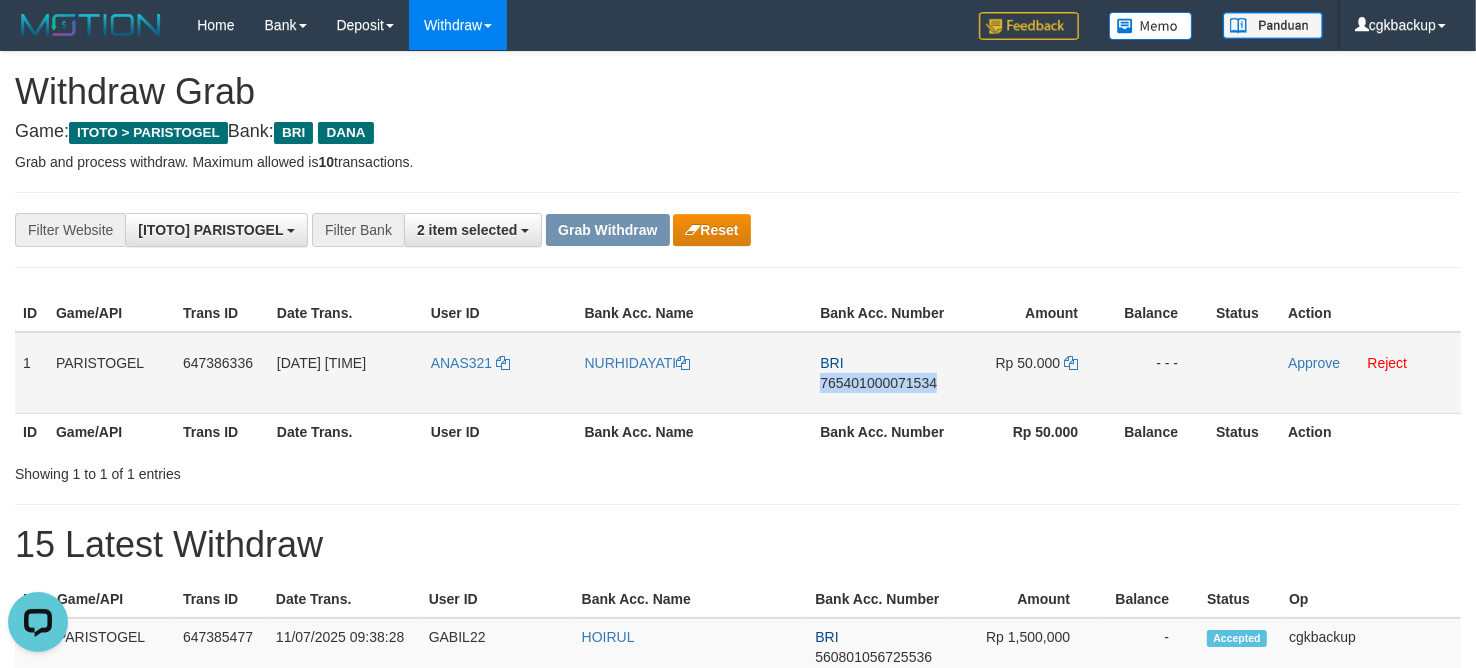 click on "BRI
765401000071534" at bounding box center (884, 373) 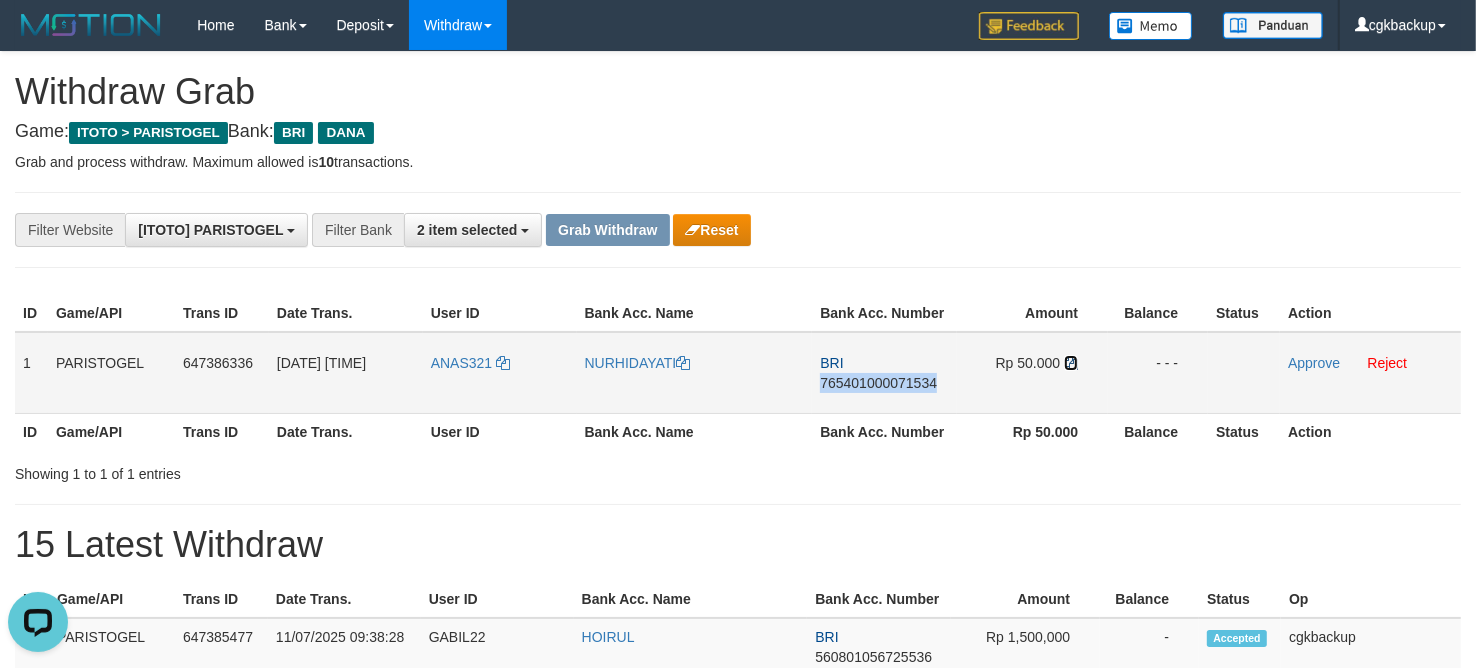 click at bounding box center (1071, 363) 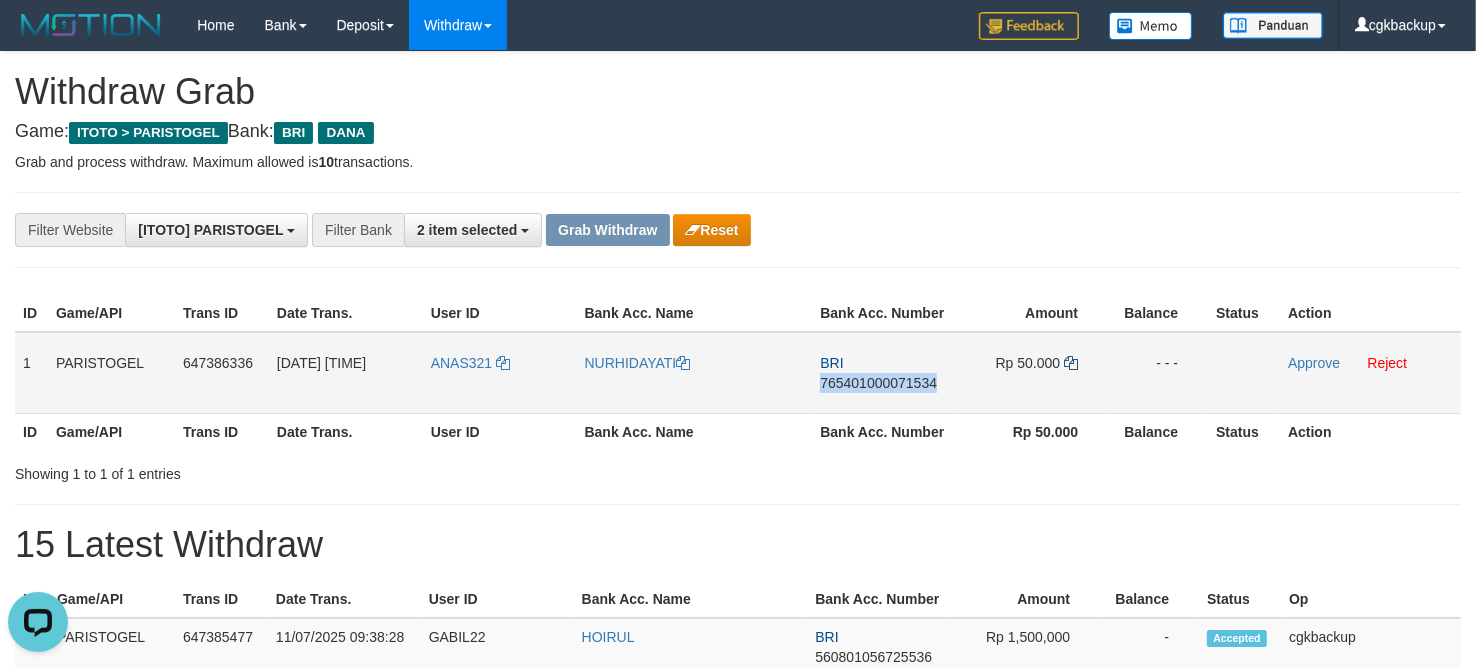 copy on "765401000071534" 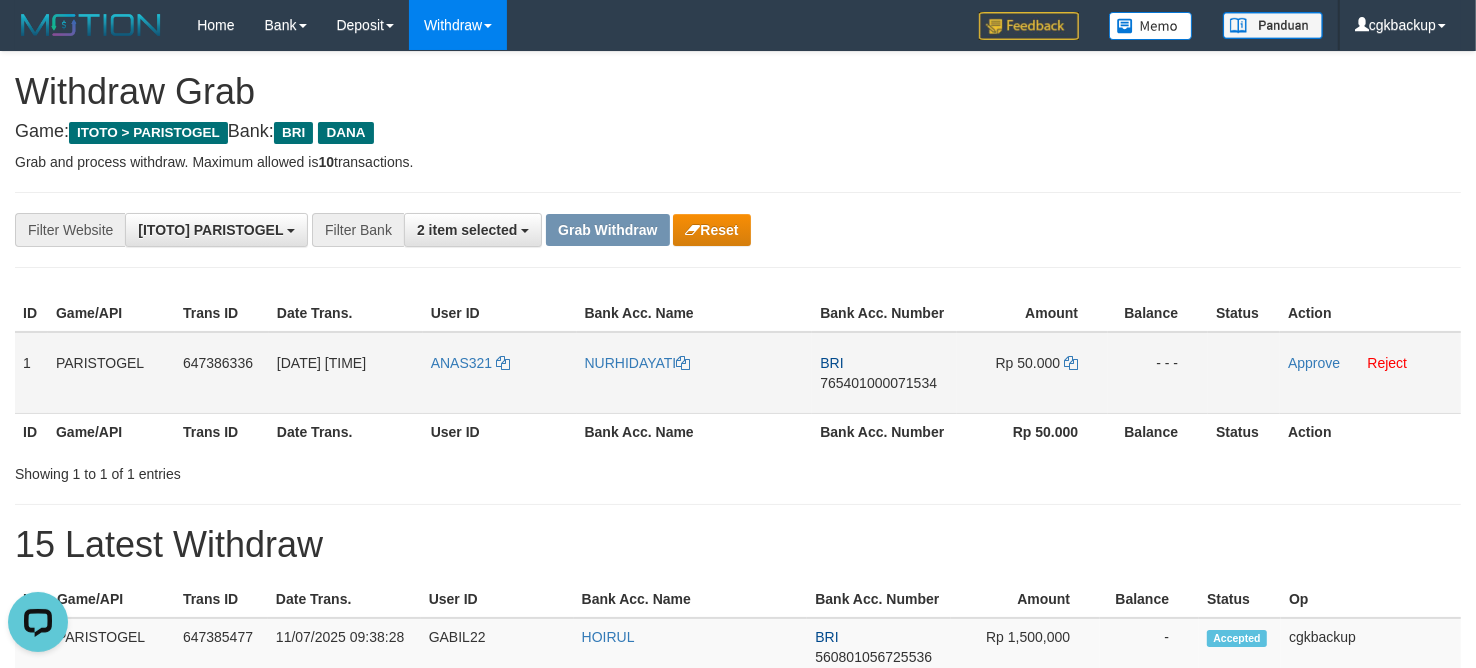 click on "Approve
Reject" at bounding box center [1370, 373] 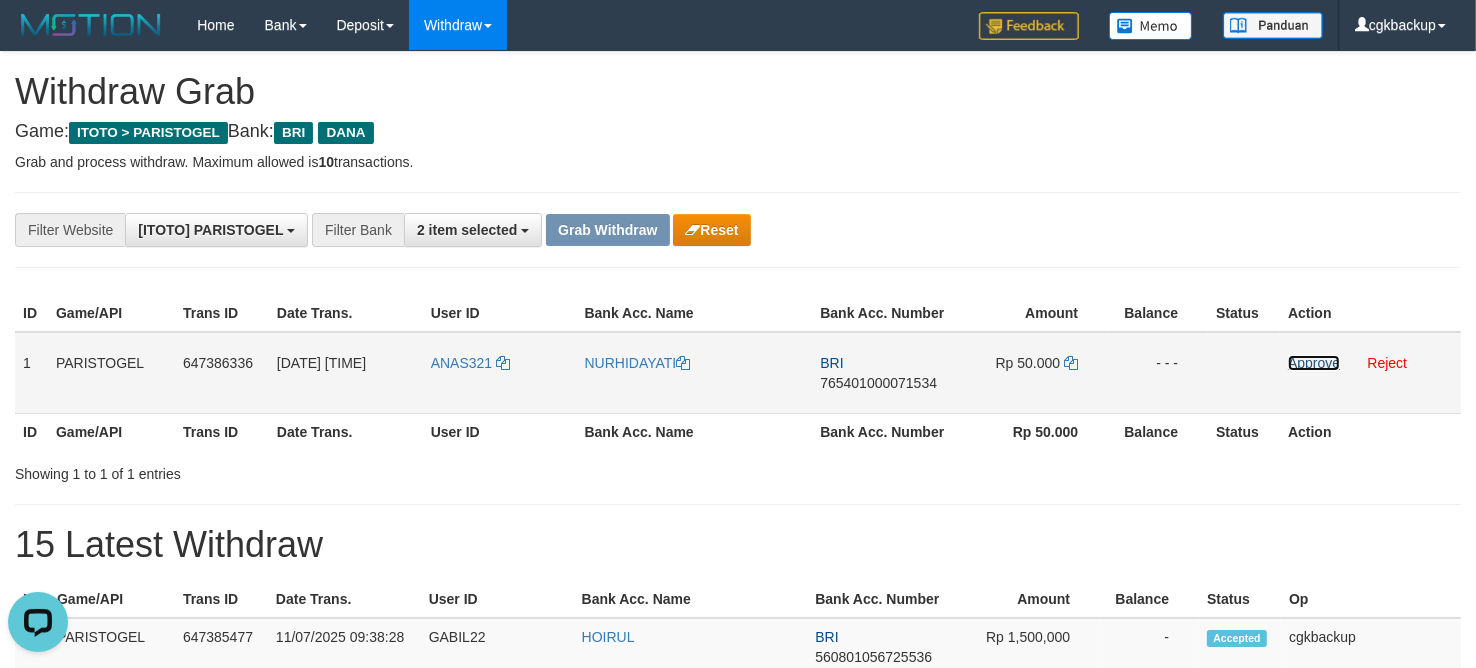 click on "Approve" at bounding box center [1314, 363] 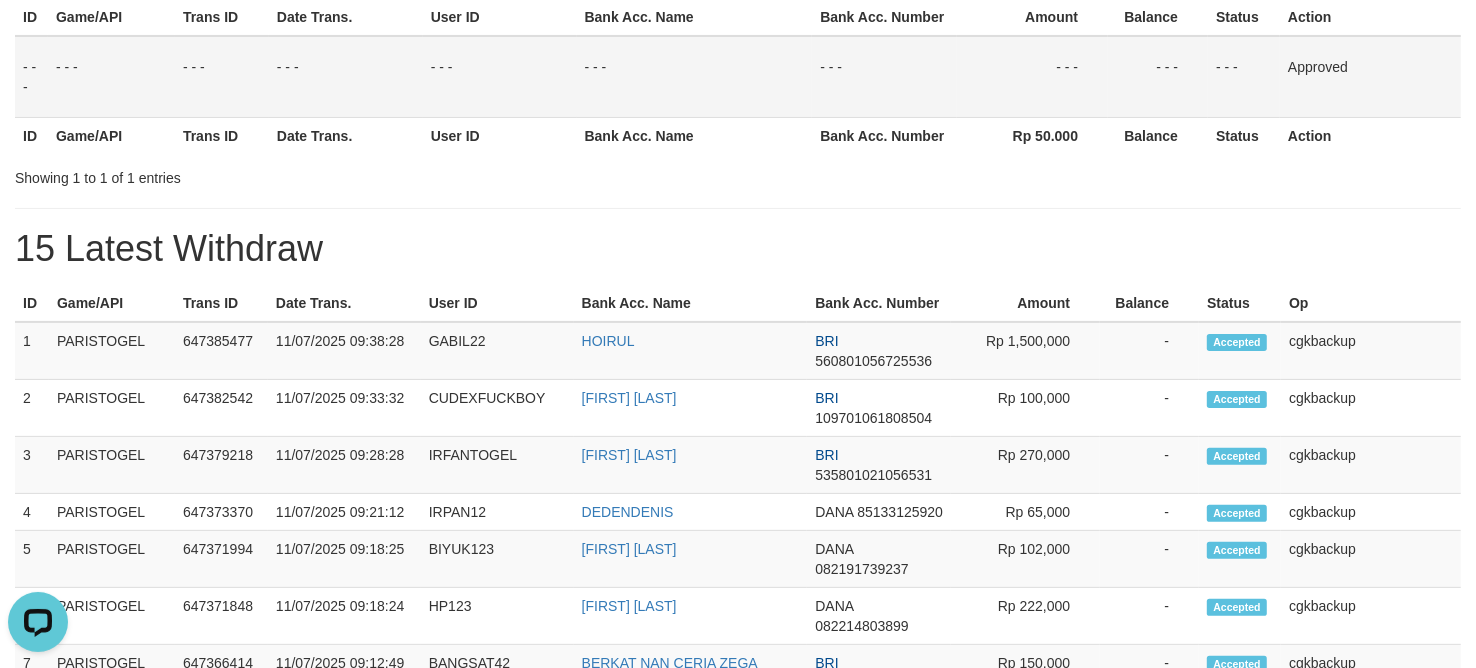 scroll, scrollTop: 0, scrollLeft: 0, axis: both 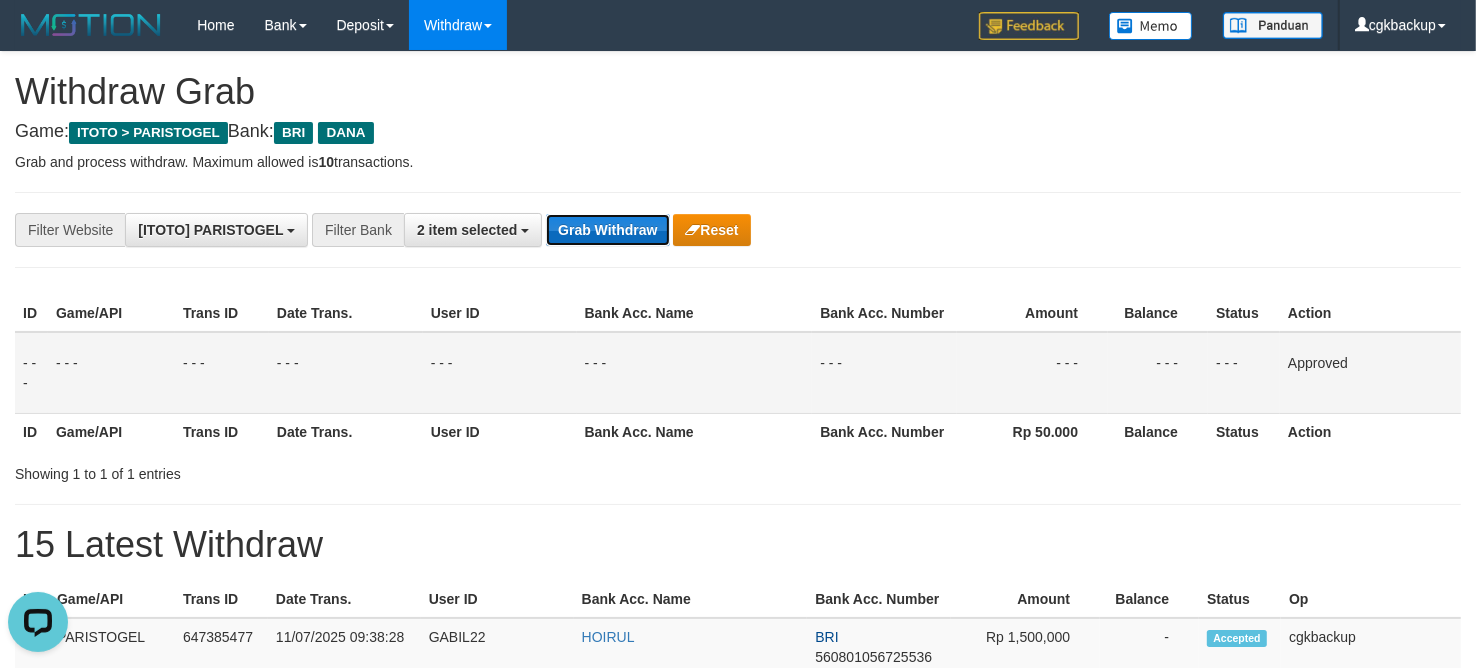 click on "Grab Withdraw" at bounding box center (607, 230) 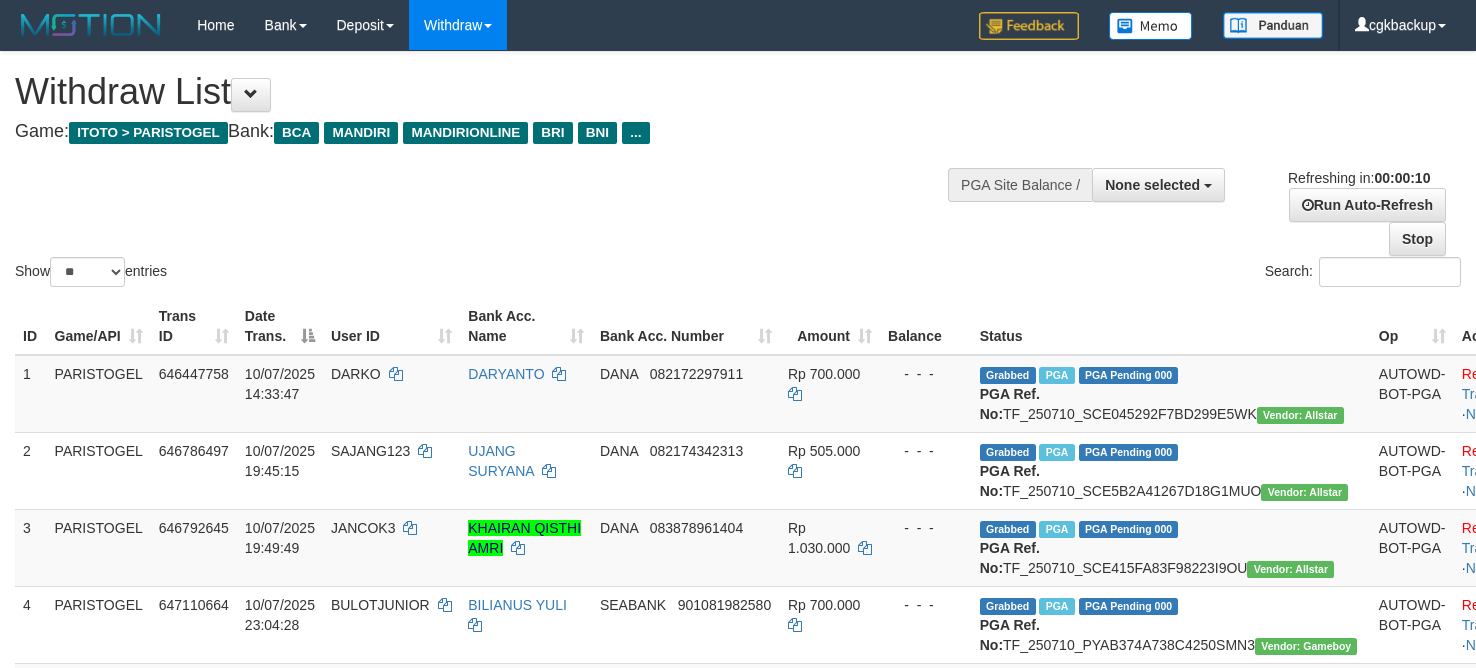 select 